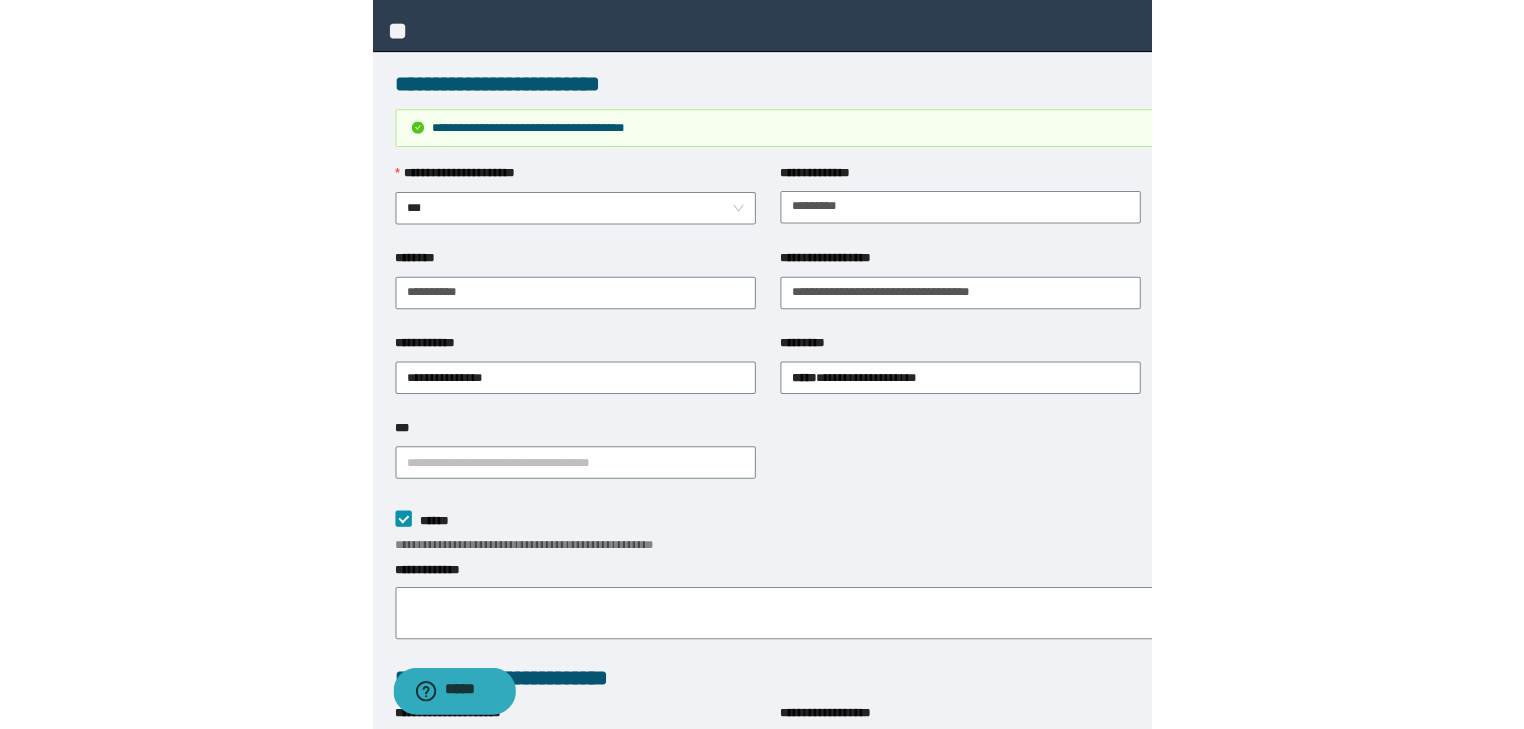 scroll, scrollTop: 524, scrollLeft: 0, axis: vertical 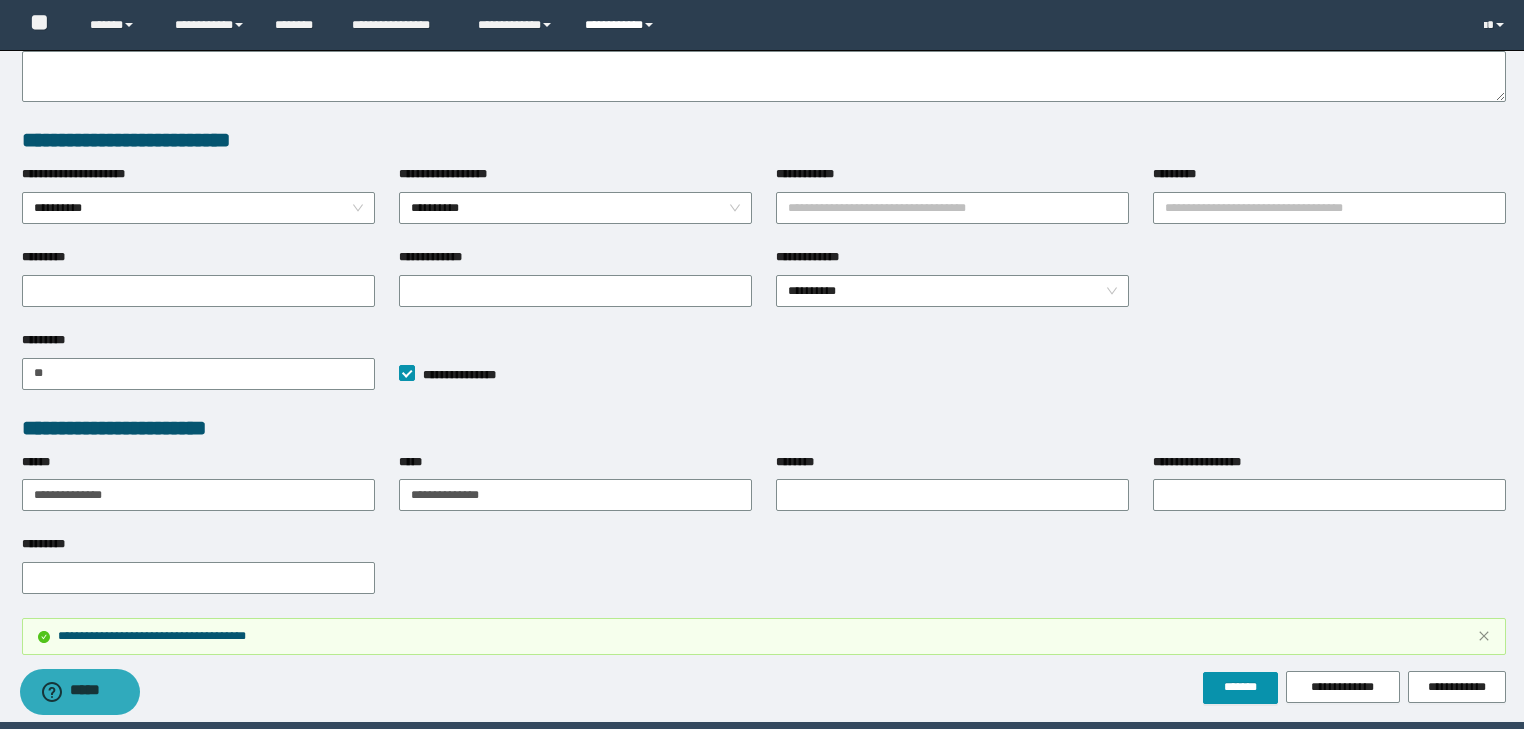 click on "**********" at bounding box center (622, 25) 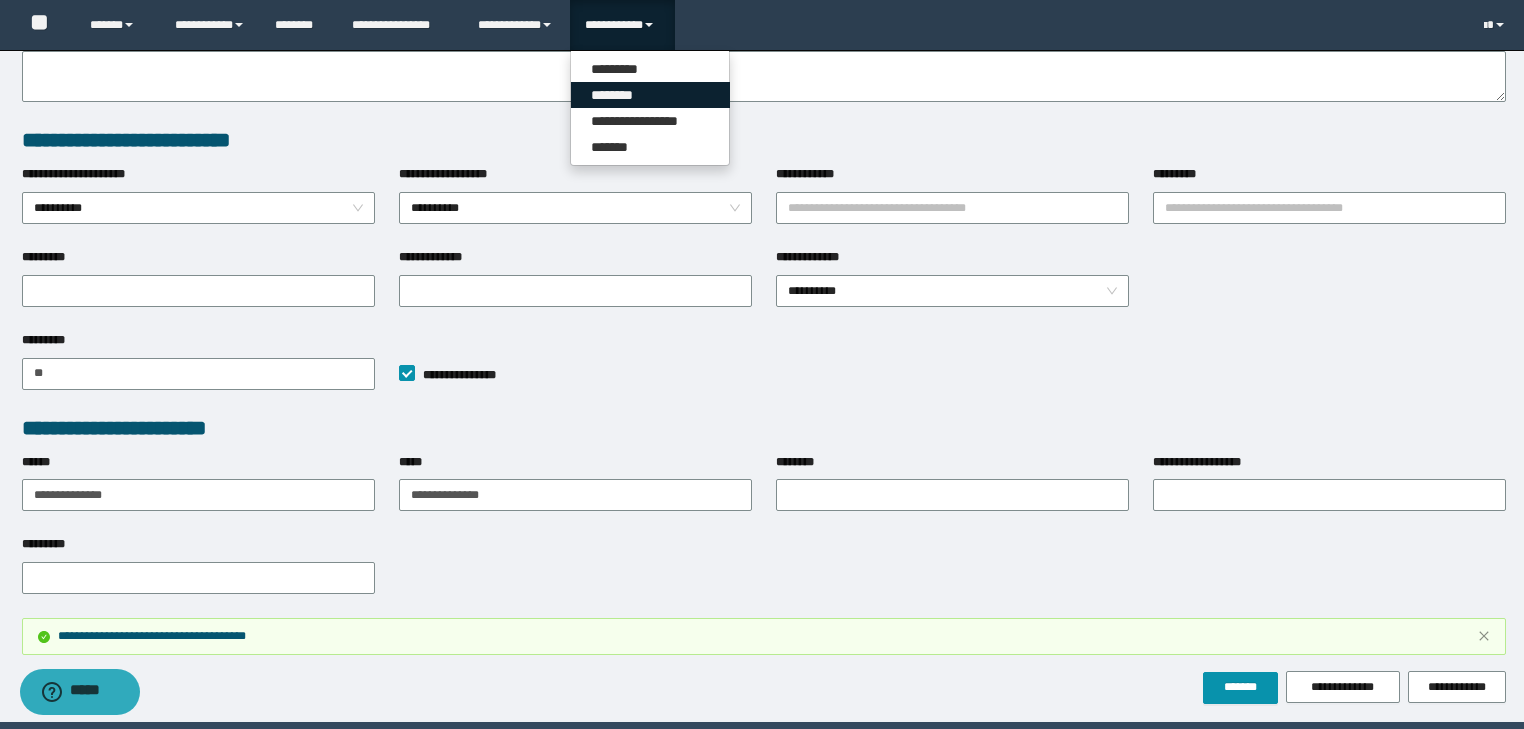 click on "********" at bounding box center [650, 95] 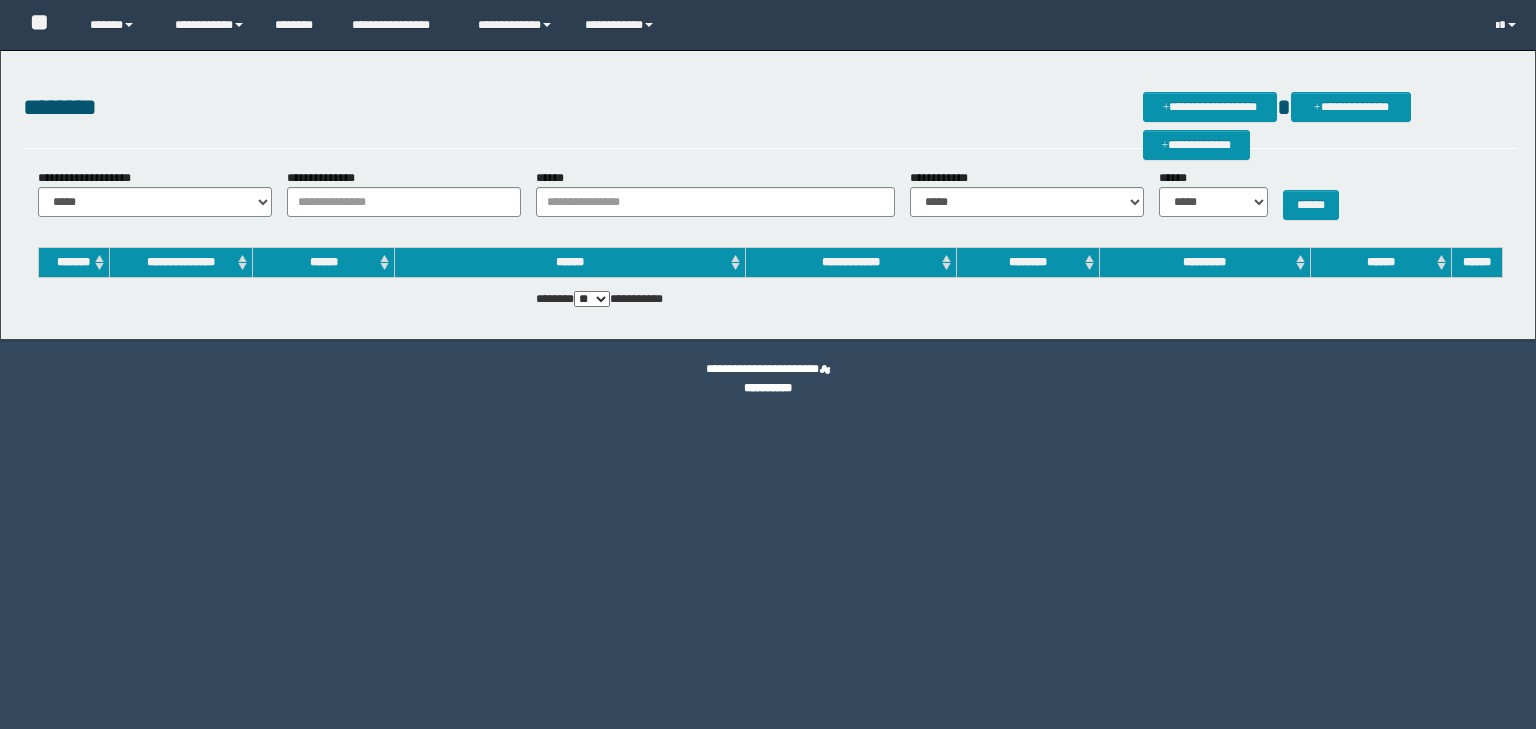 scroll, scrollTop: 0, scrollLeft: 0, axis: both 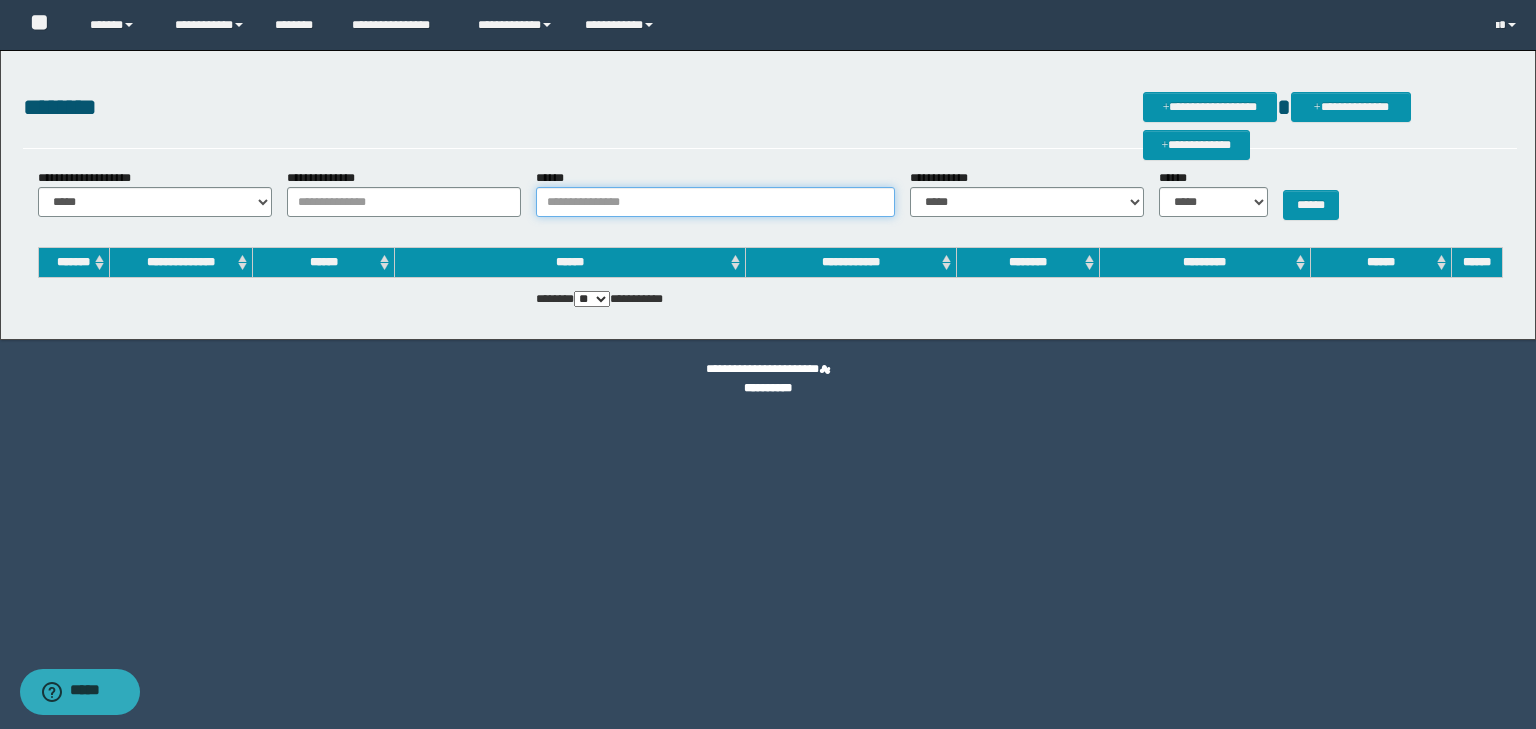 click on "******" at bounding box center (715, 202) 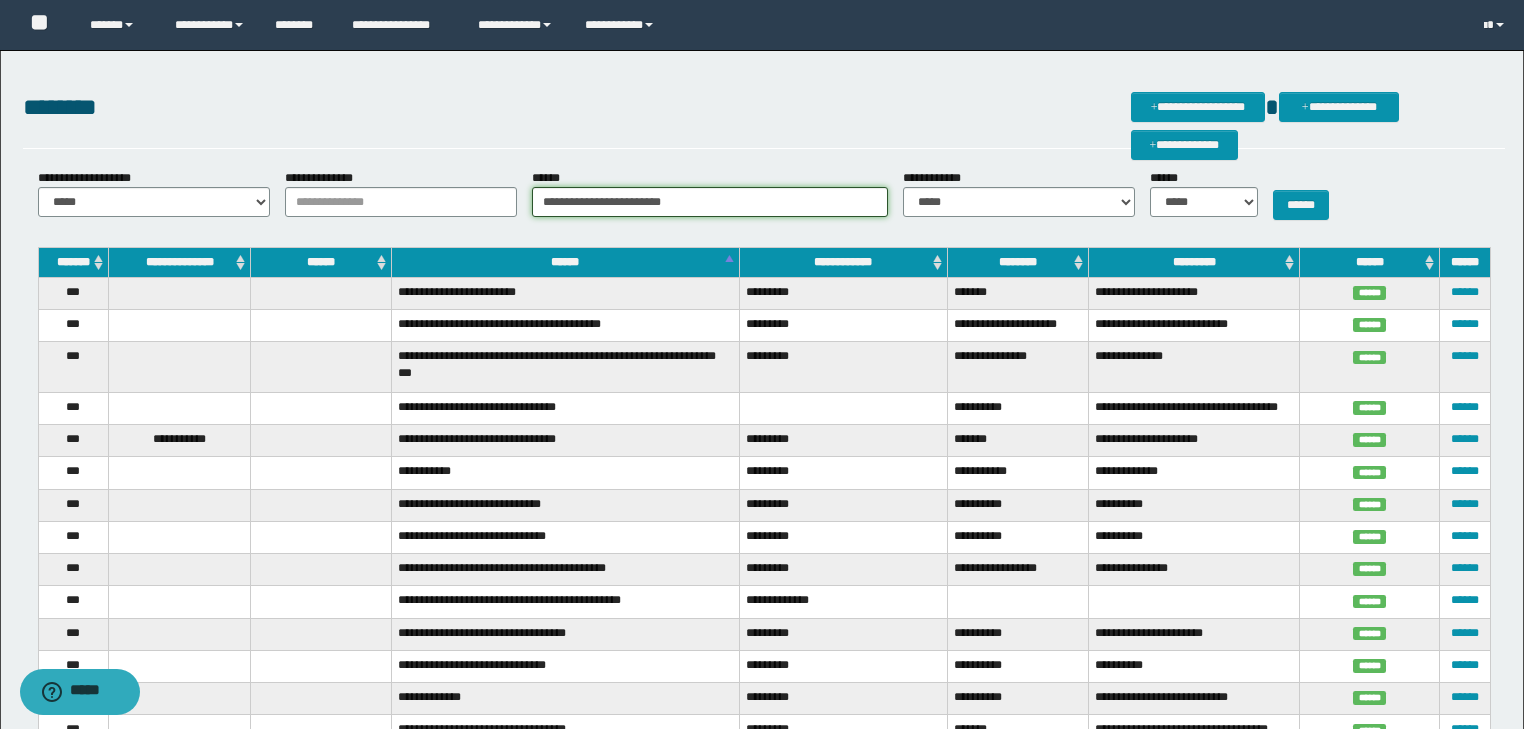 type on "**********" 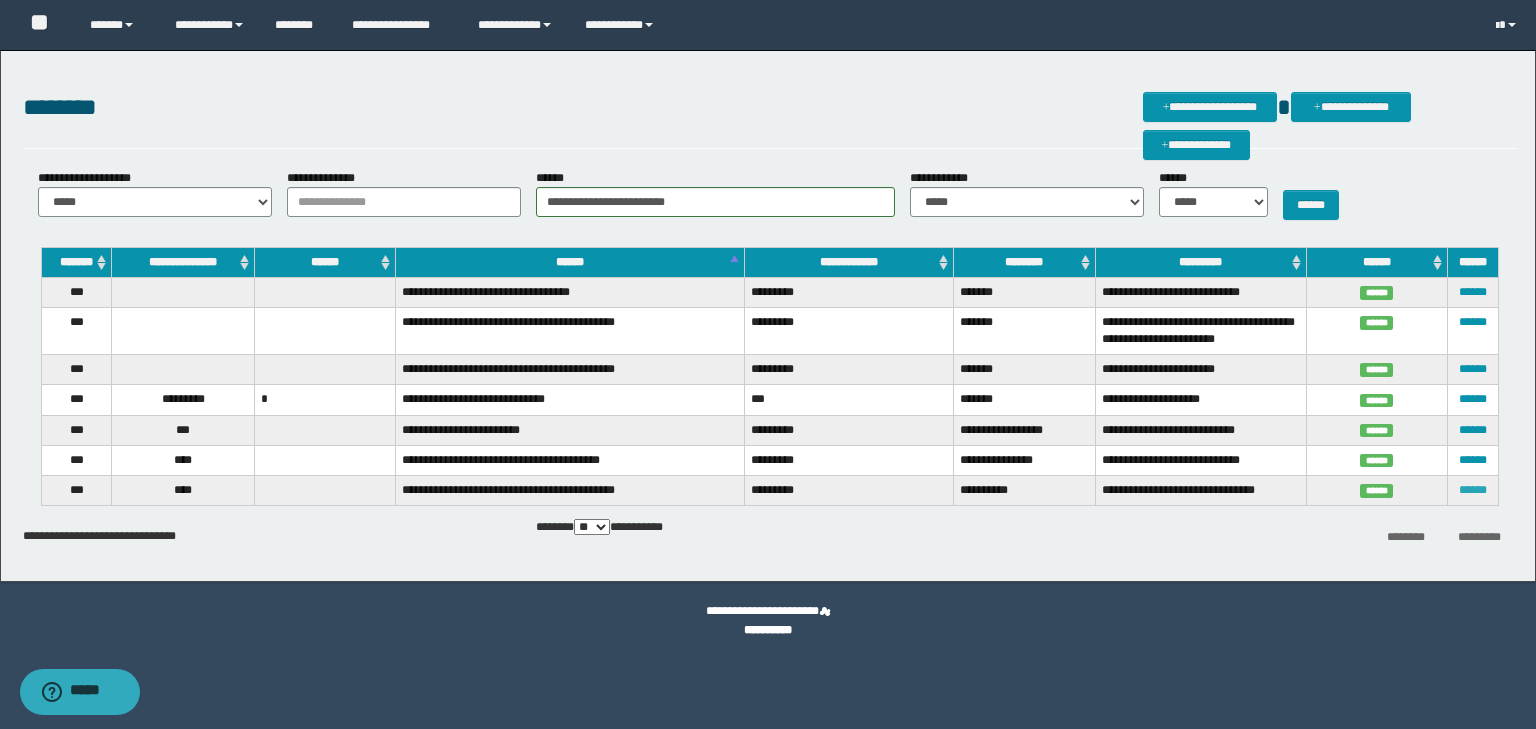 click on "******" at bounding box center [1473, 490] 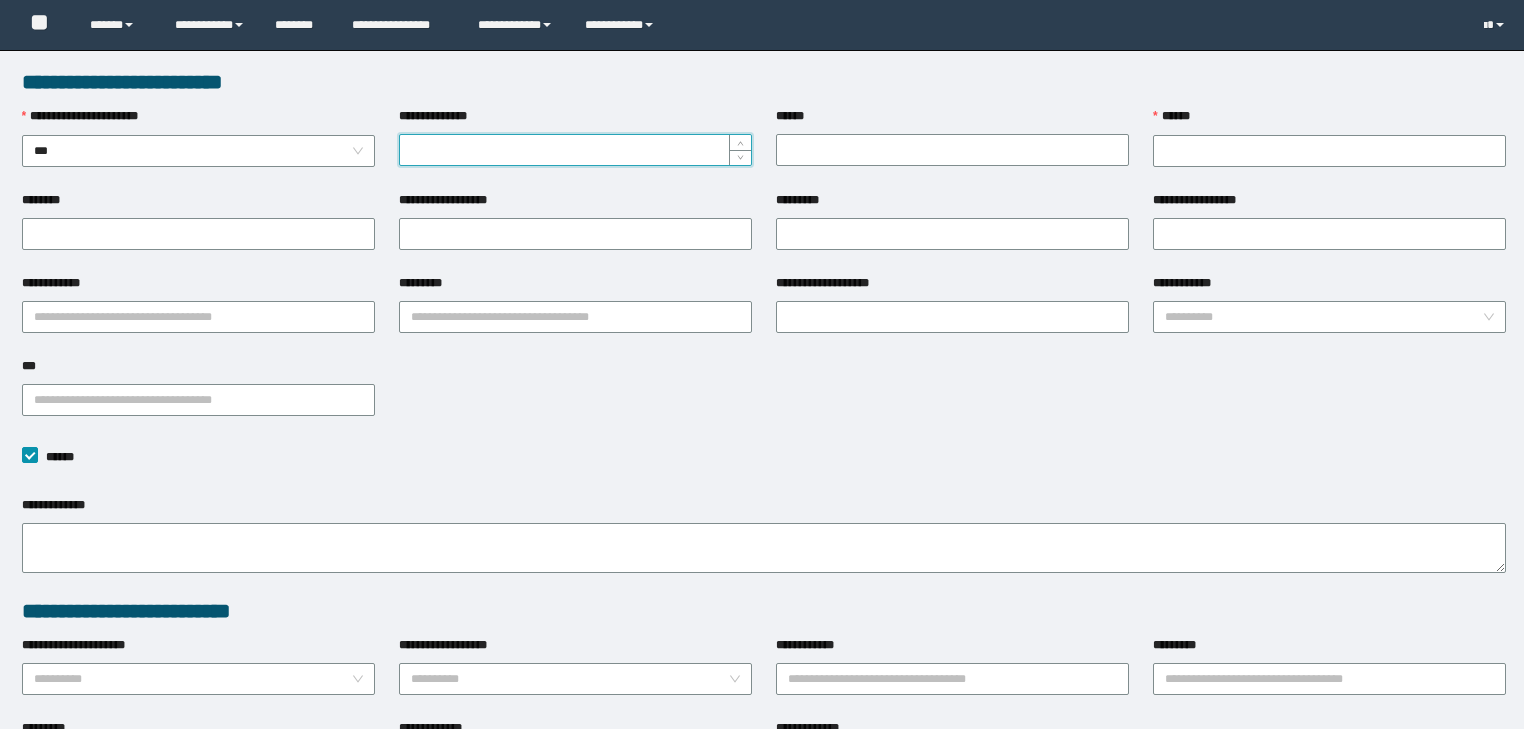 scroll, scrollTop: 0, scrollLeft: 0, axis: both 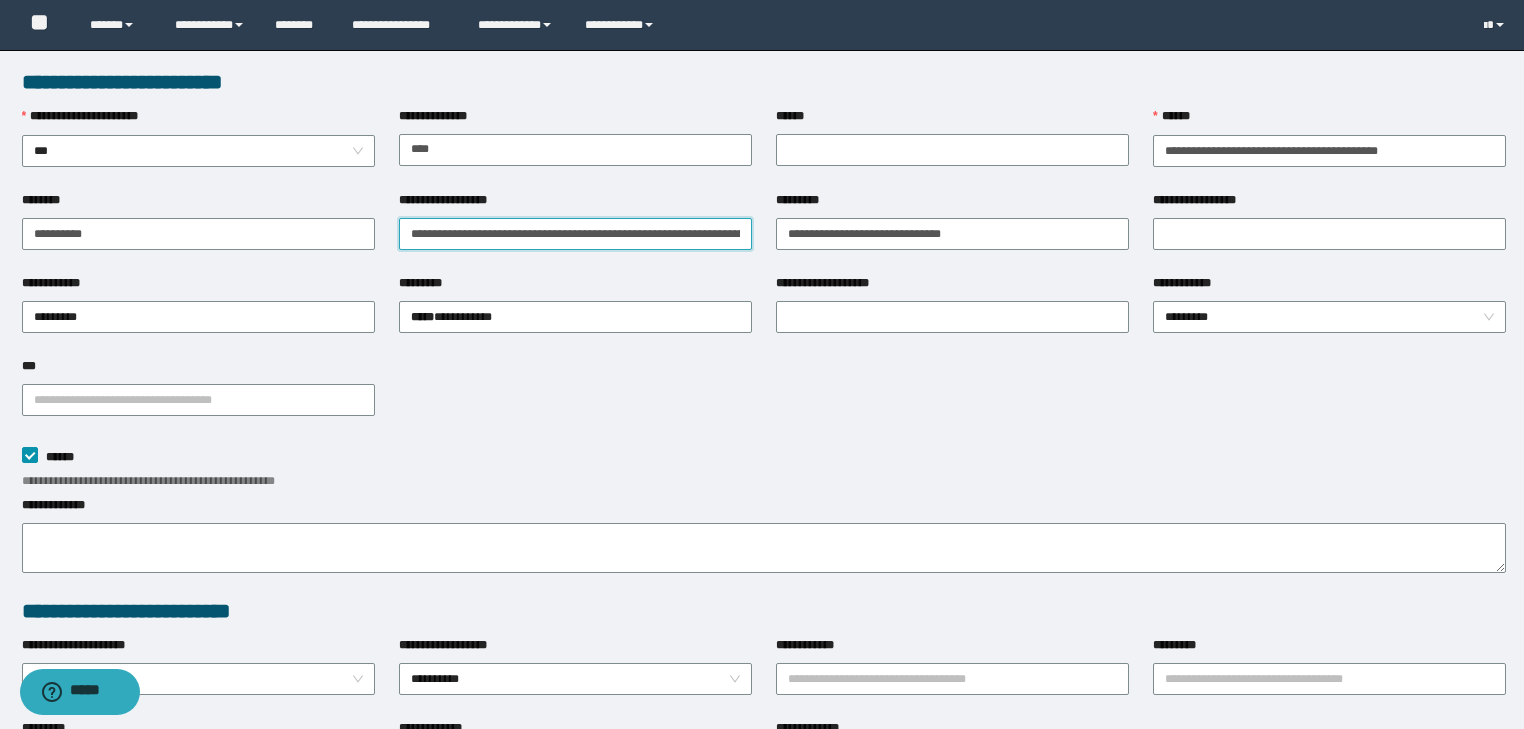 click on "**********" at bounding box center [575, 234] 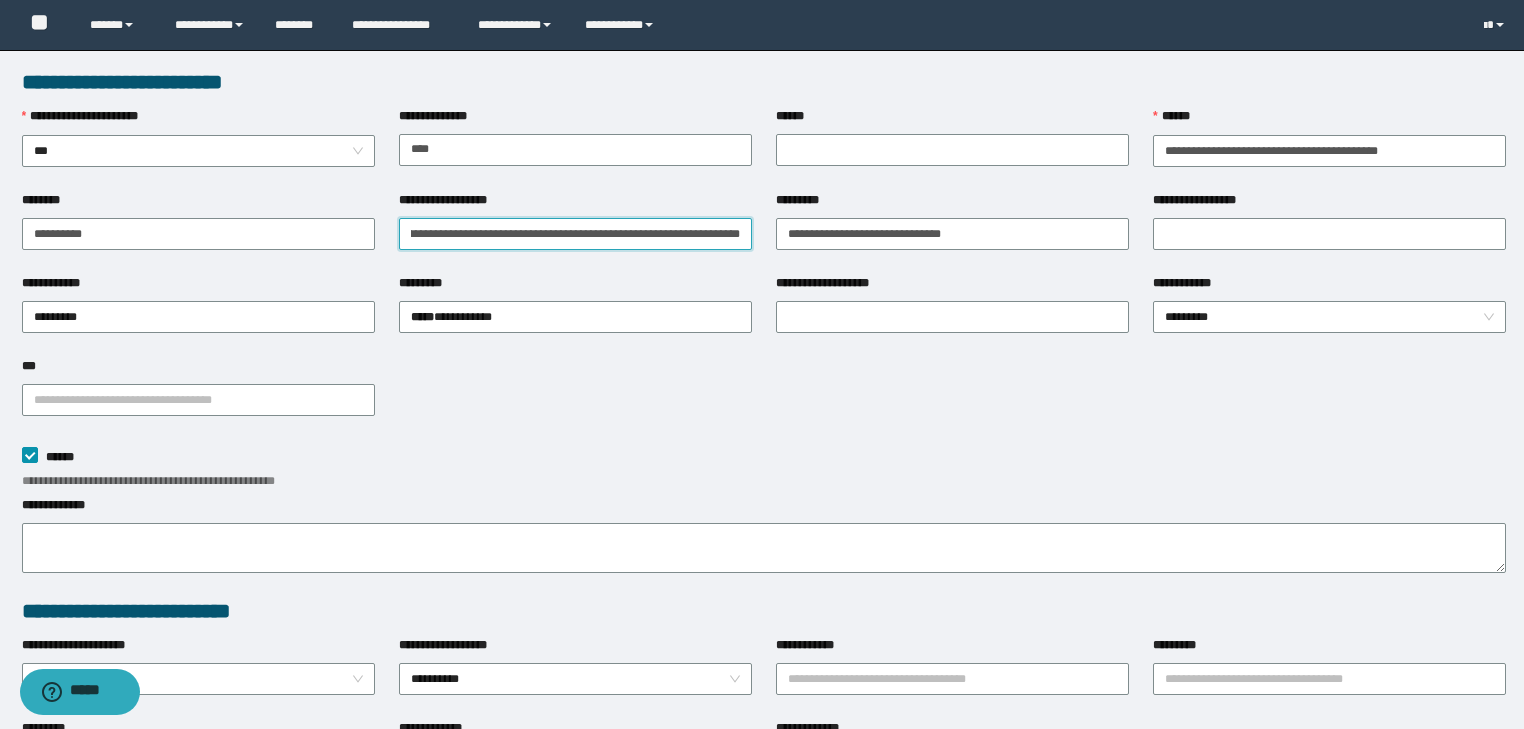 scroll, scrollTop: 0, scrollLeft: 145, axis: horizontal 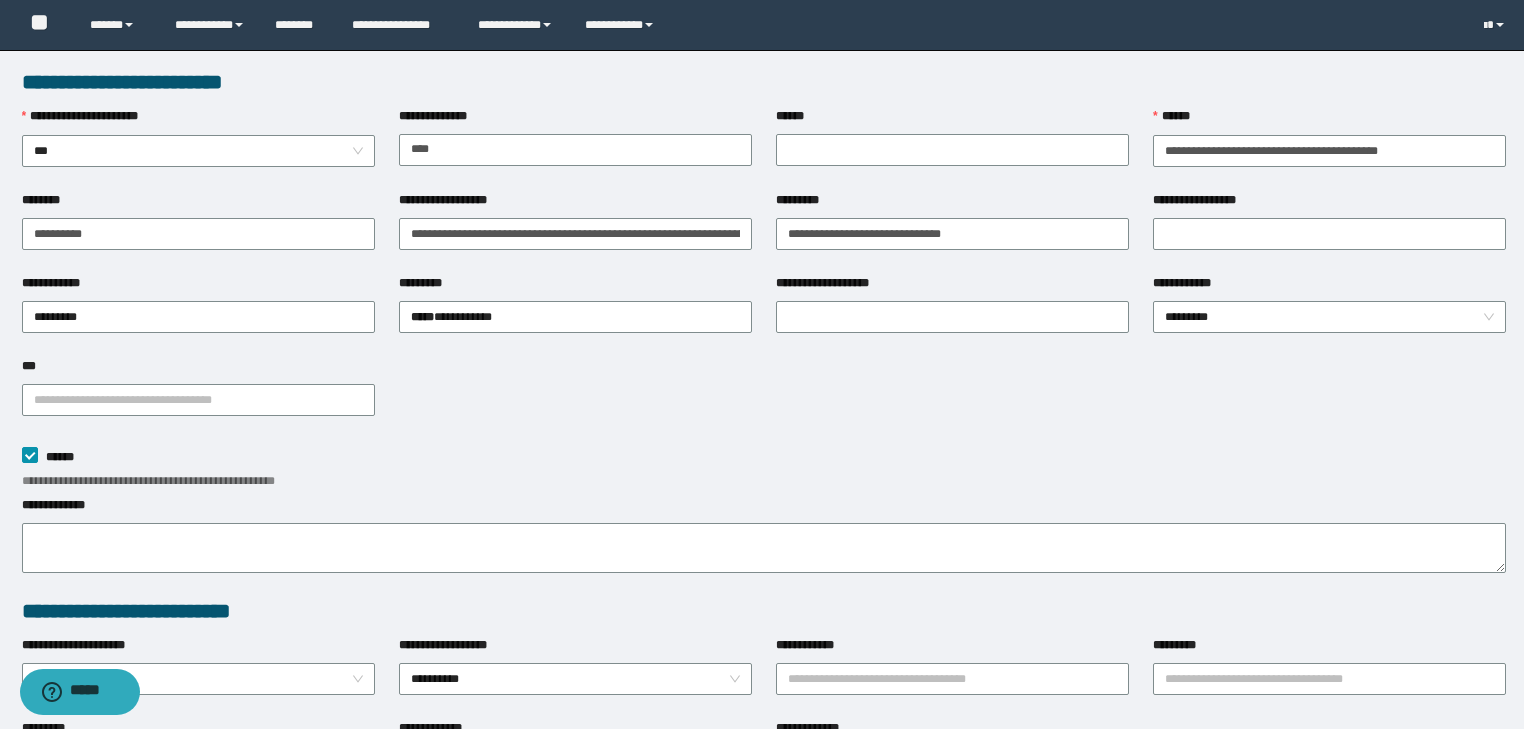 click on "**********" at bounding box center [764, 398] 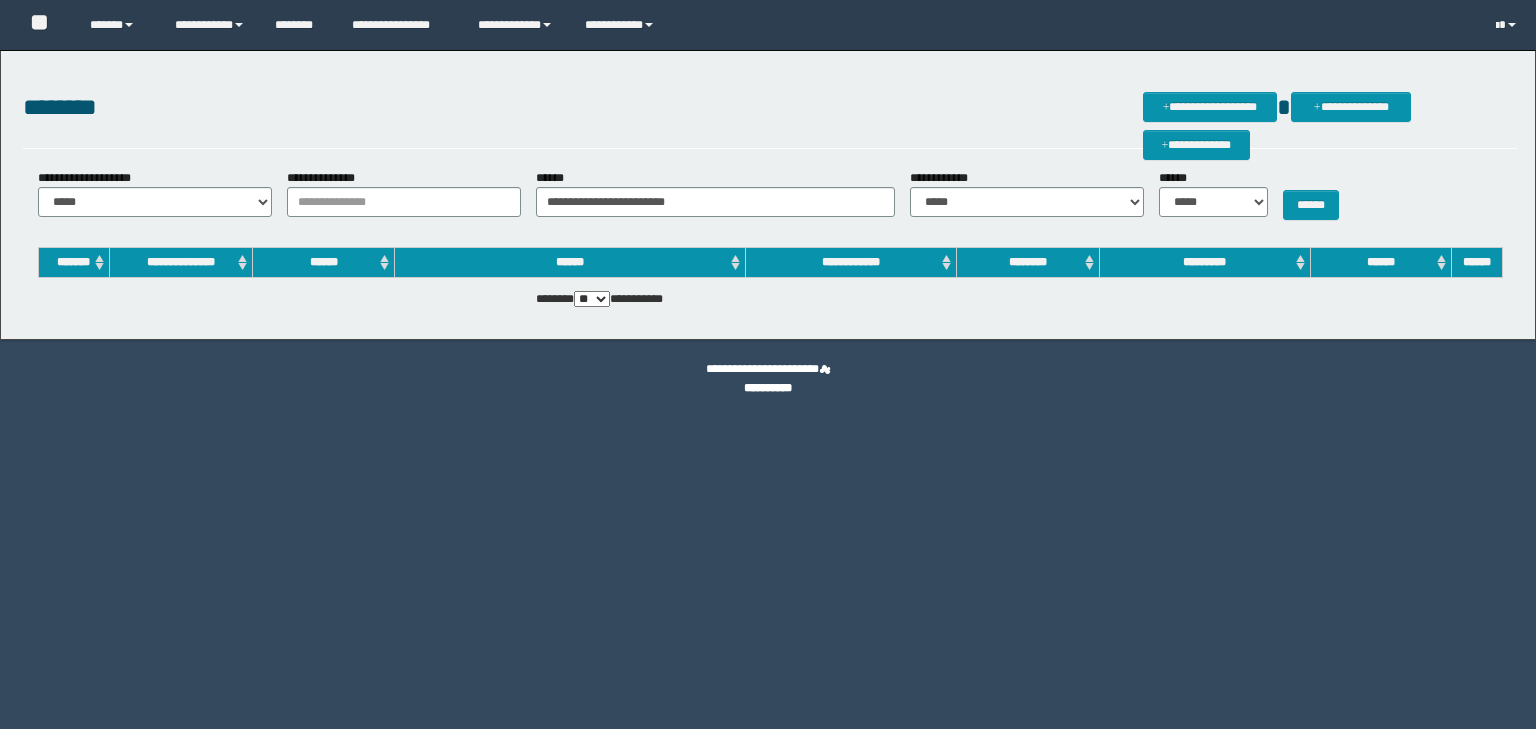 scroll, scrollTop: 0, scrollLeft: 0, axis: both 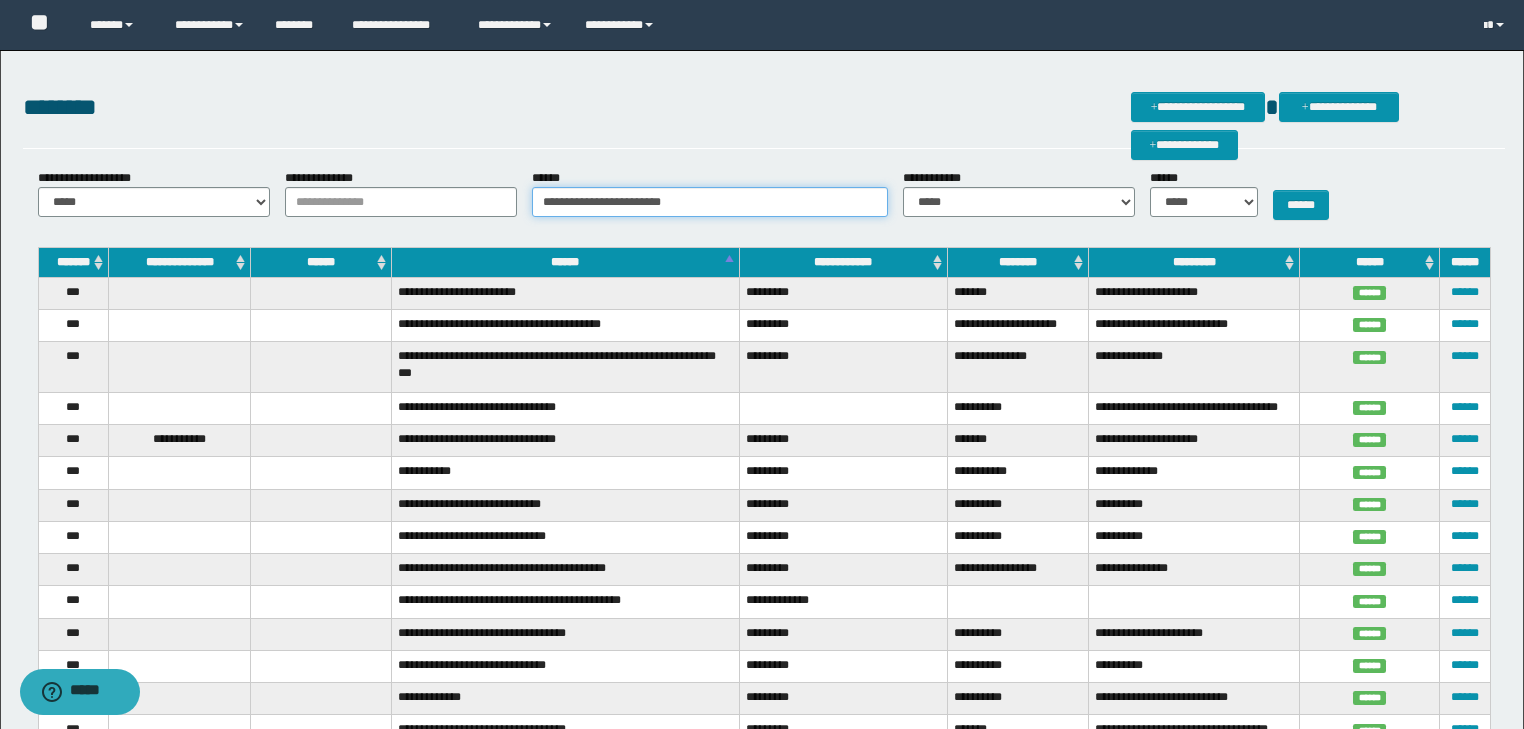 click on "**********" at bounding box center (710, 202) 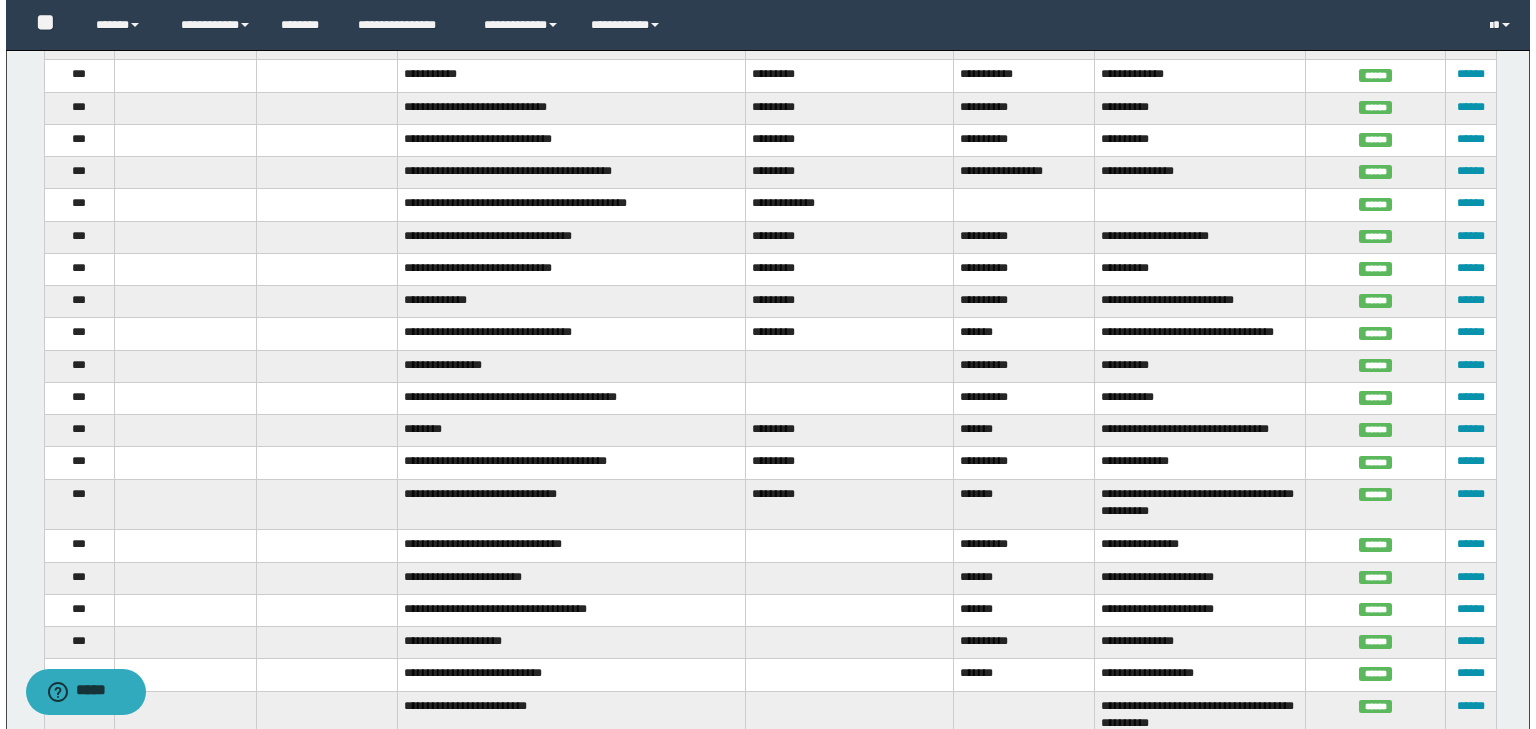 scroll, scrollTop: 0, scrollLeft: 0, axis: both 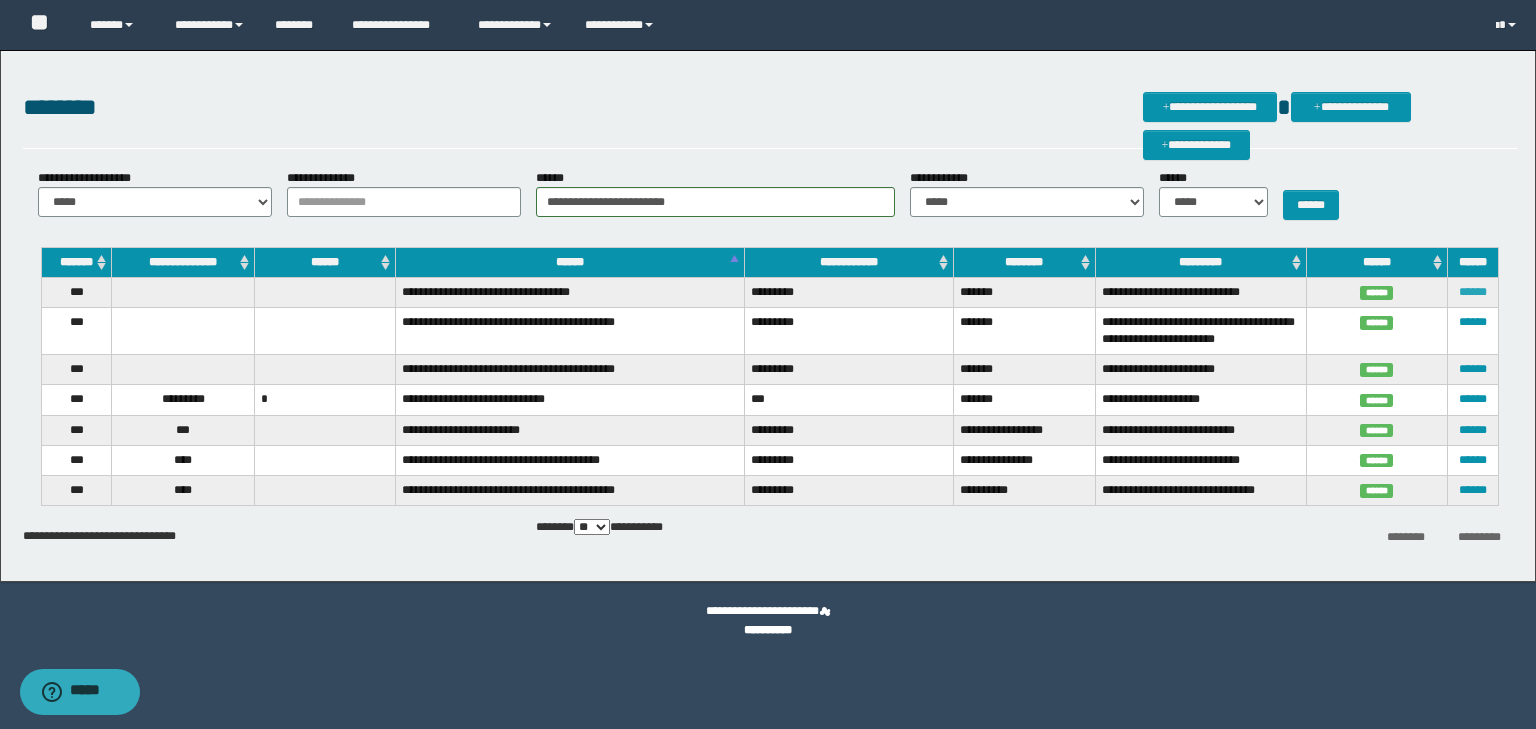 click on "******" at bounding box center (1473, 292) 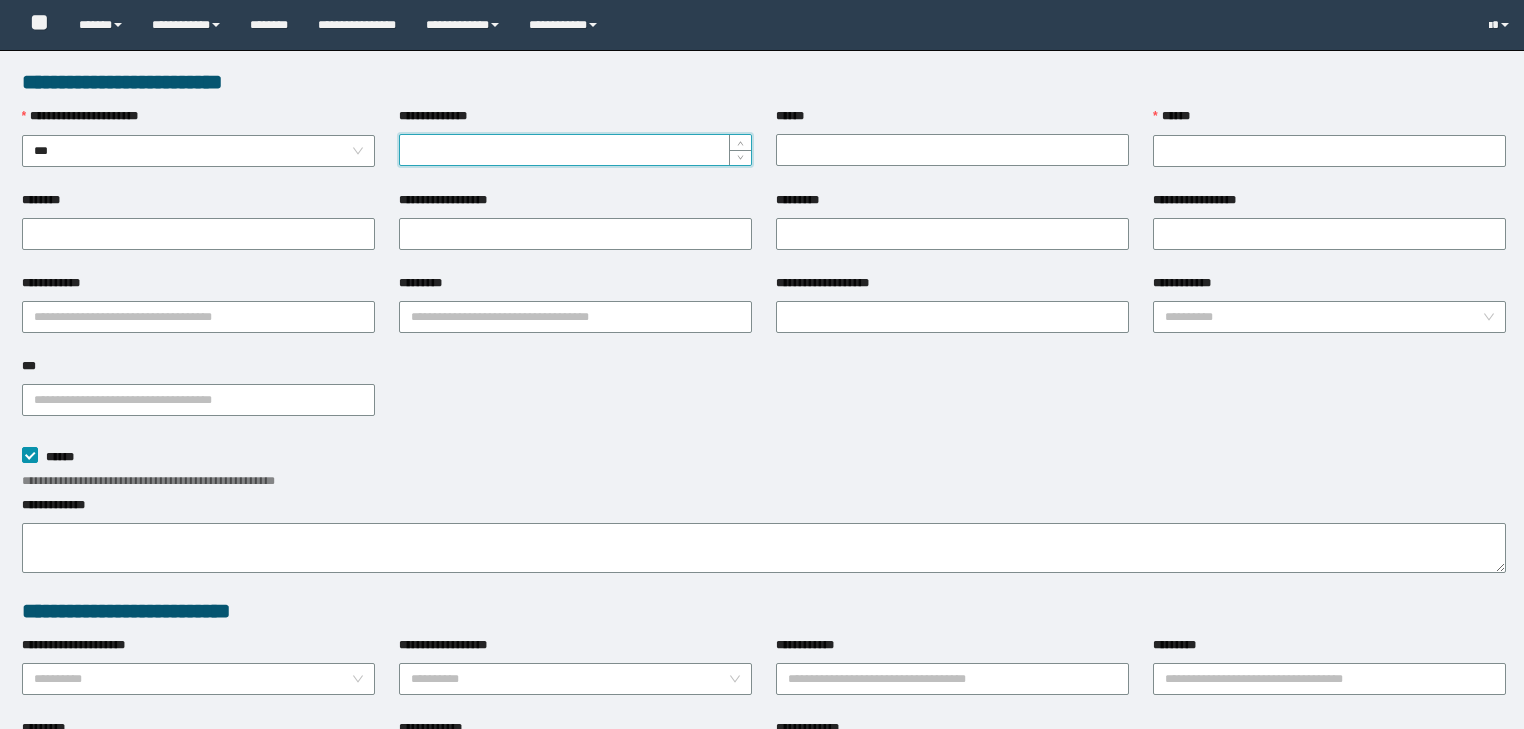 scroll, scrollTop: 0, scrollLeft: 0, axis: both 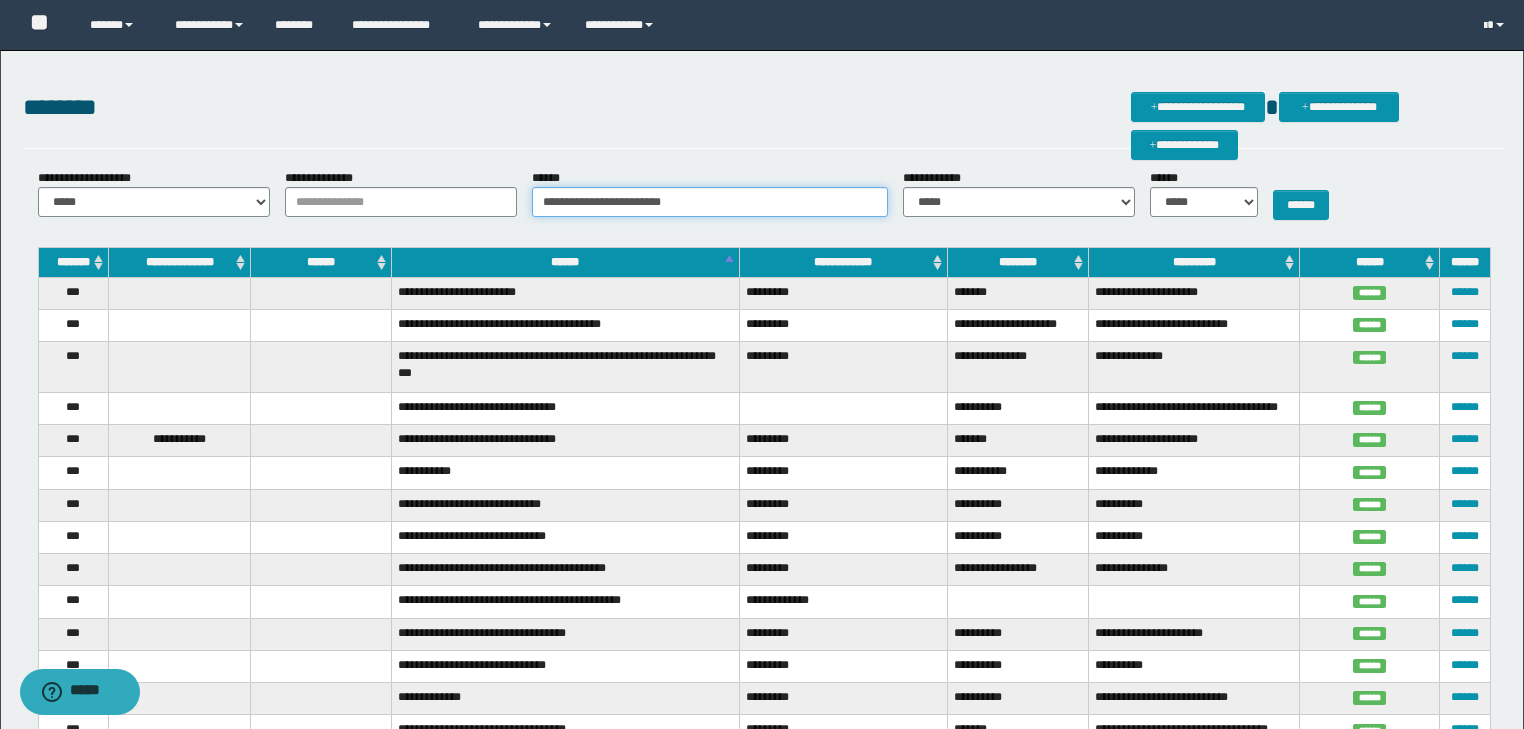 click on "**********" at bounding box center (710, 202) 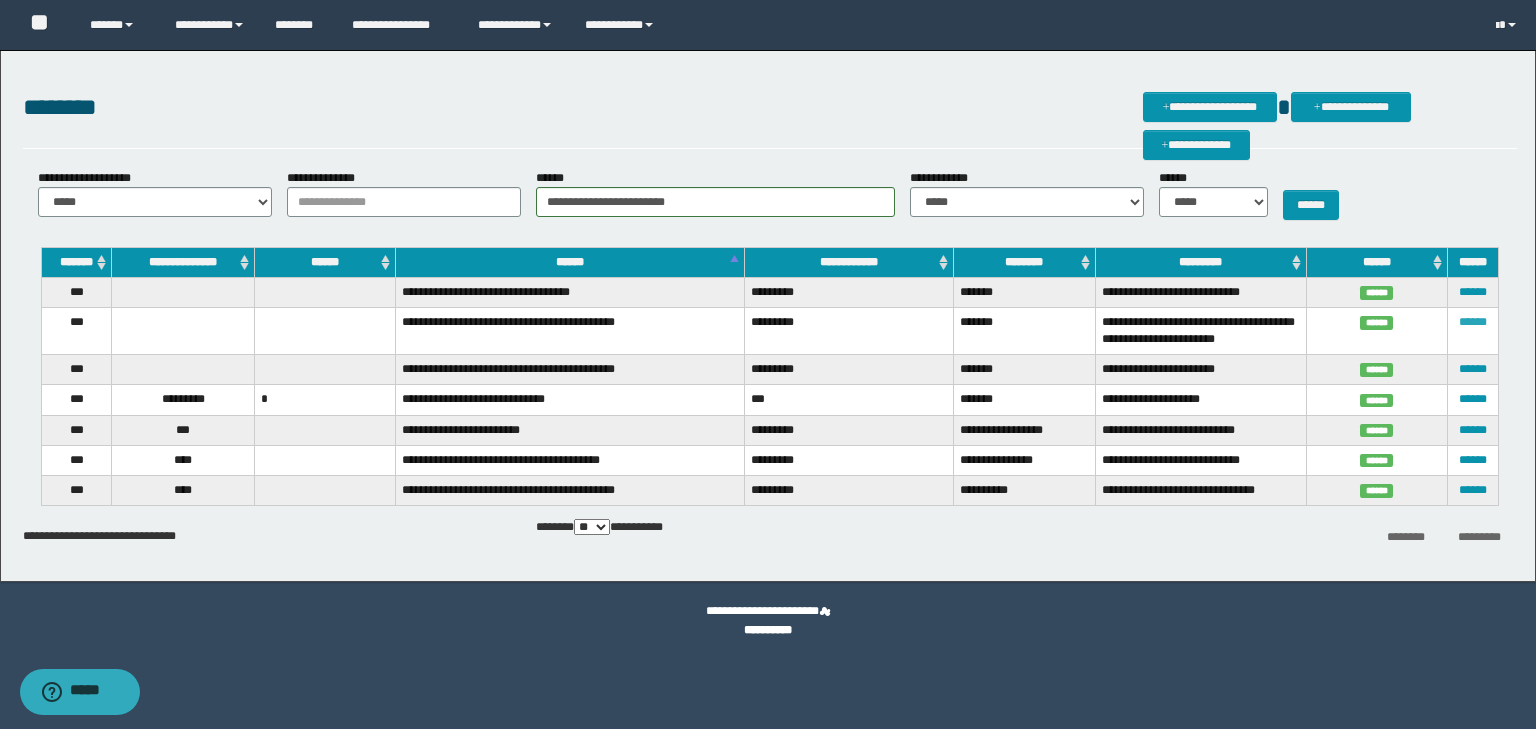 click on "******" at bounding box center (1473, 322) 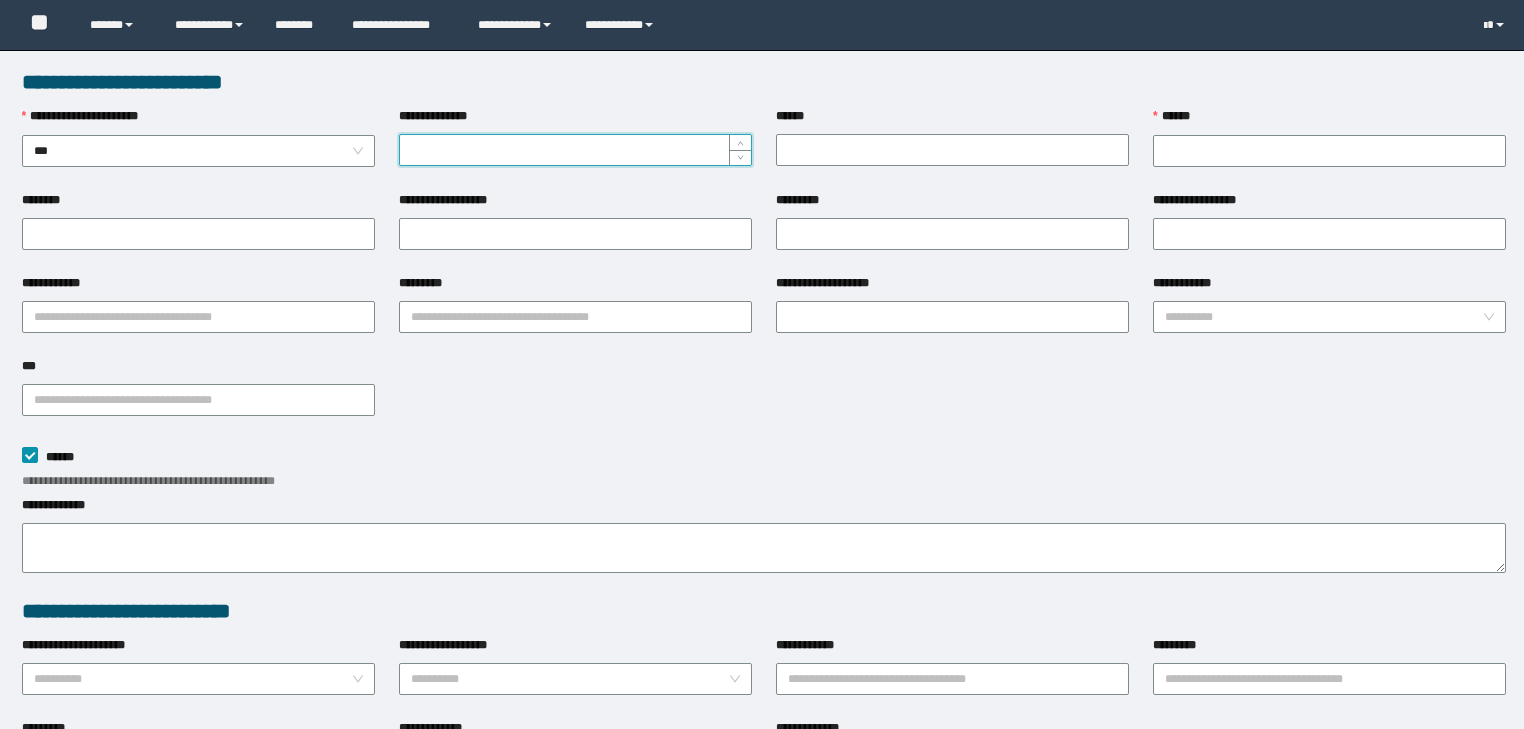 scroll, scrollTop: 0, scrollLeft: 0, axis: both 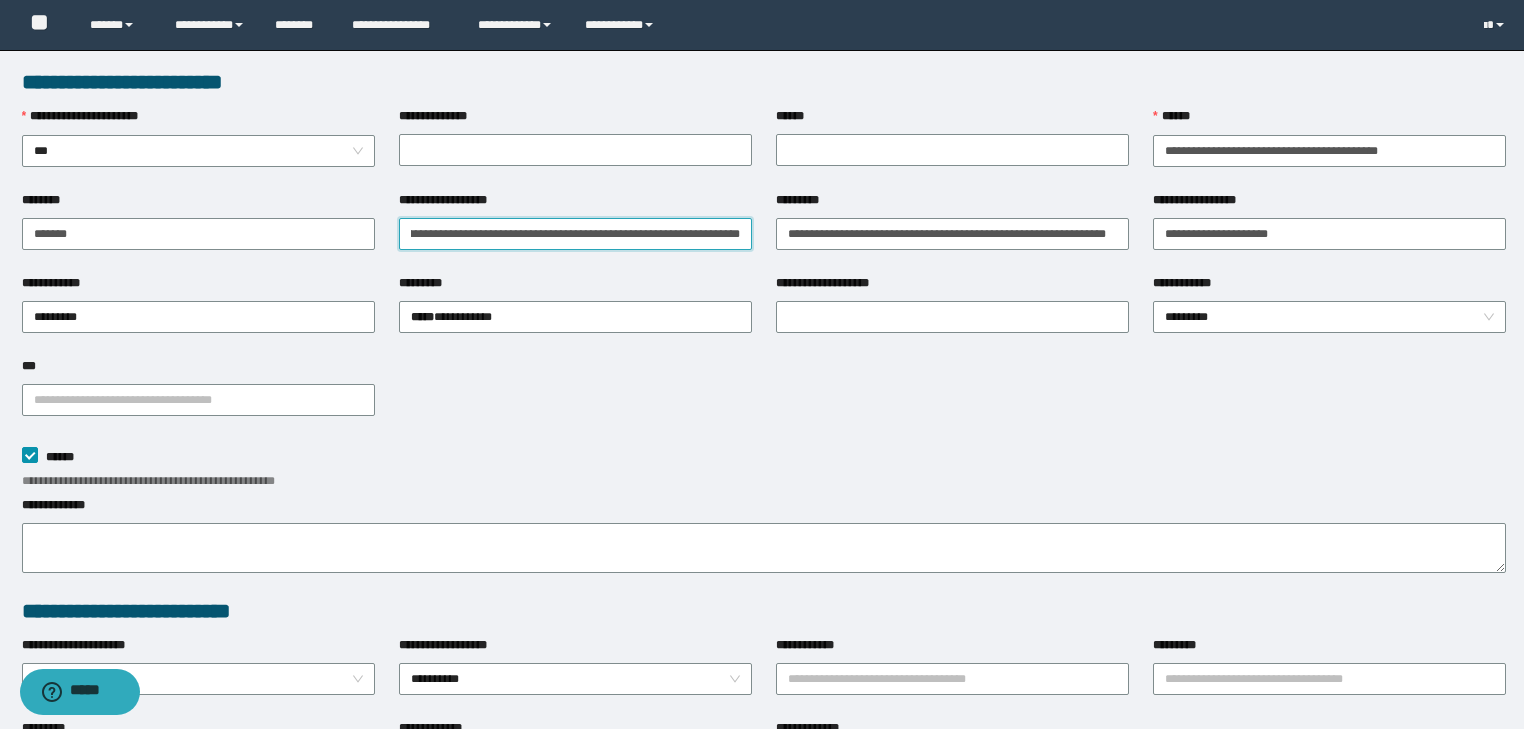 drag, startPoint x: 607, startPoint y: 230, endPoint x: 1507, endPoint y: 205, distance: 900.34717 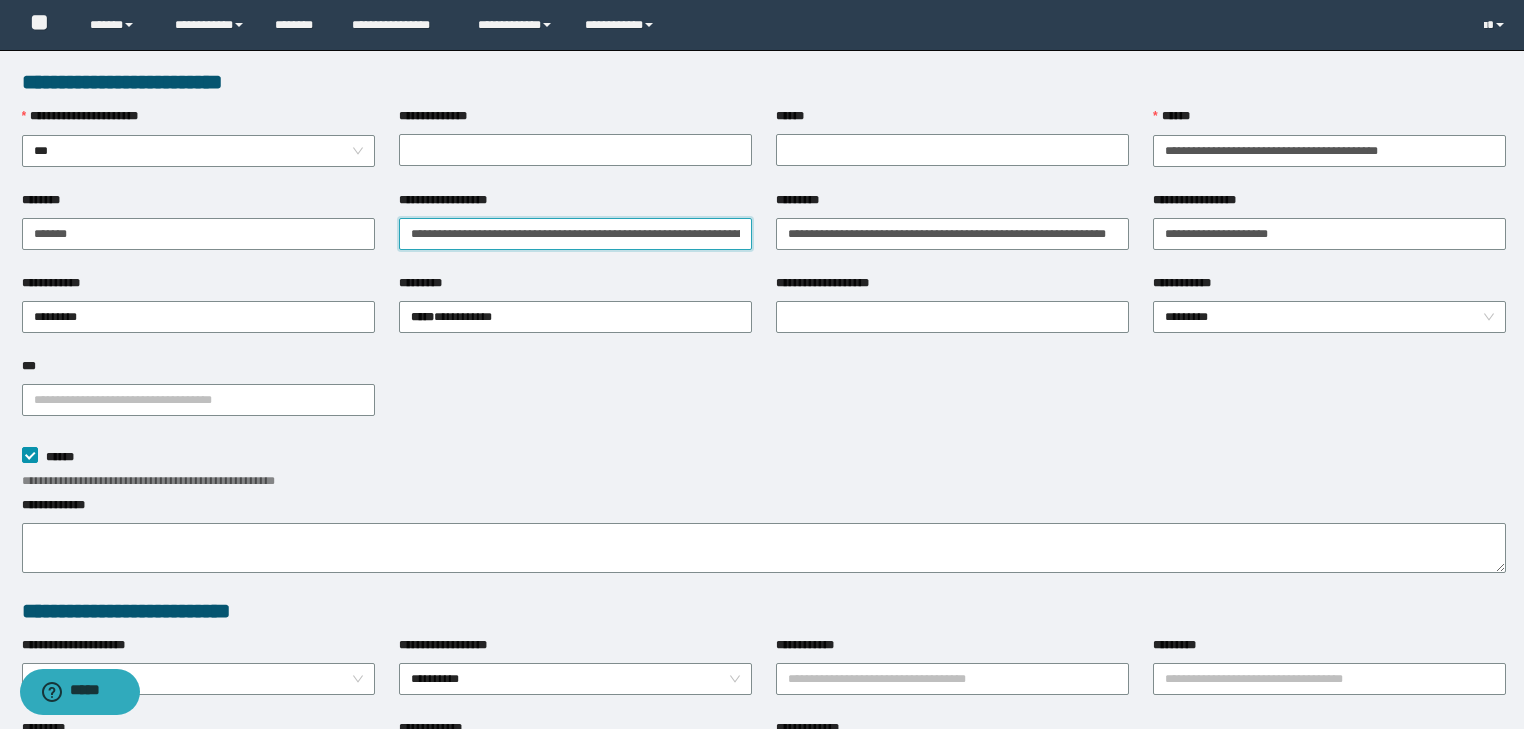 drag, startPoint x: 568, startPoint y: 227, endPoint x: 0, endPoint y: 159, distance: 572.05597 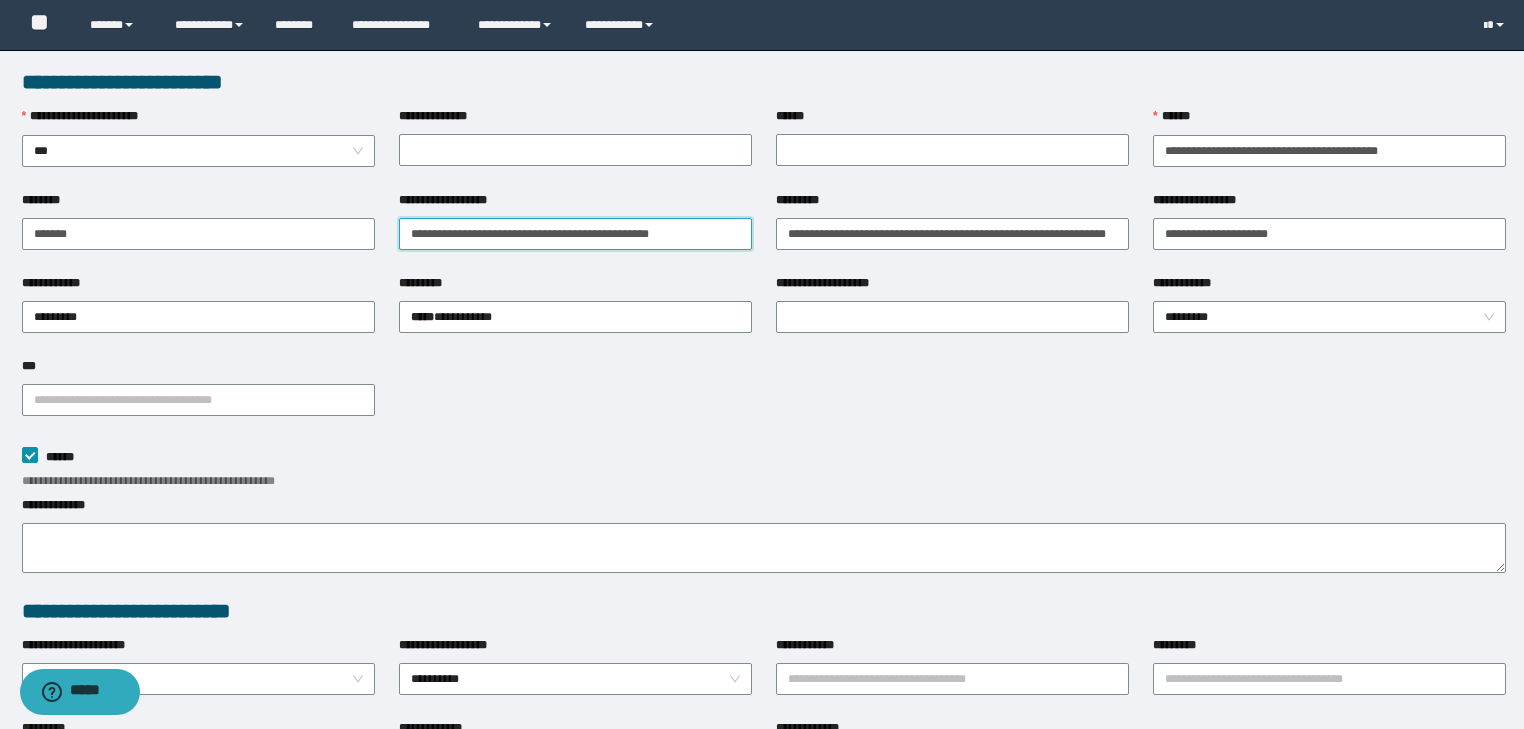 drag, startPoint x: 599, startPoint y: 232, endPoint x: 700, endPoint y: 238, distance: 101.17806 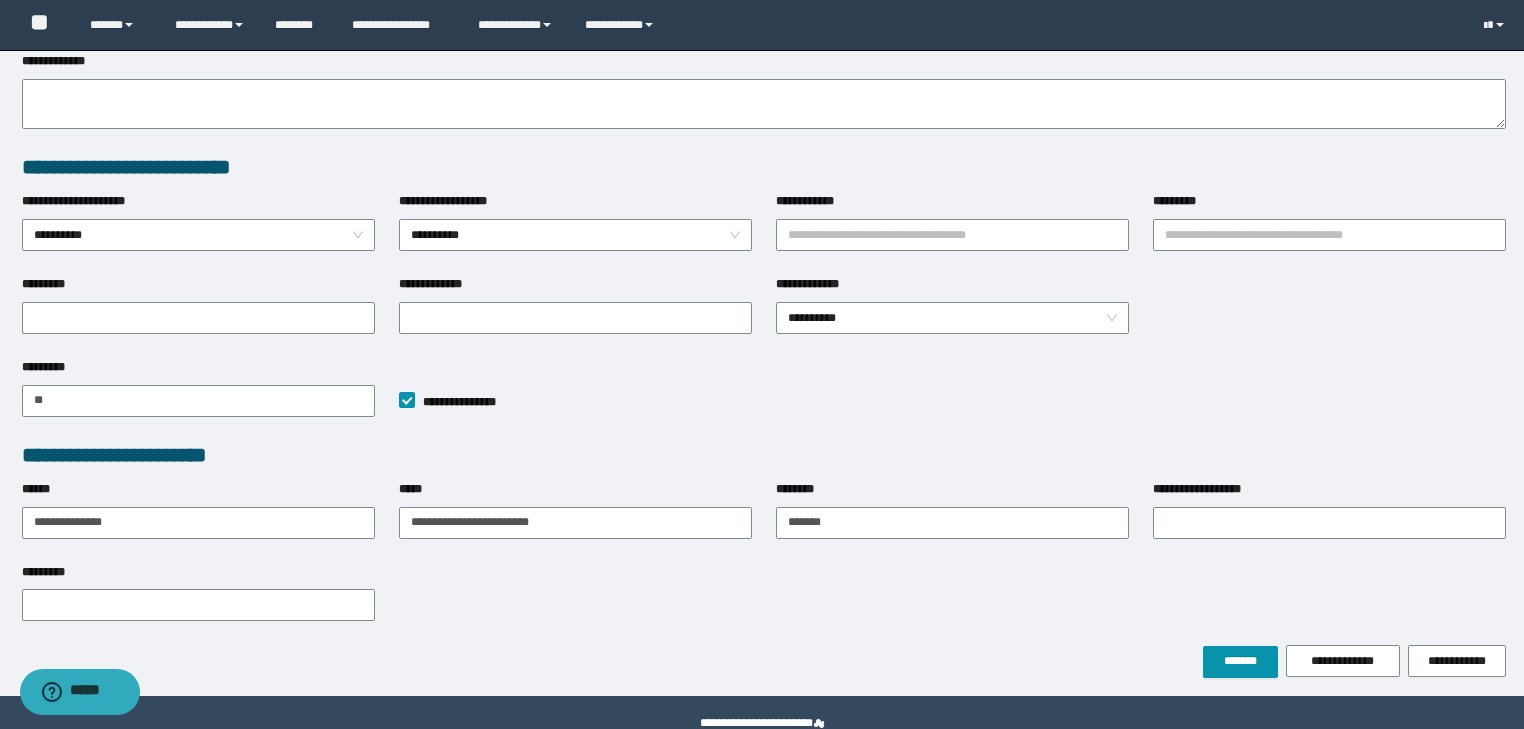 scroll, scrollTop: 487, scrollLeft: 0, axis: vertical 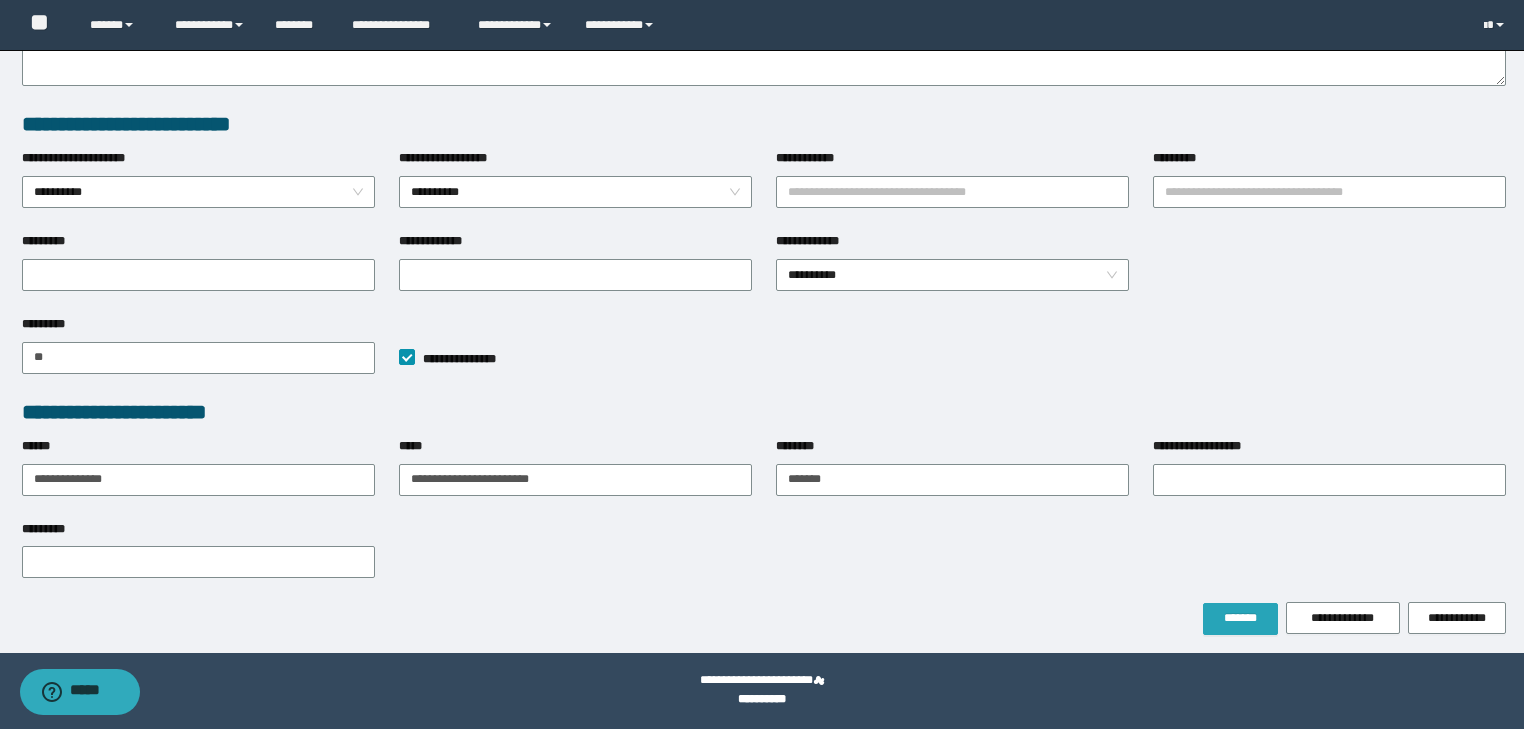 type on "**********" 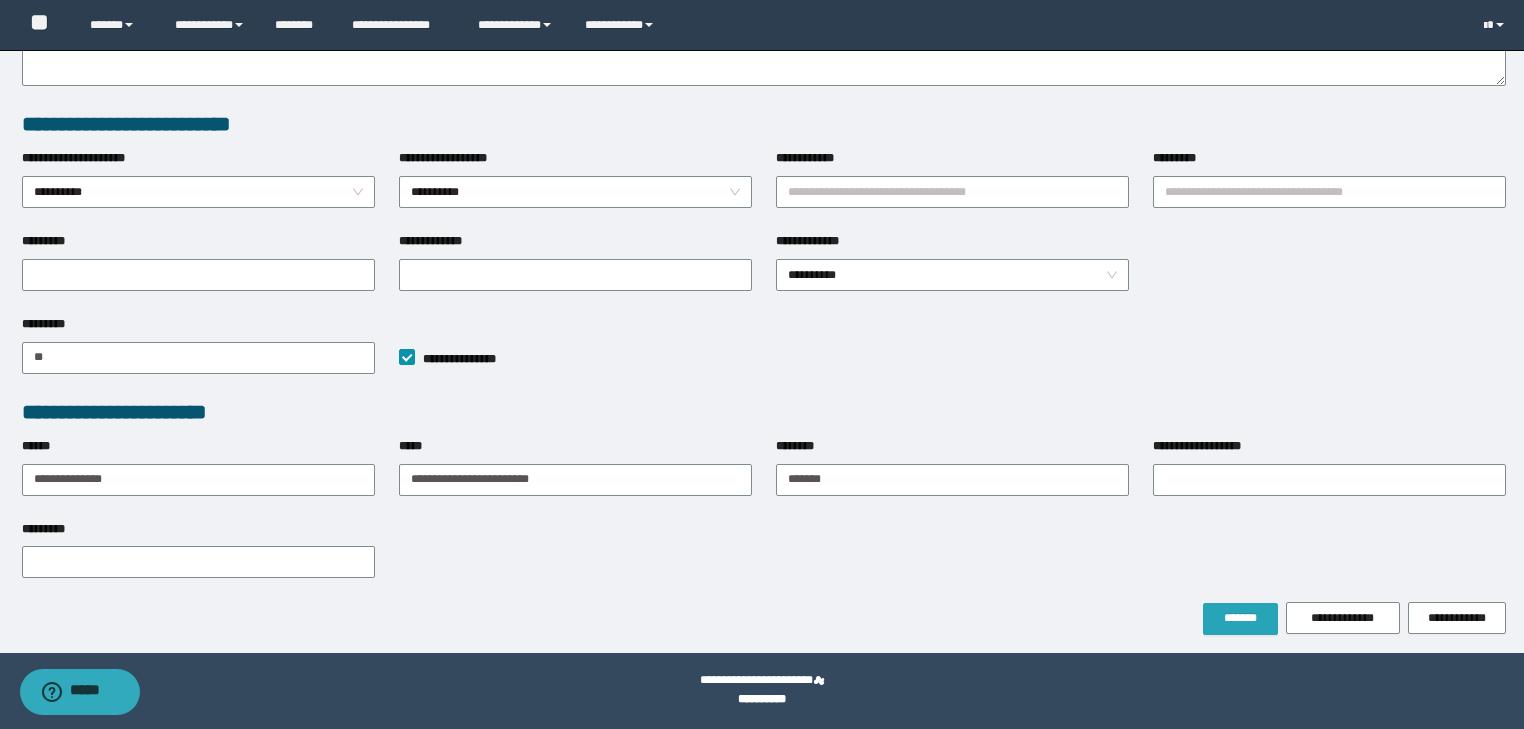 click on "*******" at bounding box center (1240, 619) 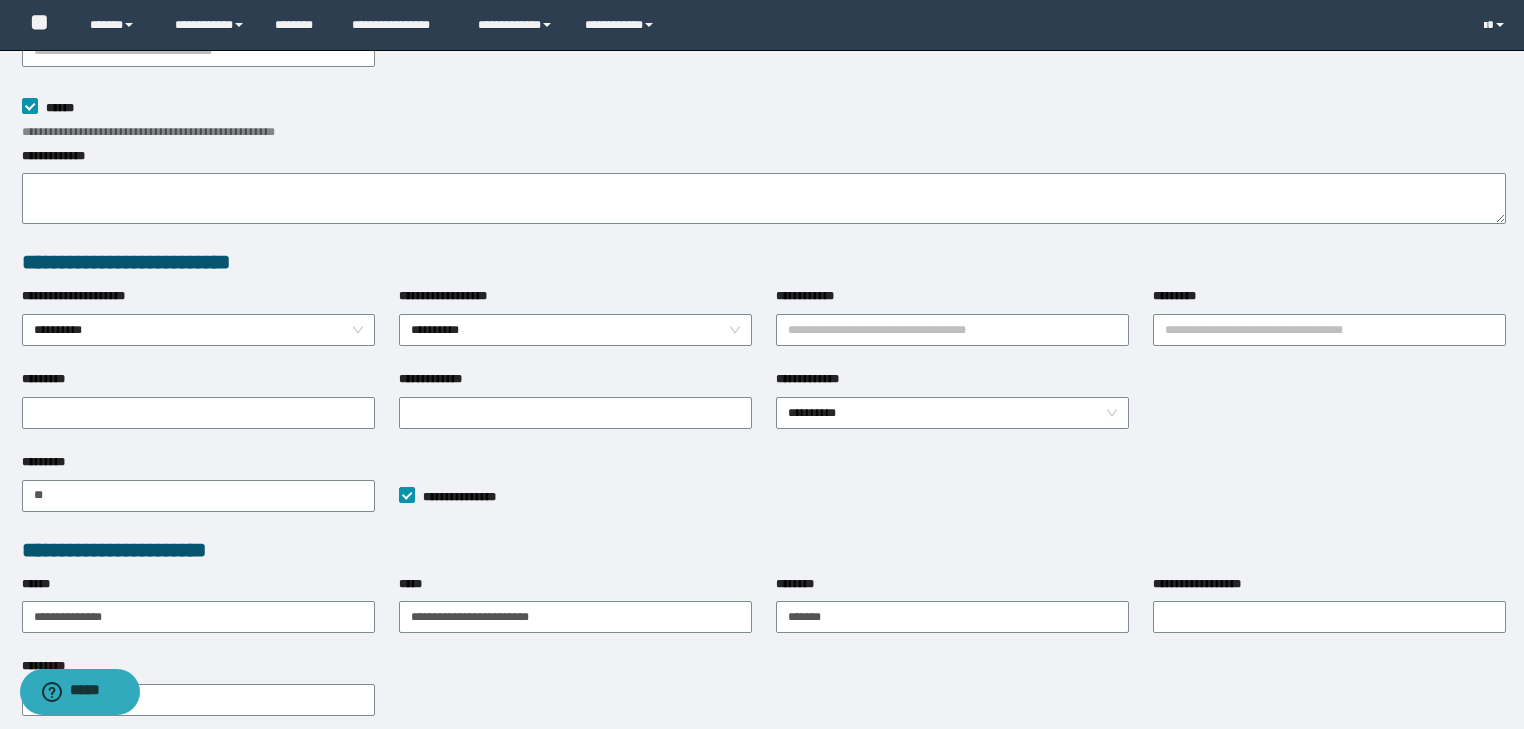 scroll, scrollTop: 60, scrollLeft: 0, axis: vertical 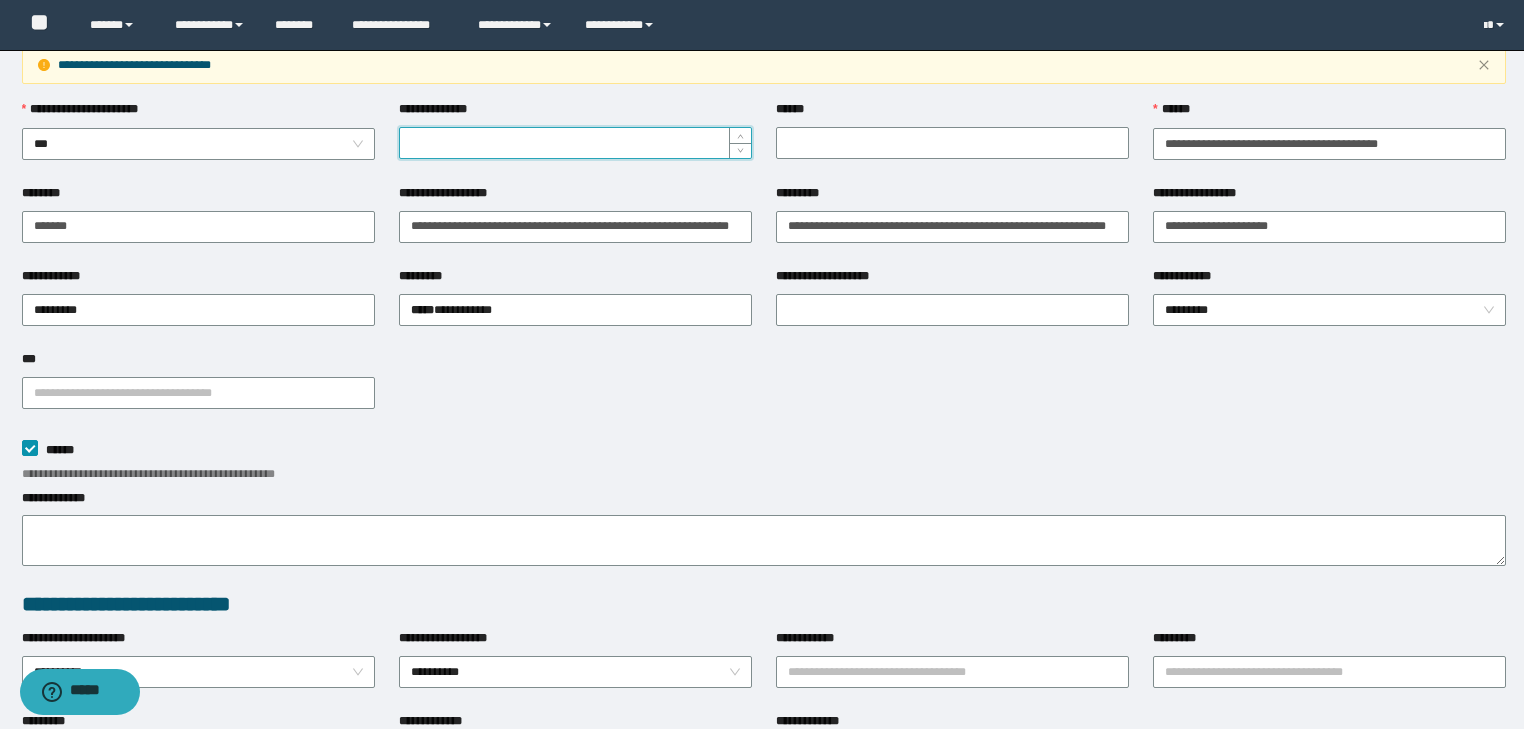 click on "**********" at bounding box center (575, 143) 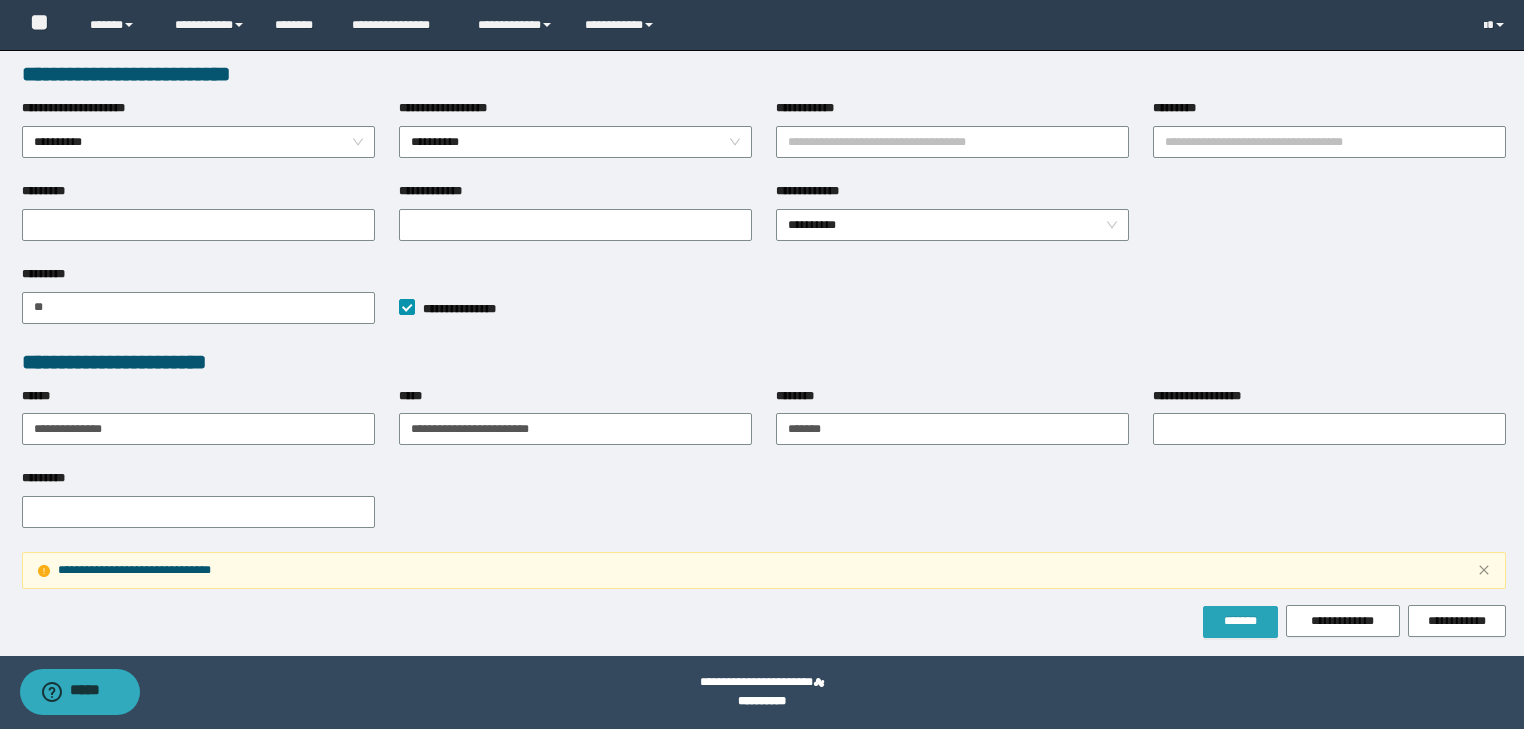 scroll, scrollTop: 592, scrollLeft: 0, axis: vertical 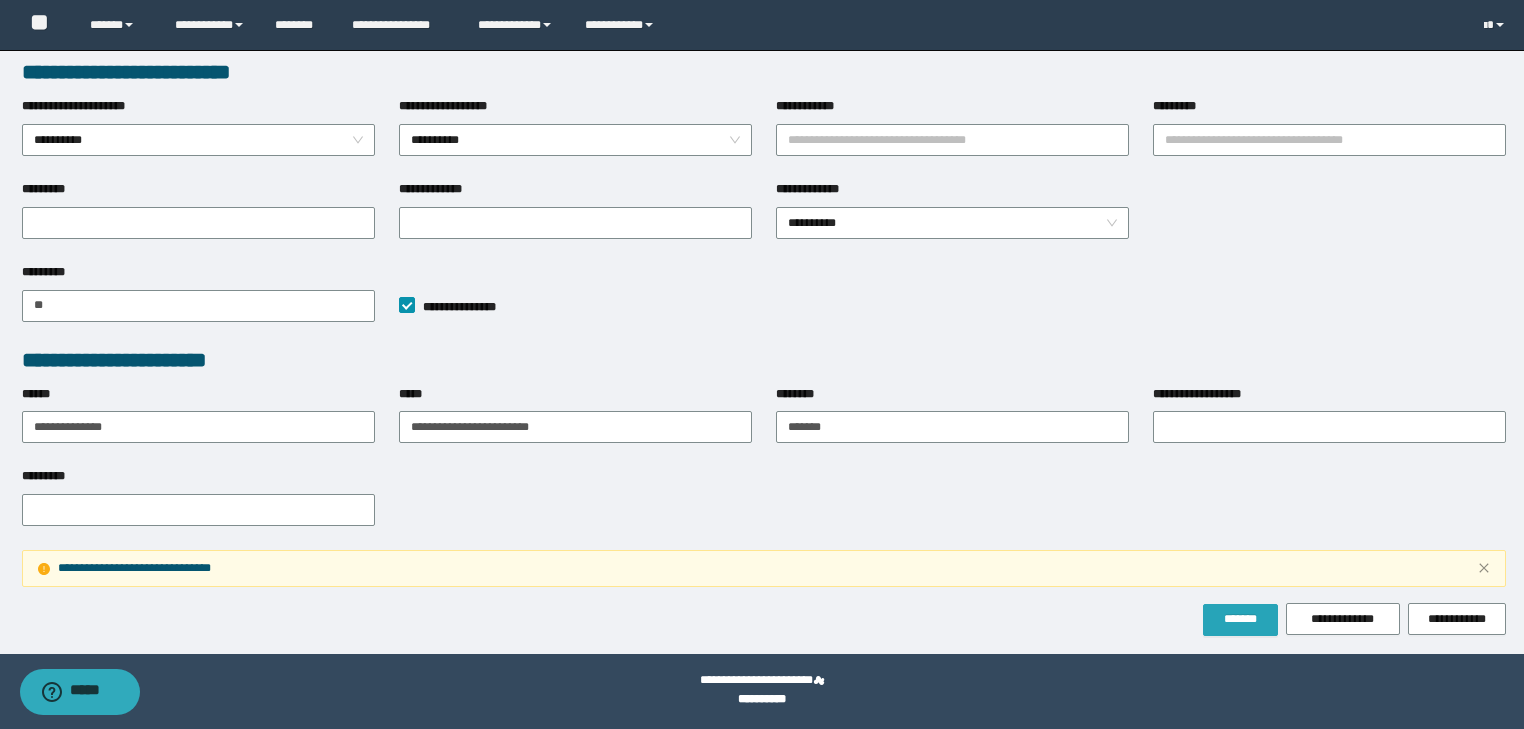 type on "*" 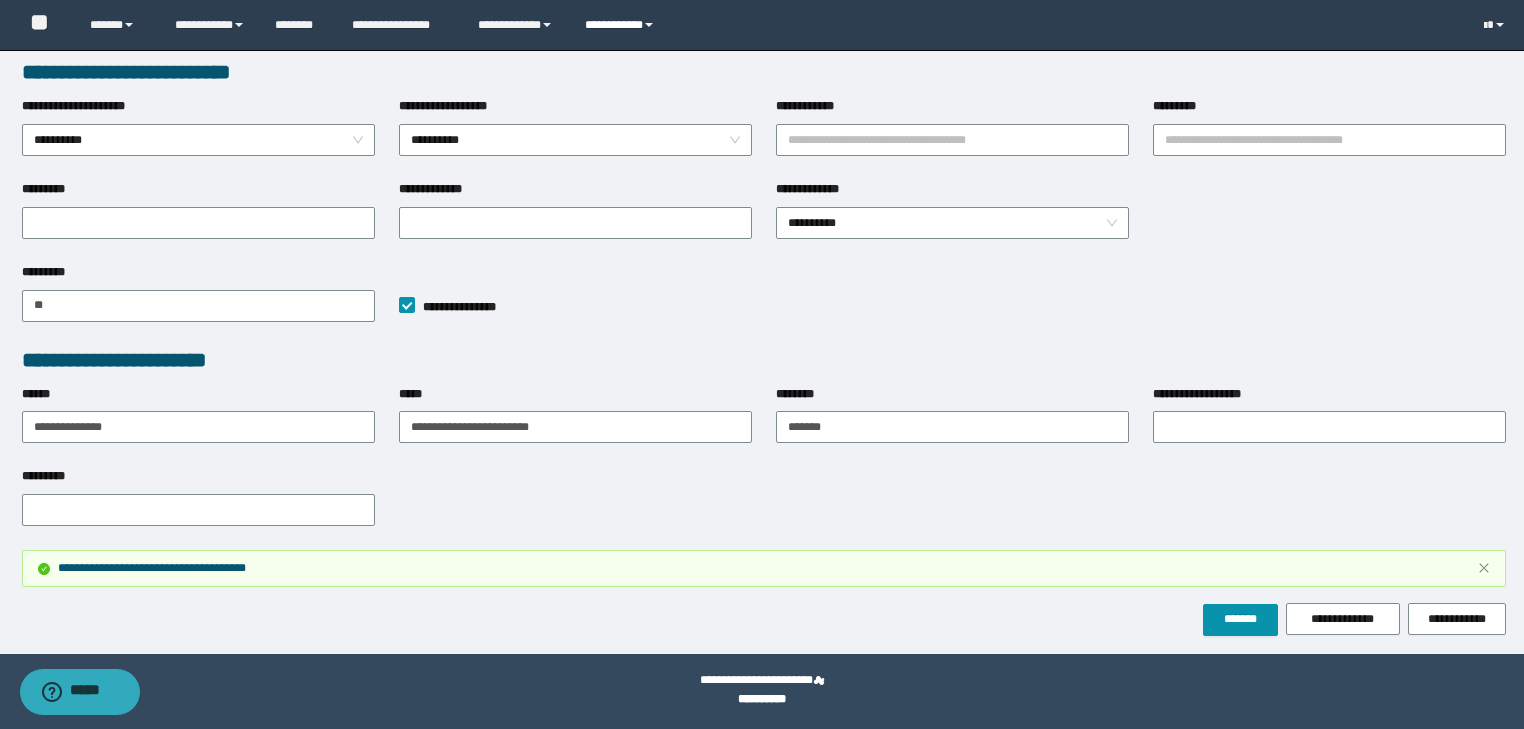 click on "**********" at bounding box center (622, 25) 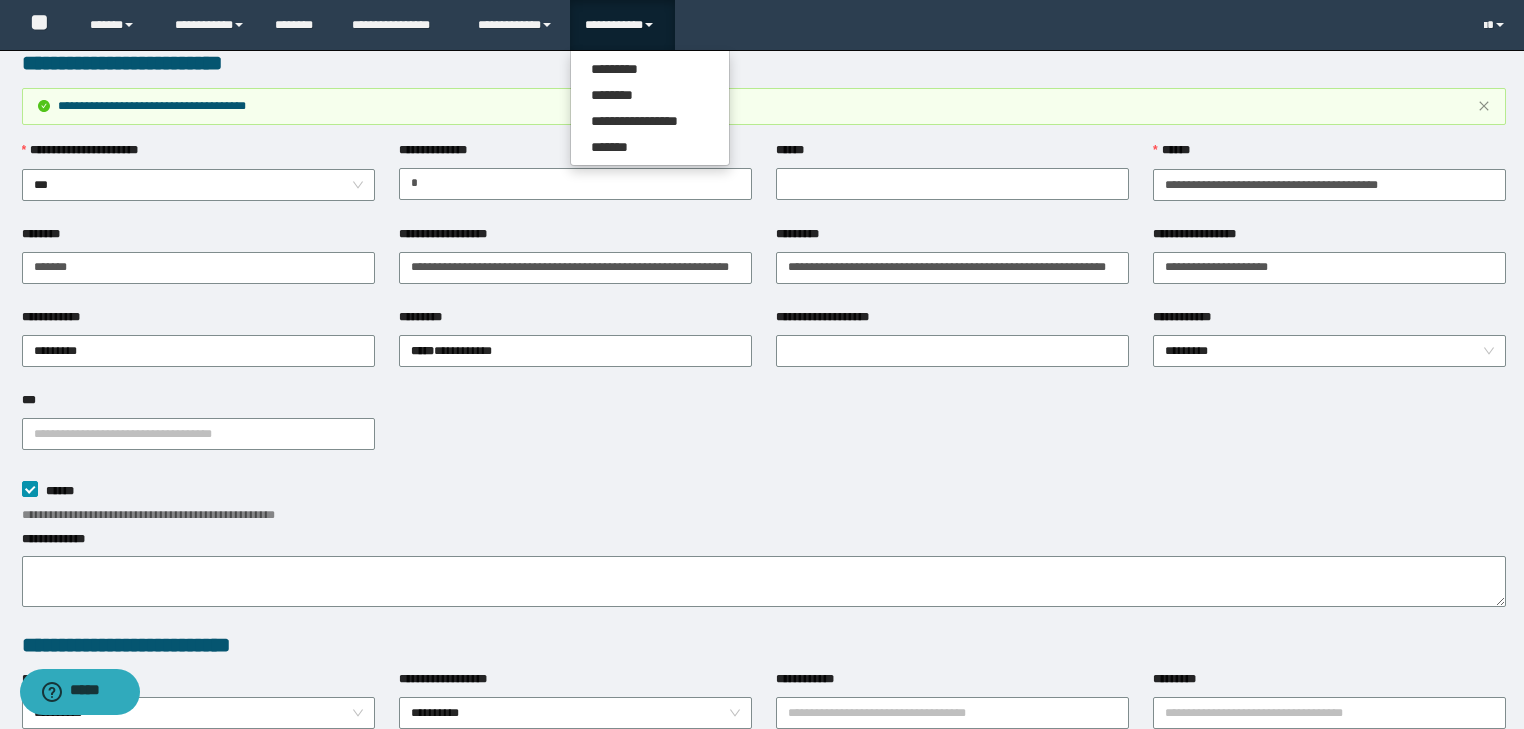 scroll, scrollTop: 0, scrollLeft: 0, axis: both 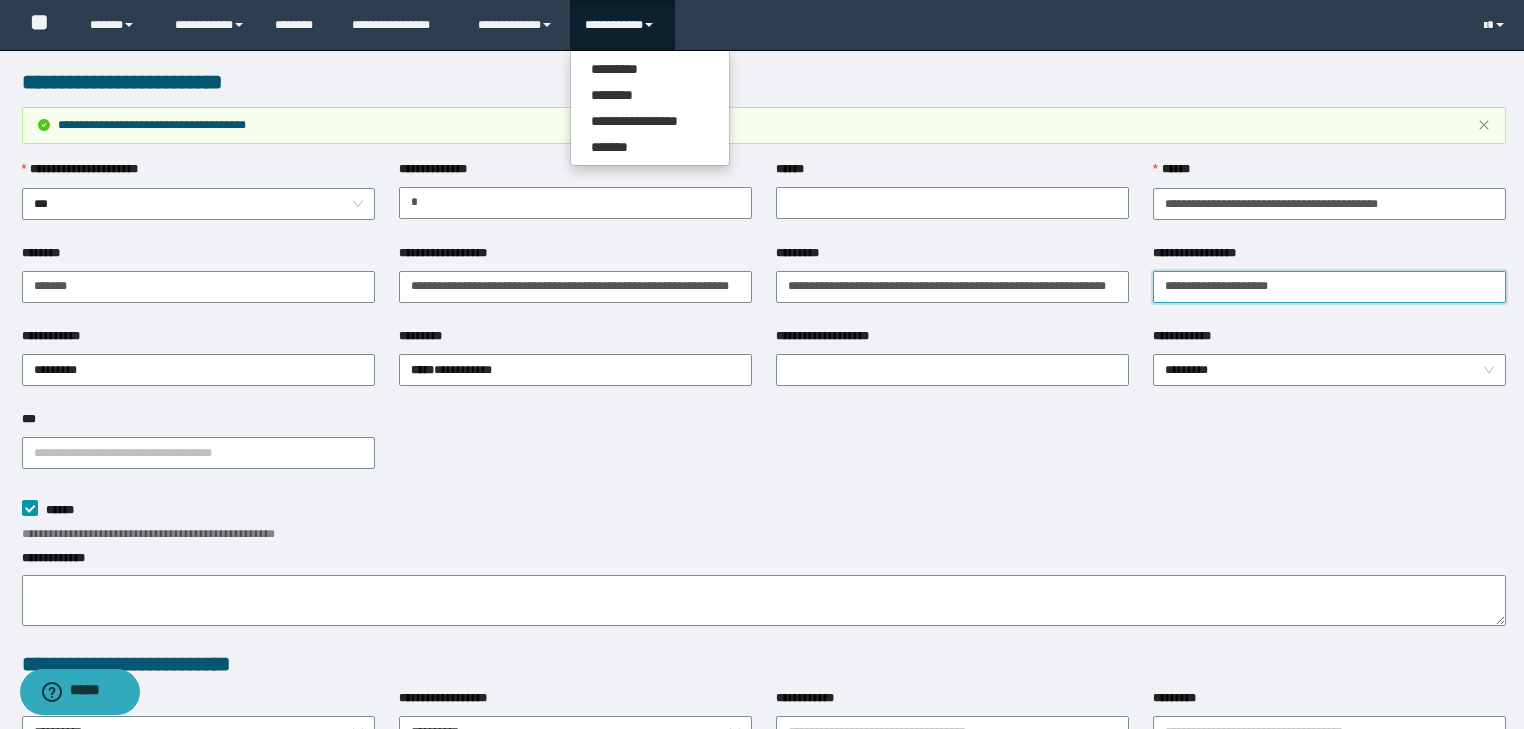 click on "**********" at bounding box center (1329, 287) 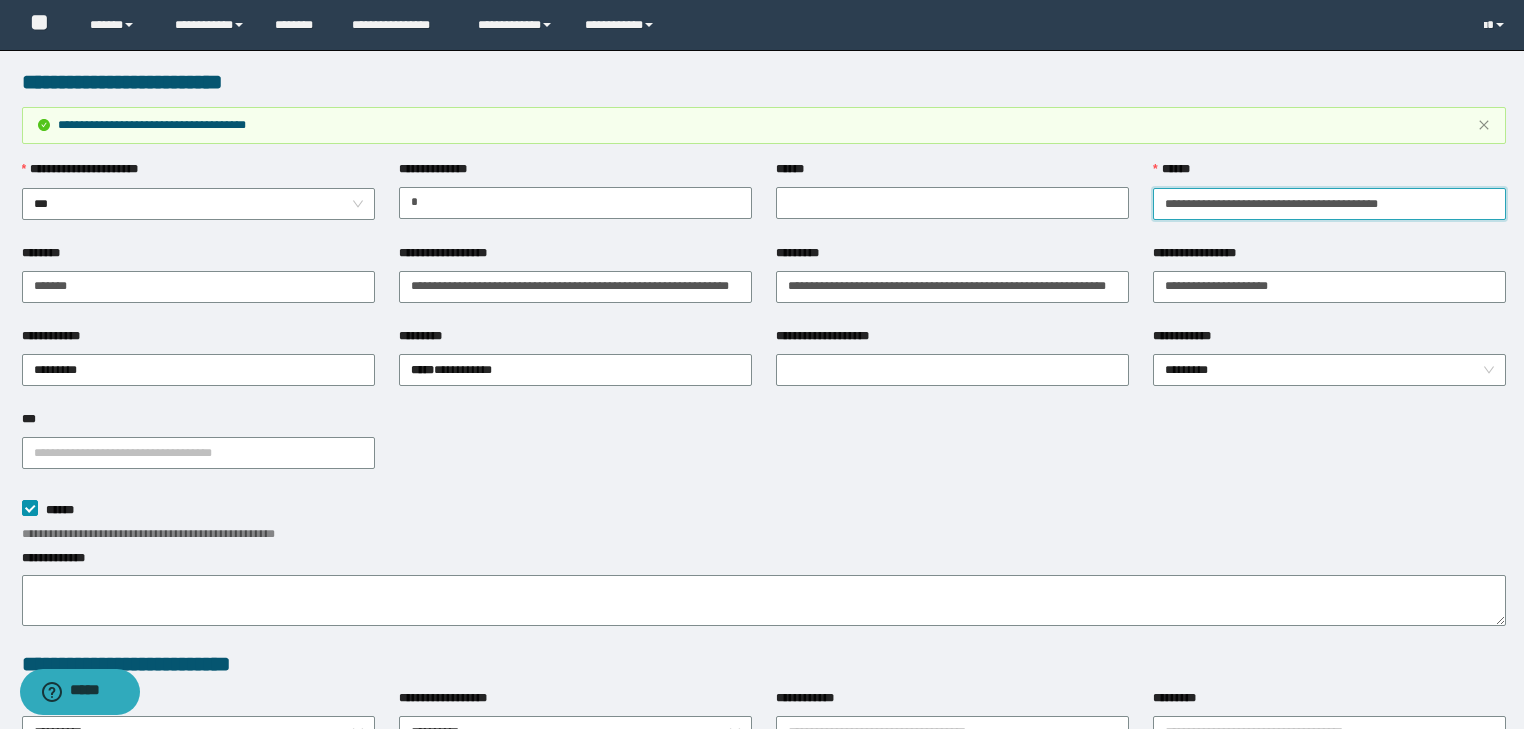 drag, startPoint x: 1385, startPoint y: 197, endPoint x: 1031, endPoint y: 164, distance: 355.53482 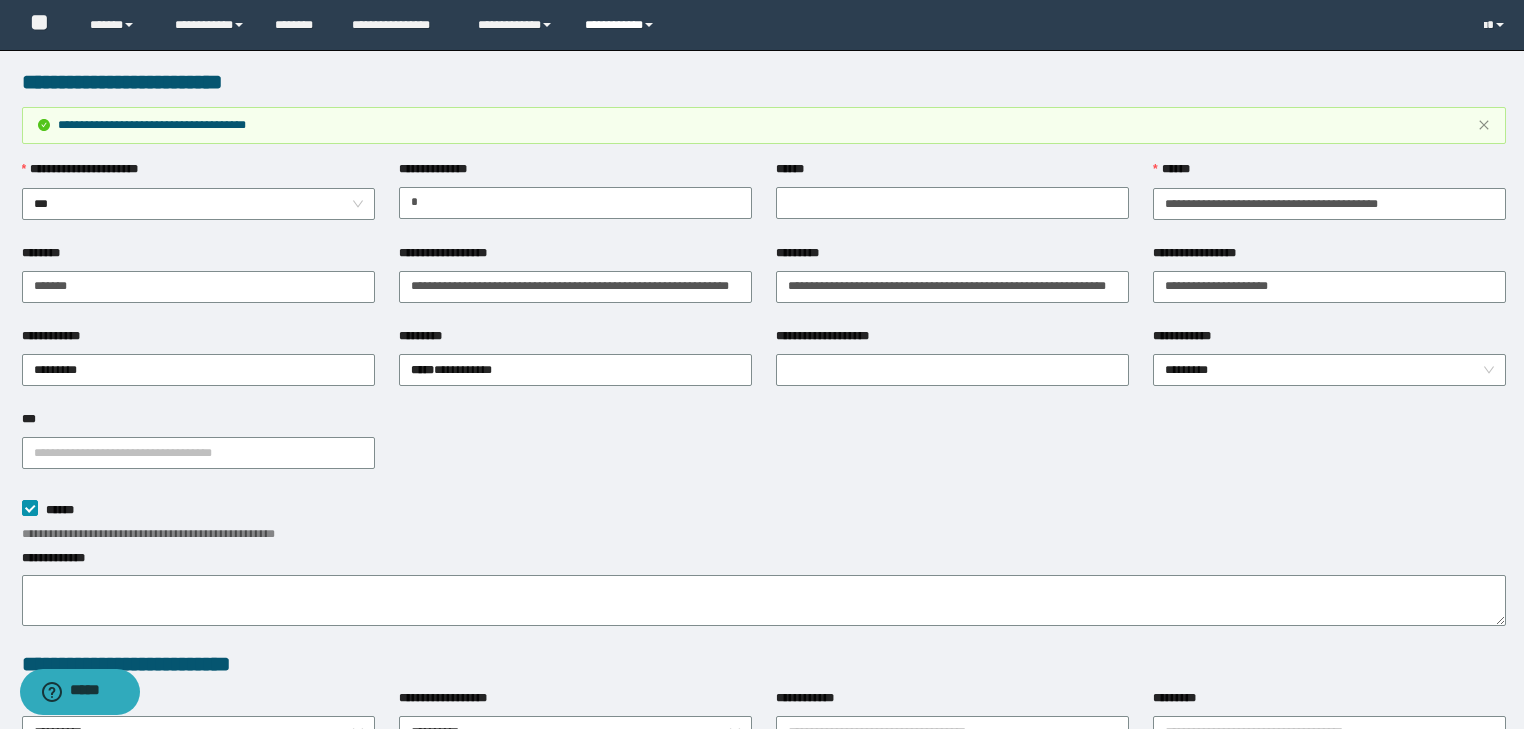 click on "**********" at bounding box center (622, 25) 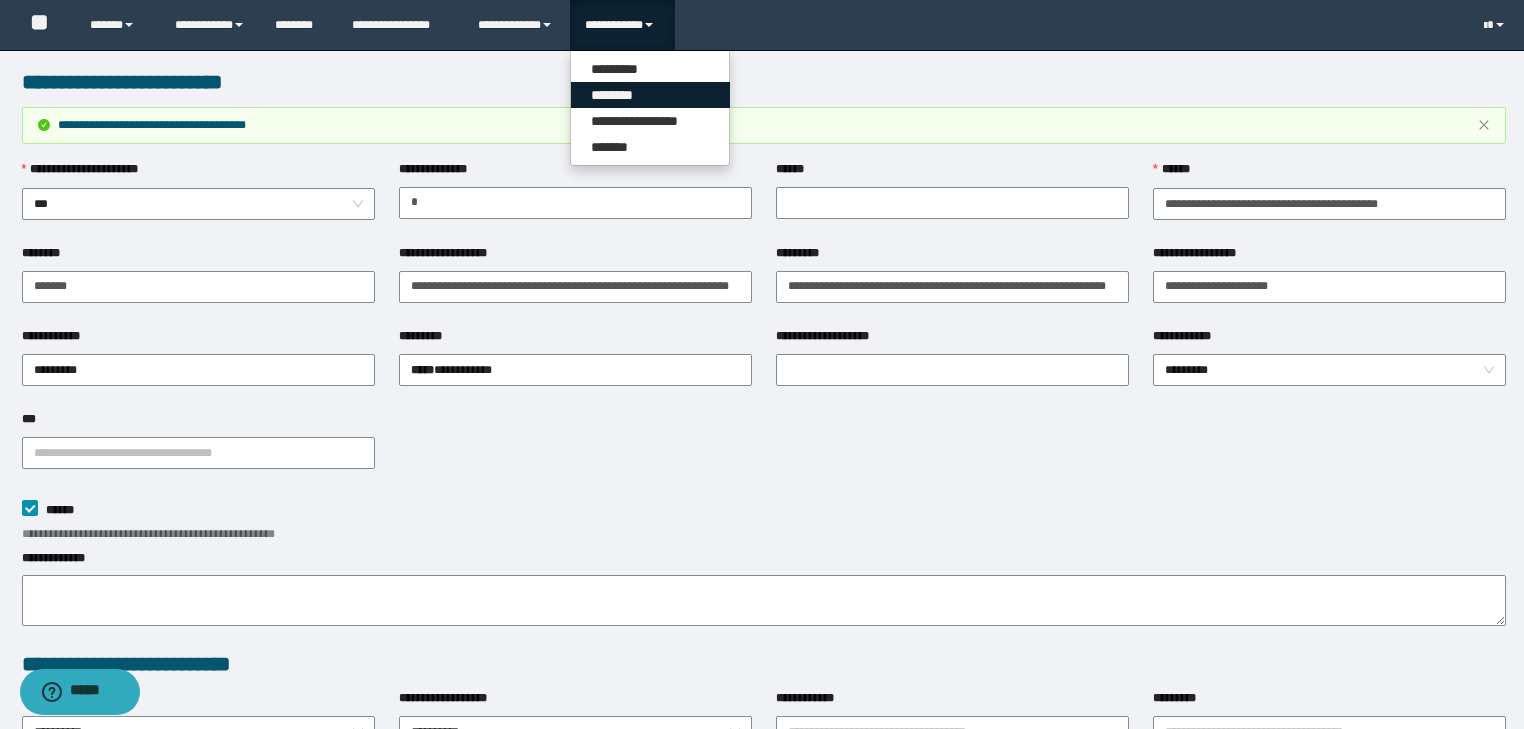 click on "********" at bounding box center [650, 95] 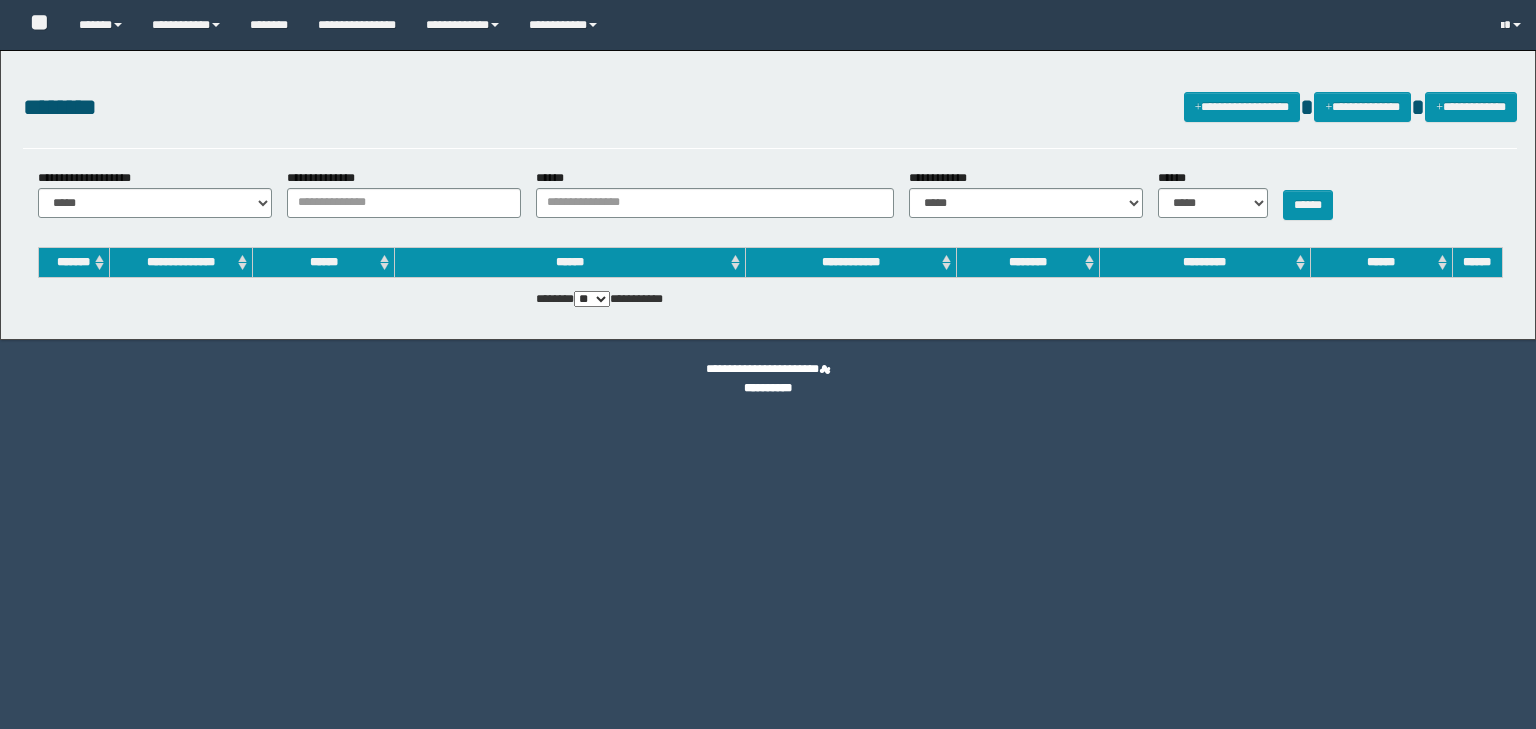 scroll, scrollTop: 0, scrollLeft: 0, axis: both 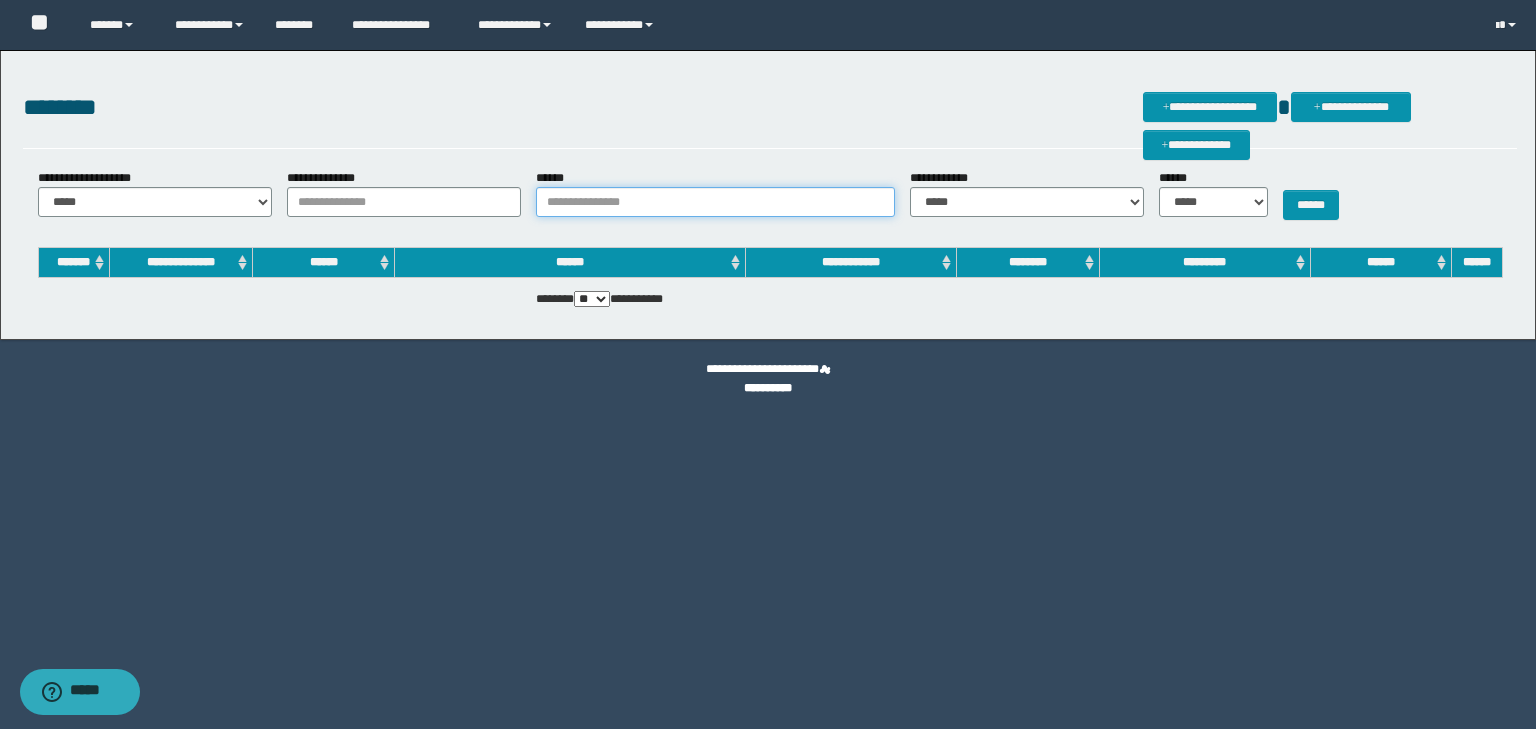 click on "******" at bounding box center (715, 202) 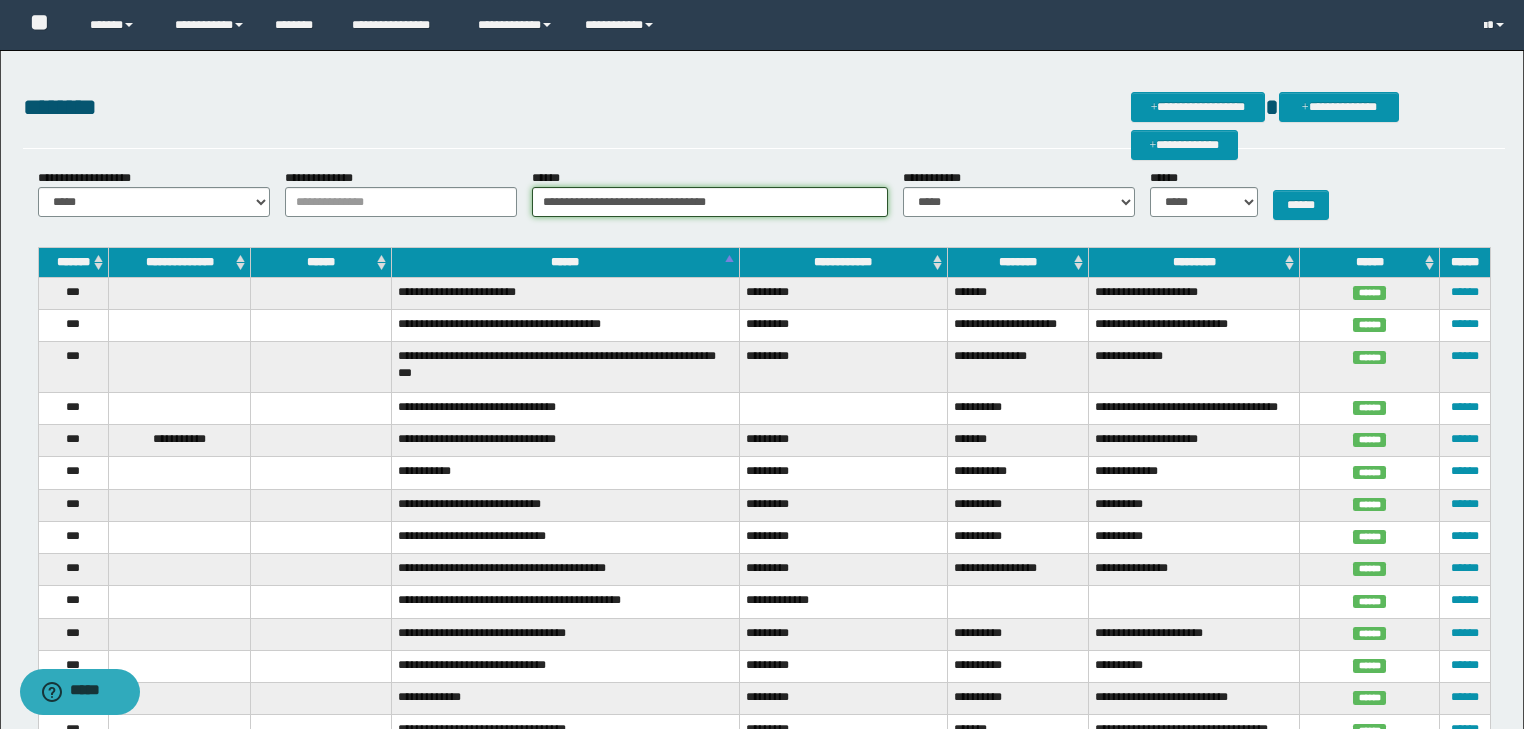 type on "**********" 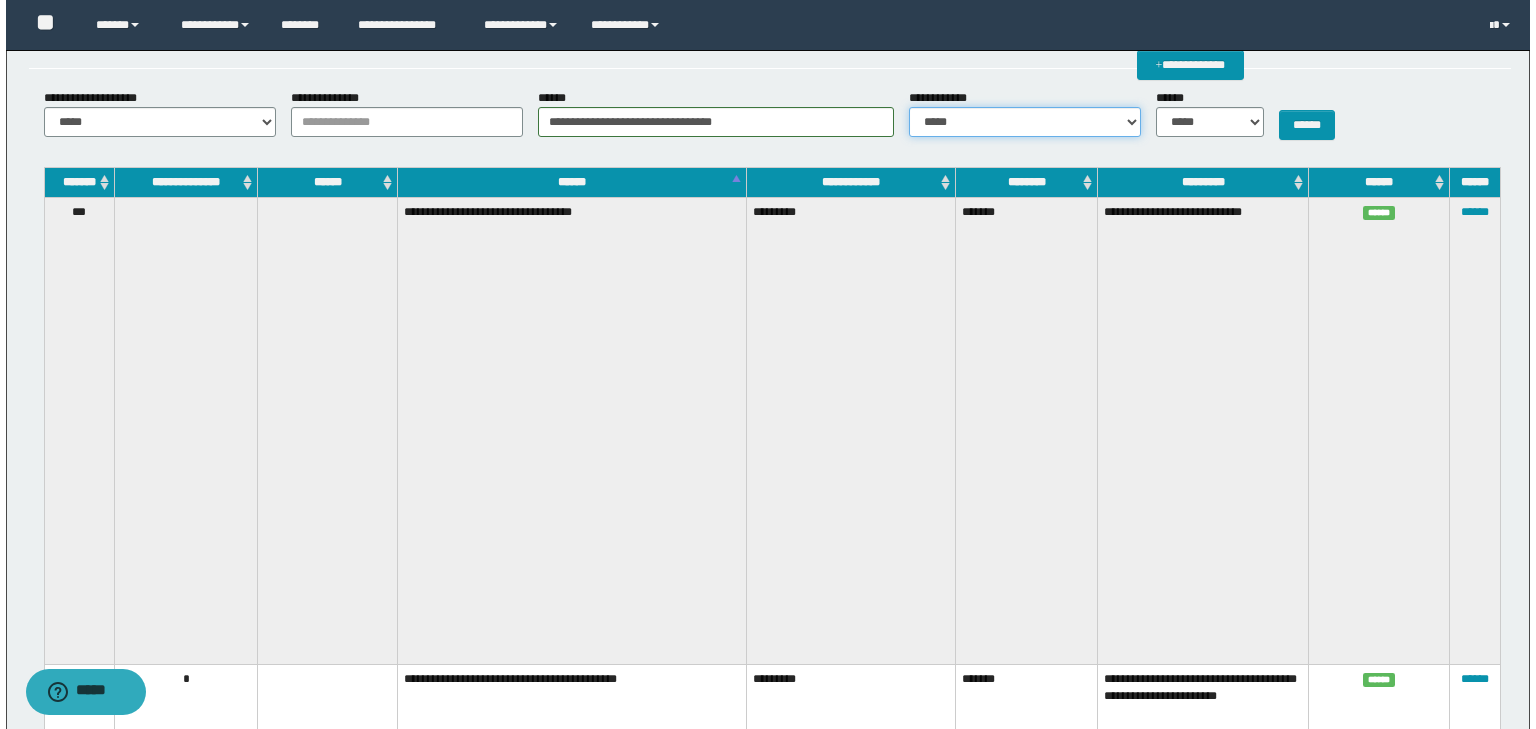 scroll, scrollTop: 0, scrollLeft: 0, axis: both 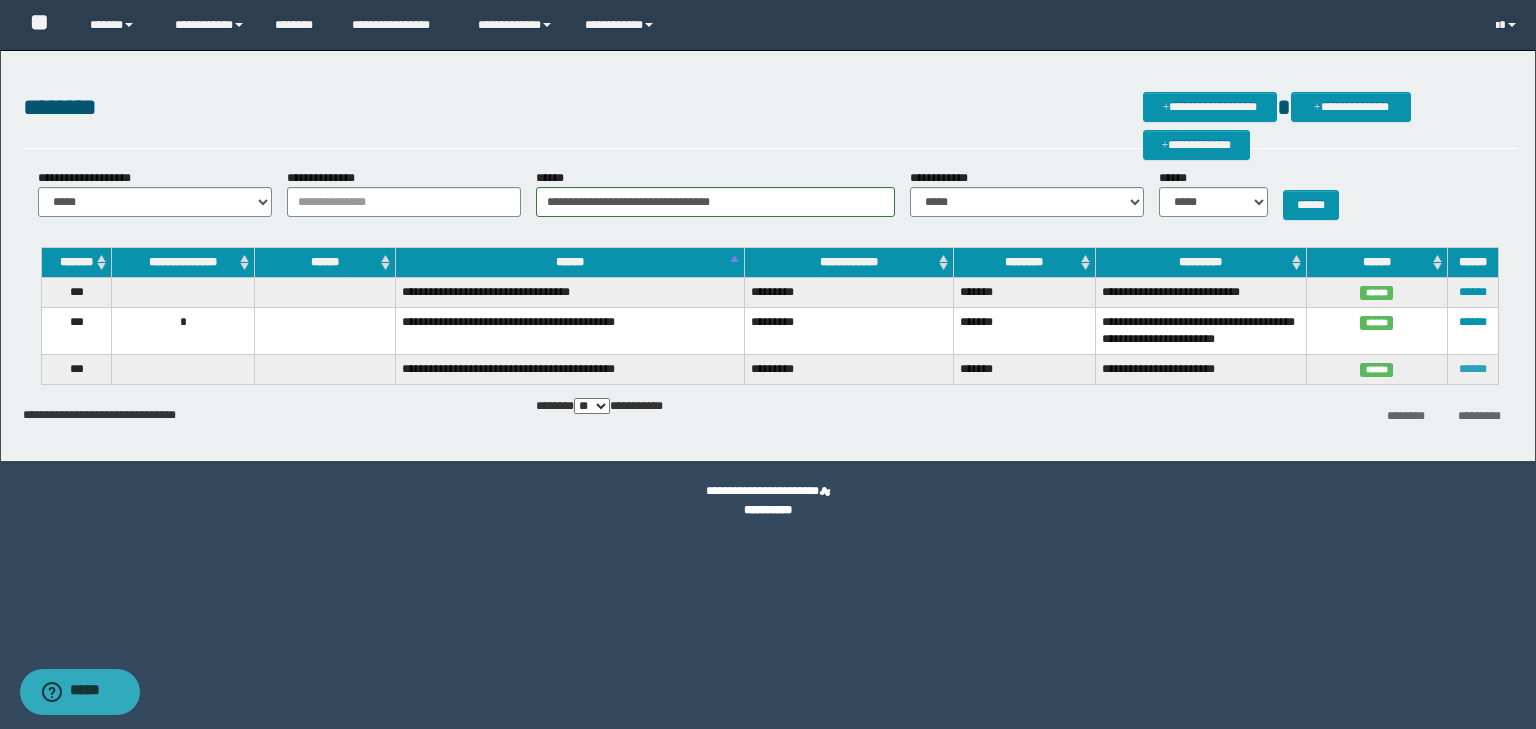 click on "******" at bounding box center [1473, 369] 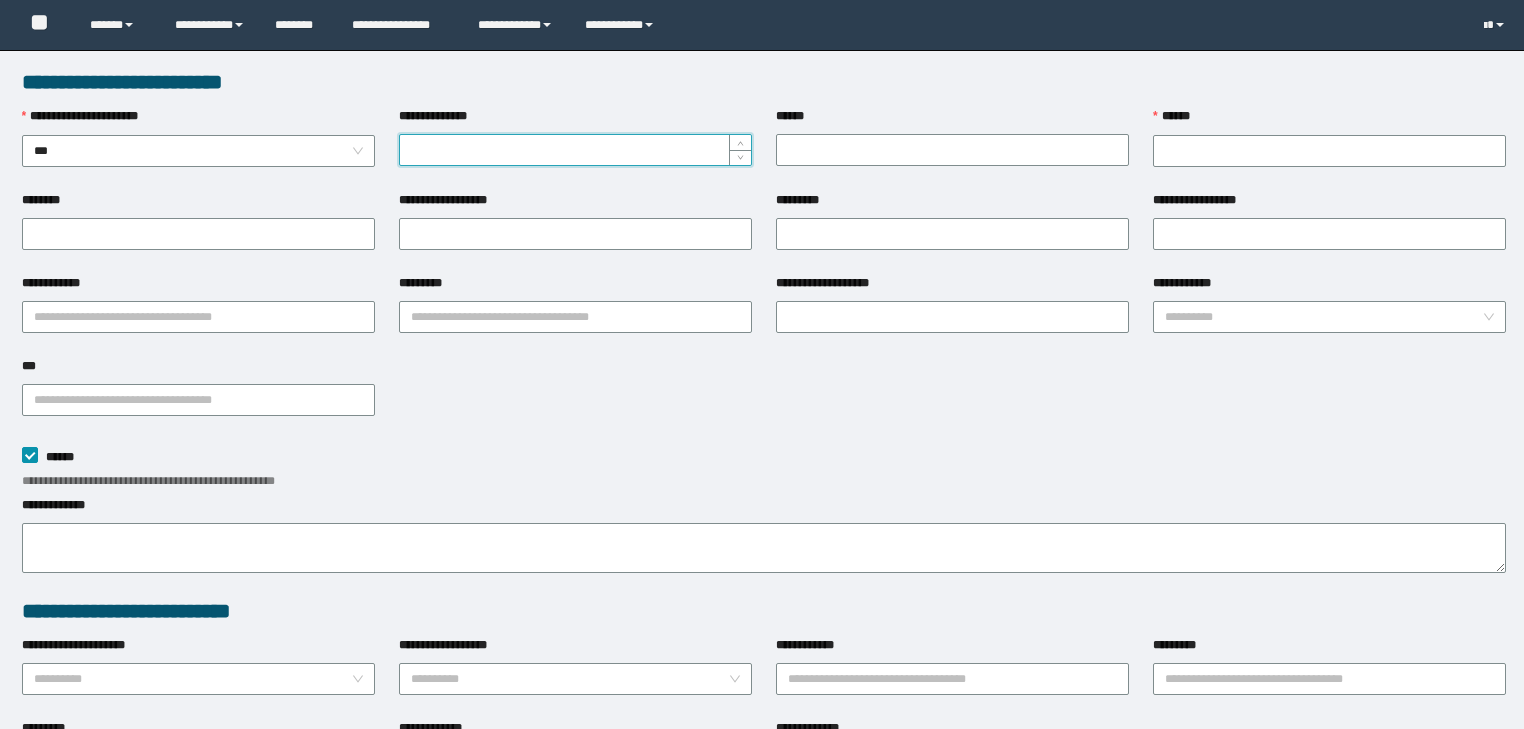 scroll, scrollTop: 0, scrollLeft: 0, axis: both 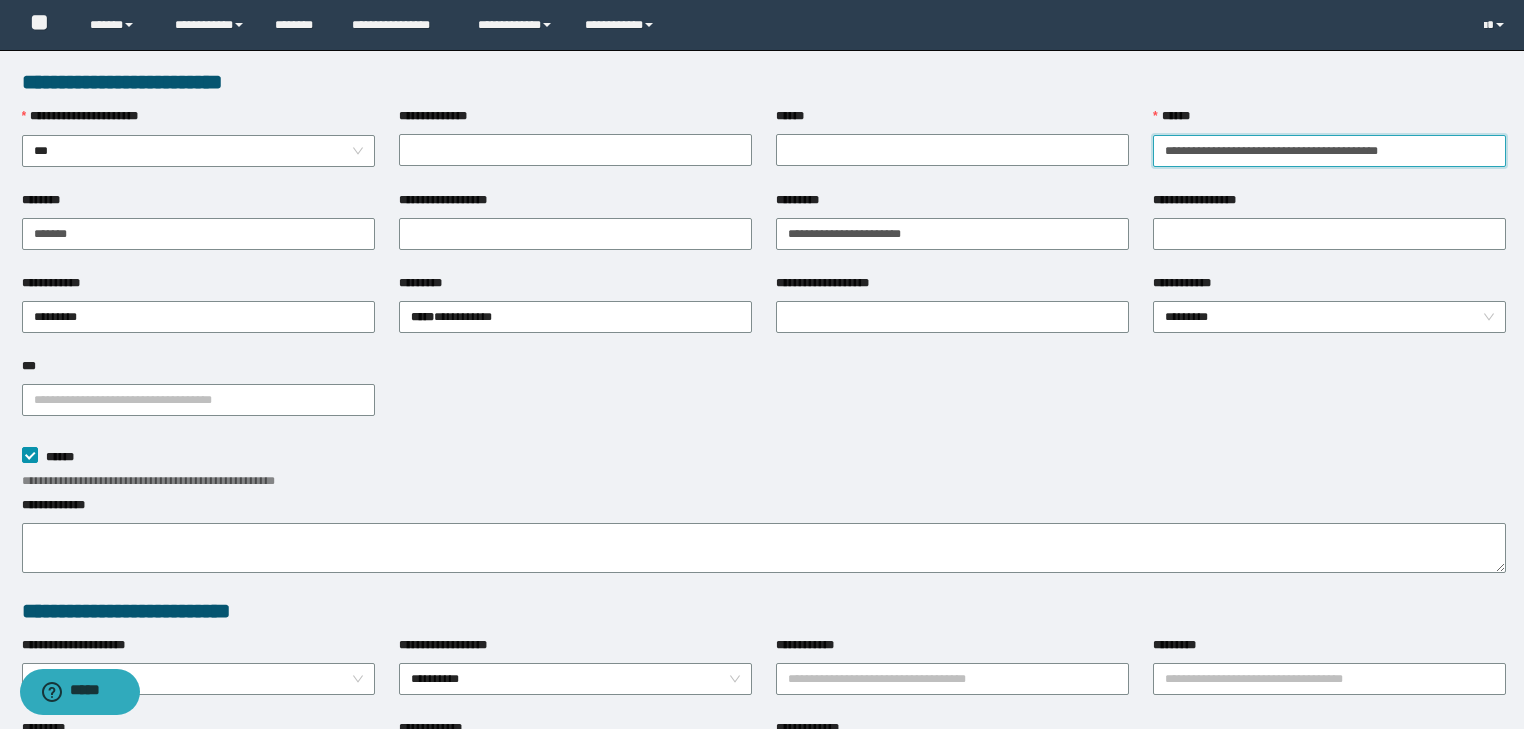 drag, startPoint x: 1443, startPoint y: 150, endPoint x: 750, endPoint y: 36, distance: 702.314 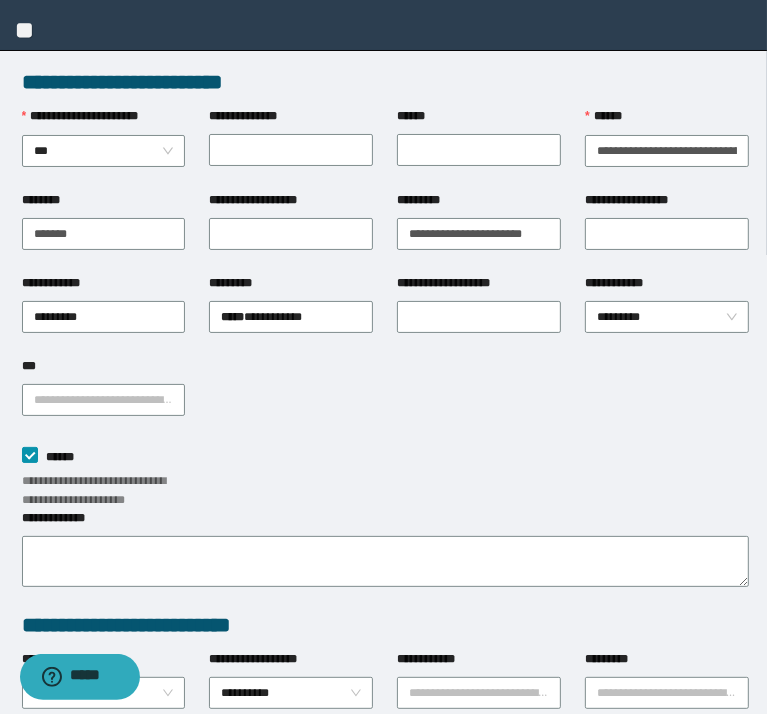 click on "******" at bounding box center (0, 0) 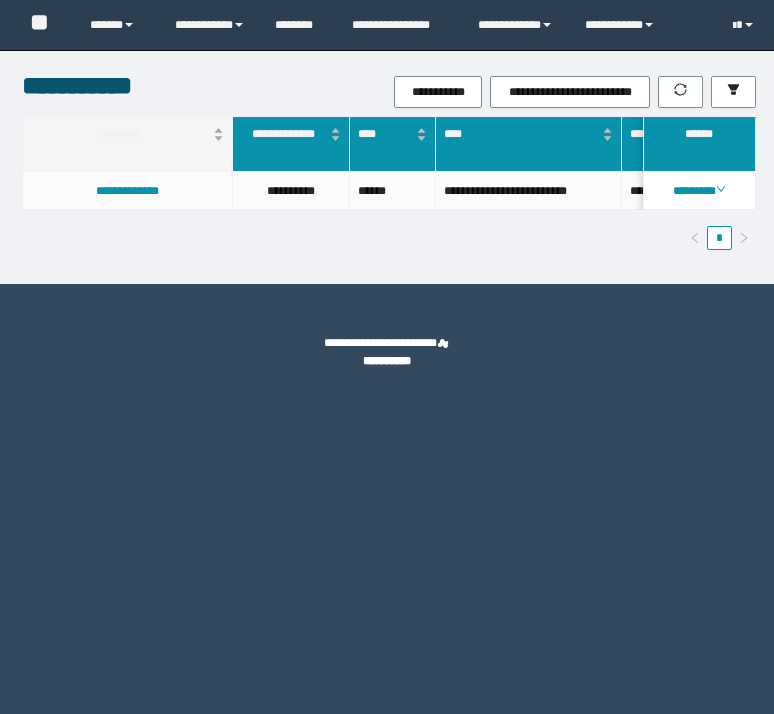 scroll, scrollTop: 0, scrollLeft: 0, axis: both 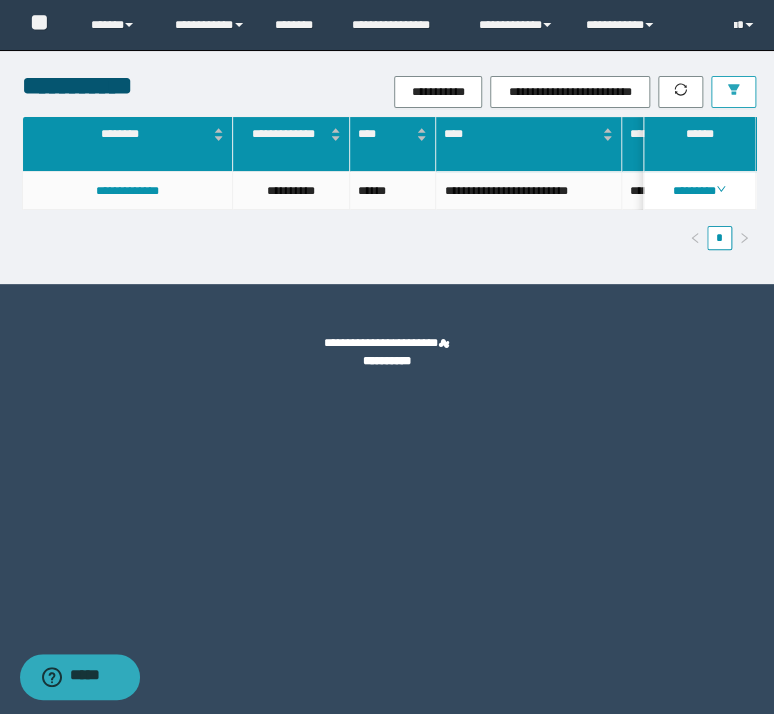 click 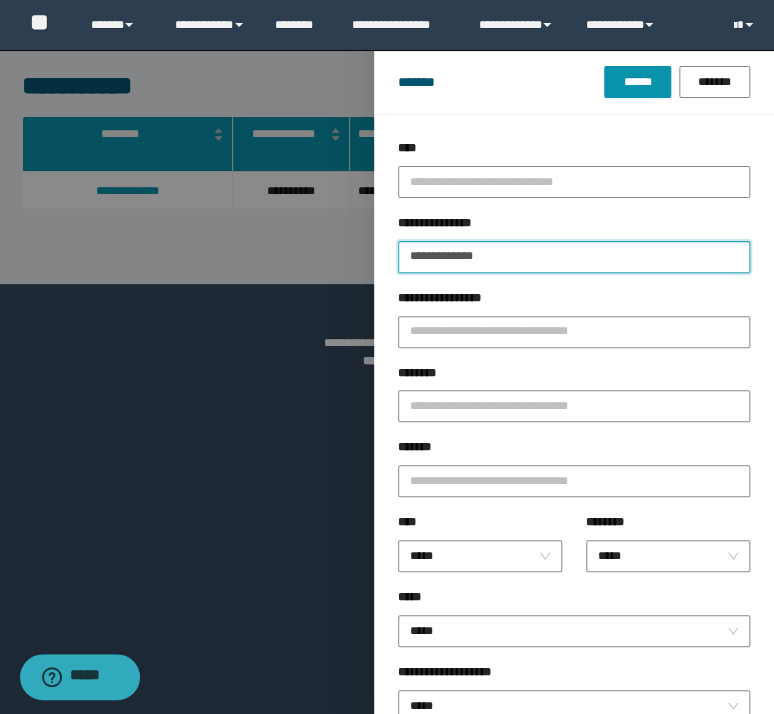 drag, startPoint x: 556, startPoint y: 250, endPoint x: 142, endPoint y: 188, distance: 418.61676 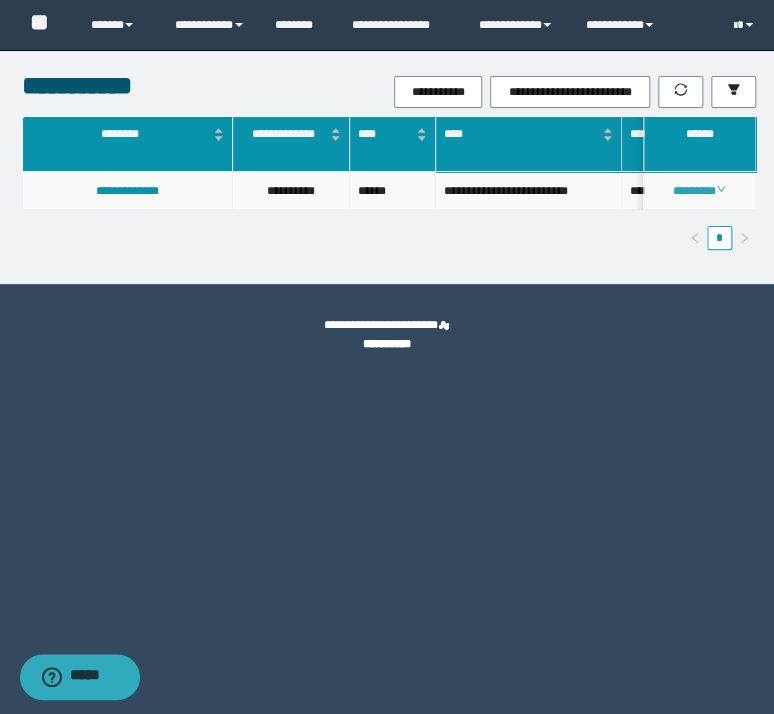 click on "********" at bounding box center (699, 191) 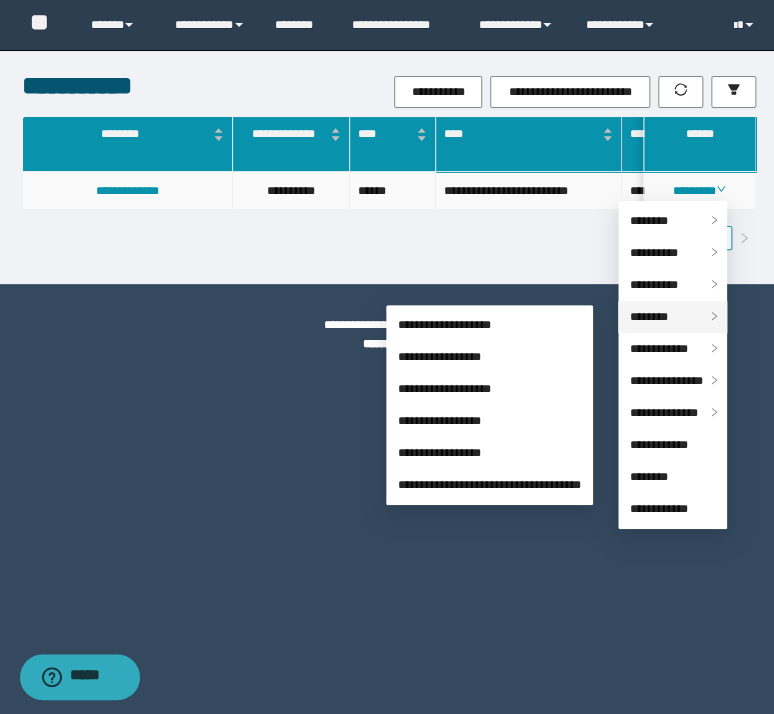 click on "********" at bounding box center [672, 317] 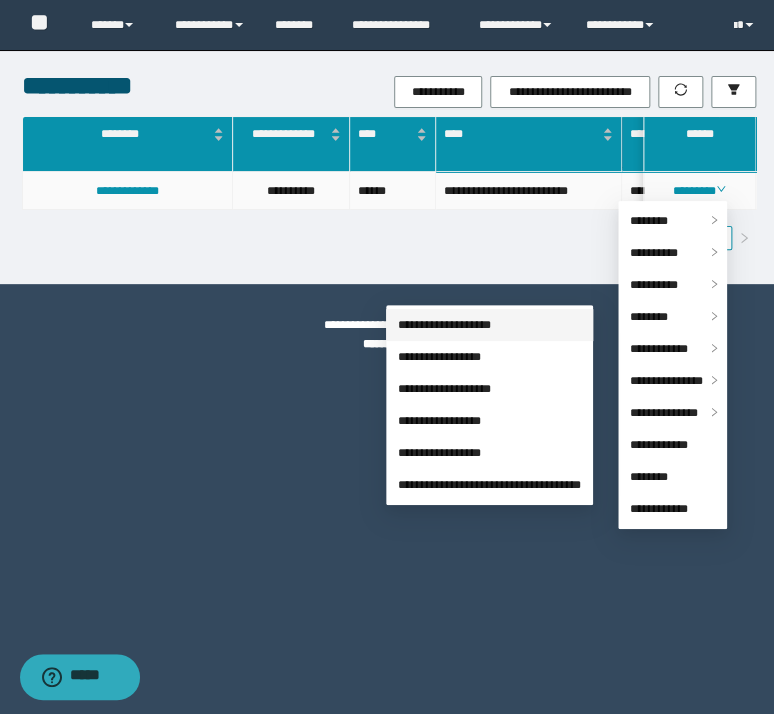 click on "**********" at bounding box center (444, 325) 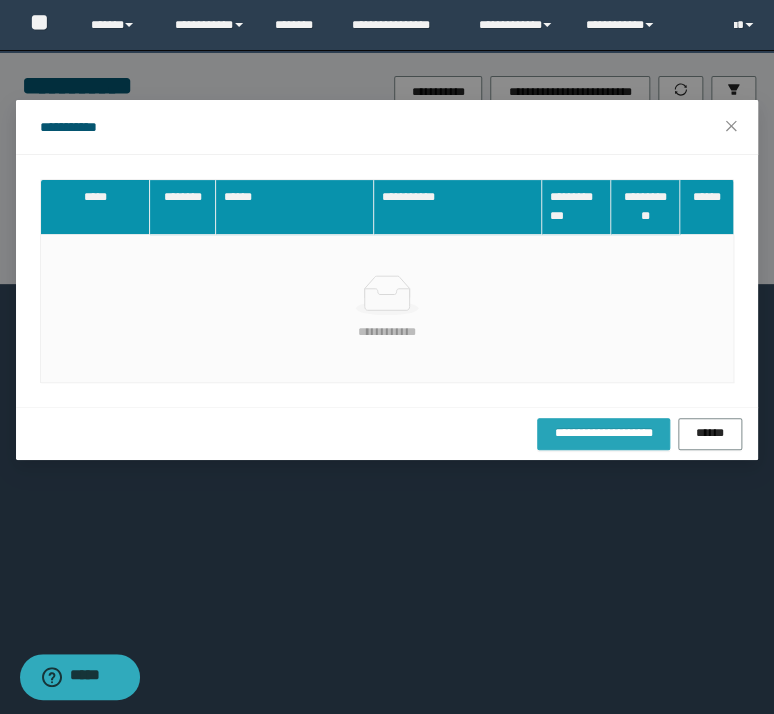 click on "**********" at bounding box center (603, 434) 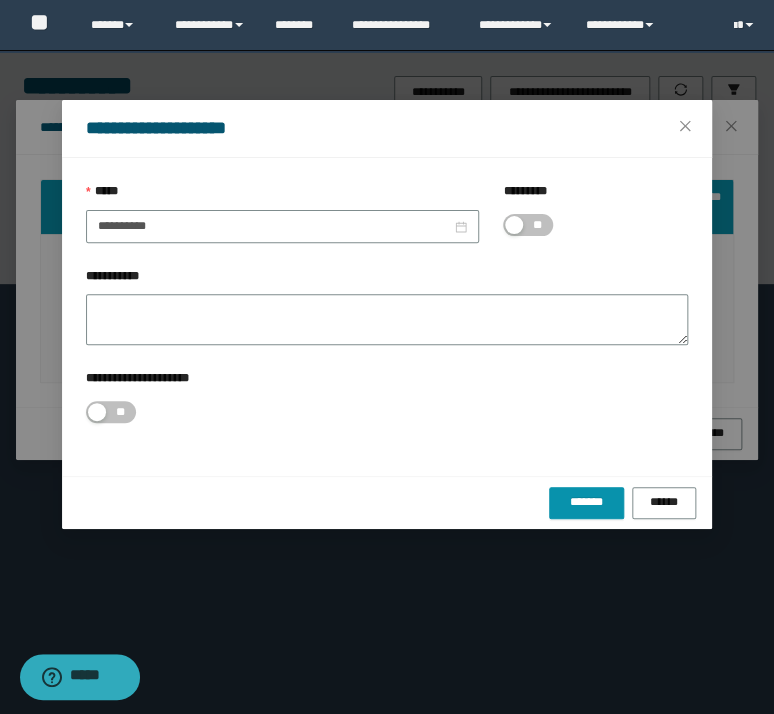 click on "**" at bounding box center [537, 225] 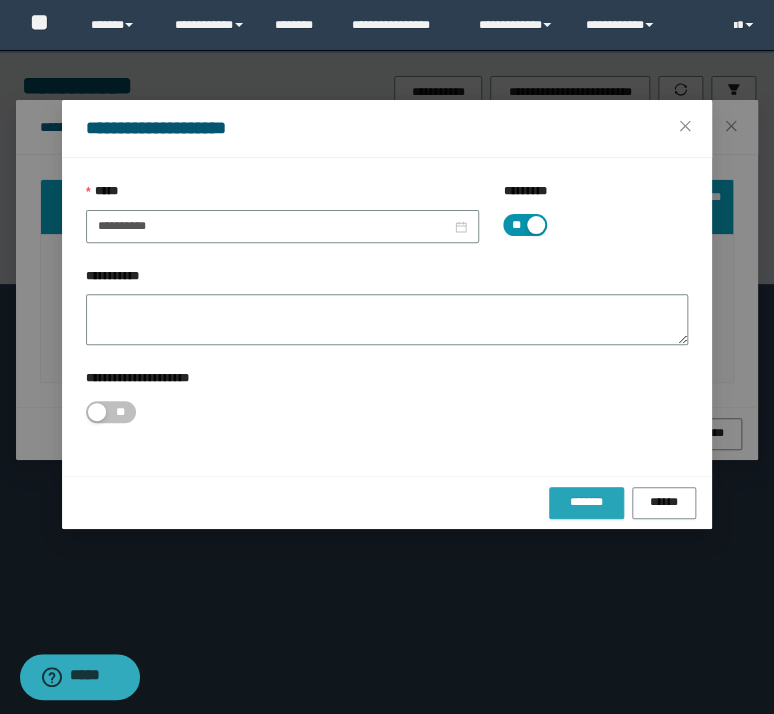 click on "*******" at bounding box center [586, 502] 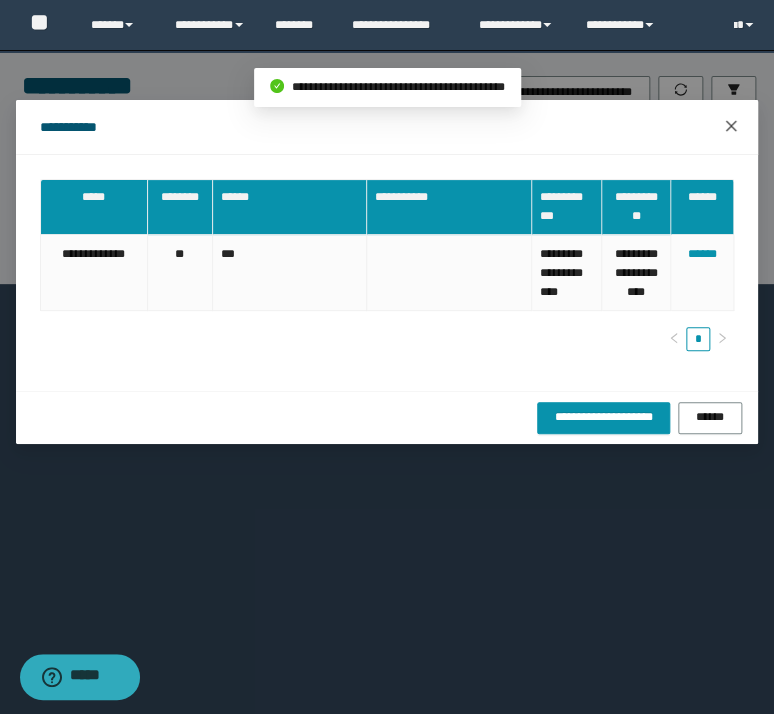 click at bounding box center (731, 127) 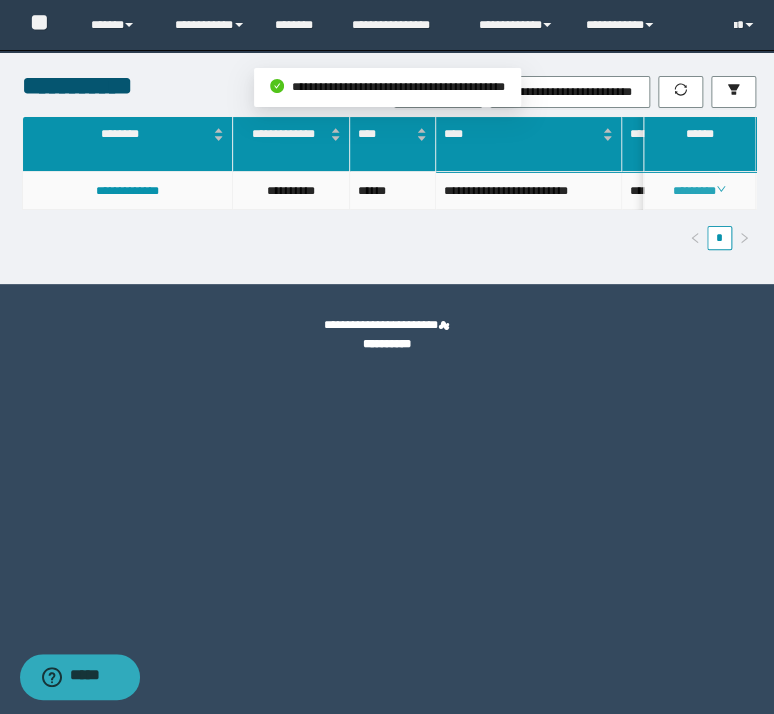 click on "********" at bounding box center [699, 191] 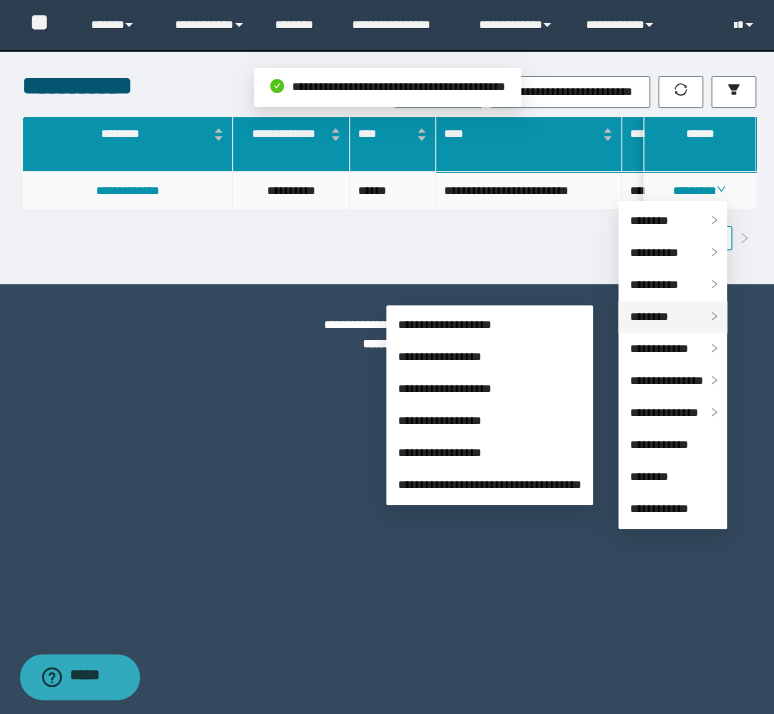 click on "********" at bounding box center (672, 317) 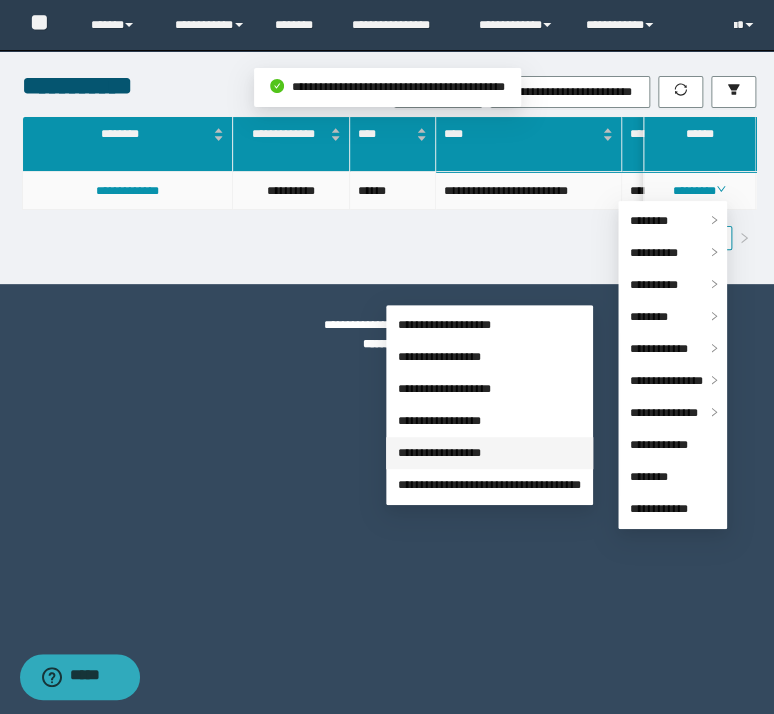 drag, startPoint x: 495, startPoint y: 448, endPoint x: 512, endPoint y: 406, distance: 45.310043 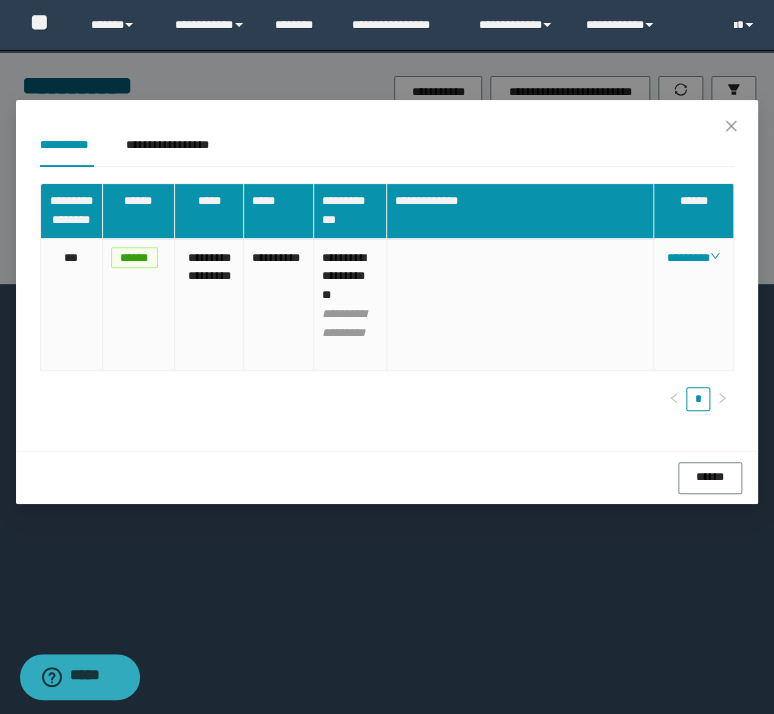 click on "********" at bounding box center (693, 258) 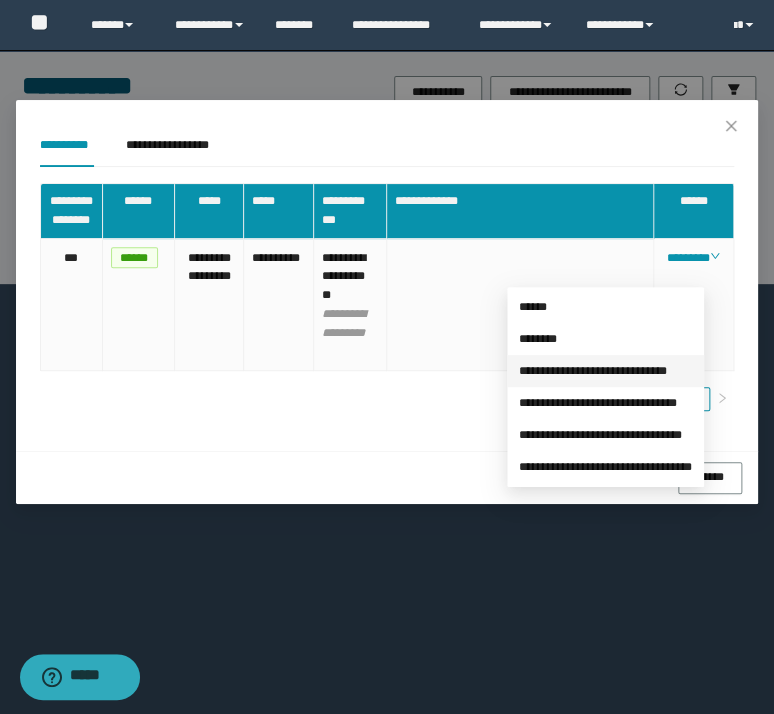 click on "**********" at bounding box center [593, 371] 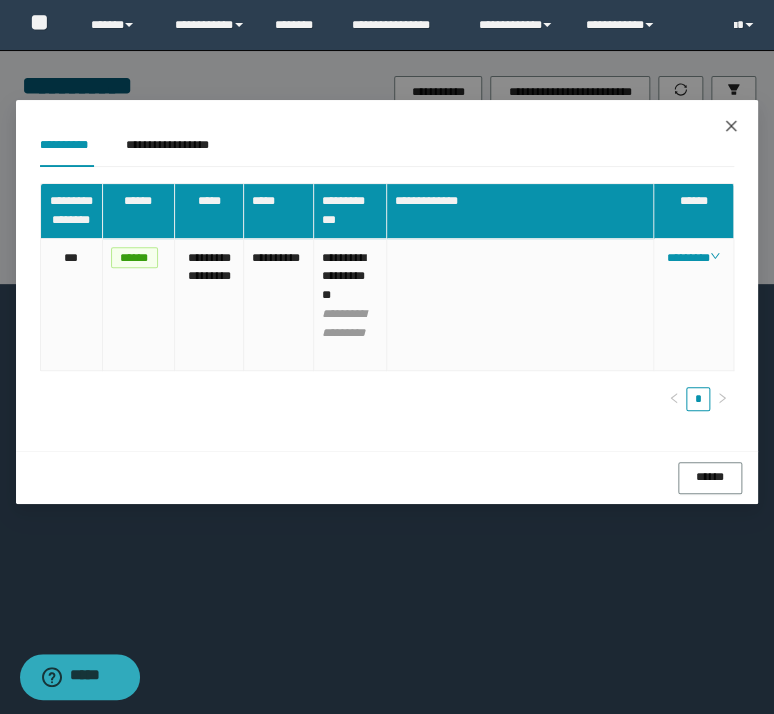 click 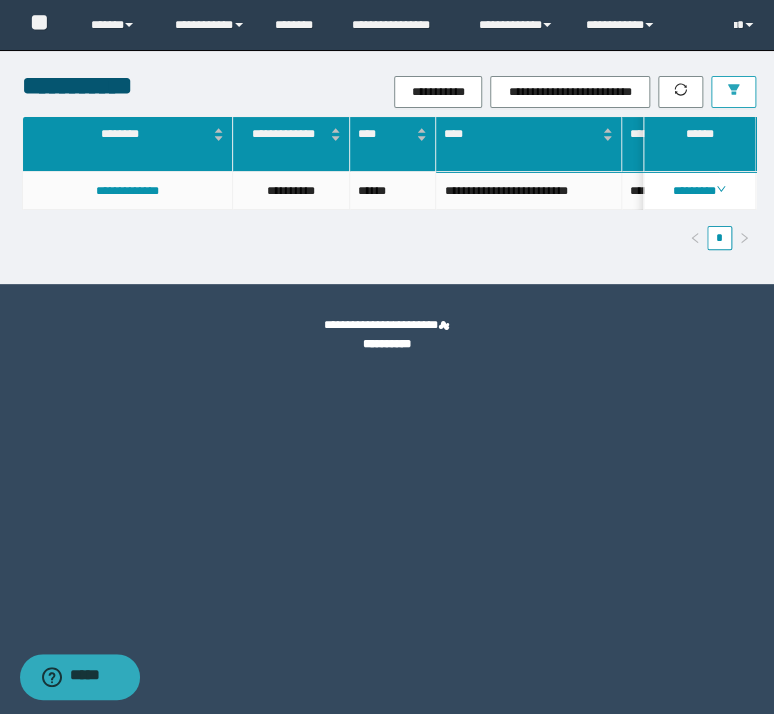 click 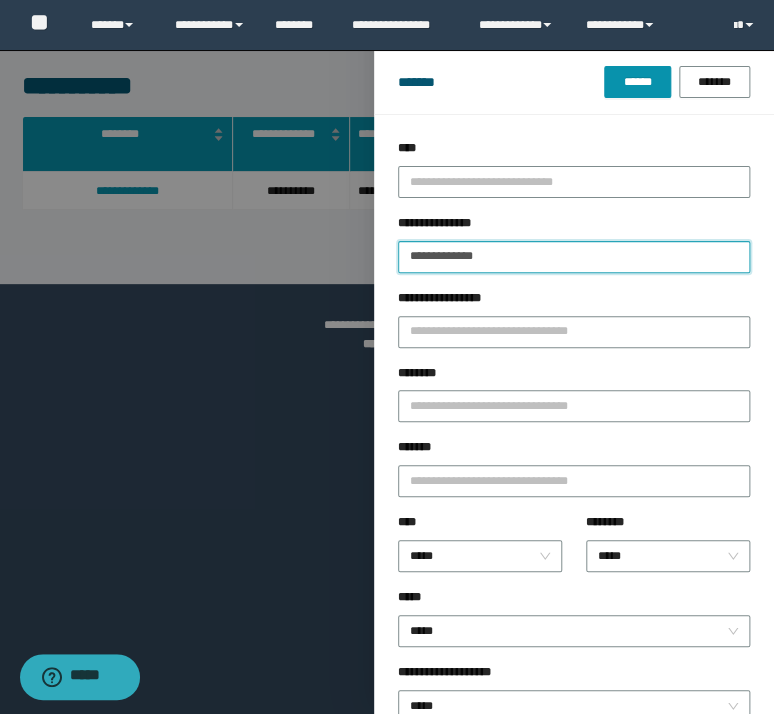 drag, startPoint x: 388, startPoint y: 223, endPoint x: 71, endPoint y: 171, distance: 321.23666 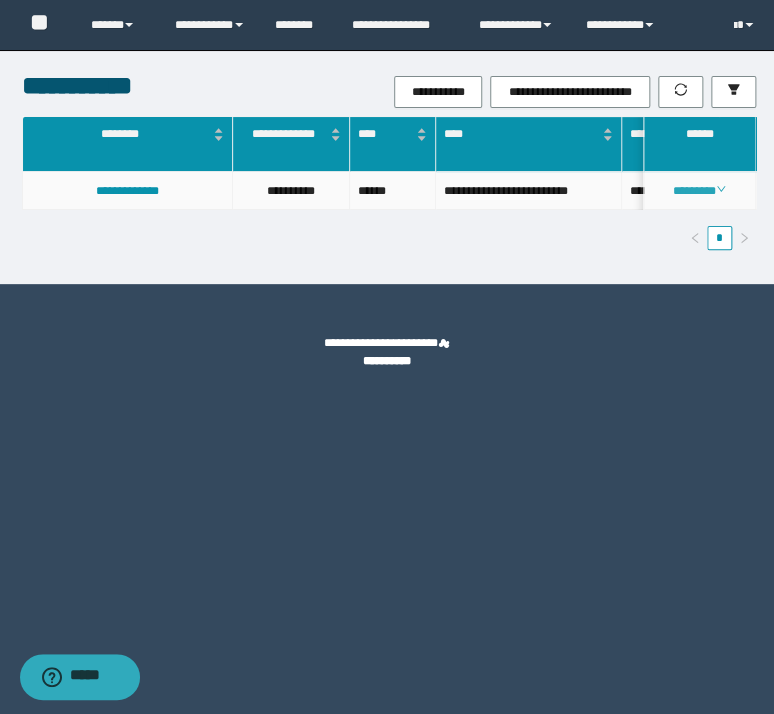 click on "********" at bounding box center (699, 191) 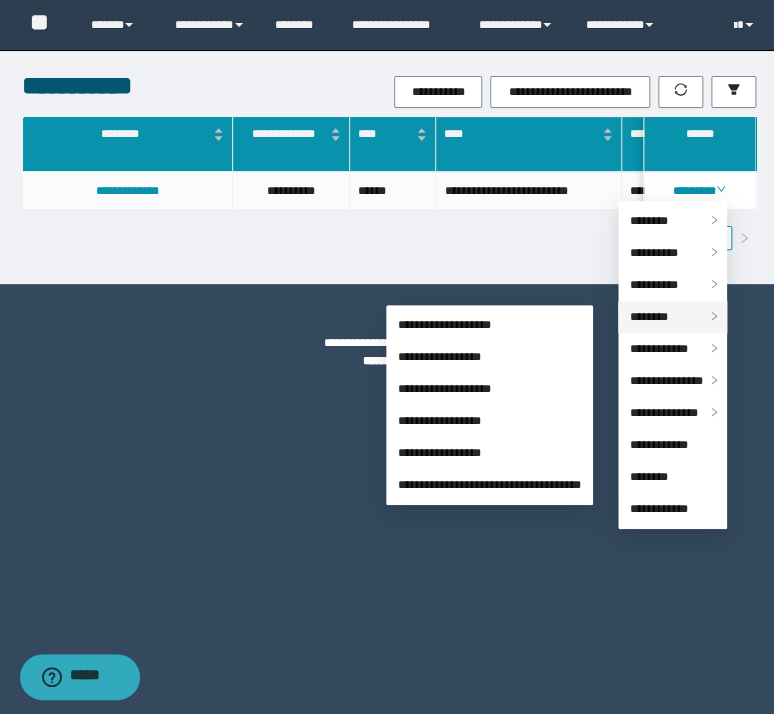 click on "********" at bounding box center (649, 317) 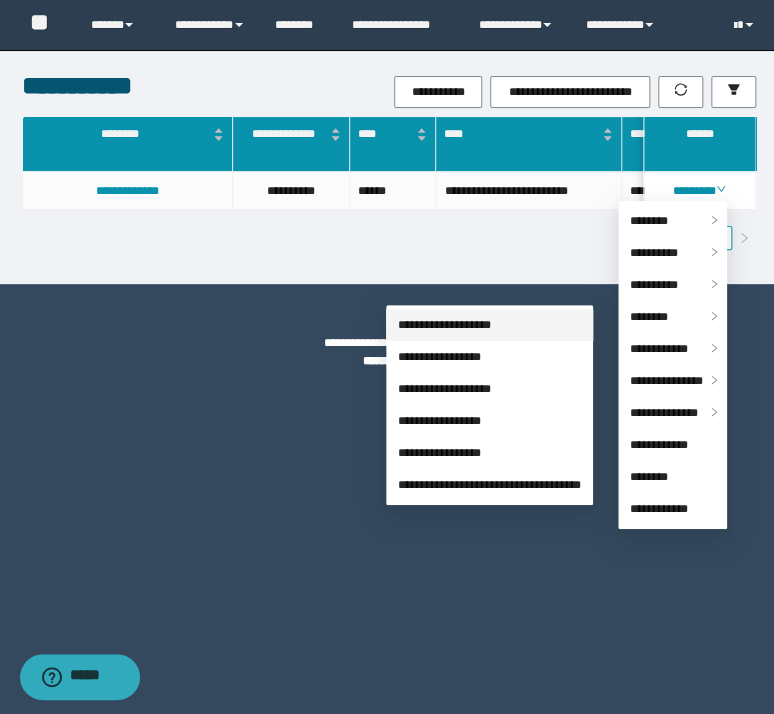 click on "**********" at bounding box center [444, 325] 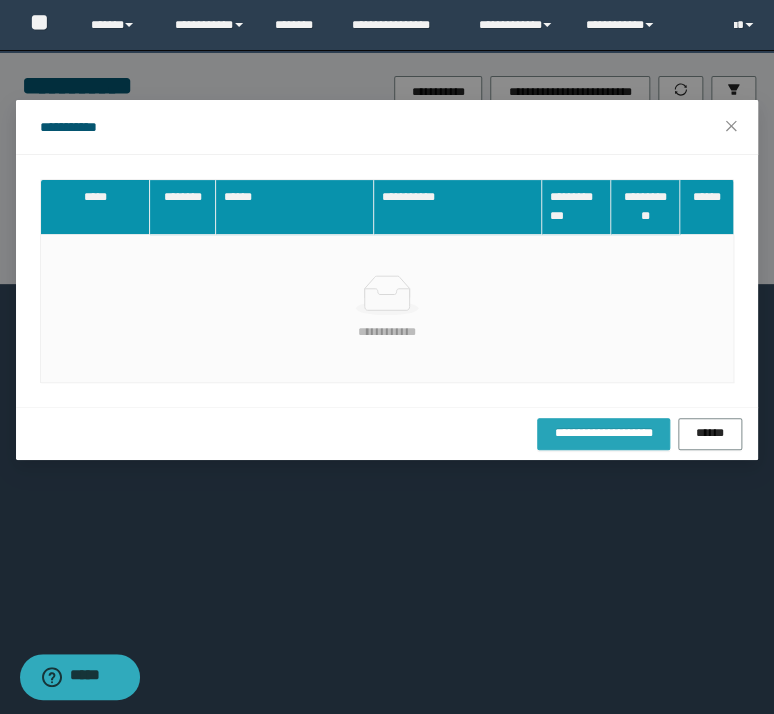 click on "**********" at bounding box center [603, 433] 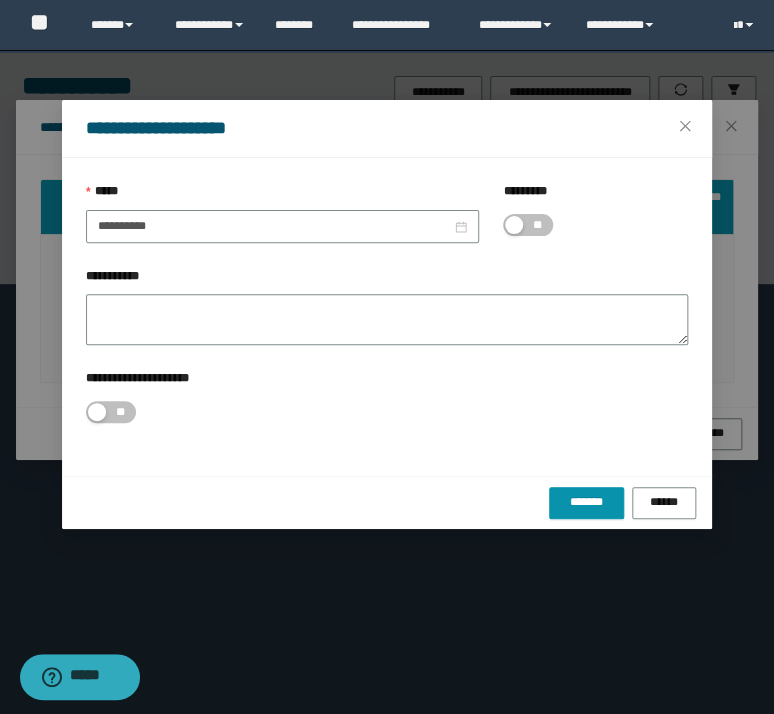 click at bounding box center (514, 225) 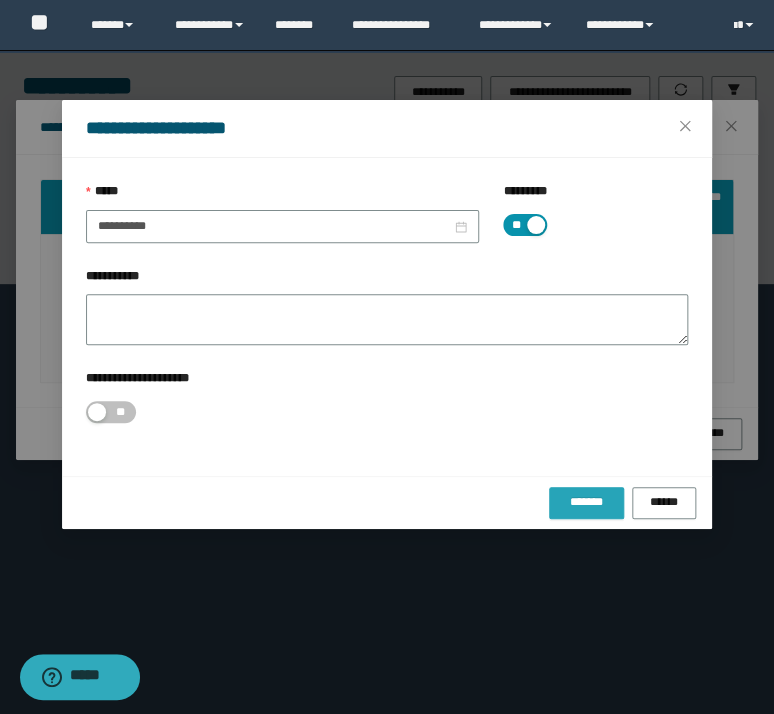 click on "*******" at bounding box center (586, 502) 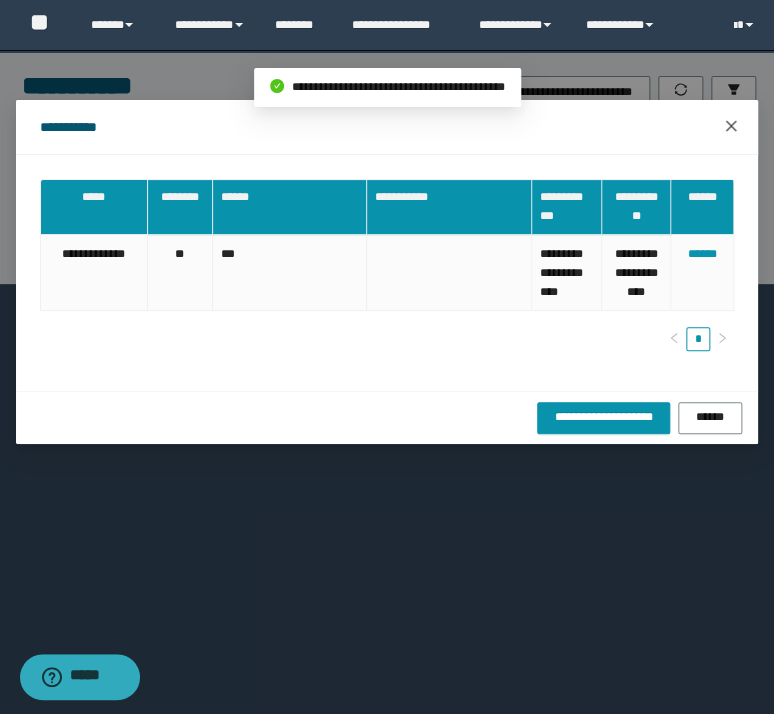 click 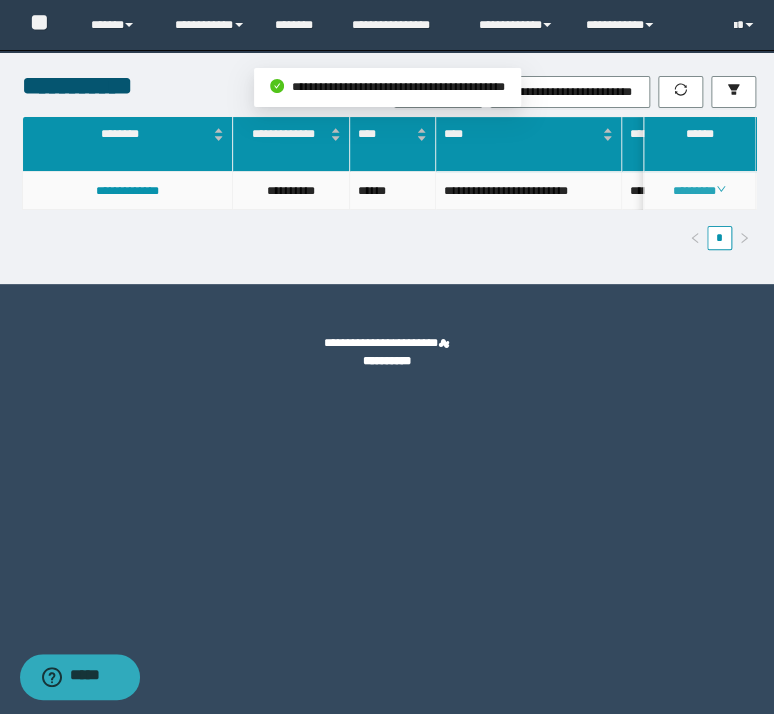 click on "********" at bounding box center [699, 191] 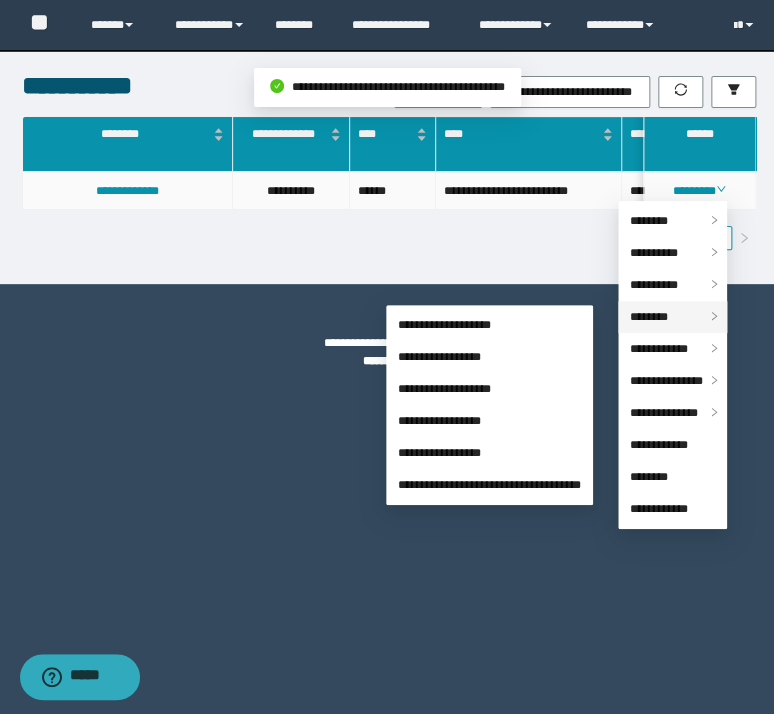 click on "********" at bounding box center [649, 317] 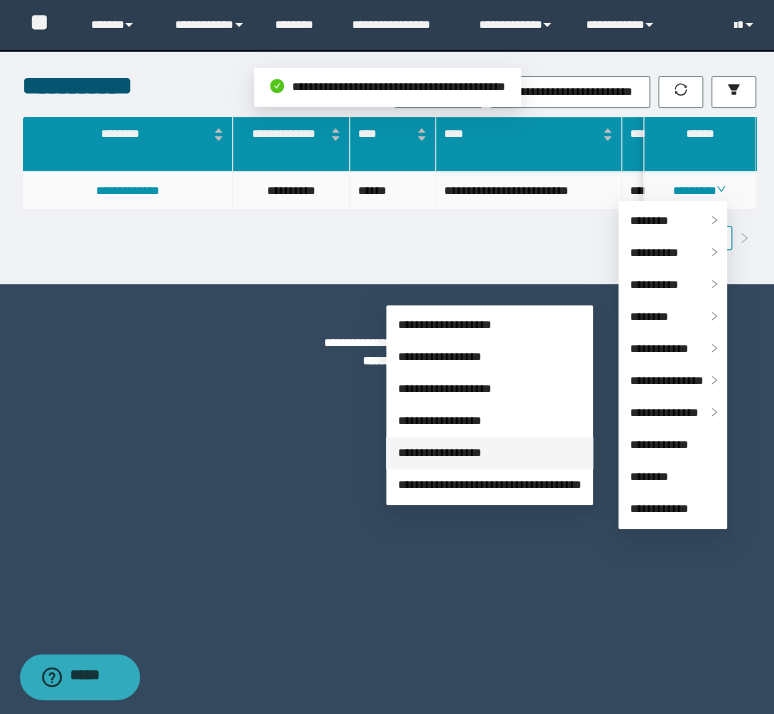 click on "**********" at bounding box center (439, 453) 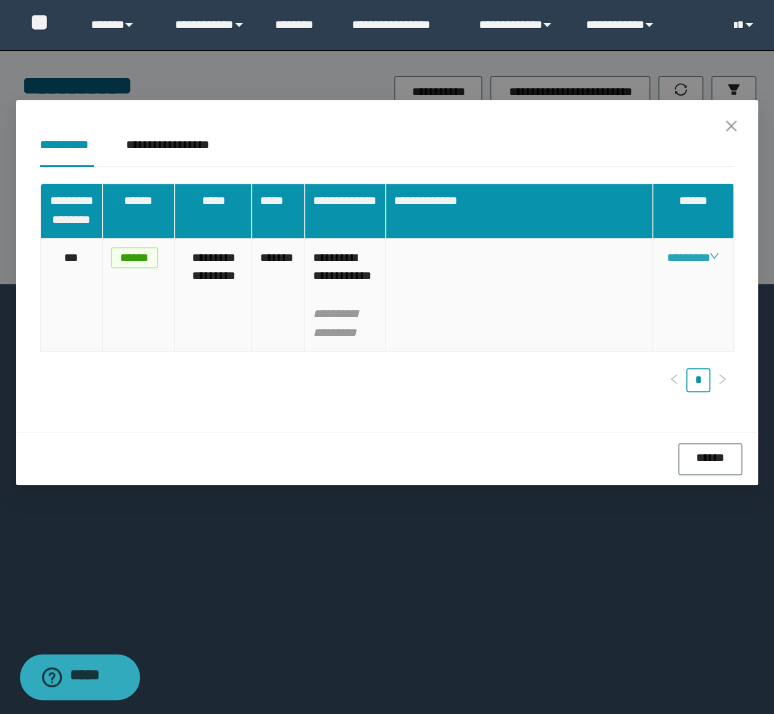 click on "********" at bounding box center [692, 258] 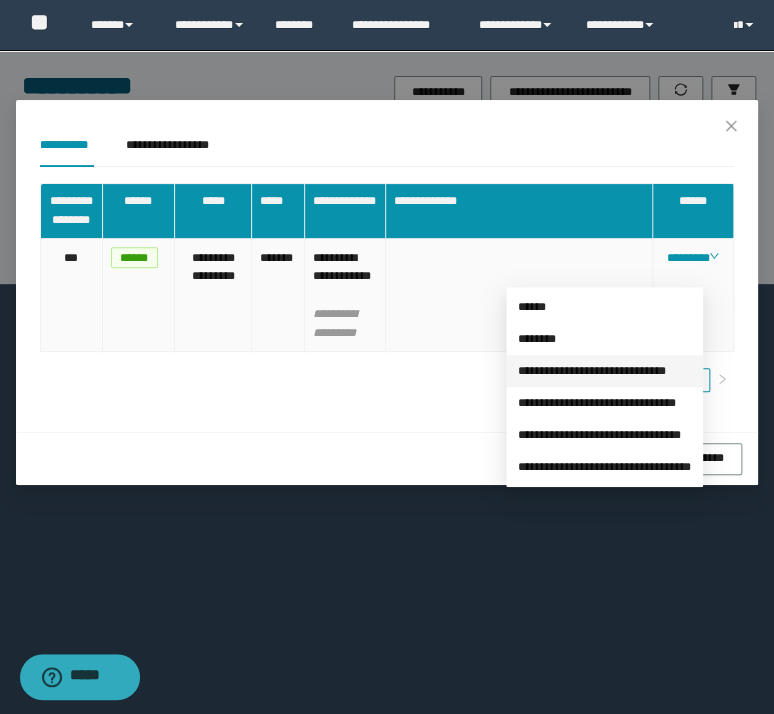 click on "**********" at bounding box center [592, 371] 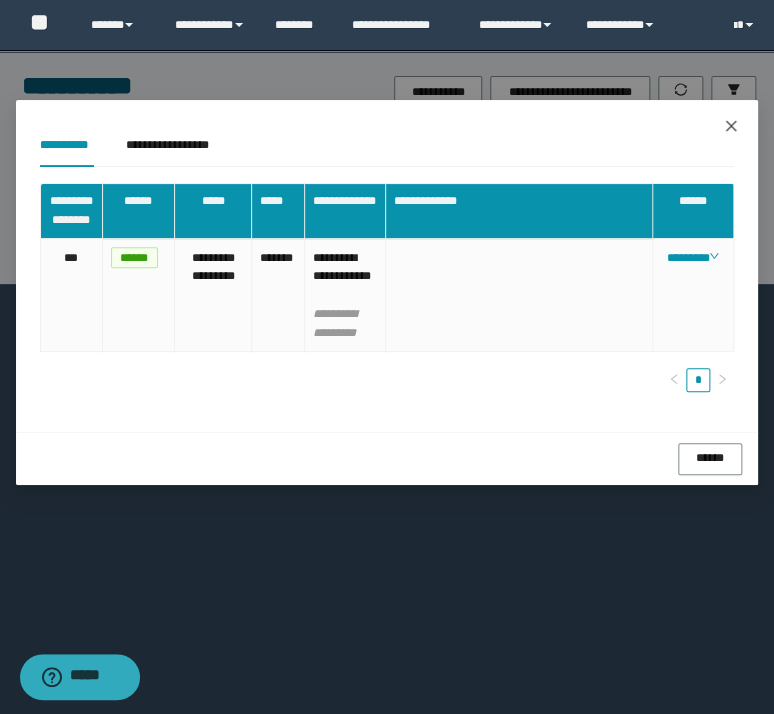 click at bounding box center (731, 127) 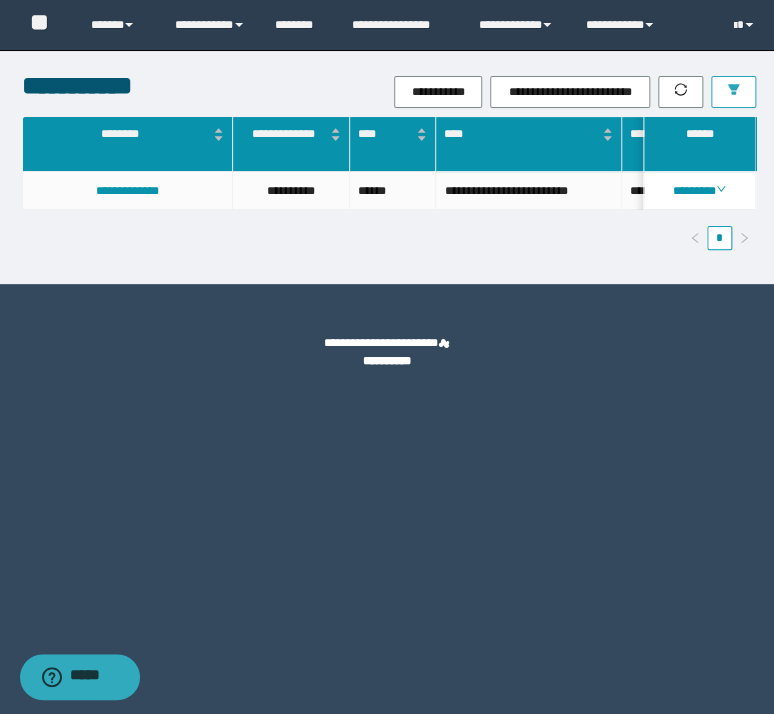click 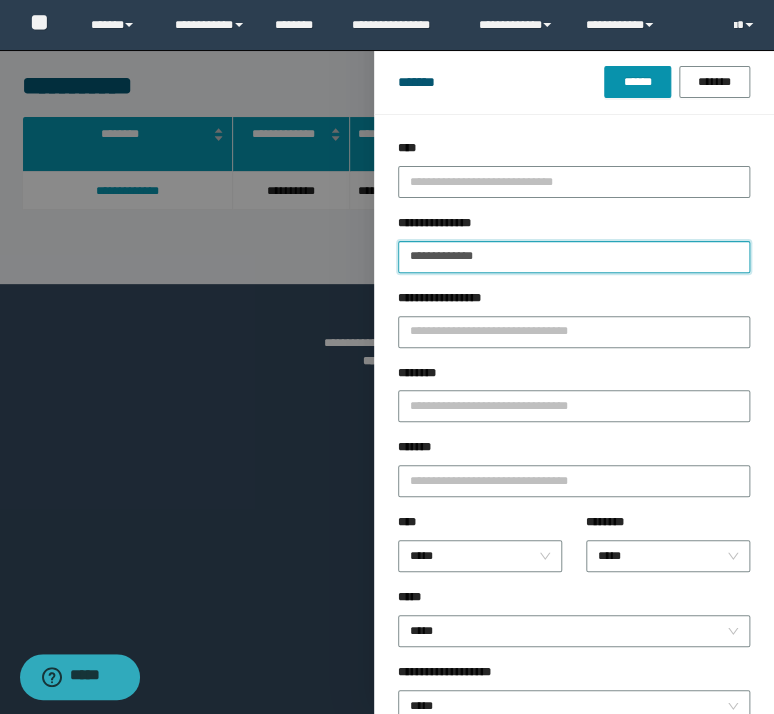 drag, startPoint x: 520, startPoint y: 247, endPoint x: 248, endPoint y: 212, distance: 274.24258 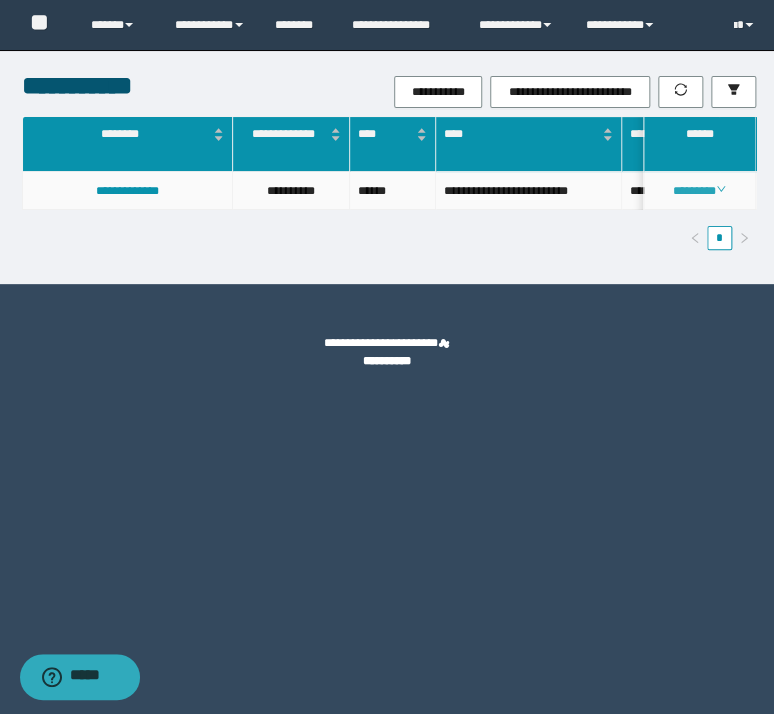 click on "********" at bounding box center (699, 191) 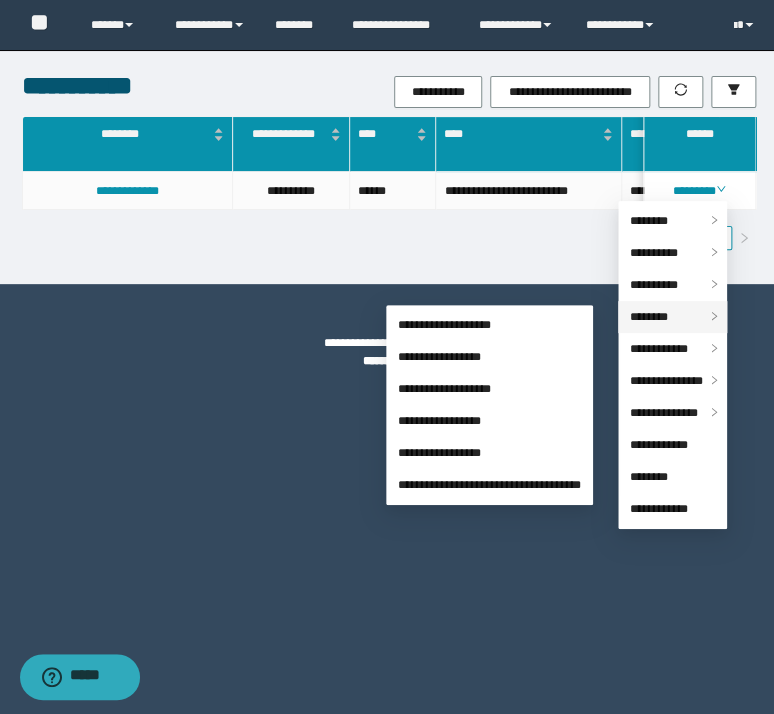 click on "********" at bounding box center (649, 317) 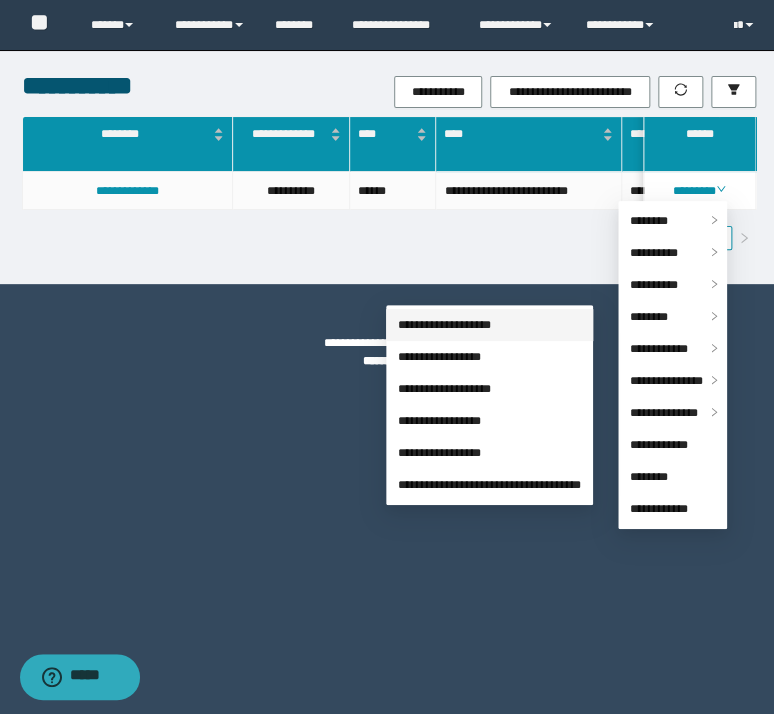 click on "**********" at bounding box center [444, 325] 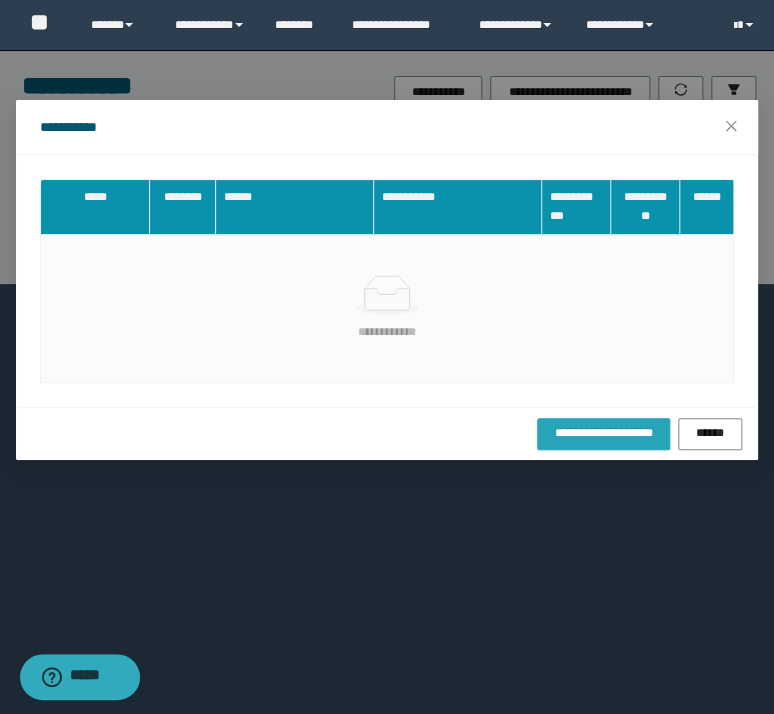 click on "**********" at bounding box center [603, 433] 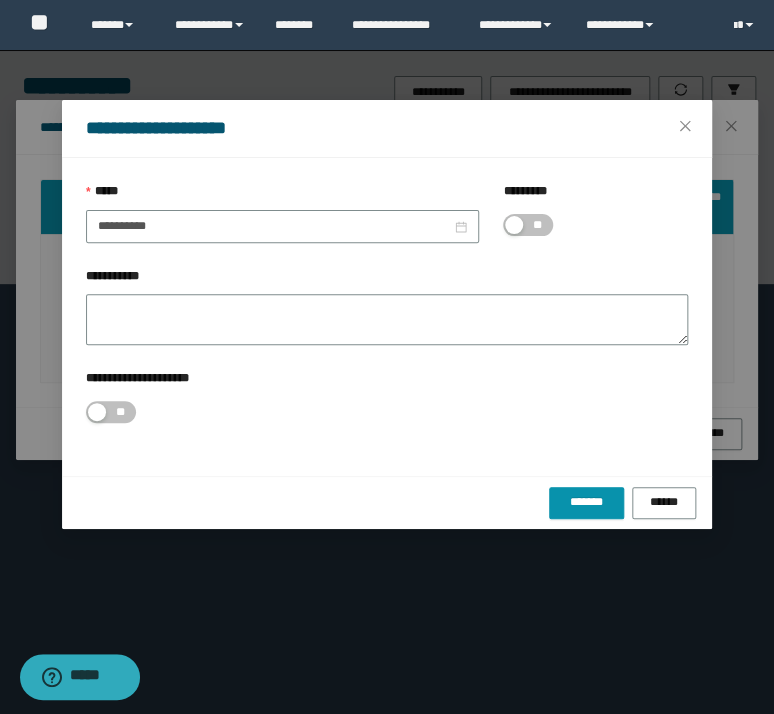 click on "**" at bounding box center [528, 225] 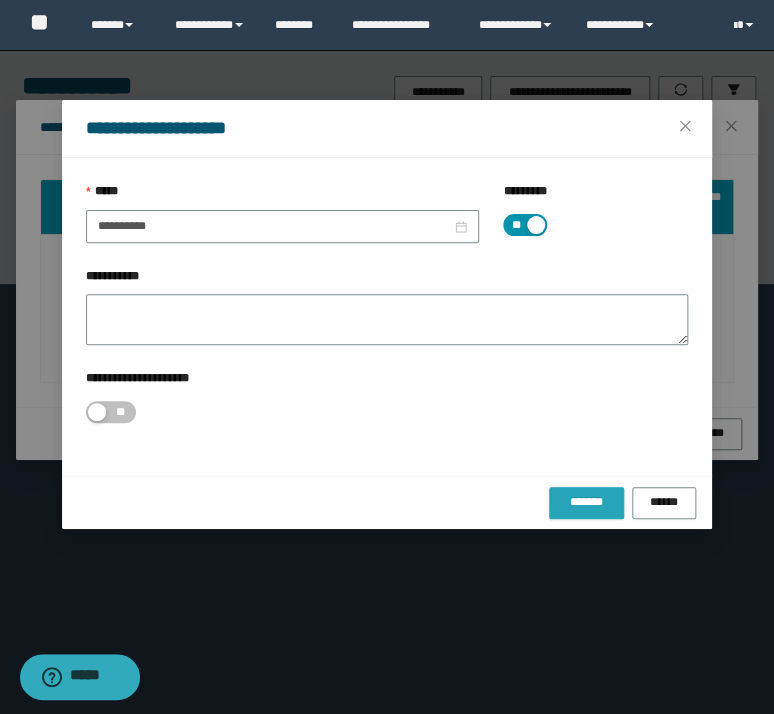 click on "*******" at bounding box center [586, 502] 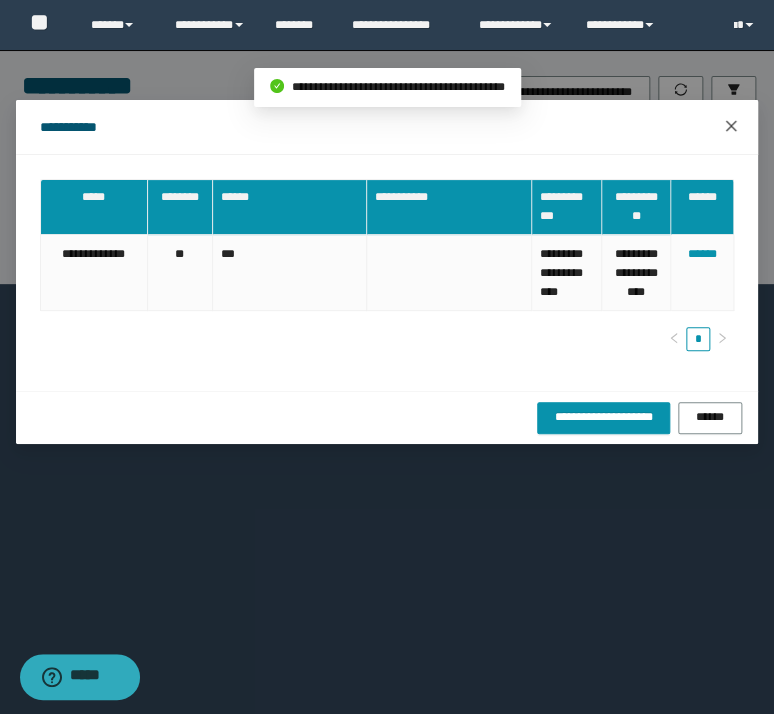 click at bounding box center (731, 127) 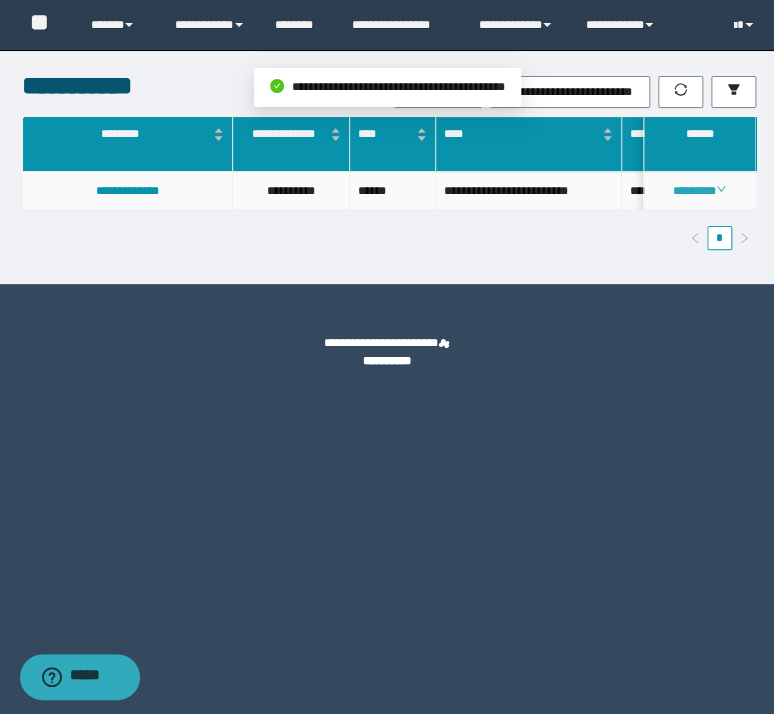 click on "********" at bounding box center (699, 191) 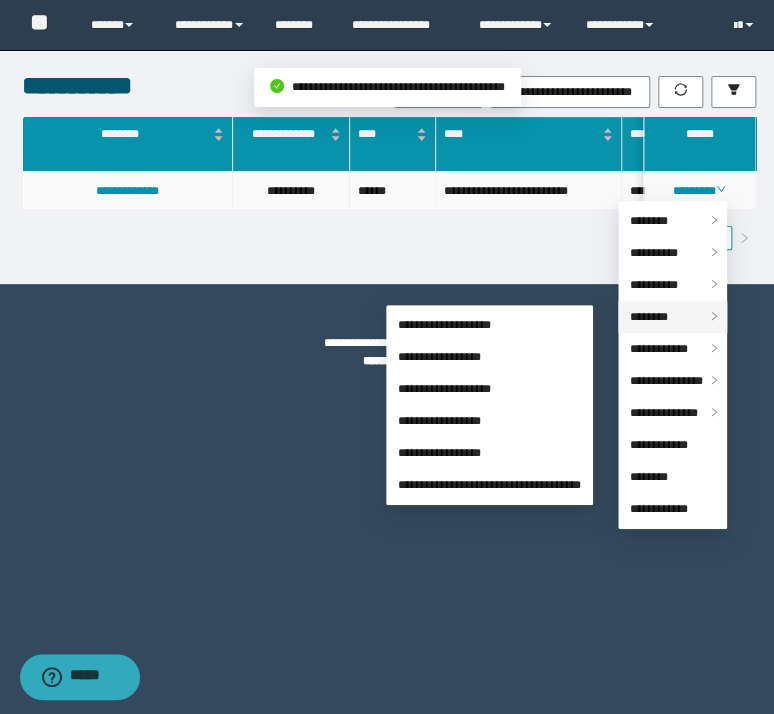 click on "********" at bounding box center [649, 317] 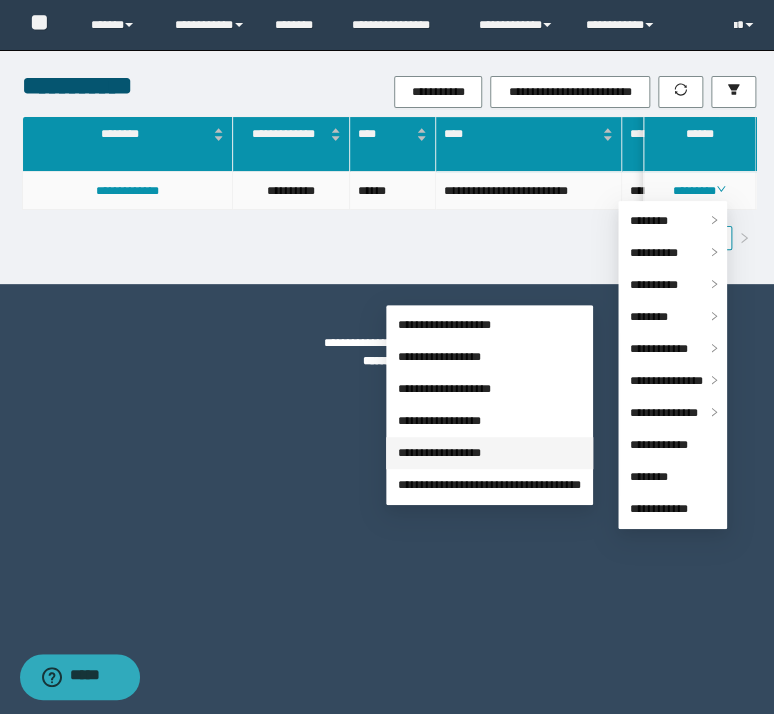 click on "**********" at bounding box center (439, 453) 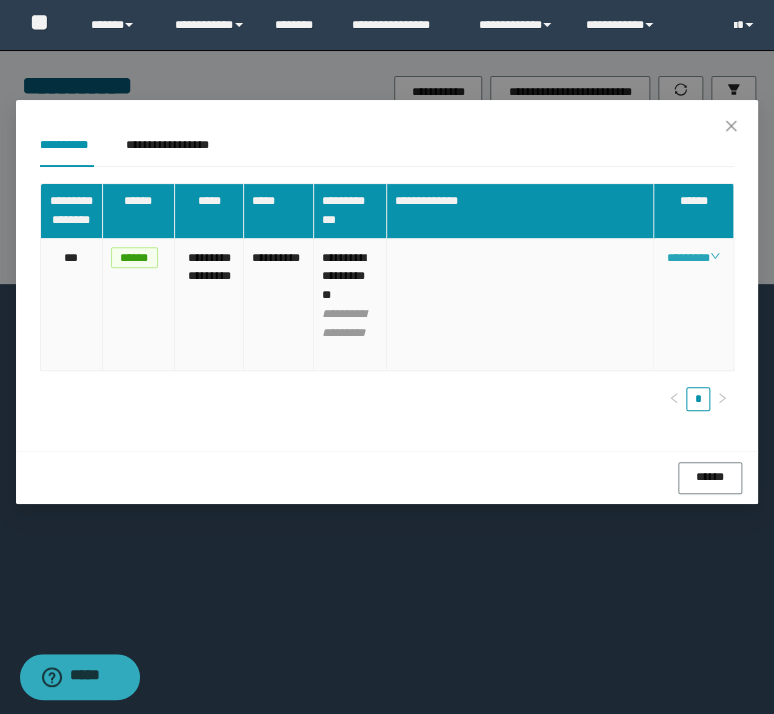 click on "********" at bounding box center (693, 258) 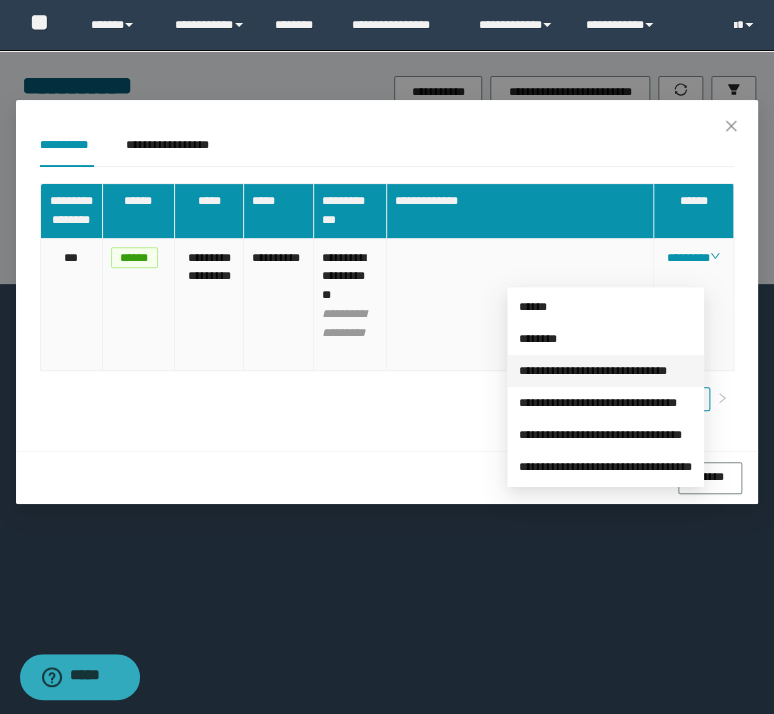 click on "**********" at bounding box center [593, 371] 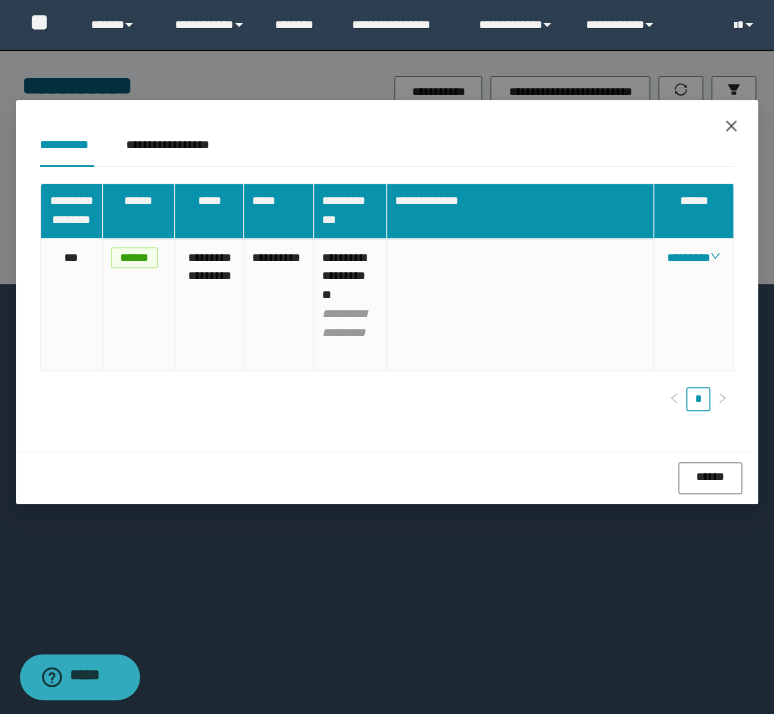 click at bounding box center [731, 127] 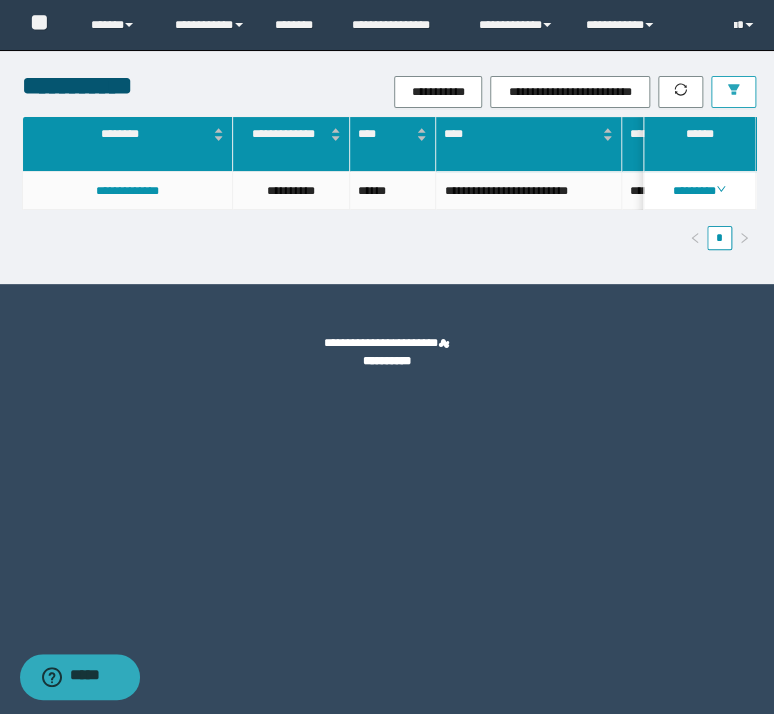 click at bounding box center (733, 92) 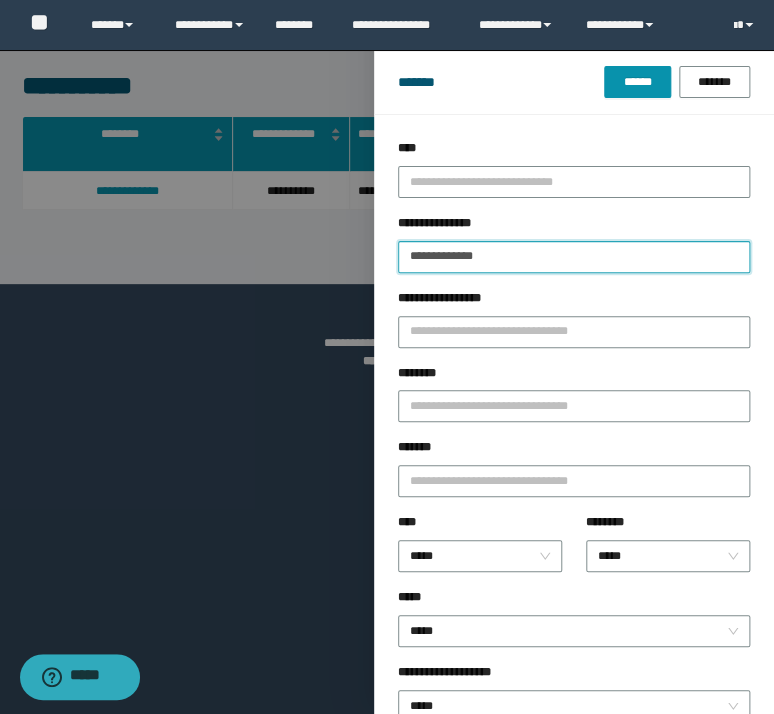 drag, startPoint x: 575, startPoint y: 251, endPoint x: 26, endPoint y: 142, distance: 559.716 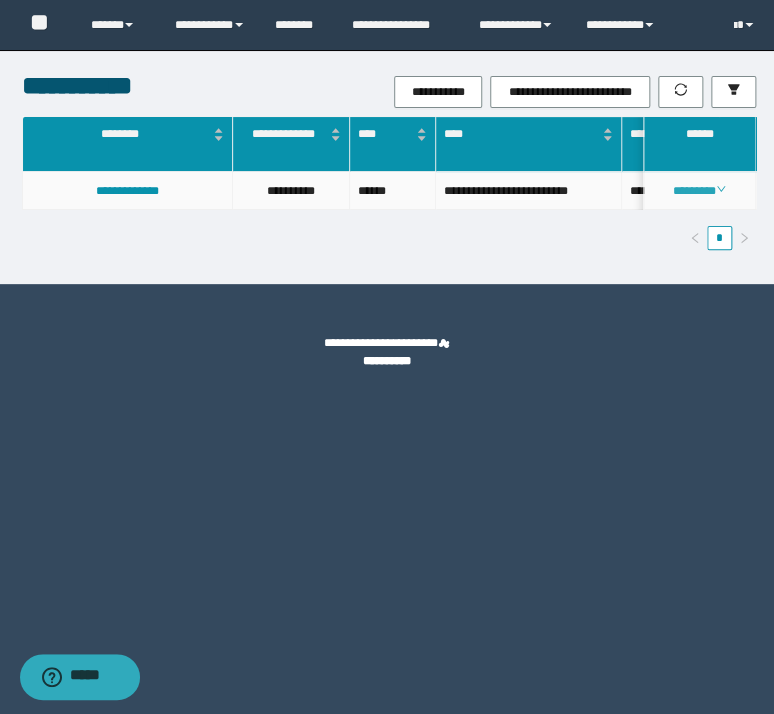 click 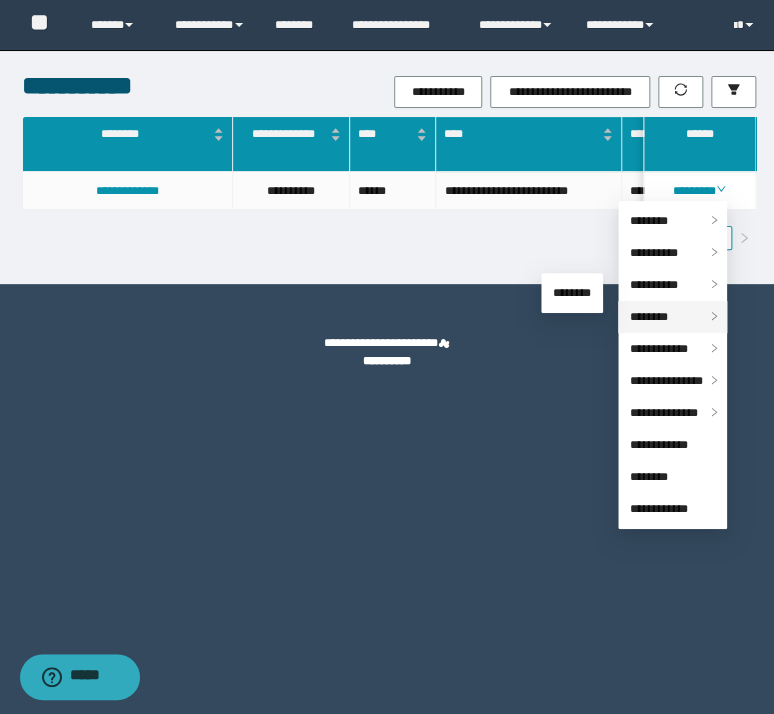 click on "********" at bounding box center (649, 317) 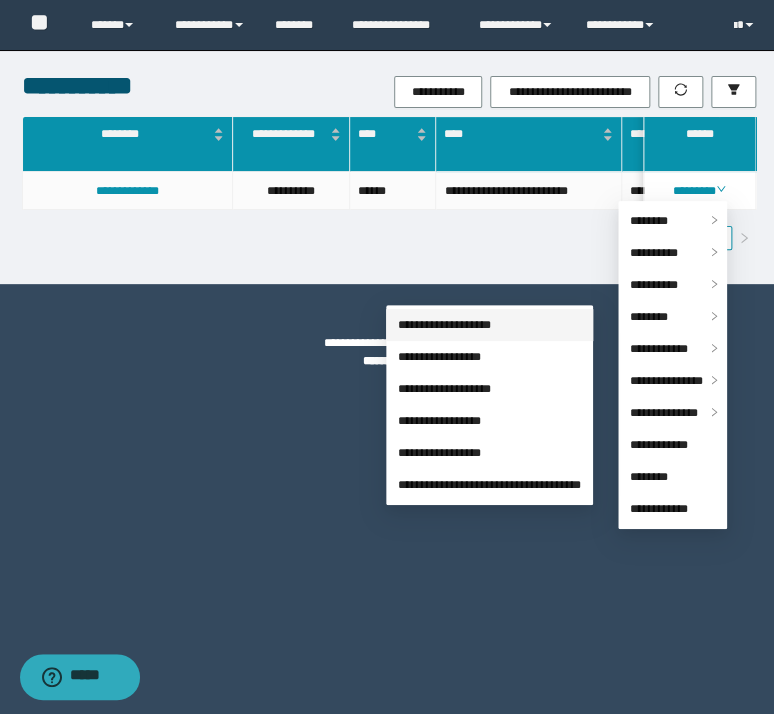 click on "**********" at bounding box center (444, 325) 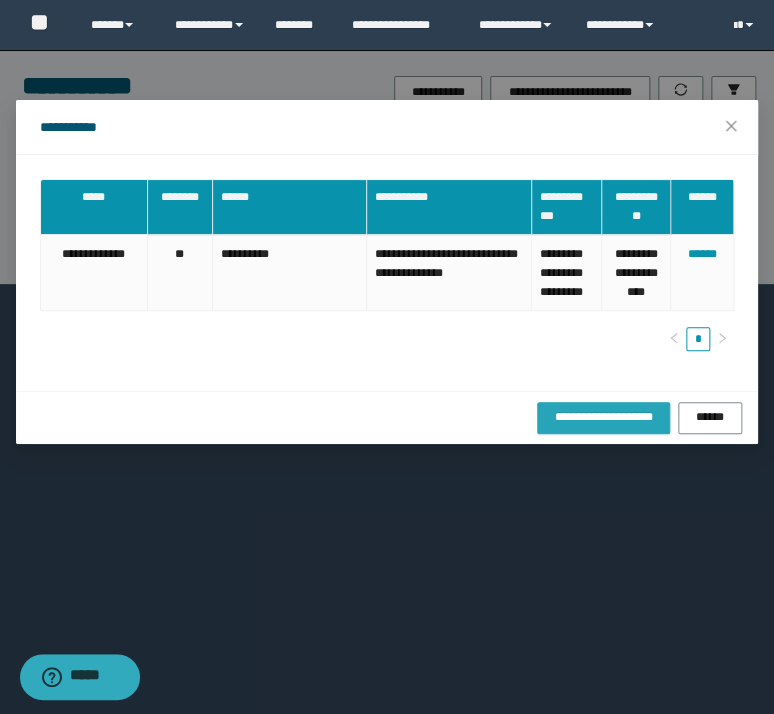 click on "**********" at bounding box center (603, 417) 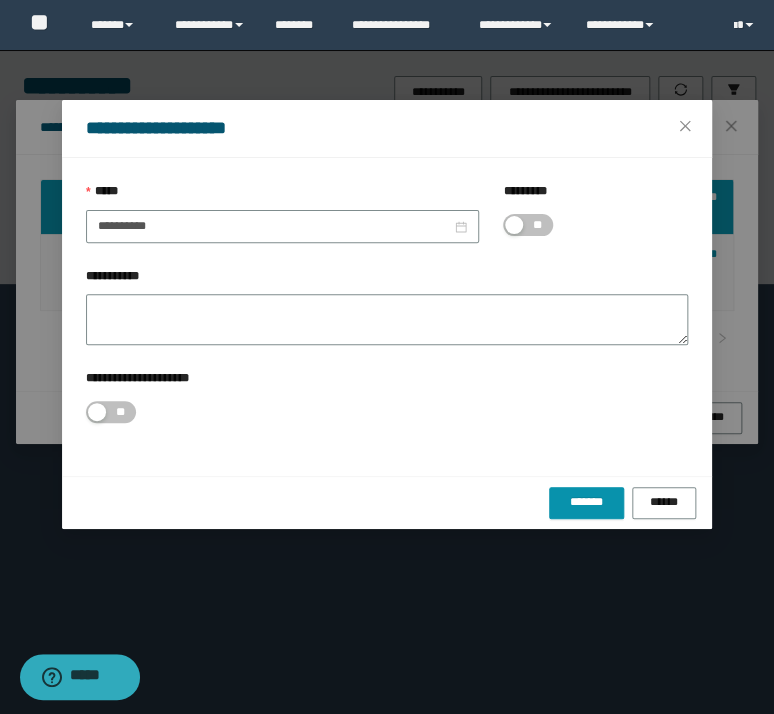 click on "**" at bounding box center [528, 225] 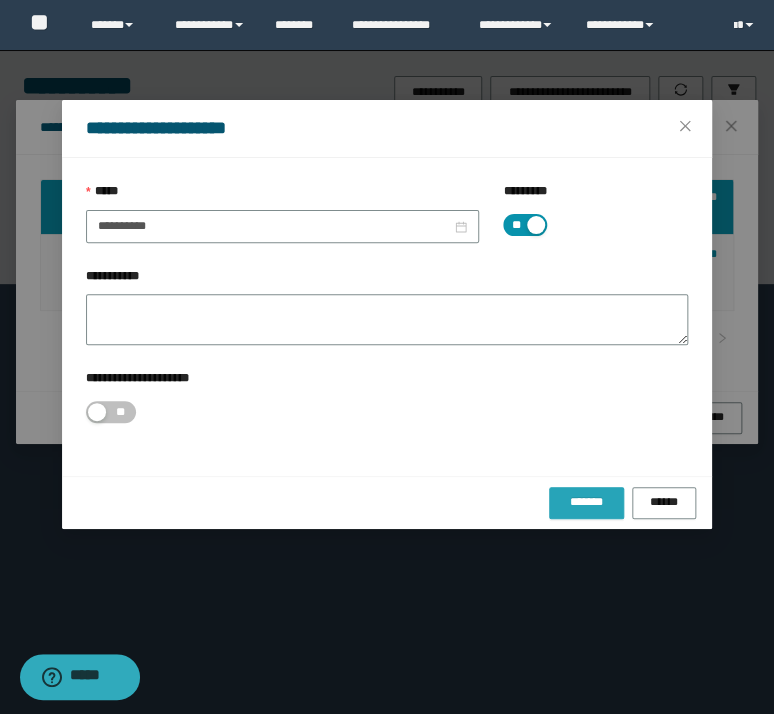 click on "*******" at bounding box center (586, 503) 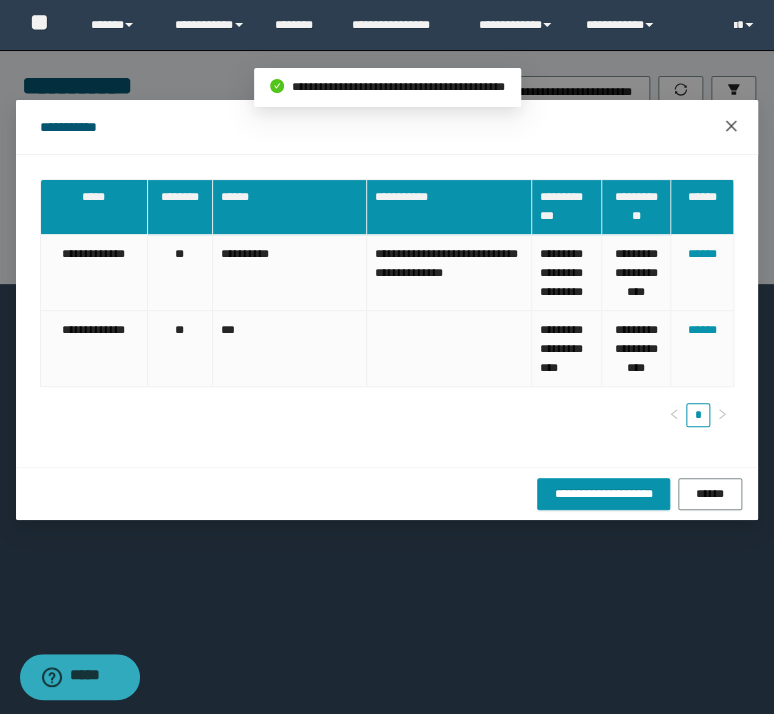 click 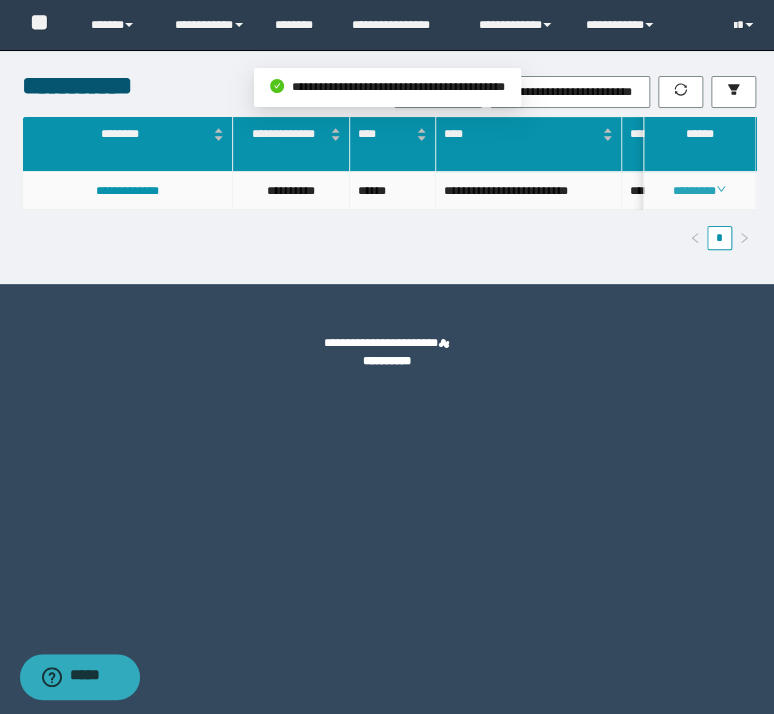 click on "********" at bounding box center [699, 191] 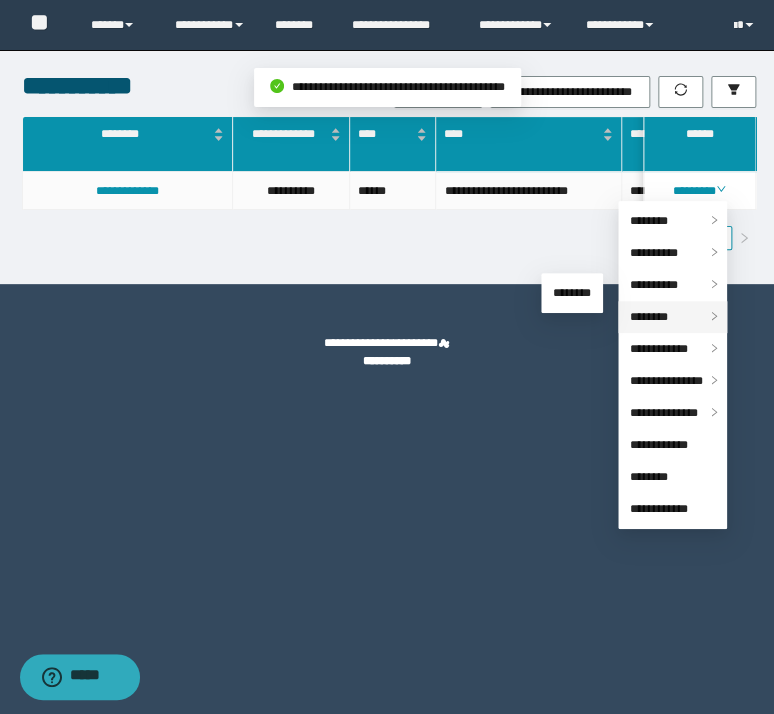 click on "********" at bounding box center [649, 317] 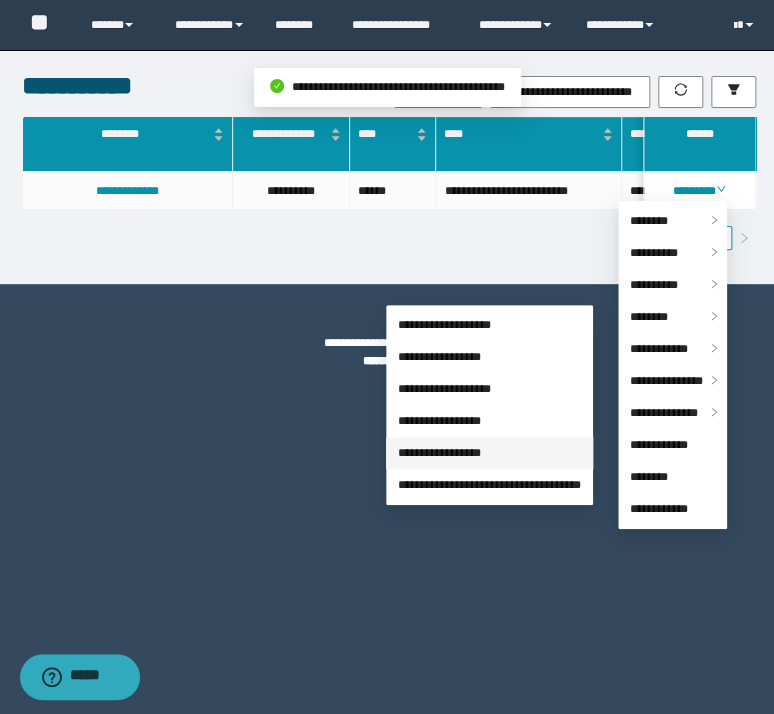 click on "**********" at bounding box center [439, 453] 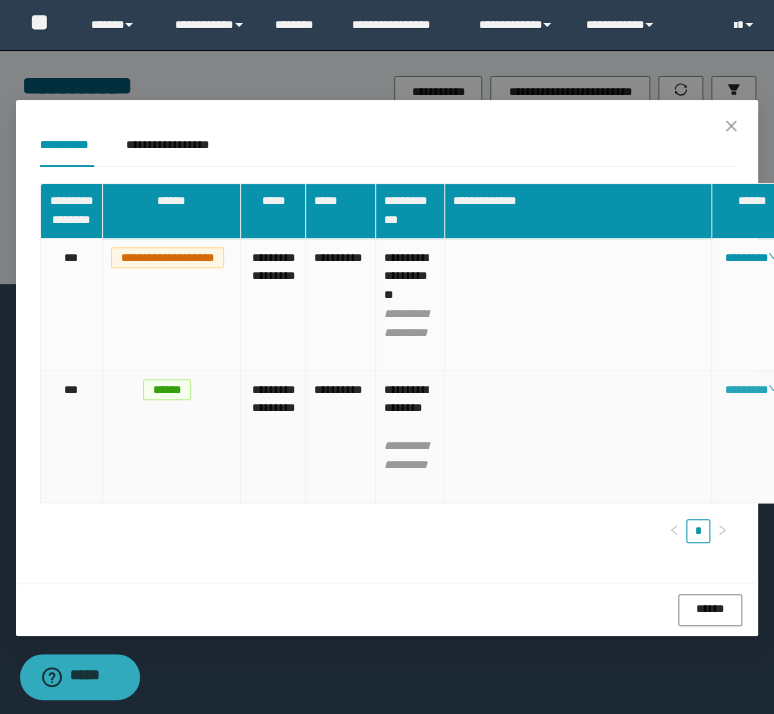 click on "********" at bounding box center (751, 390) 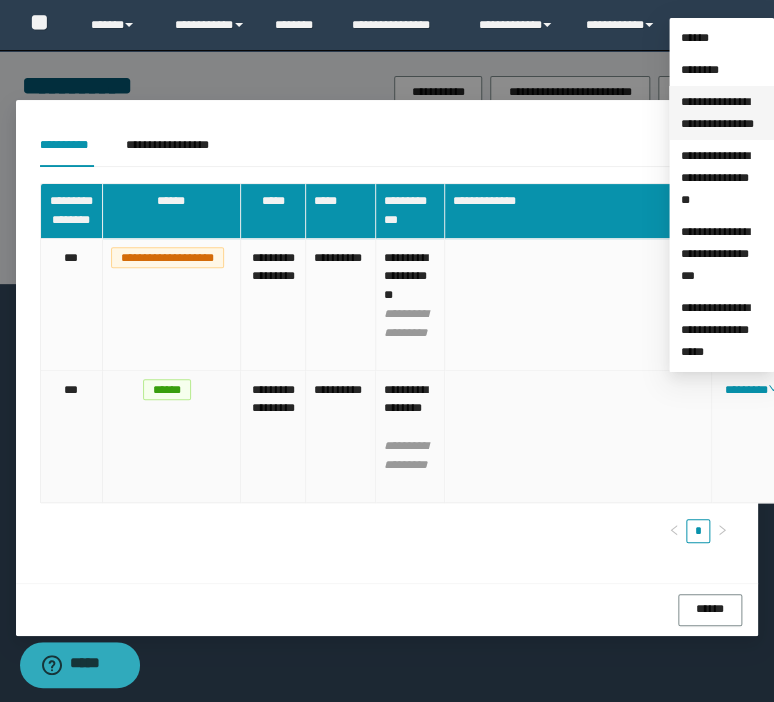click on "**********" at bounding box center [717, 113] 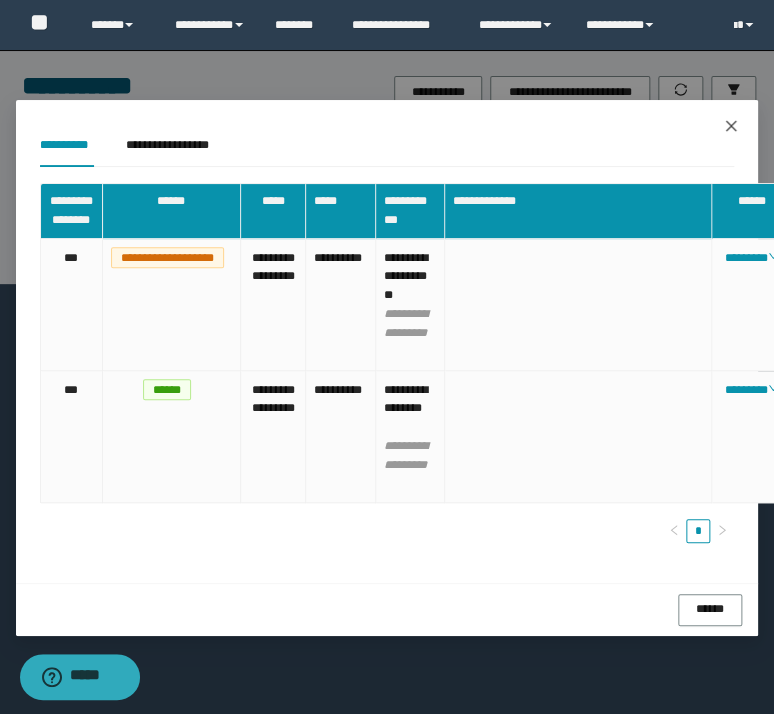 click at bounding box center [731, 127] 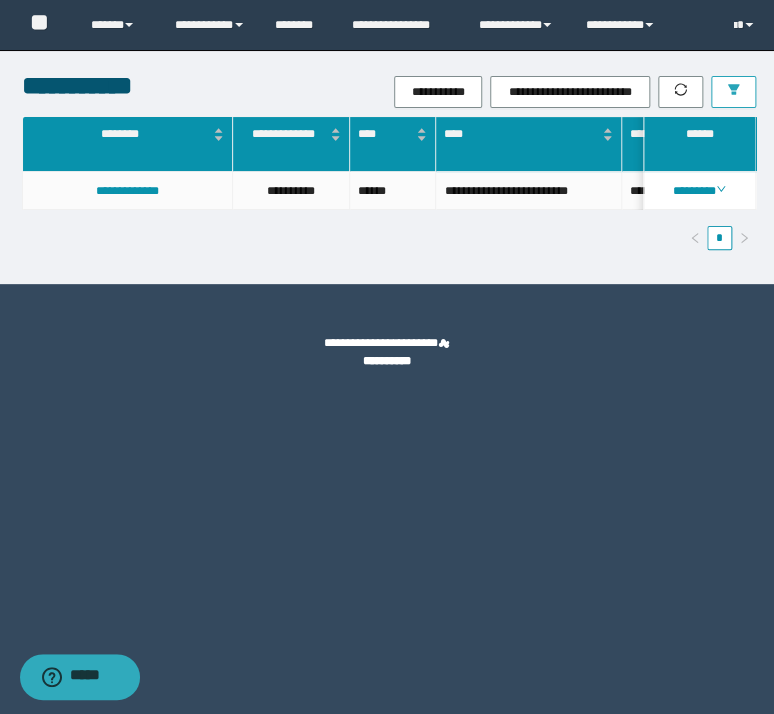 click 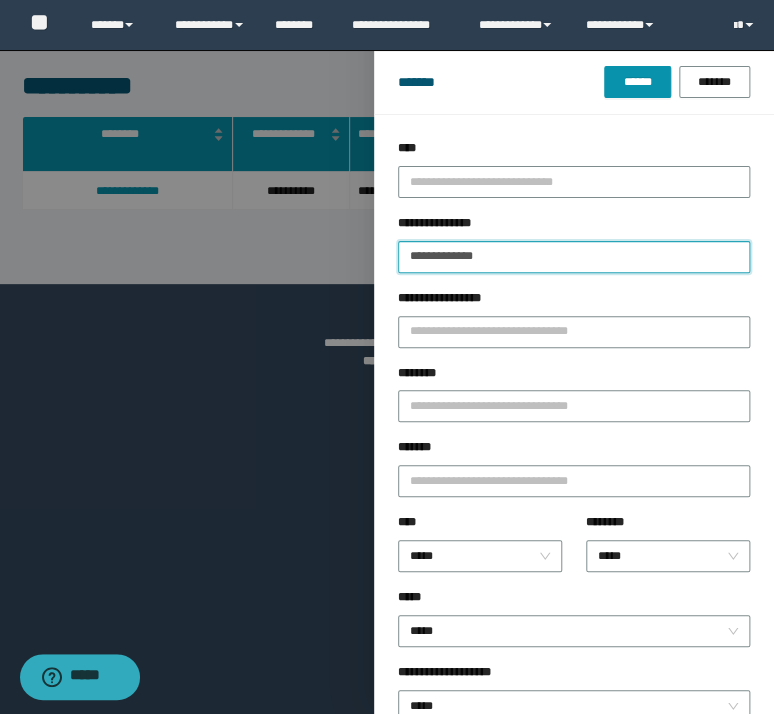 drag, startPoint x: 573, startPoint y: 258, endPoint x: 144, endPoint y: 166, distance: 438.7539 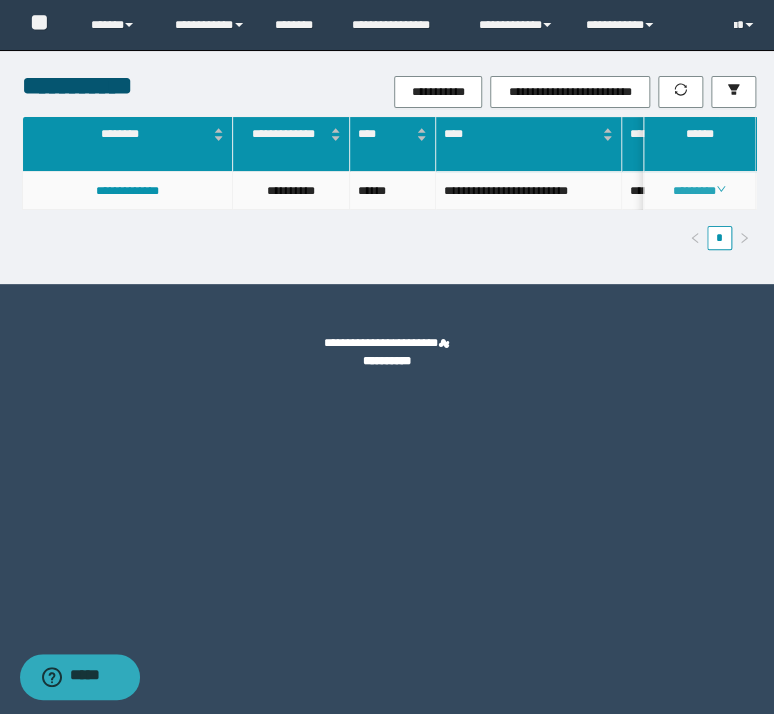 click on "********" at bounding box center [699, 191] 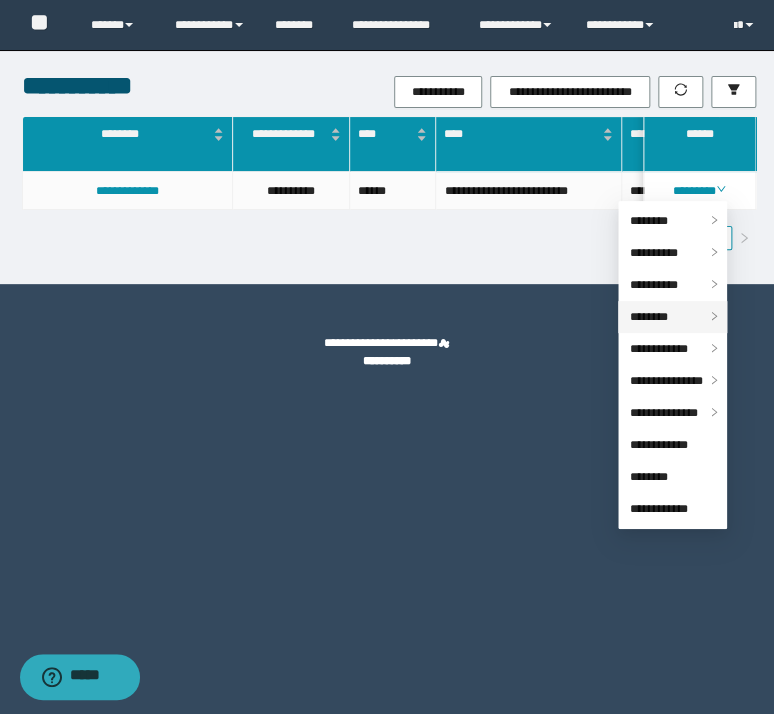 click on "********" at bounding box center [649, 317] 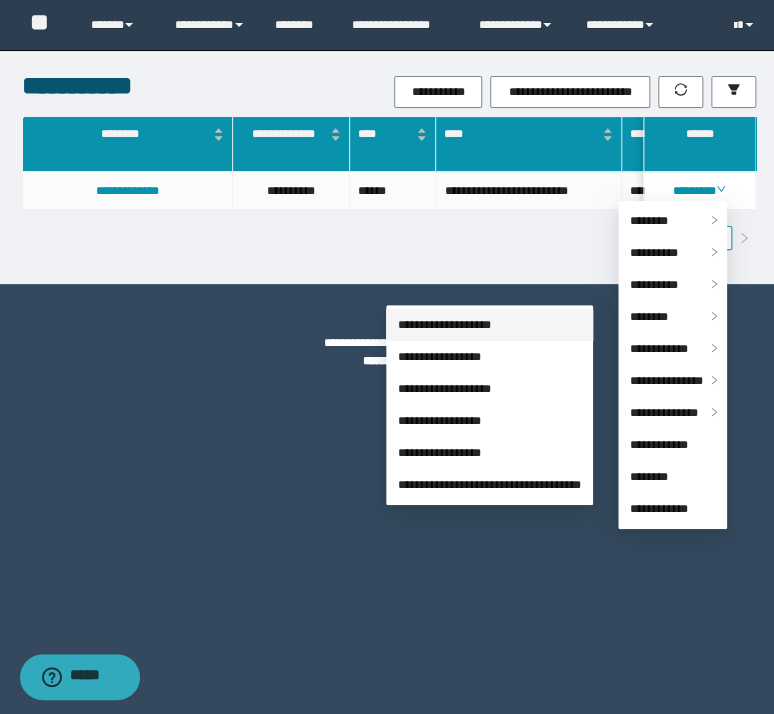 click on "**********" at bounding box center [444, 325] 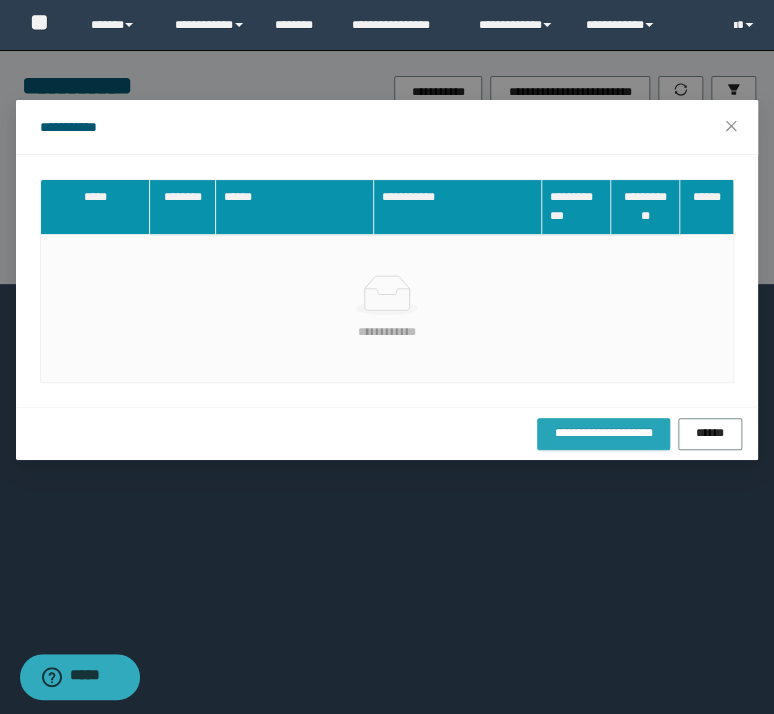 click on "**********" at bounding box center [603, 433] 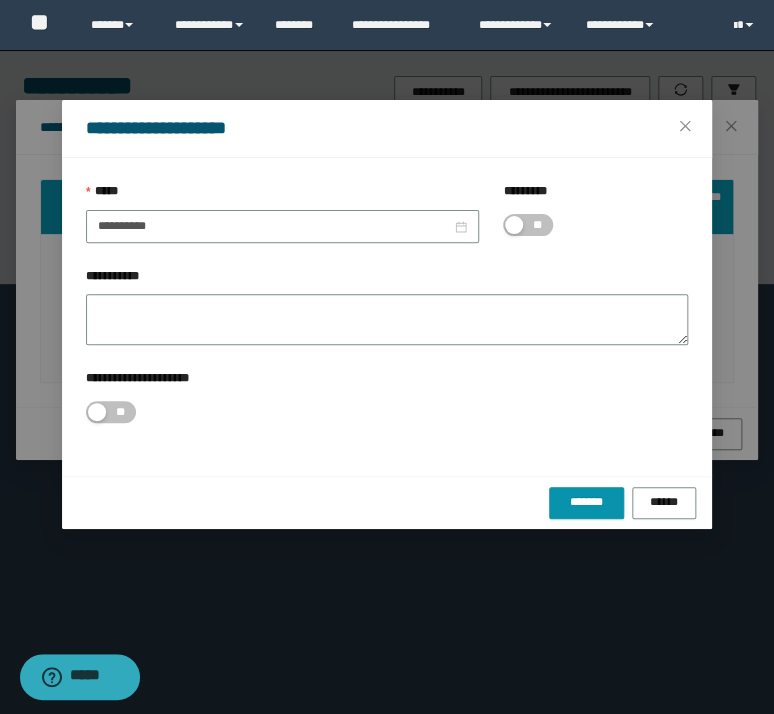 click on "**" at bounding box center [528, 225] 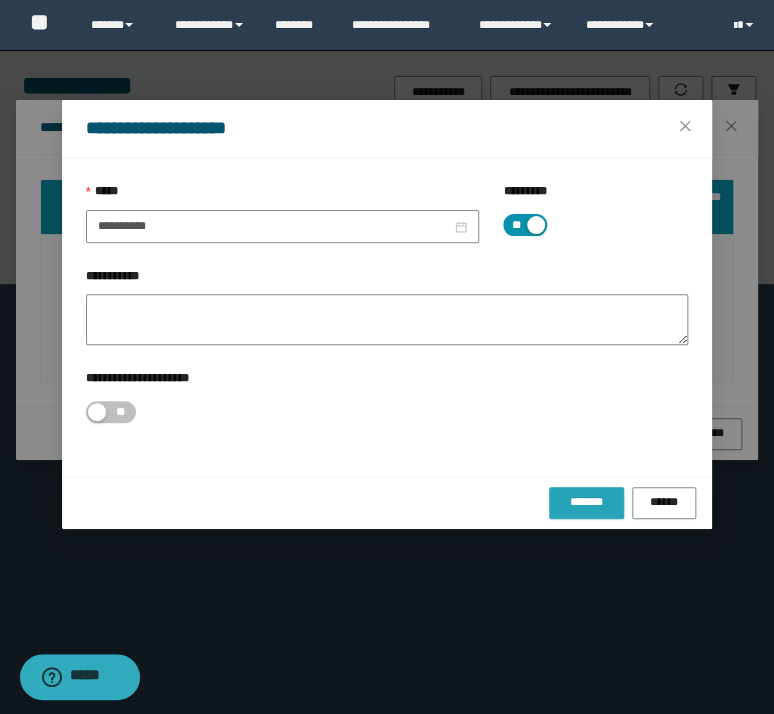click on "*******" at bounding box center [586, 502] 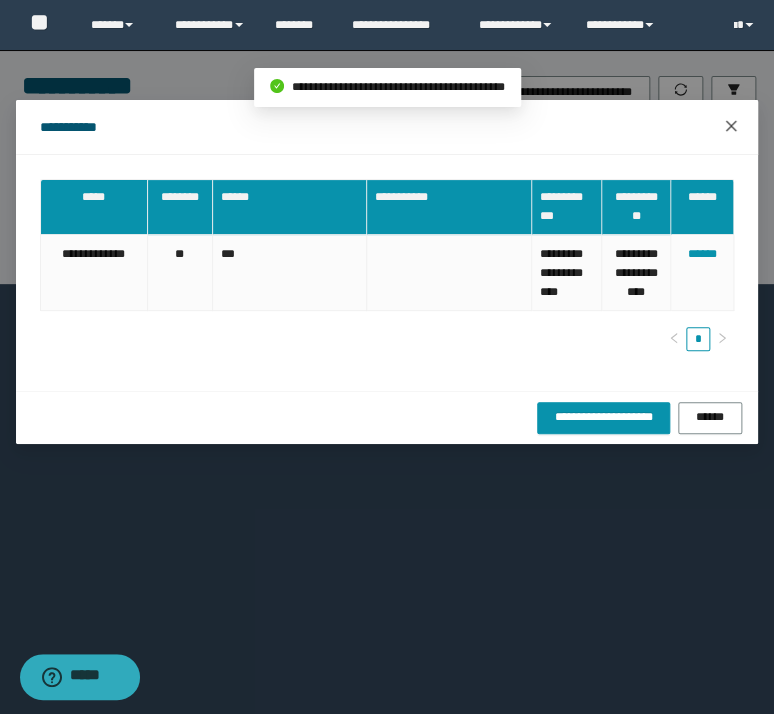 click 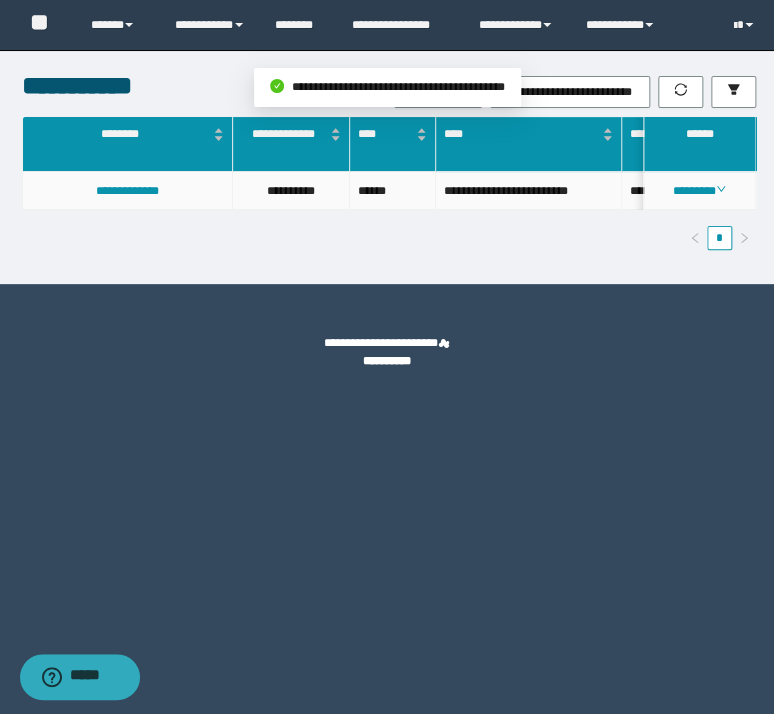 click on "********" at bounding box center (699, 191) 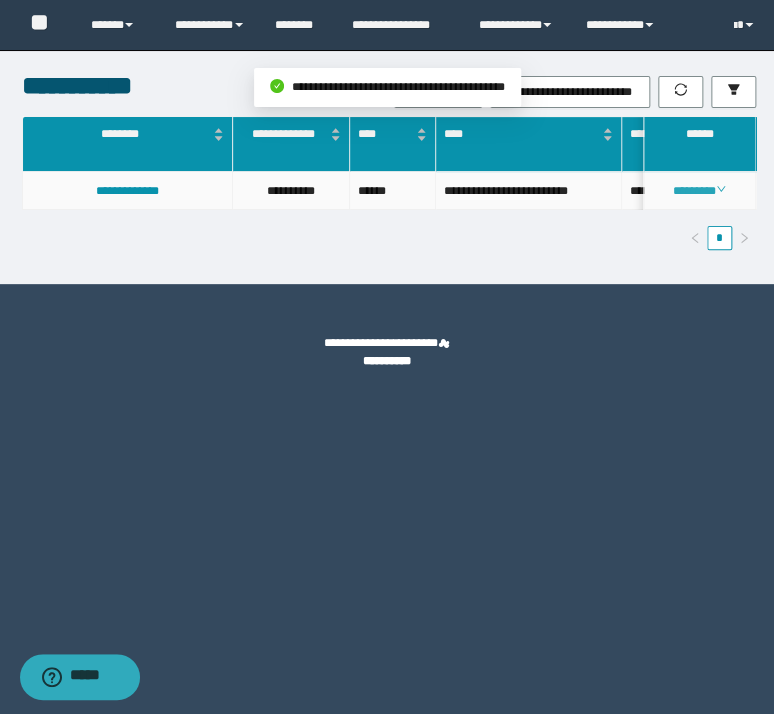 click on "********" at bounding box center [699, 191] 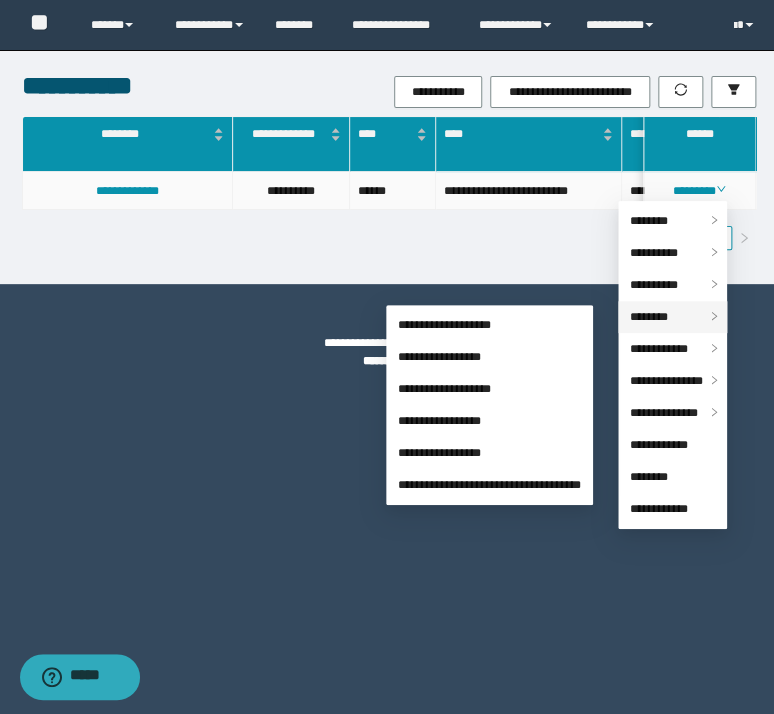 click on "********" at bounding box center (649, 317) 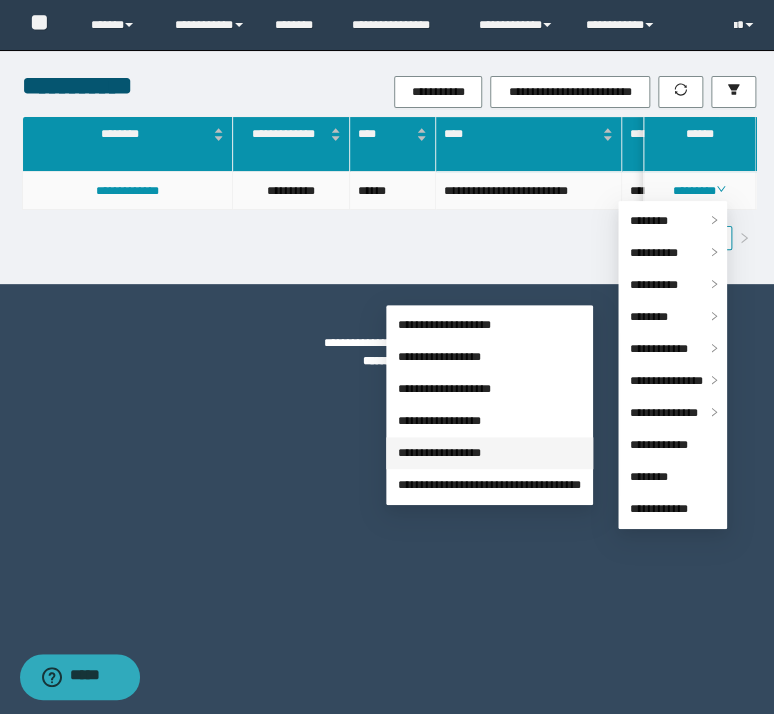 click on "**********" at bounding box center (439, 453) 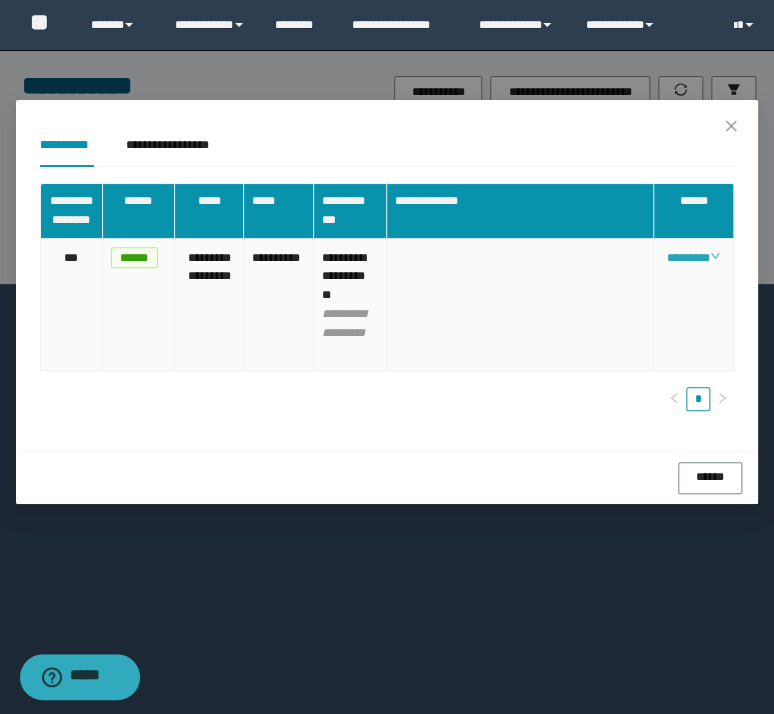 click on "********" at bounding box center [693, 258] 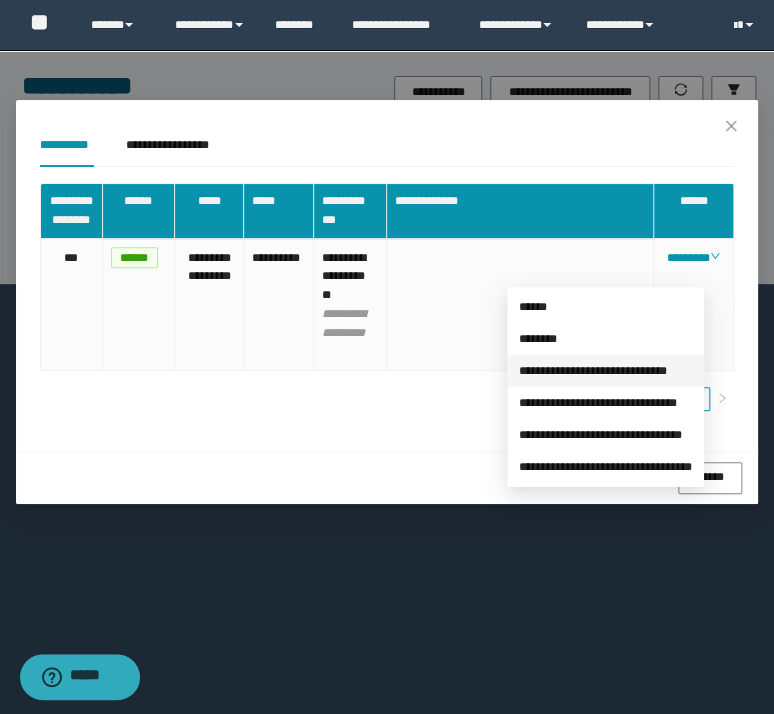 click on "**********" at bounding box center [593, 371] 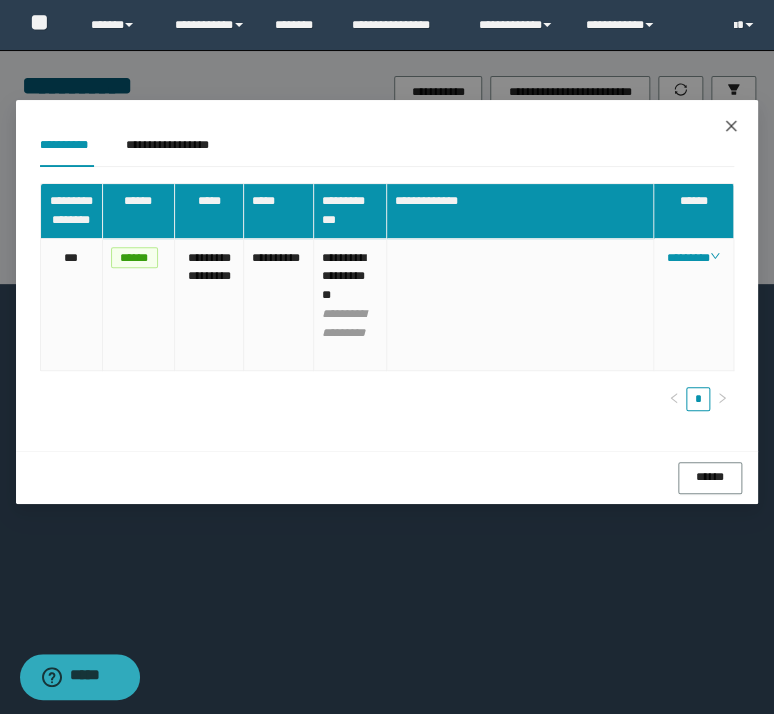 click 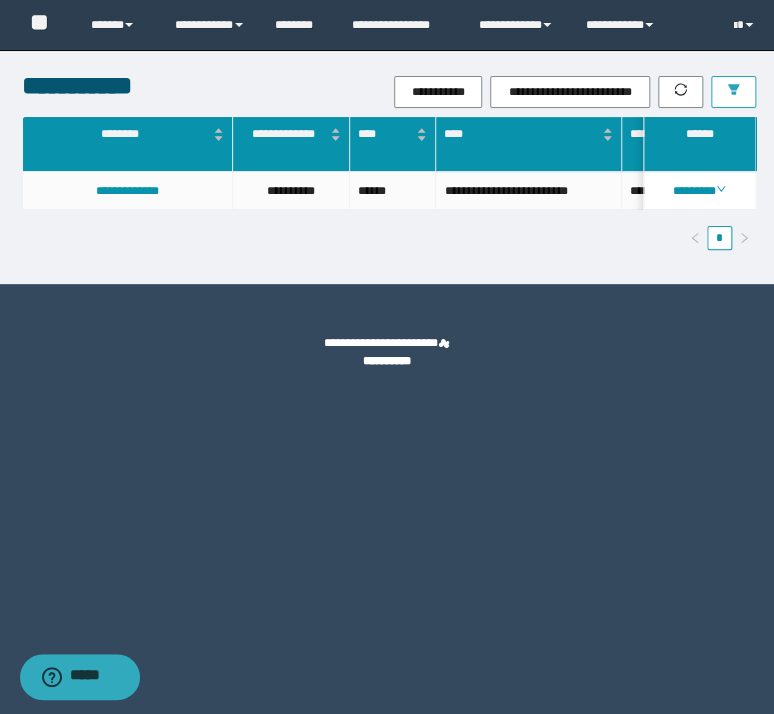 click 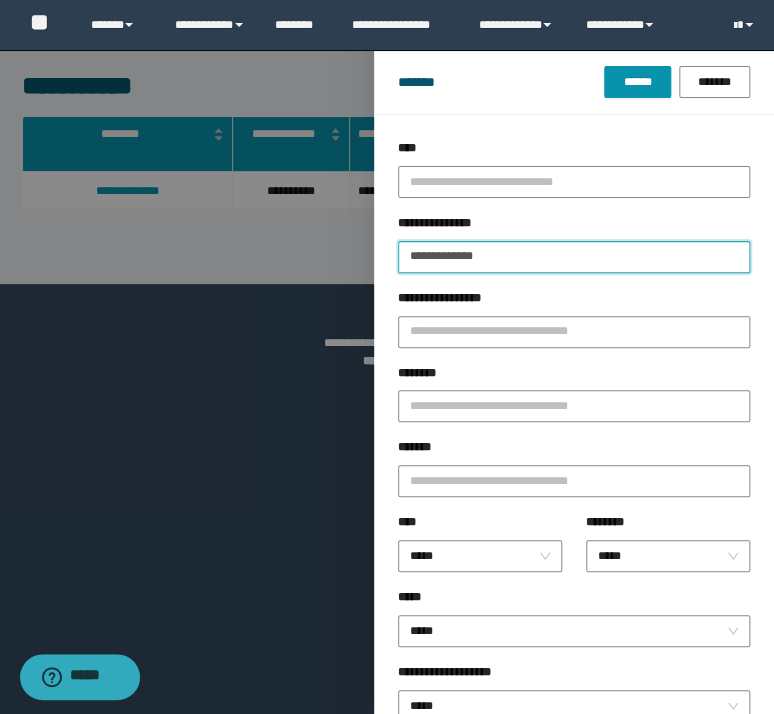 drag, startPoint x: 553, startPoint y: 250, endPoint x: 180, endPoint y: 161, distance: 383.47098 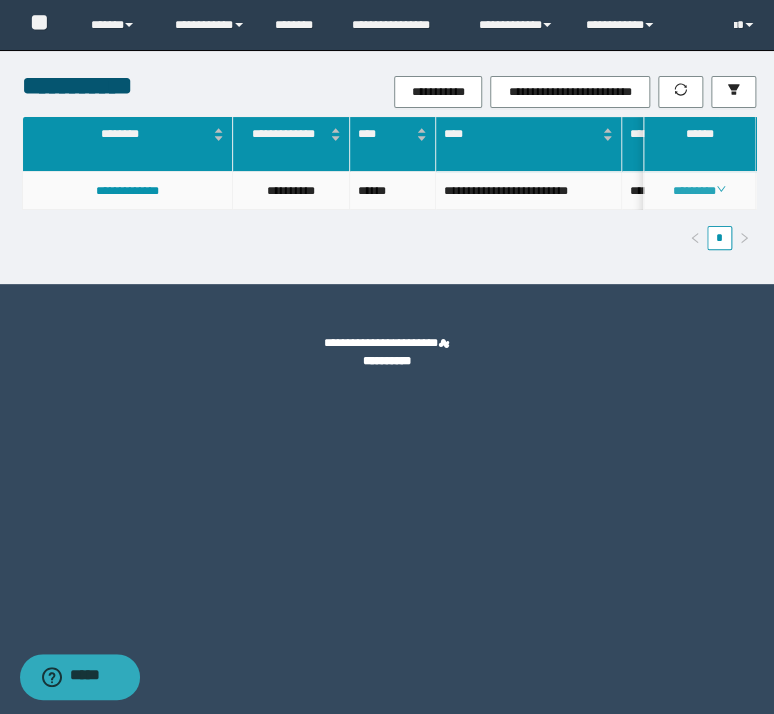 click on "********" at bounding box center (699, 191) 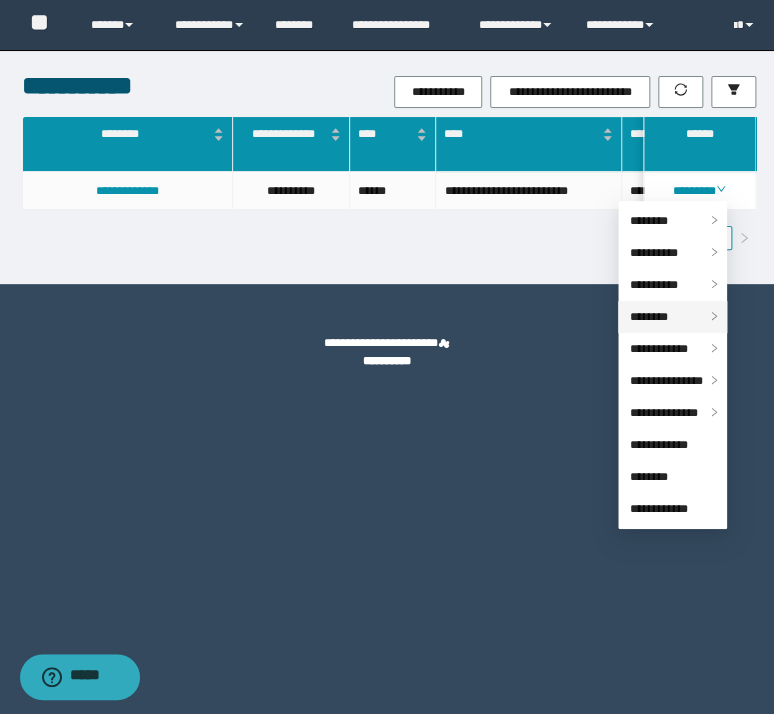 click on "********" at bounding box center [649, 317] 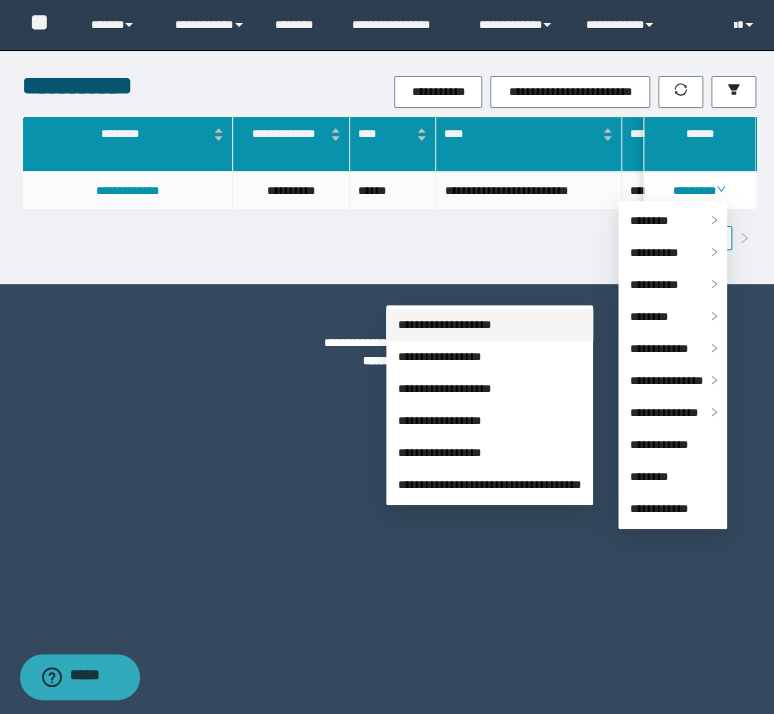 click on "**********" at bounding box center (444, 325) 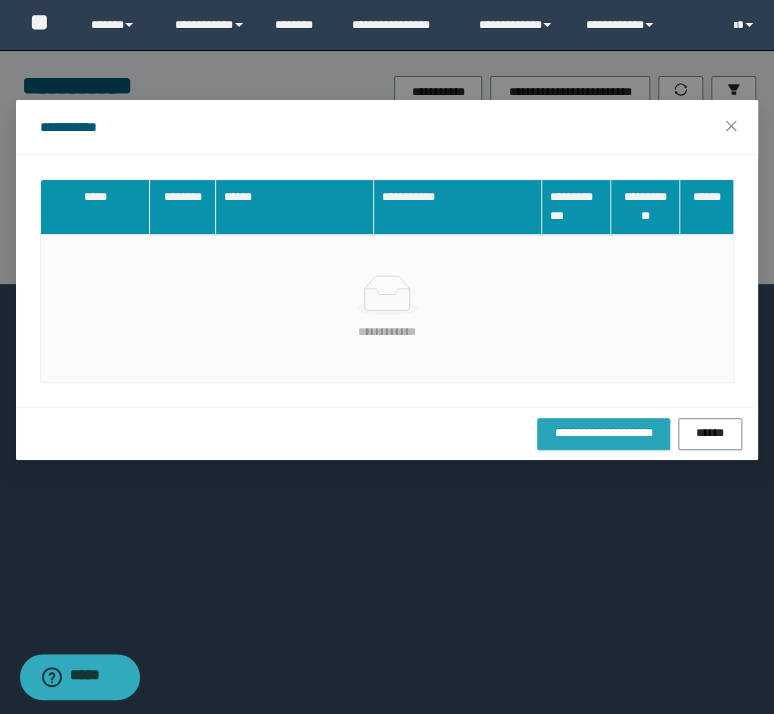 click on "**********" at bounding box center (603, 433) 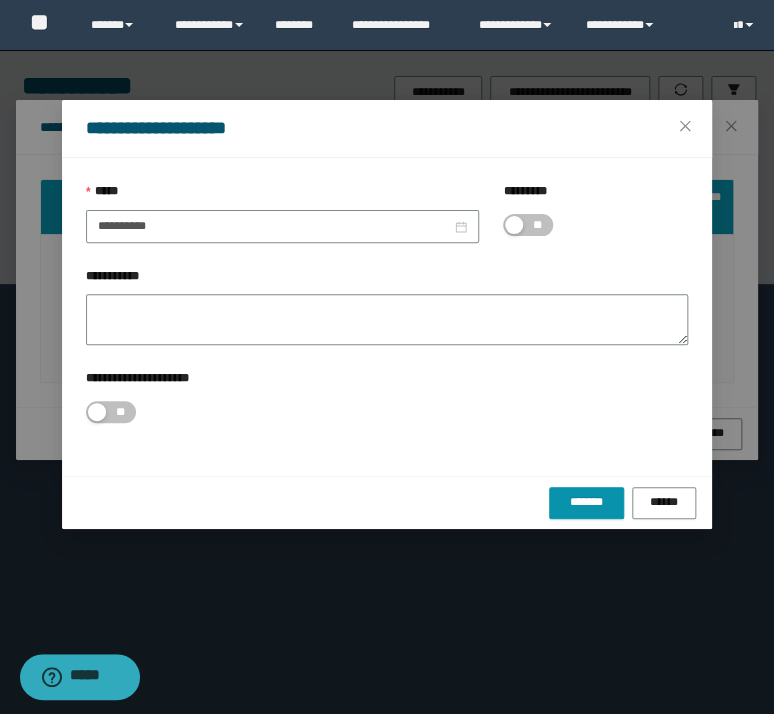 click on "**" at bounding box center (528, 225) 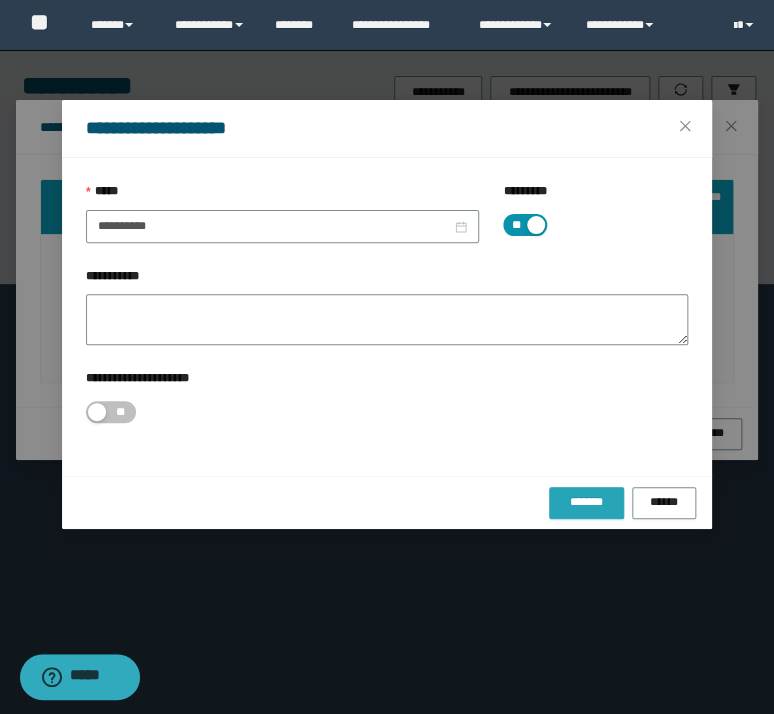 click on "*******" at bounding box center (586, 502) 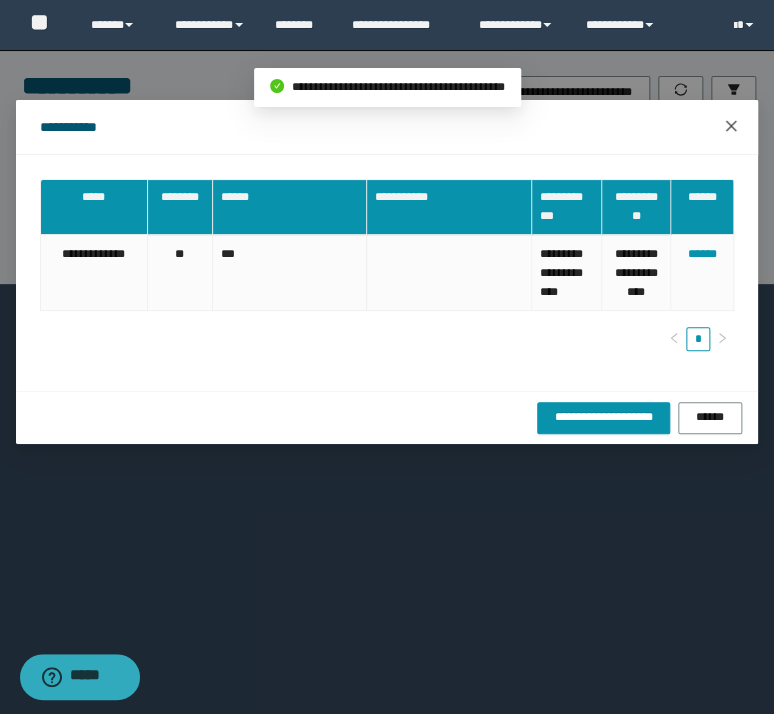 click at bounding box center [731, 127] 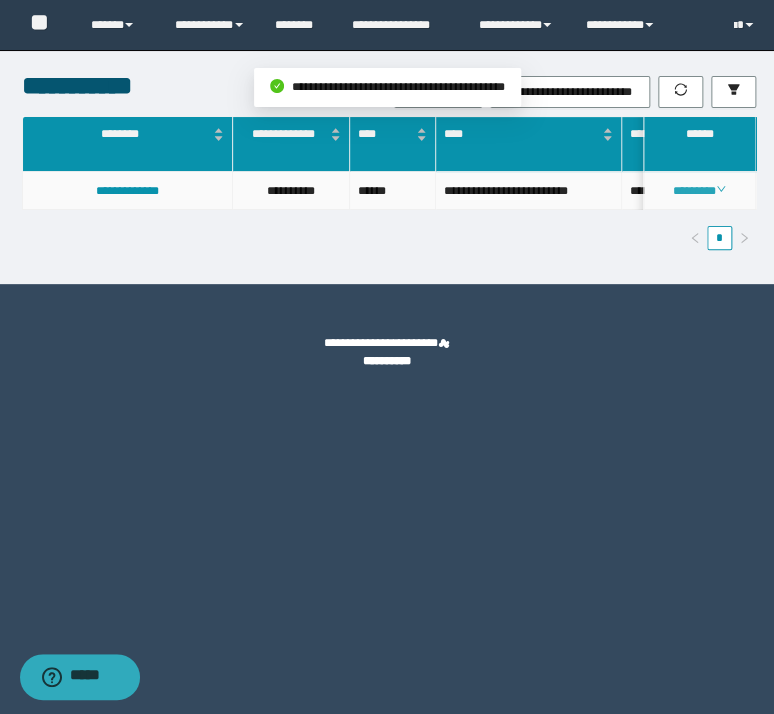 click on "********" at bounding box center [699, 191] 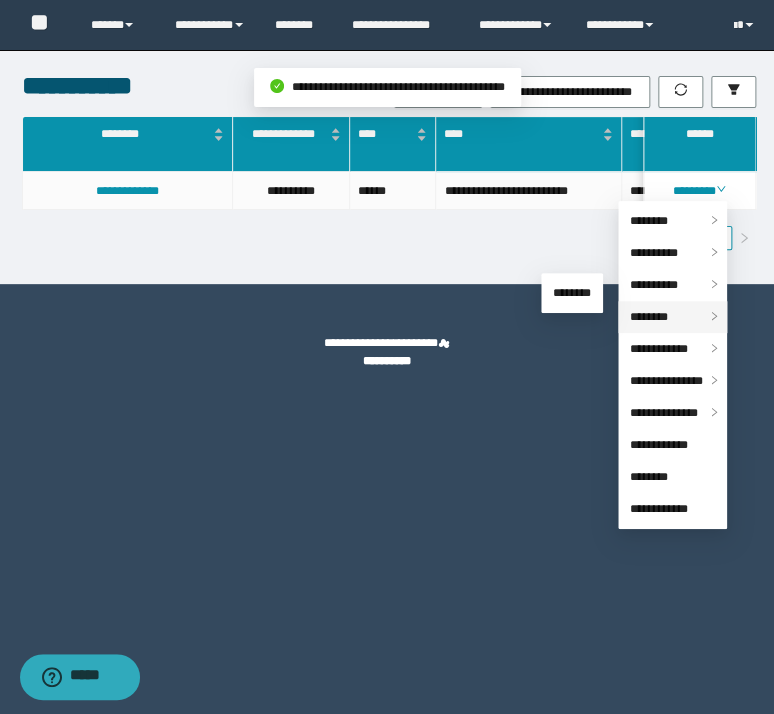 click on "********" at bounding box center [649, 317] 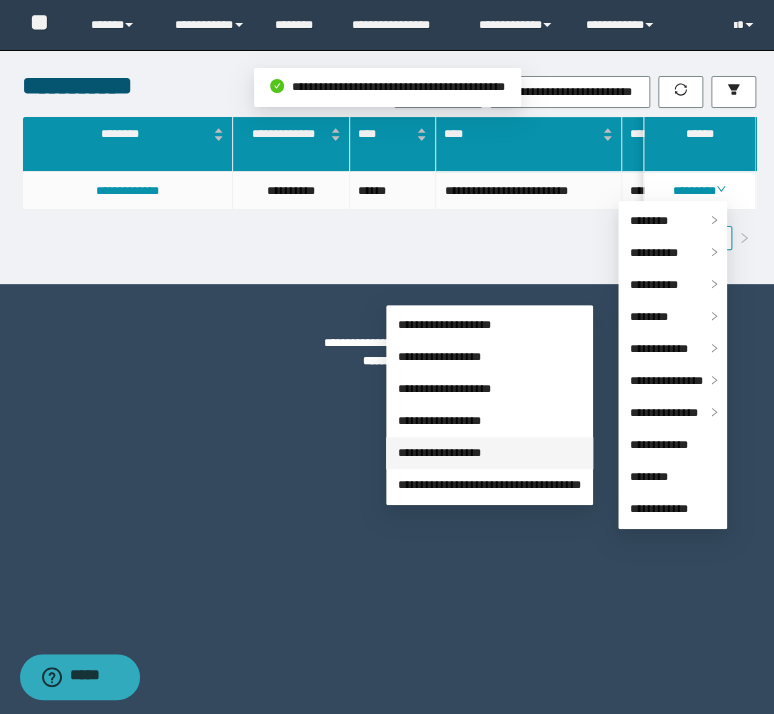 click on "**********" at bounding box center (439, 453) 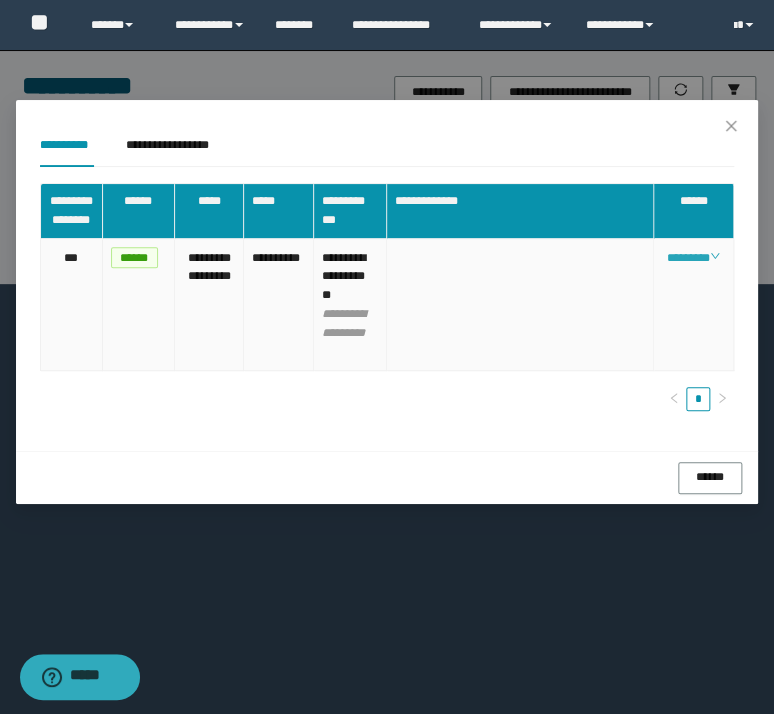 click on "********" at bounding box center [693, 258] 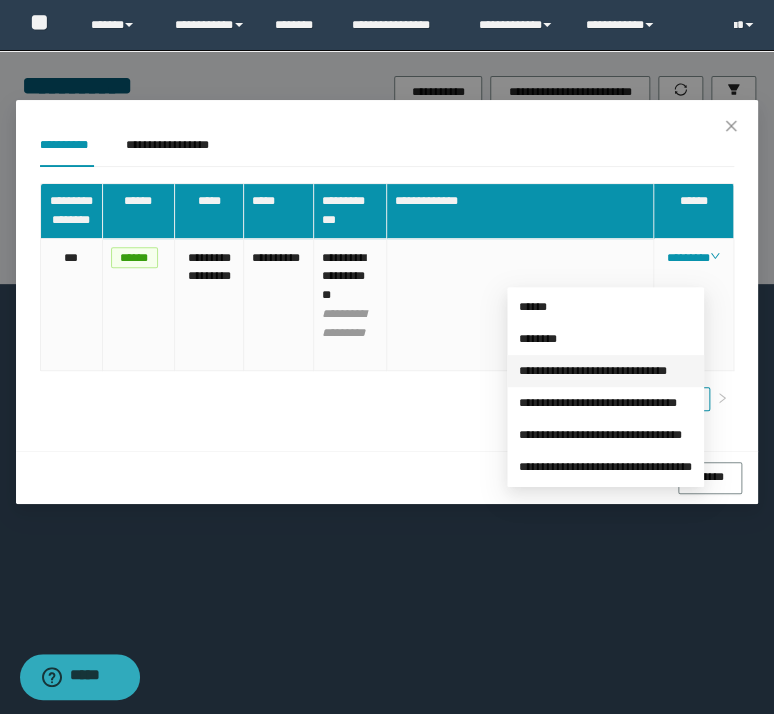 click on "**********" at bounding box center (593, 371) 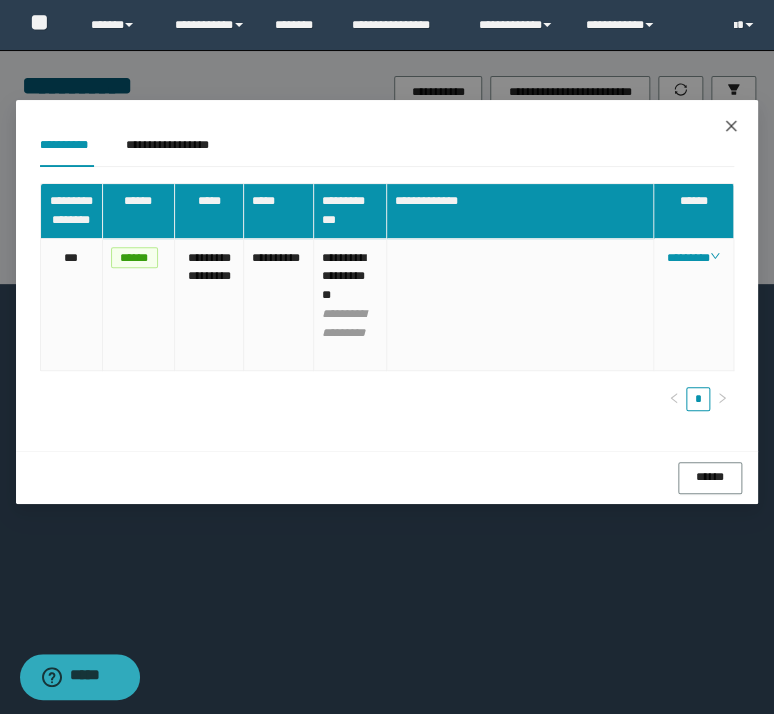 click 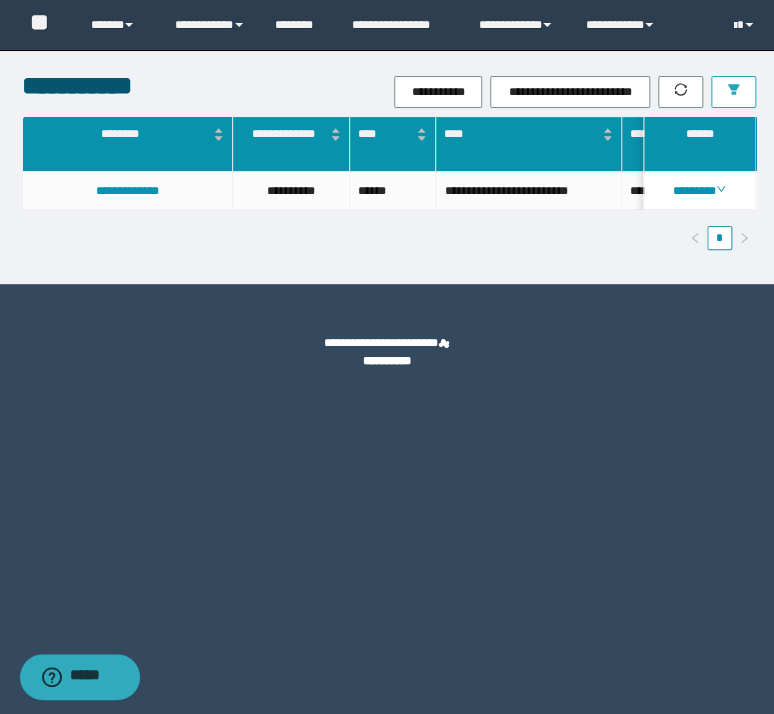 click at bounding box center (733, 92) 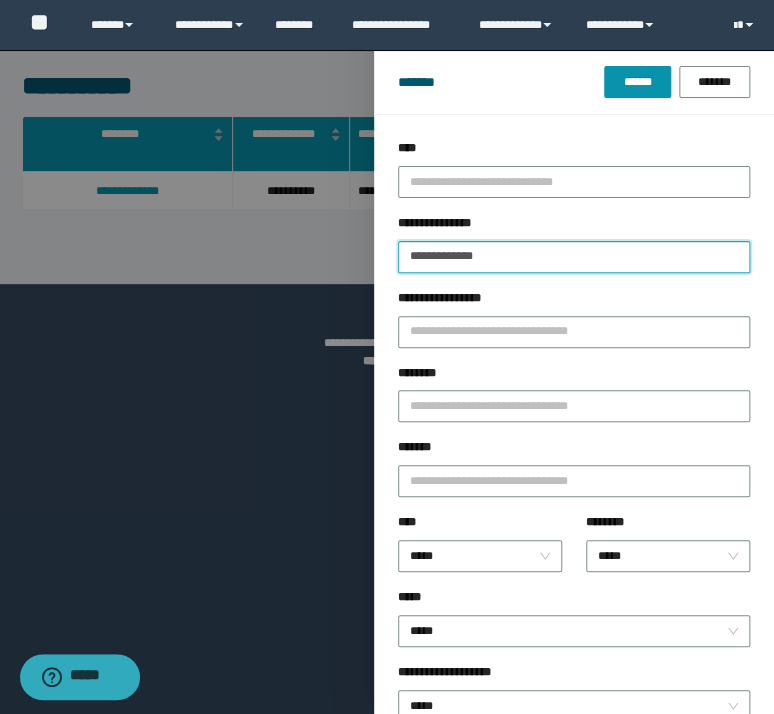 drag, startPoint x: 520, startPoint y: 253, endPoint x: 138, endPoint y: 146, distance: 396.70267 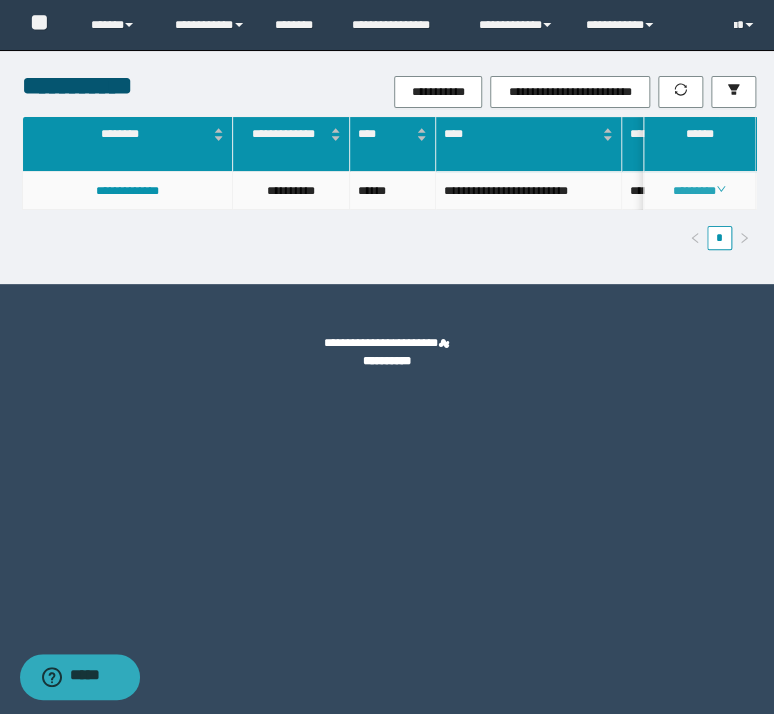 click 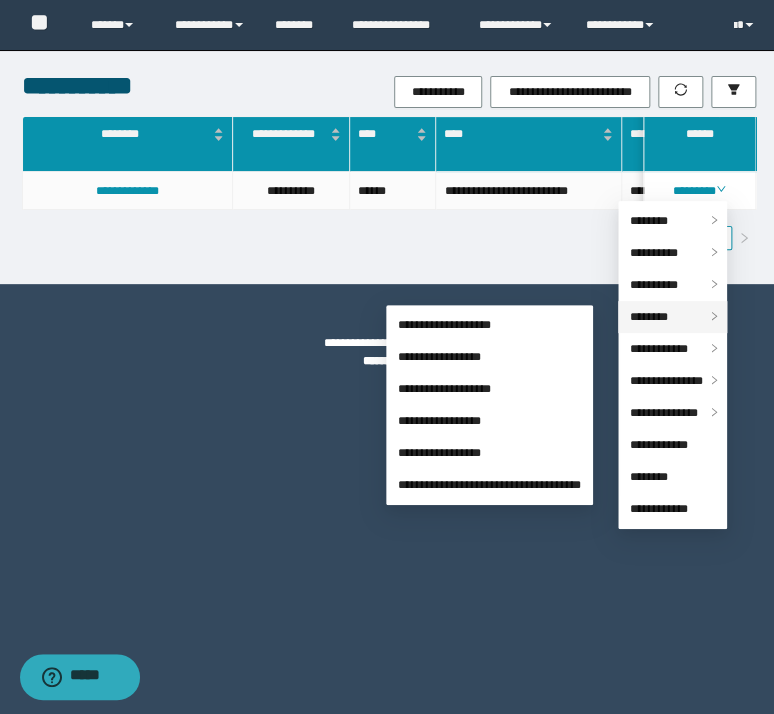 click on "********" at bounding box center (649, 317) 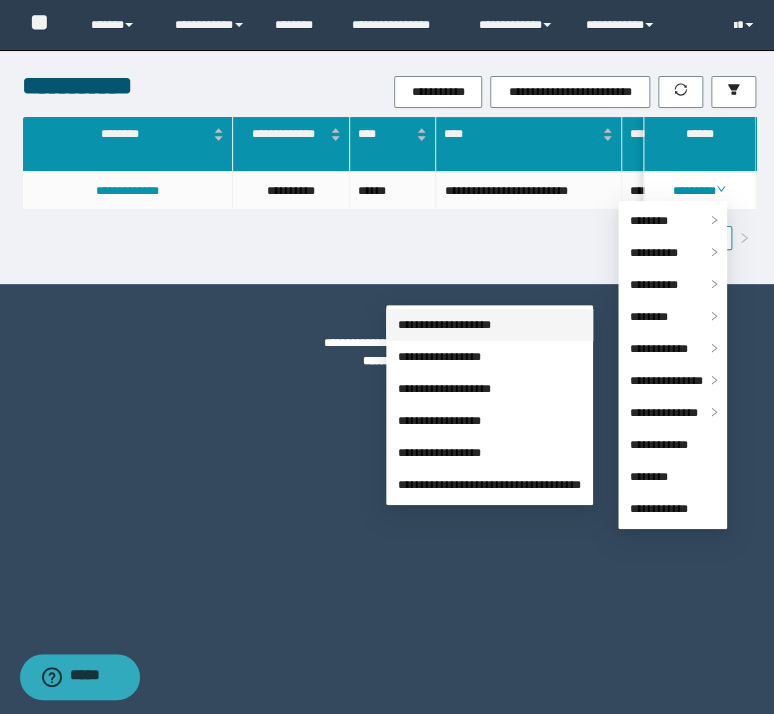 click on "**********" at bounding box center [444, 325] 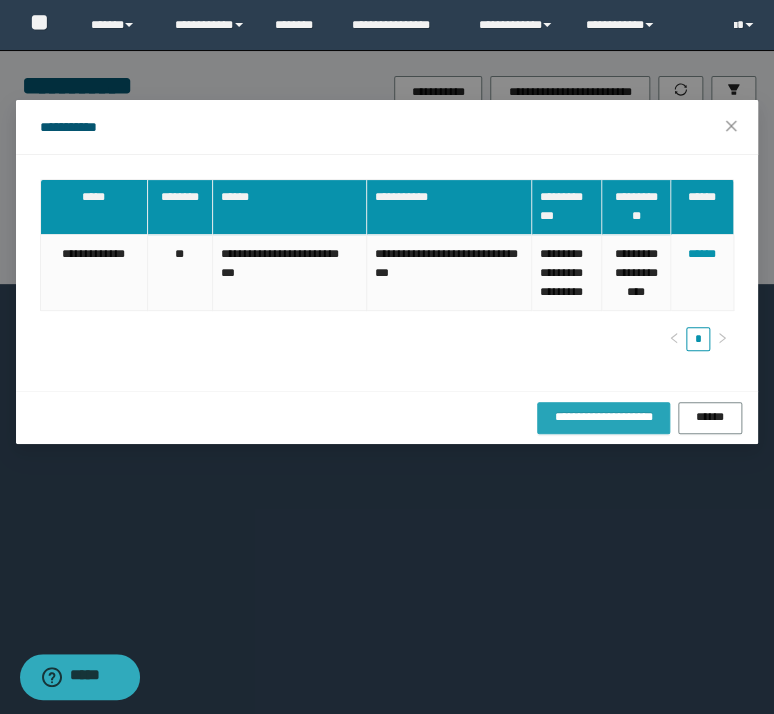 click on "**********" at bounding box center [603, 417] 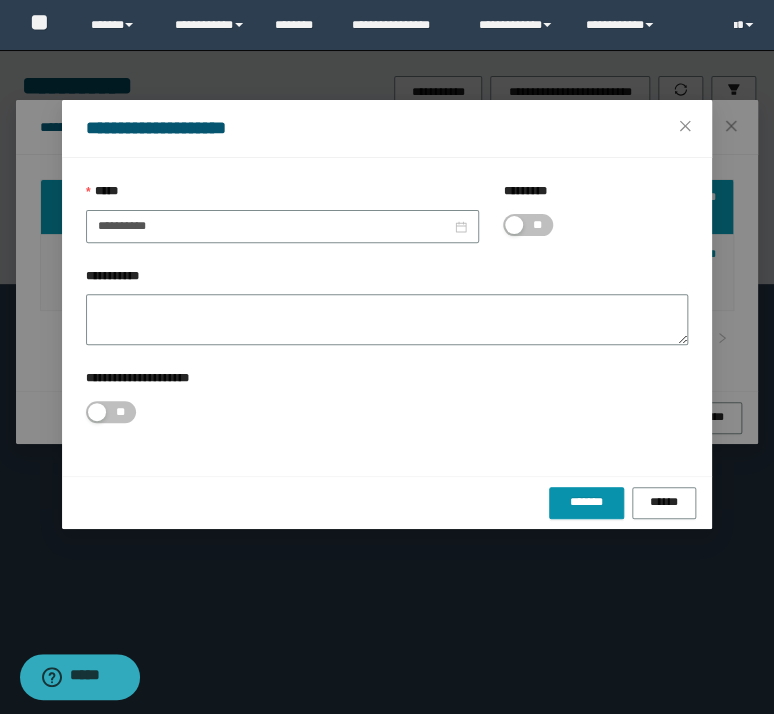 click on "**" at bounding box center (537, 225) 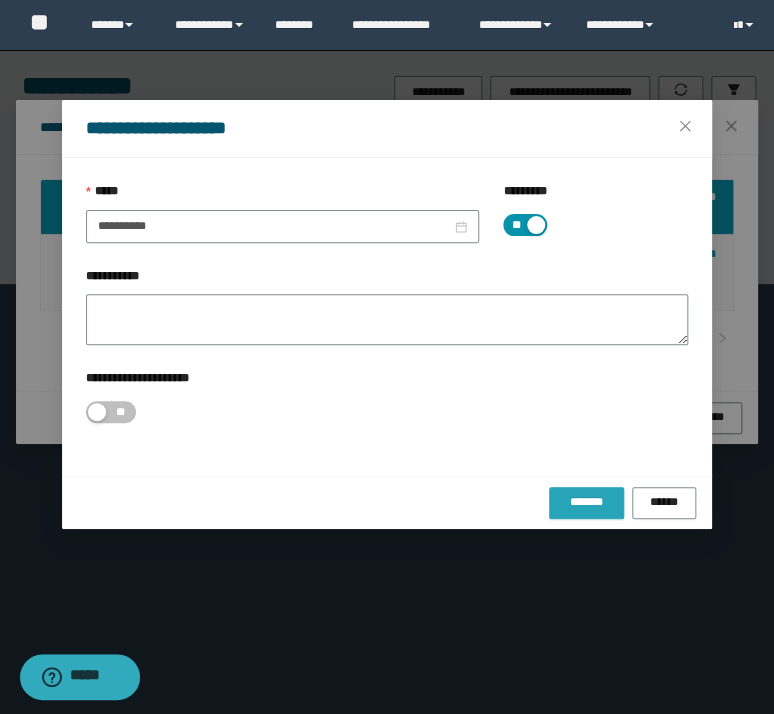 click on "*******" at bounding box center [586, 502] 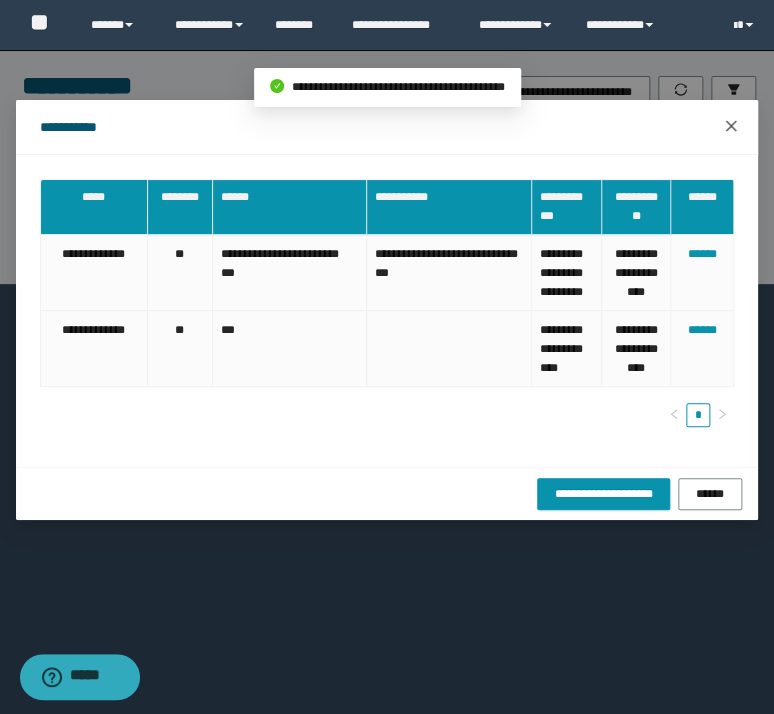 click 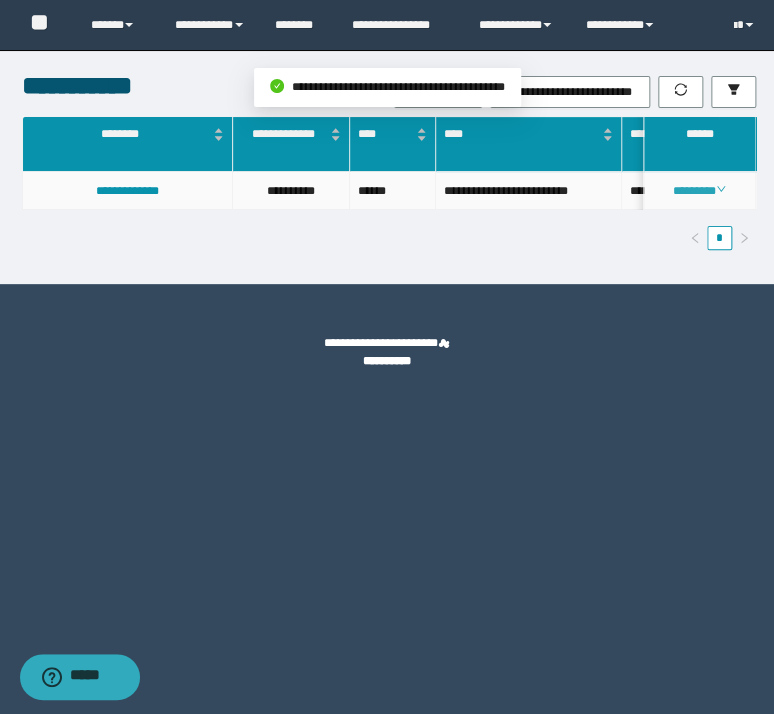 click on "********" at bounding box center [699, 191] 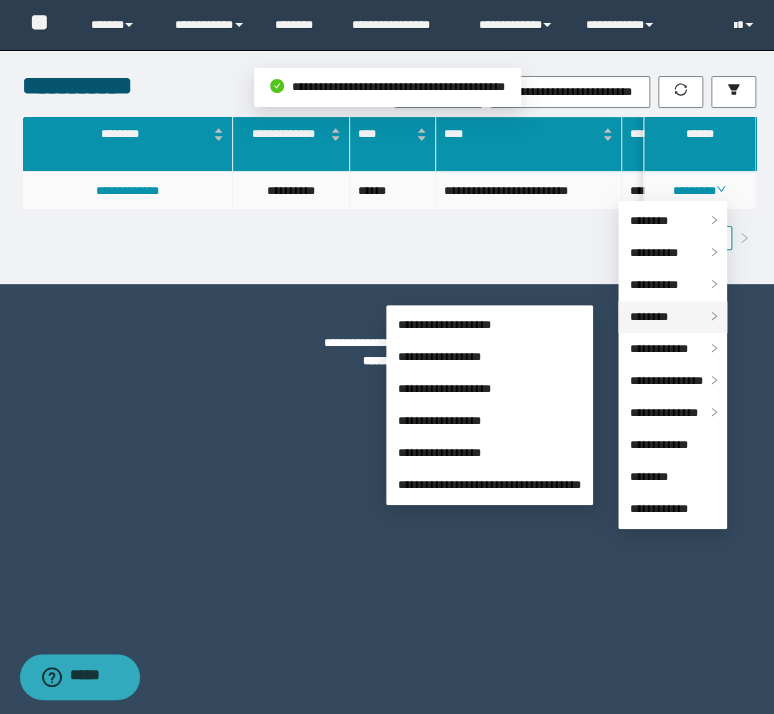 click on "********" at bounding box center [649, 317] 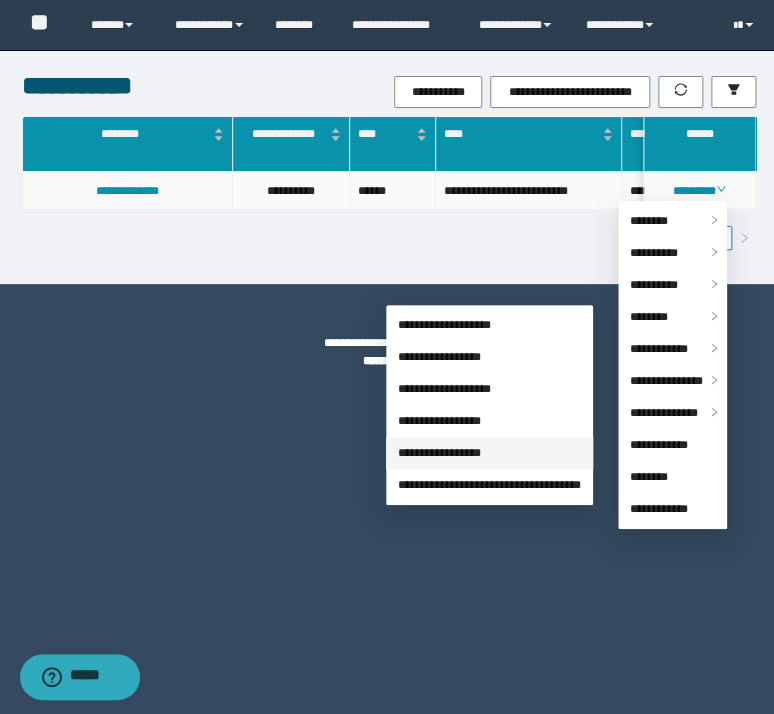 click on "**********" at bounding box center (439, 453) 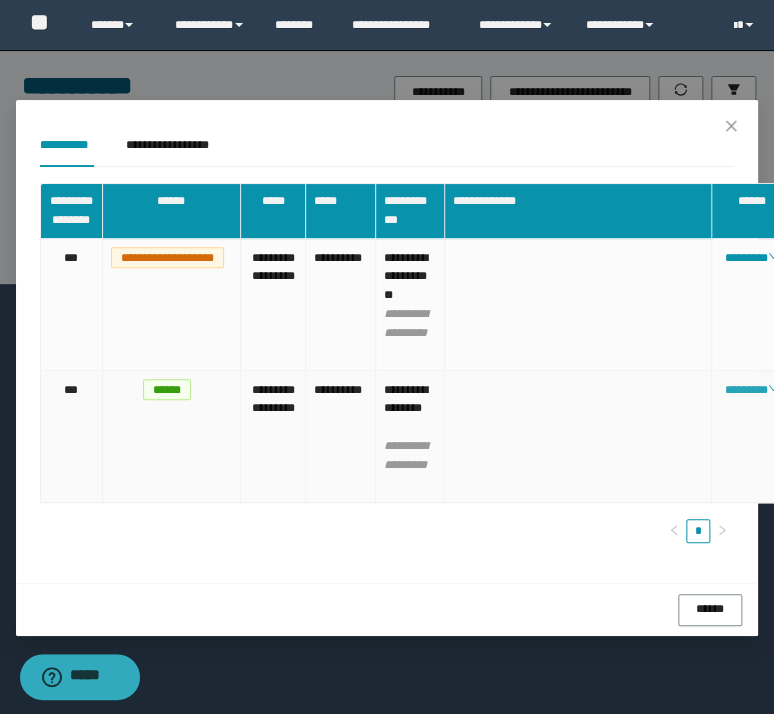 click on "********" at bounding box center (751, 390) 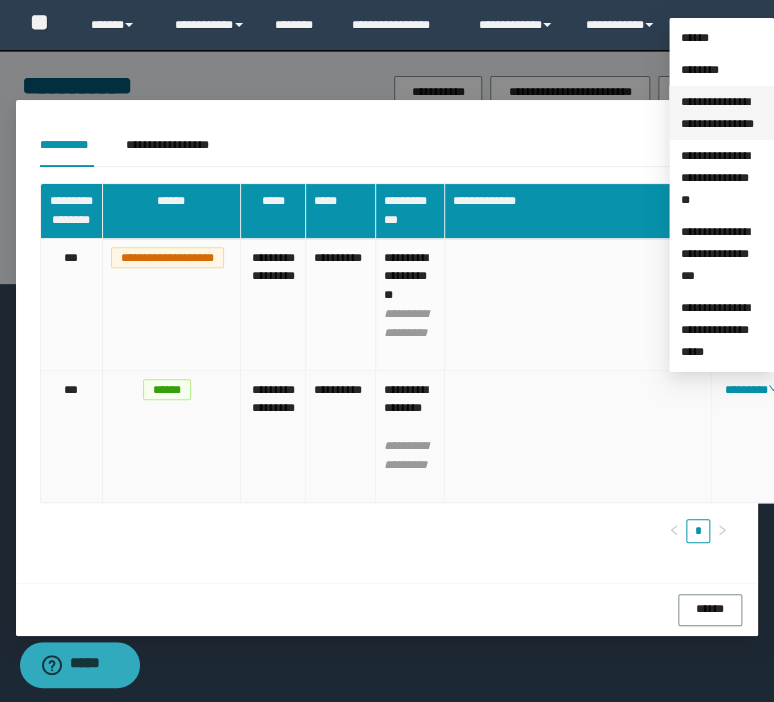 click on "**********" at bounding box center [717, 113] 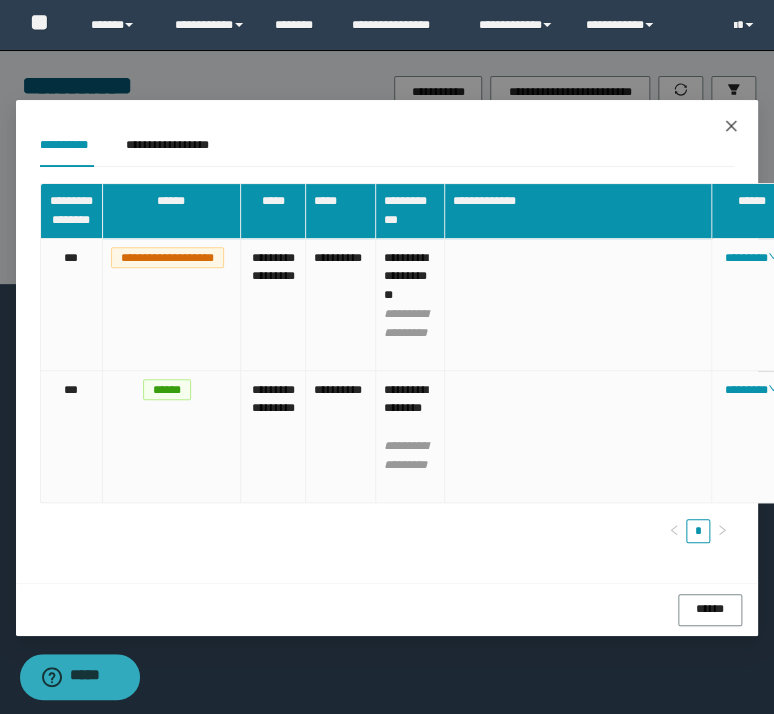 click 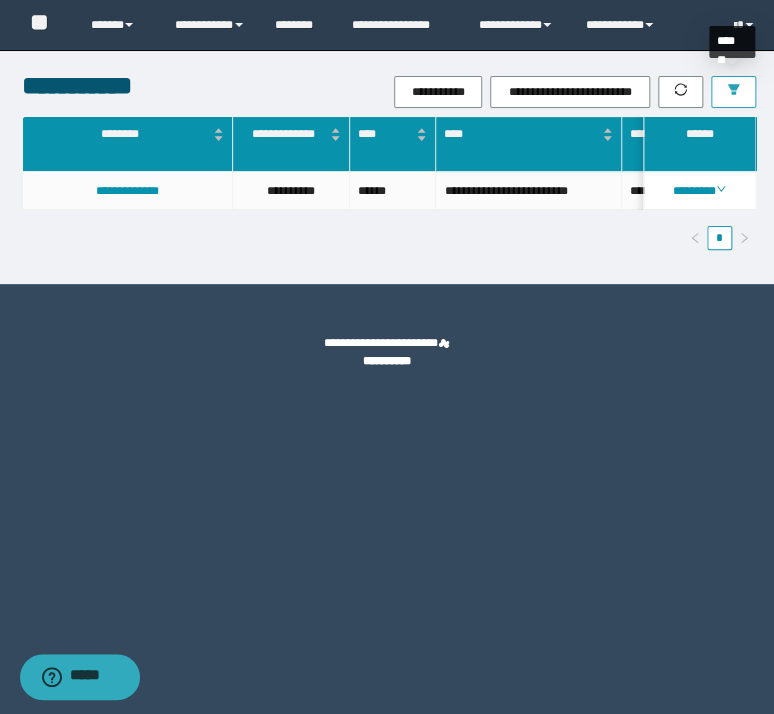 click 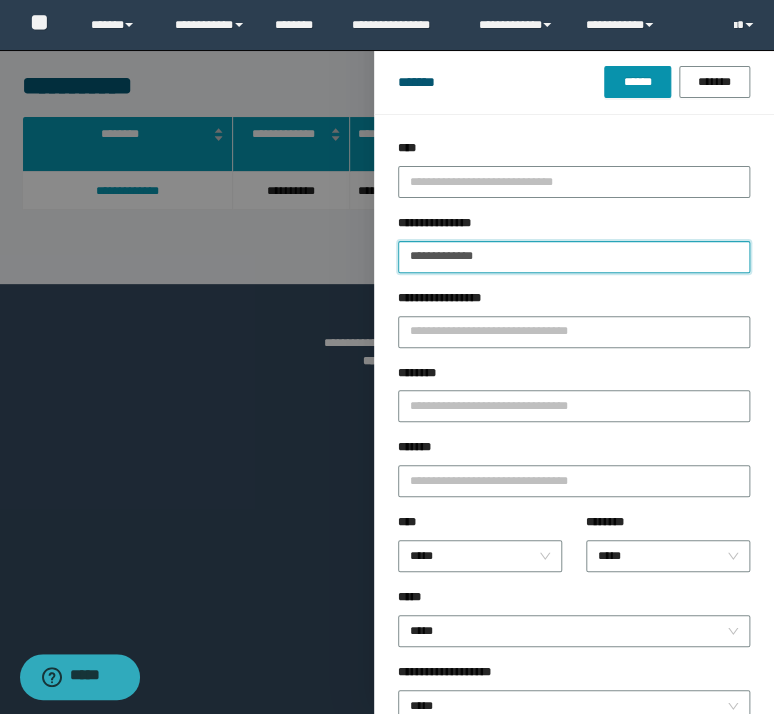 drag, startPoint x: 540, startPoint y: 265, endPoint x: 27, endPoint y: 109, distance: 536.19495 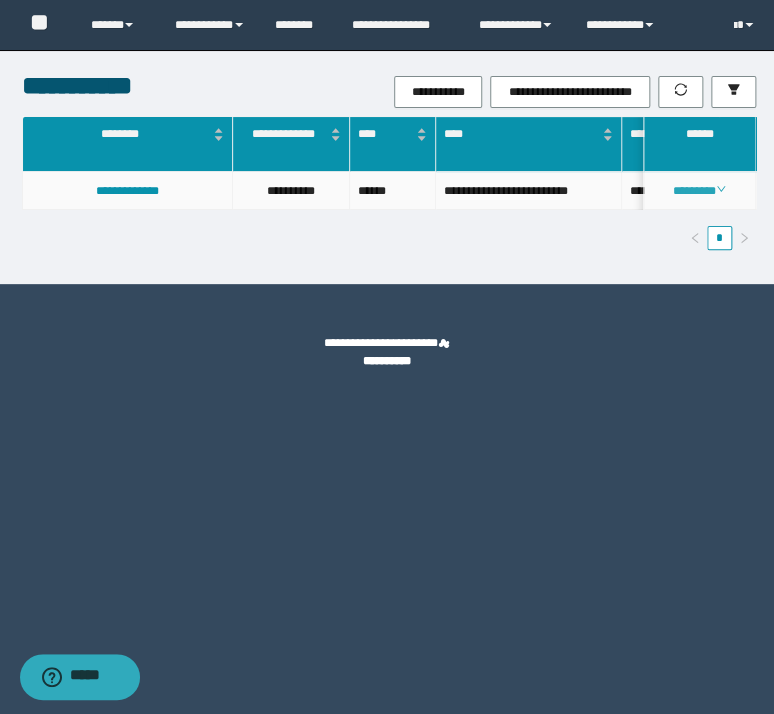 click on "********" at bounding box center [699, 191] 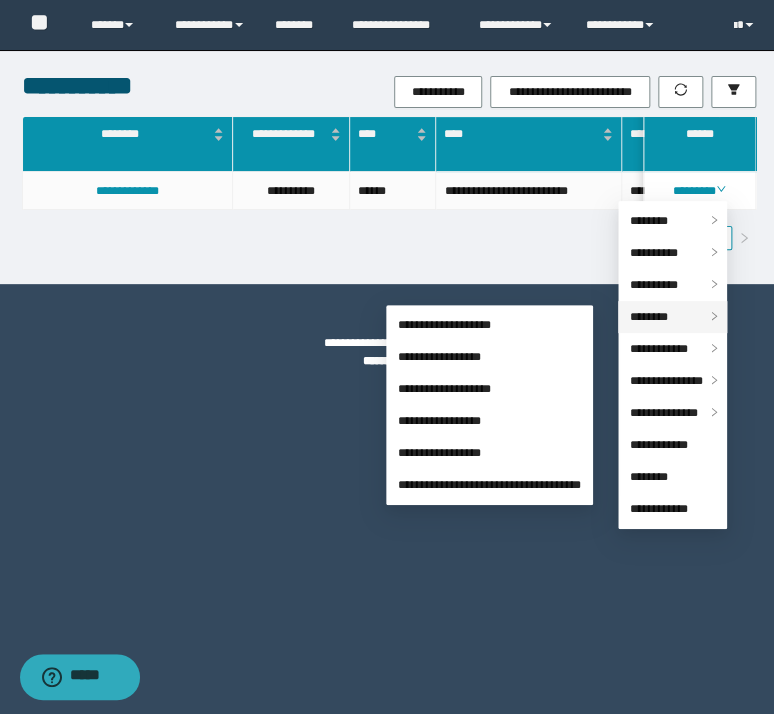 click on "********" at bounding box center [649, 317] 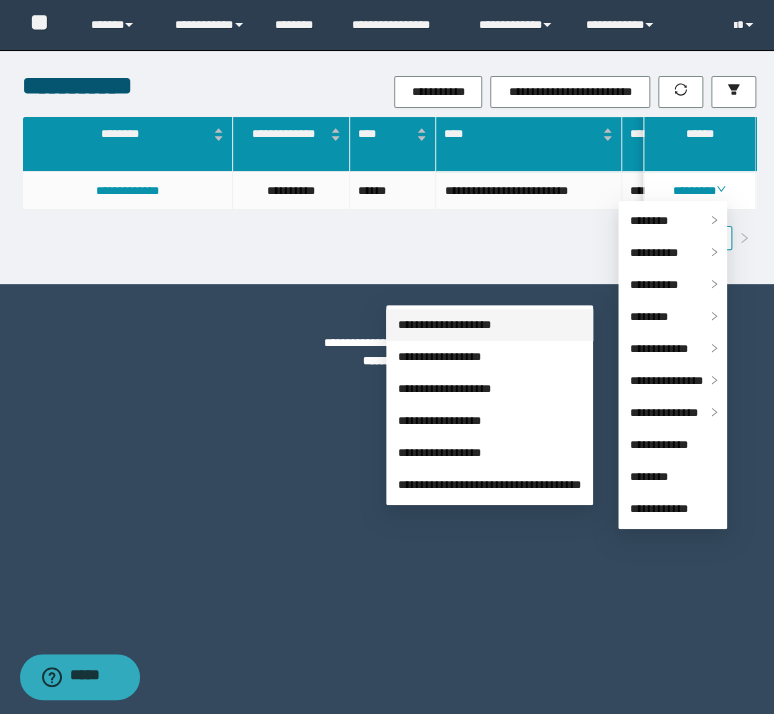 click on "**********" at bounding box center (444, 325) 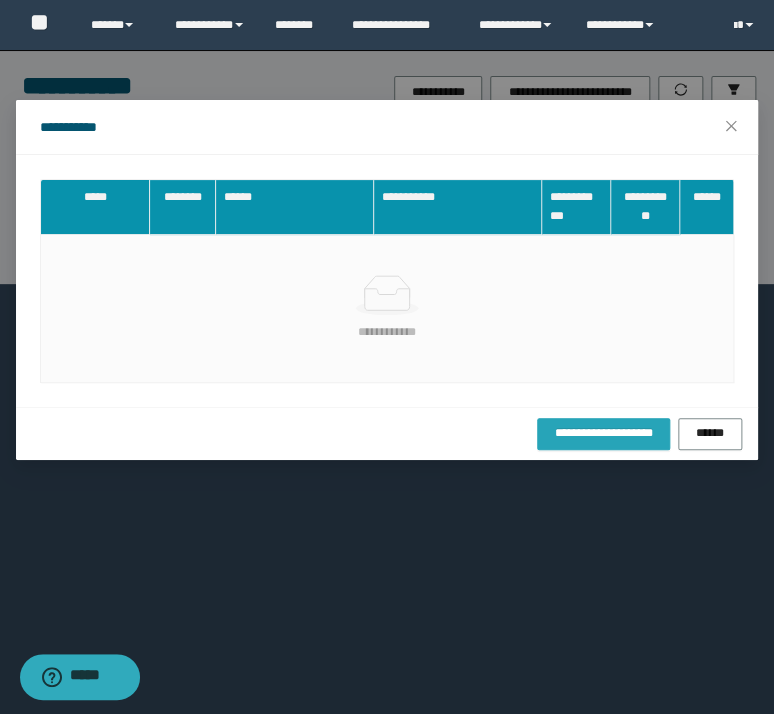 click on "**********" at bounding box center [603, 433] 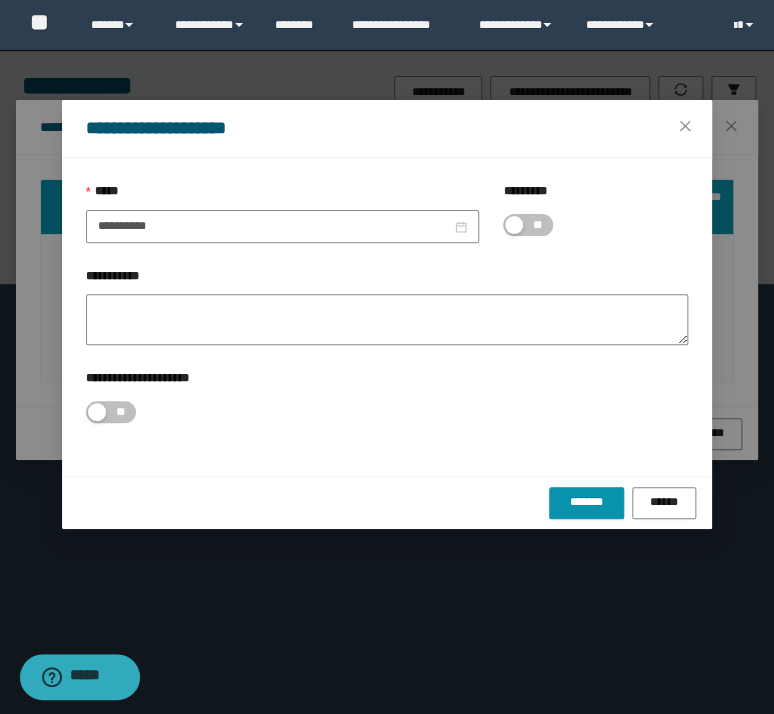 click at bounding box center [514, 225] 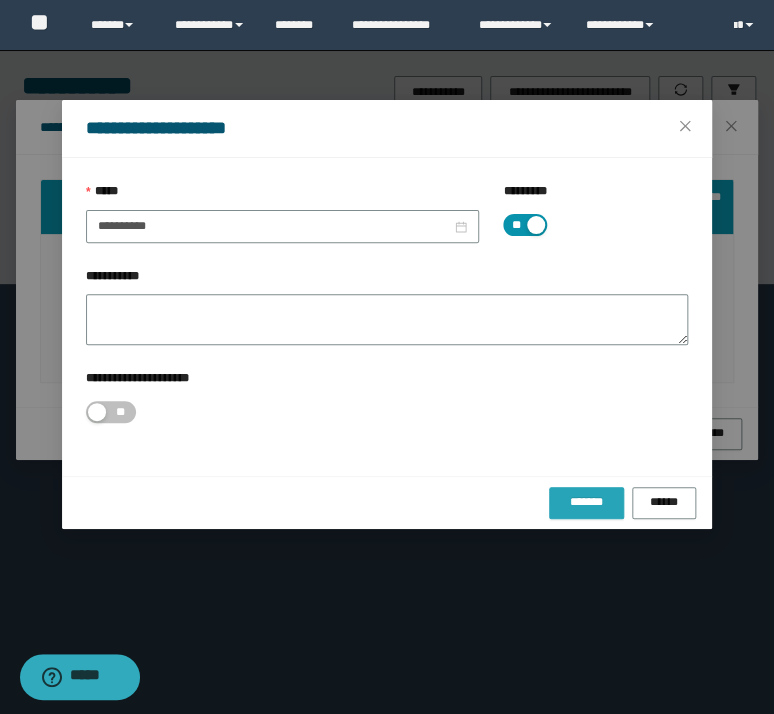 click on "*******" at bounding box center [586, 502] 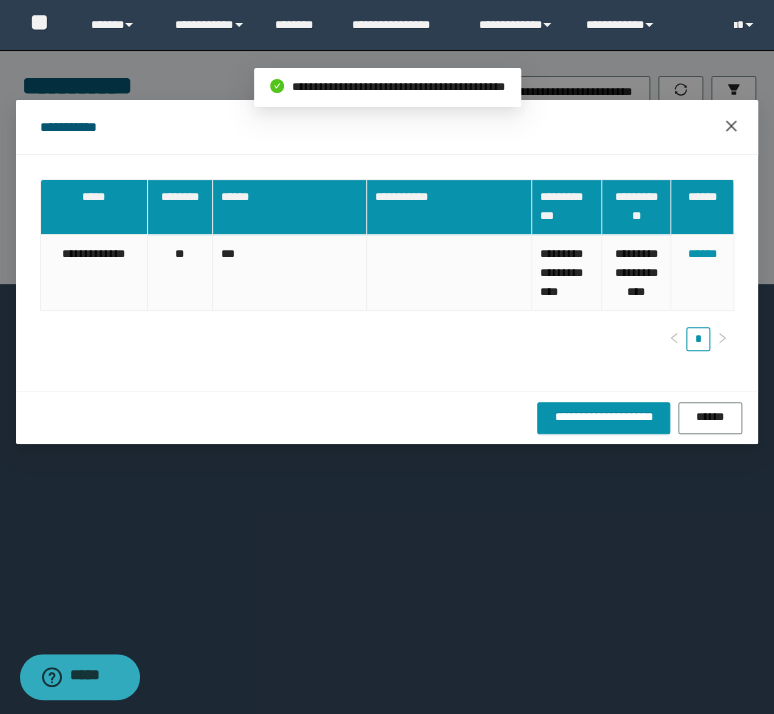 click 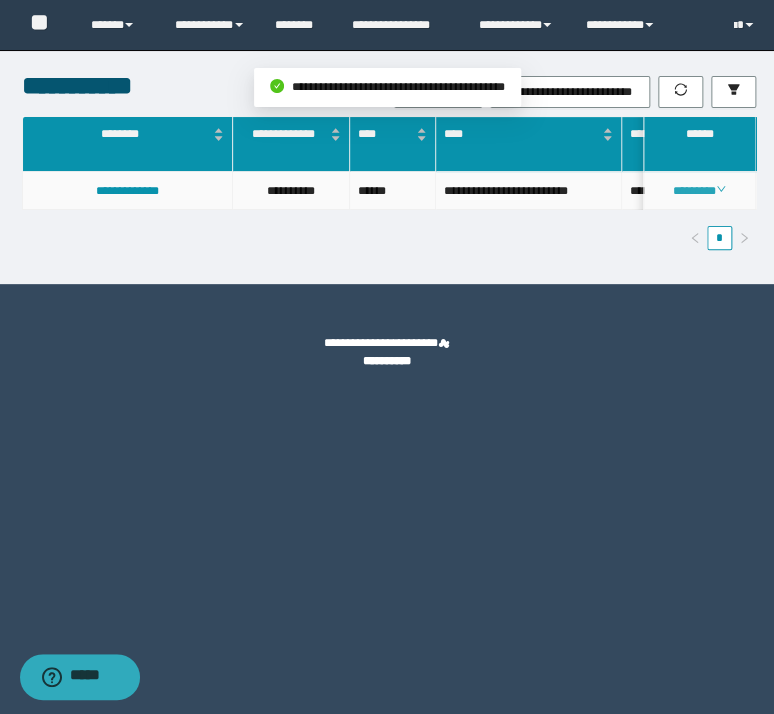 click on "********" at bounding box center [699, 191] 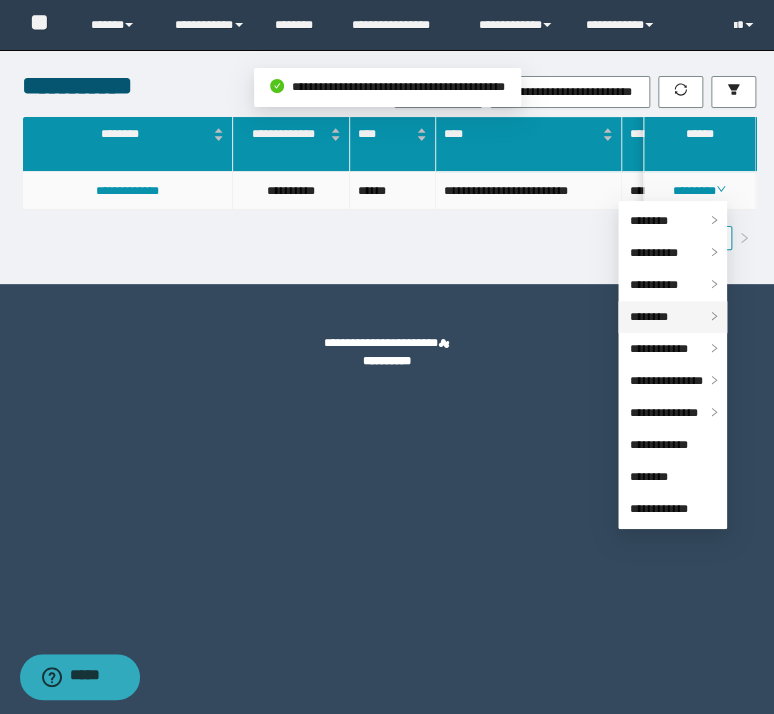 click on "********" at bounding box center (649, 317) 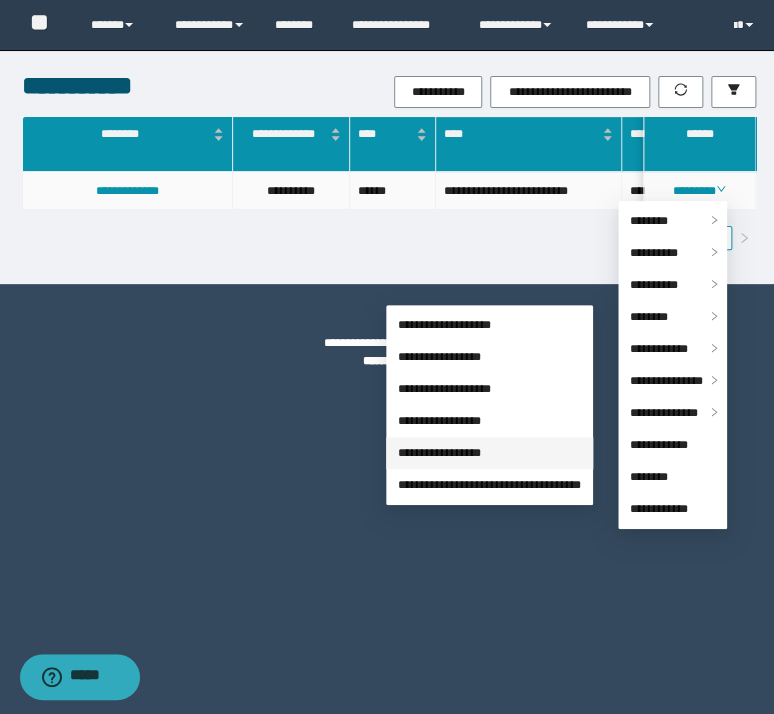 click on "**********" at bounding box center (439, 453) 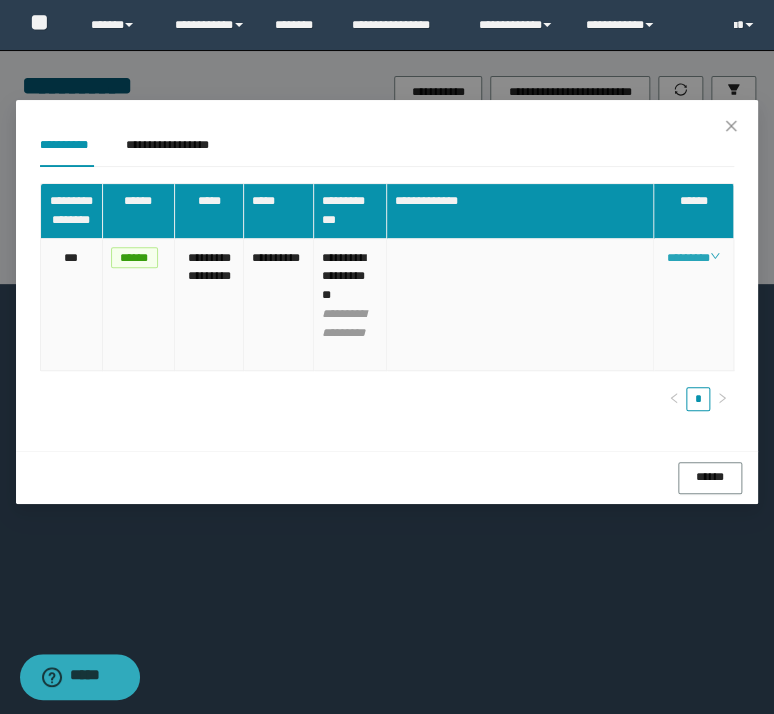 click on "********" at bounding box center [693, 258] 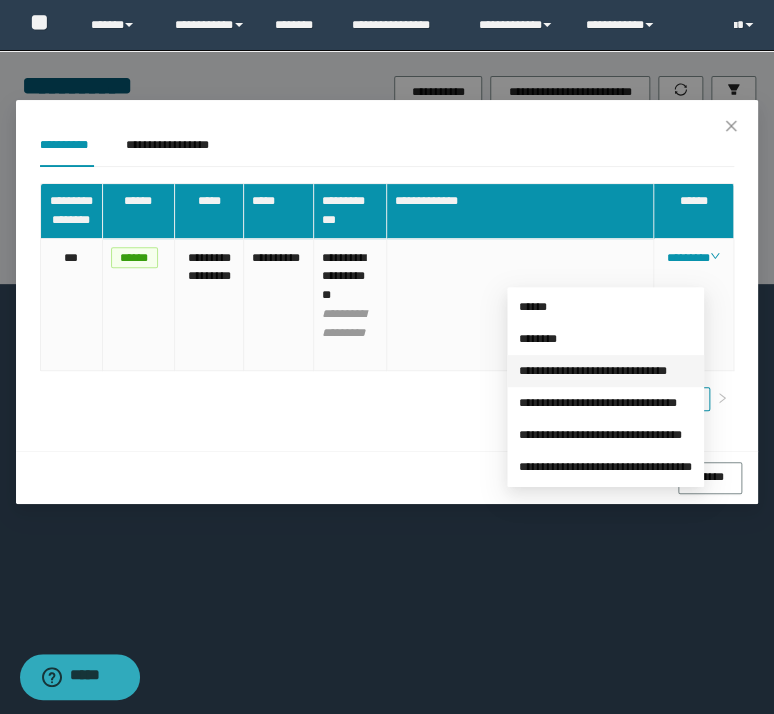 click on "**********" at bounding box center (593, 371) 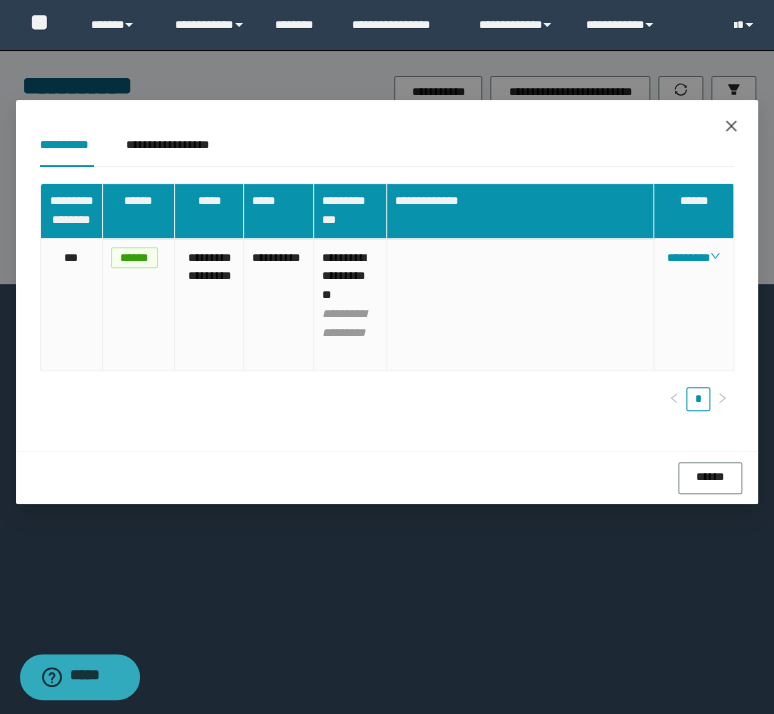 click at bounding box center [731, 127] 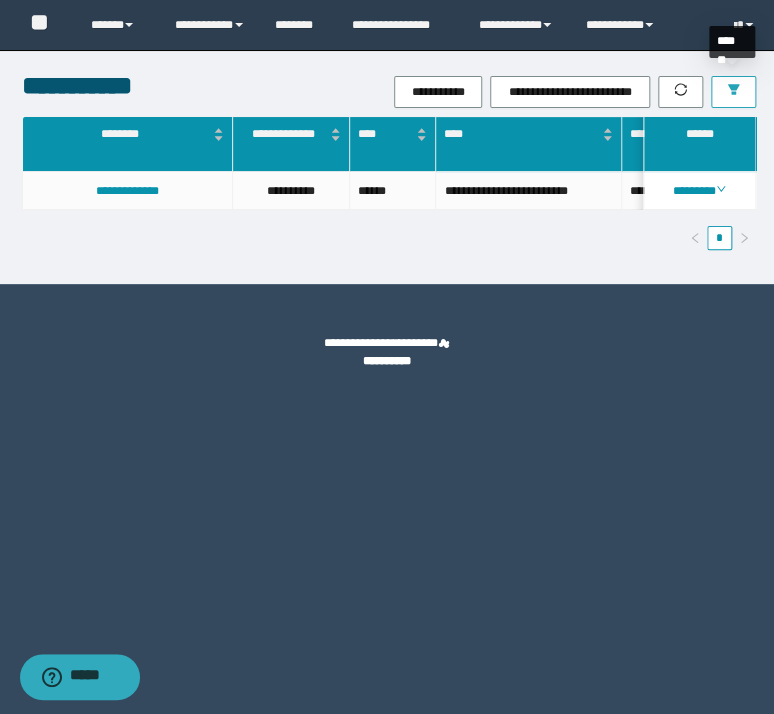 drag, startPoint x: 729, startPoint y: 88, endPoint x: 692, endPoint y: 128, distance: 54.48853 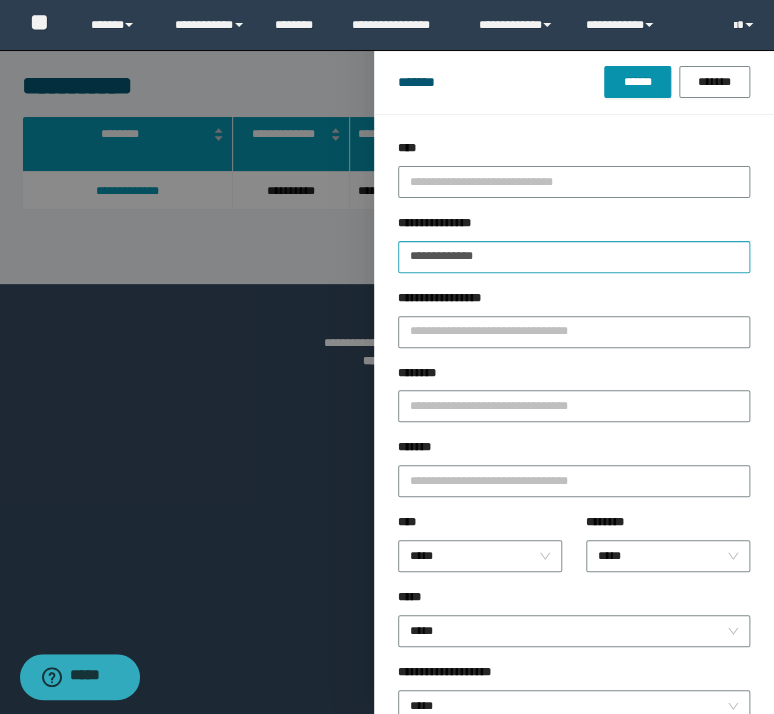 drag, startPoint x: 572, startPoint y: 233, endPoint x: 403, endPoint y: 249, distance: 169.7557 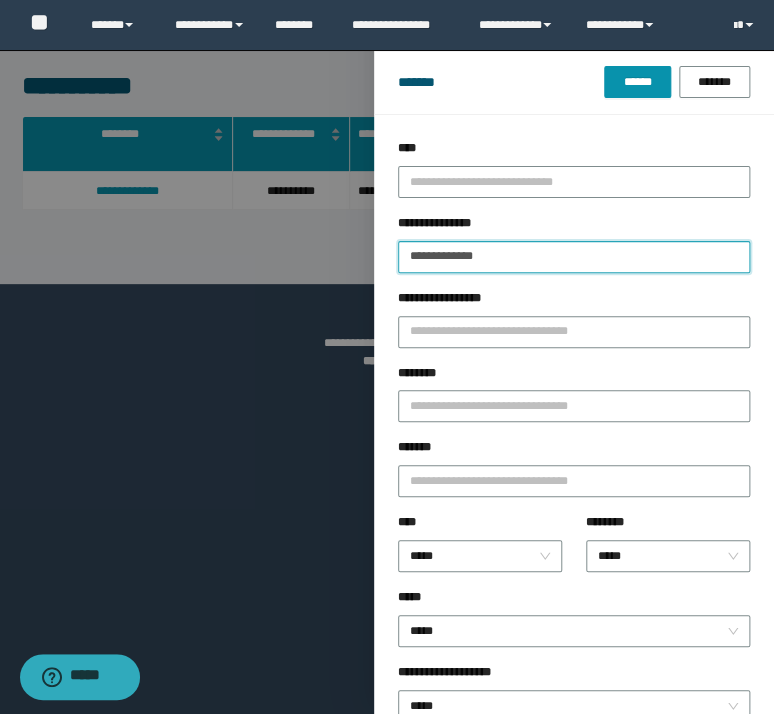 drag, startPoint x: 300, startPoint y: 196, endPoint x: 216, endPoint y: 172, distance: 87.36132 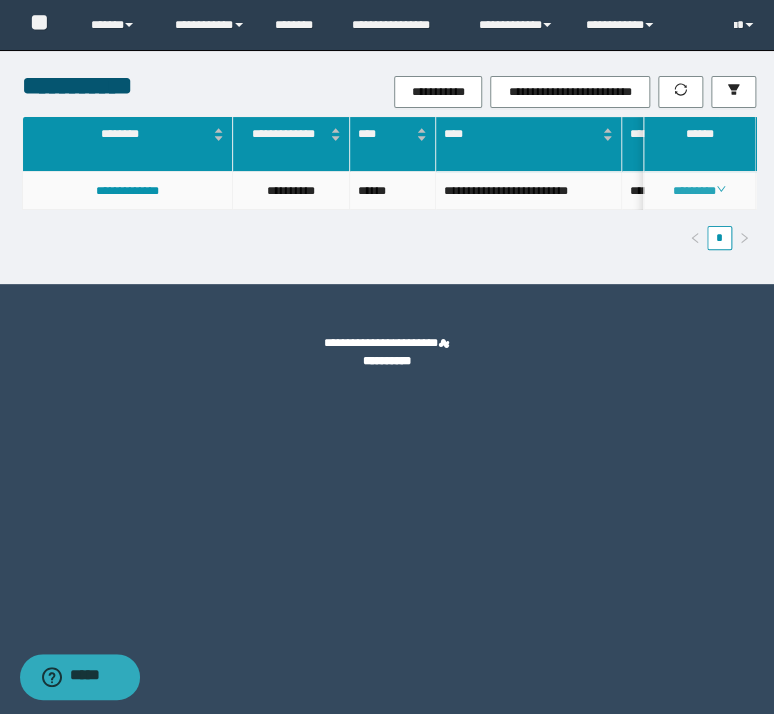 click on "********" at bounding box center (699, 191) 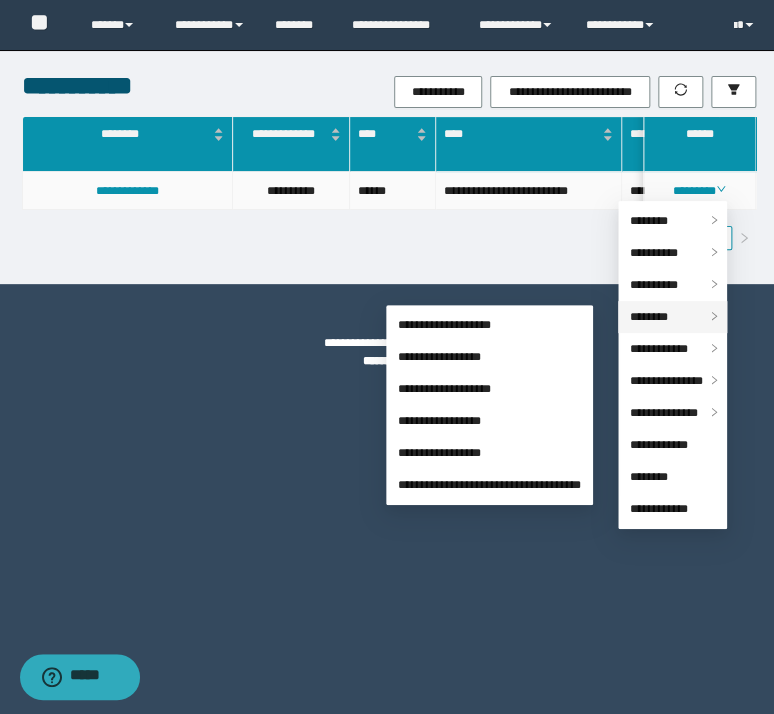 click on "********" at bounding box center [672, 317] 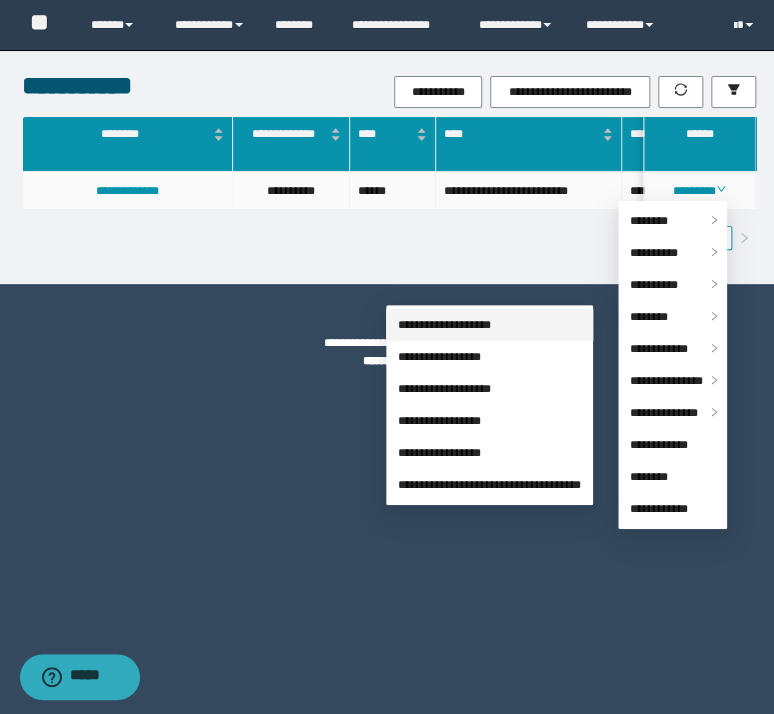 click on "**********" at bounding box center [444, 325] 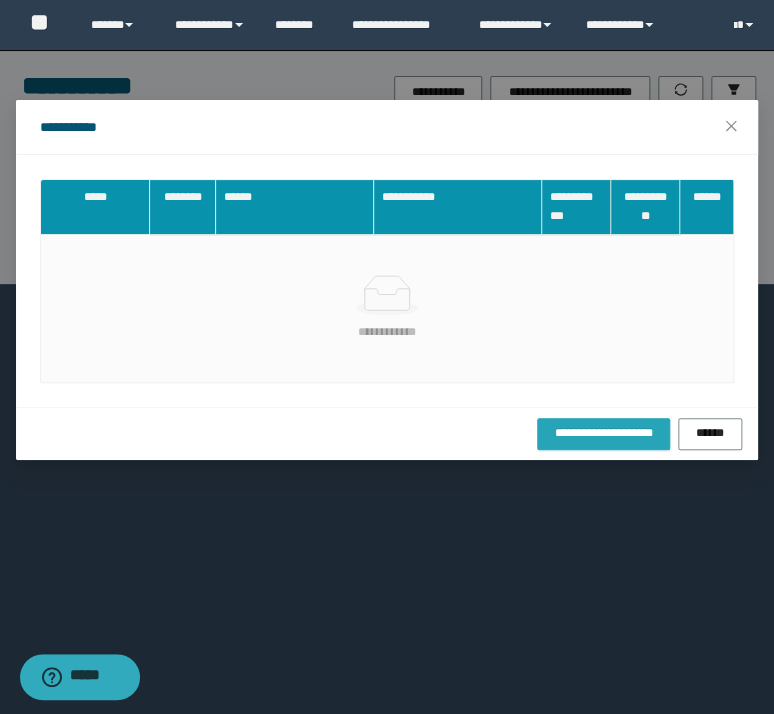 click on "**********" at bounding box center [603, 433] 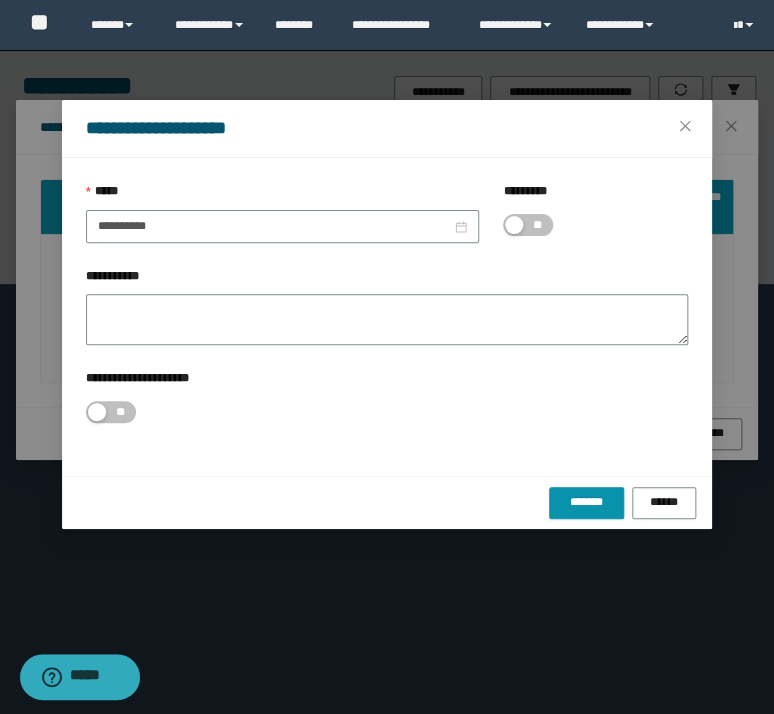 click on "**" at bounding box center [537, 225] 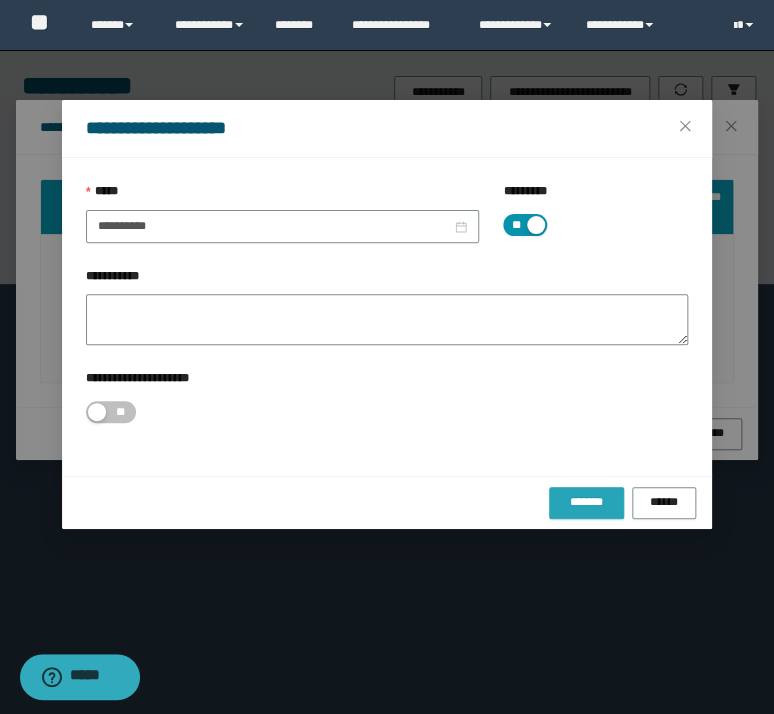 click on "*******" at bounding box center [586, 503] 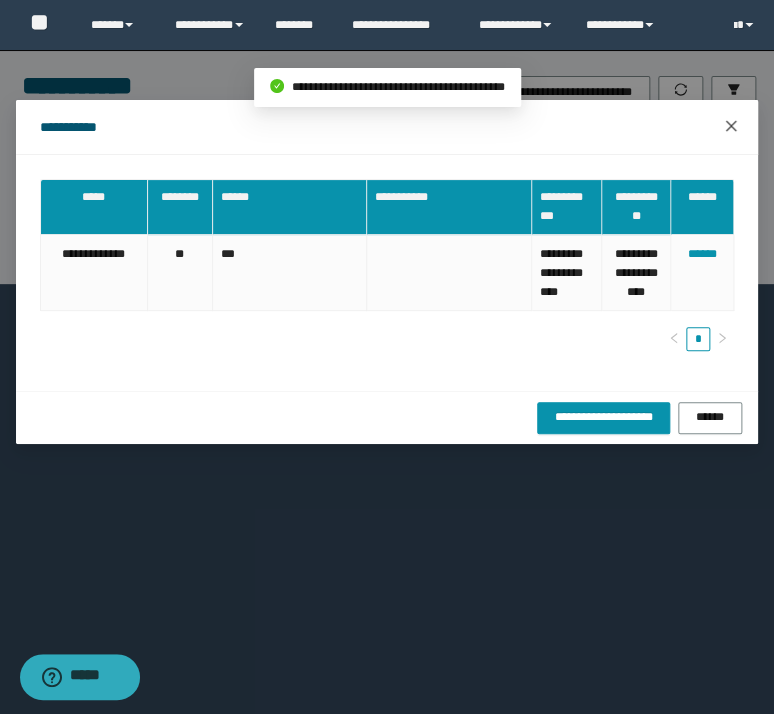 click at bounding box center (731, 127) 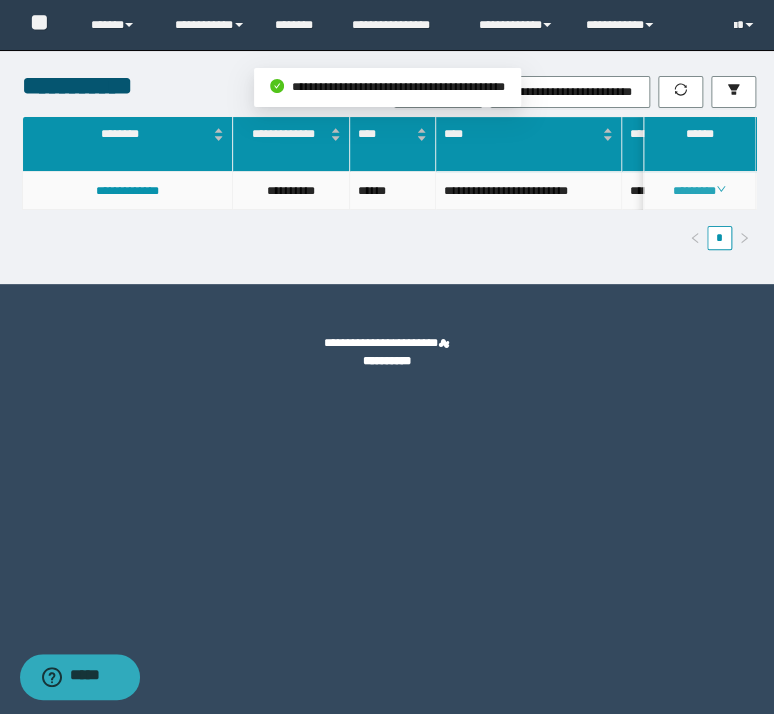 click on "********" at bounding box center (699, 191) 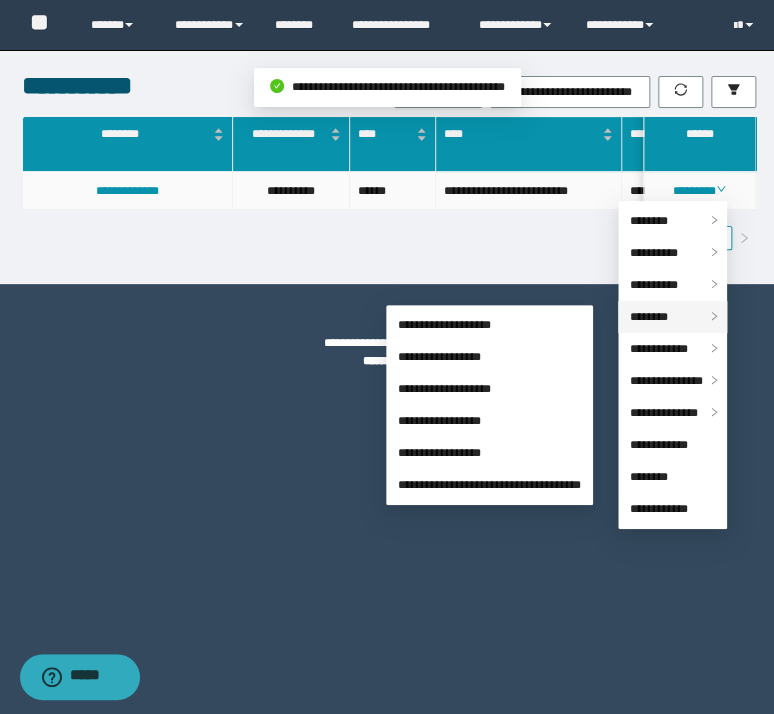 click on "********" at bounding box center (649, 317) 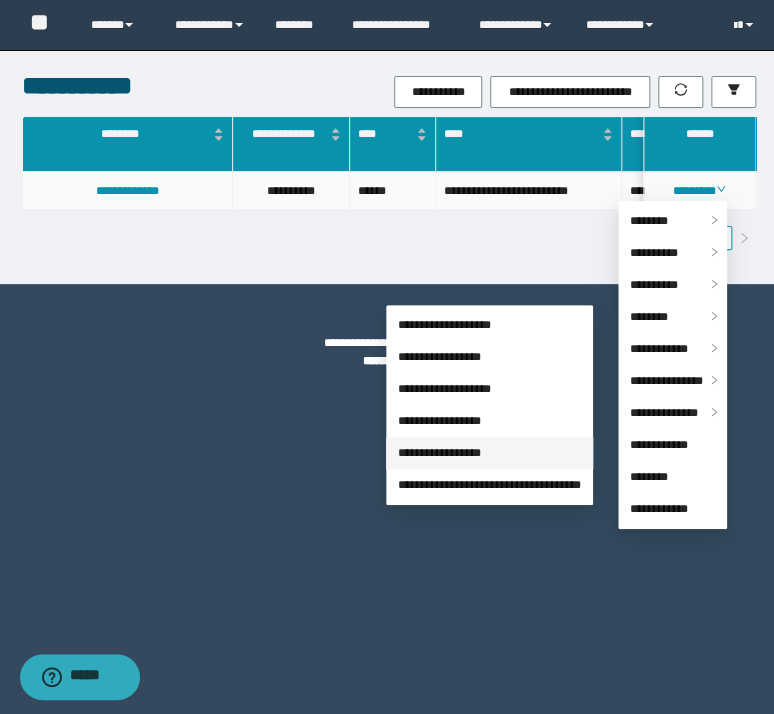 click on "**********" at bounding box center [439, 453] 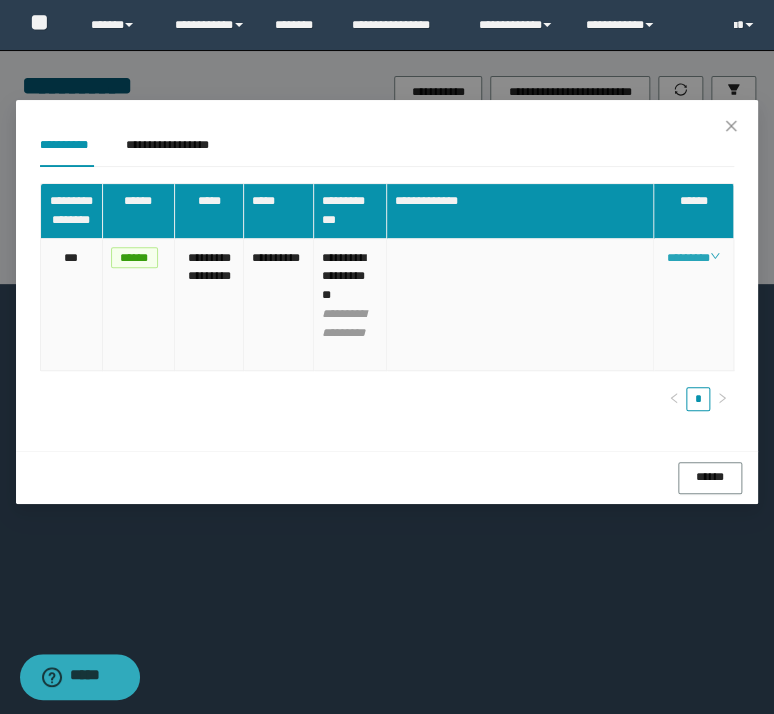 click on "********" at bounding box center [693, 258] 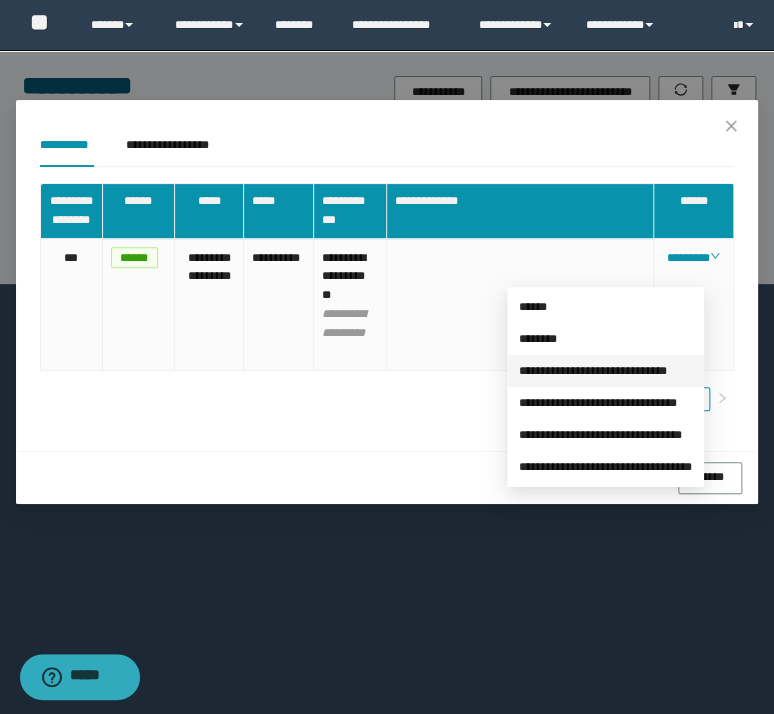 click on "**********" at bounding box center (593, 371) 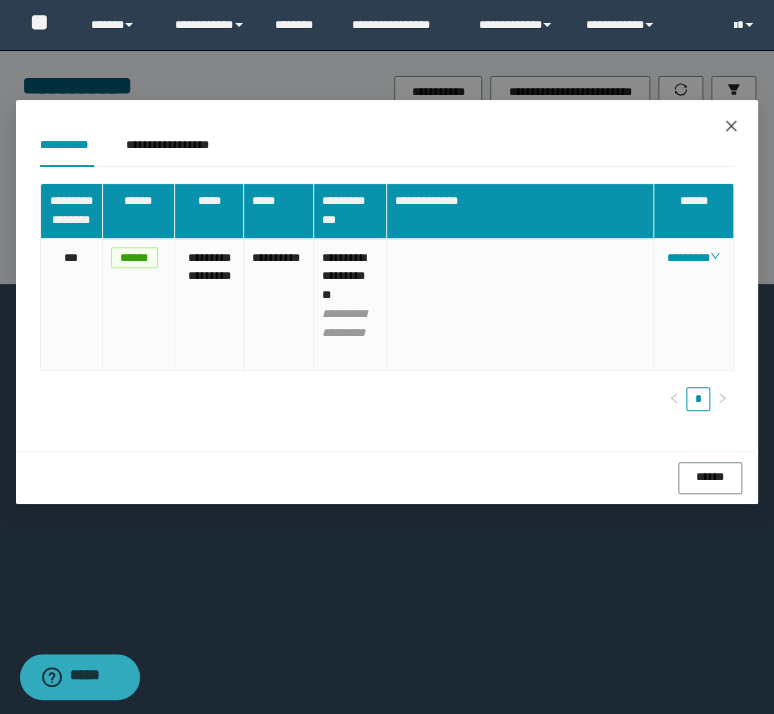 click 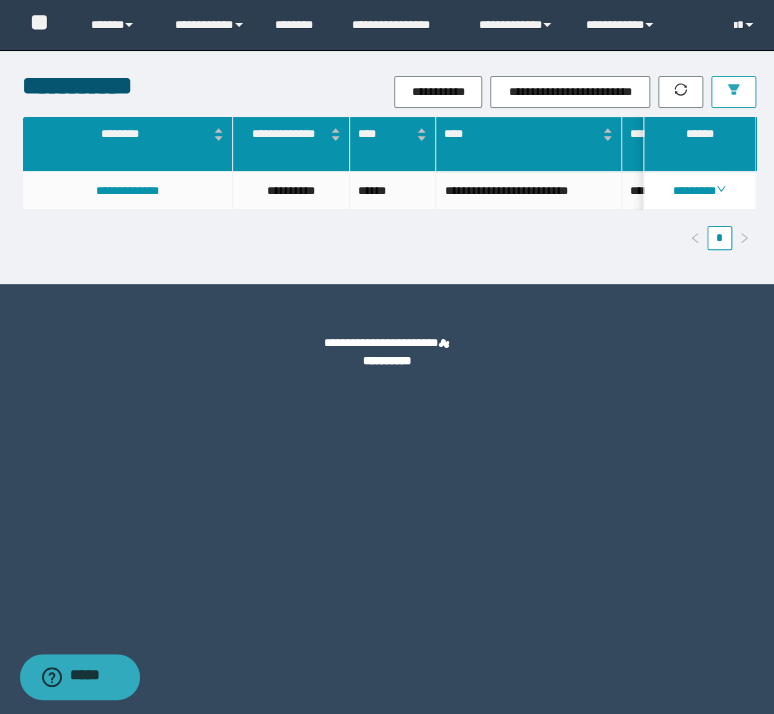 click 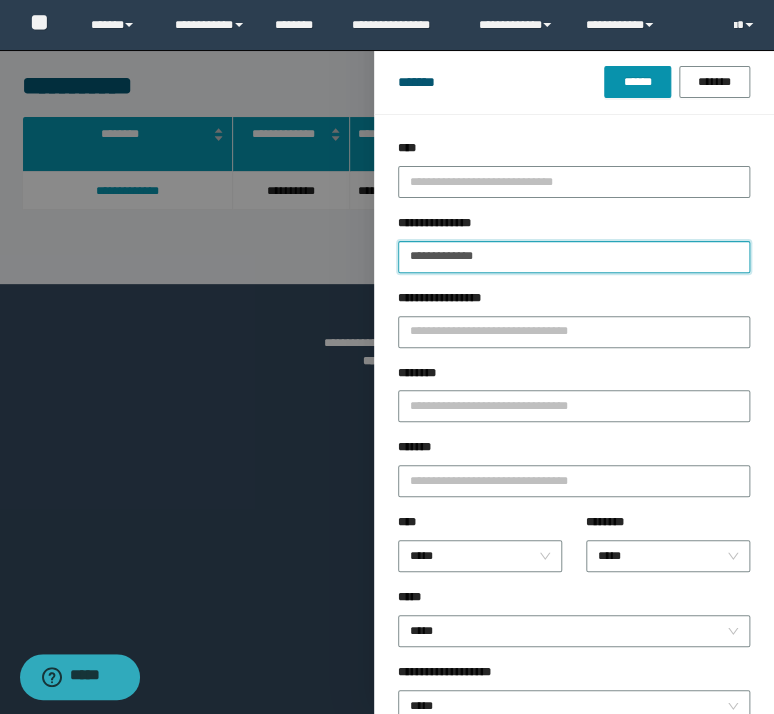 drag, startPoint x: 560, startPoint y: 265, endPoint x: 15, endPoint y: 152, distance: 556.59143 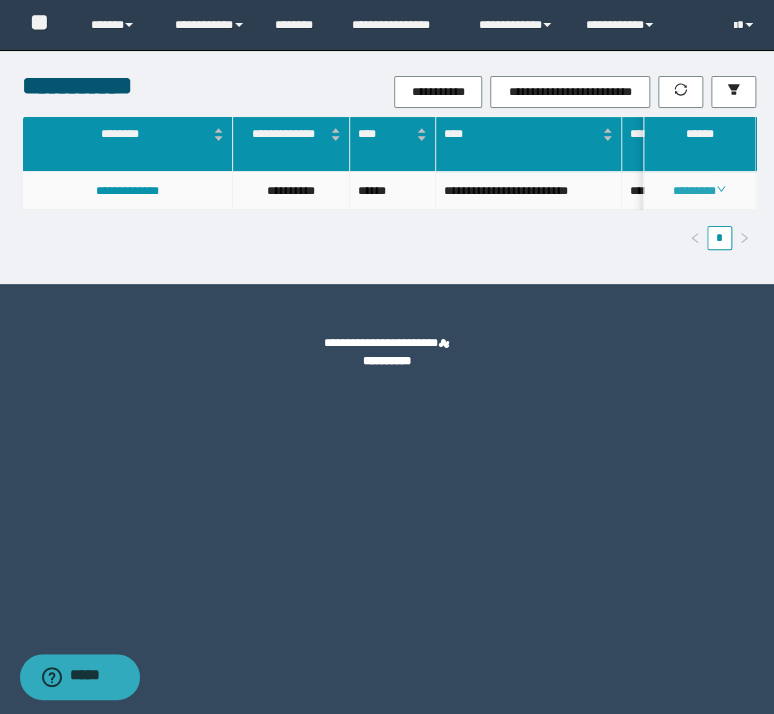 click on "********" at bounding box center [699, 191] 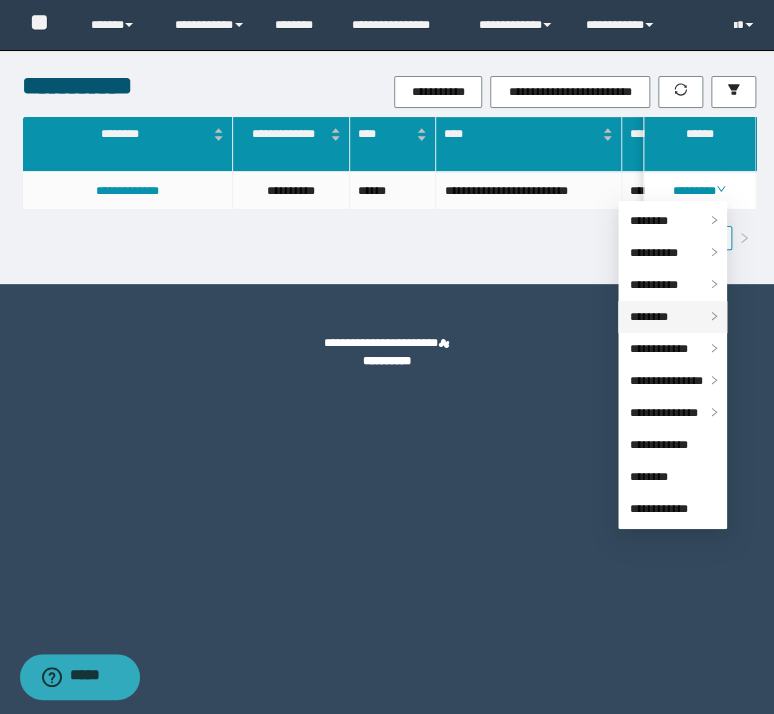 click on "********" at bounding box center [649, 317] 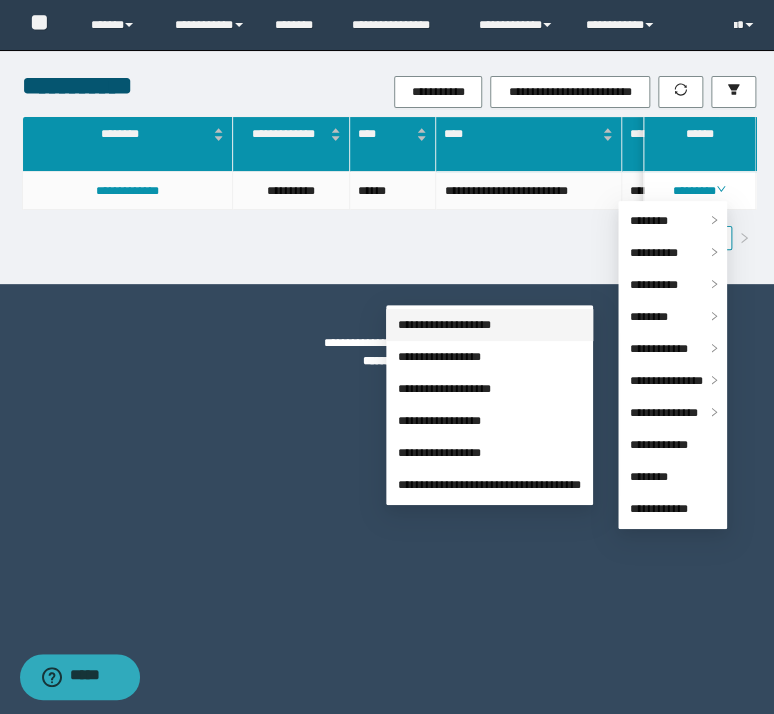 click on "**********" at bounding box center (444, 325) 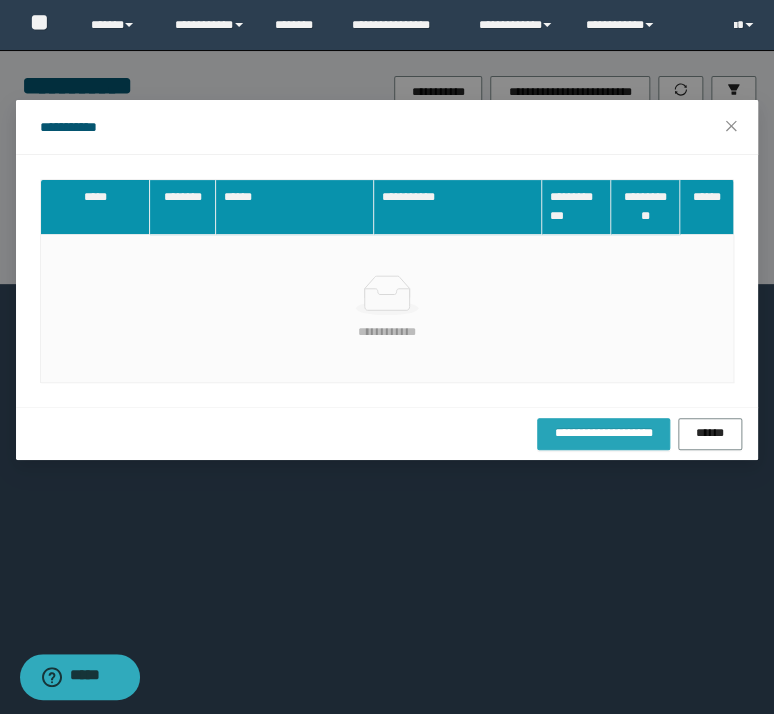 click on "**********" at bounding box center (603, 433) 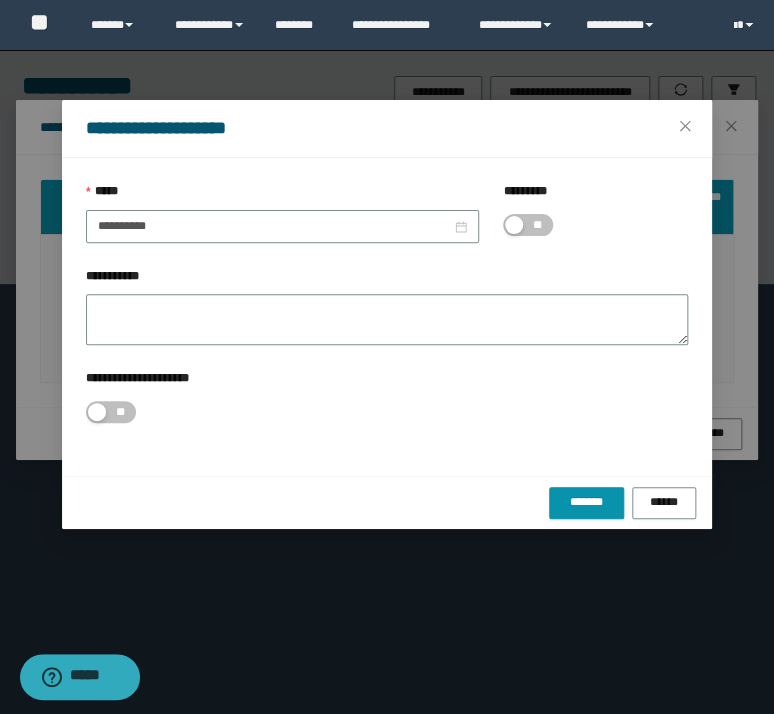 click on "**" at bounding box center [537, 225] 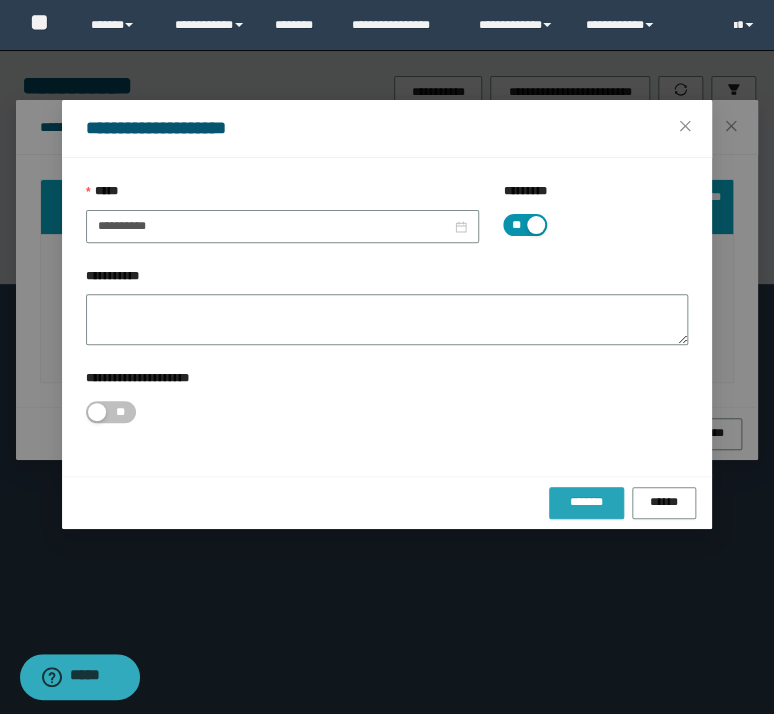 click on "*******" at bounding box center (586, 503) 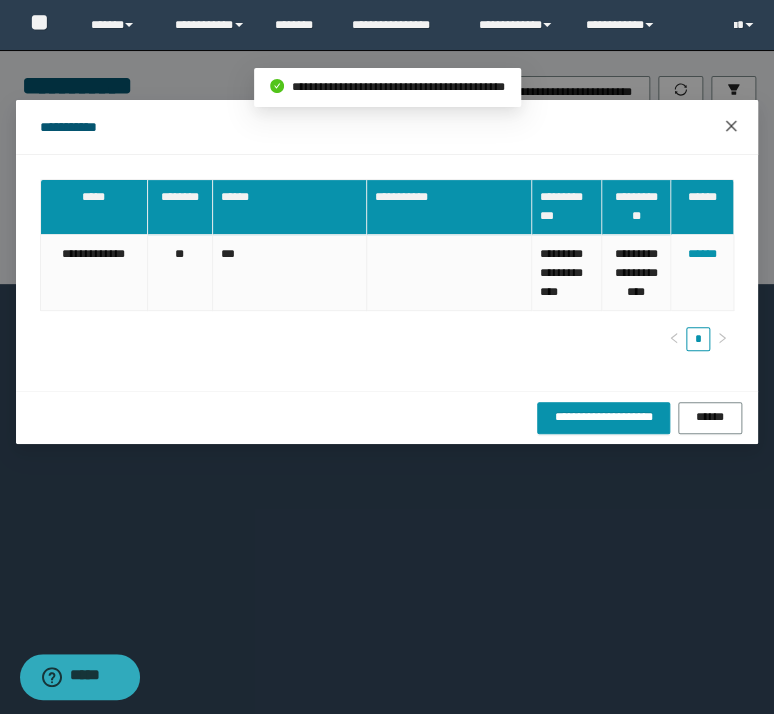 click at bounding box center (731, 127) 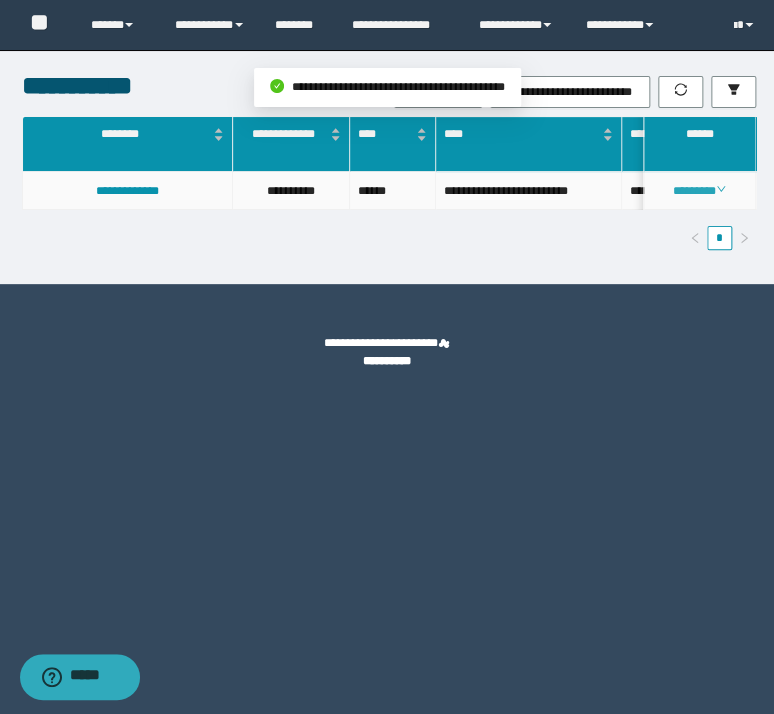 click on "********" at bounding box center (699, 191) 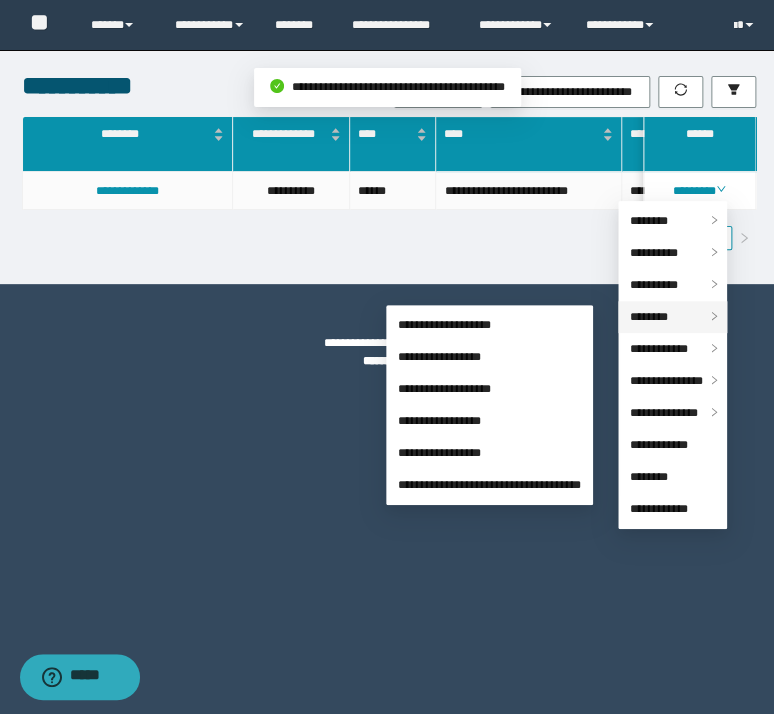 click on "********" at bounding box center [649, 317] 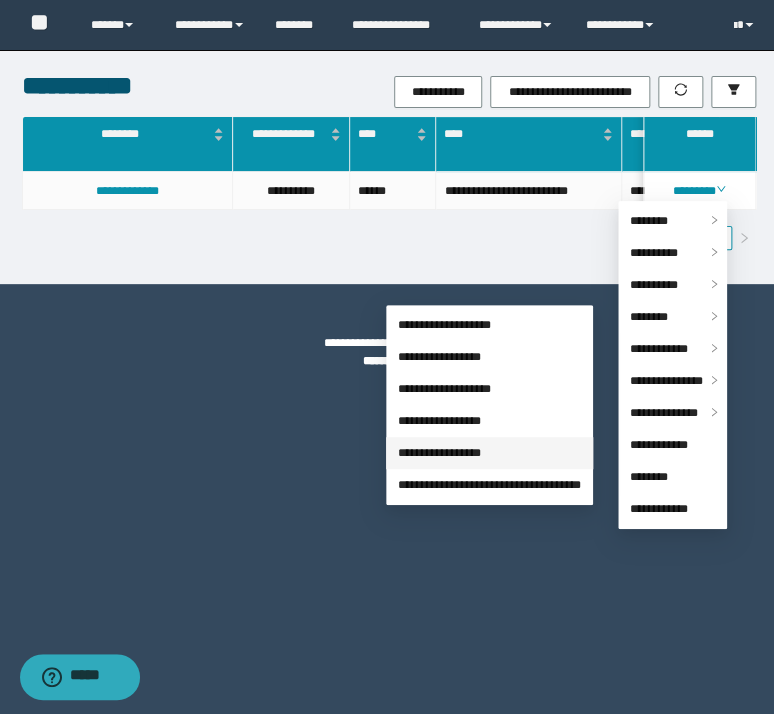 click on "**********" at bounding box center [439, 453] 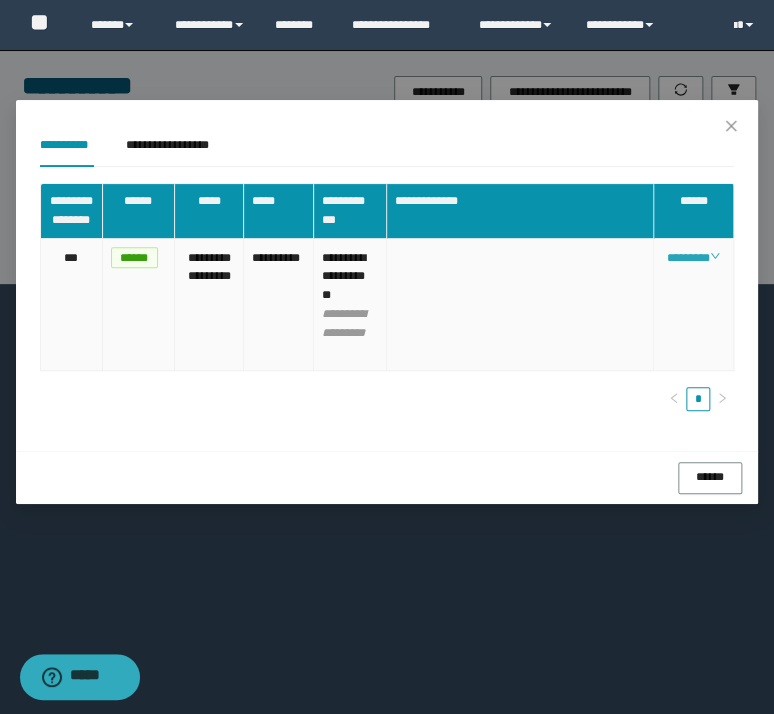 click on "********" at bounding box center [693, 258] 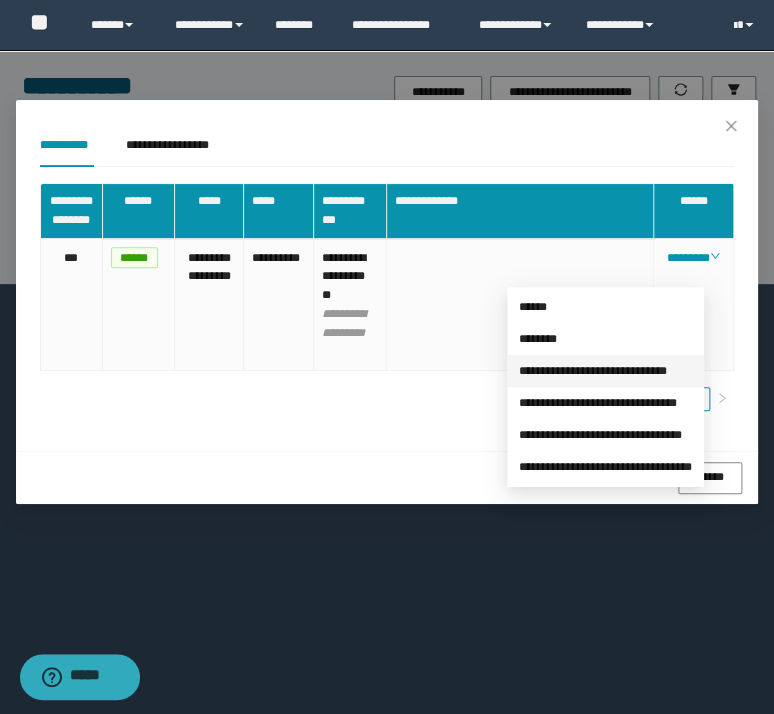 click on "**********" at bounding box center [593, 371] 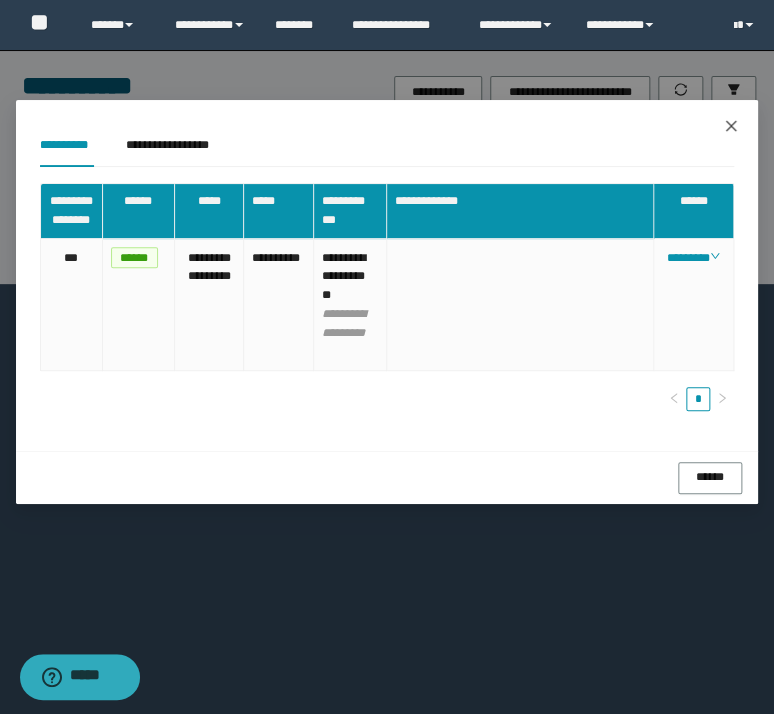 click at bounding box center [731, 127] 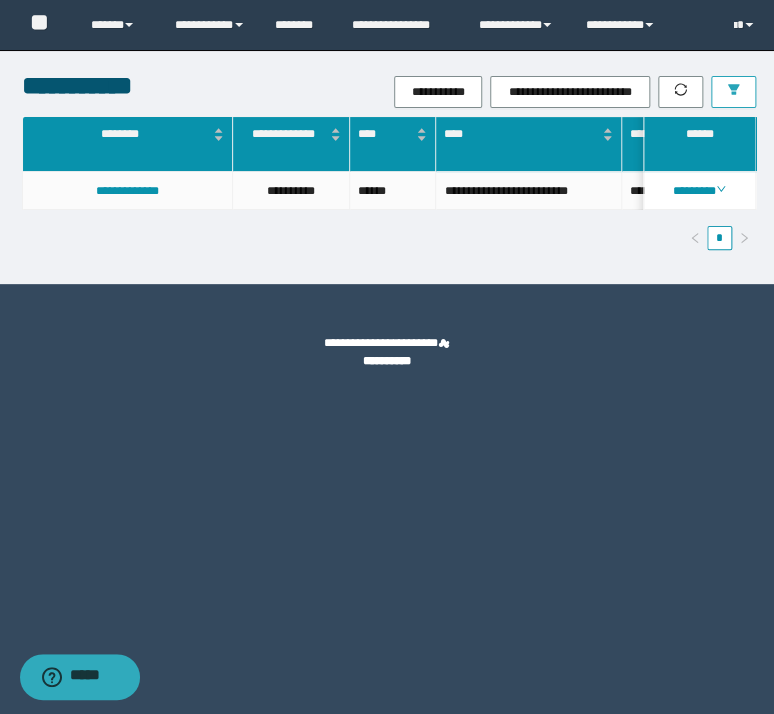click 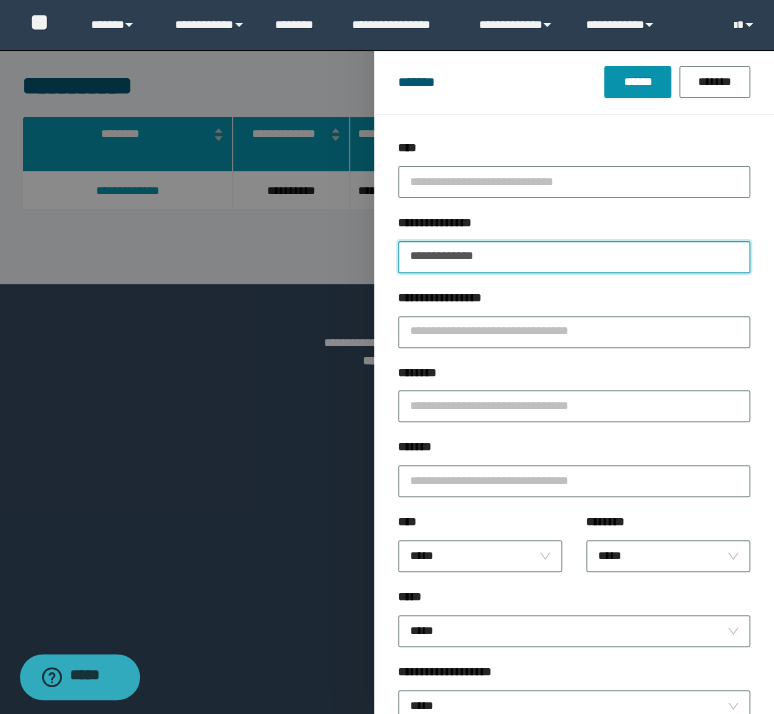 drag, startPoint x: 168, startPoint y: 186, endPoint x: 56, endPoint y: 161, distance: 114.75626 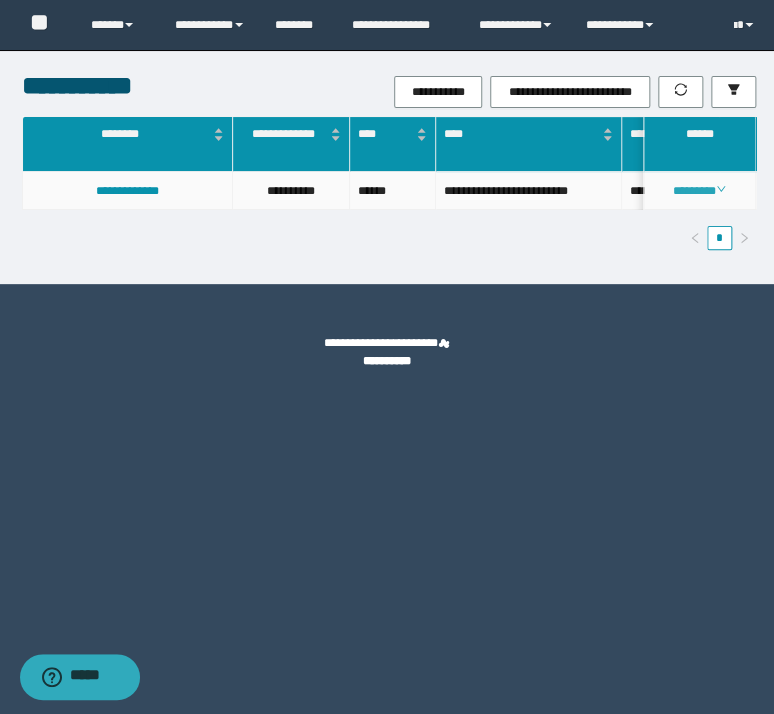 click on "********" at bounding box center [699, 191] 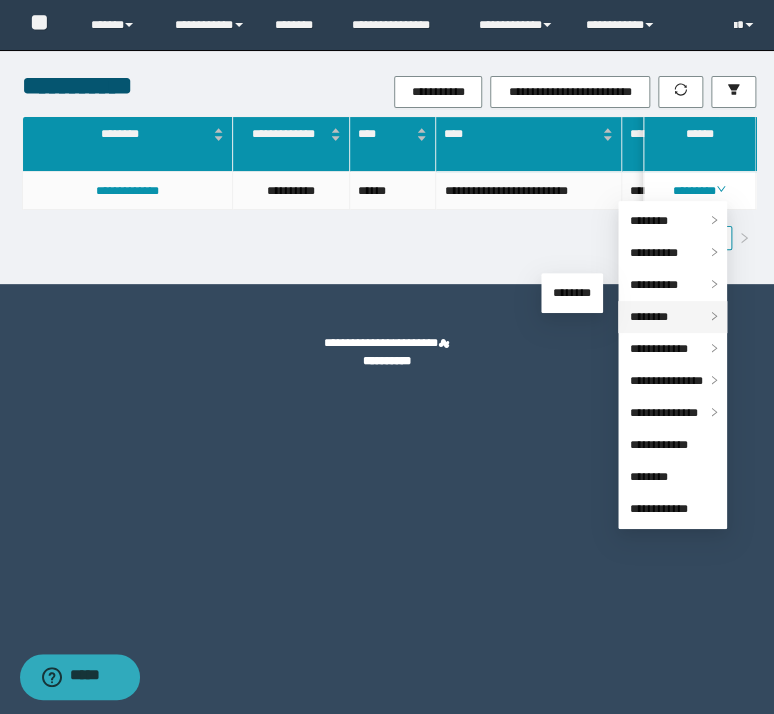 click on "********" at bounding box center [649, 317] 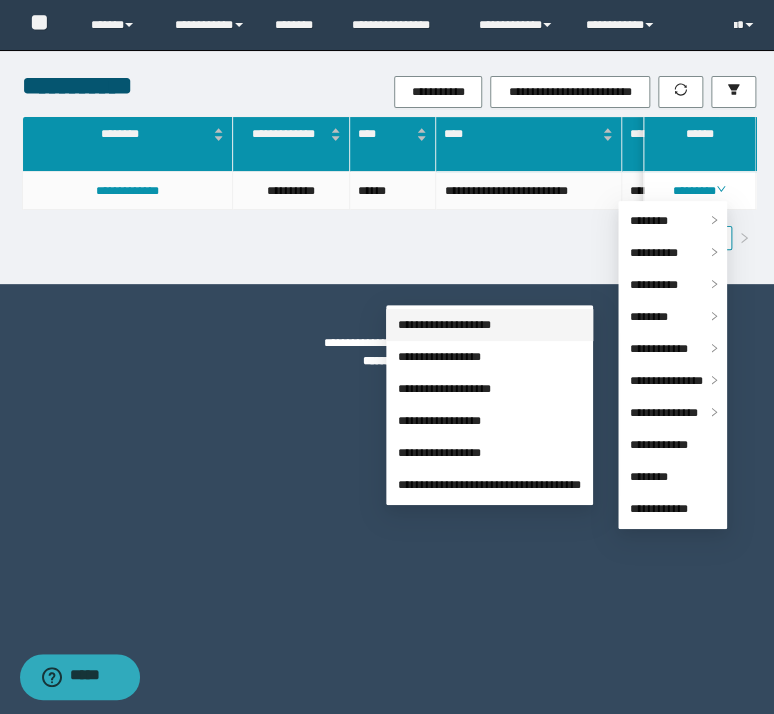 click on "**********" at bounding box center [444, 325] 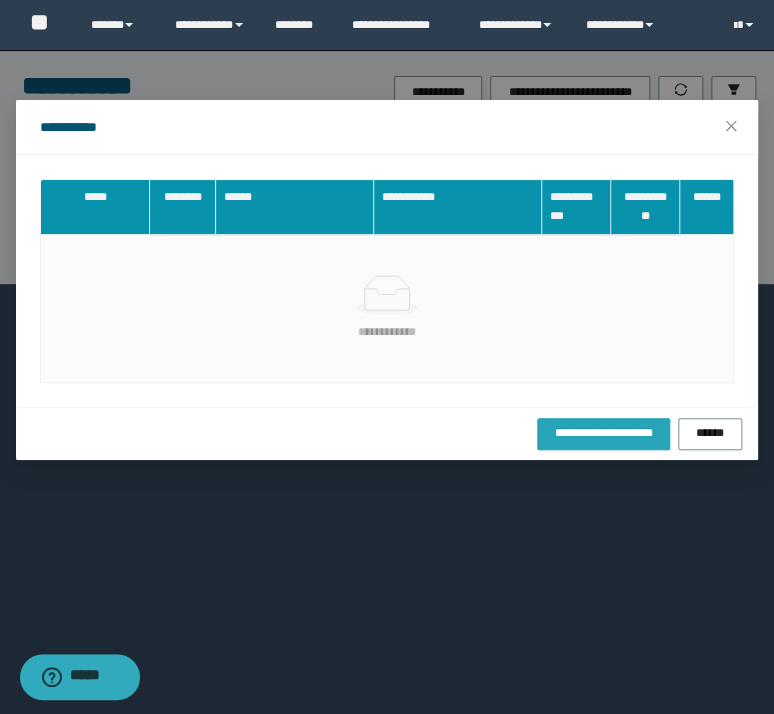 click on "**********" at bounding box center [603, 433] 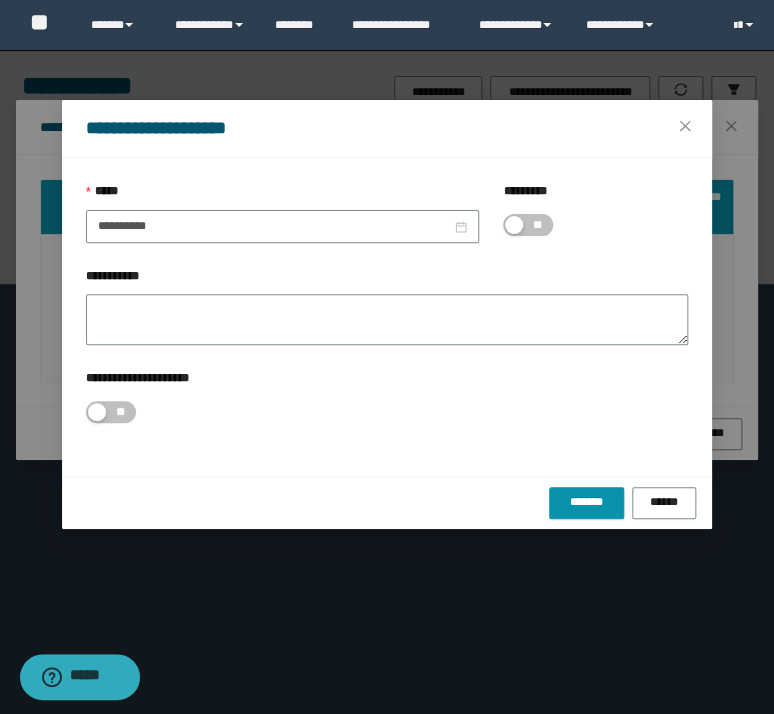 click at bounding box center [514, 225] 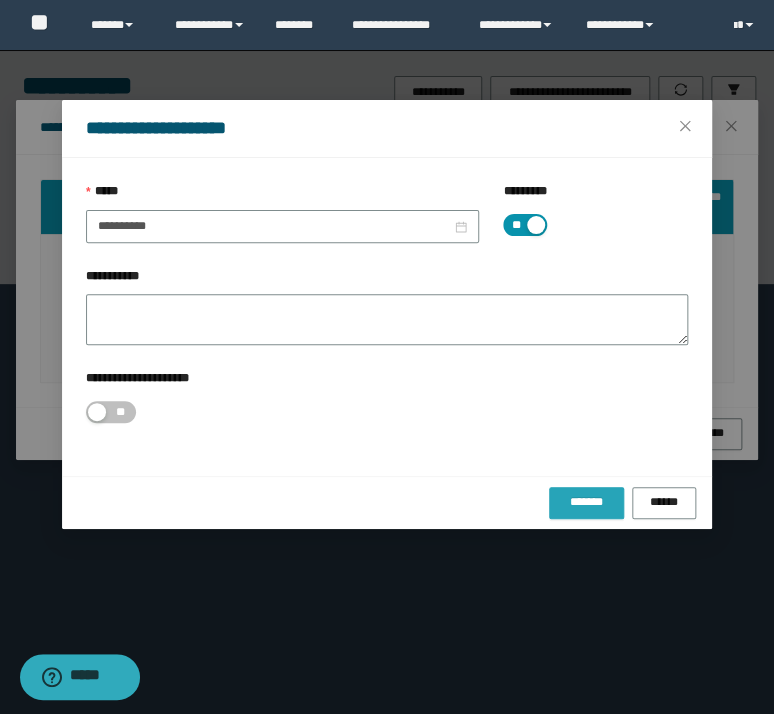 click on "*******" at bounding box center (586, 502) 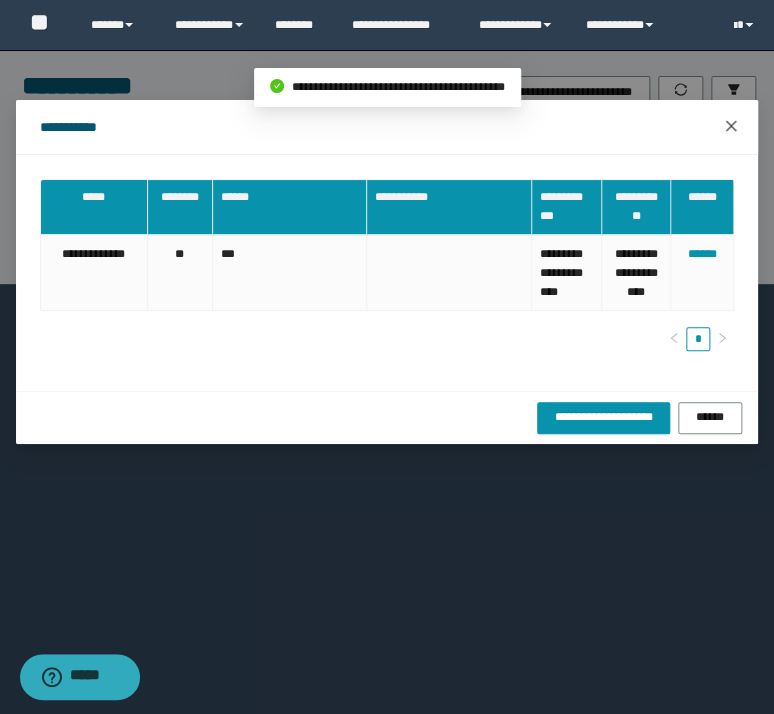 click 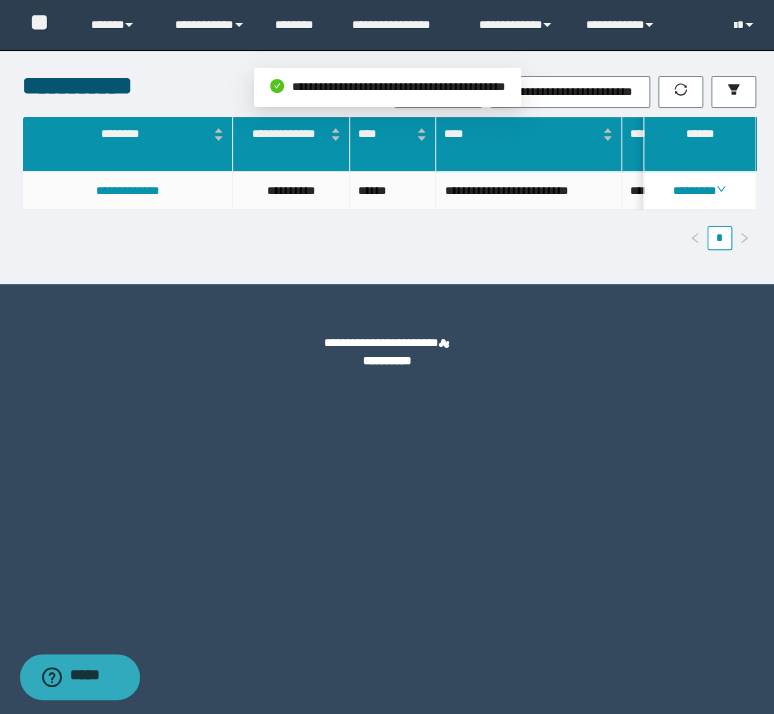 click on "********" at bounding box center (699, 191) 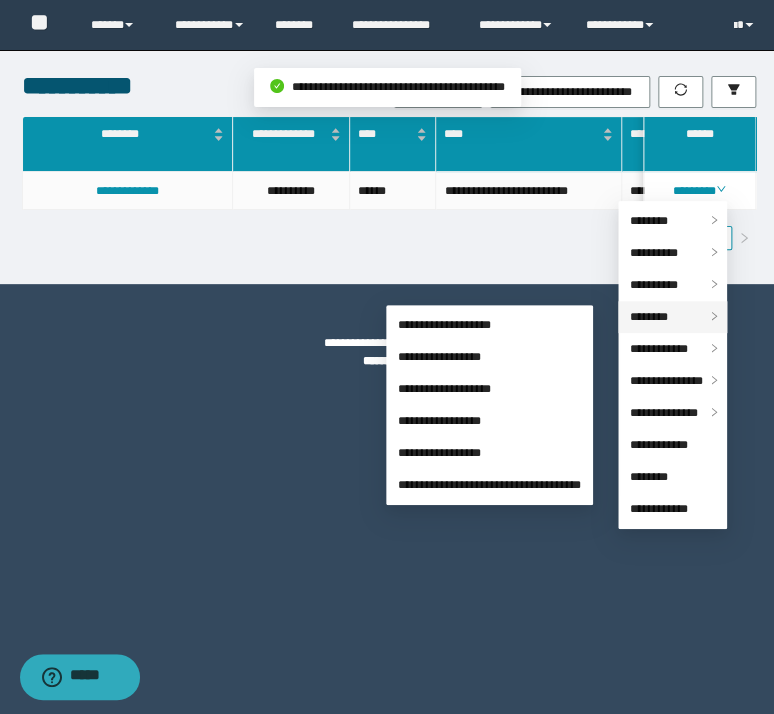 click on "********" at bounding box center [649, 317] 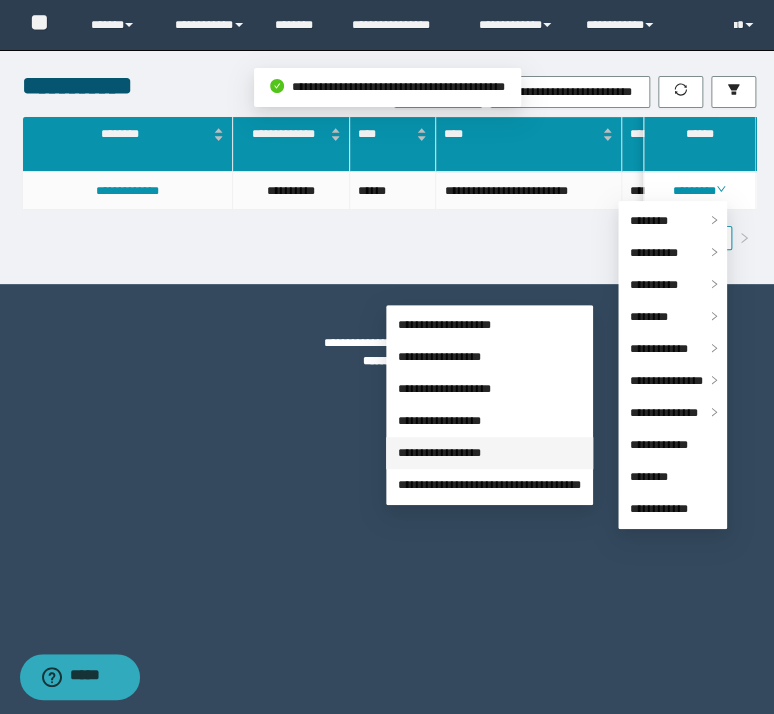 click on "**********" at bounding box center (439, 453) 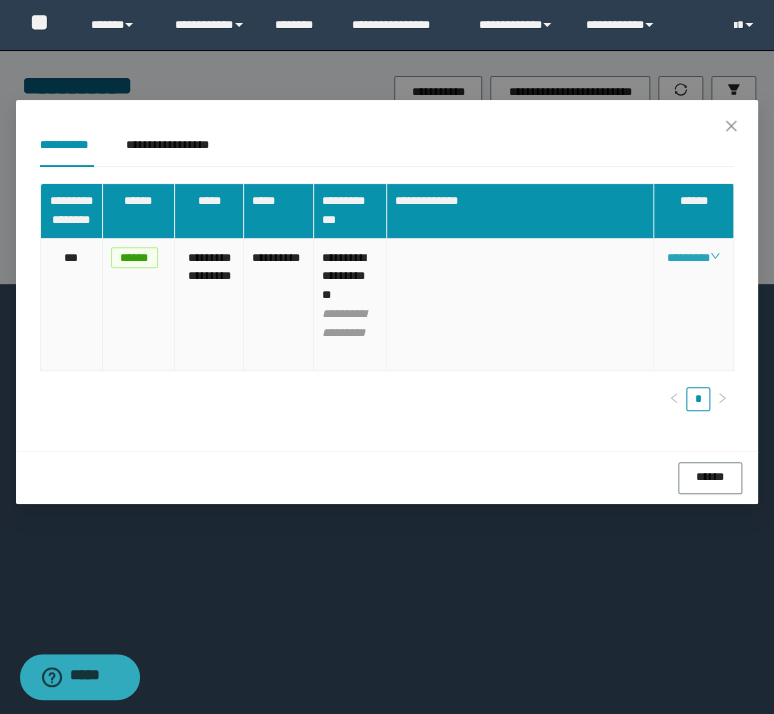click on "********" at bounding box center [693, 258] 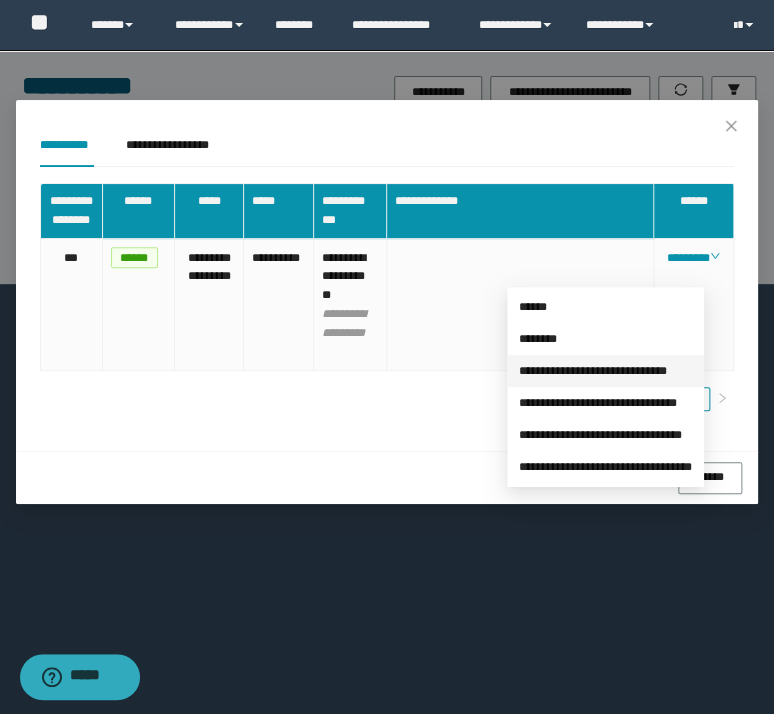click on "**********" at bounding box center (593, 371) 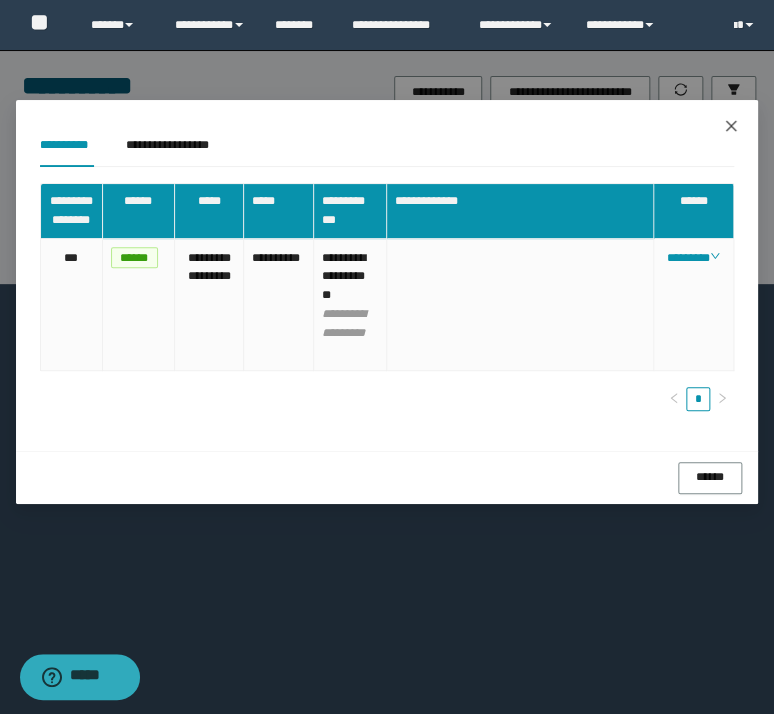 click at bounding box center (731, 127) 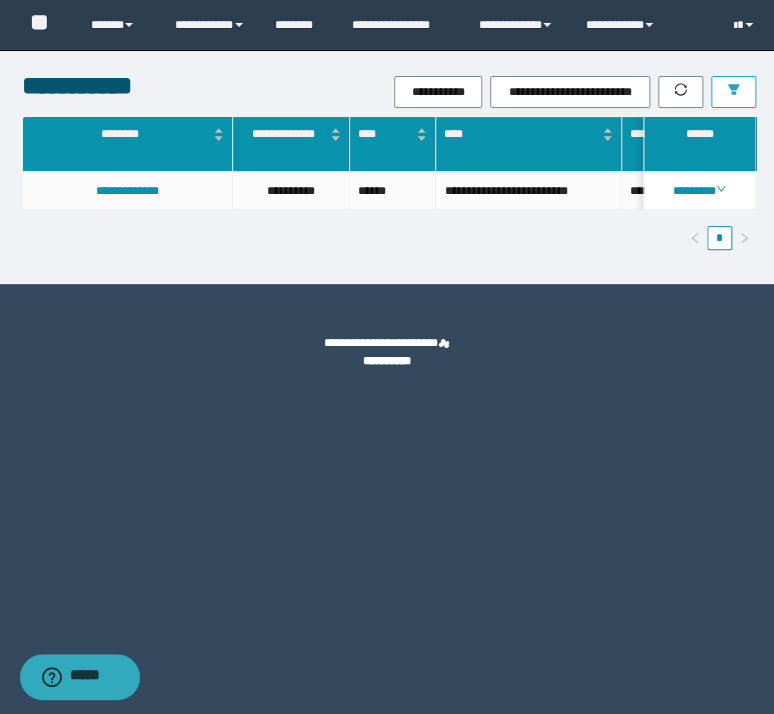 click 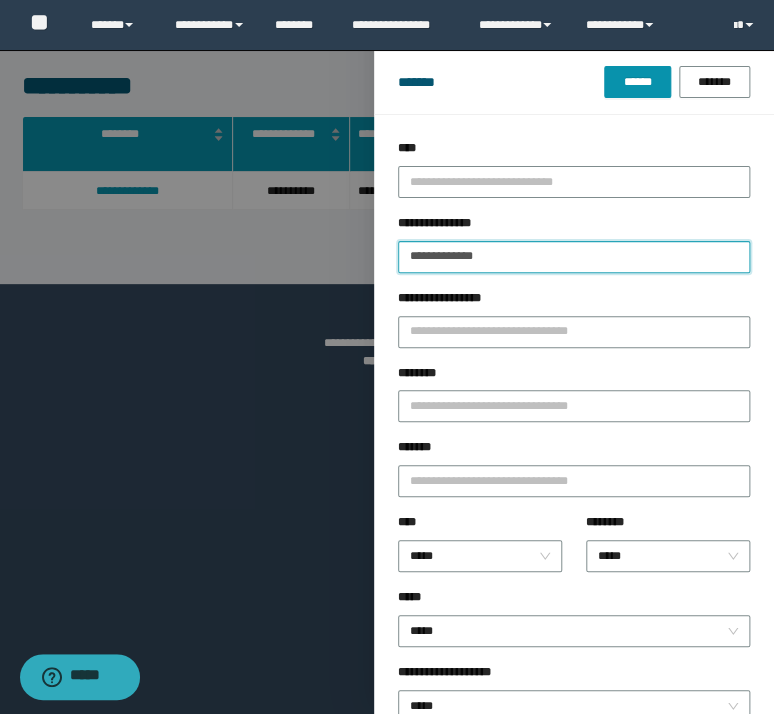 drag, startPoint x: 552, startPoint y: 265, endPoint x: 136, endPoint y: 146, distance: 432.6858 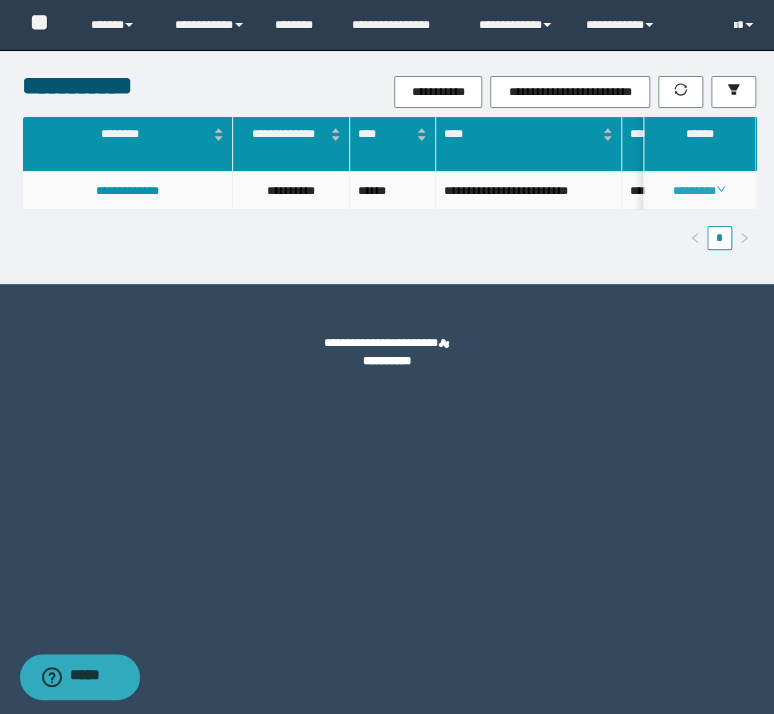 click on "********" at bounding box center (699, 191) 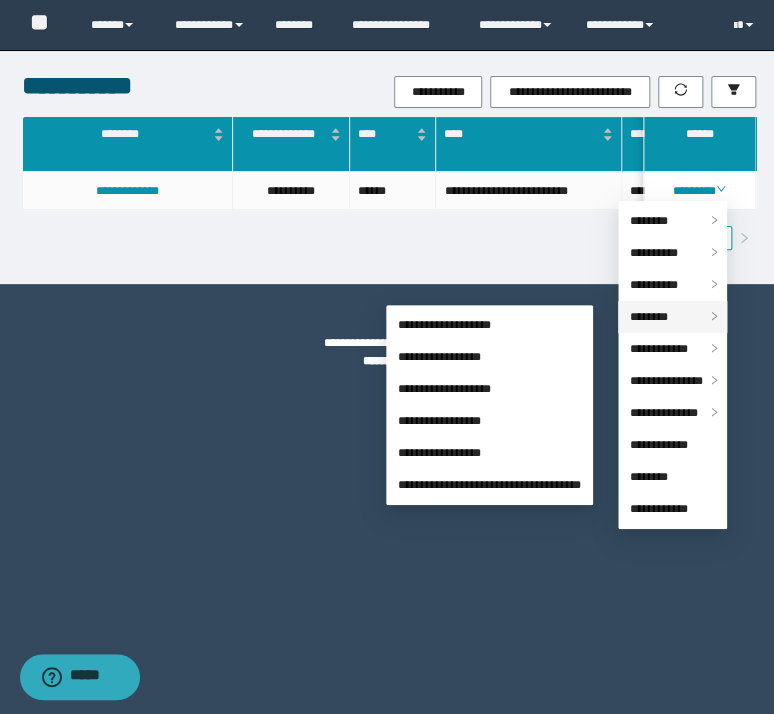 click on "********" at bounding box center (649, 317) 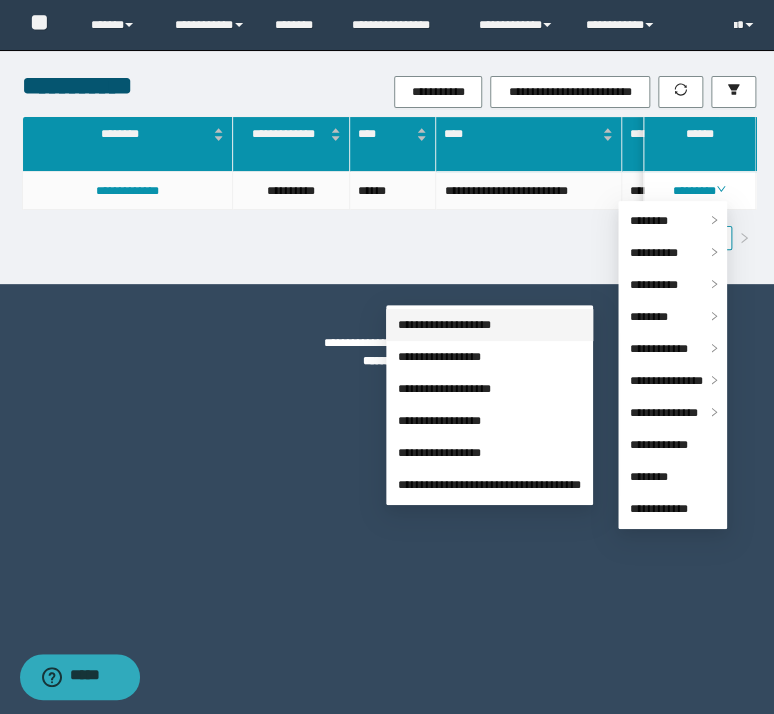 click on "**********" at bounding box center (444, 325) 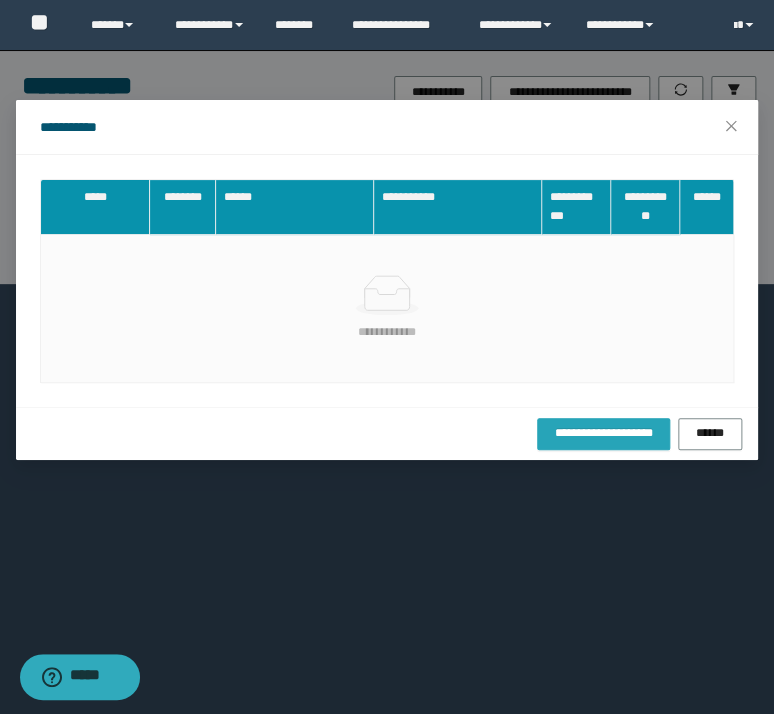 click on "**********" at bounding box center (603, 433) 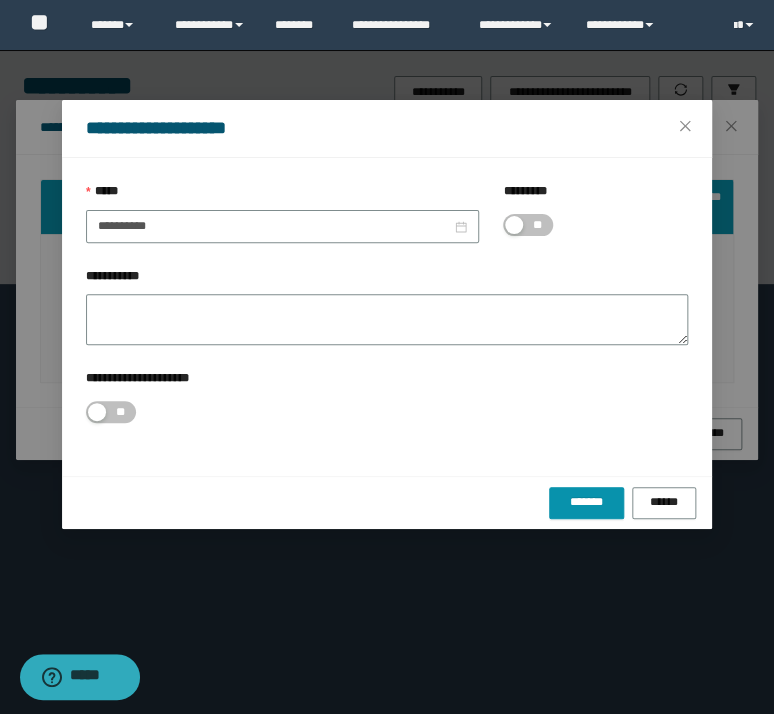 click at bounding box center [514, 225] 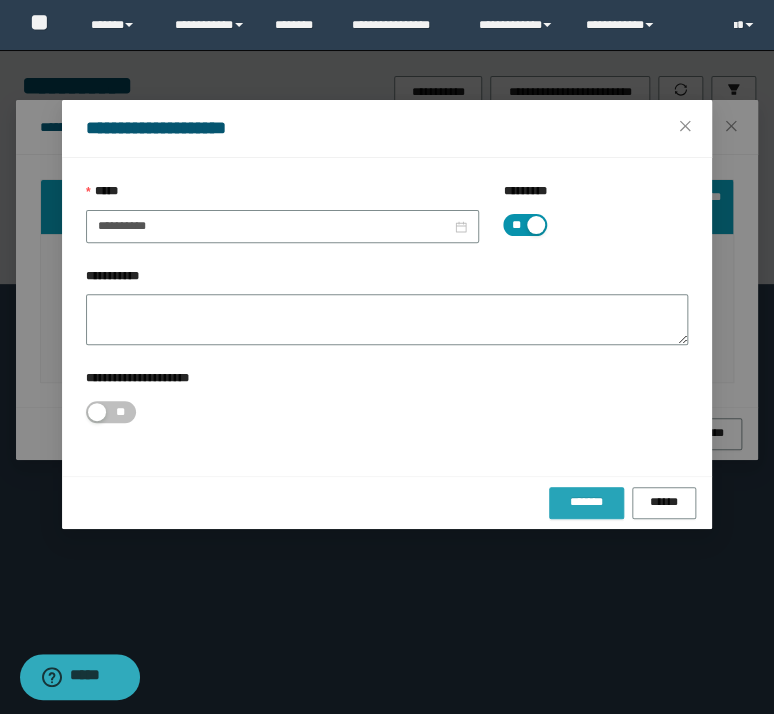 click on "*******" at bounding box center (586, 502) 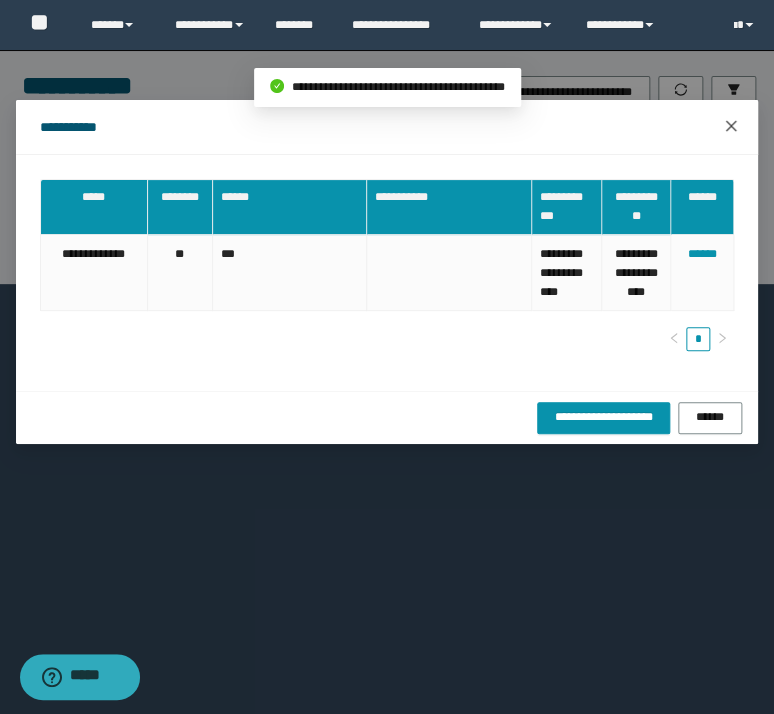 click 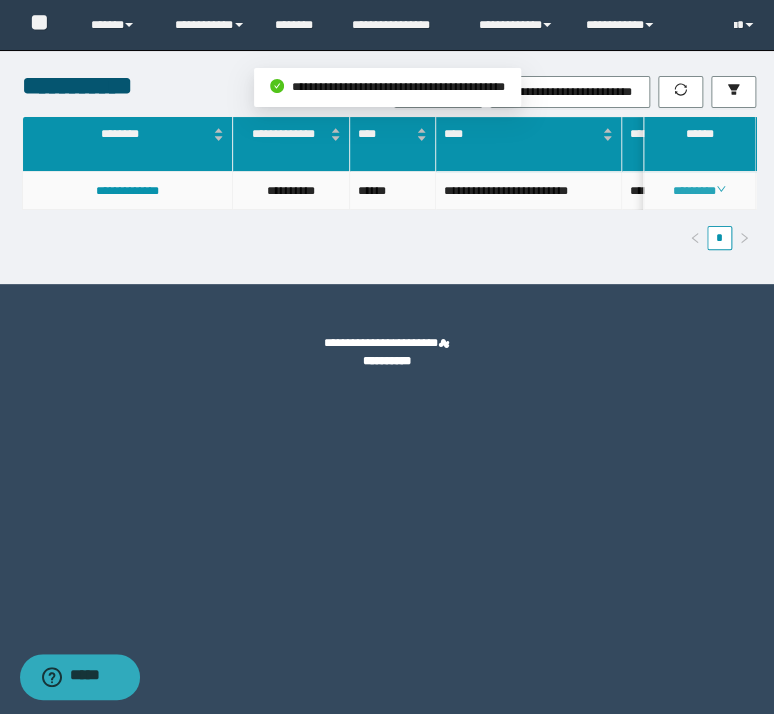 click on "********" at bounding box center [699, 191] 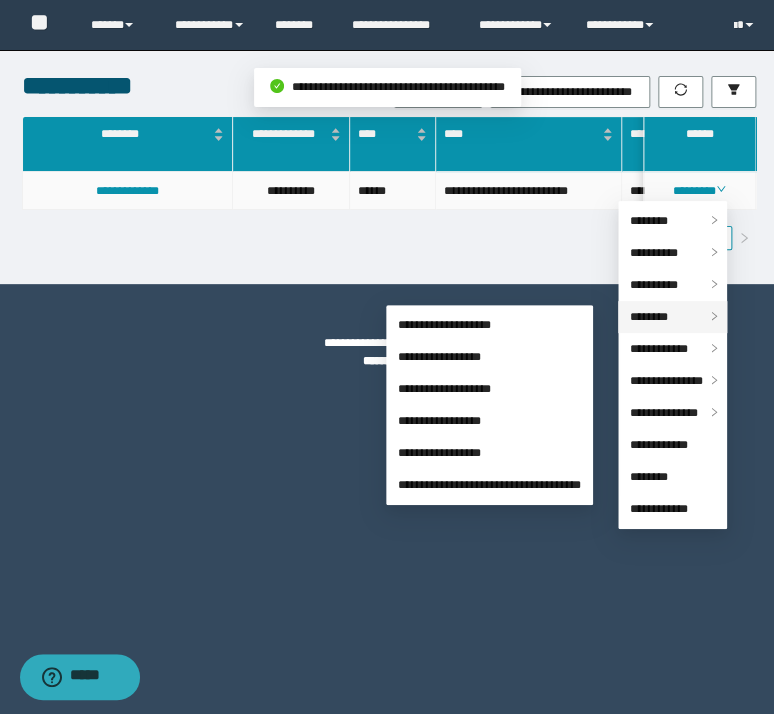 click on "********" at bounding box center (649, 317) 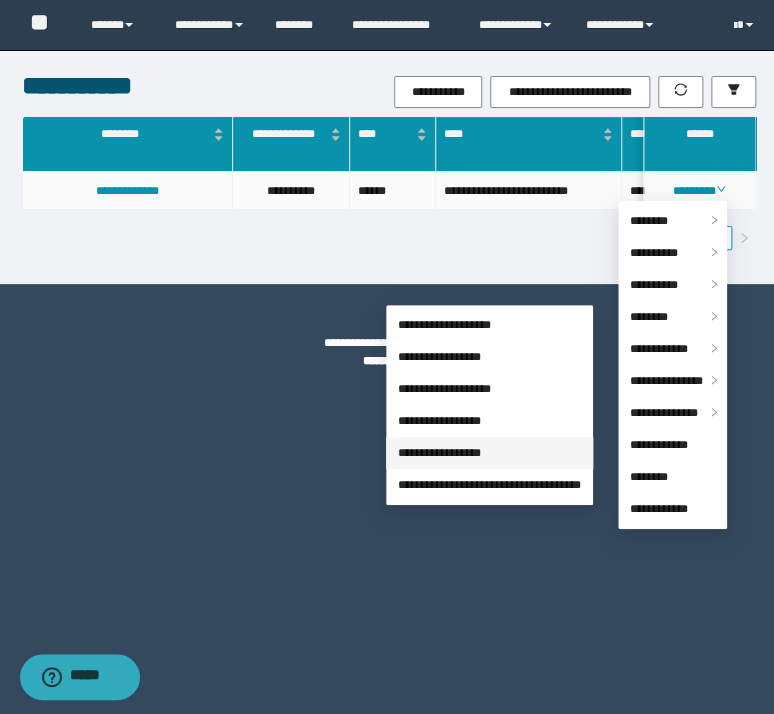 click on "**********" at bounding box center [439, 453] 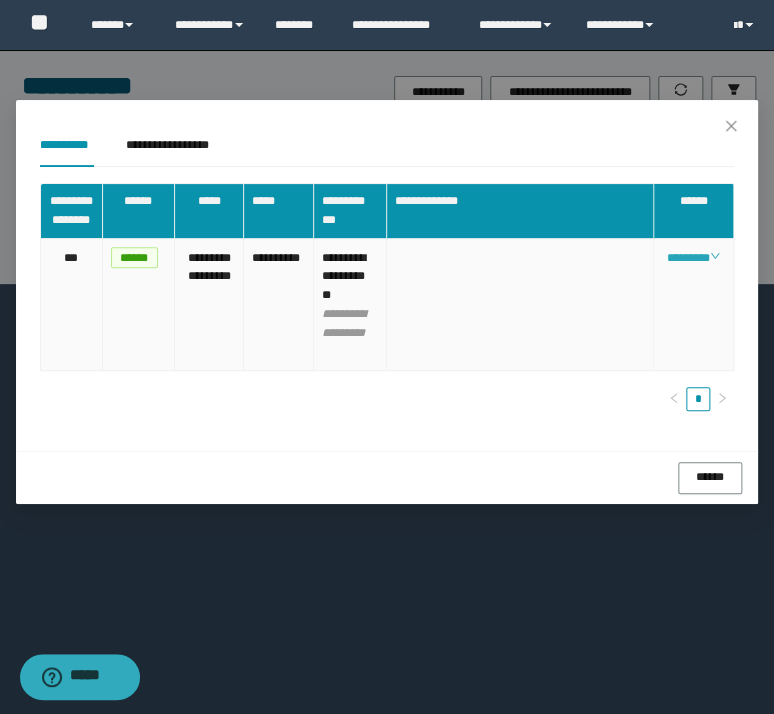 click on "********" at bounding box center (693, 258) 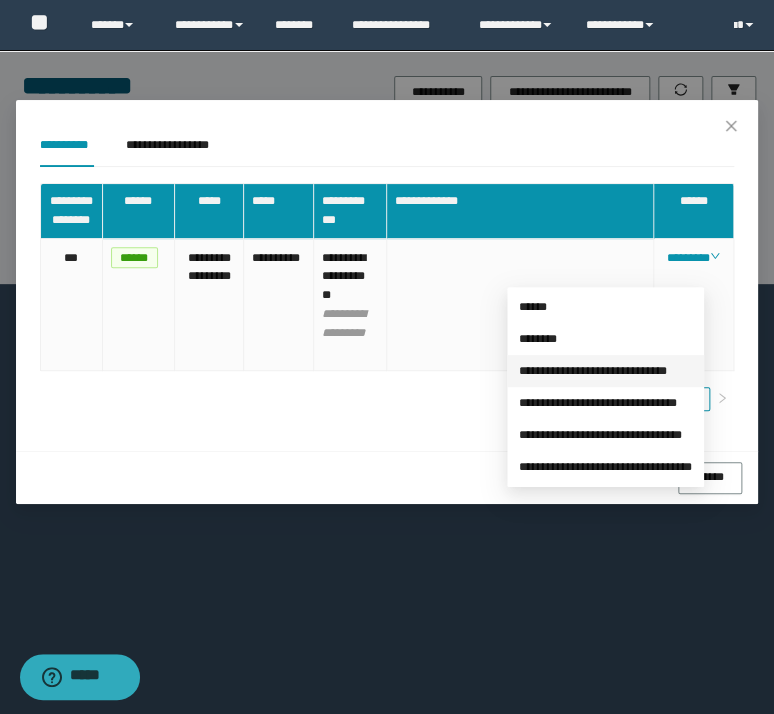 click on "**********" at bounding box center (593, 371) 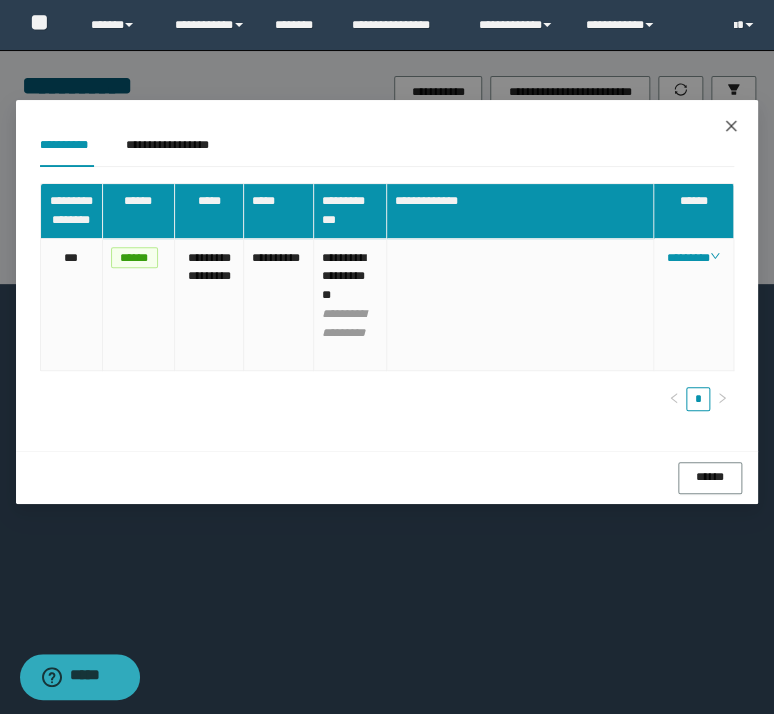 click 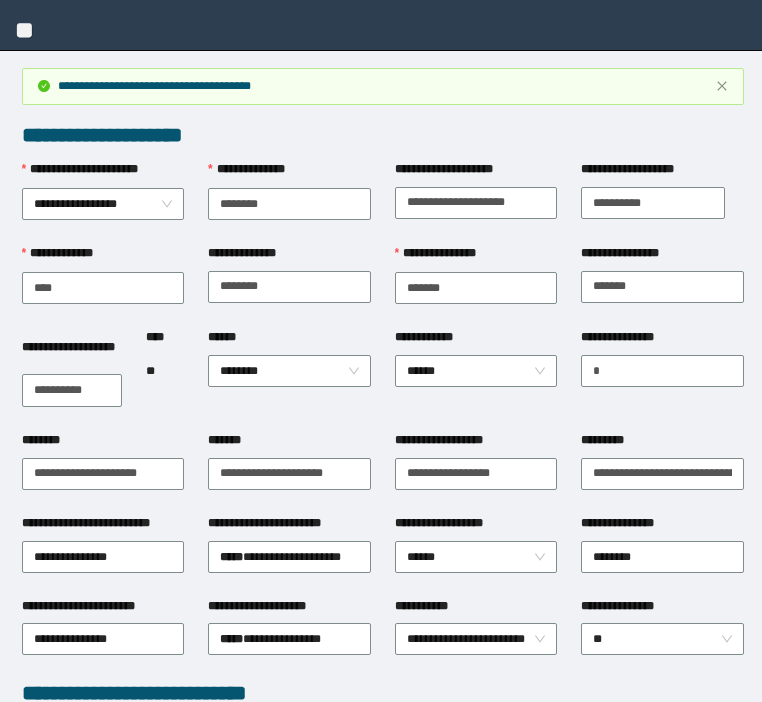 scroll, scrollTop: 1111, scrollLeft: 0, axis: vertical 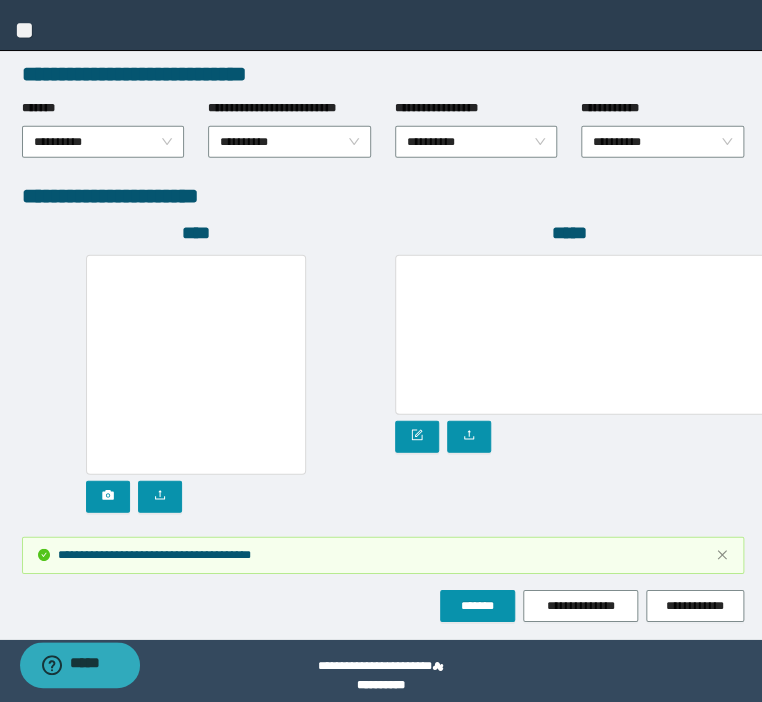 click on "**********" at bounding box center (383, -211) 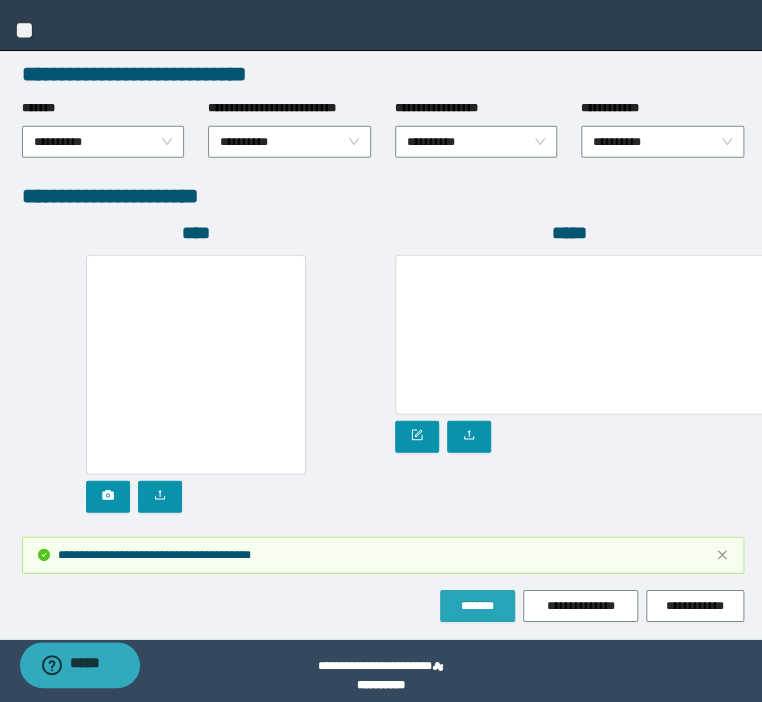 click on "*******" at bounding box center (477, 606) 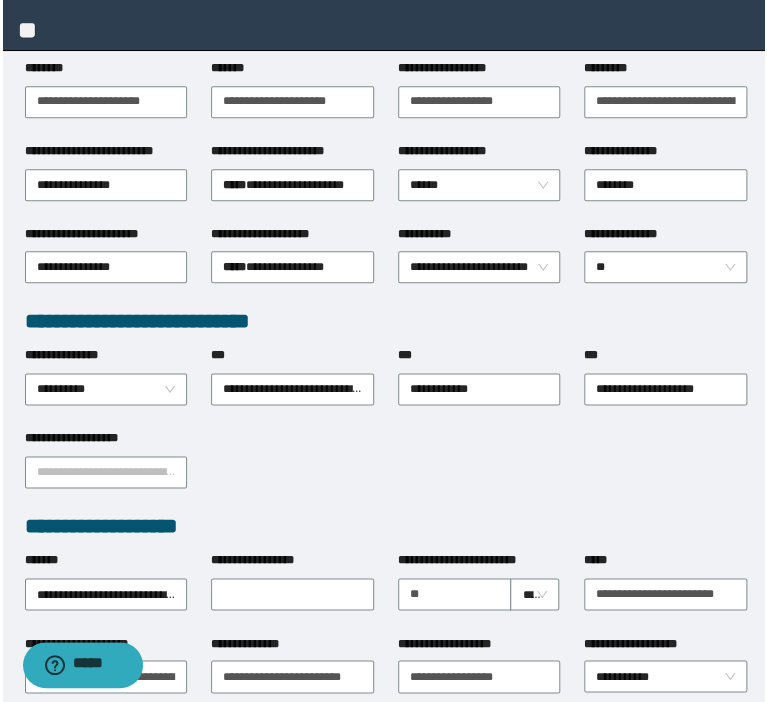 scroll, scrollTop: 151, scrollLeft: 0, axis: vertical 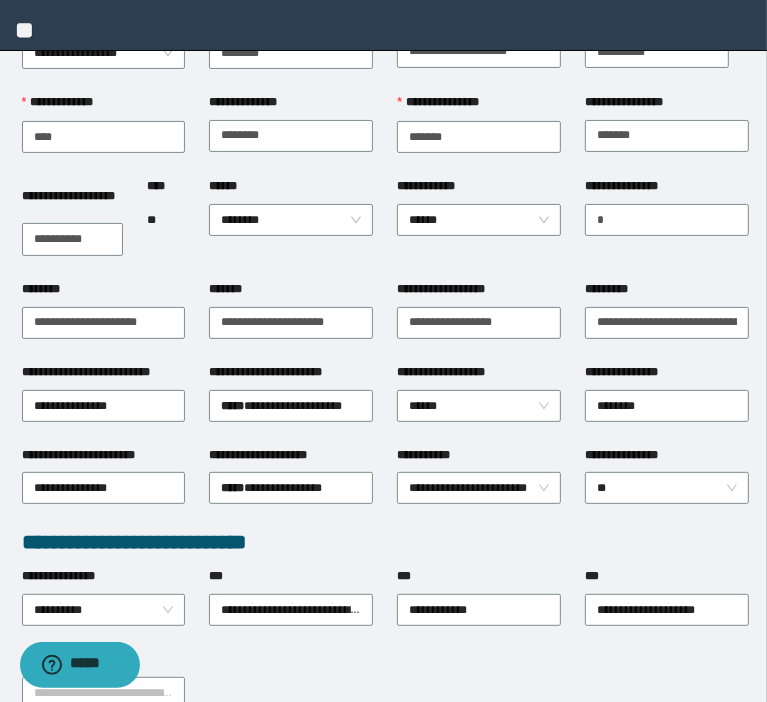 click on "**********" at bounding box center [0, 0] 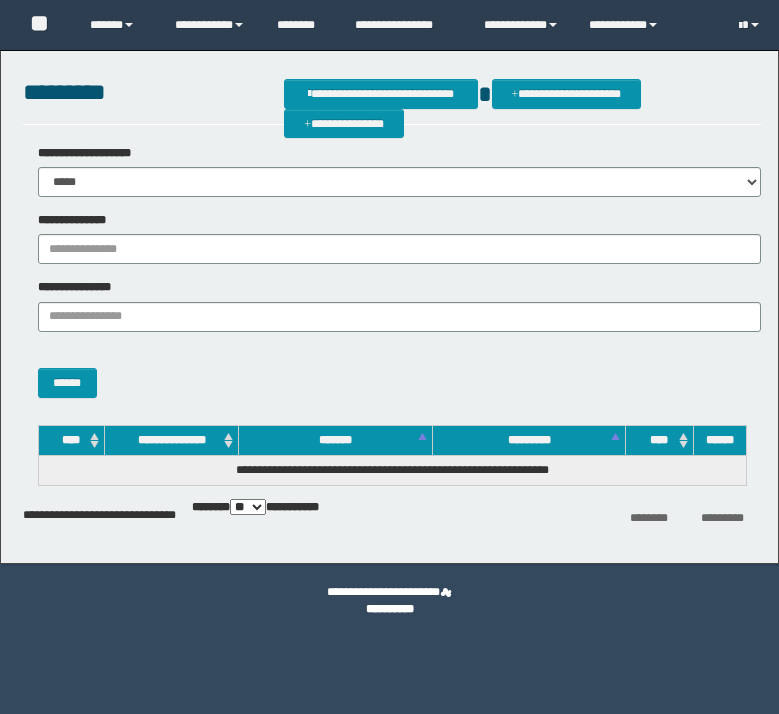 scroll, scrollTop: 0, scrollLeft: 0, axis: both 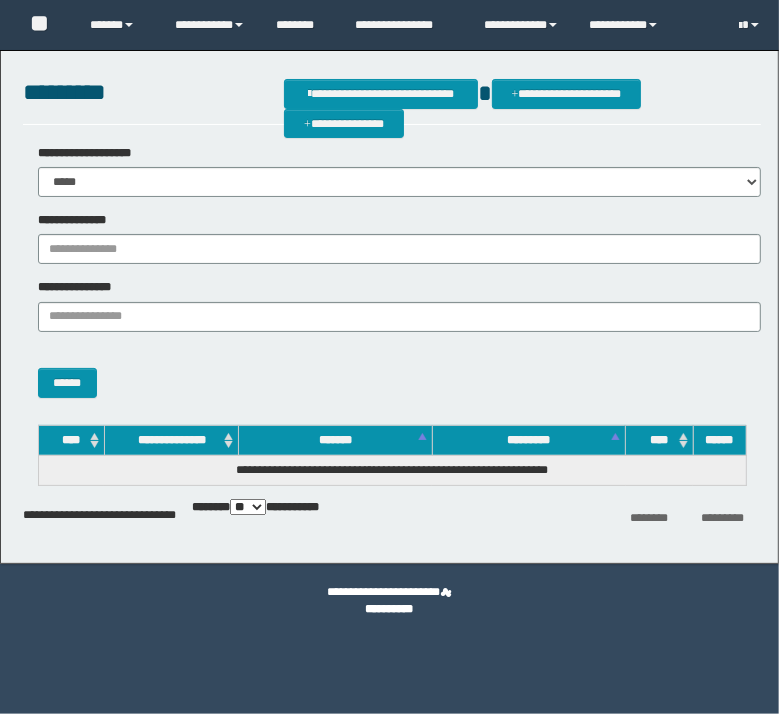 click on "**********" at bounding box center [392, 238] 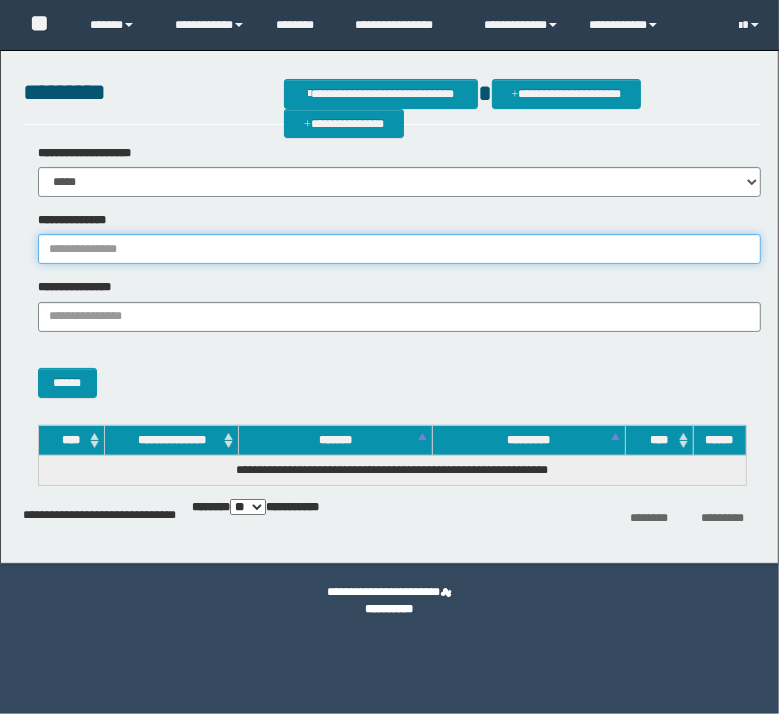 click on "**********" at bounding box center [399, 249] 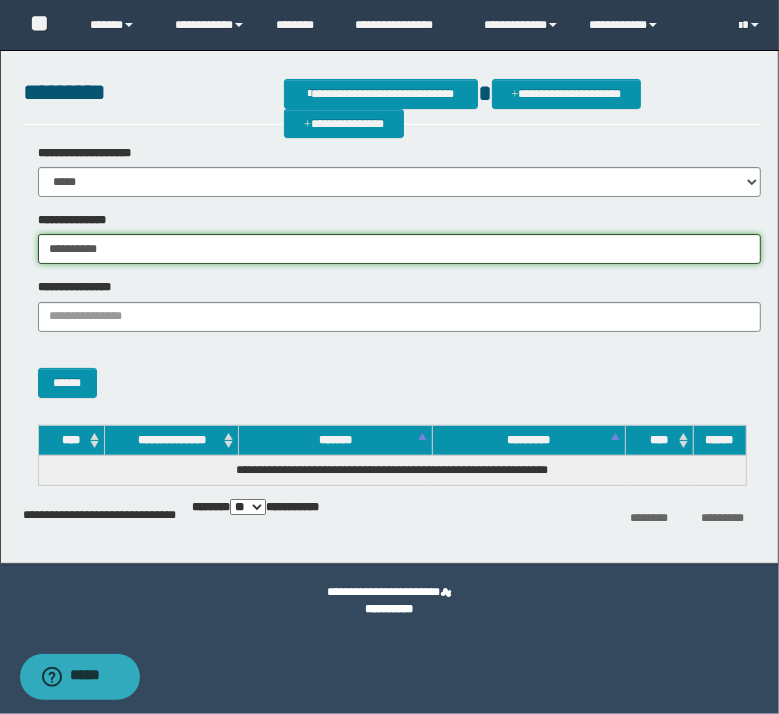 type on "**********" 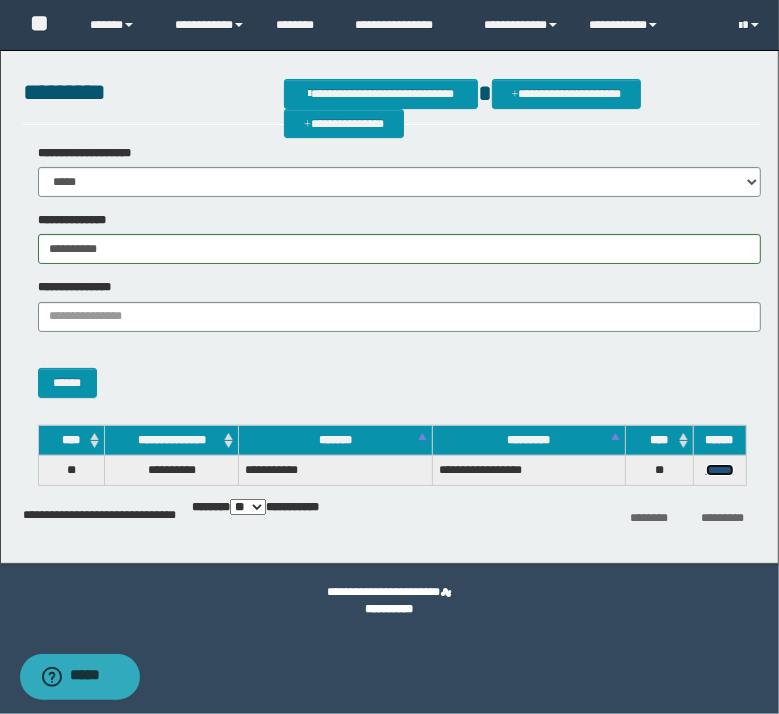 click on "******" at bounding box center [720, 470] 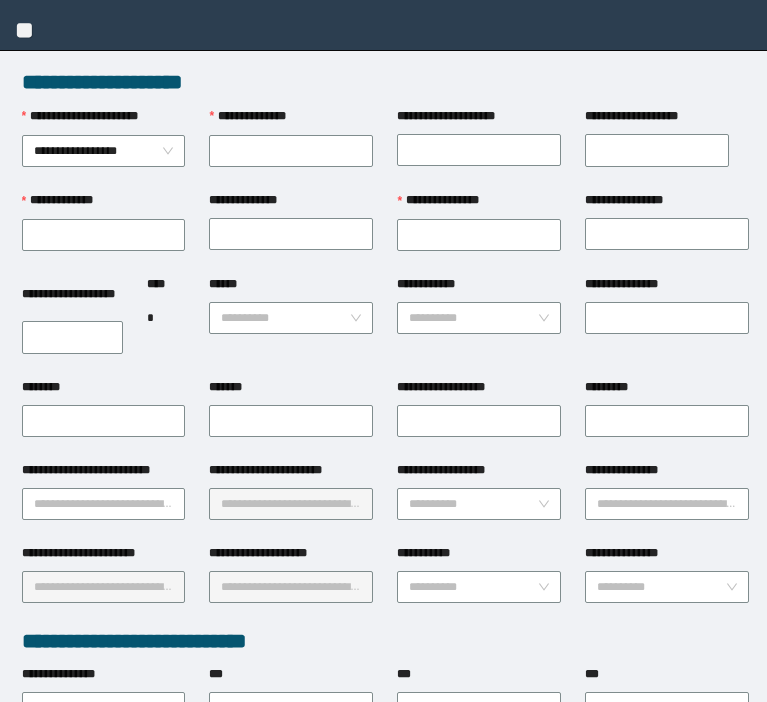 scroll, scrollTop: 0, scrollLeft: 0, axis: both 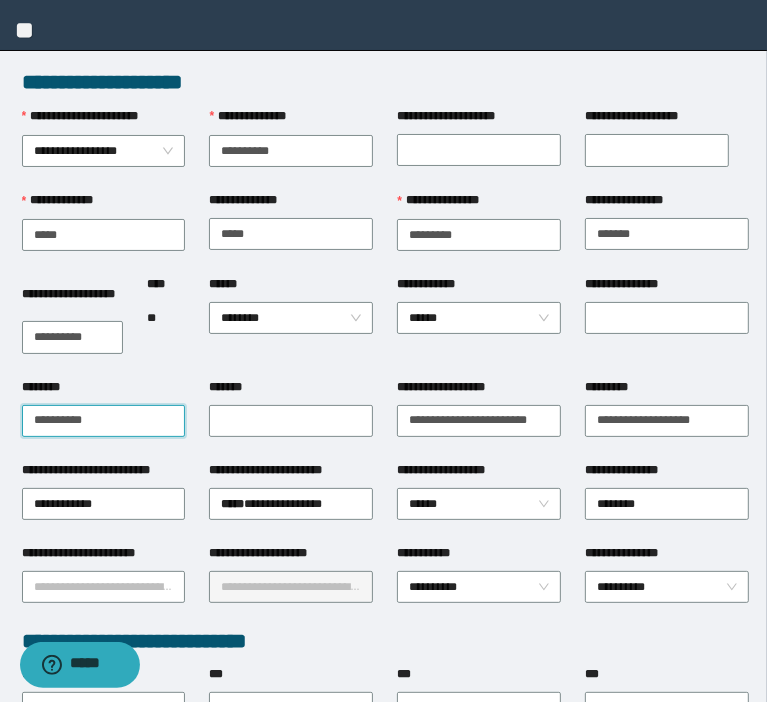 drag, startPoint x: 111, startPoint y: 420, endPoint x: -194, endPoint y: 328, distance: 318.5734 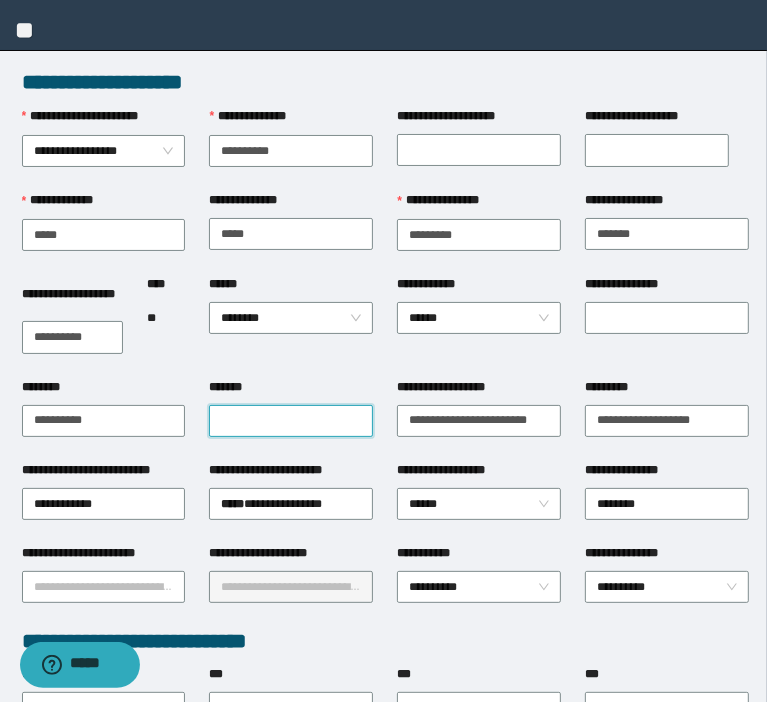 click on "*******" at bounding box center [291, 421] 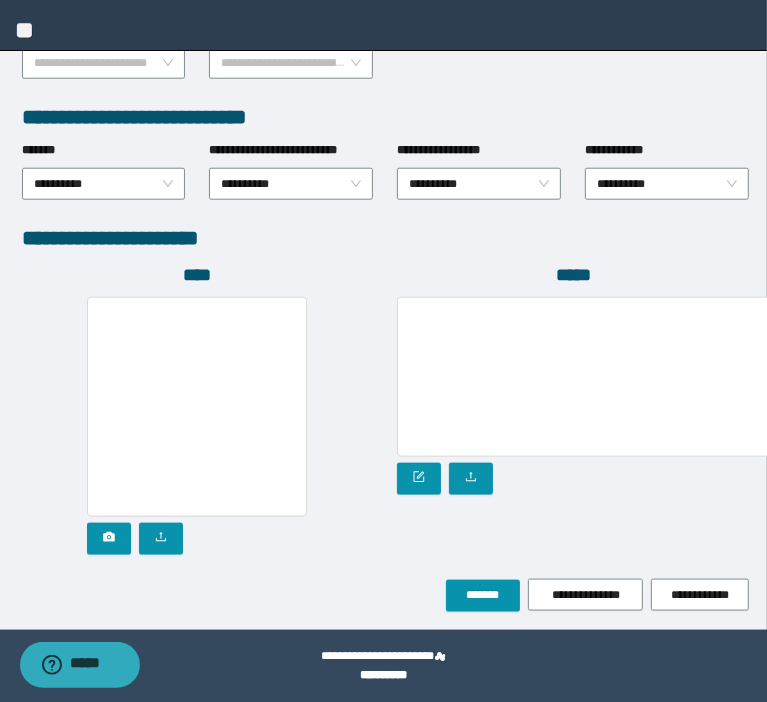 scroll, scrollTop: 1018, scrollLeft: 0, axis: vertical 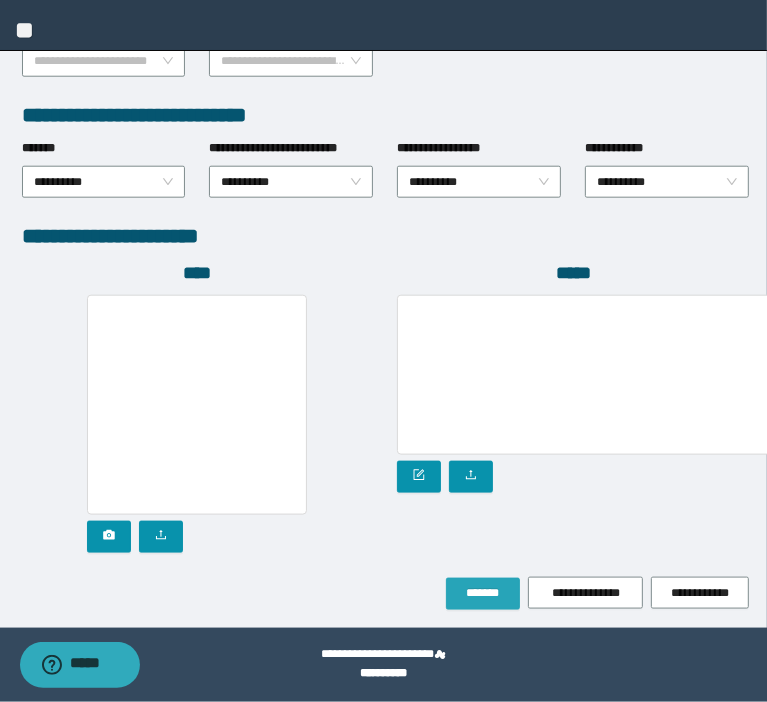 type on "**********" 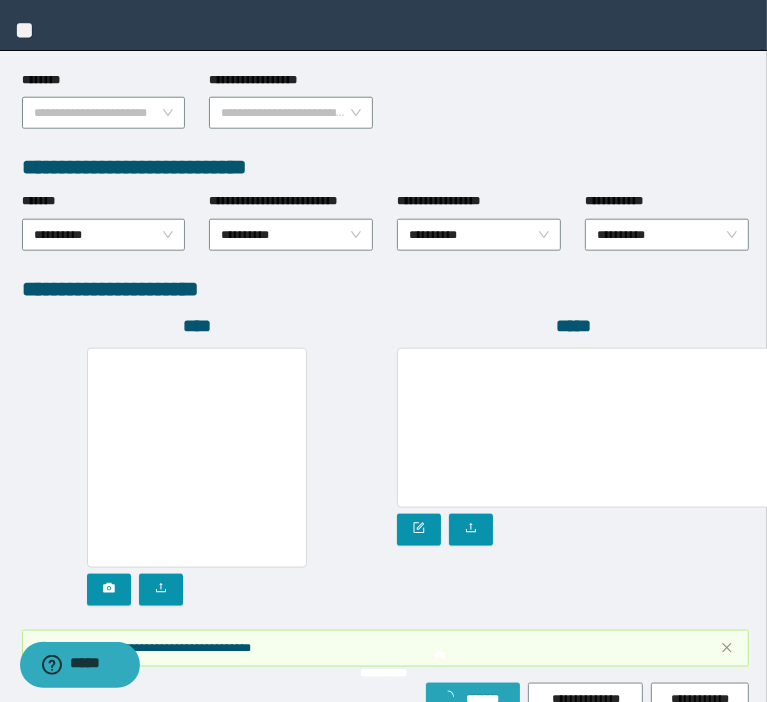 scroll, scrollTop: 1070, scrollLeft: 0, axis: vertical 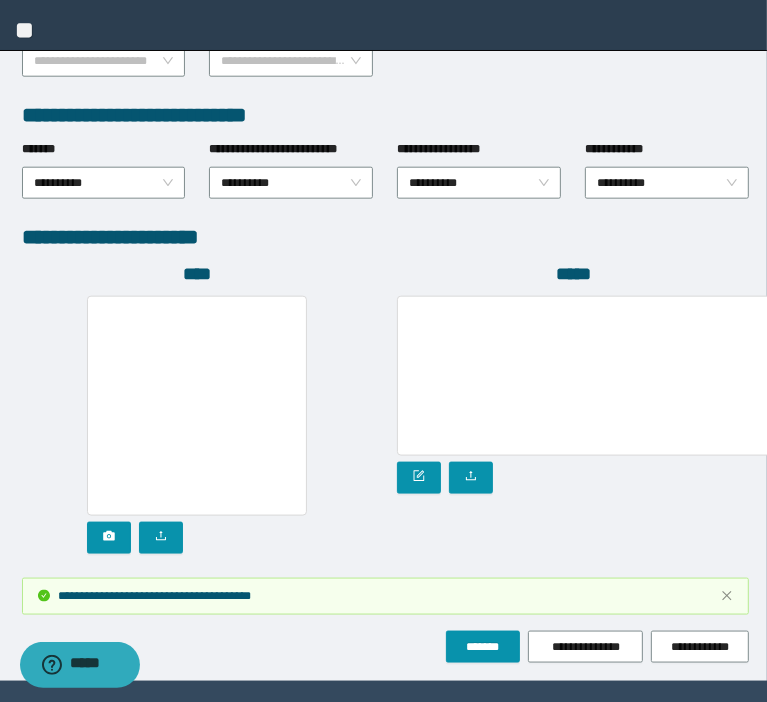 click on "**********" at bounding box center (0, 0) 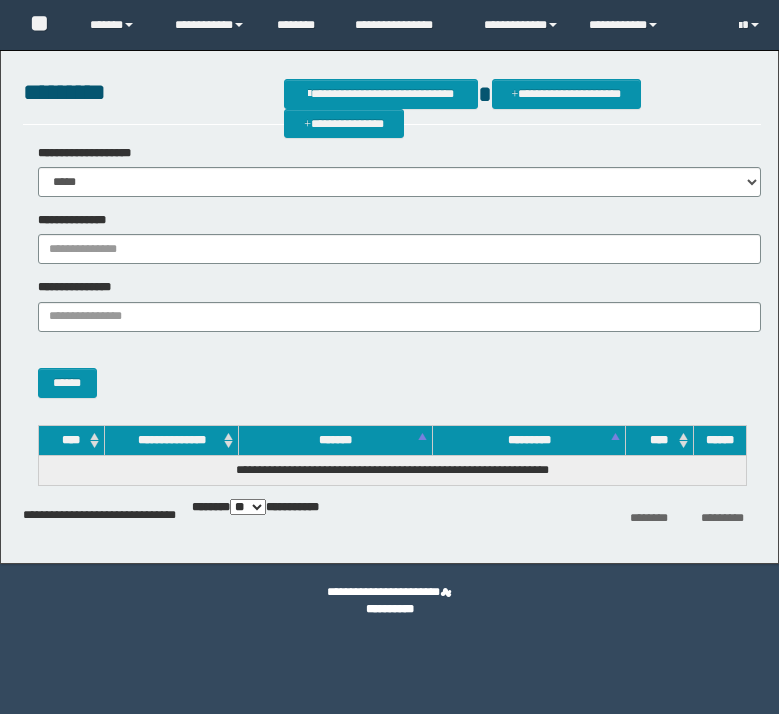scroll, scrollTop: 0, scrollLeft: 0, axis: both 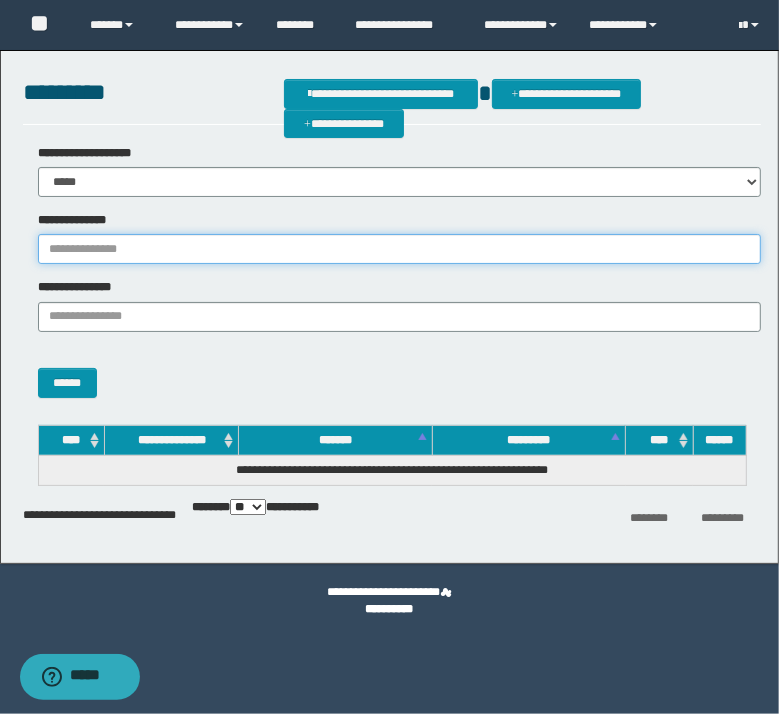 click on "**********" at bounding box center (399, 249) 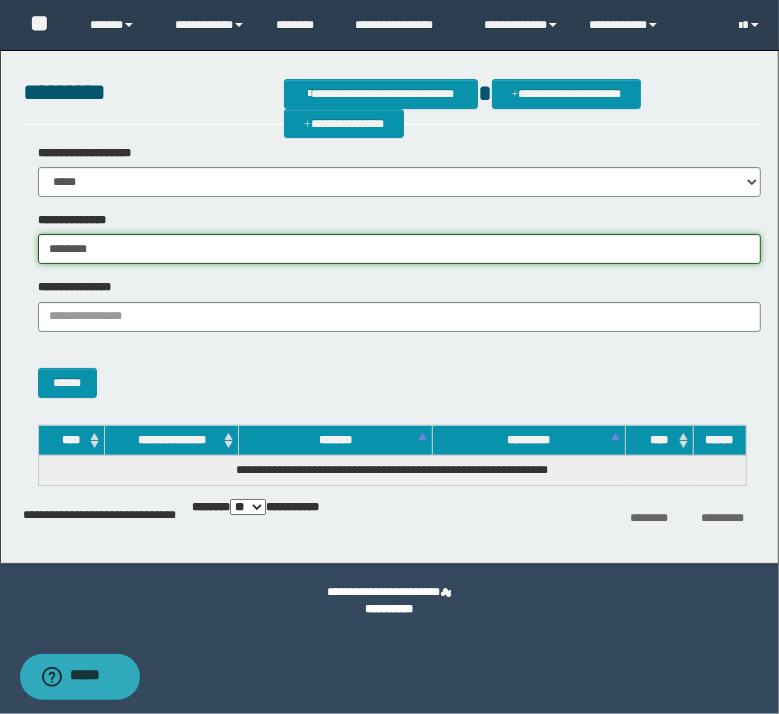 type on "********" 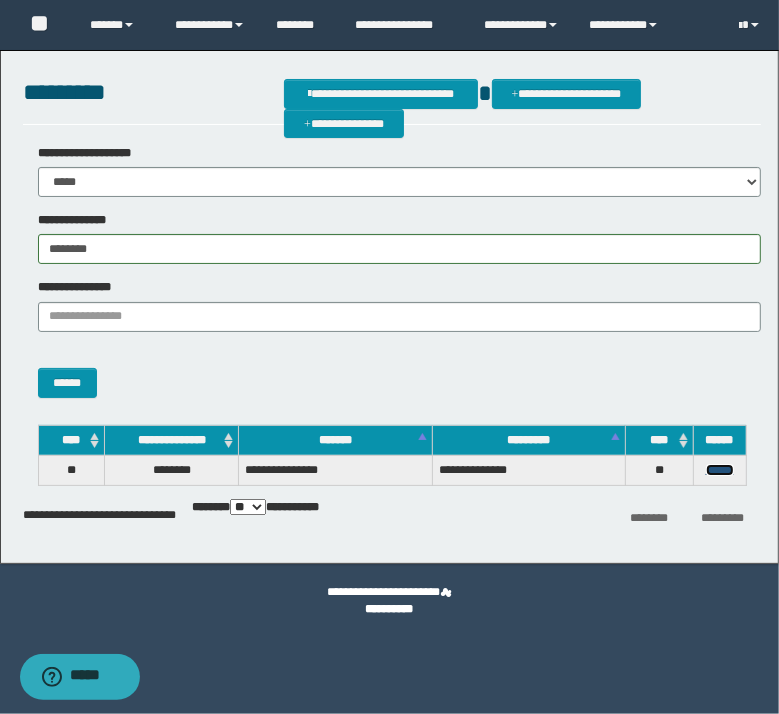 click on "******" at bounding box center (720, 470) 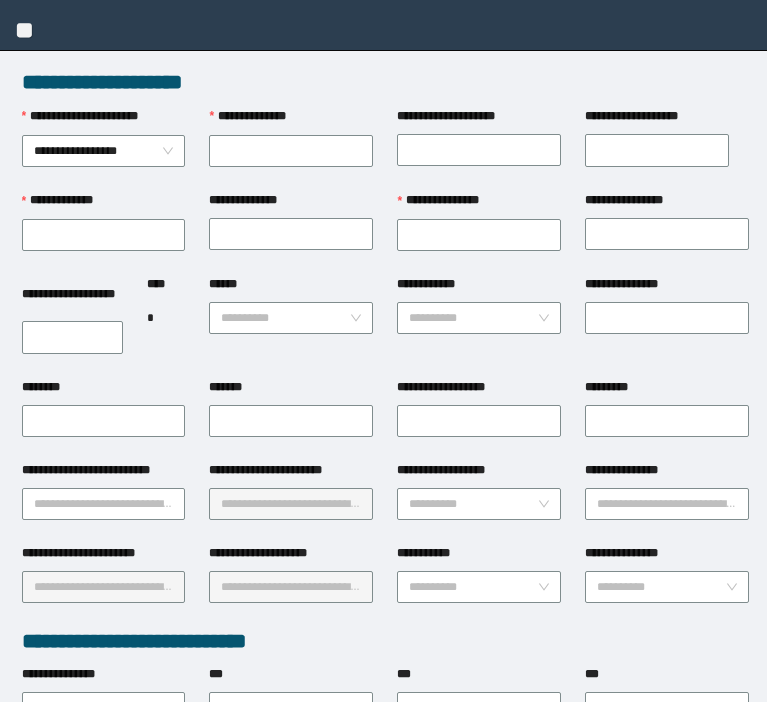 scroll, scrollTop: 0, scrollLeft: 0, axis: both 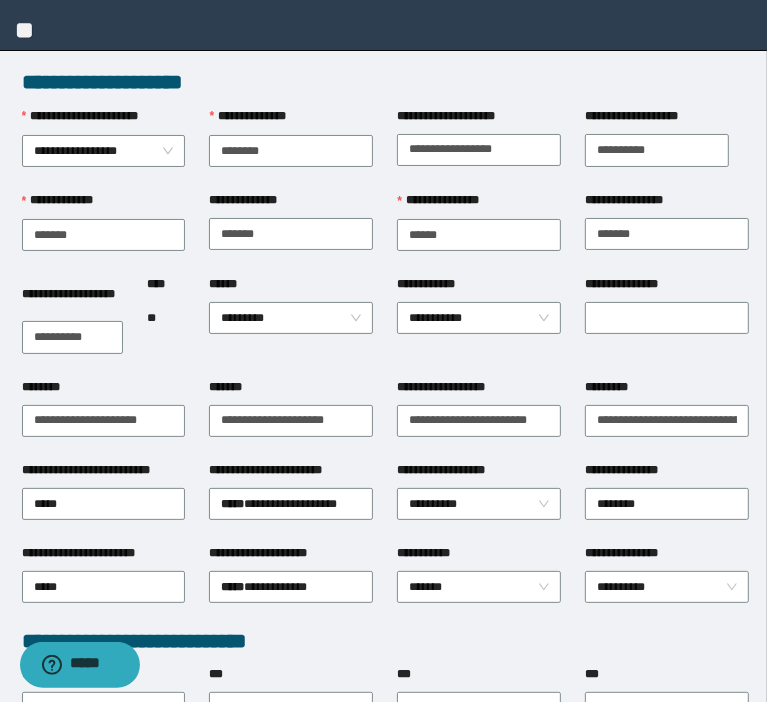 click on "****** *********" at bounding box center [291, 326] 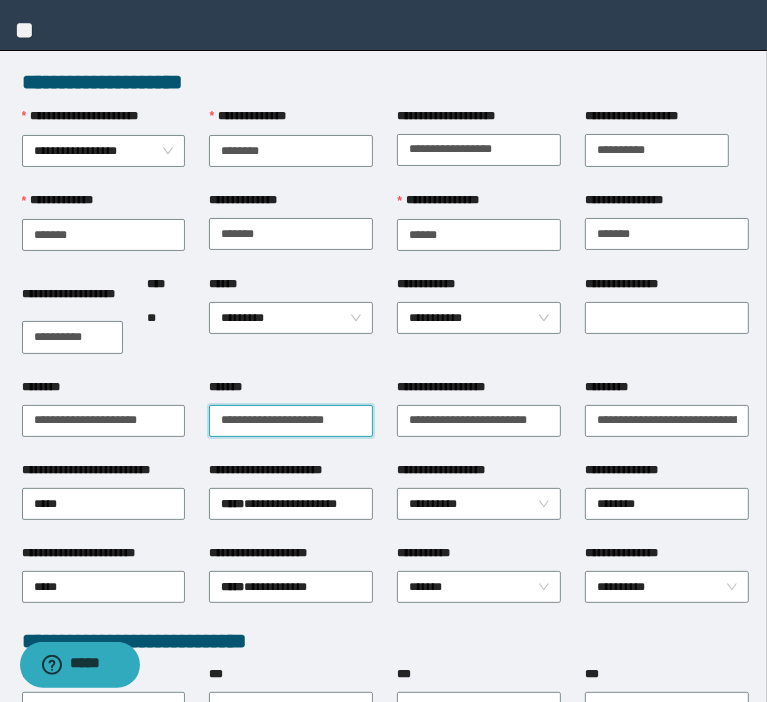 click on "*******" at bounding box center [291, 421] 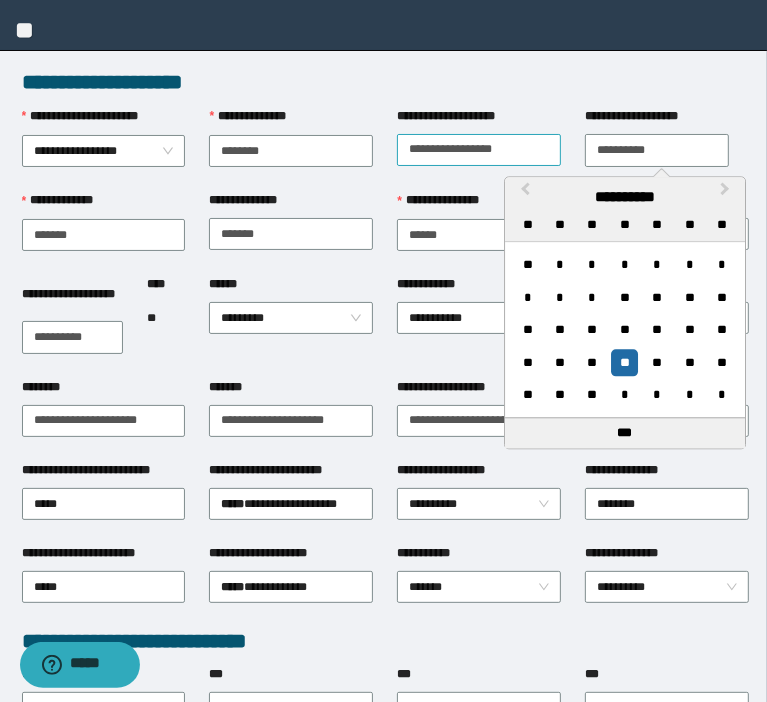 drag, startPoint x: 613, startPoint y: 151, endPoint x: 520, endPoint y: 138, distance: 93.904205 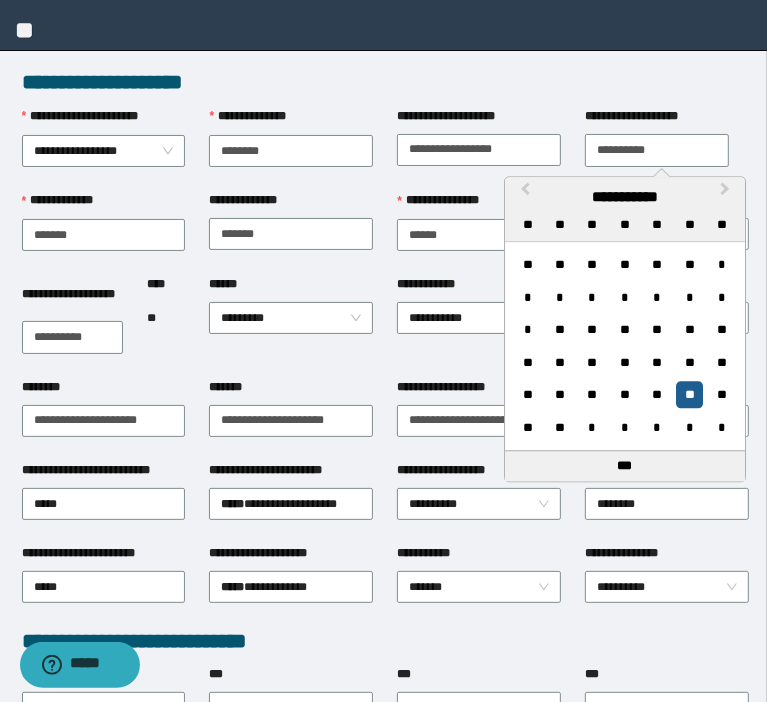 type on "**********" 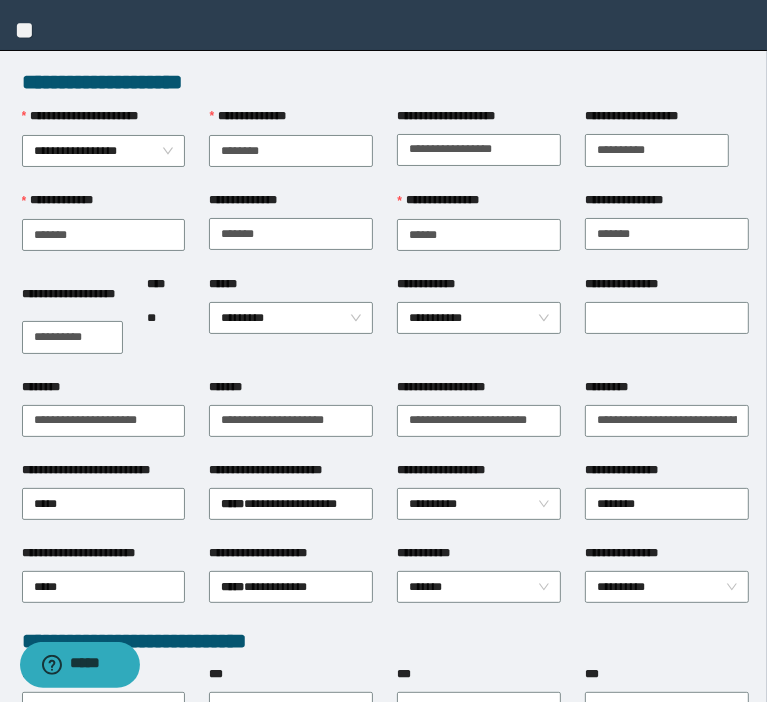 click on "**********" at bounding box center [428, 284] 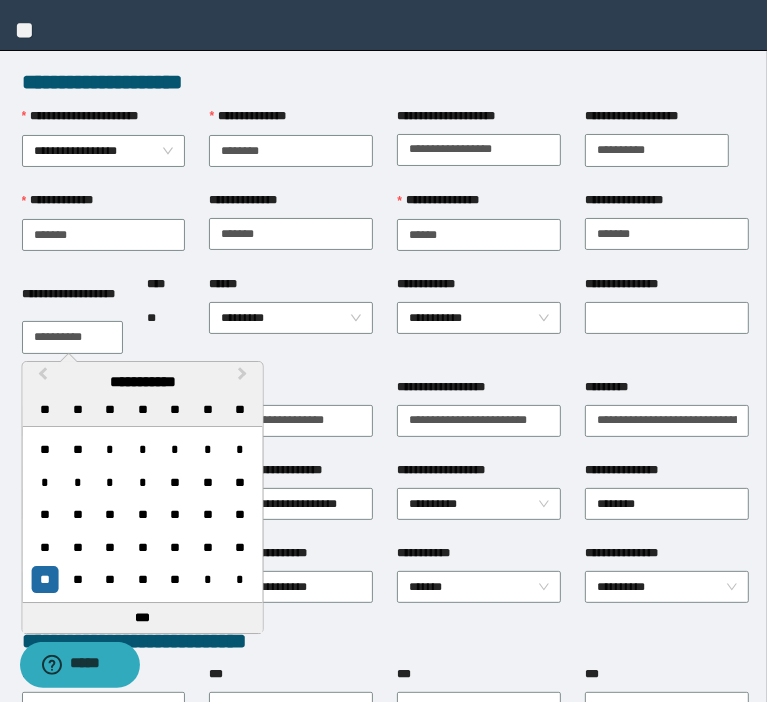 click on "**********" at bounding box center [72, 337] 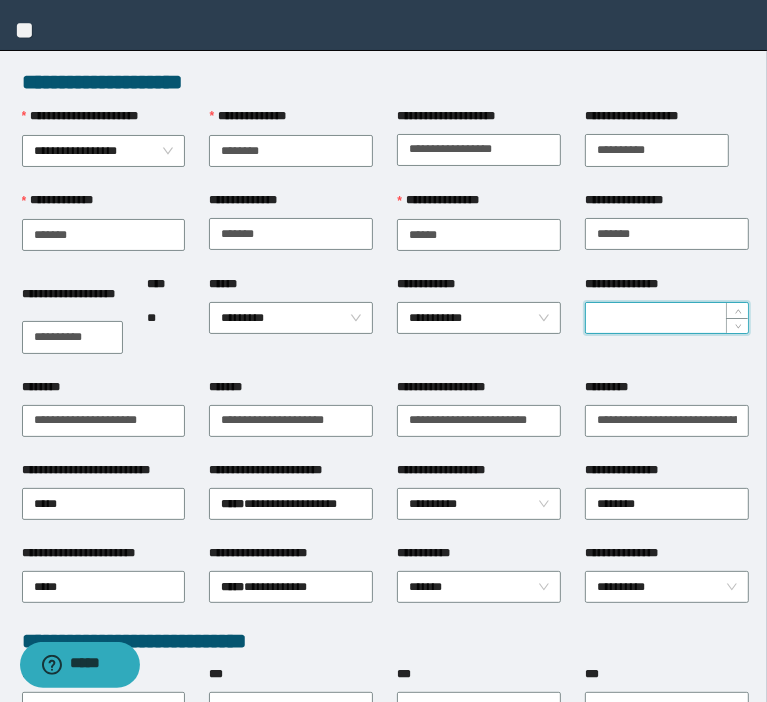 click on "**********" at bounding box center (667, 318) 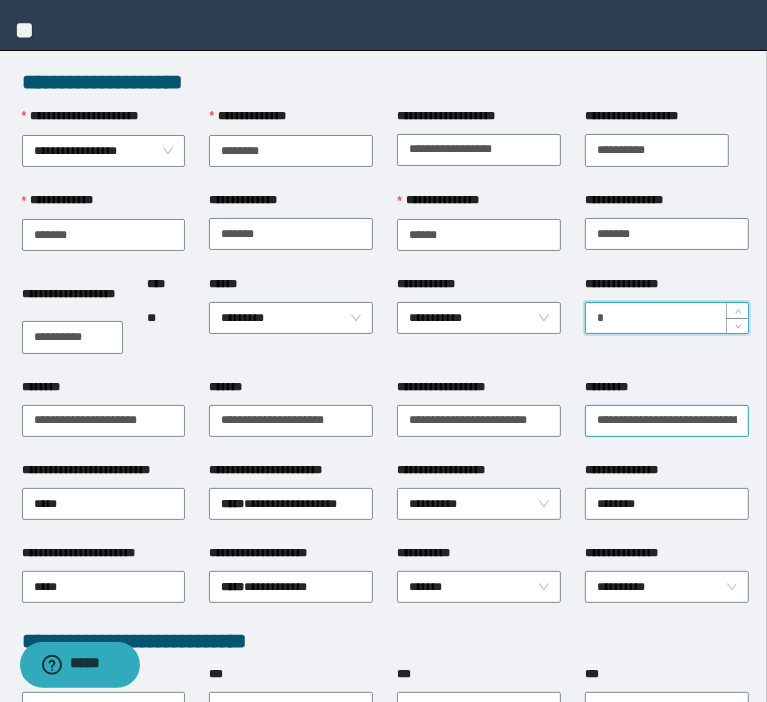 type on "*" 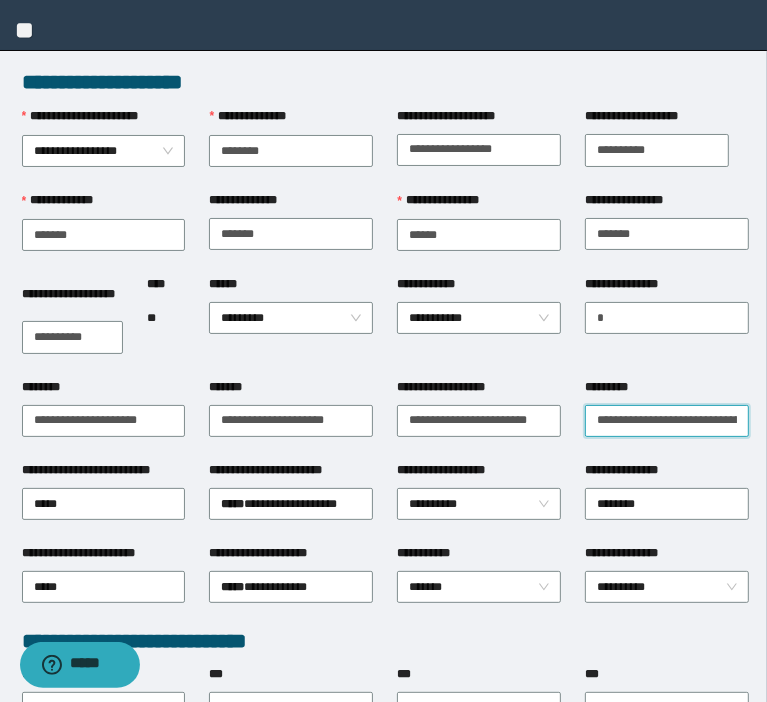 scroll, scrollTop: 0, scrollLeft: 98, axis: horizontal 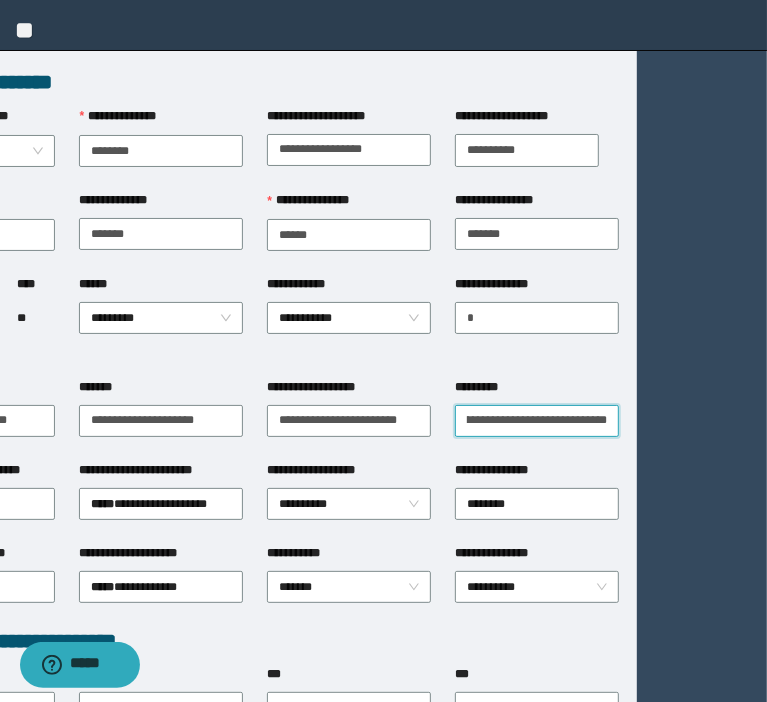 drag, startPoint x: 742, startPoint y: 422, endPoint x: 786, endPoint y: 416, distance: 44.407207 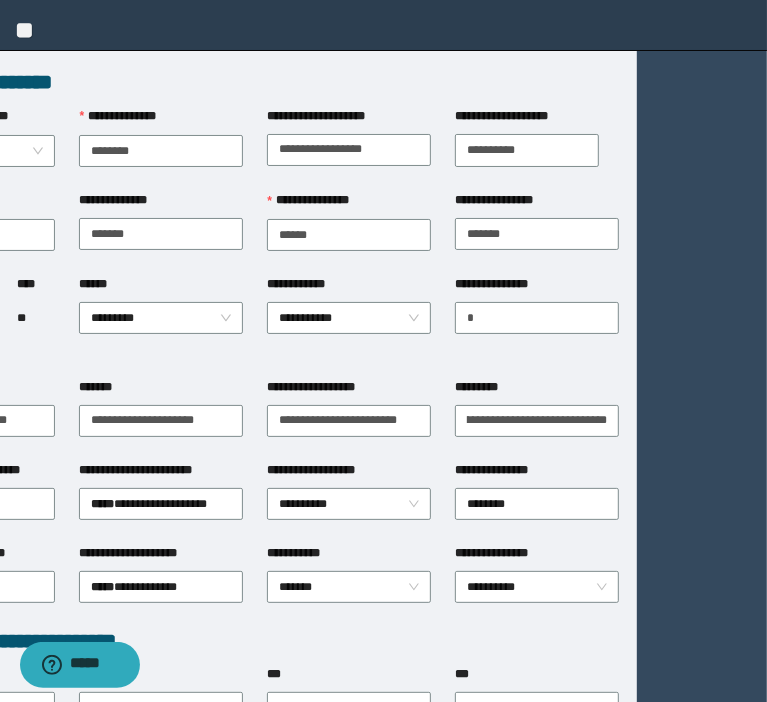 scroll, scrollTop: 0, scrollLeft: 0, axis: both 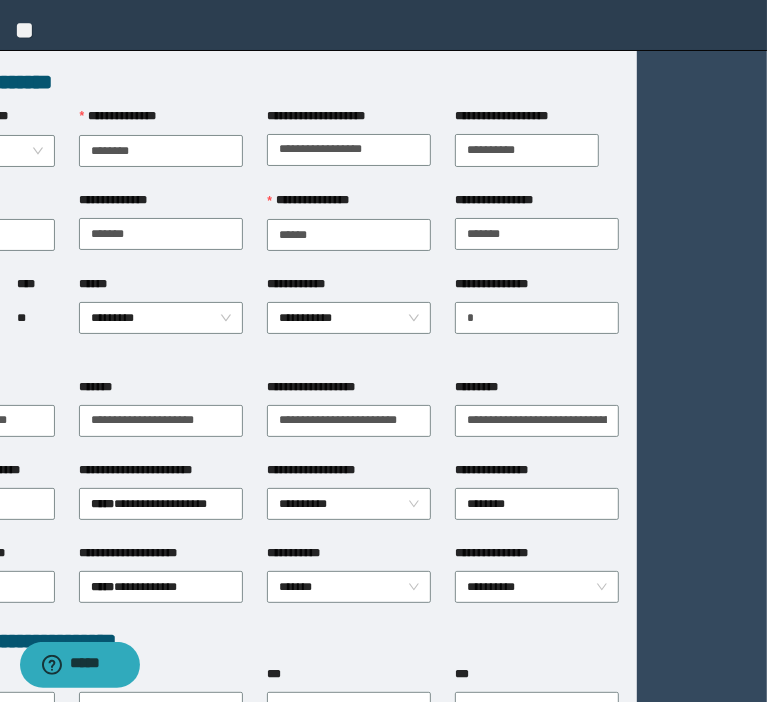 click on "****** *********" at bounding box center [161, 326] 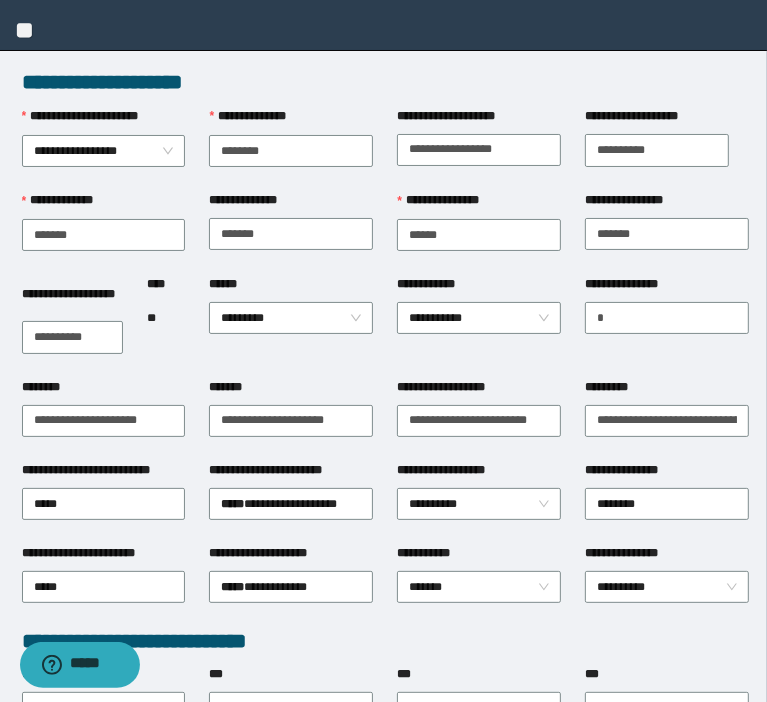 click on "**********" at bounding box center [667, 557] 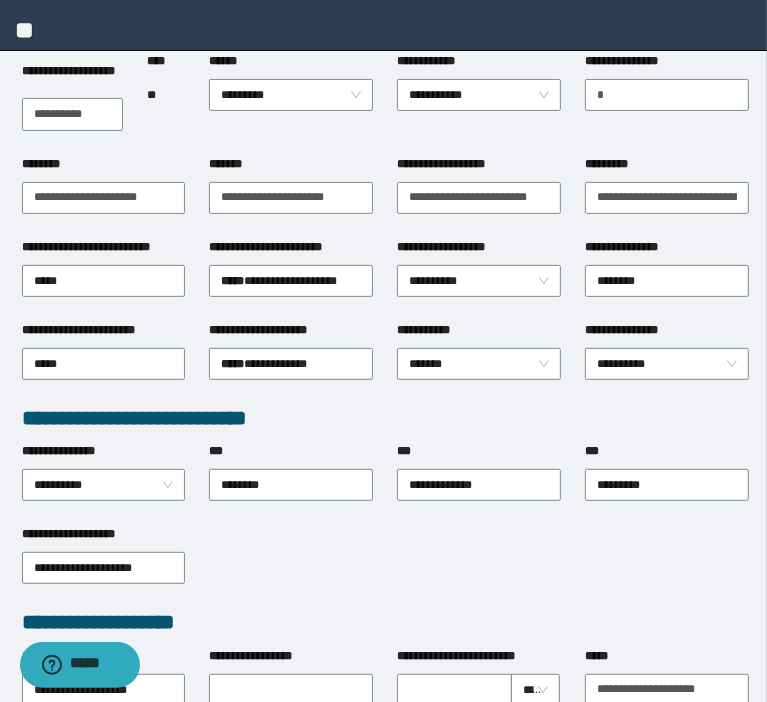 scroll, scrollTop: 240, scrollLeft: 0, axis: vertical 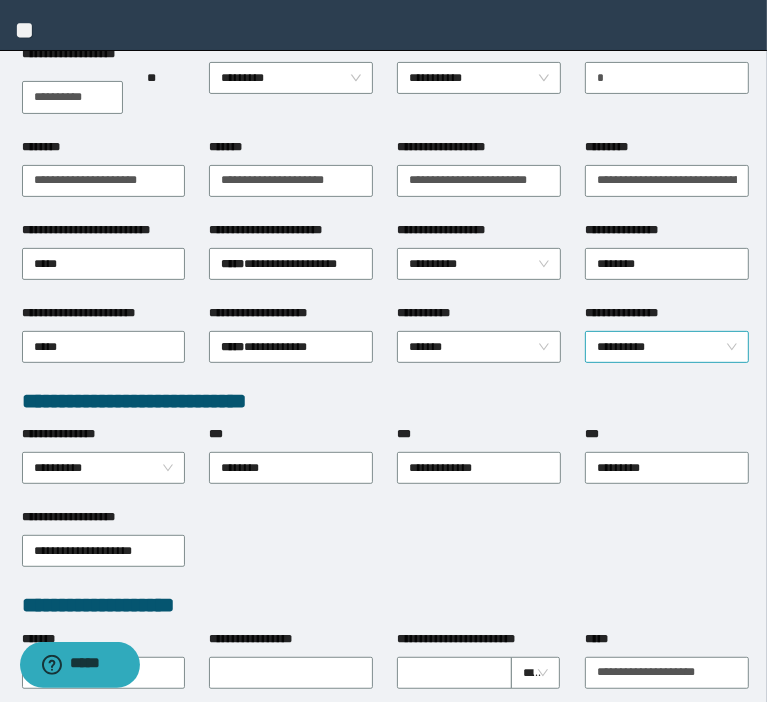 click on "**********" at bounding box center (667, 347) 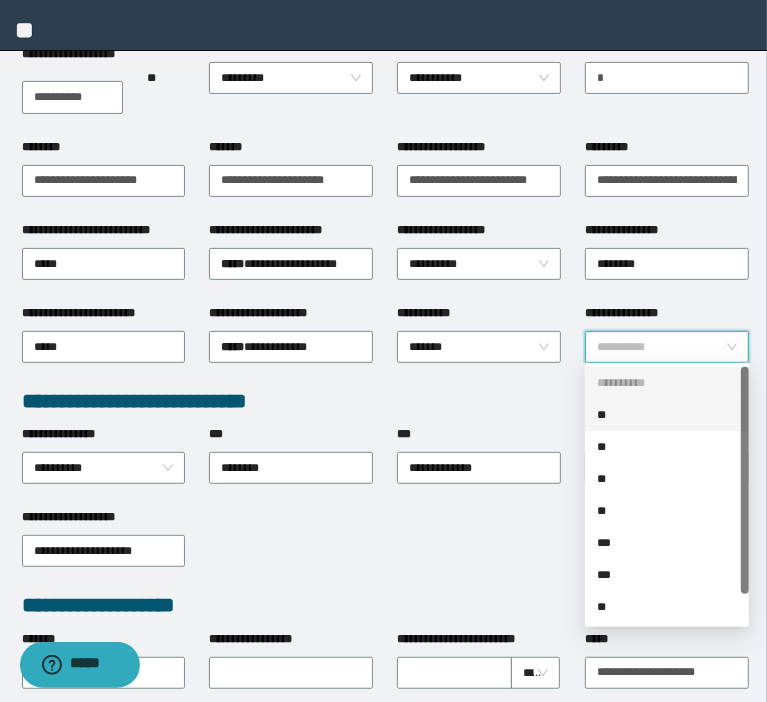 drag, startPoint x: 618, startPoint y: 449, endPoint x: 619, endPoint y: 409, distance: 40.012497 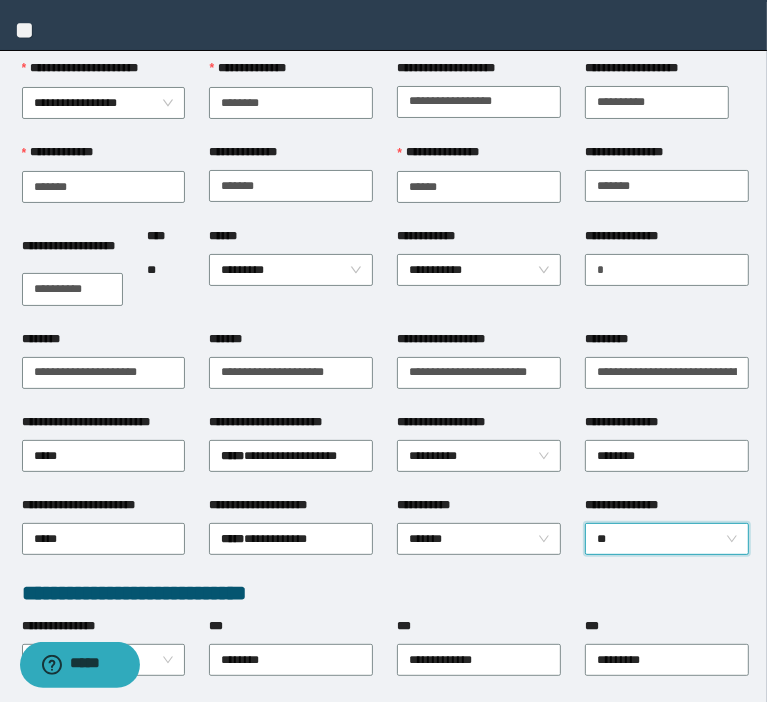 scroll, scrollTop: 0, scrollLeft: 0, axis: both 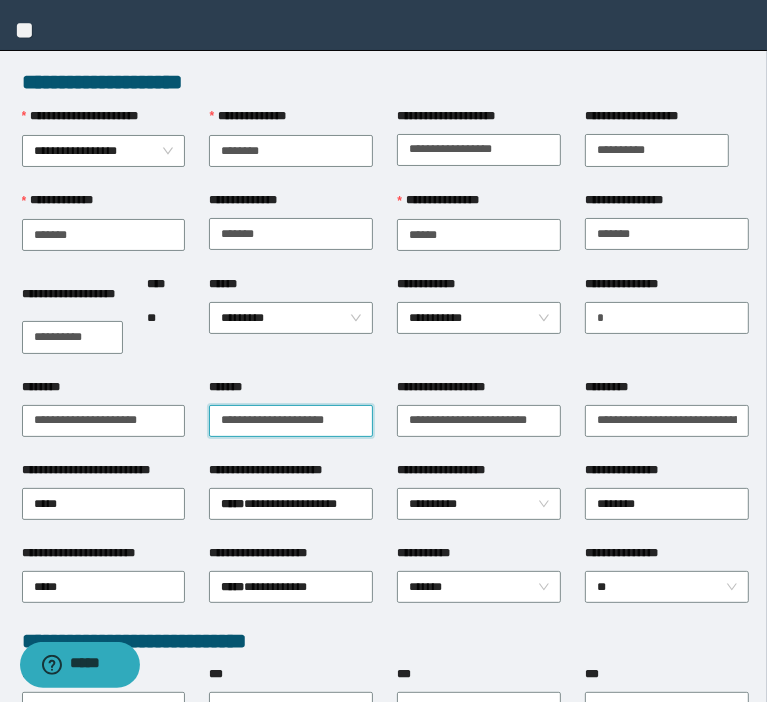 click on "*******" at bounding box center [291, 421] 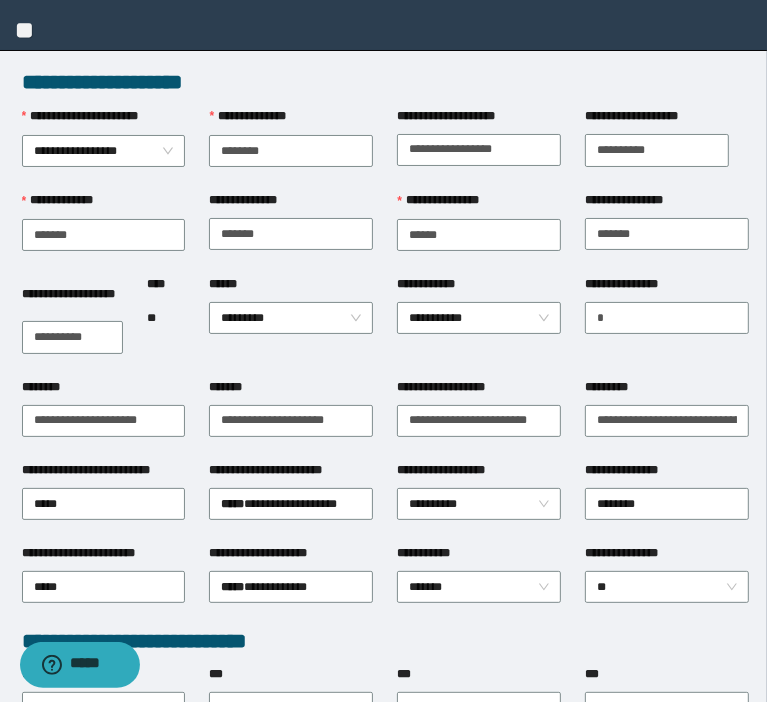 click on "****** *********" at bounding box center [291, 326] 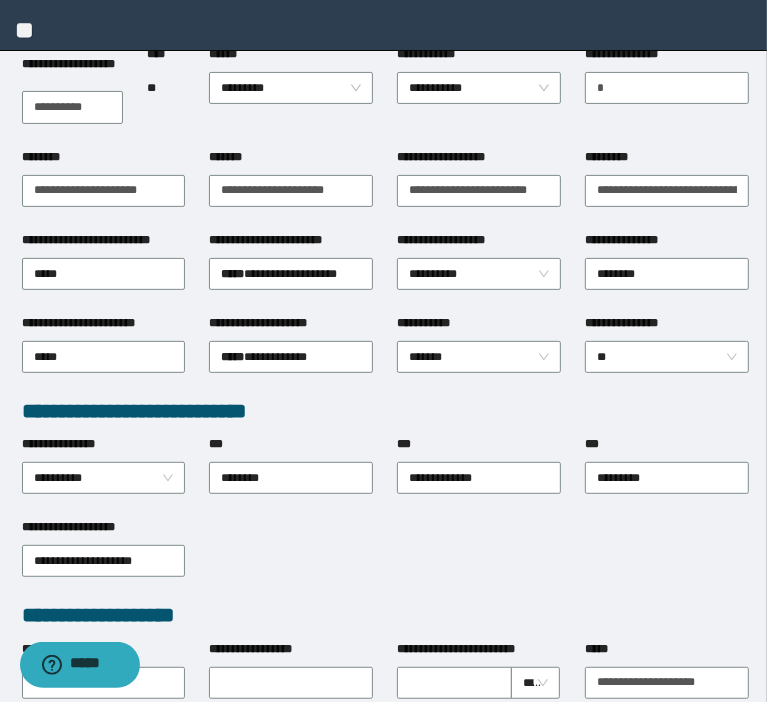 scroll, scrollTop: 240, scrollLeft: 0, axis: vertical 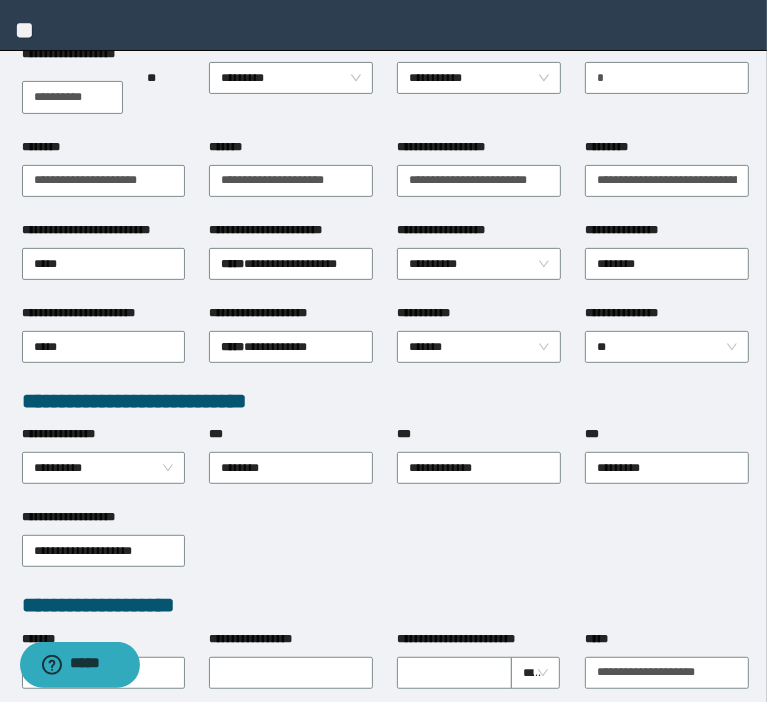 click on "**********" at bounding box center [479, 179] 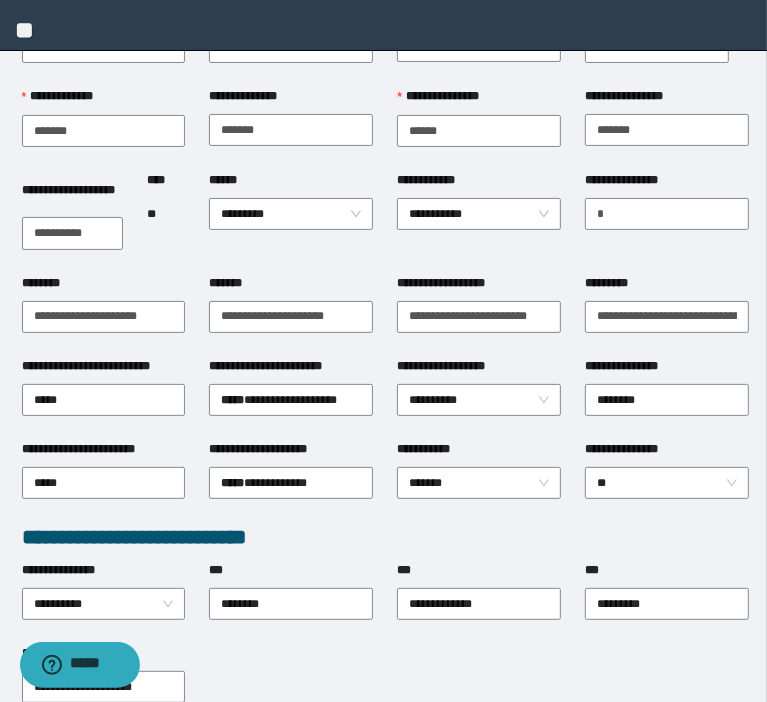 scroll, scrollTop: 320, scrollLeft: 0, axis: vertical 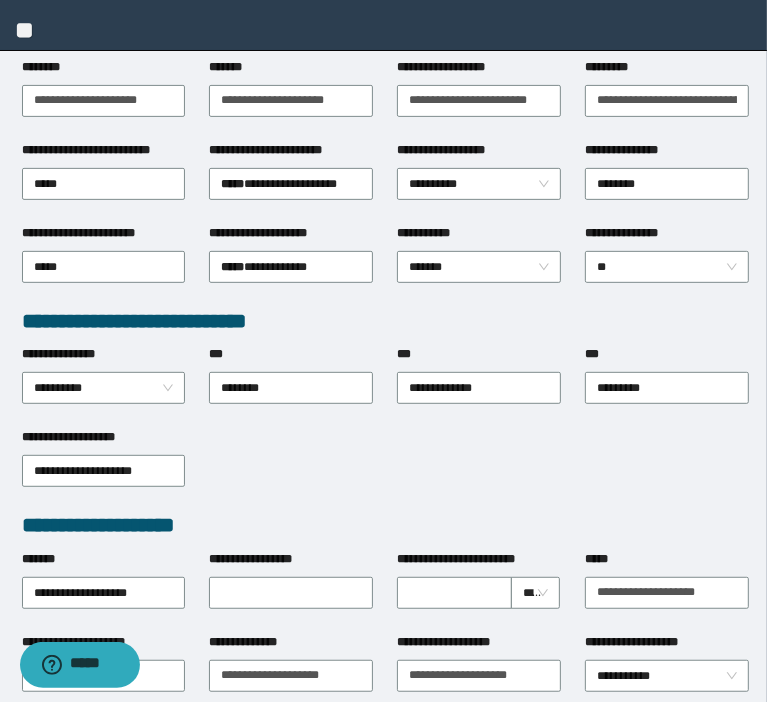 click on "**********" at bounding box center [386, 469] 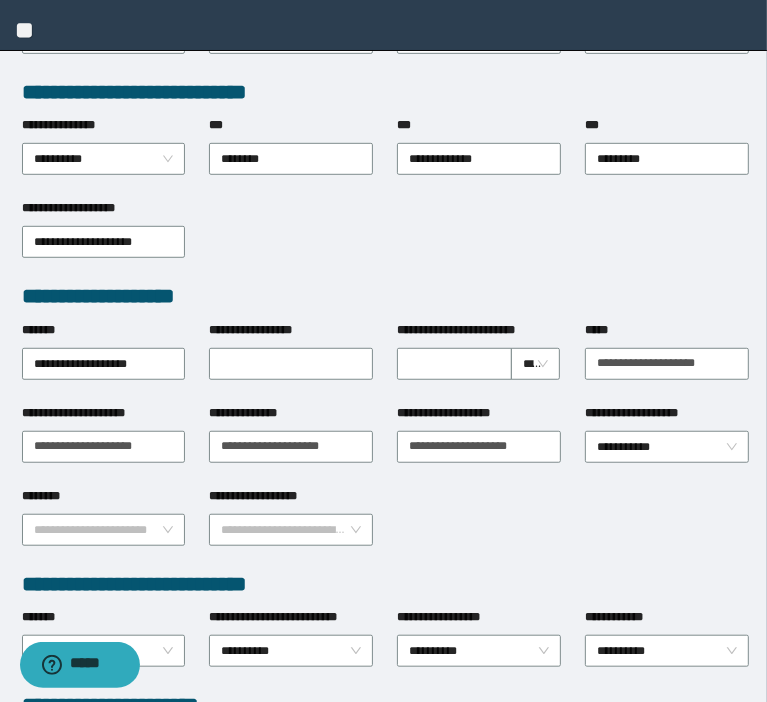scroll, scrollTop: 560, scrollLeft: 0, axis: vertical 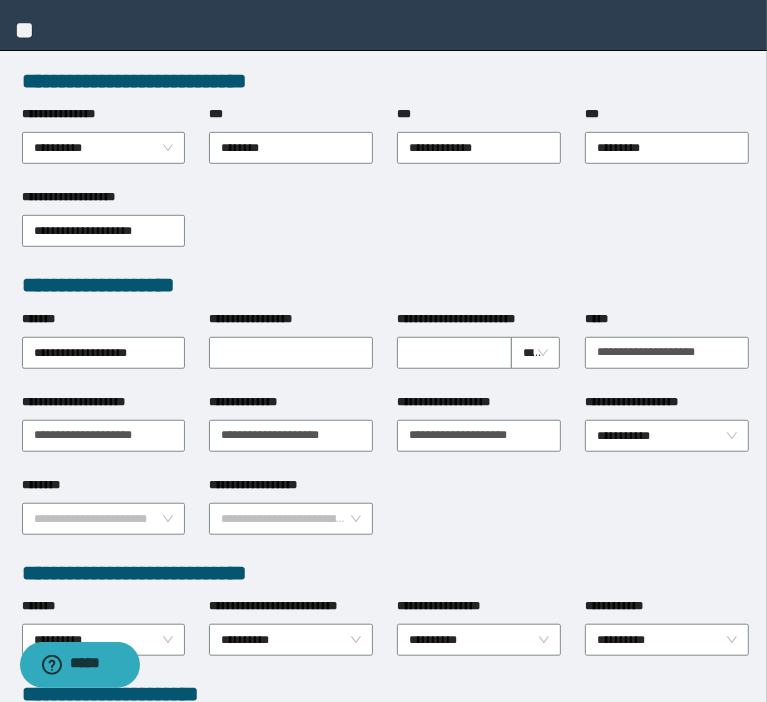 click on "**********" at bounding box center [386, 229] 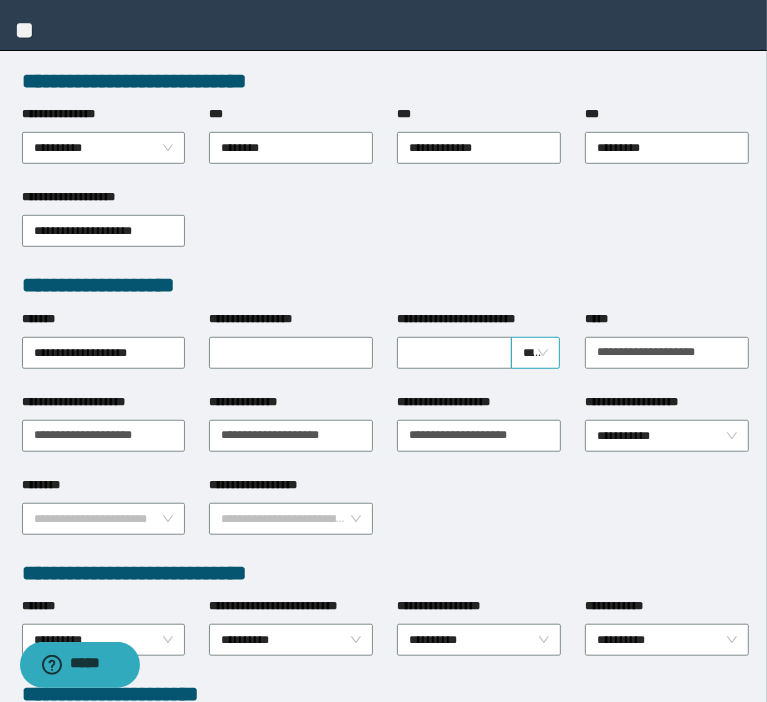 click on "*****" at bounding box center [536, 353] 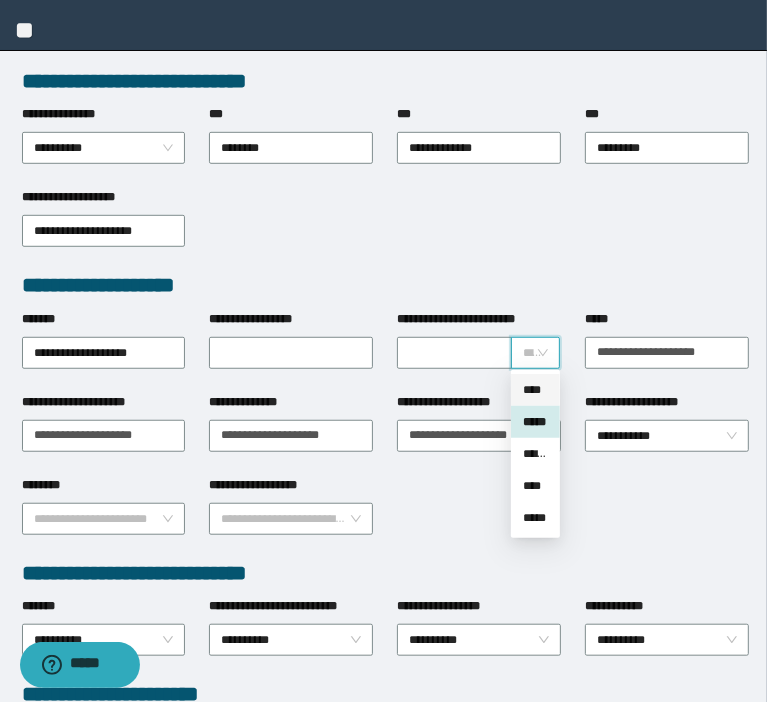 click on "****" at bounding box center [535, 390] 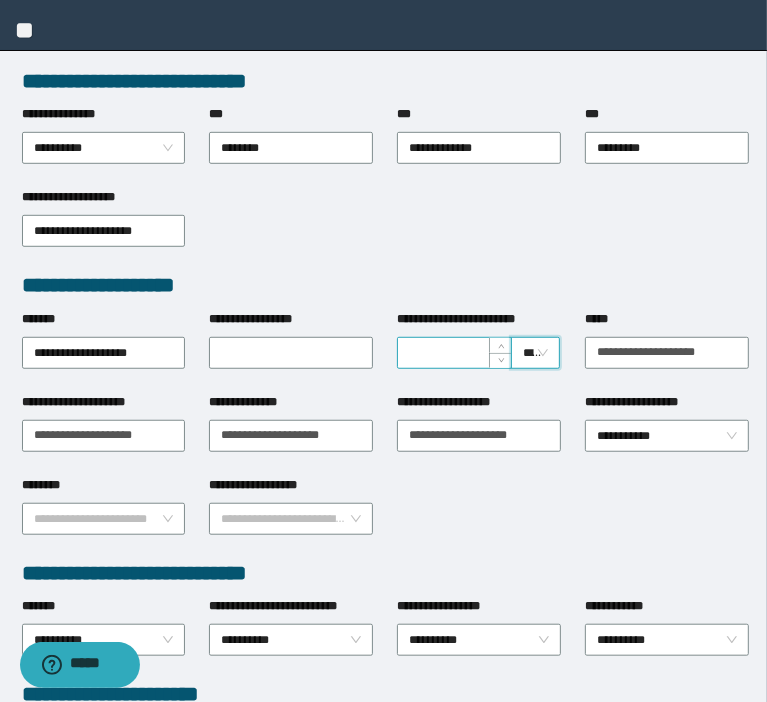 click on "**********" at bounding box center [454, 353] 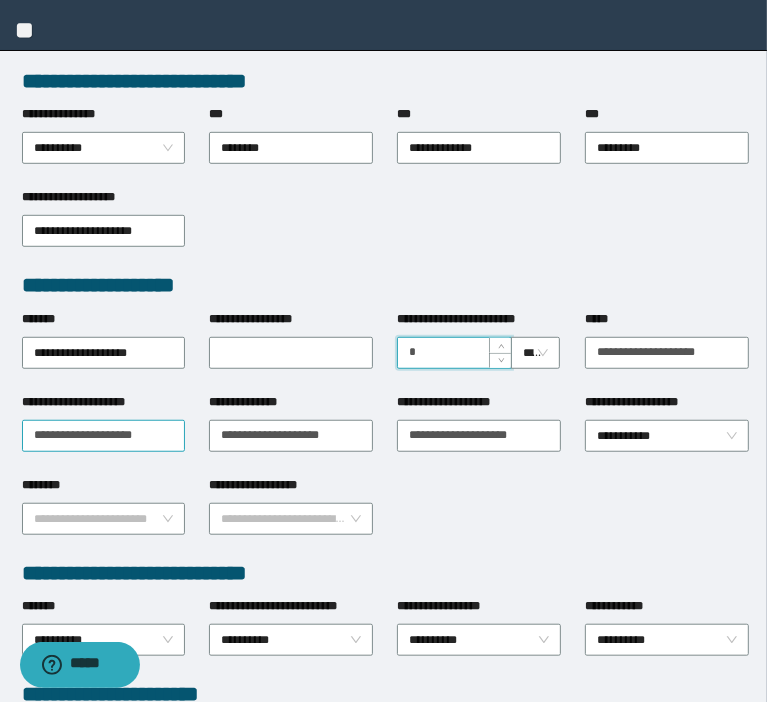 type on "*" 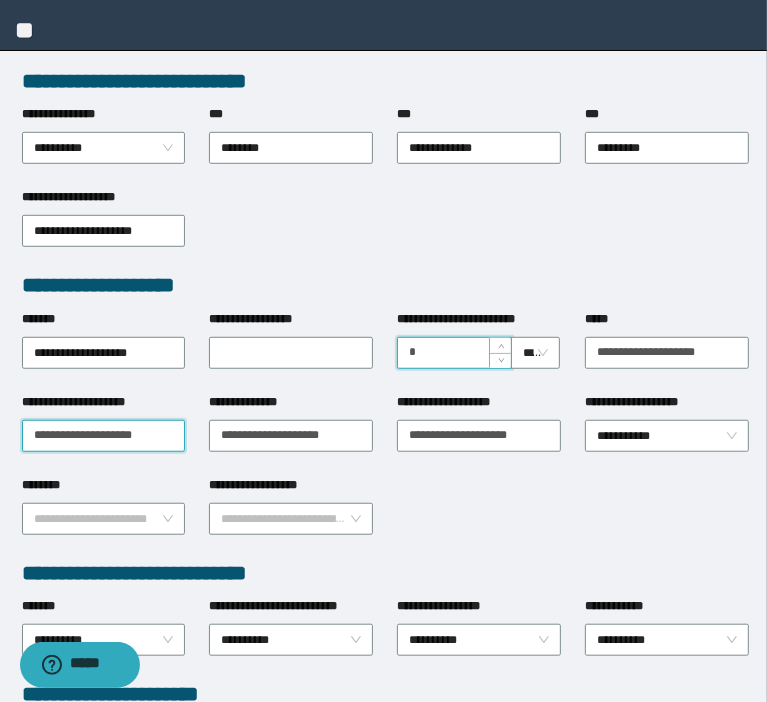 click on "**********" at bounding box center (104, 436) 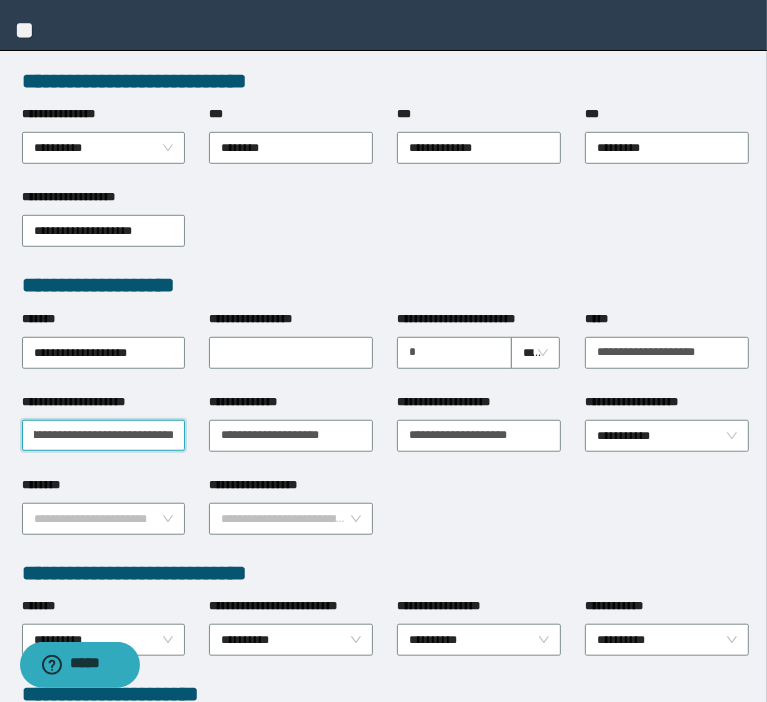 scroll, scrollTop: 0, scrollLeft: 132, axis: horizontal 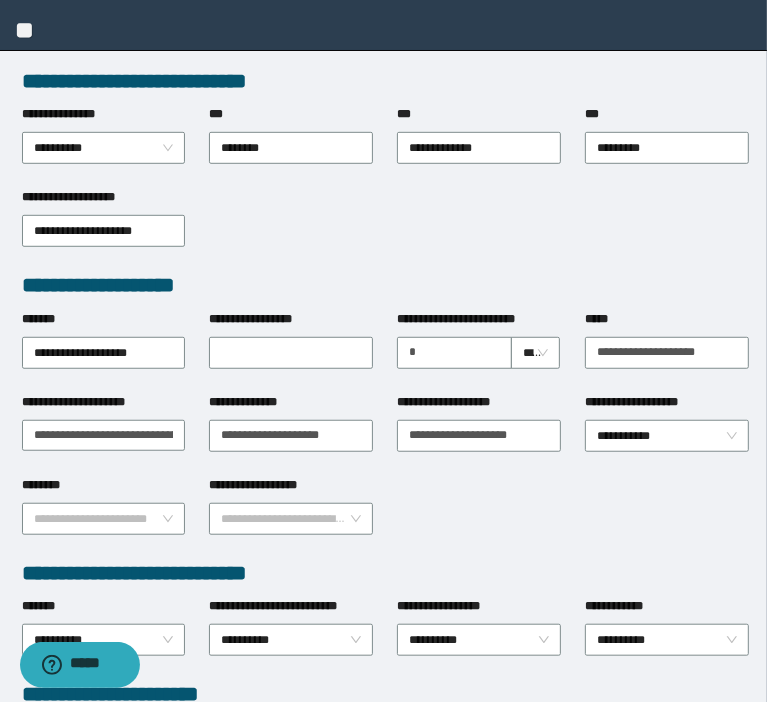 click on "**********" at bounding box center [386, 285] 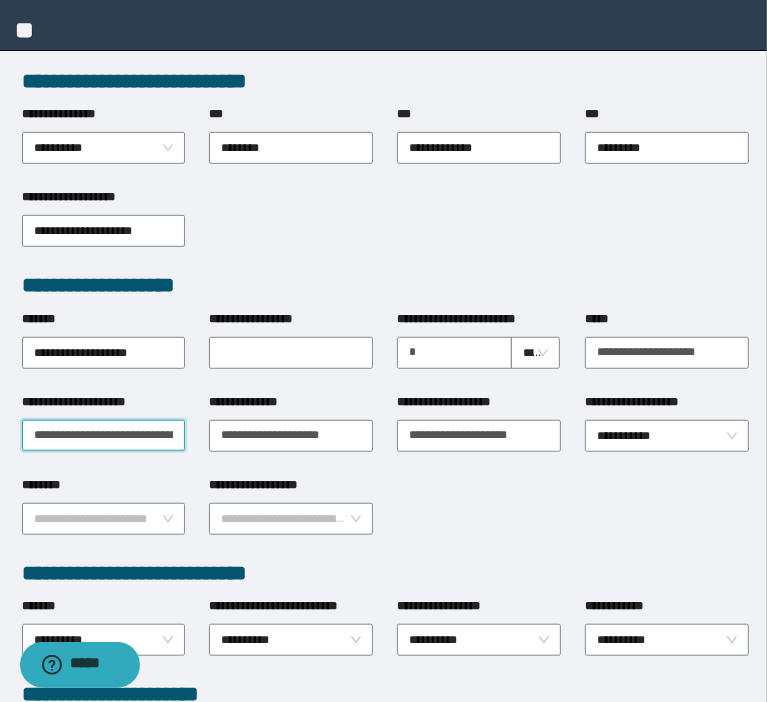 click on "**********" at bounding box center (104, 436) 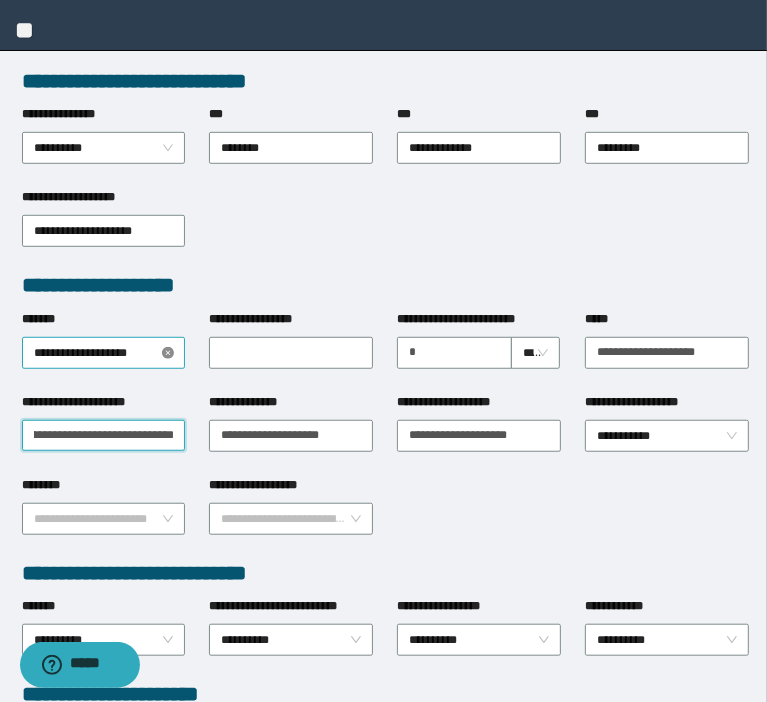 scroll, scrollTop: 0, scrollLeft: 258, axis: horizontal 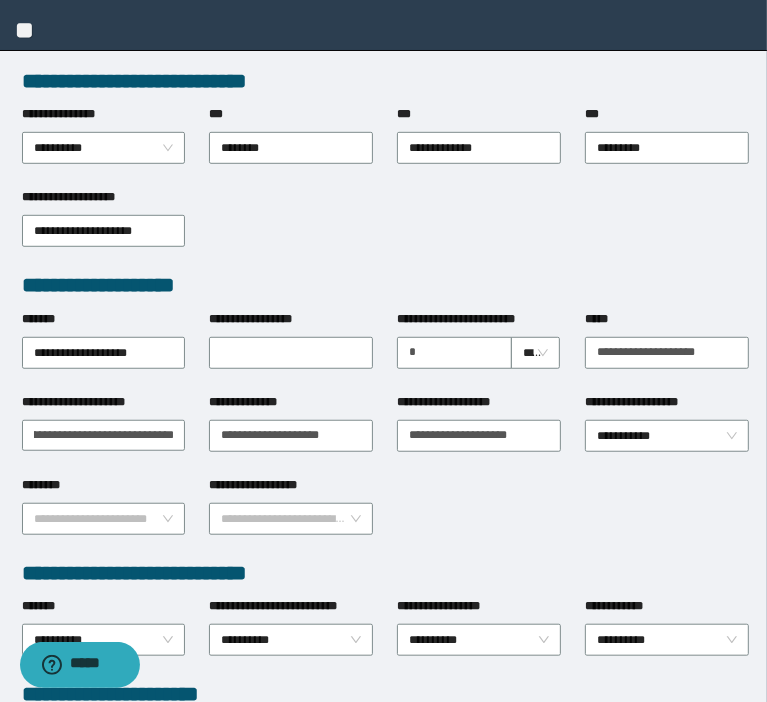 click on "**********" at bounding box center [386, 285] 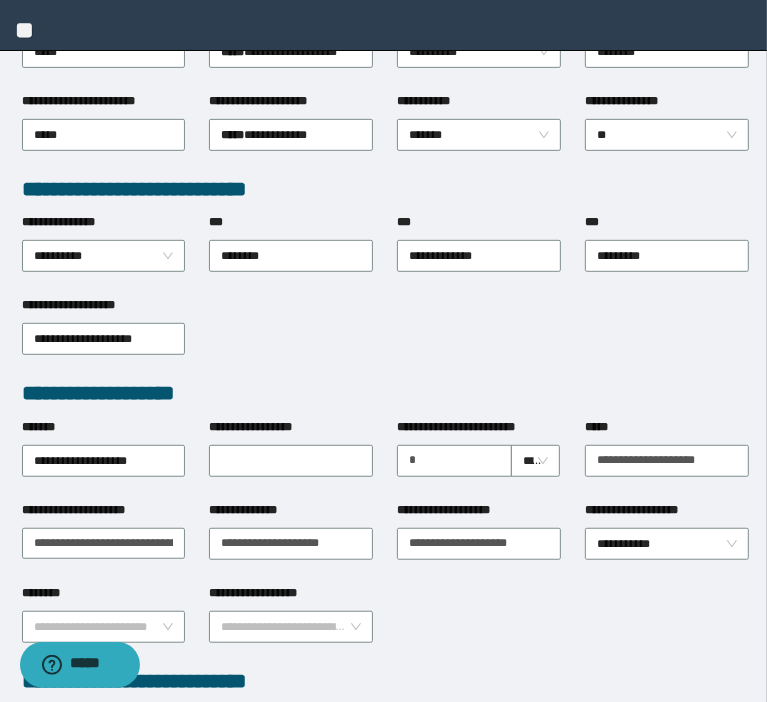 scroll, scrollTop: 480, scrollLeft: 0, axis: vertical 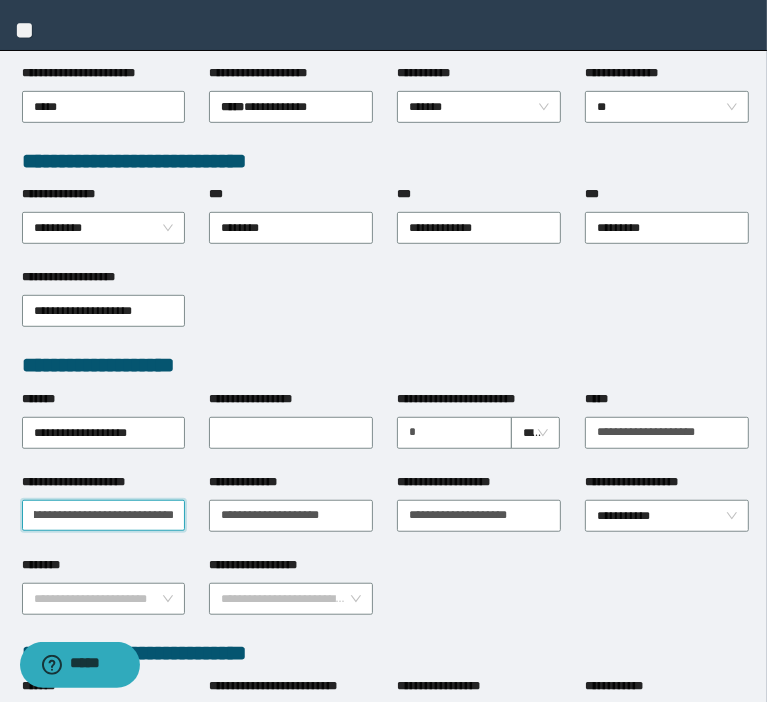 drag, startPoint x: 112, startPoint y: 508, endPoint x: 284, endPoint y: 491, distance: 172.83807 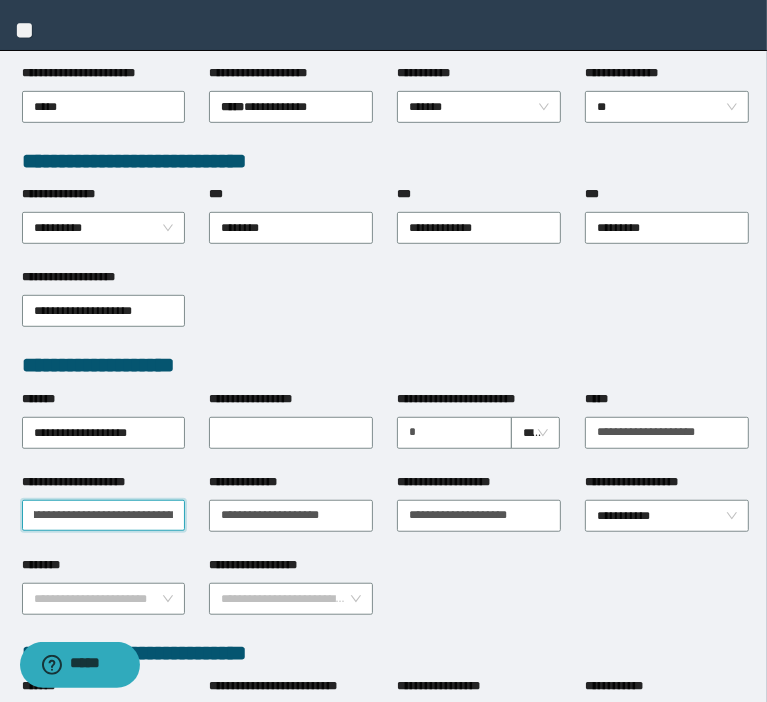 scroll, scrollTop: 0, scrollLeft: 572, axis: horizontal 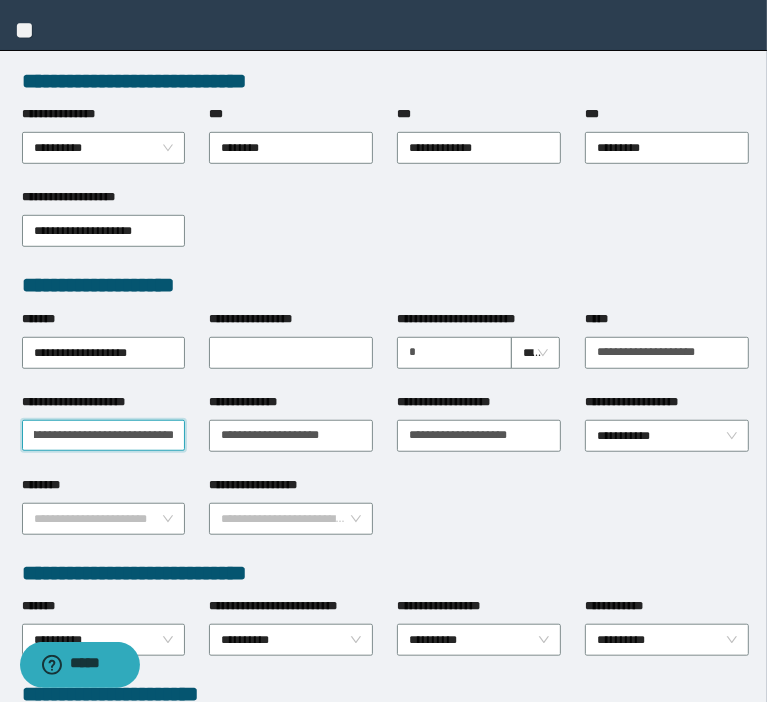 click on "**********" at bounding box center [104, 436] 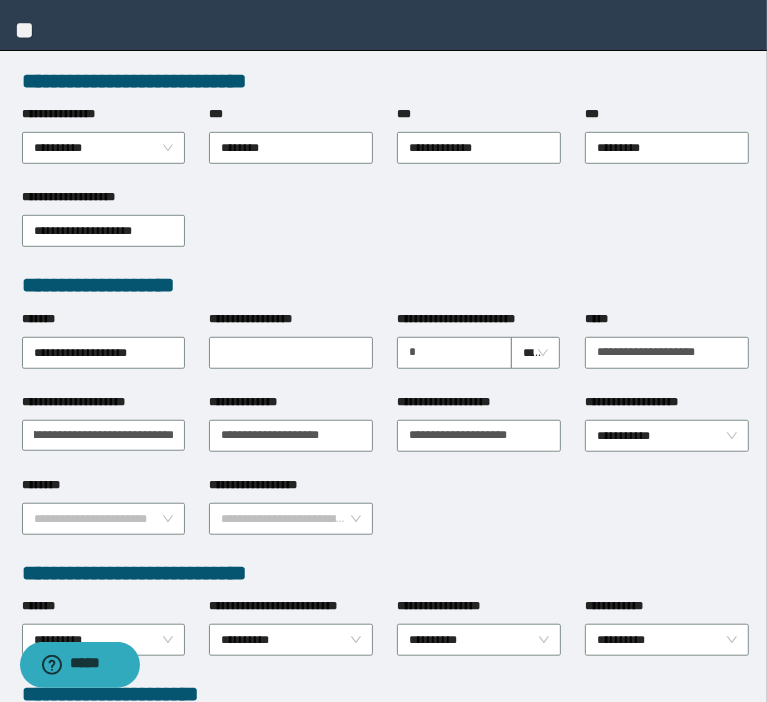 scroll, scrollTop: 0, scrollLeft: 0, axis: both 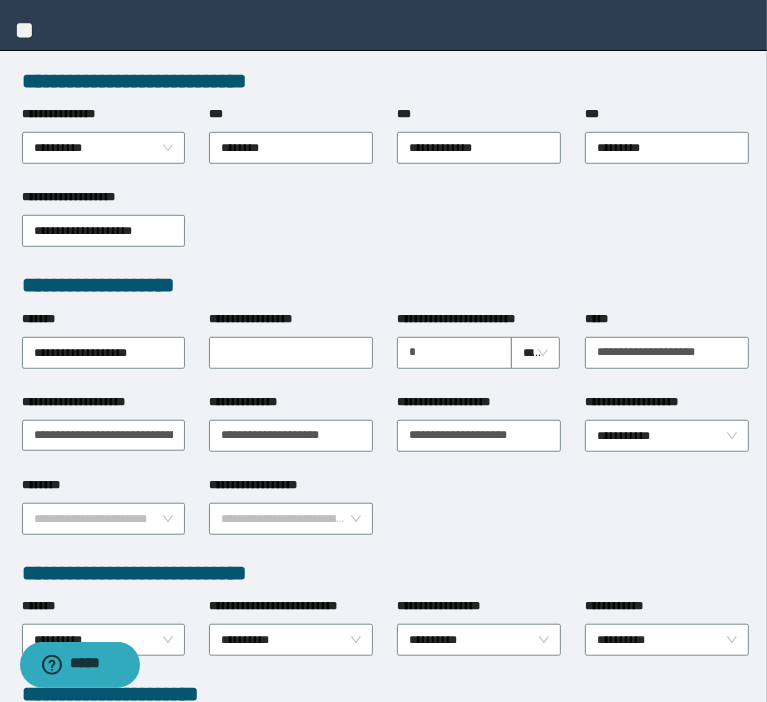 click on "**********" at bounding box center (386, 229) 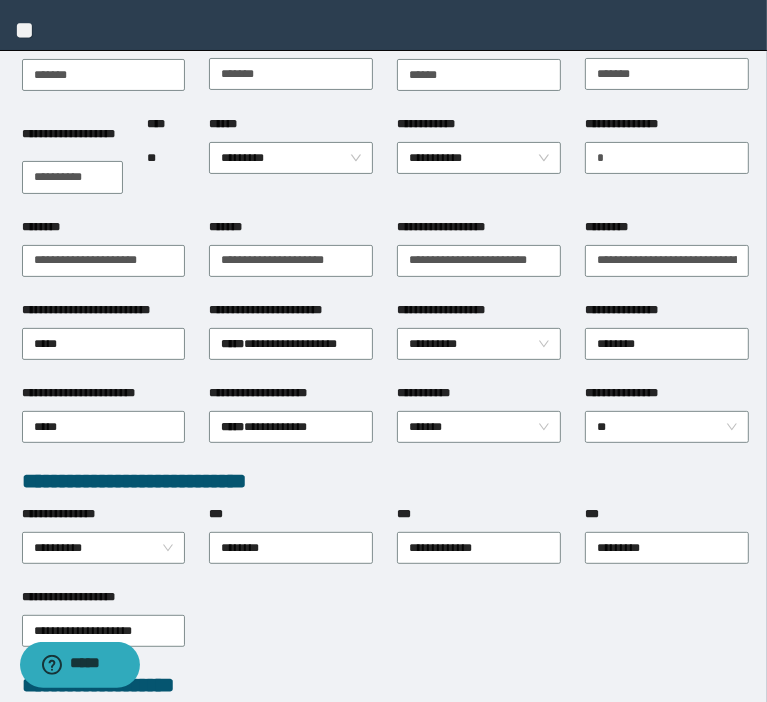 scroll, scrollTop: 0, scrollLeft: 0, axis: both 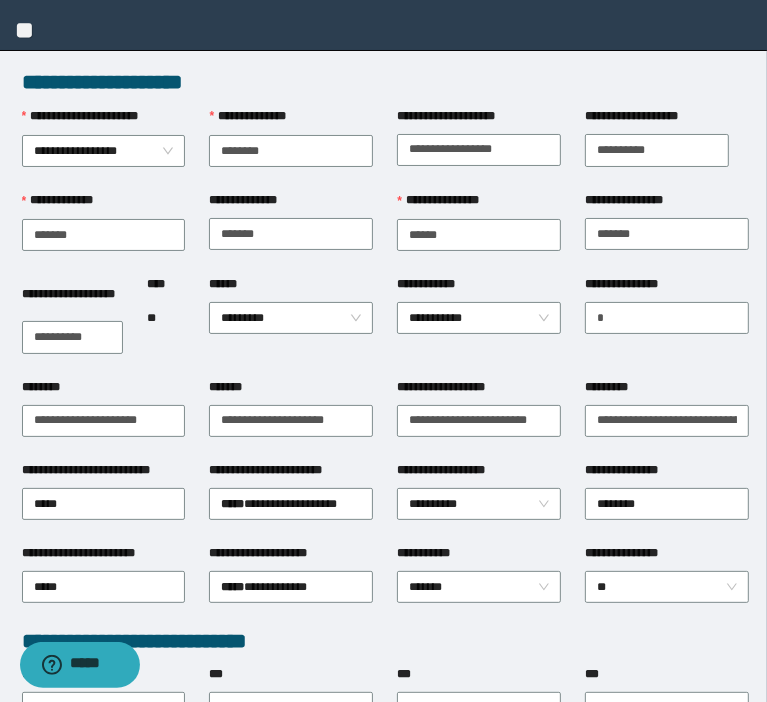 click on "****** *********" at bounding box center [291, 326] 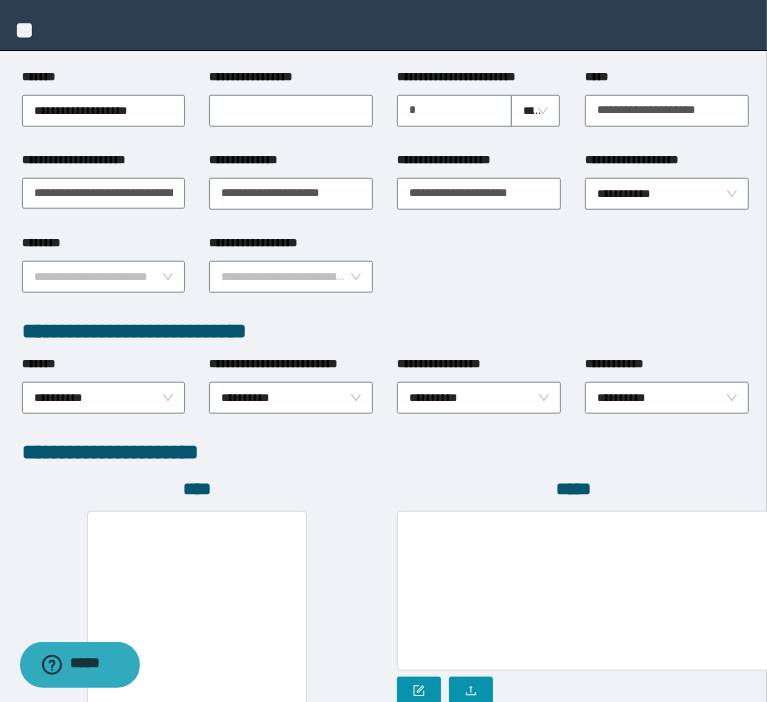 scroll, scrollTop: 960, scrollLeft: 0, axis: vertical 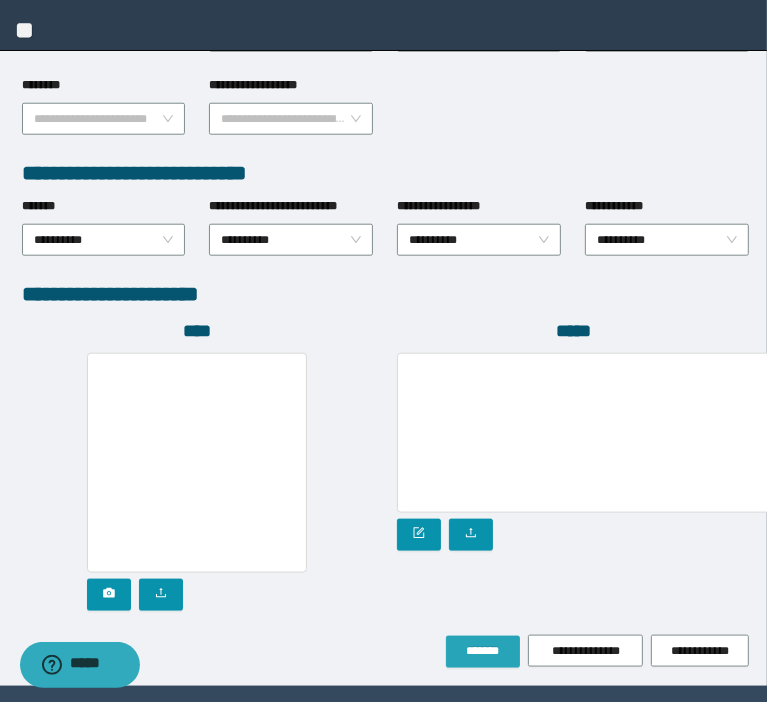 click on "*******" at bounding box center (483, 652) 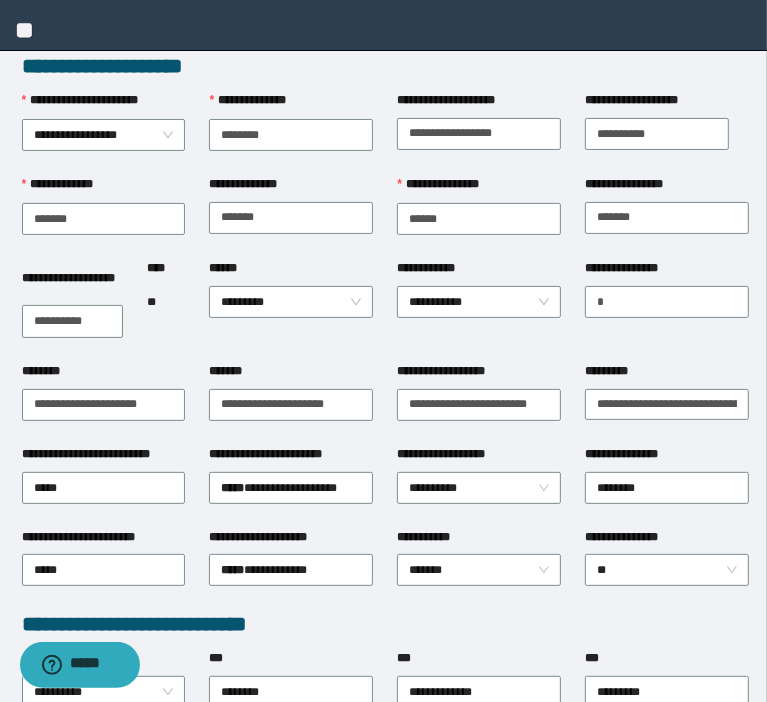 scroll, scrollTop: 0, scrollLeft: 0, axis: both 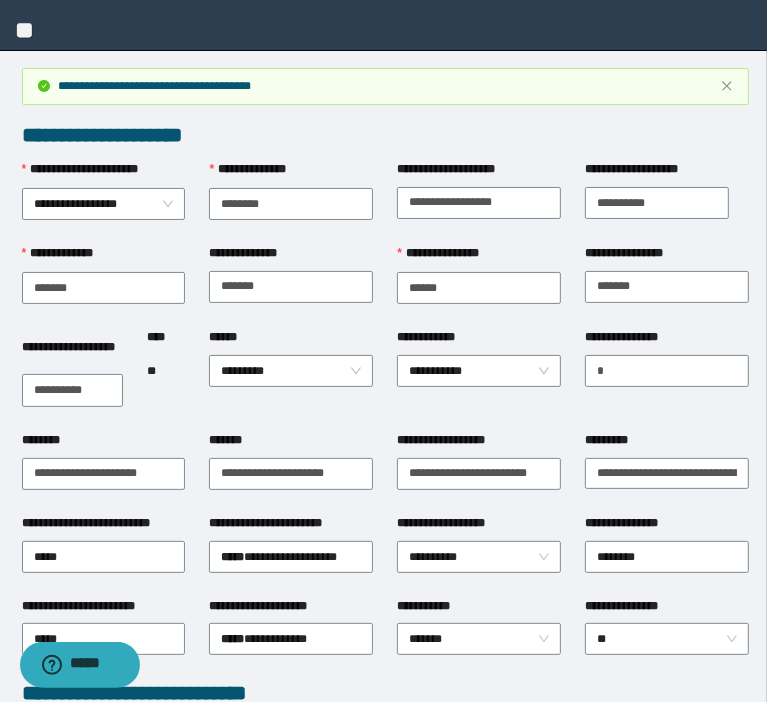 click on "****" at bounding box center [161, 337] 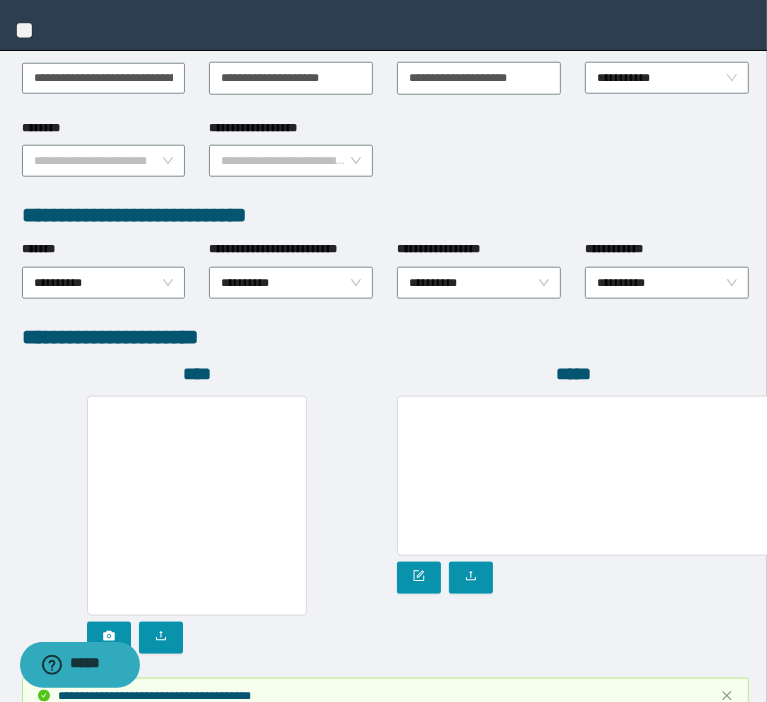 scroll, scrollTop: 1040, scrollLeft: 0, axis: vertical 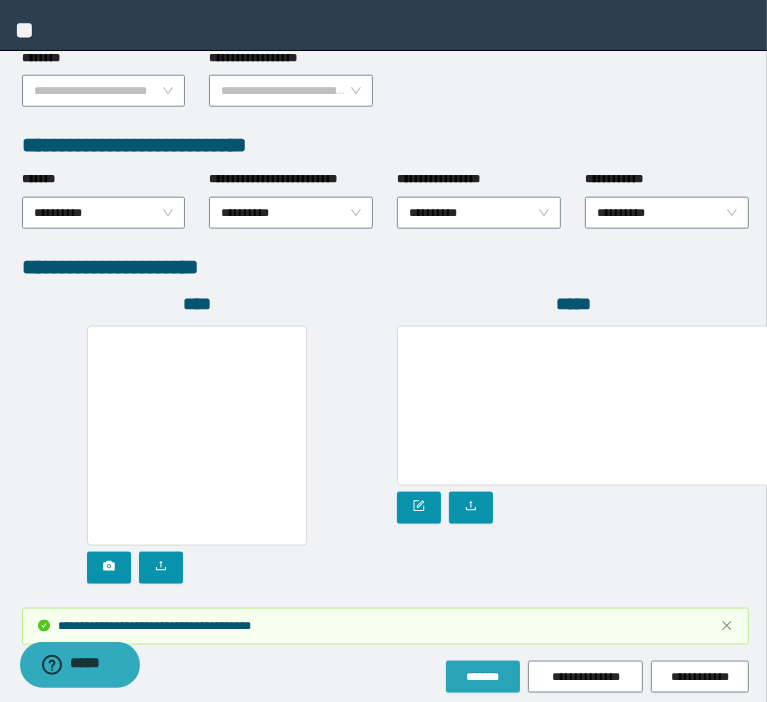 click on "*******" at bounding box center (483, 677) 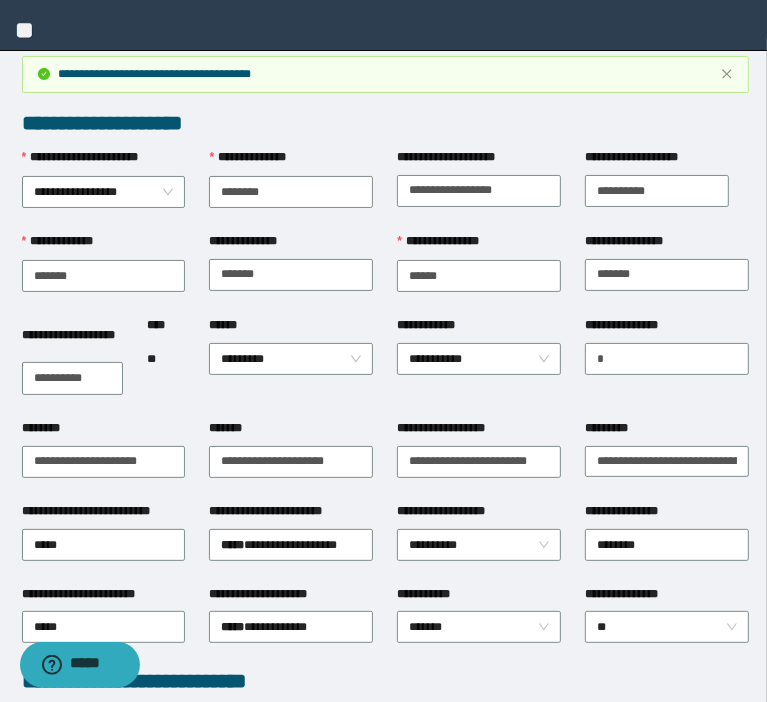 scroll, scrollTop: 0, scrollLeft: 0, axis: both 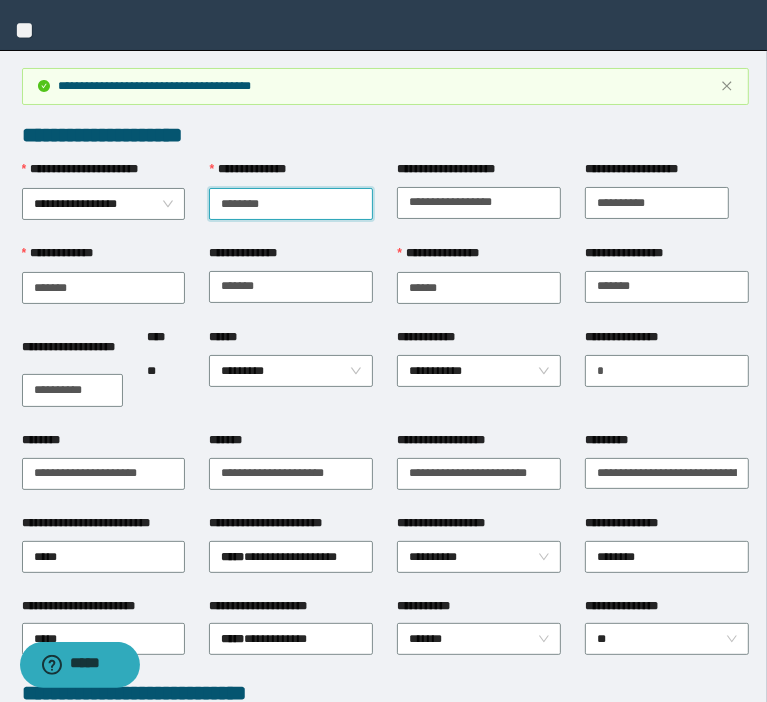 drag, startPoint x: 286, startPoint y: 203, endPoint x: -20, endPoint y: 136, distance: 313.2491 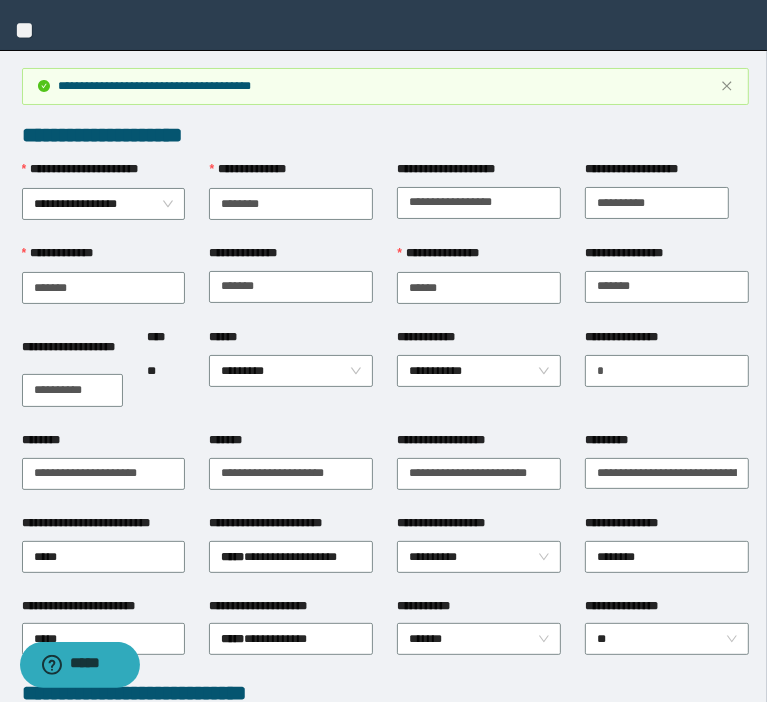 click on "**********" at bounding box center [386, 135] 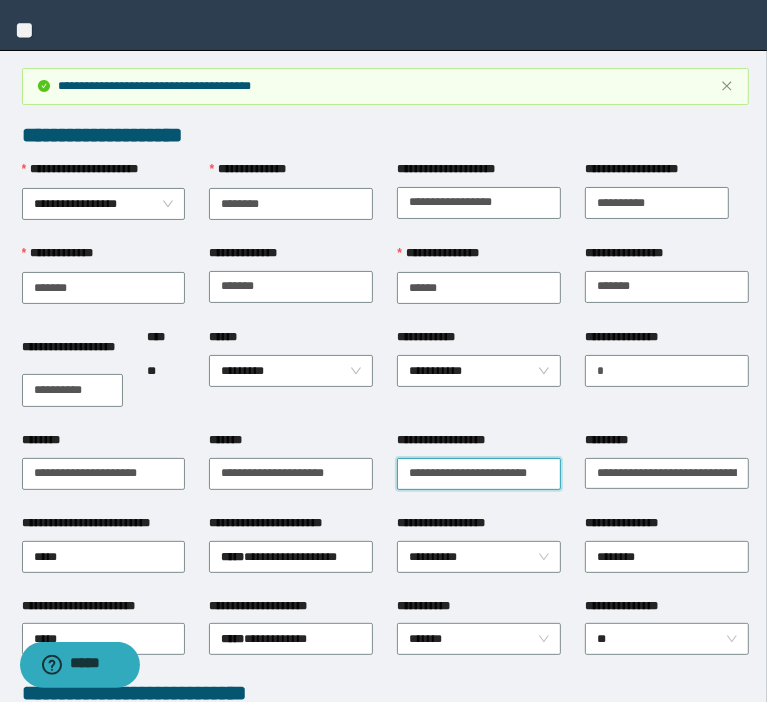 scroll, scrollTop: 0, scrollLeft: 2, axis: horizontal 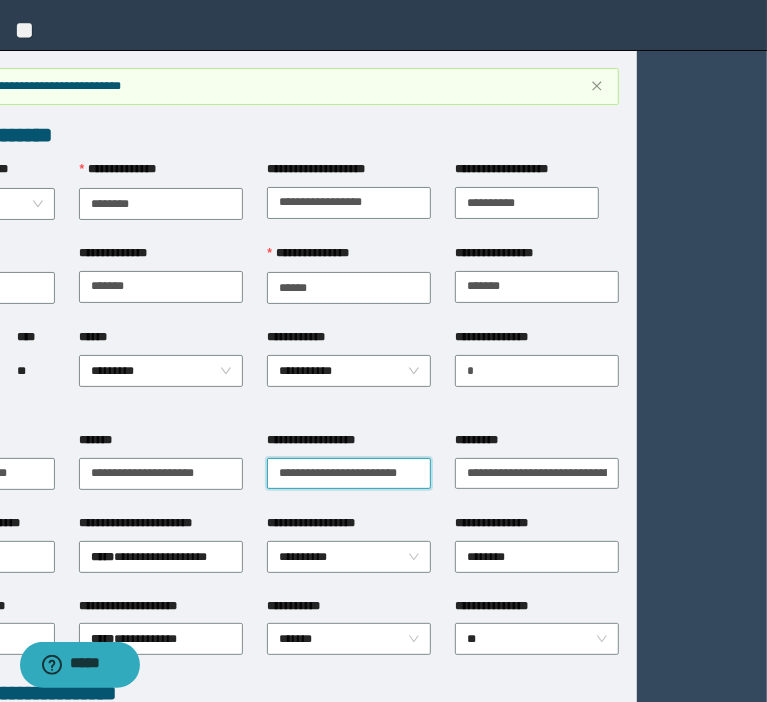 drag, startPoint x: 399, startPoint y: 460, endPoint x: 792, endPoint y: 465, distance: 393.0318 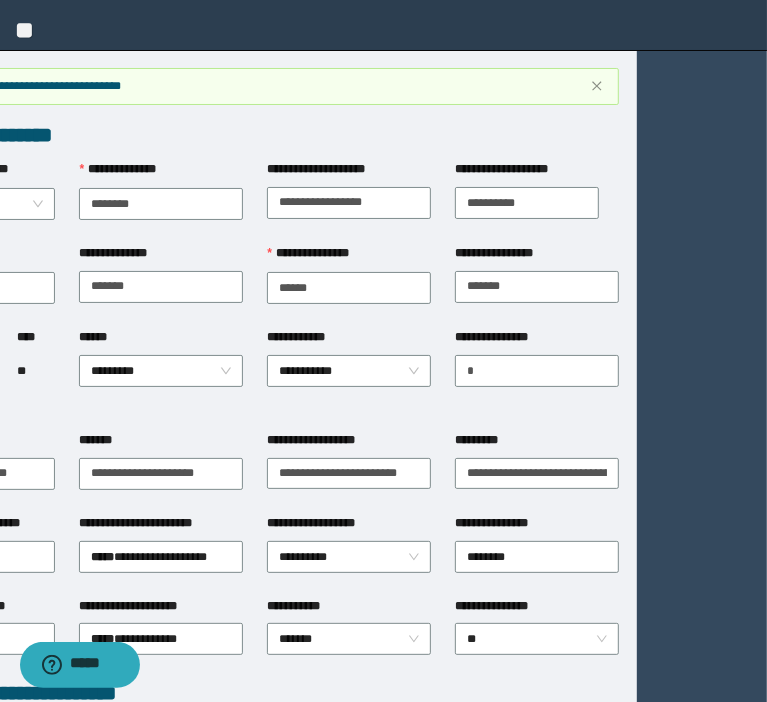 scroll, scrollTop: 0, scrollLeft: 0, axis: both 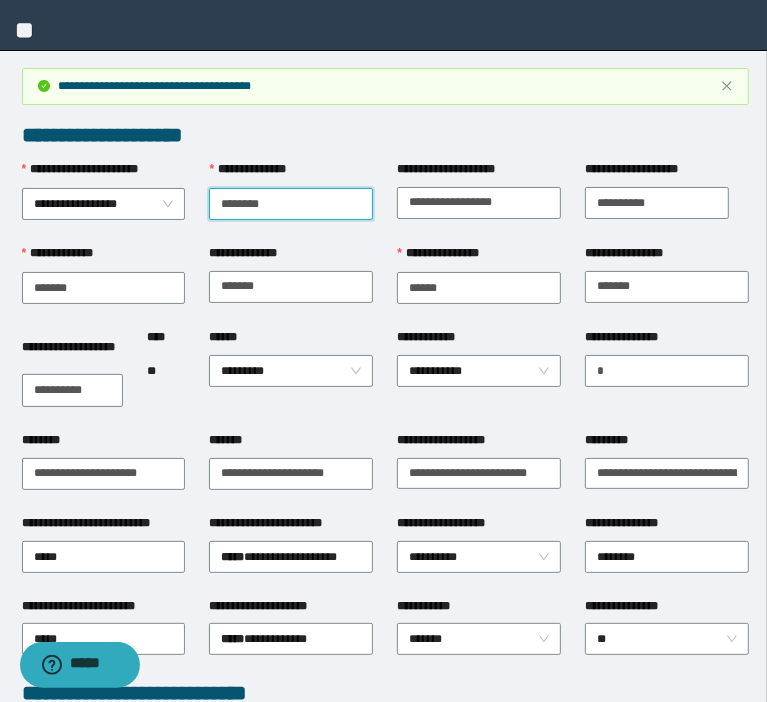 drag, startPoint x: 98, startPoint y: 181, endPoint x: -122, endPoint y: 116, distance: 229.4014 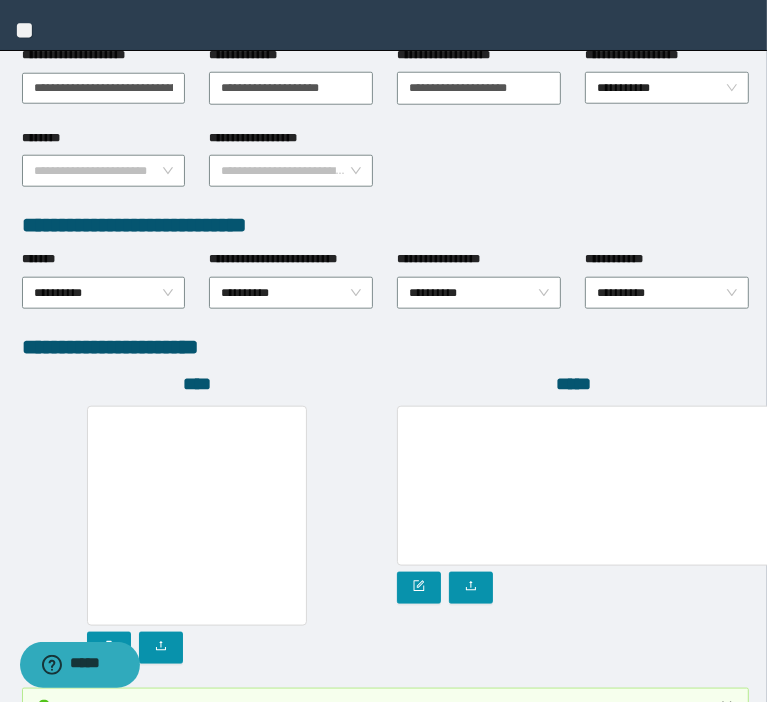 scroll, scrollTop: 1123, scrollLeft: 0, axis: vertical 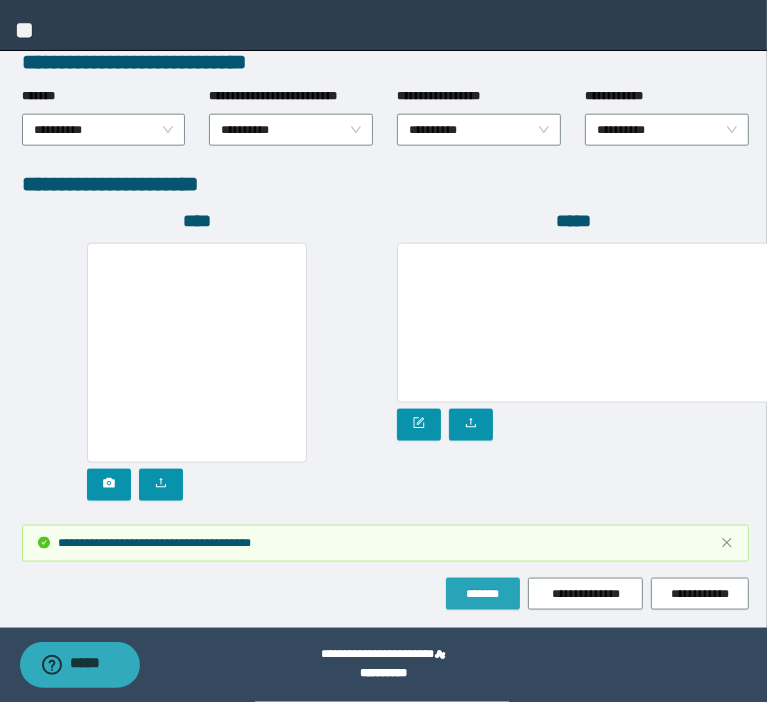 click on "*******" at bounding box center (483, 594) 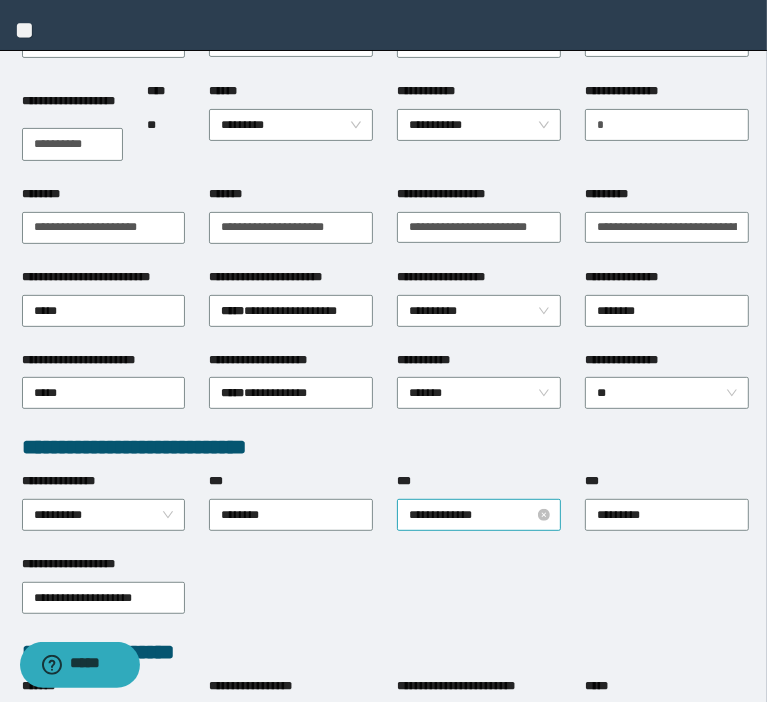 scroll, scrollTop: 243, scrollLeft: 0, axis: vertical 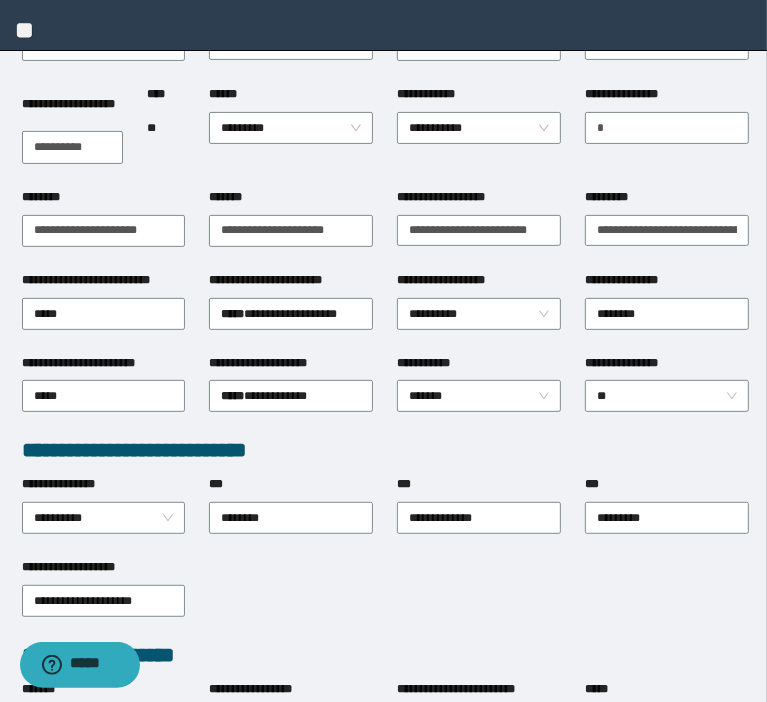 click on "****** *********" at bounding box center (291, 136) 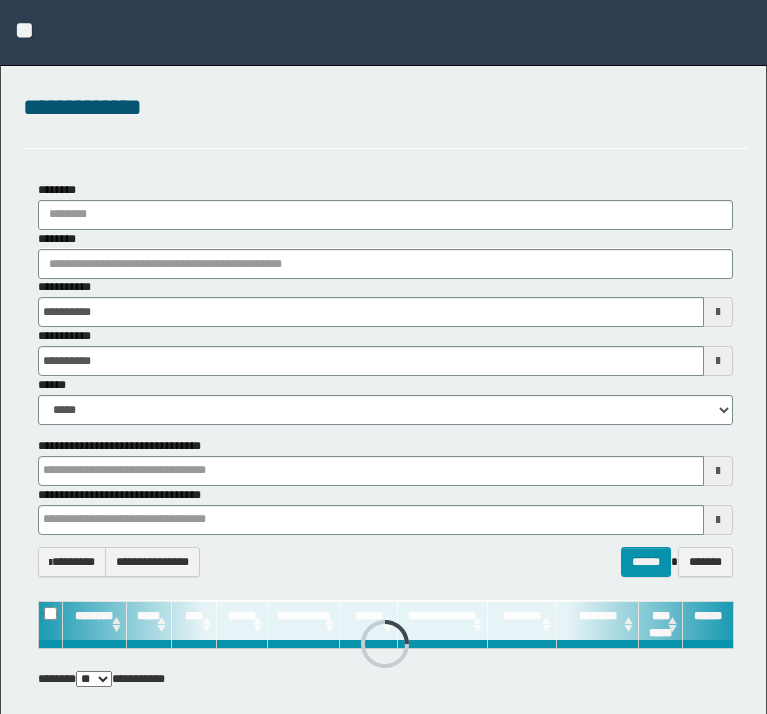 scroll, scrollTop: 0, scrollLeft: 0, axis: both 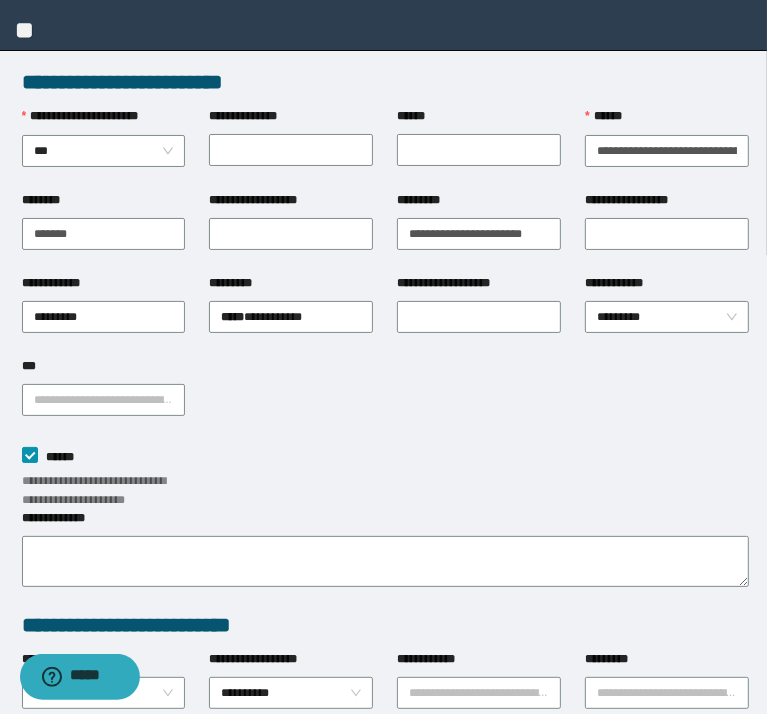click on "**********" at bounding box center [0, 0] 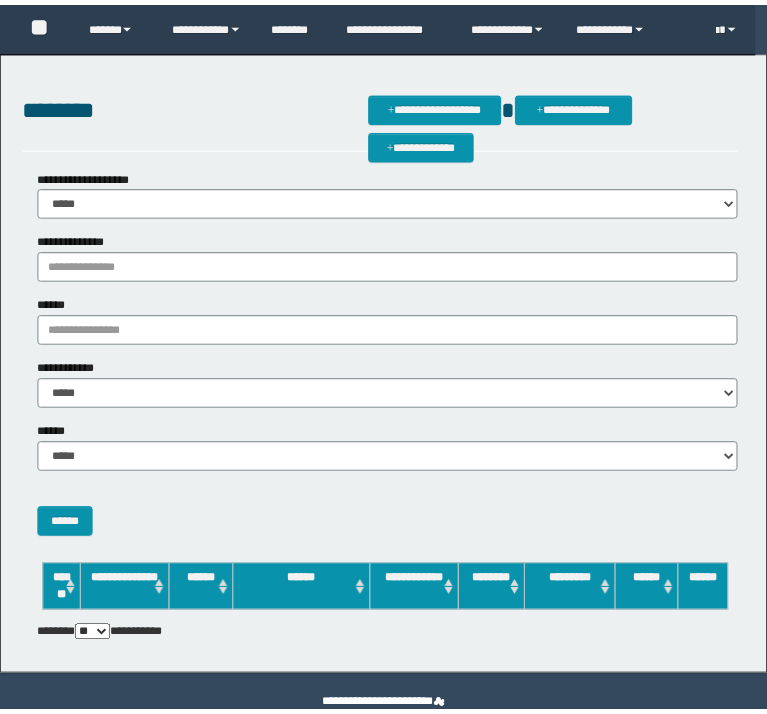 scroll, scrollTop: 0, scrollLeft: 0, axis: both 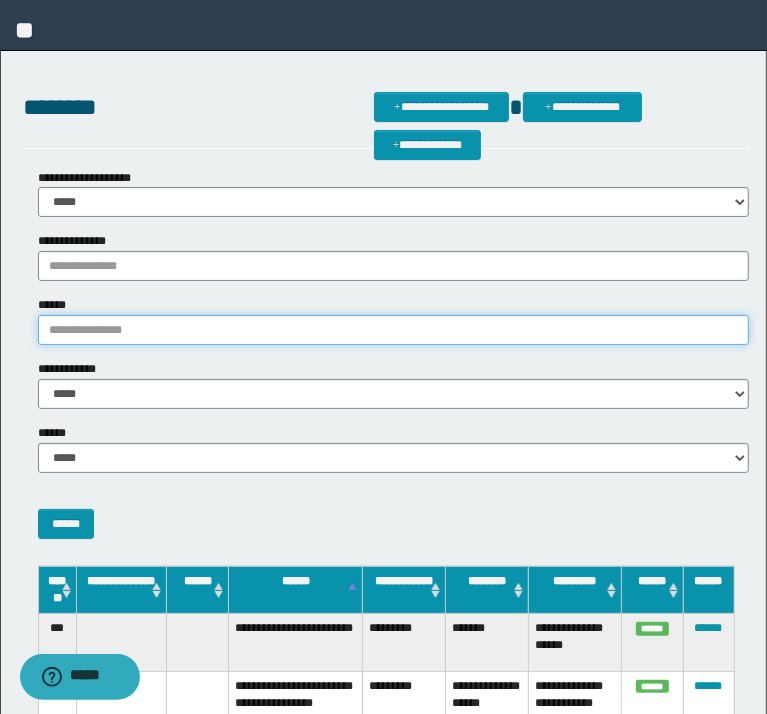 click on "******" at bounding box center [393, 330] 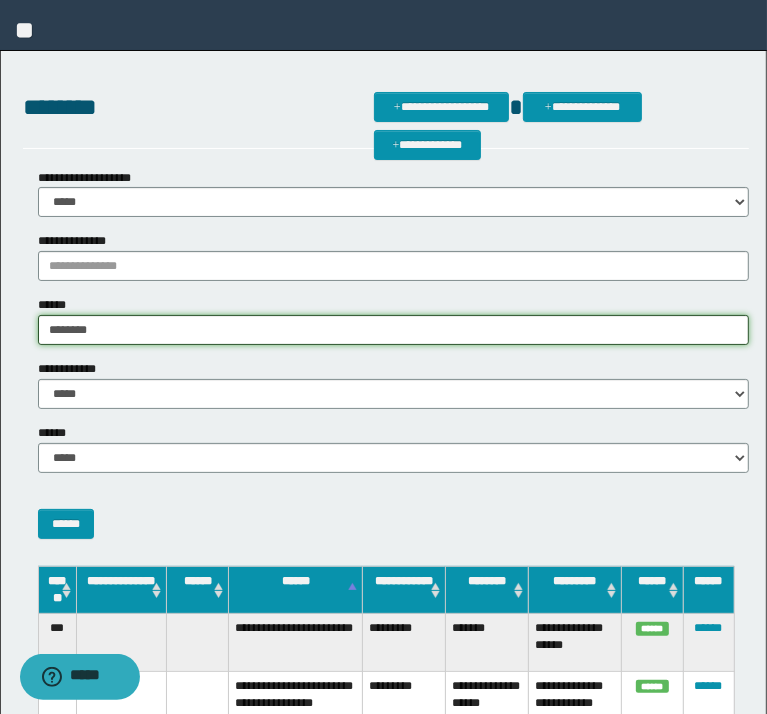 type on "********" 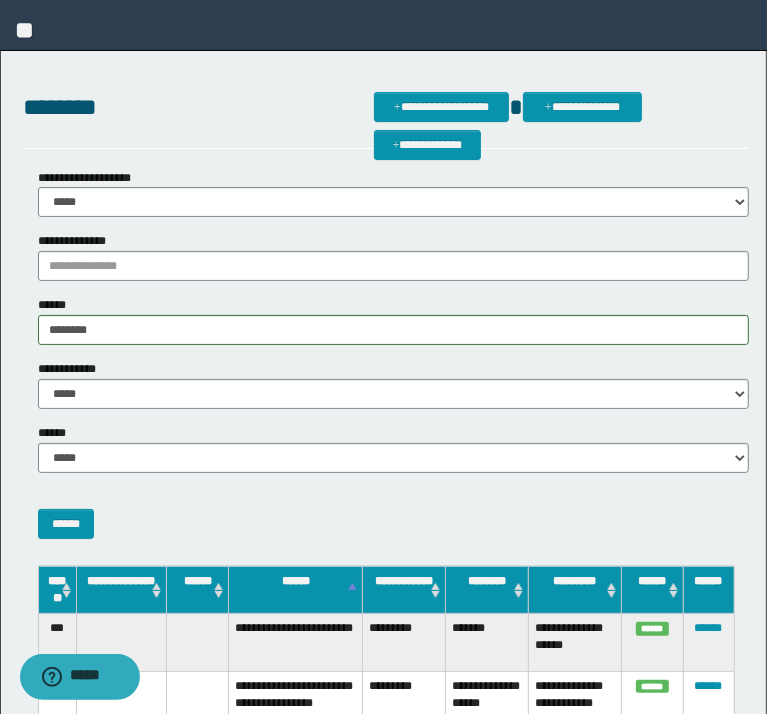 click on "******" at bounding box center (0, 0) 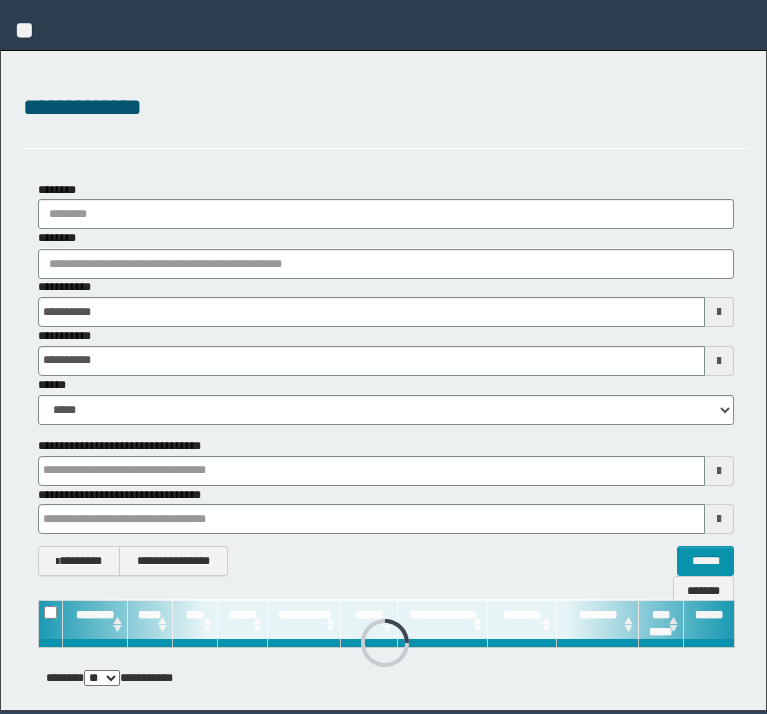 scroll, scrollTop: 0, scrollLeft: 0, axis: both 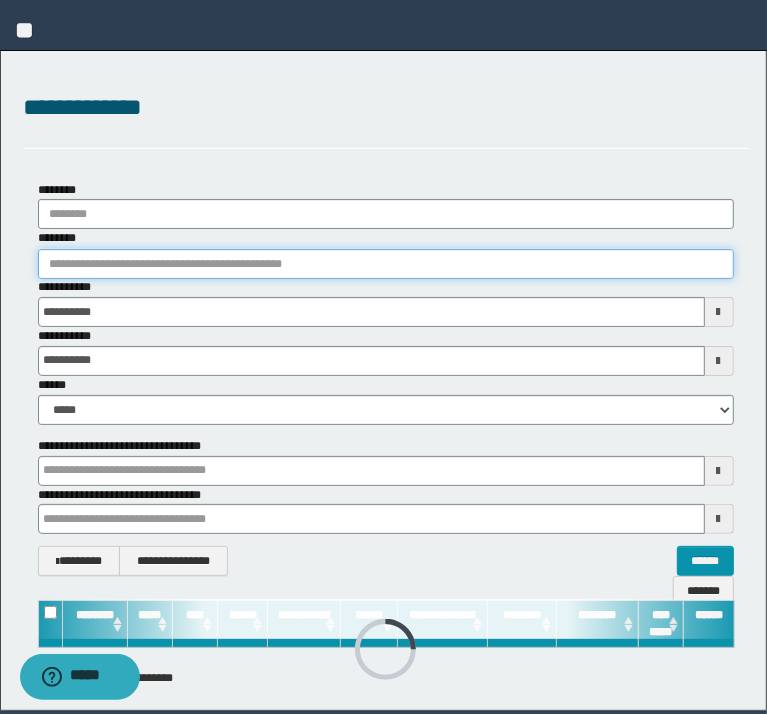 click on "********" at bounding box center [386, 264] 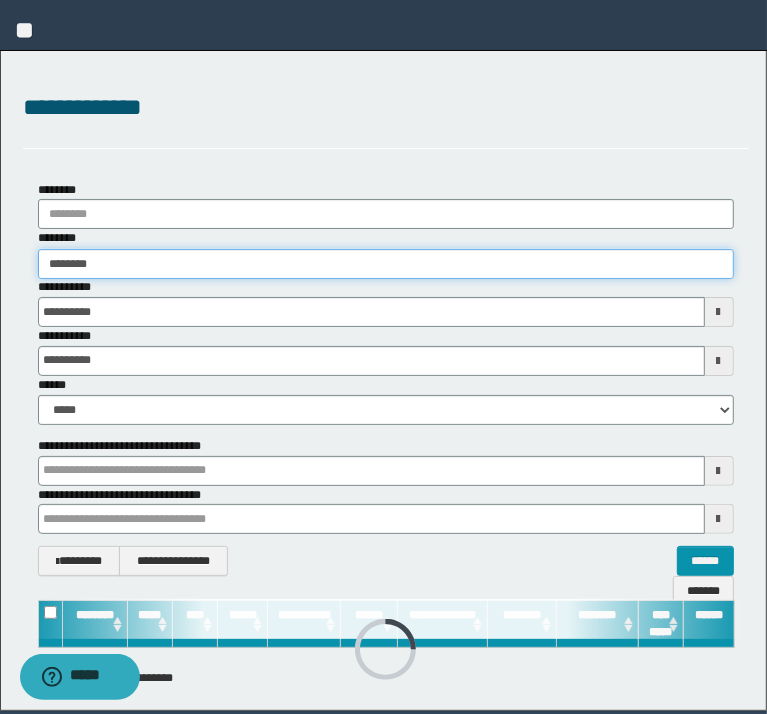 type on "********" 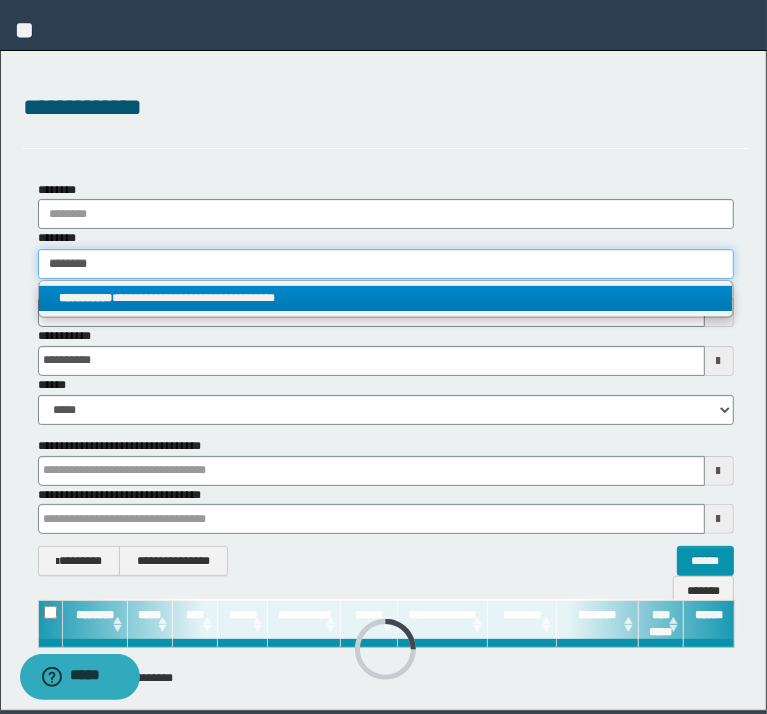 type on "********" 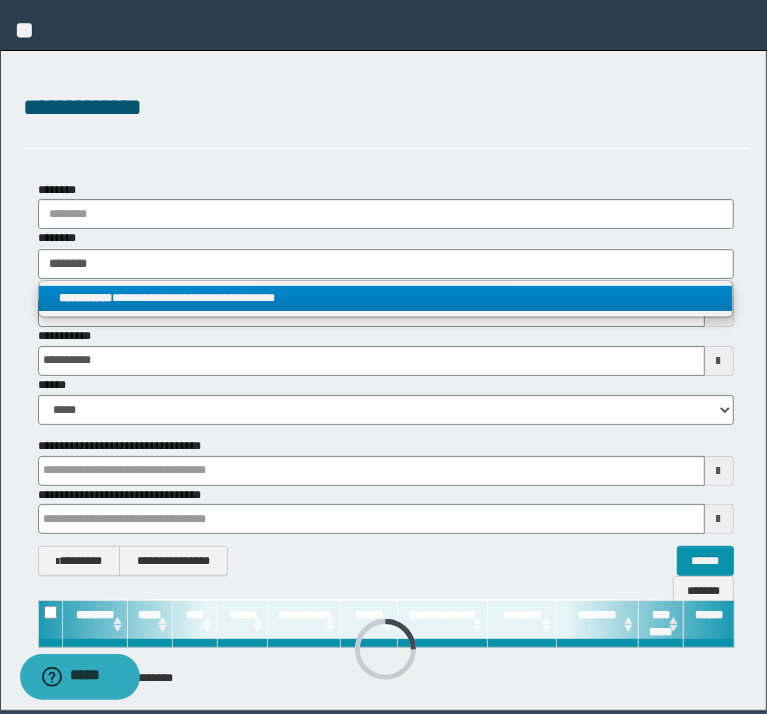 click on "**********" at bounding box center [85, 298] 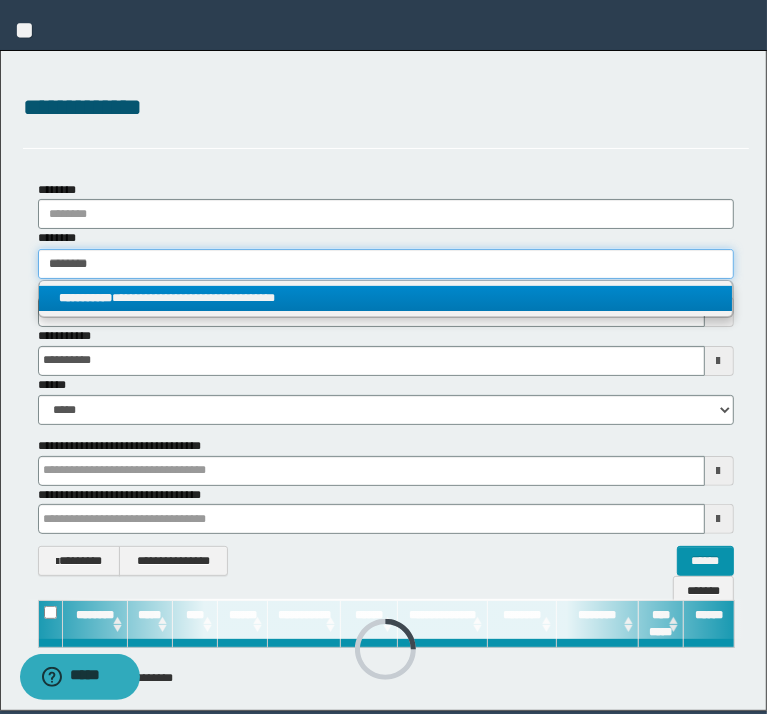 type 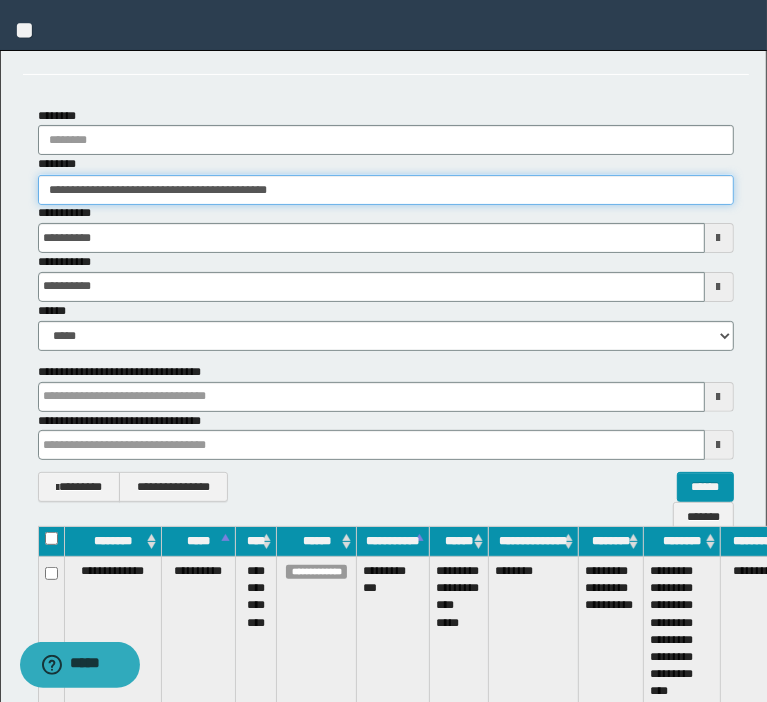 scroll, scrollTop: 0, scrollLeft: 0, axis: both 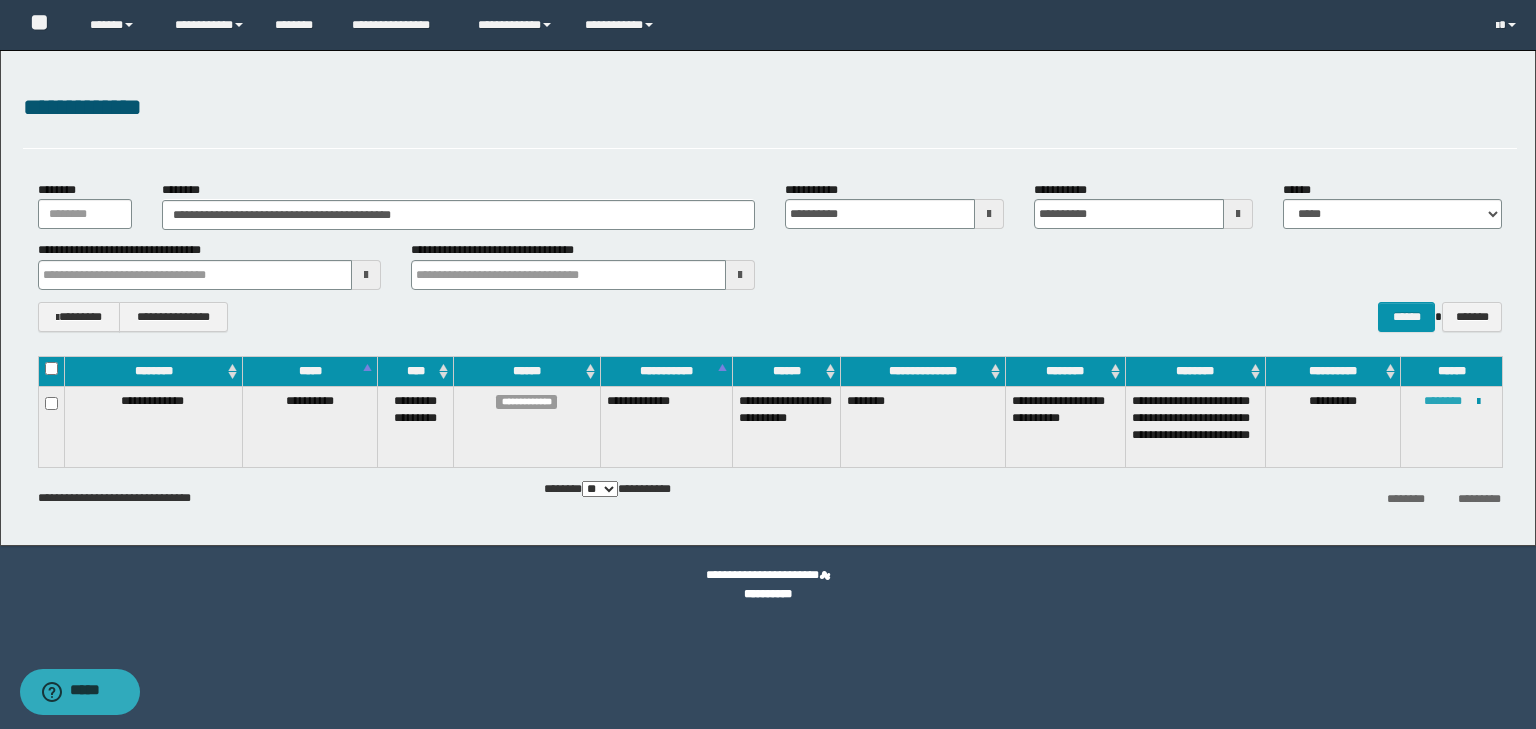 click on "********" at bounding box center [1443, 401] 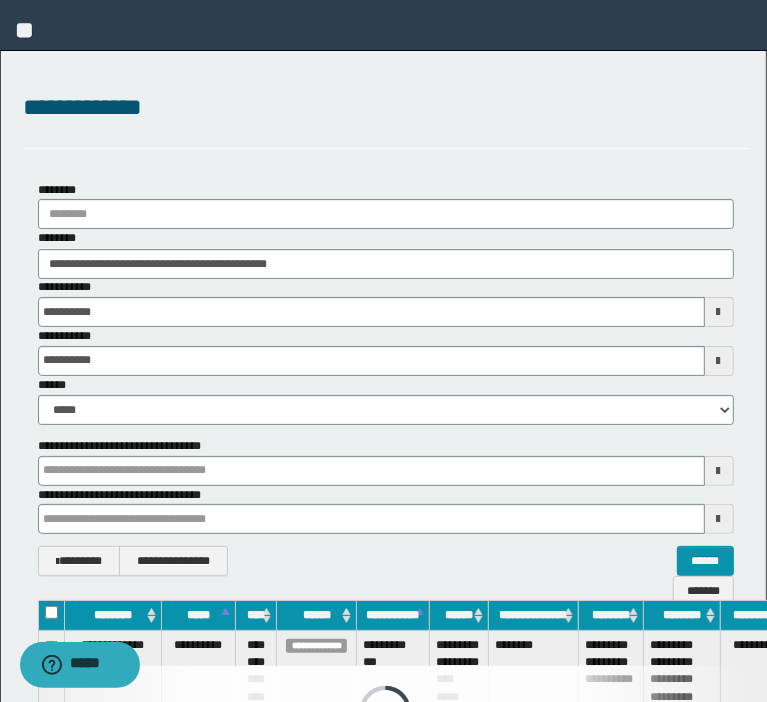 click on "**********" at bounding box center (0, 0) 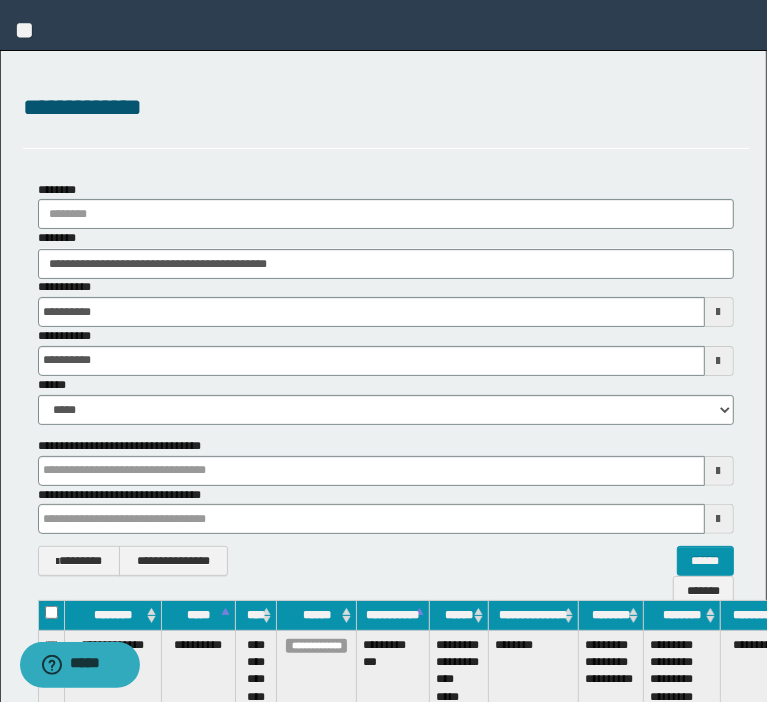 click on "********" at bounding box center [0, 0] 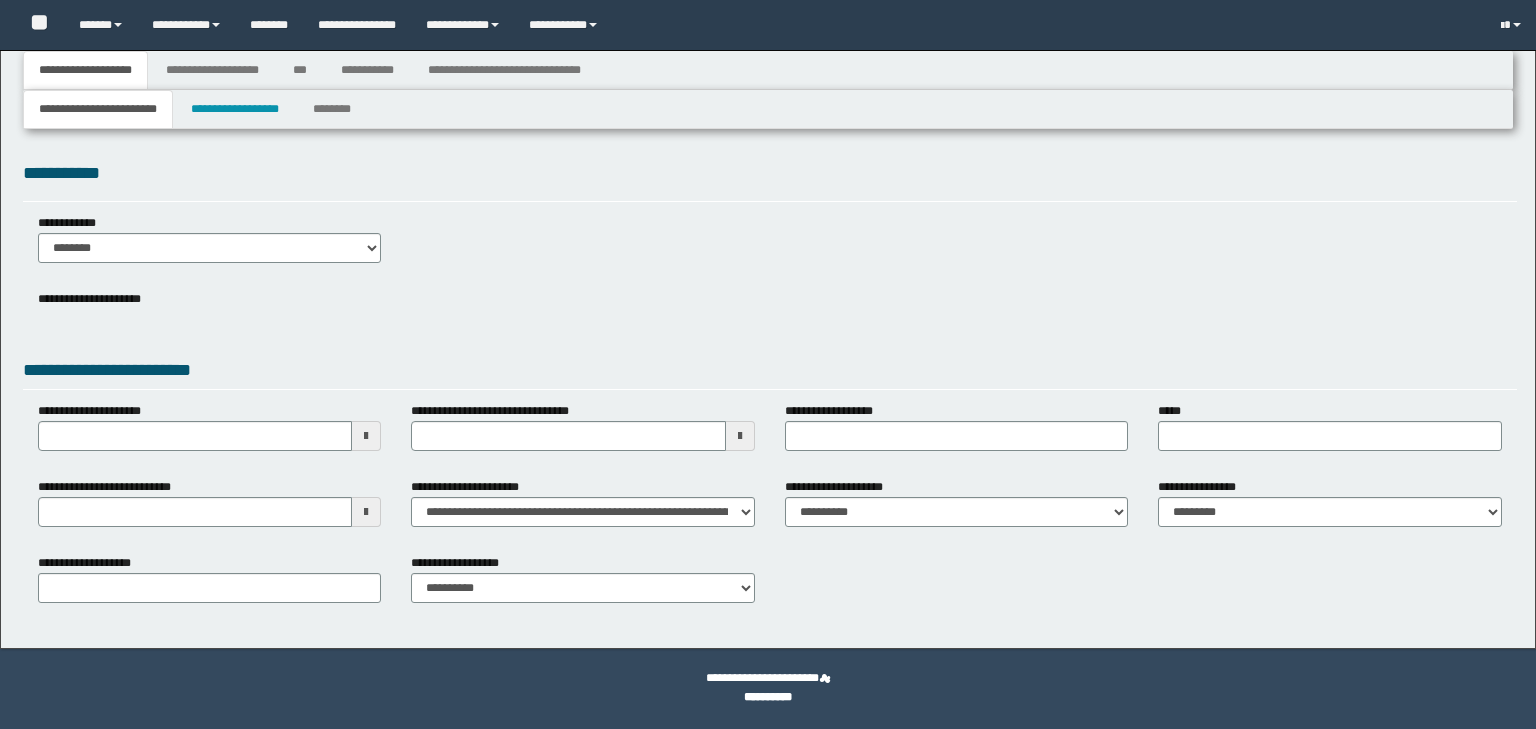 scroll, scrollTop: 0, scrollLeft: 0, axis: both 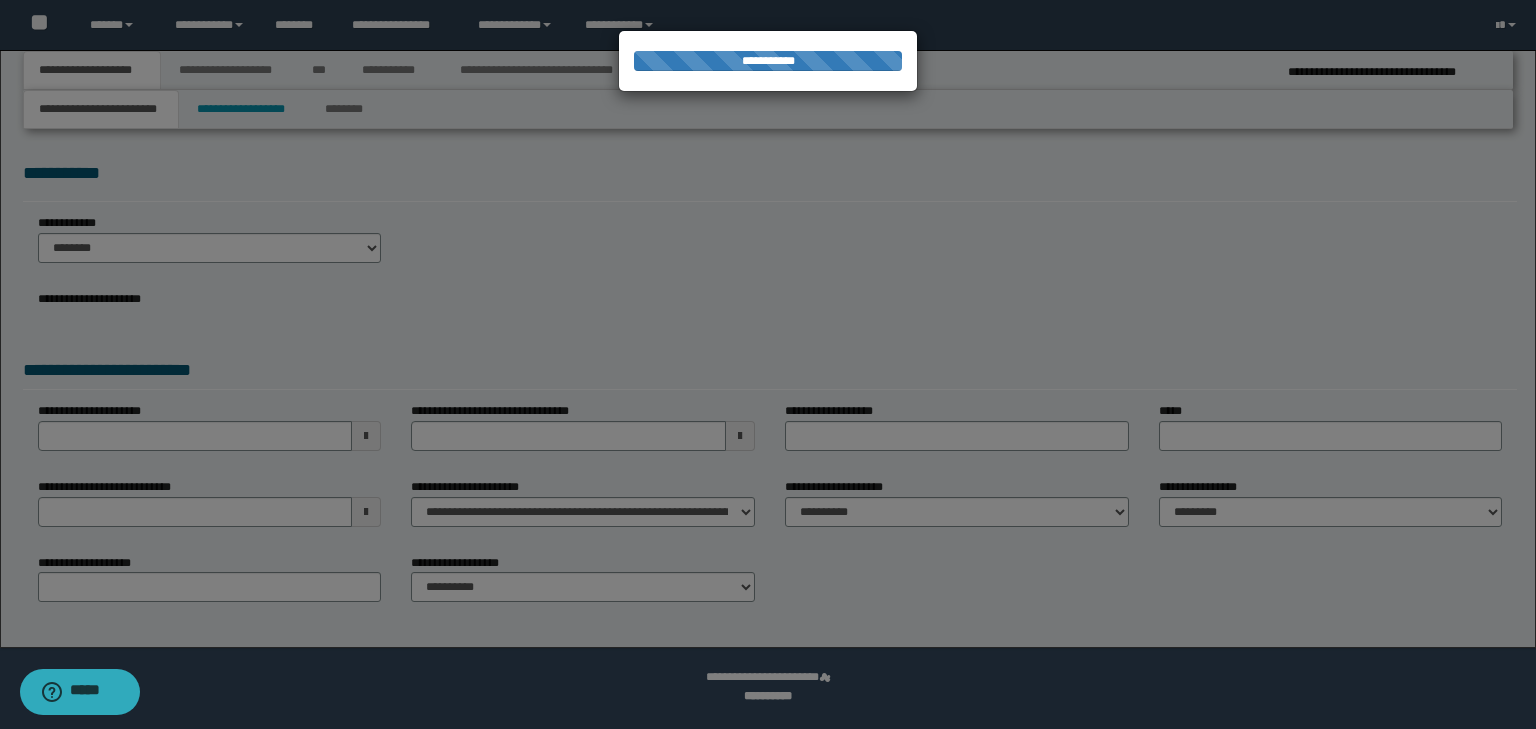 select on "*" 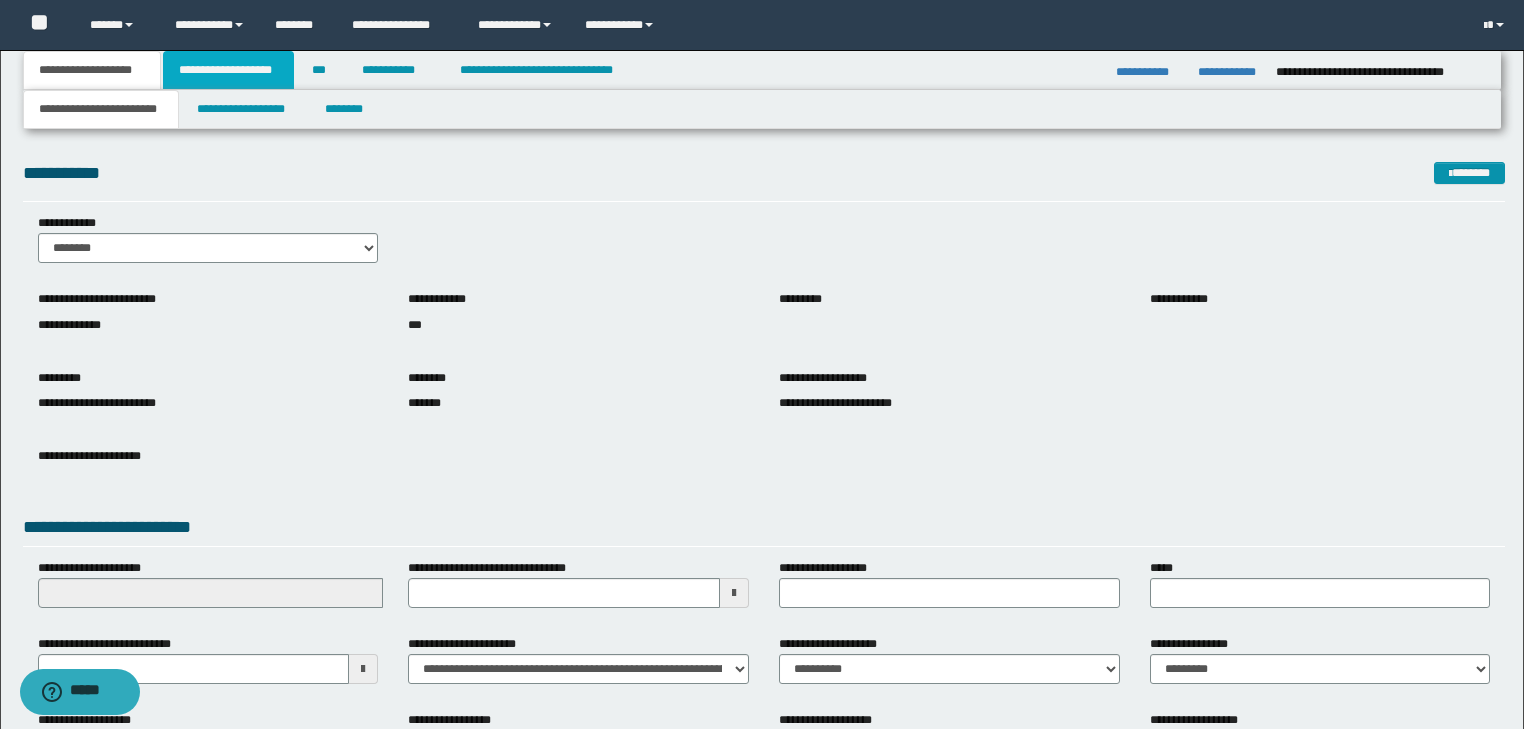 click on "**********" at bounding box center (228, 70) 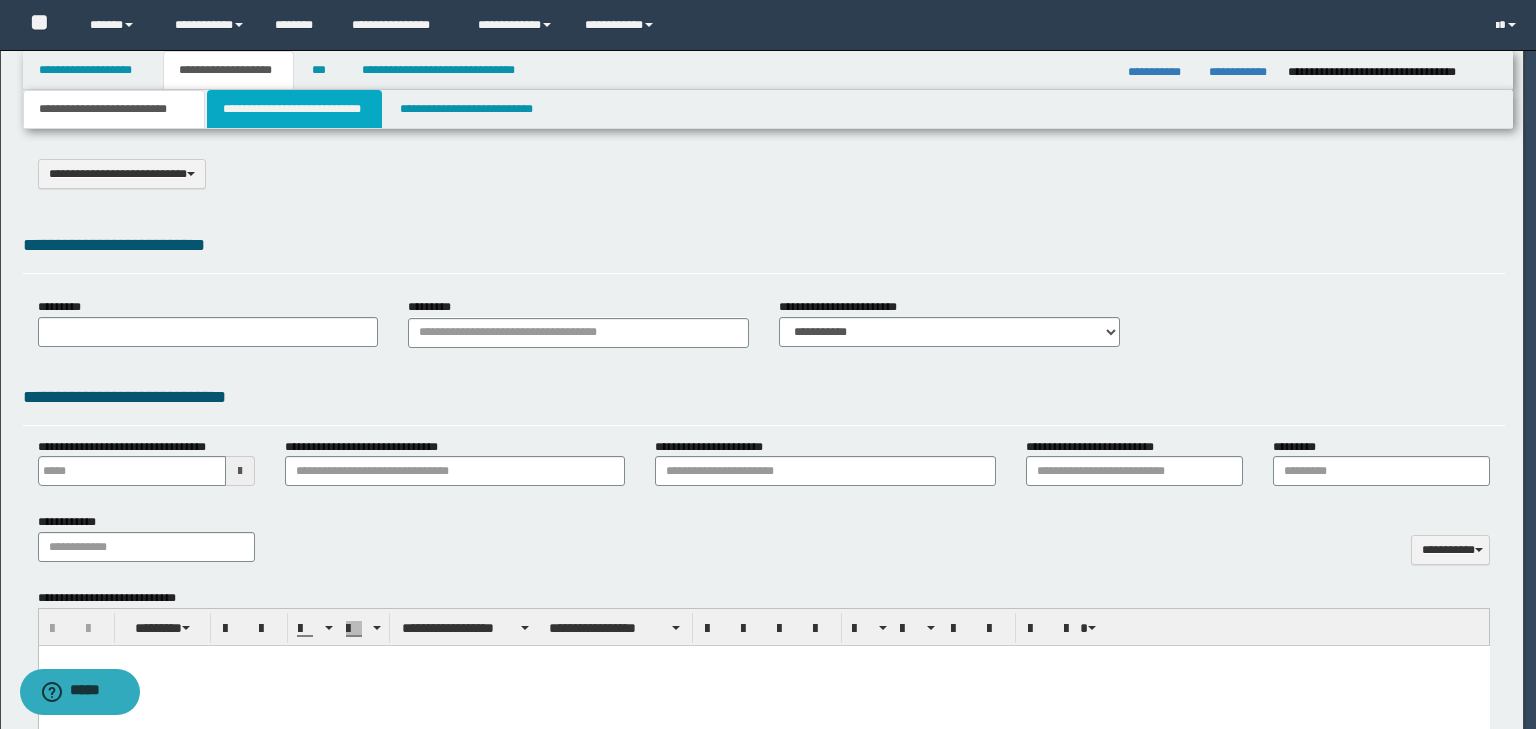 type on "**********" 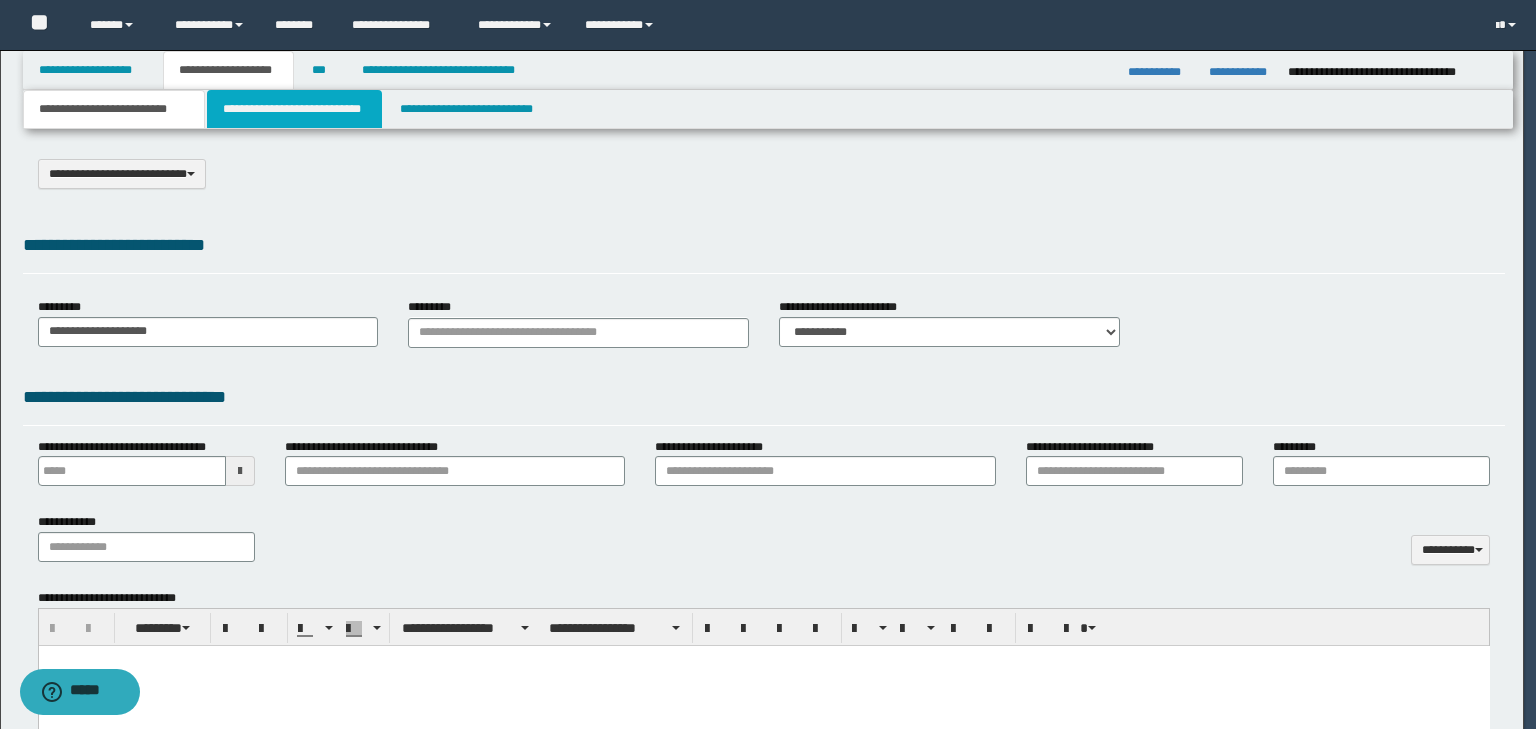scroll, scrollTop: 0, scrollLeft: 0, axis: both 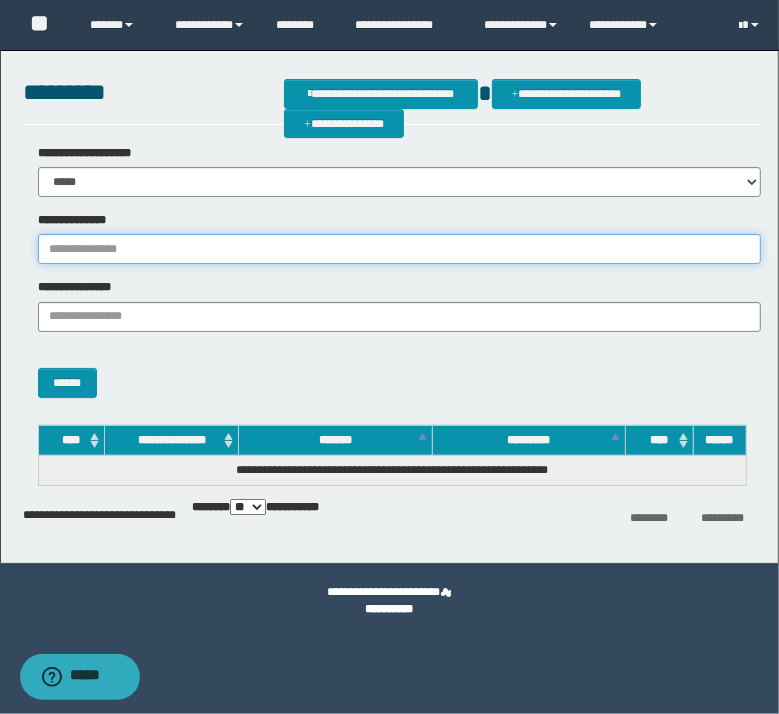 click on "**********" at bounding box center [399, 249] 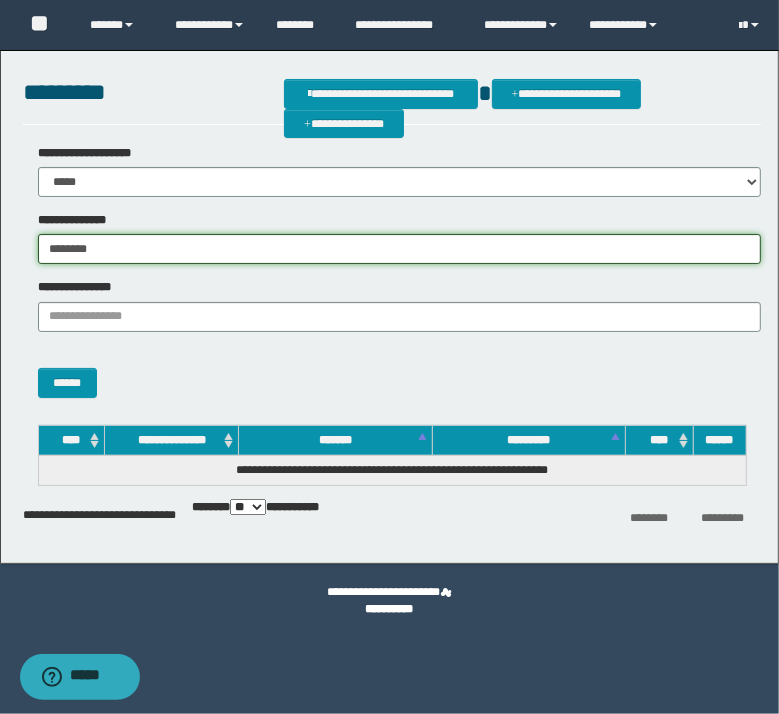 type on "********" 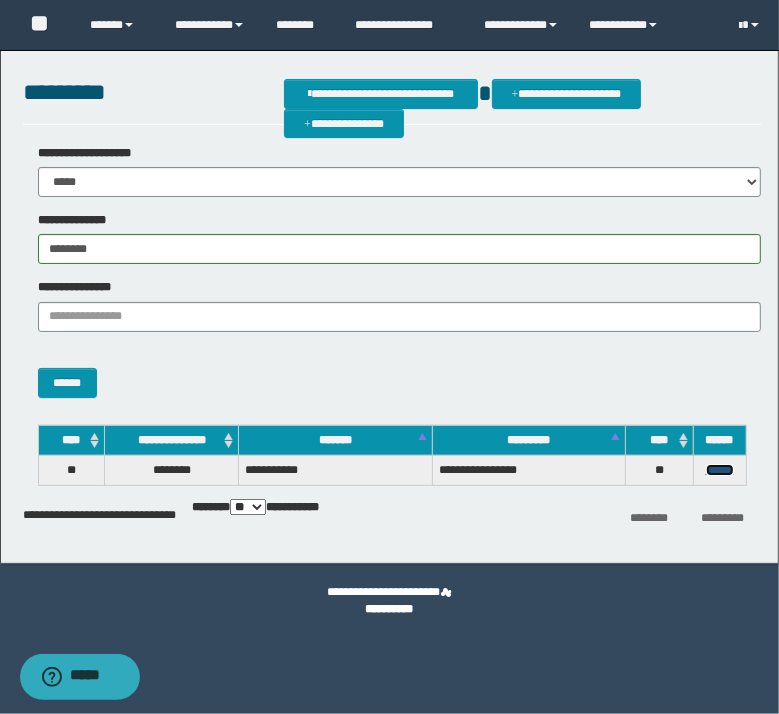click on "******" at bounding box center (720, 470) 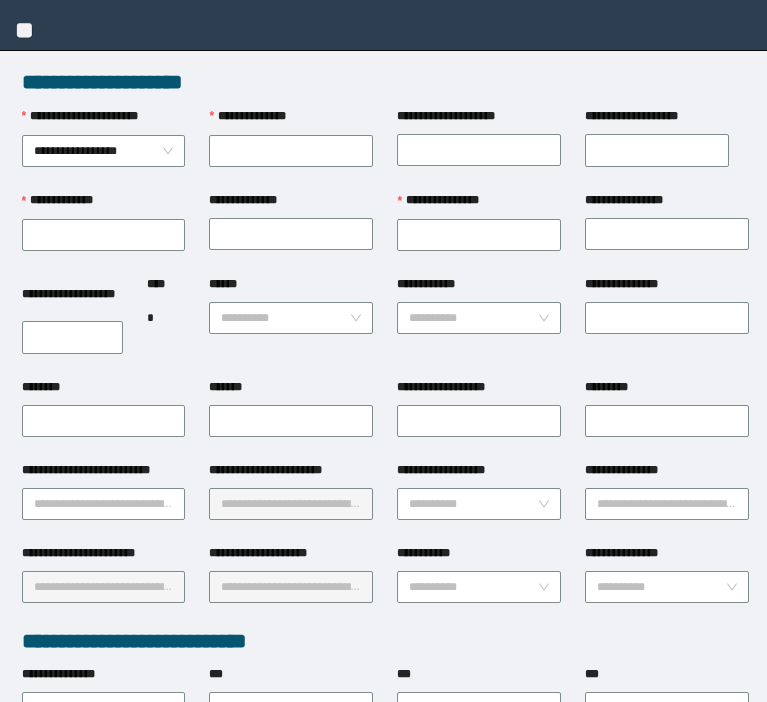 scroll, scrollTop: 0, scrollLeft: 0, axis: both 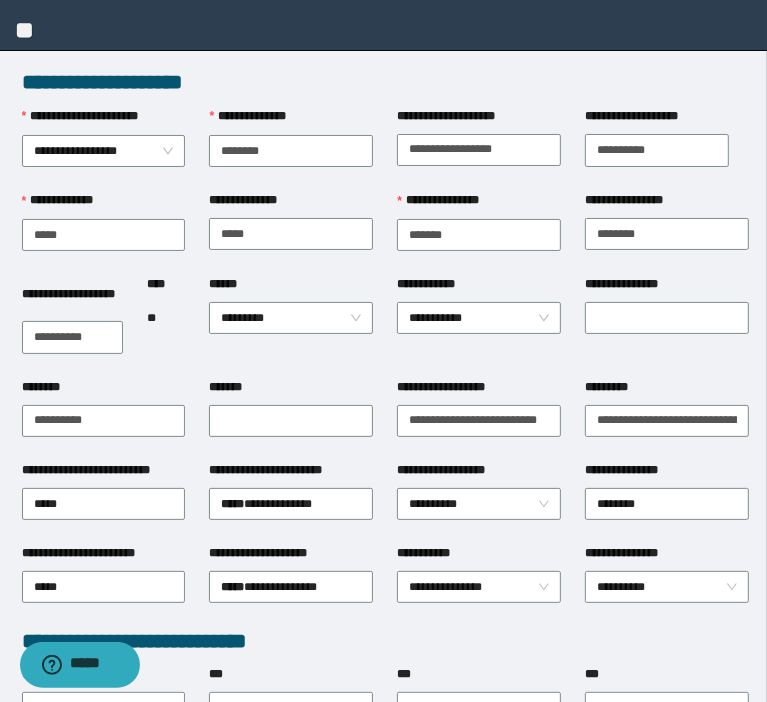 click on "**********" at bounding box center [479, 391] 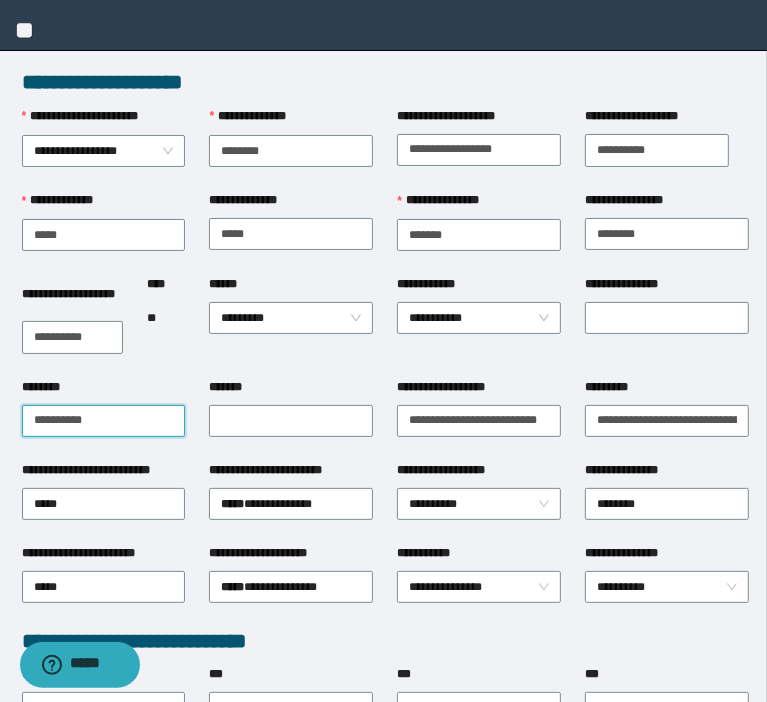 drag, startPoint x: 36, startPoint y: 410, endPoint x: 376, endPoint y: 454, distance: 342.83524 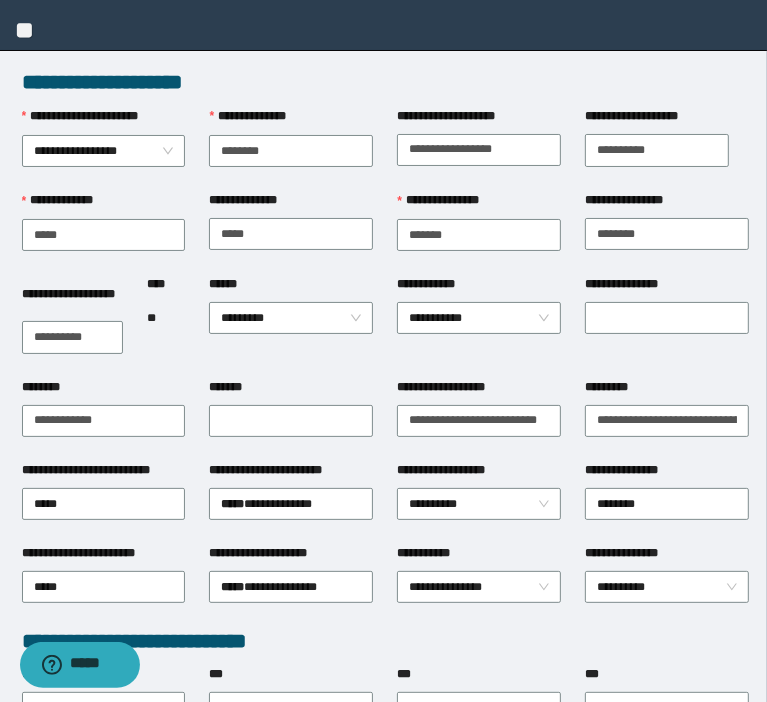 click on "**********" at bounding box center [72, 337] 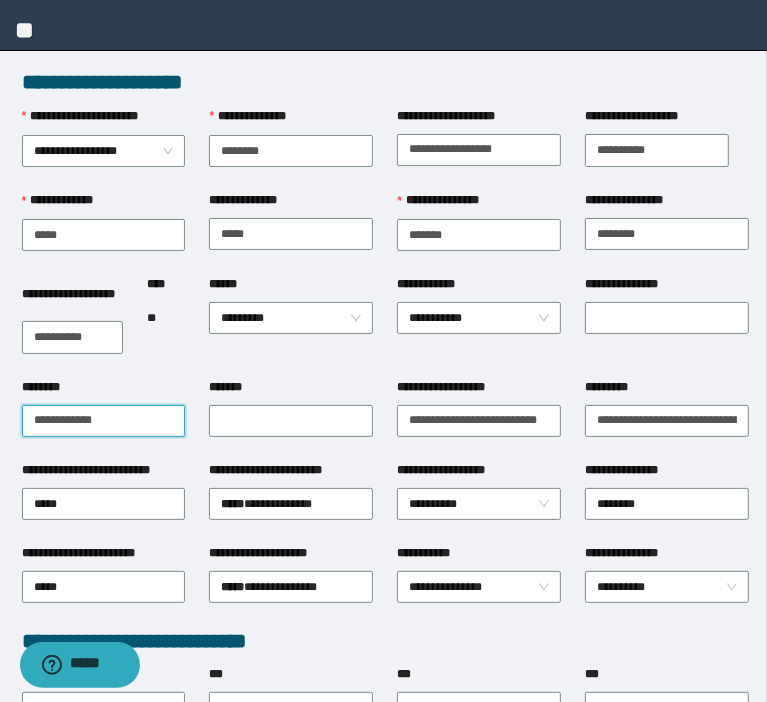click on "**********" at bounding box center (104, 421) 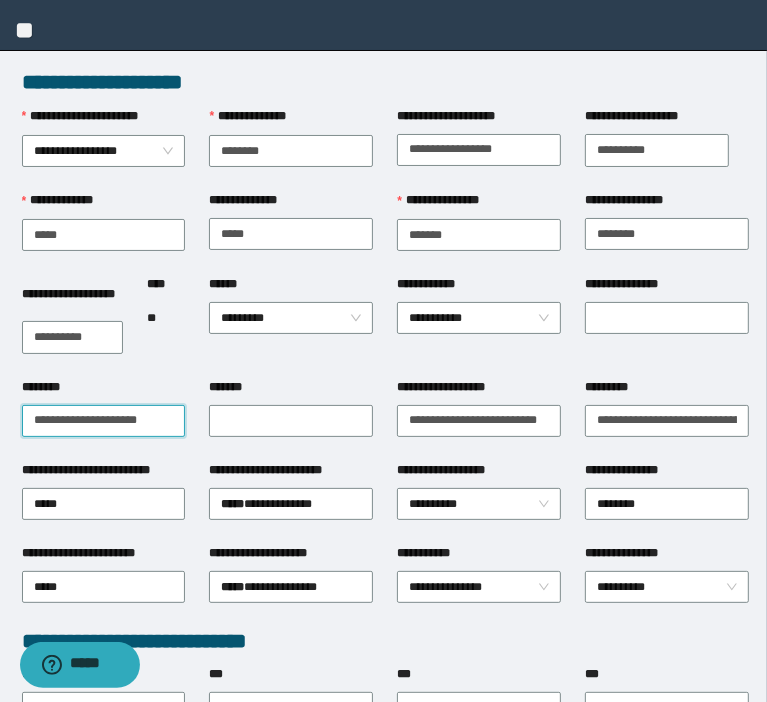 drag, startPoint x: 172, startPoint y: 419, endPoint x: -398, endPoint y: 312, distance: 579.95605 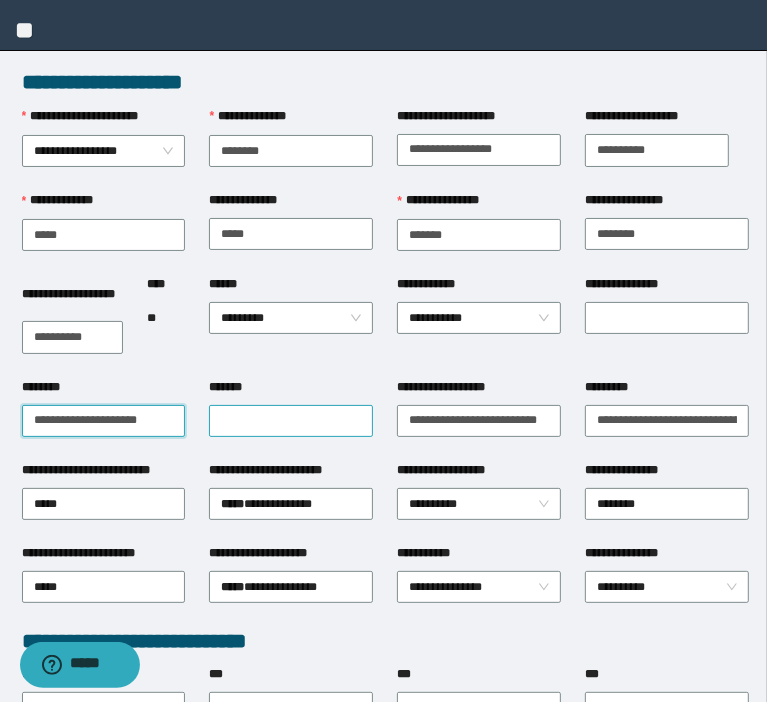 type on "**********" 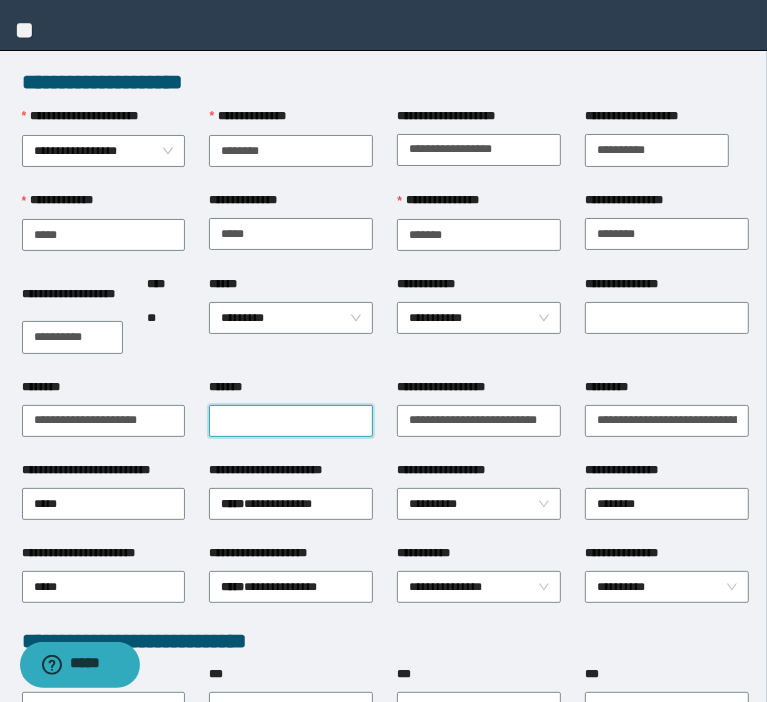 click on "*******" at bounding box center (291, 421) 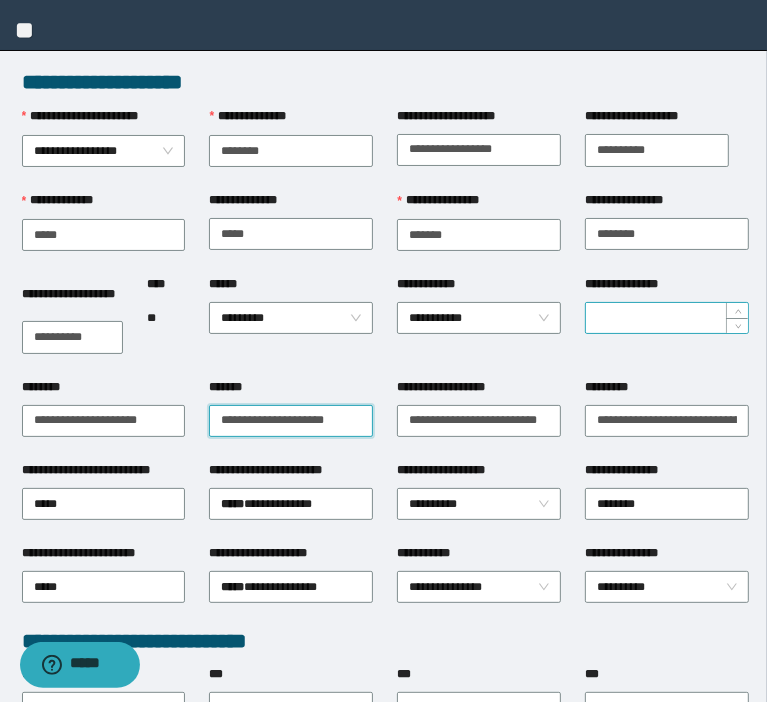 type on "**********" 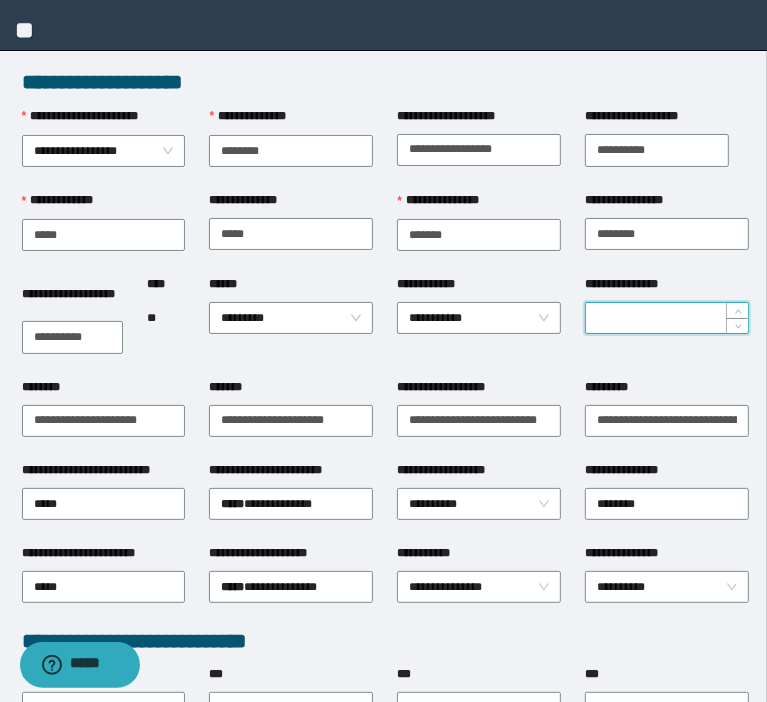click on "**********" at bounding box center (667, 318) 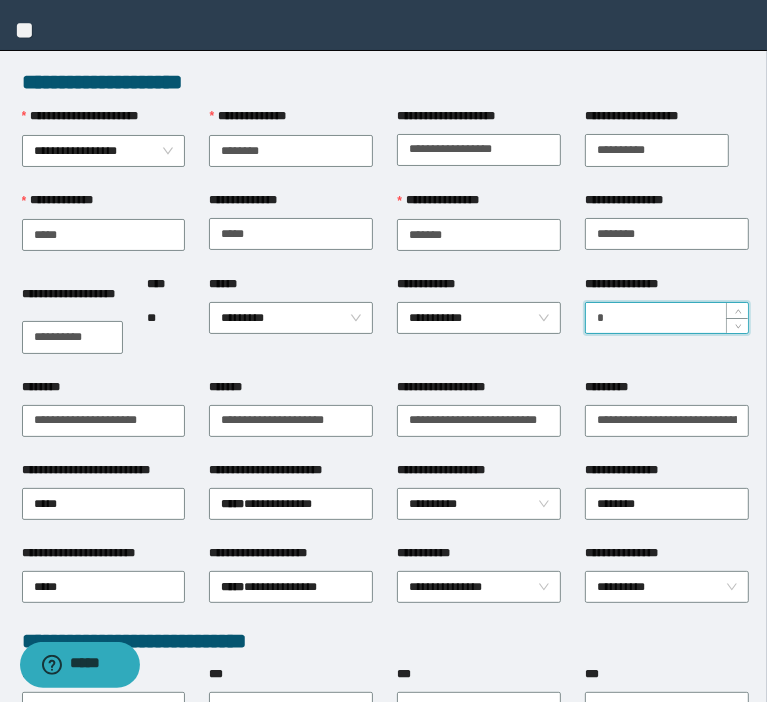 type on "*" 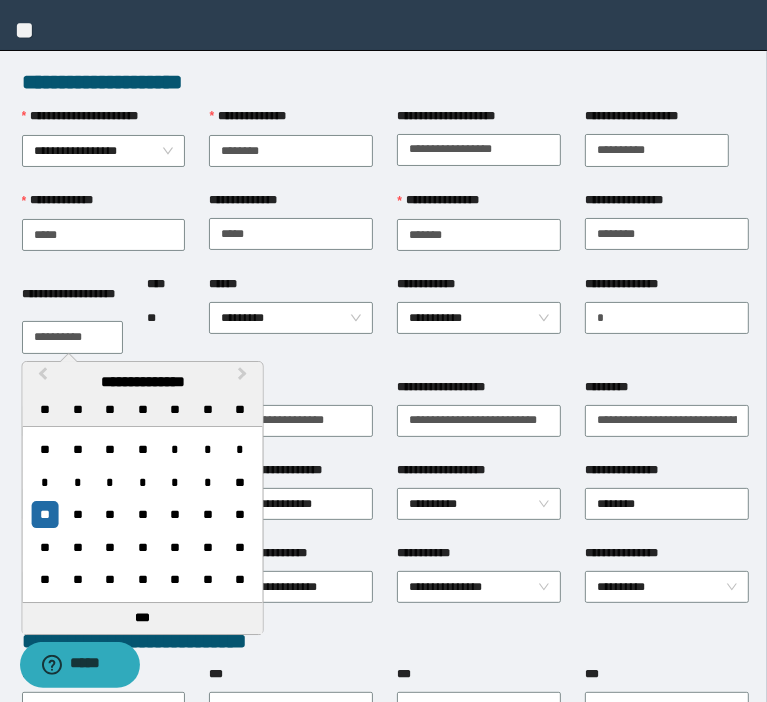 click on "**********" at bounding box center (72, 337) 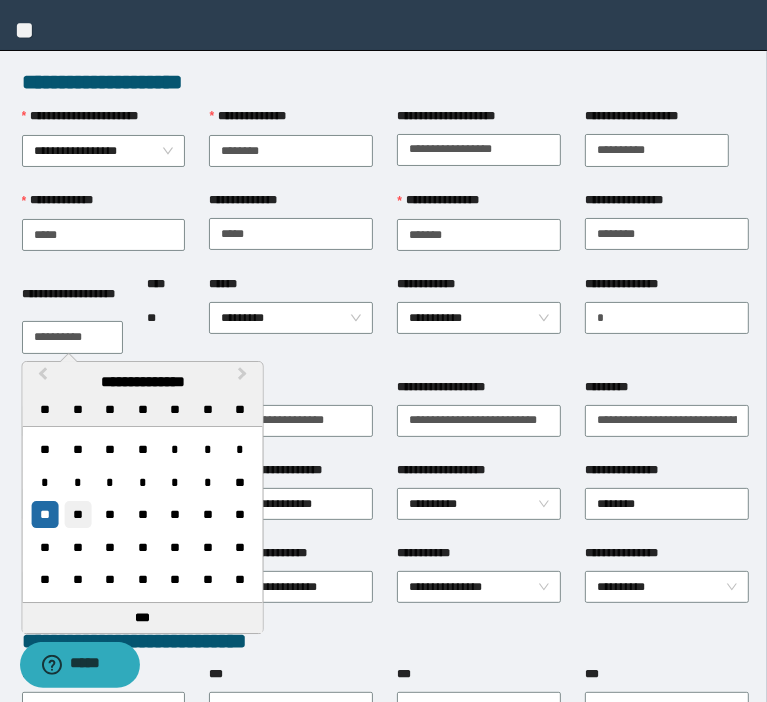 click on "**" at bounding box center (77, 514) 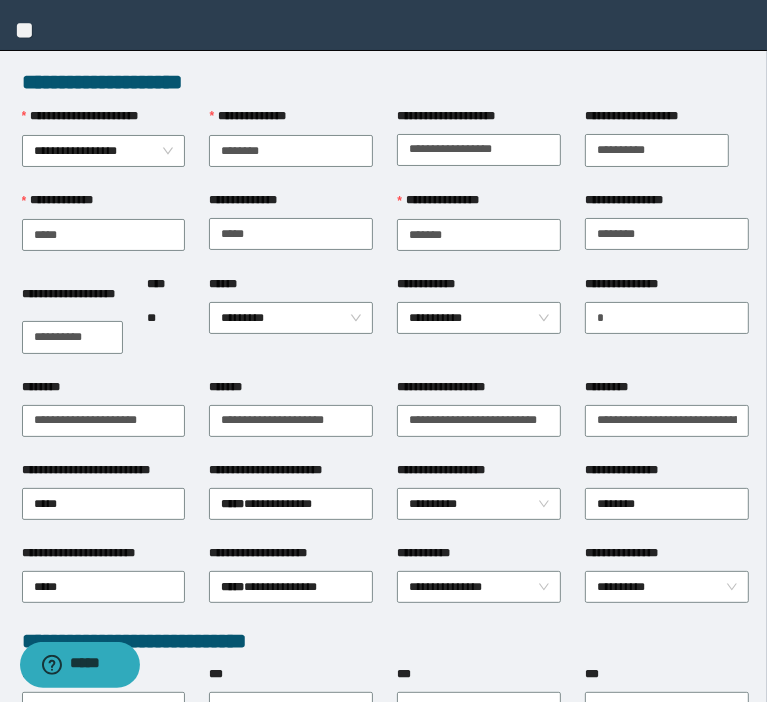 click on "**********" at bounding box center [479, 326] 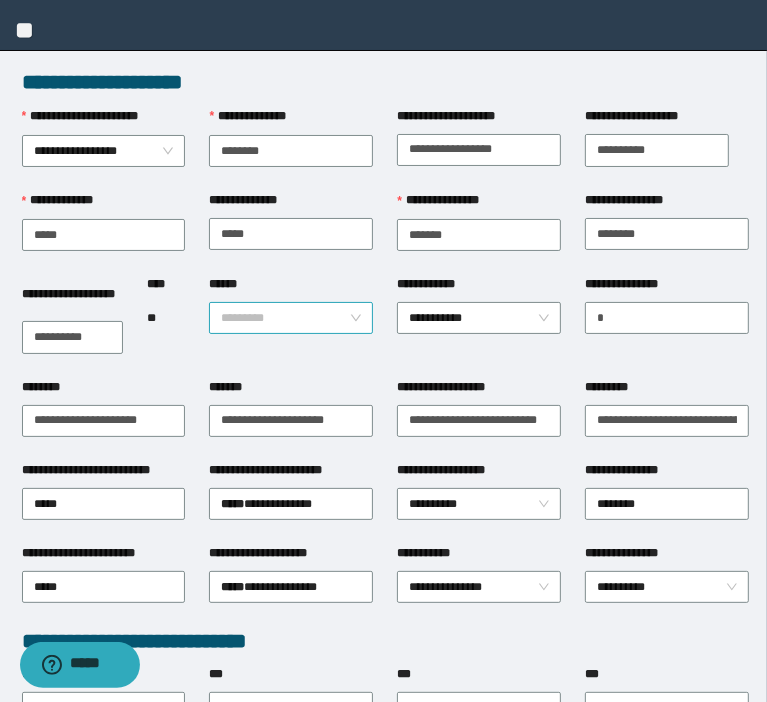 click on "*********" at bounding box center [291, 318] 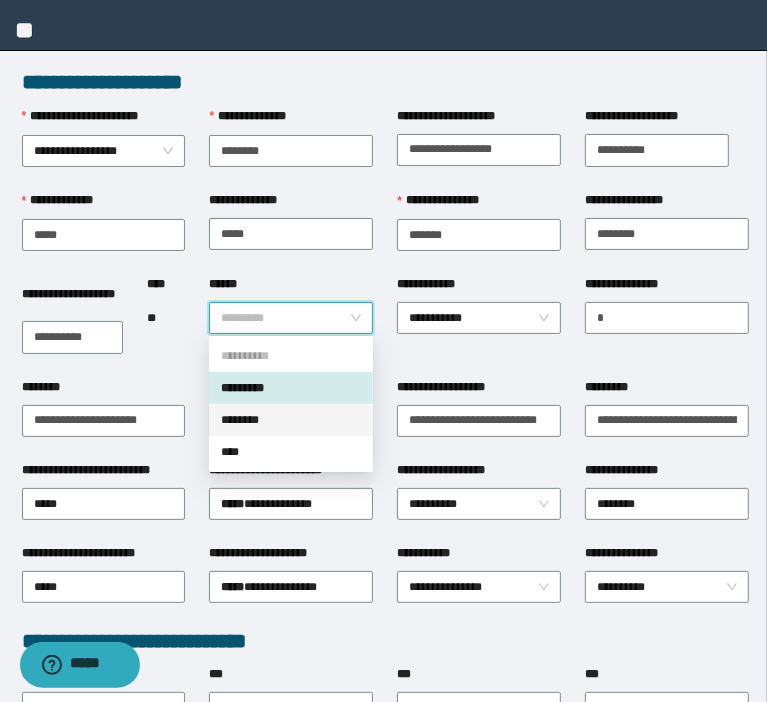 click on "********" at bounding box center [291, 420] 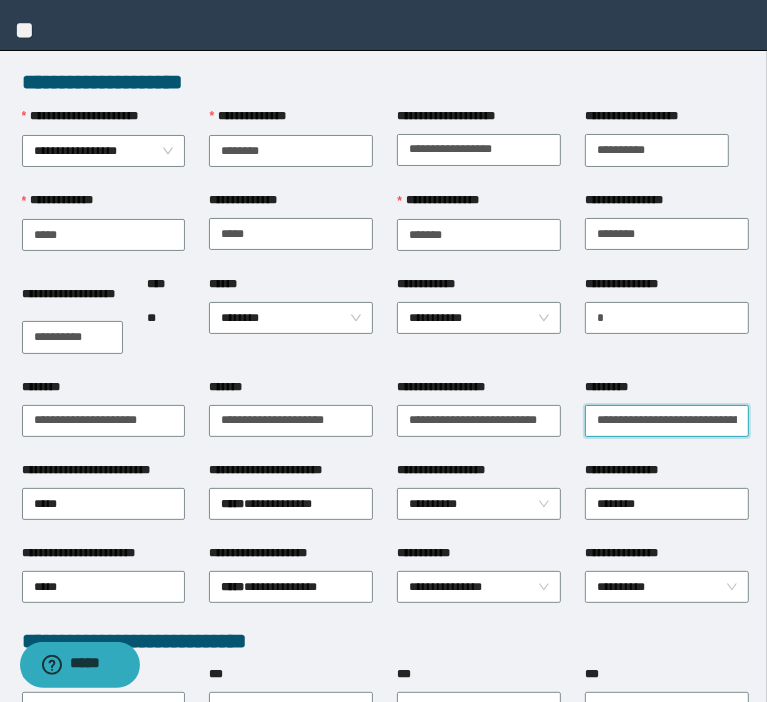 scroll, scrollTop: 0, scrollLeft: 55, axis: horizontal 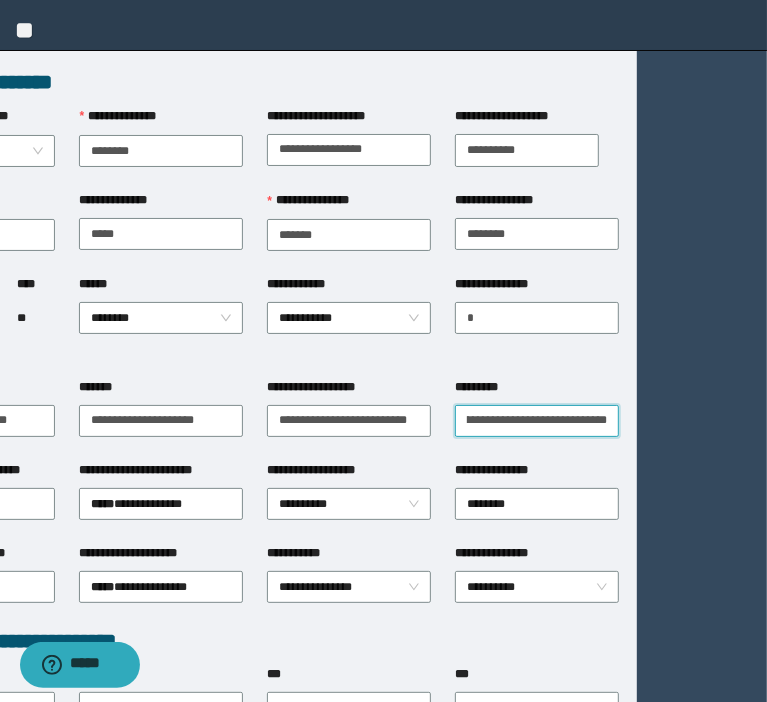 click on "**********" at bounding box center (253, 351) 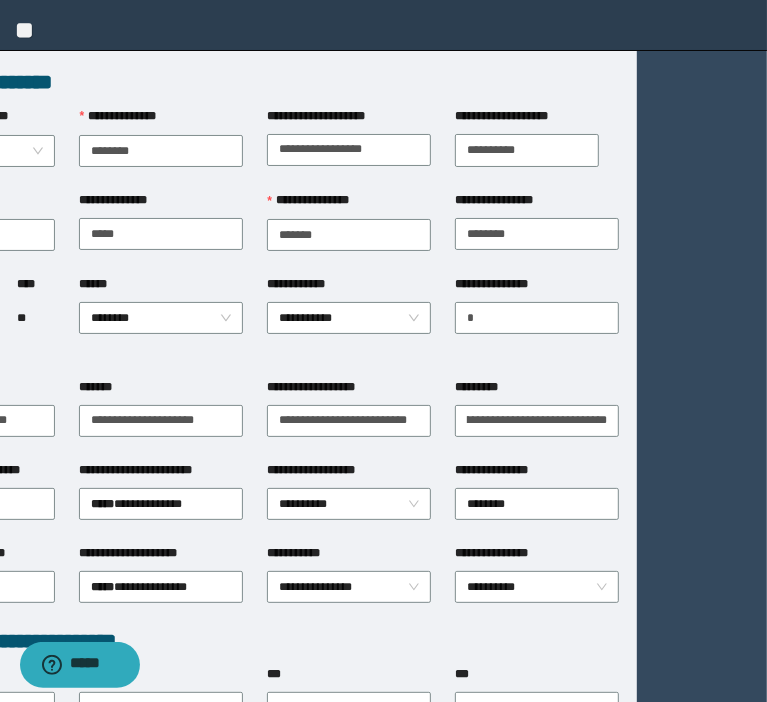 scroll, scrollTop: 0, scrollLeft: 0, axis: both 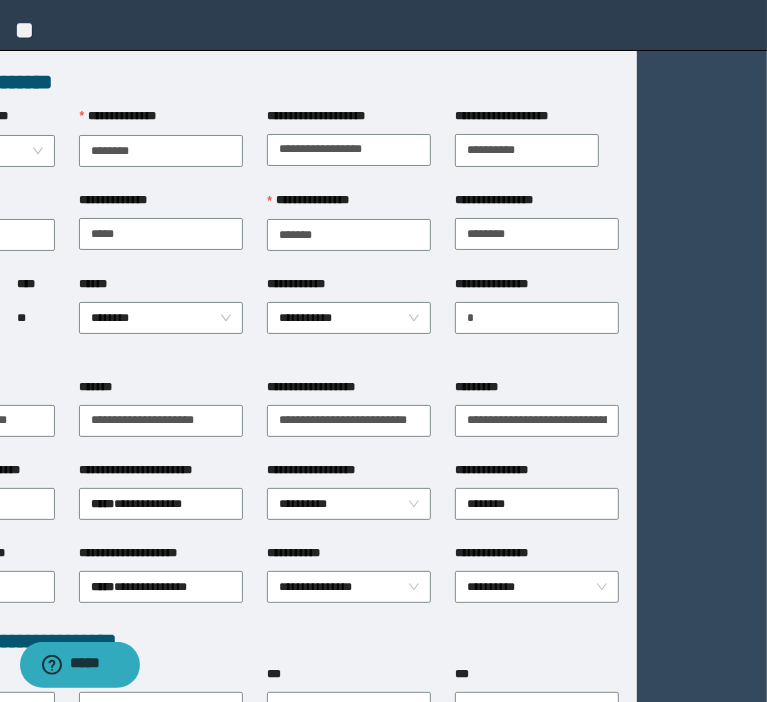 click on "**********" at bounding box center (161, 474) 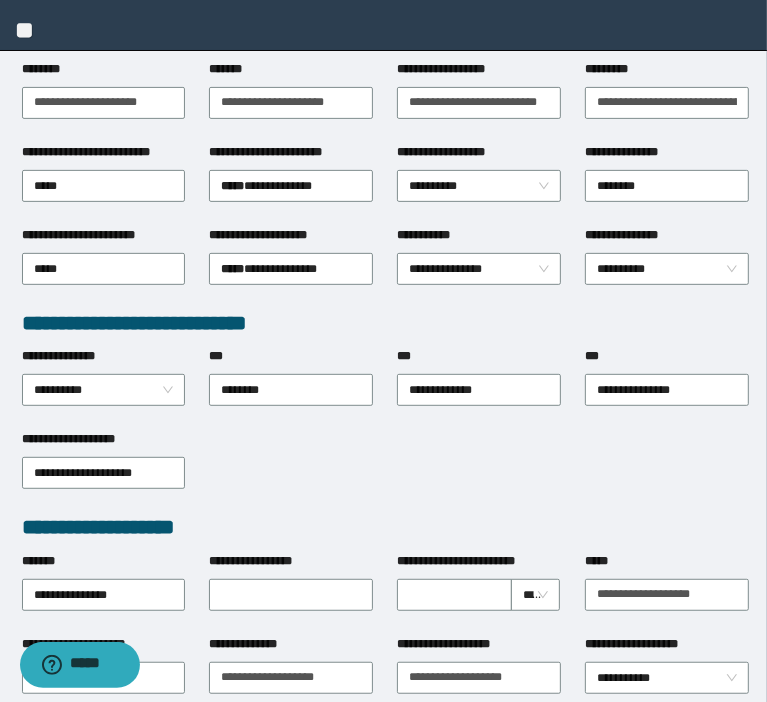scroll, scrollTop: 320, scrollLeft: 0, axis: vertical 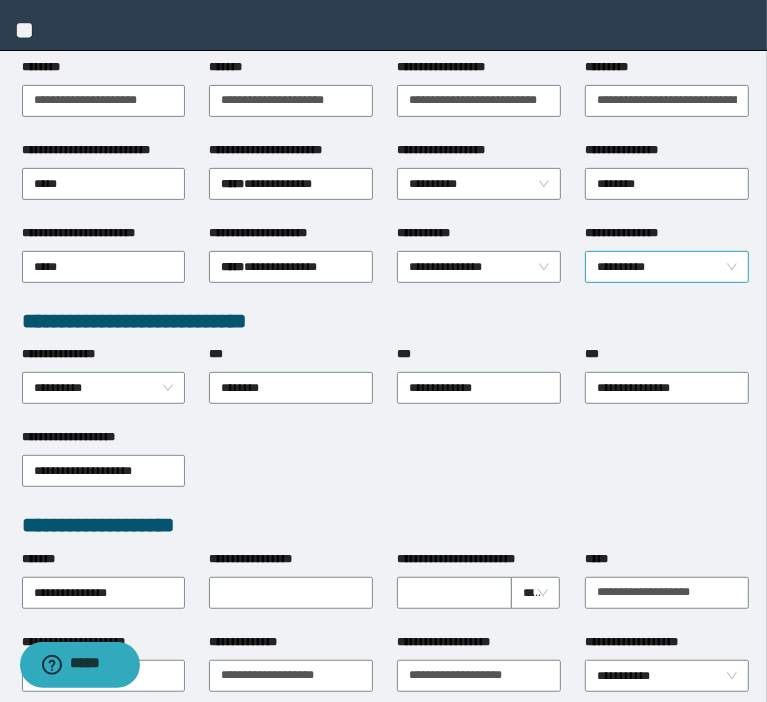 click on "**********" at bounding box center (667, 267) 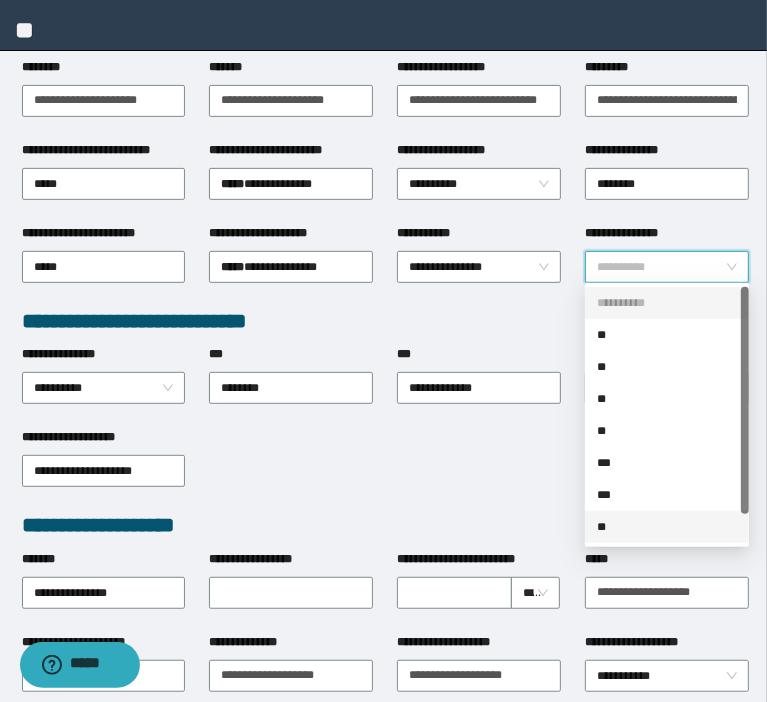 click on "**" at bounding box center [667, 527] 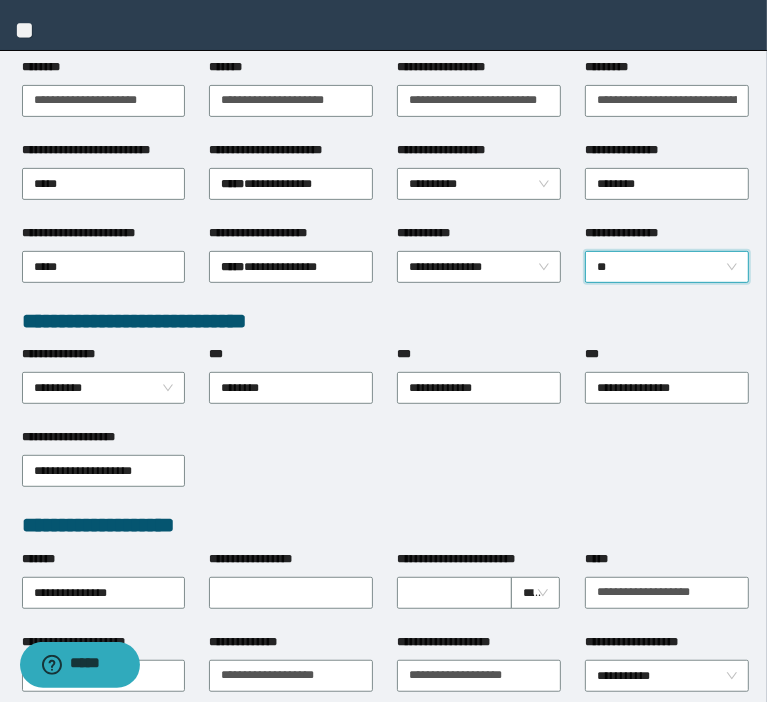drag, startPoint x: 405, startPoint y: 471, endPoint x: 422, endPoint y: 432, distance: 42.544094 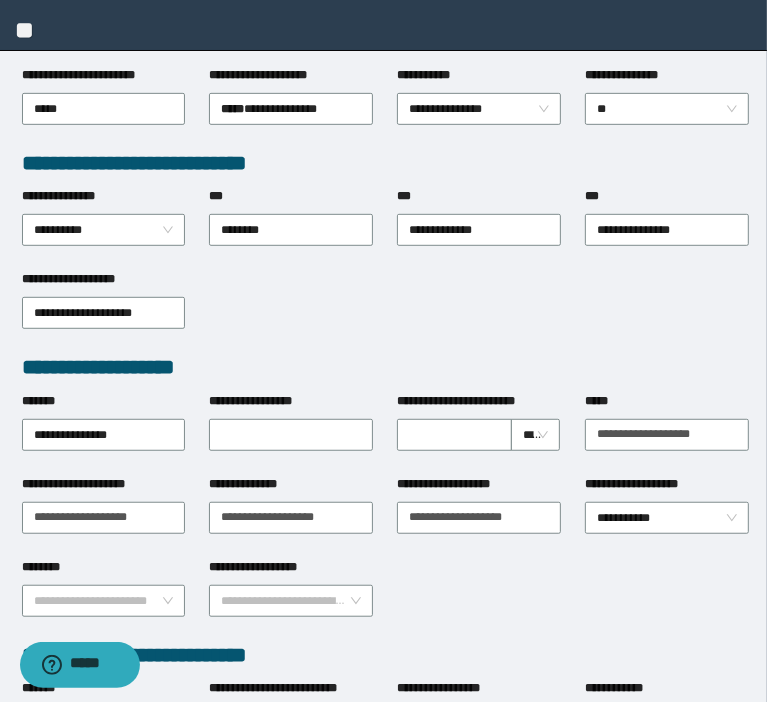 scroll, scrollTop: 480, scrollLeft: 0, axis: vertical 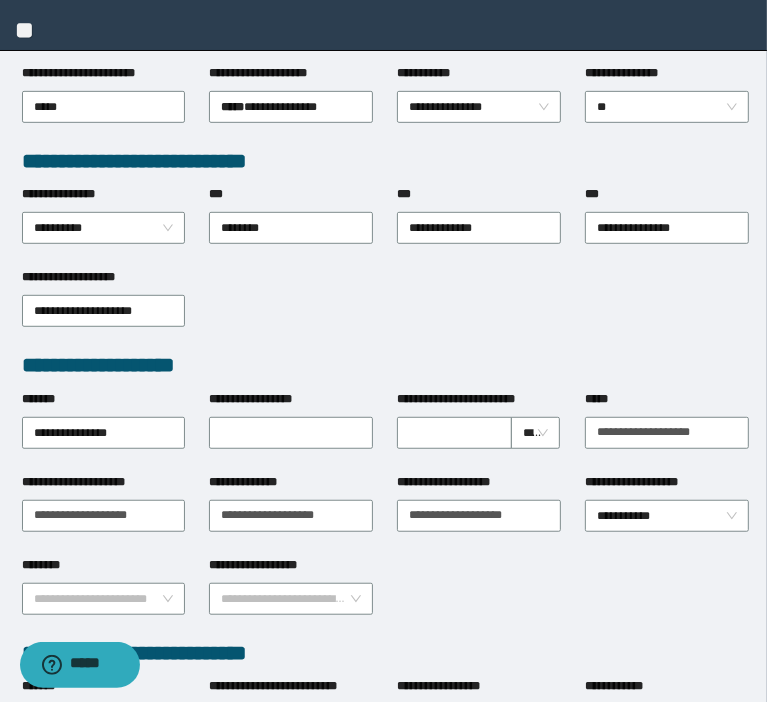 click on "**********" at bounding box center [386, 309] 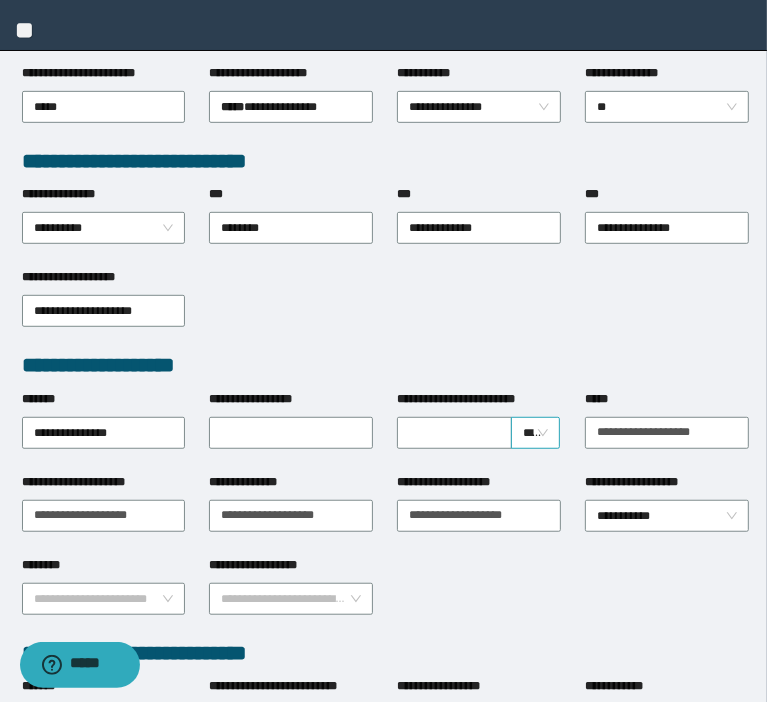 click on "*****" at bounding box center [536, 433] 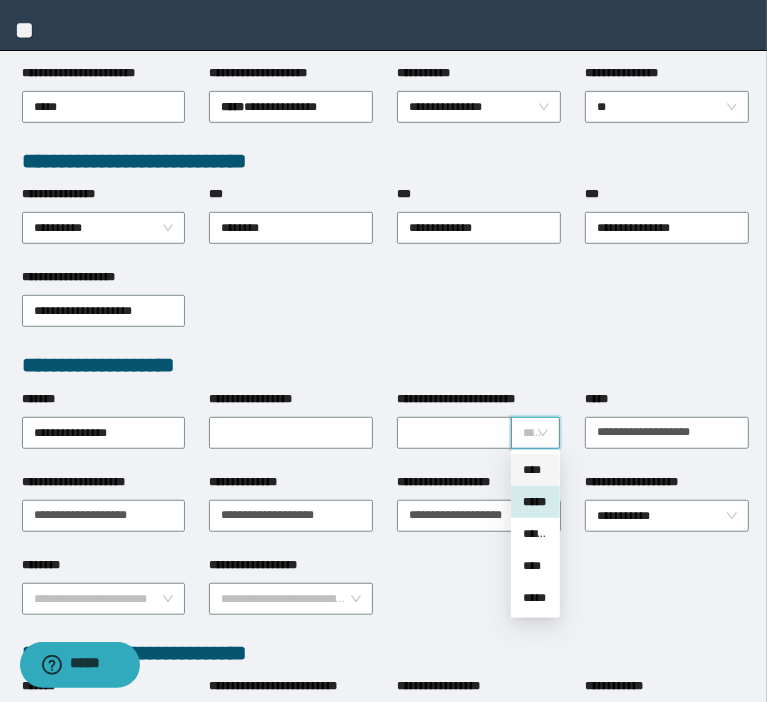 click on "****" at bounding box center [535, 470] 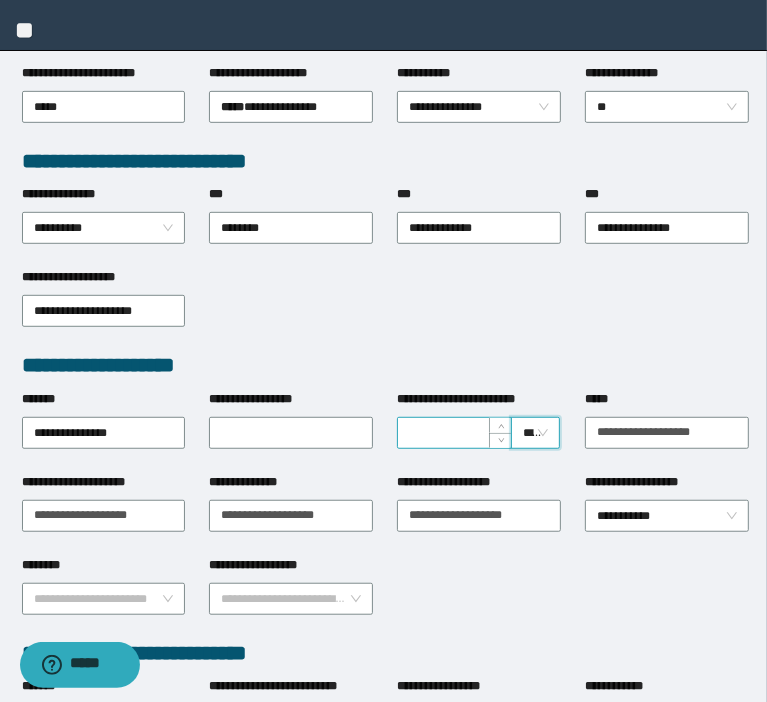 click on "**********" at bounding box center (454, 433) 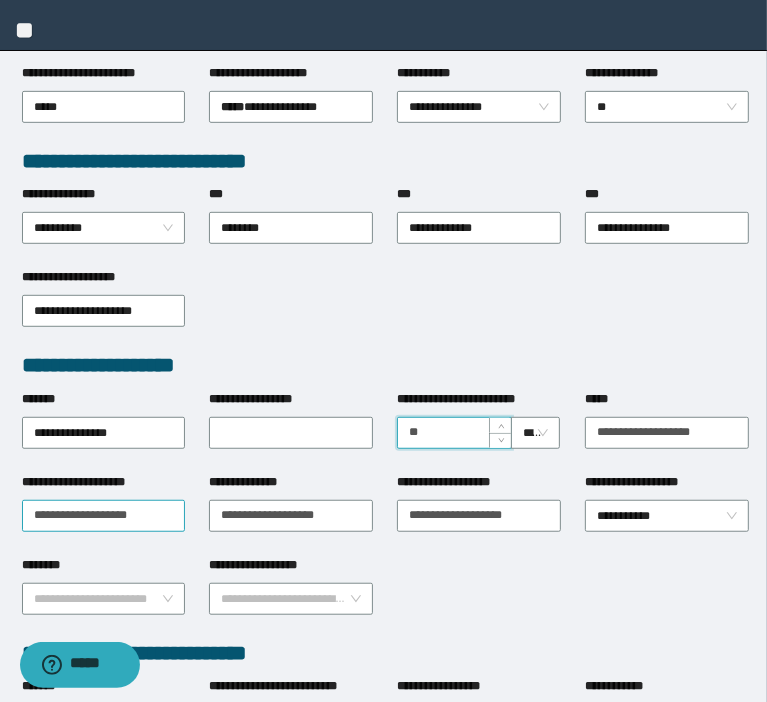 type on "**" 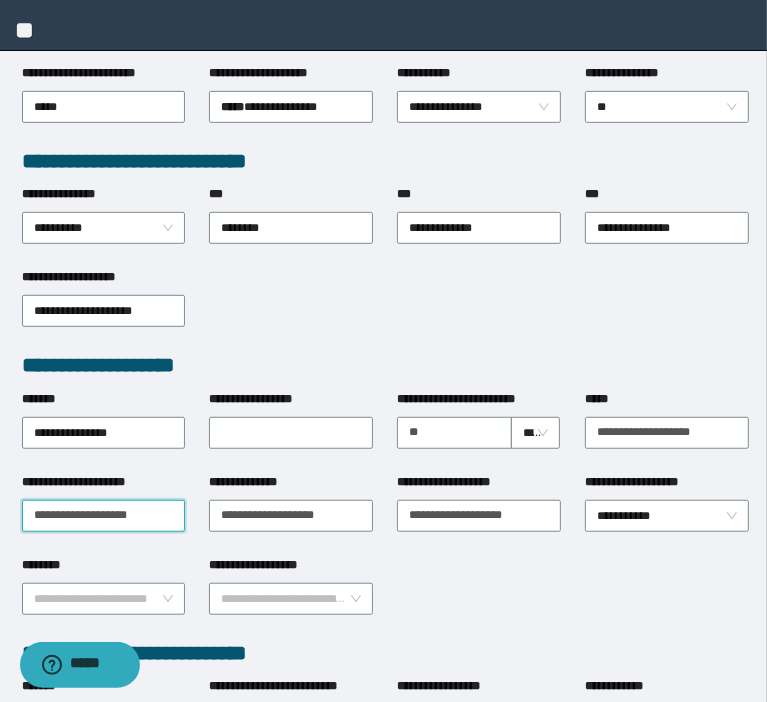 click on "**********" at bounding box center (104, 516) 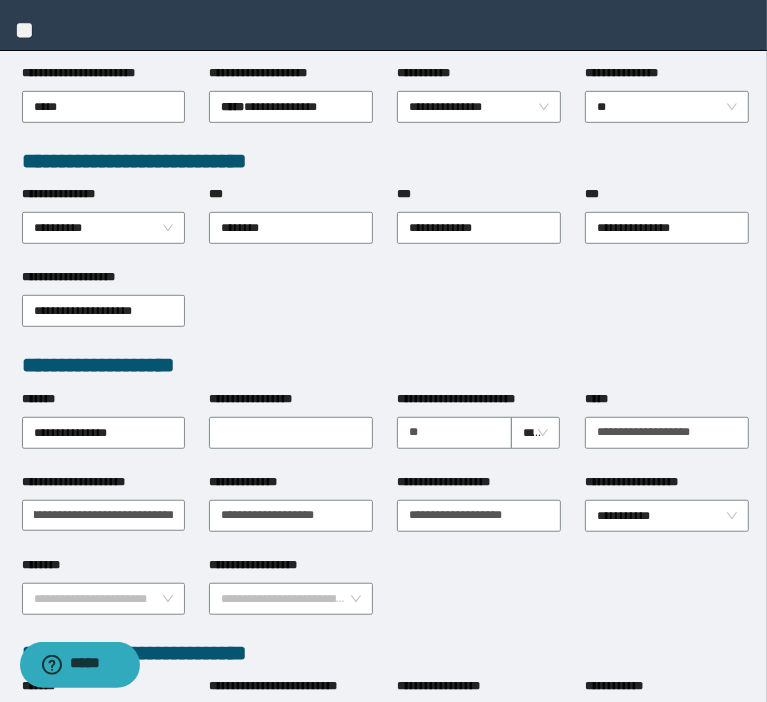 scroll, scrollTop: 0, scrollLeft: 0, axis: both 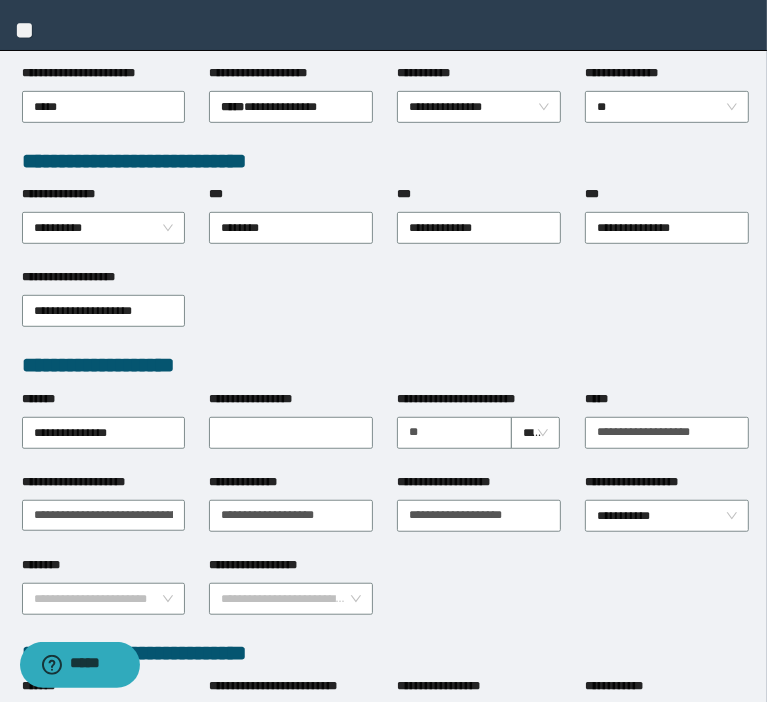 click on "**********" at bounding box center (386, 365) 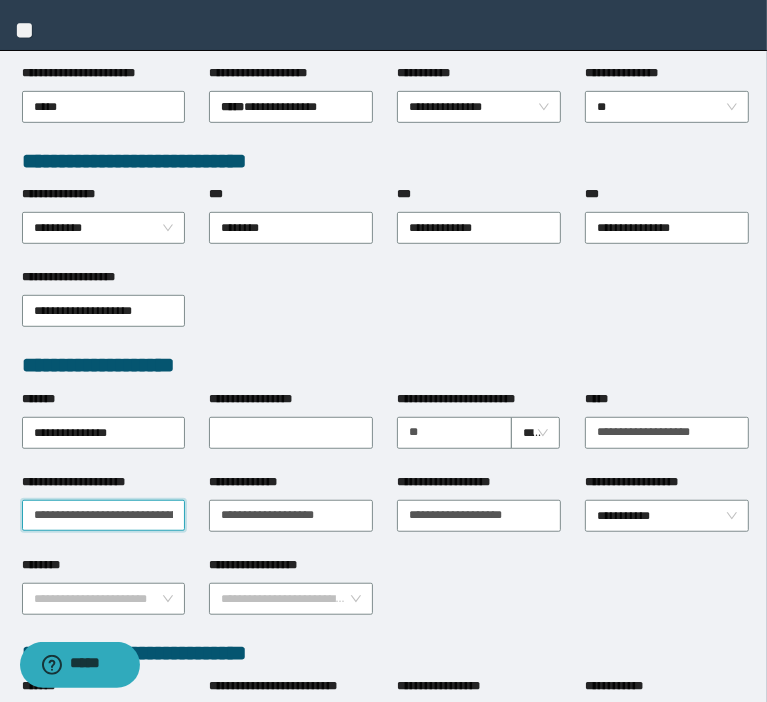 click on "**********" at bounding box center (104, 516) 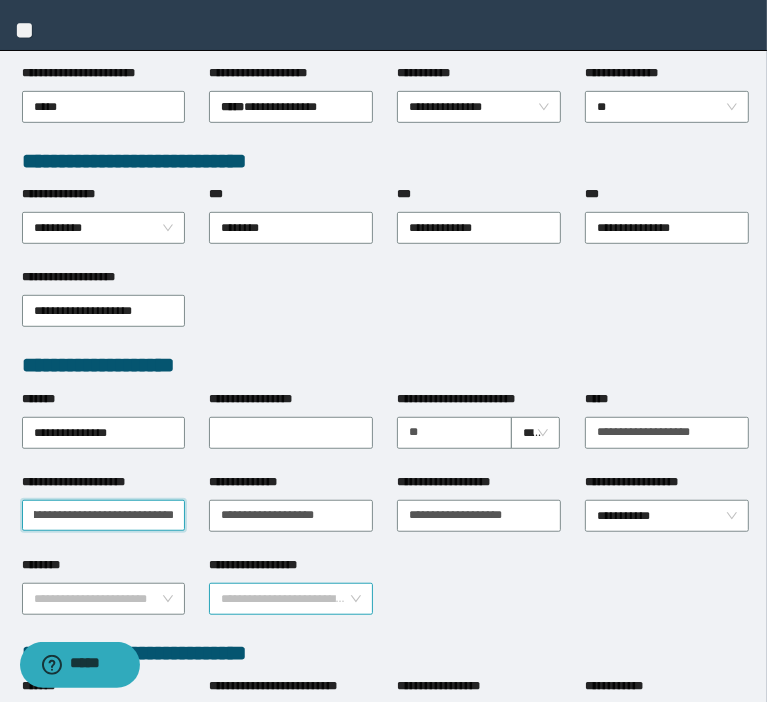 scroll, scrollTop: 0, scrollLeft: 201, axis: horizontal 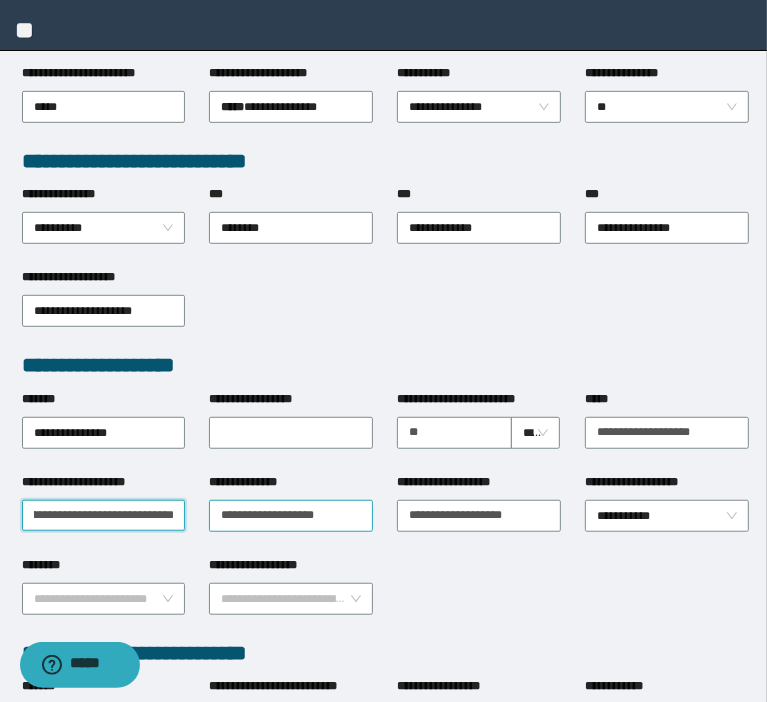 drag, startPoint x: 100, startPoint y: 512, endPoint x: 225, endPoint y: 523, distance: 125.48307 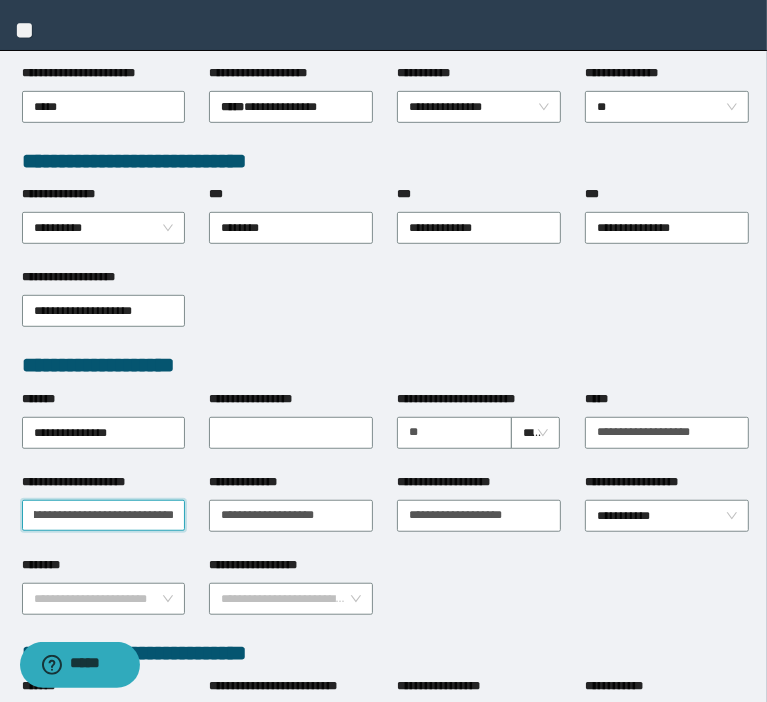 click on "**********" at bounding box center [104, 516] 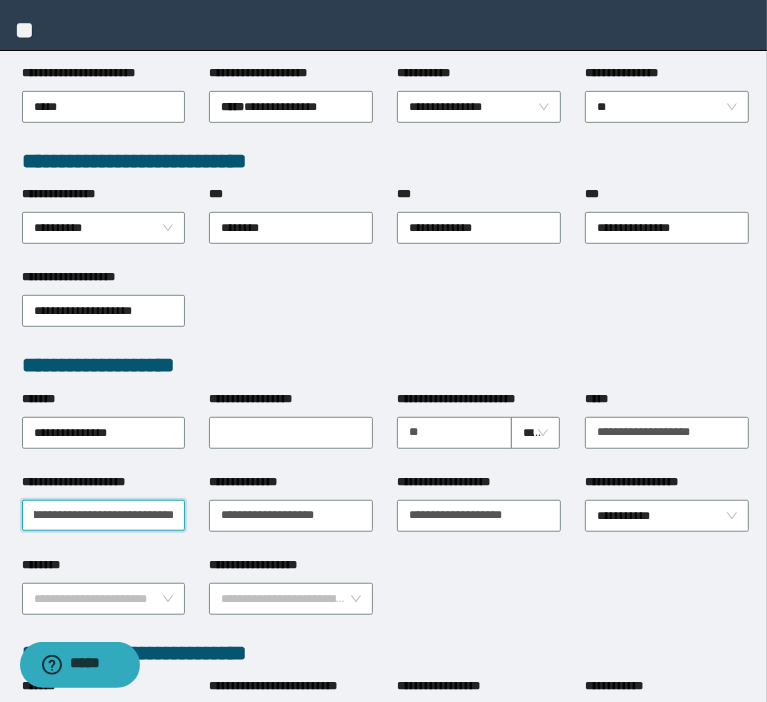 click on "**********" at bounding box center (104, 516) 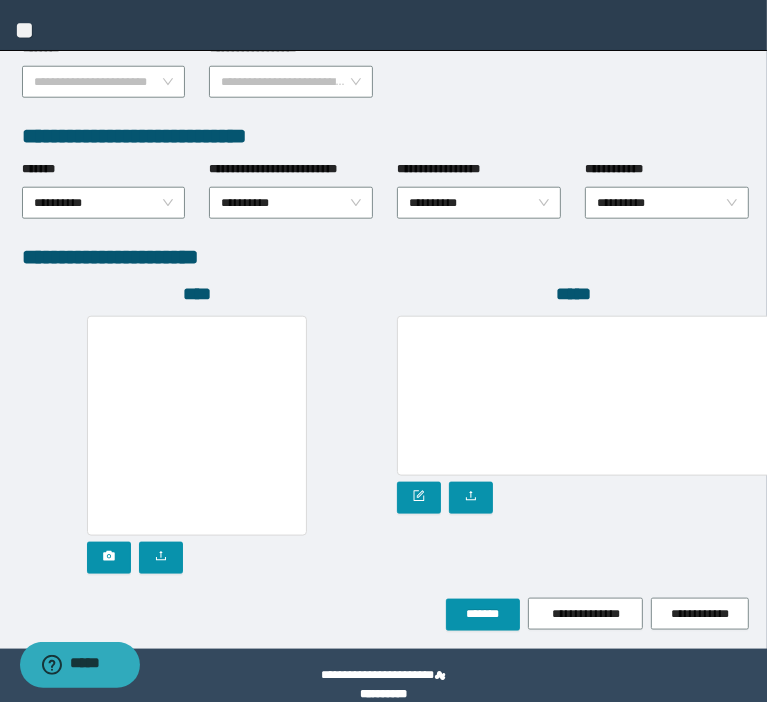 scroll, scrollTop: 1018, scrollLeft: 0, axis: vertical 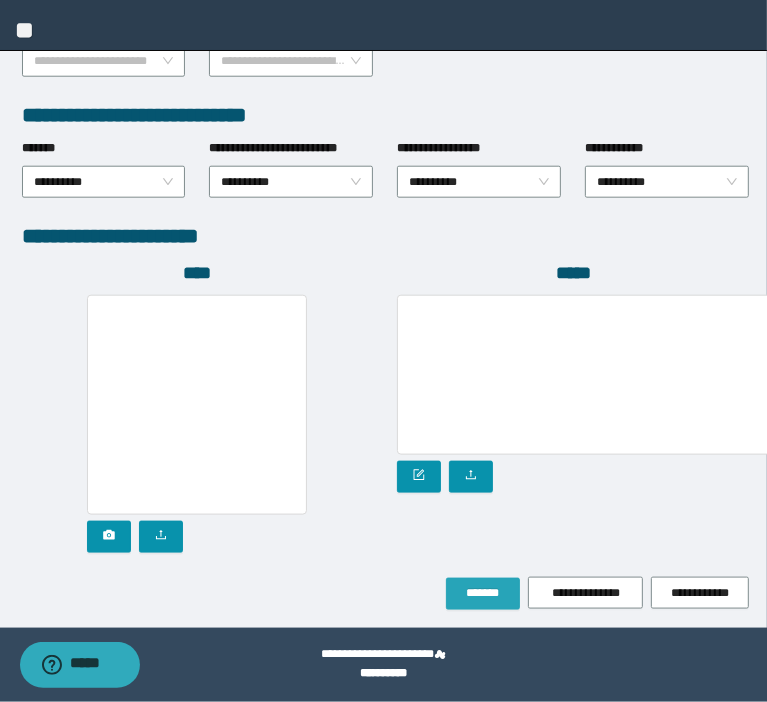 click on "*******" at bounding box center (483, 593) 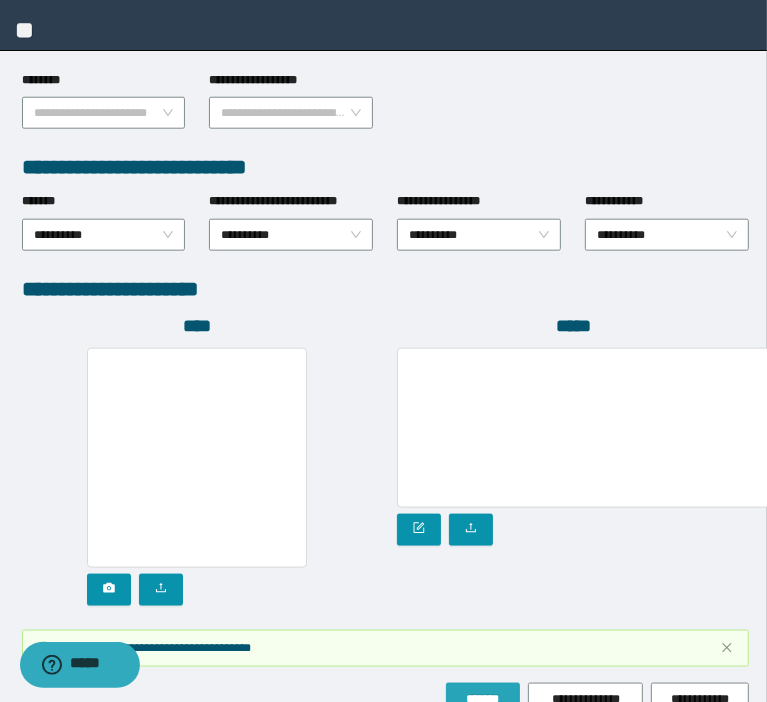 scroll, scrollTop: 1070, scrollLeft: 0, axis: vertical 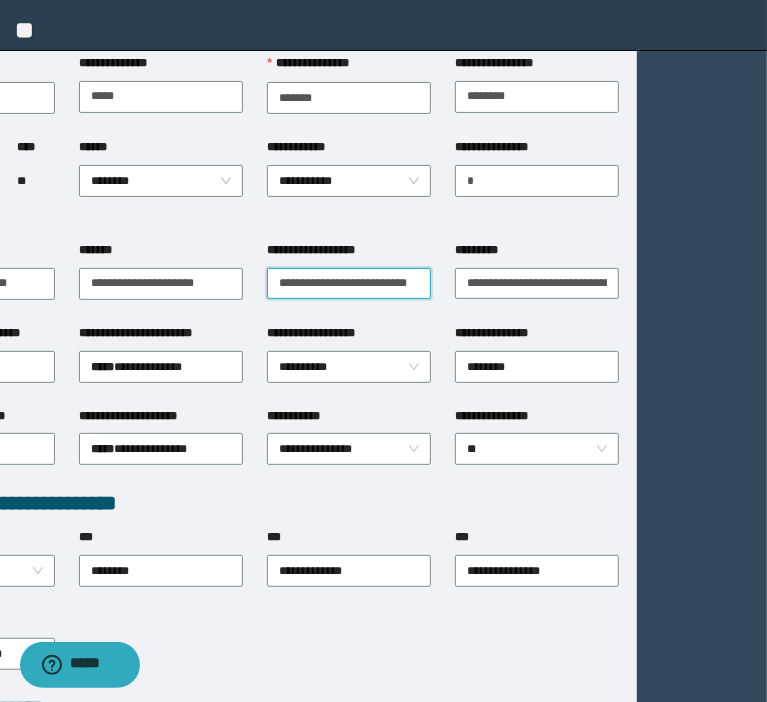 drag, startPoint x: 400, startPoint y: 284, endPoint x: 776, endPoint y: 285, distance: 376.00134 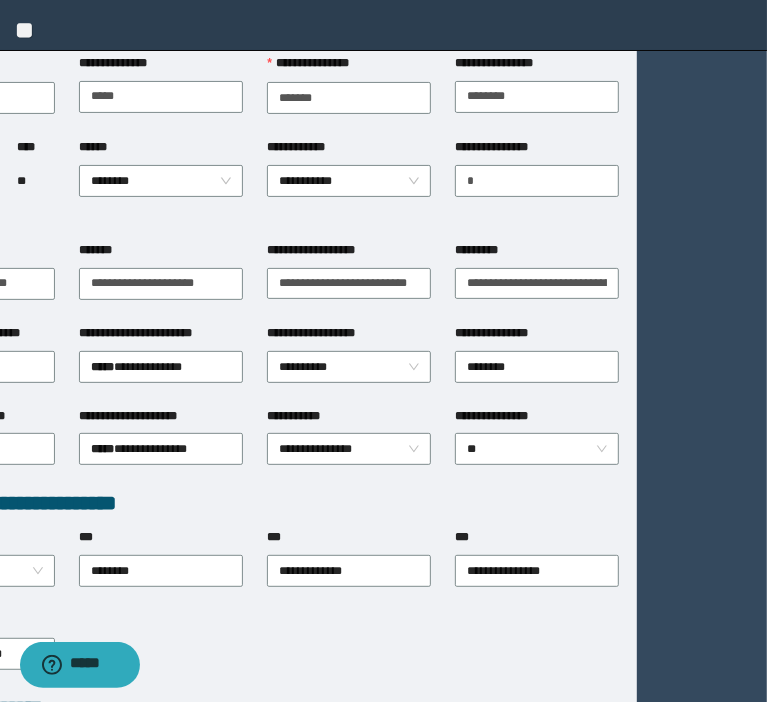 scroll, scrollTop: 0, scrollLeft: 0, axis: both 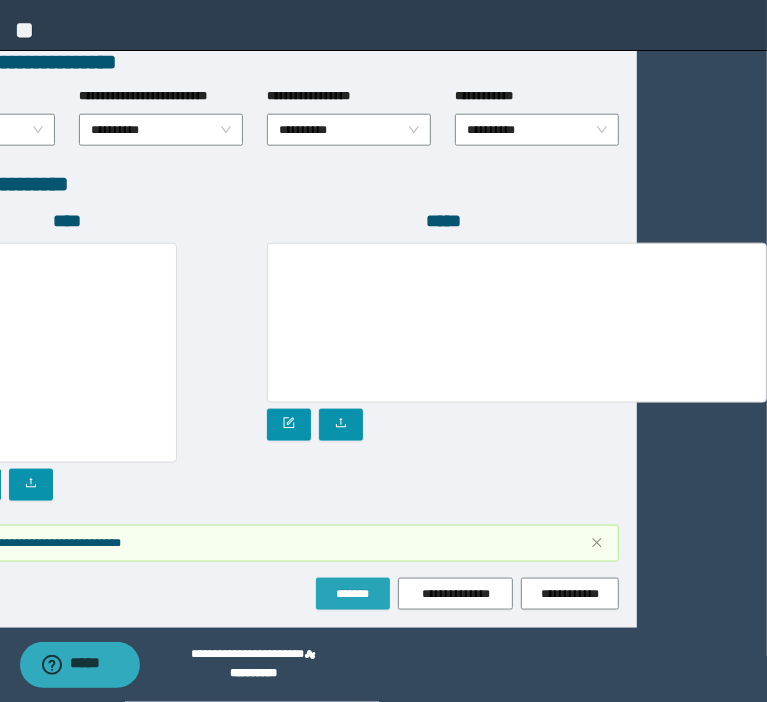 click on "*******" at bounding box center (353, 594) 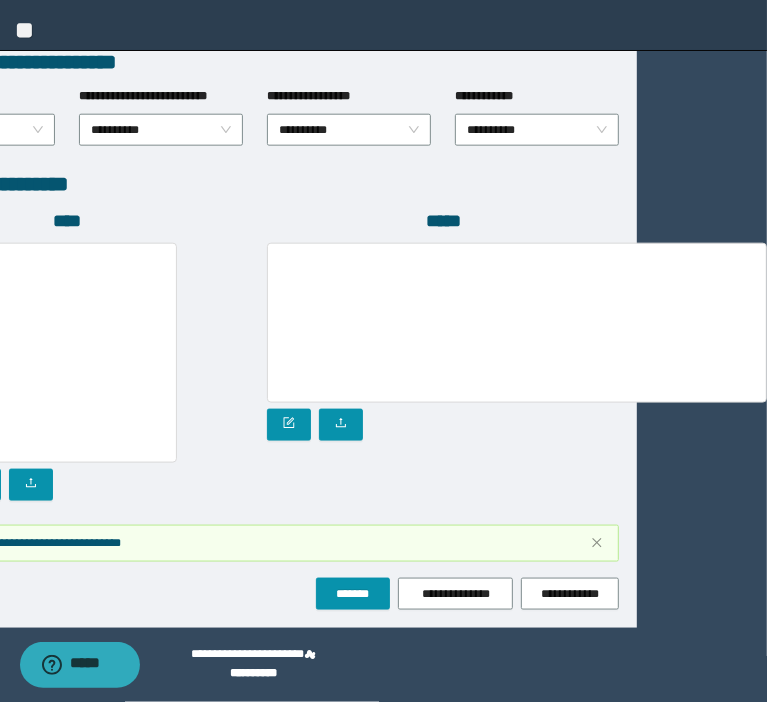 click on "**********" at bounding box center [0, 0] 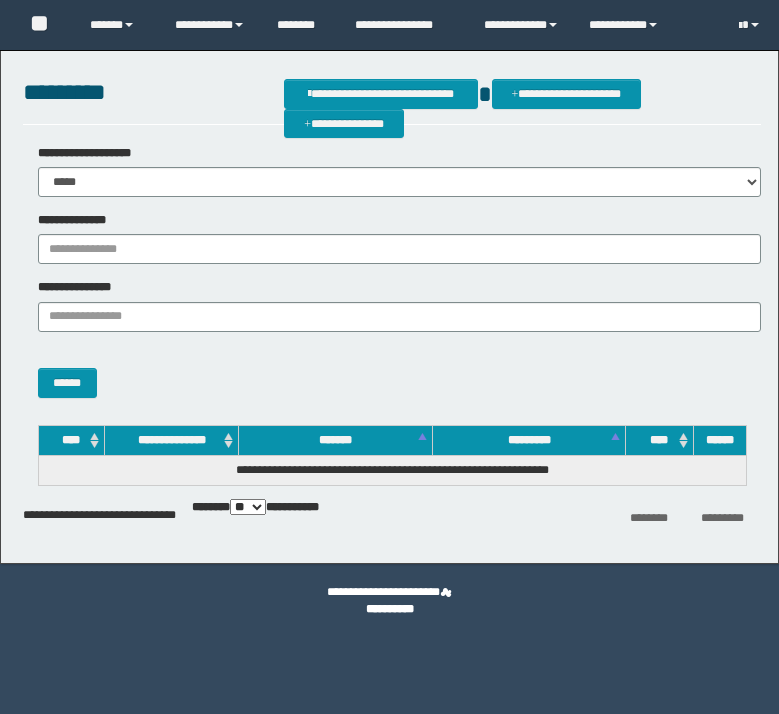 scroll, scrollTop: 0, scrollLeft: 0, axis: both 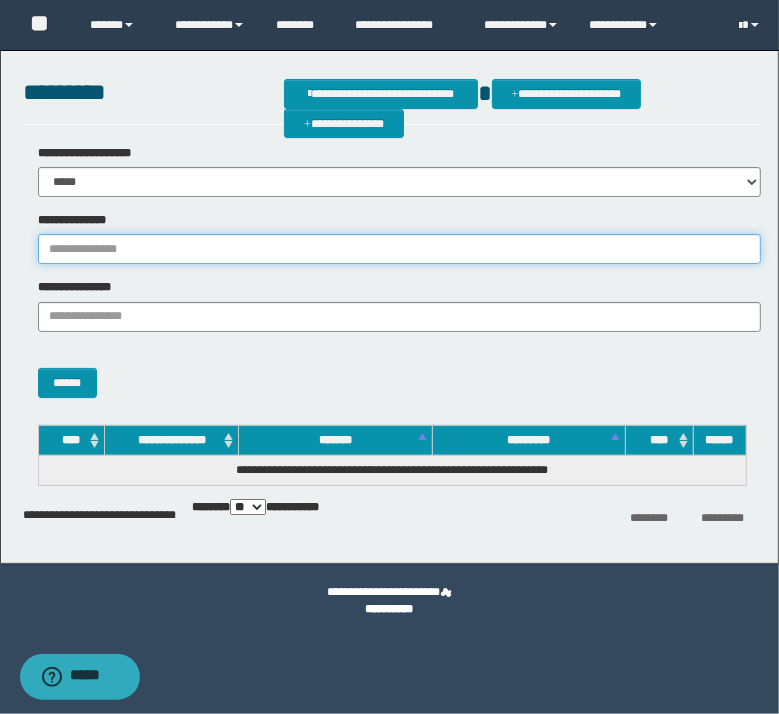 click on "**********" at bounding box center (399, 249) 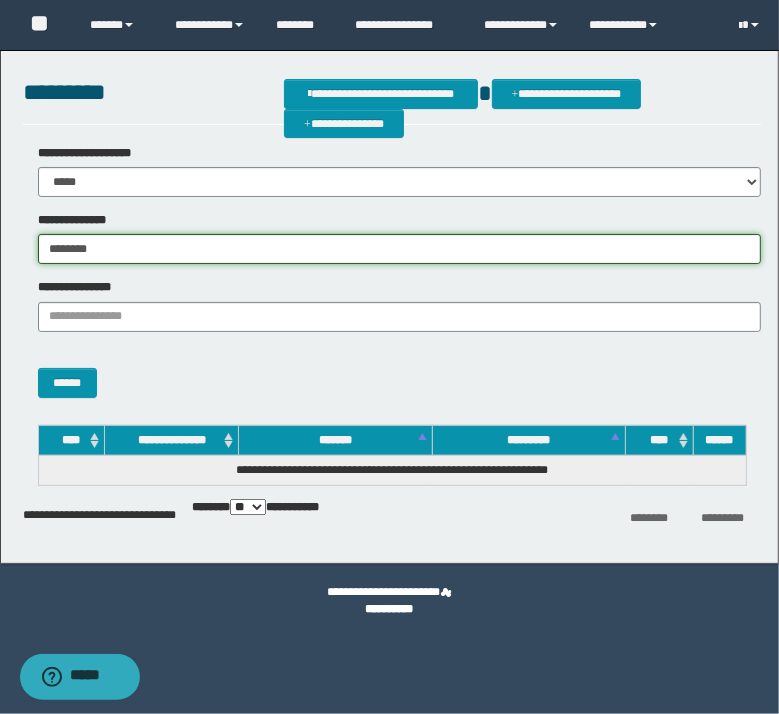 type on "********" 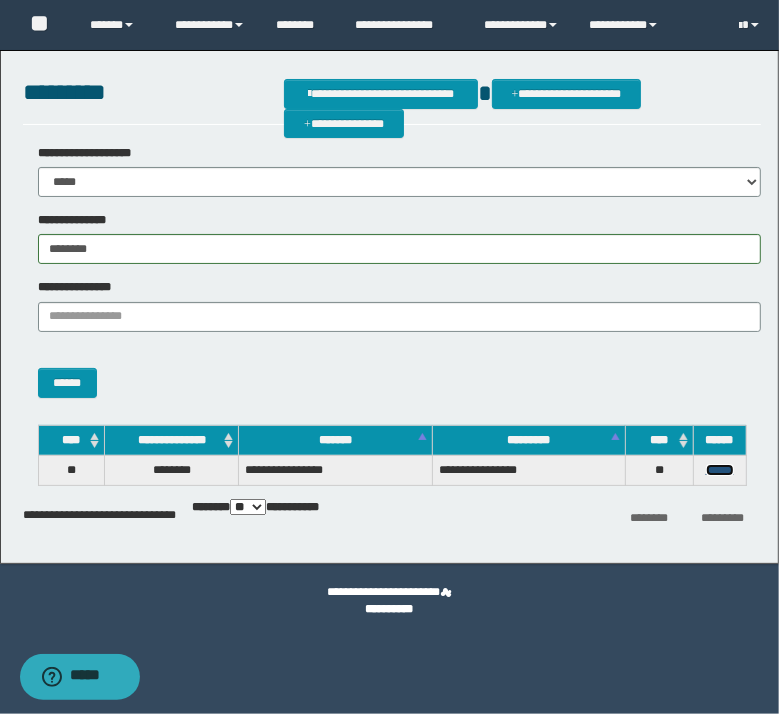 click on "******" at bounding box center [720, 470] 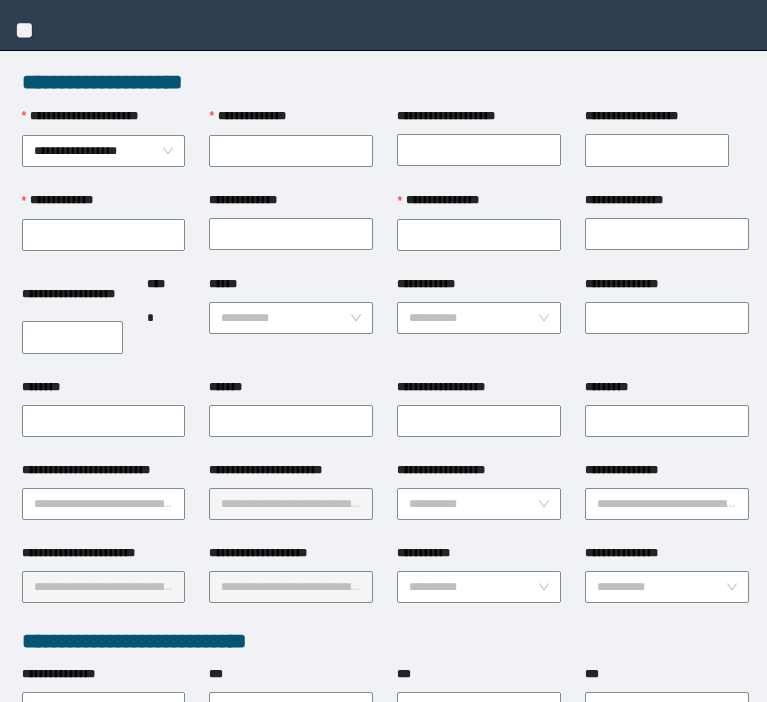 scroll, scrollTop: 0, scrollLeft: 0, axis: both 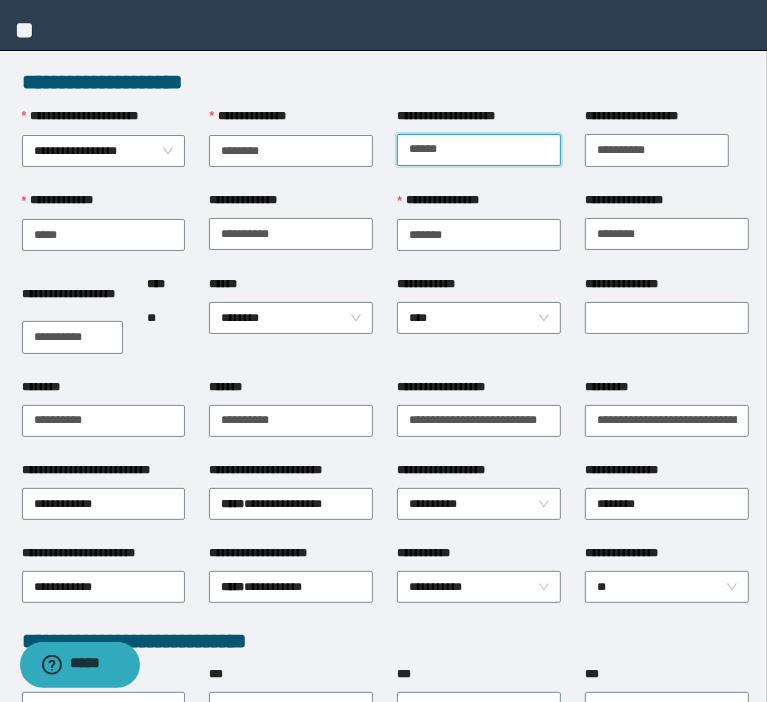 click on "**********" at bounding box center (479, 150) 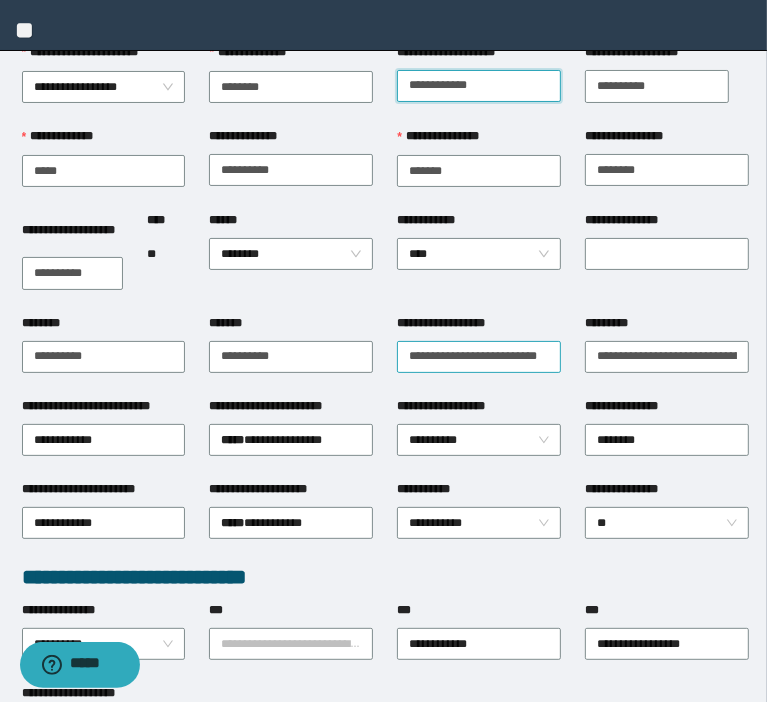 scroll, scrollTop: 400, scrollLeft: 0, axis: vertical 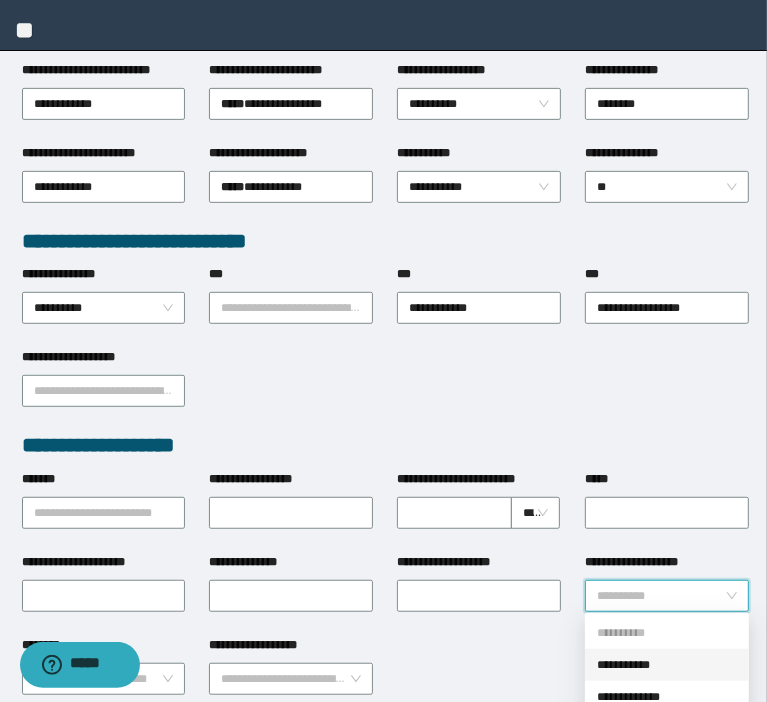 click on "**********" at bounding box center [661, 596] 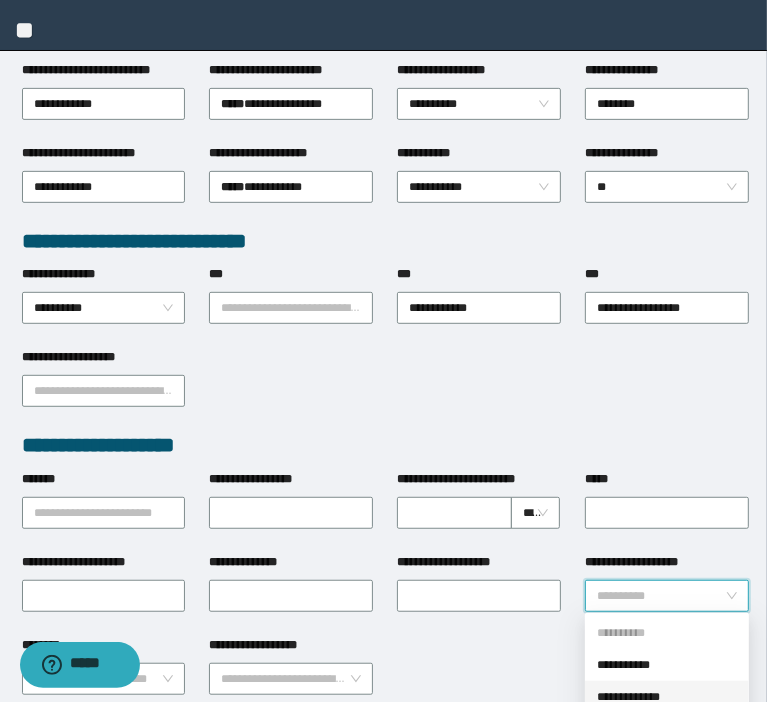 click on "**********" at bounding box center (667, 697) 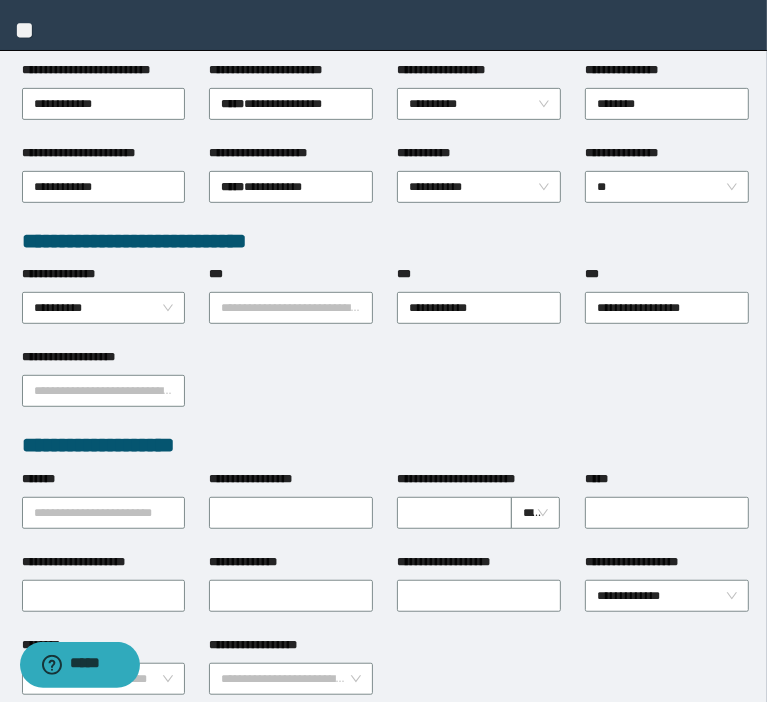 click on "**********" at bounding box center [386, 389] 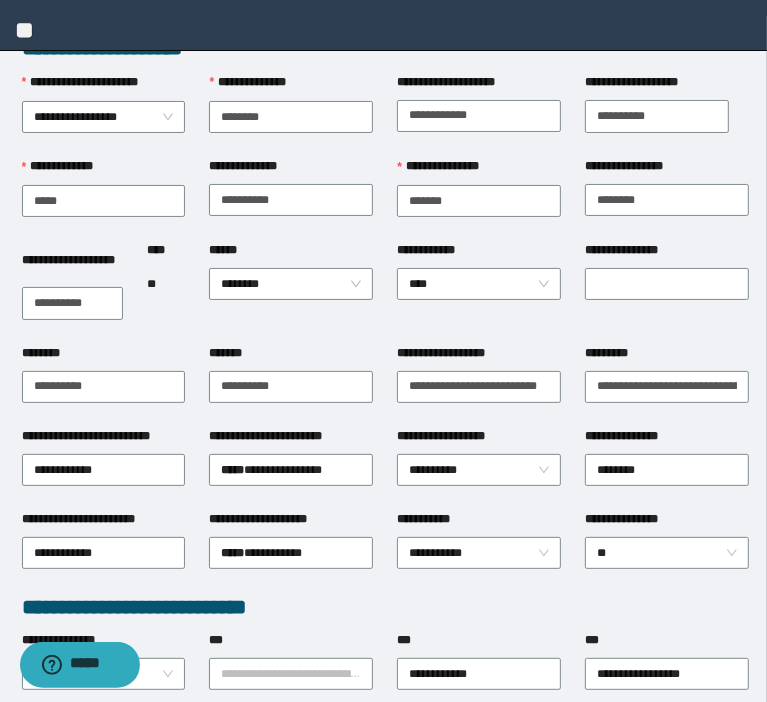 scroll, scrollTop: 0, scrollLeft: 0, axis: both 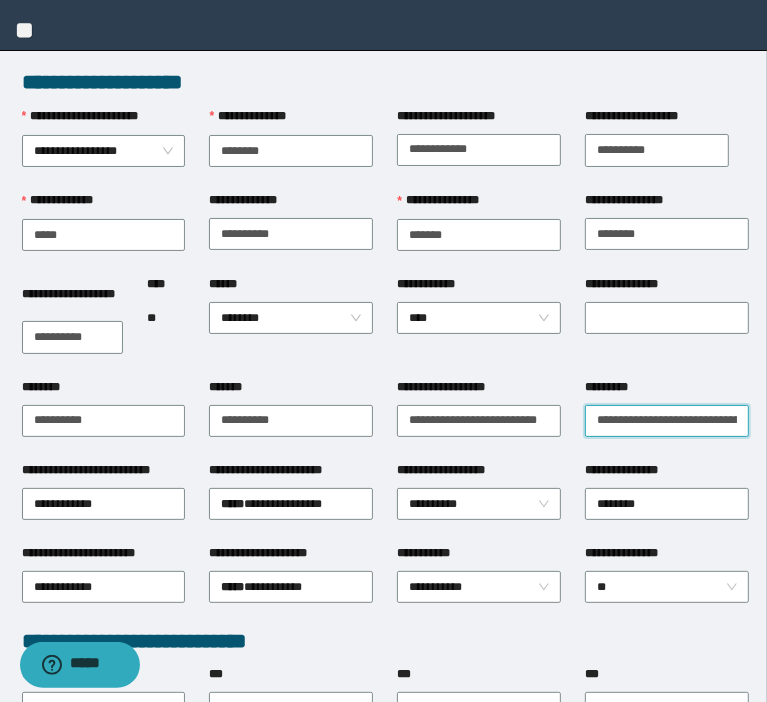 drag, startPoint x: 643, startPoint y: 419, endPoint x: 621, endPoint y: 419, distance: 22 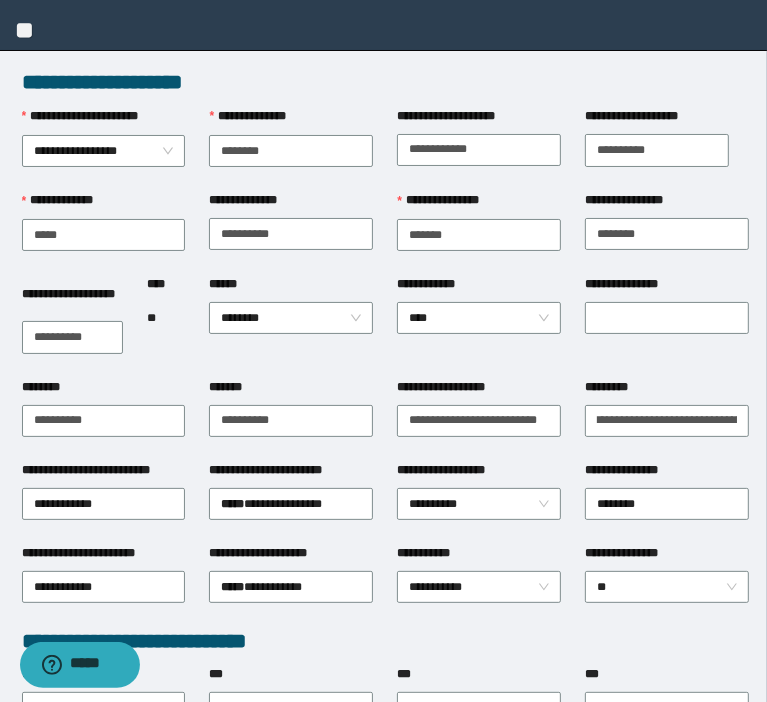 scroll, scrollTop: 0, scrollLeft: 0, axis: both 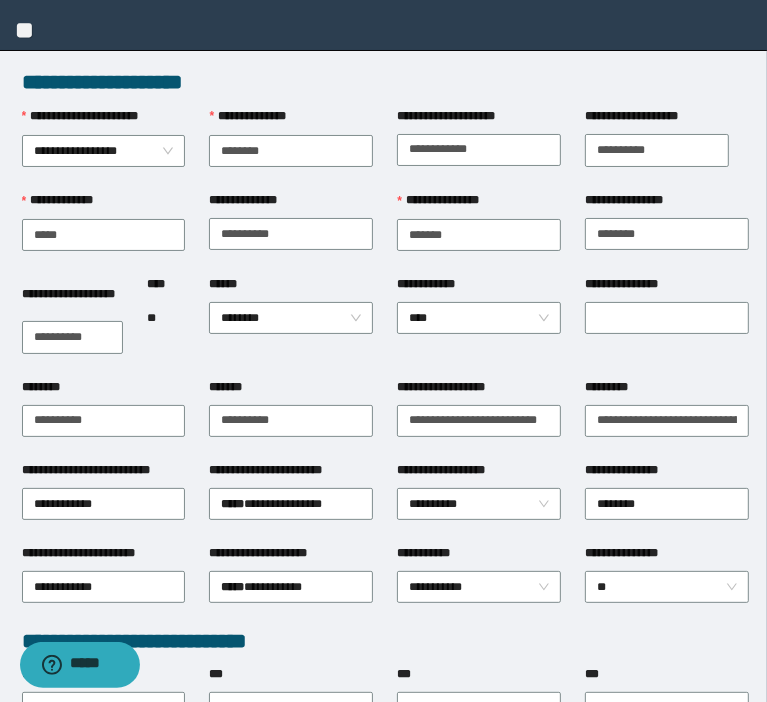click on "**********" at bounding box center (667, 419) 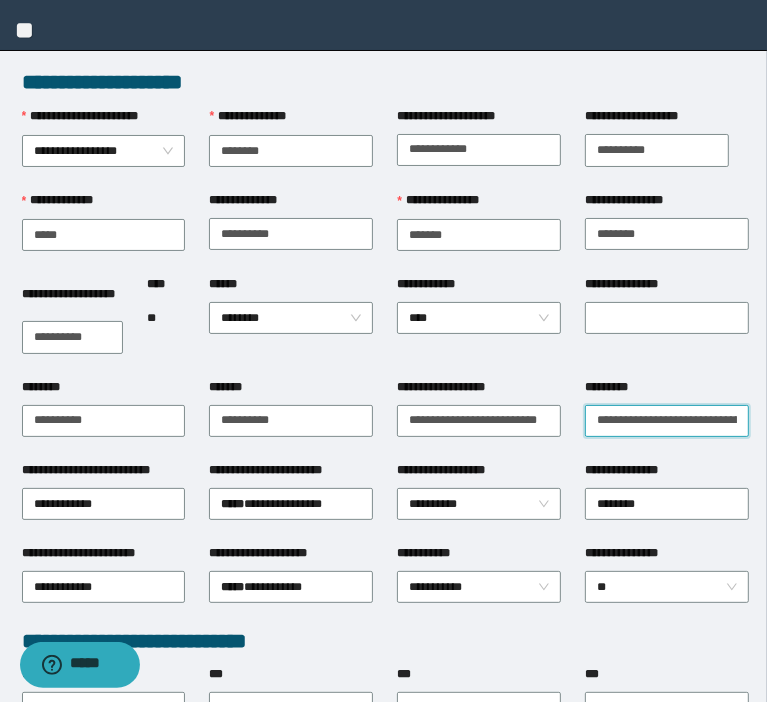 scroll, scrollTop: 0, scrollLeft: 71, axis: horizontal 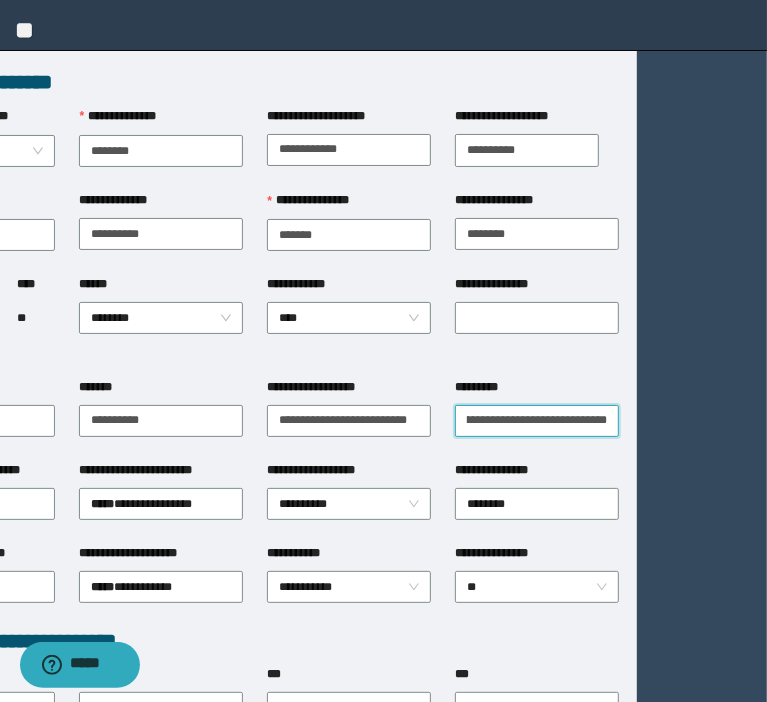 drag, startPoint x: 592, startPoint y: 416, endPoint x: 792, endPoint y: 436, distance: 200.99751 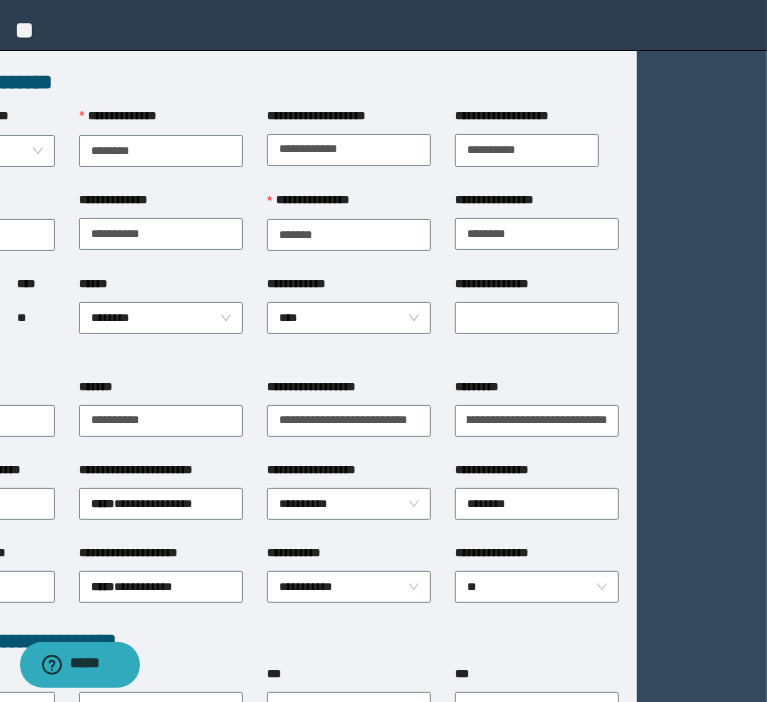 scroll, scrollTop: 0, scrollLeft: 0, axis: both 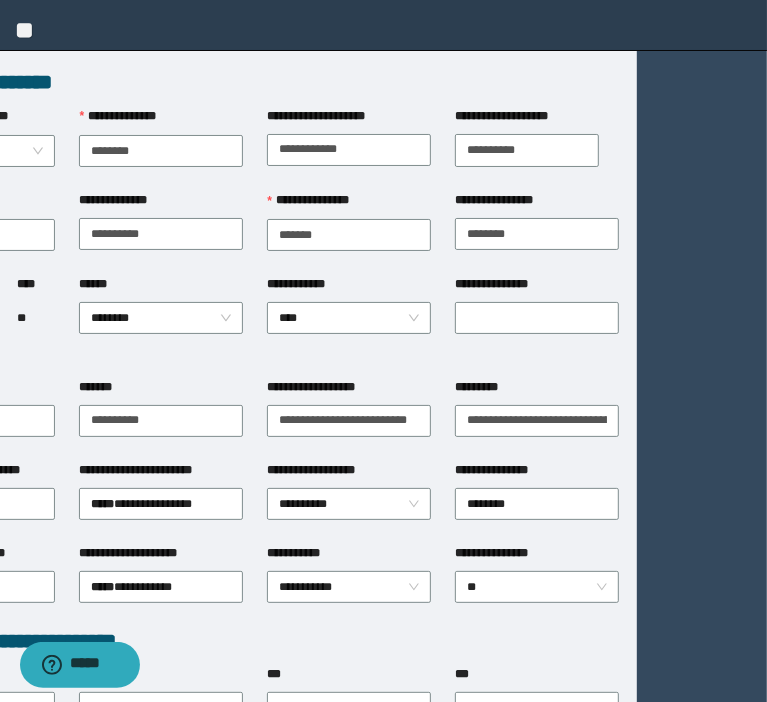 click on "**********" at bounding box center [499, 470] 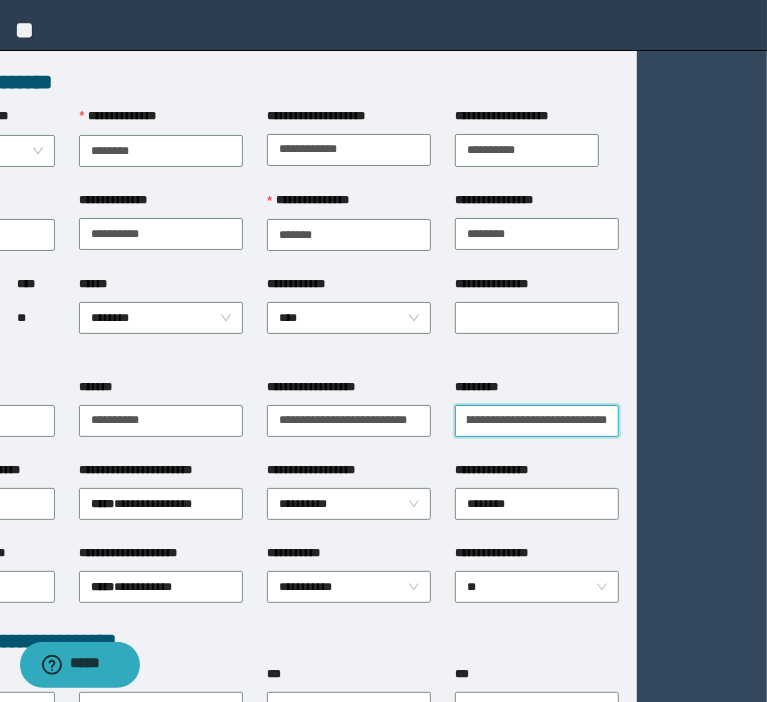 drag, startPoint x: 459, startPoint y: 420, endPoint x: 792, endPoint y: 372, distance: 336.44168 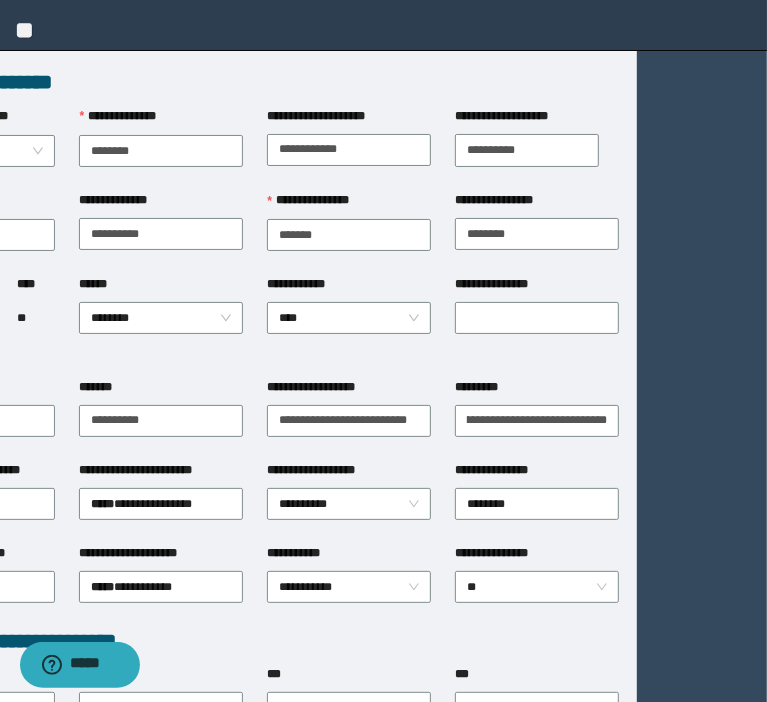 scroll, scrollTop: 0, scrollLeft: 0, axis: both 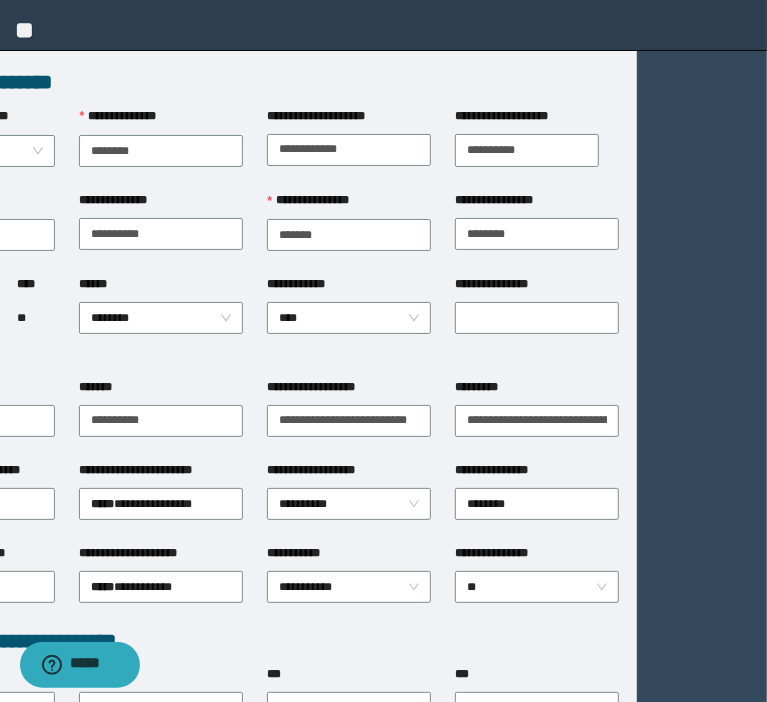 click on "**********" at bounding box center [537, 419] 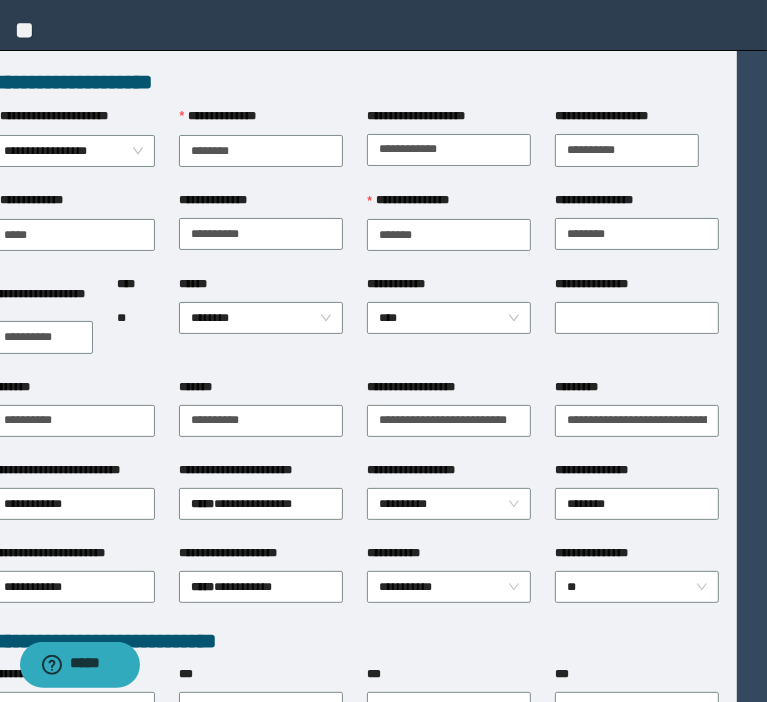 scroll, scrollTop: 0, scrollLeft: 0, axis: both 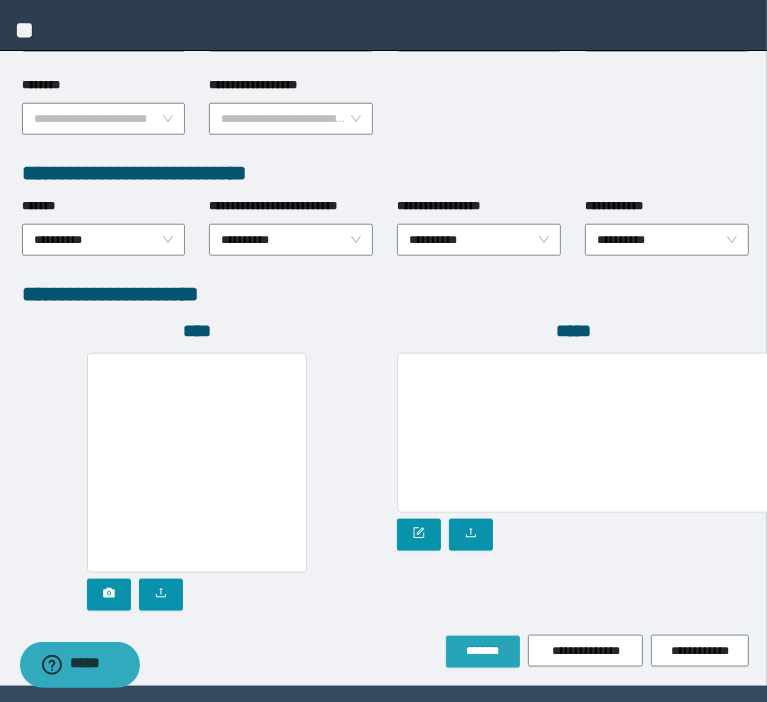 click on "*******" at bounding box center [483, 651] 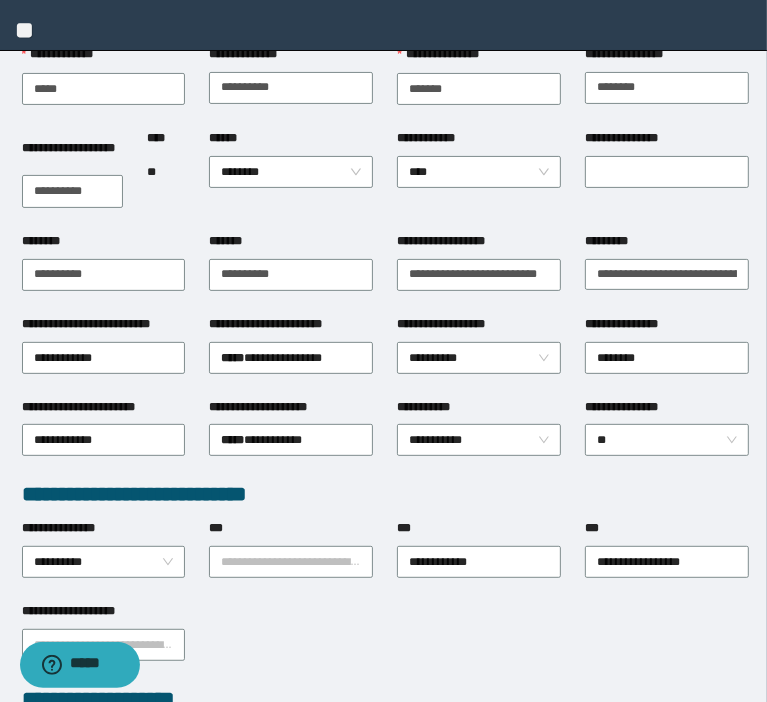 scroll, scrollTop: 0, scrollLeft: 0, axis: both 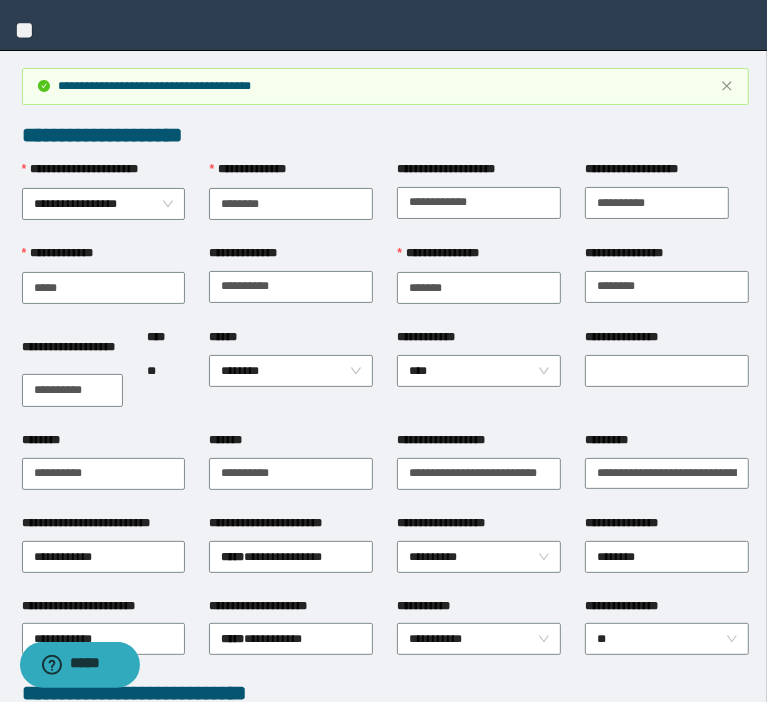 click on "**********" at bounding box center (0, 0) 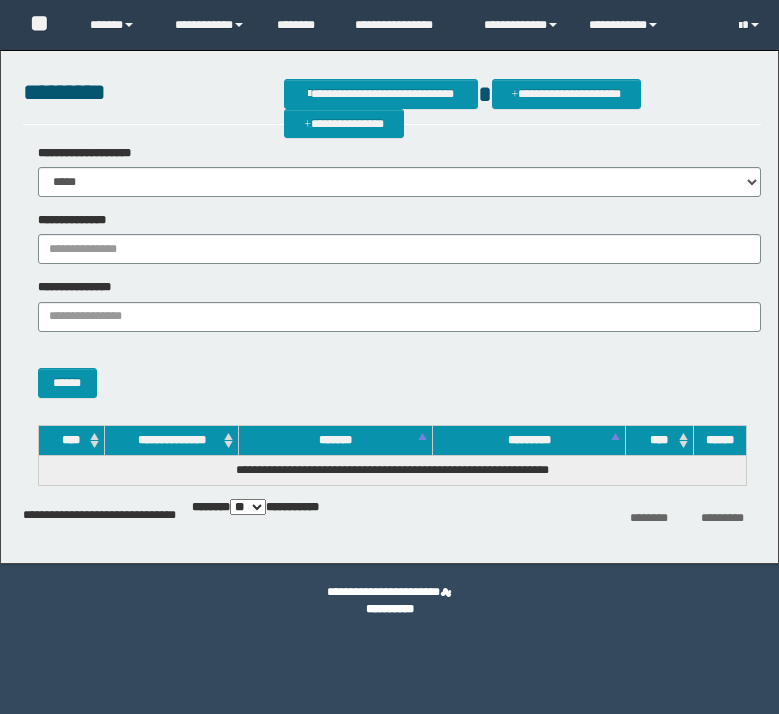 scroll, scrollTop: 0, scrollLeft: 0, axis: both 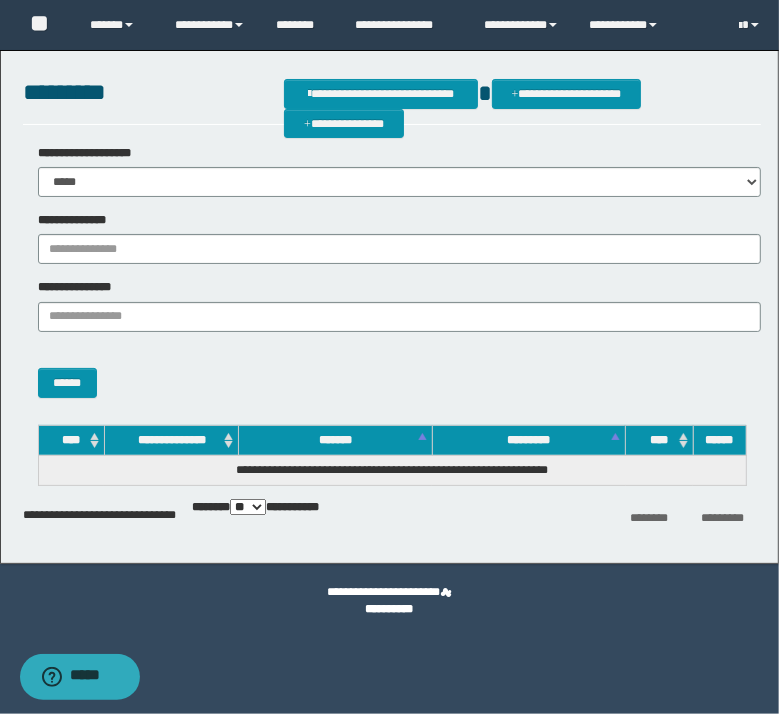click on "**********" at bounding box center [392, 271] 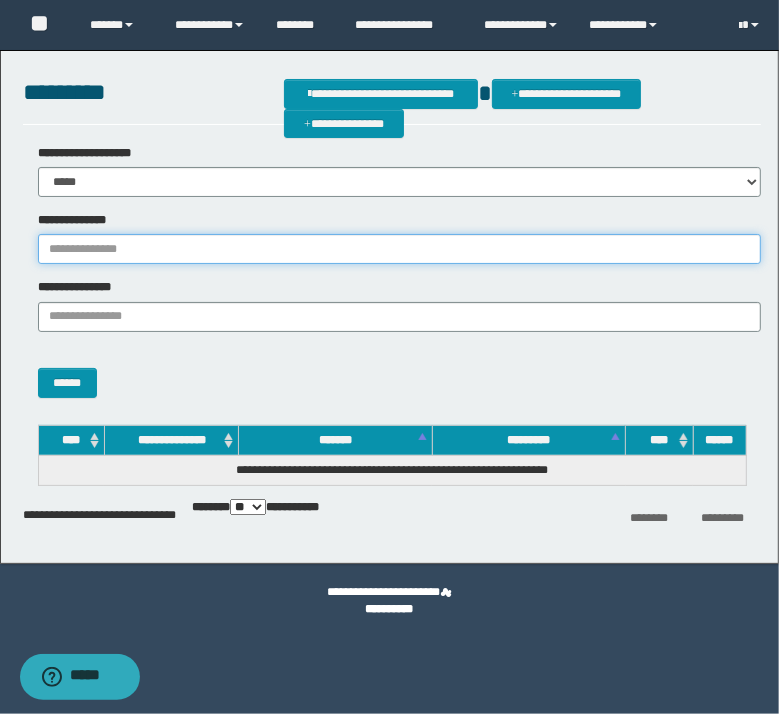 click on "**********" at bounding box center (399, 249) 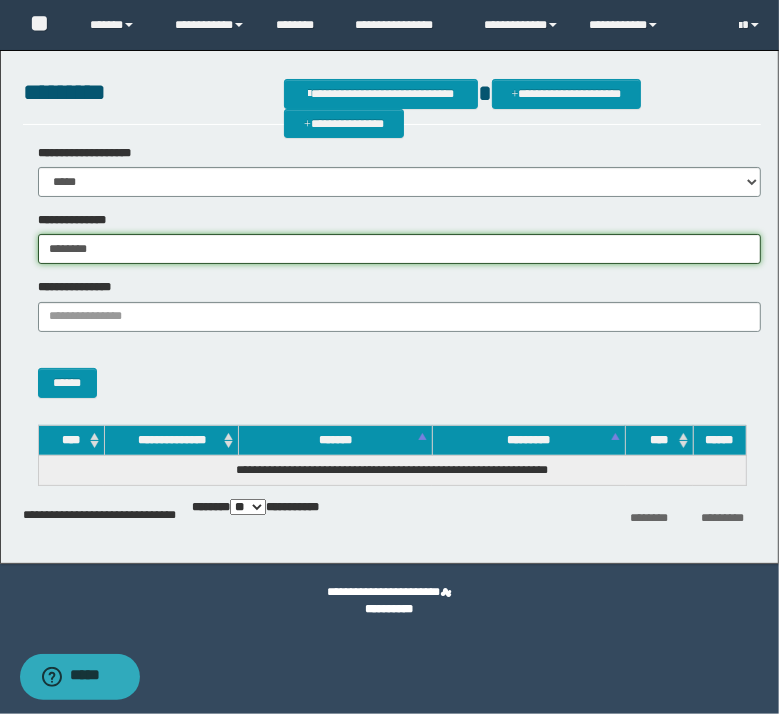 type on "********" 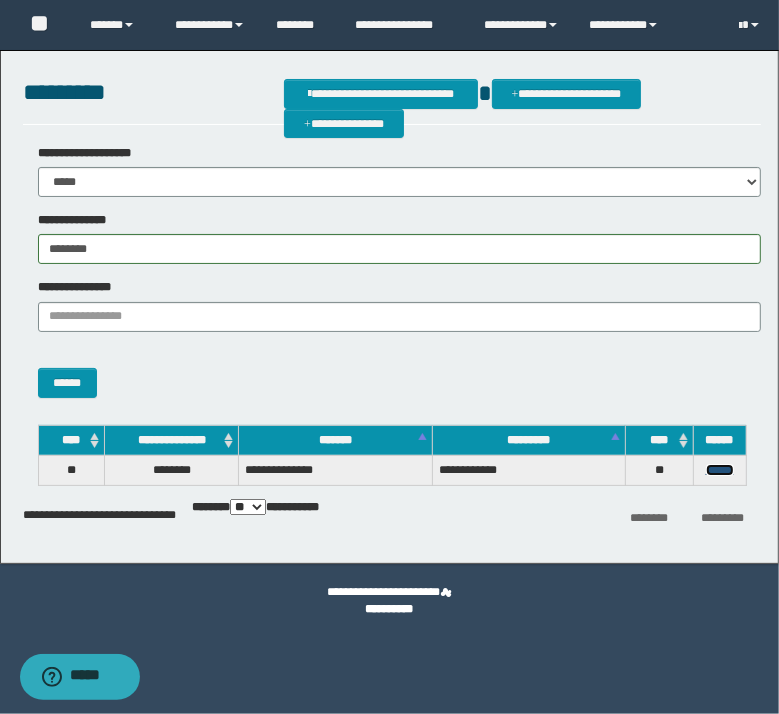 click on "******" at bounding box center (720, 470) 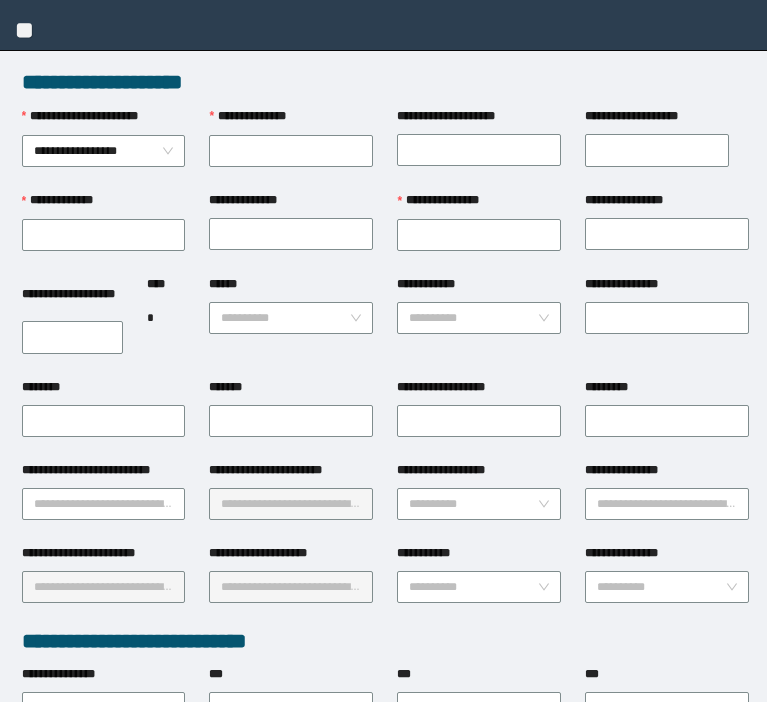 scroll, scrollTop: 0, scrollLeft: 0, axis: both 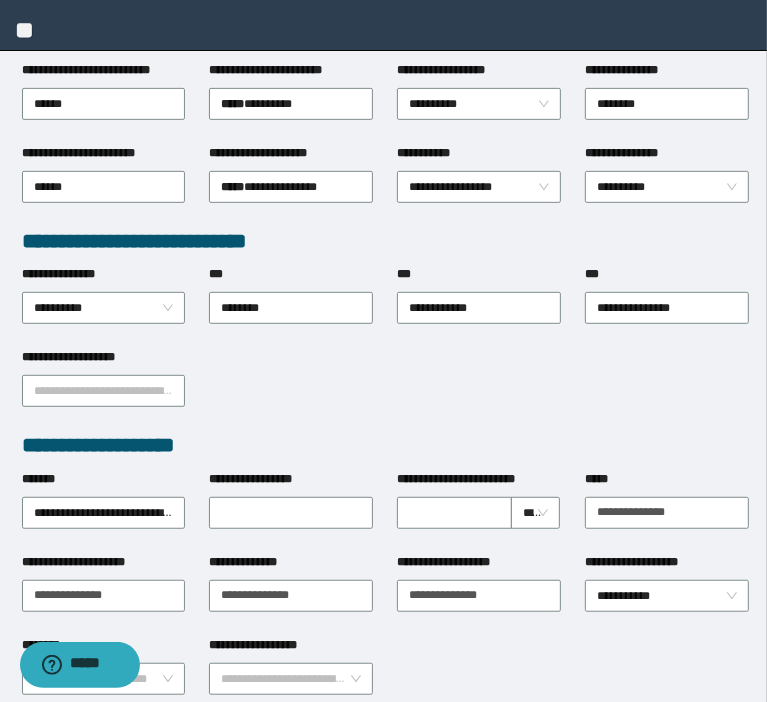 click on "**********" at bounding box center [0, 0] 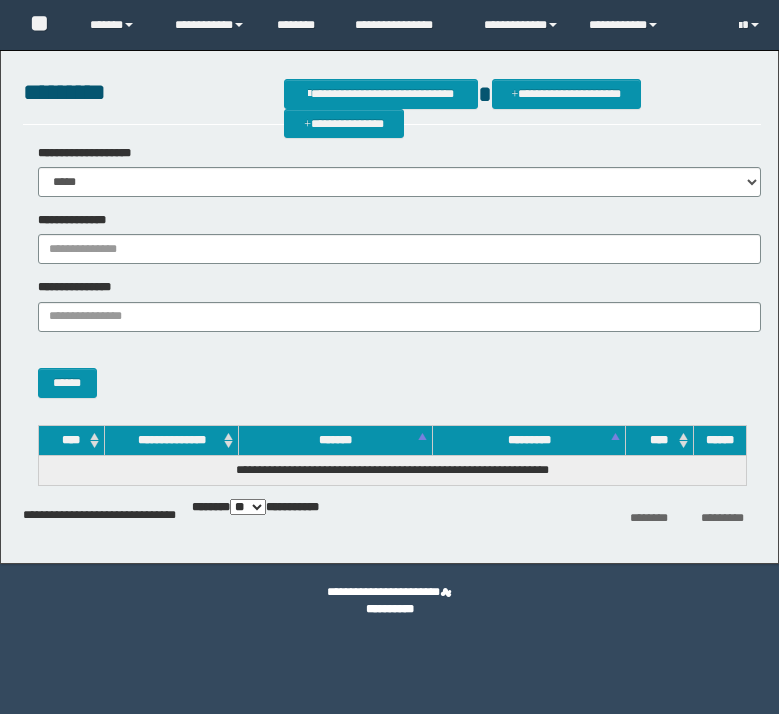 scroll, scrollTop: 0, scrollLeft: 0, axis: both 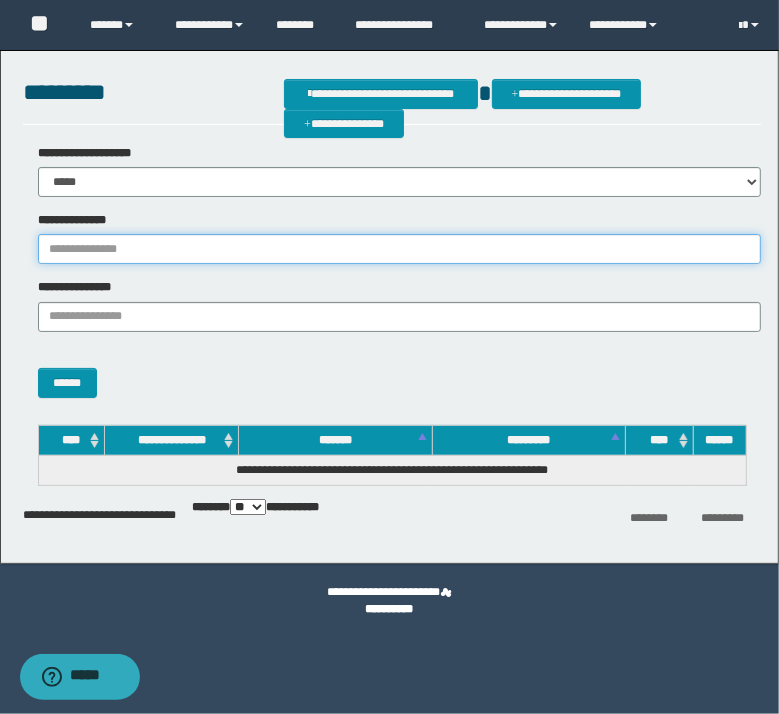 click on "**********" at bounding box center [399, 249] 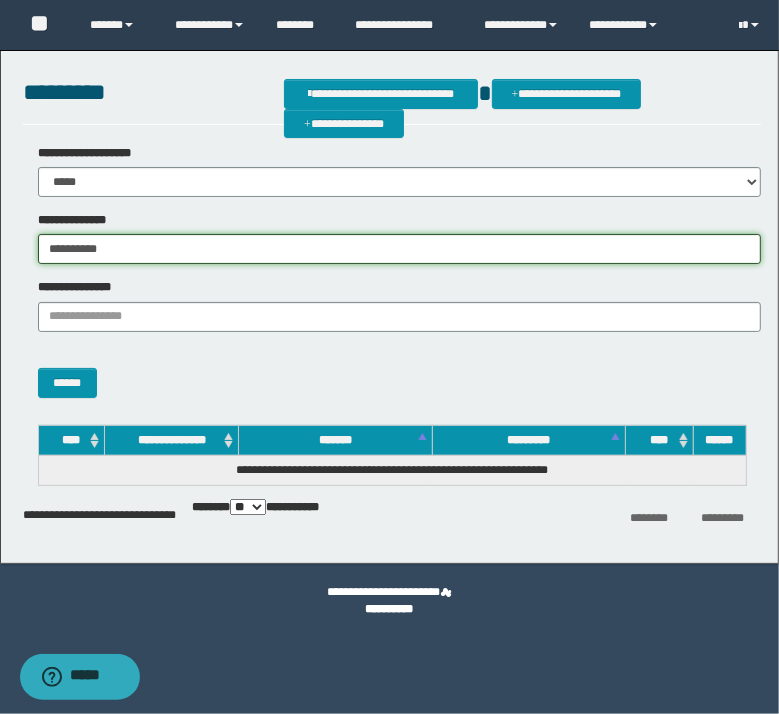 type on "**********" 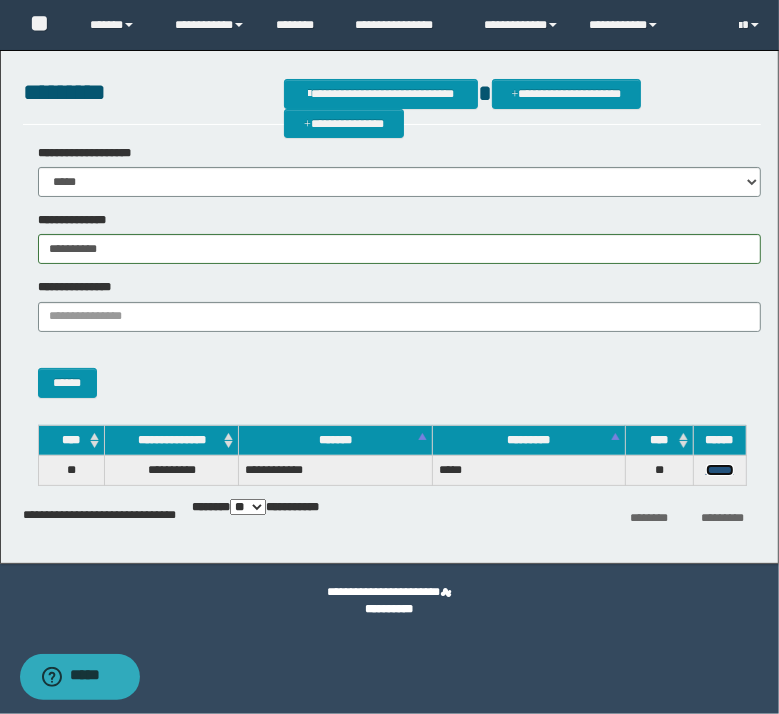 click on "******" at bounding box center [720, 470] 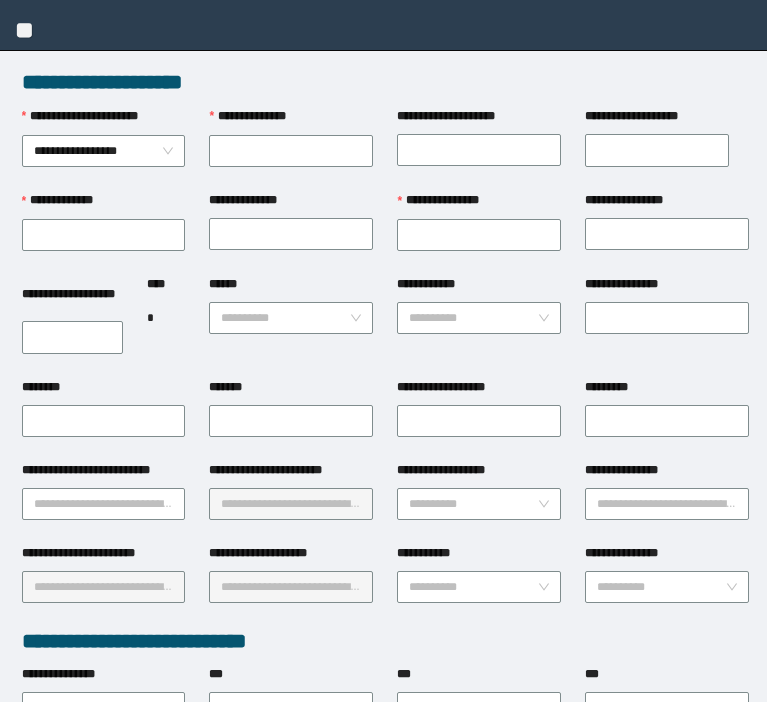 scroll, scrollTop: 0, scrollLeft: 0, axis: both 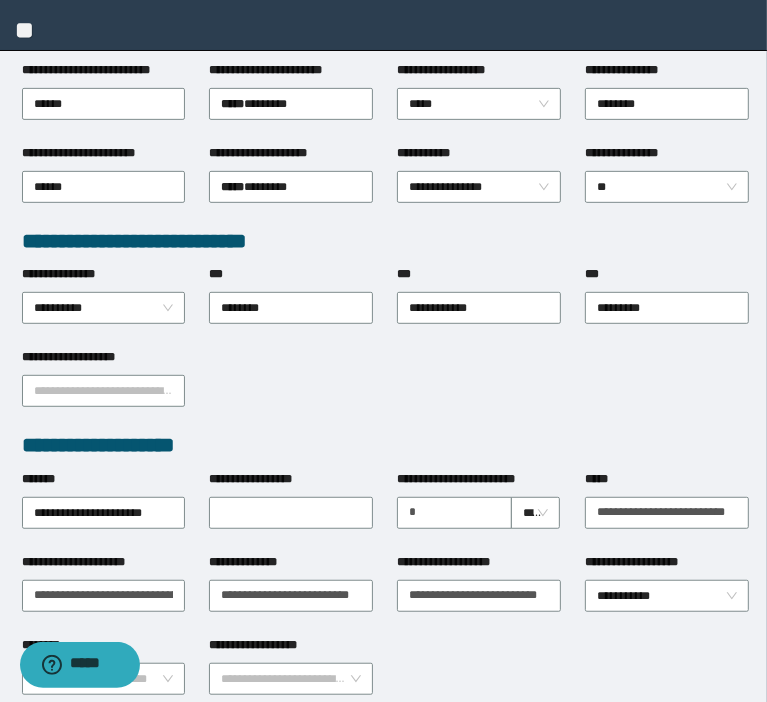 click on "**********" at bounding box center (386, 389) 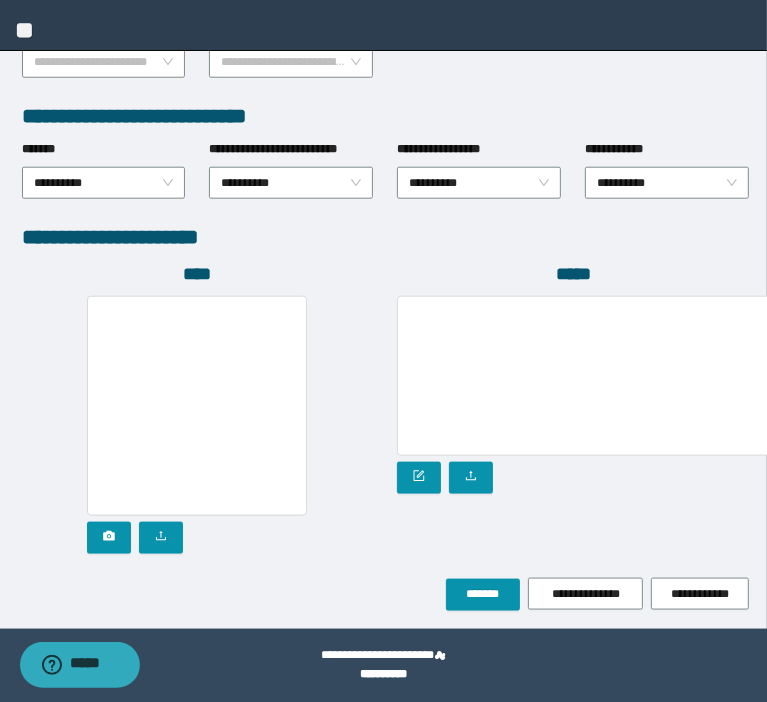 scroll, scrollTop: 1018, scrollLeft: 0, axis: vertical 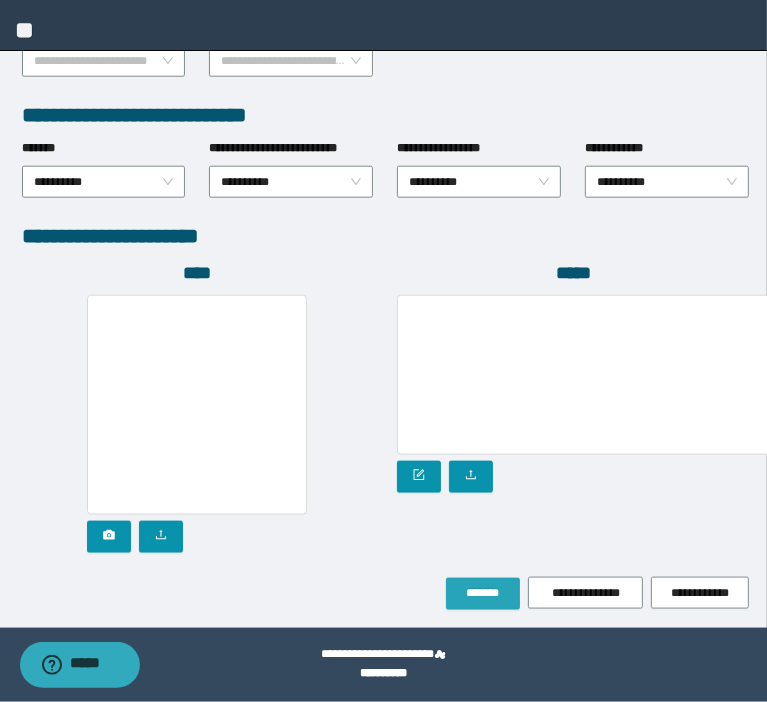 click on "*******" at bounding box center (483, 593) 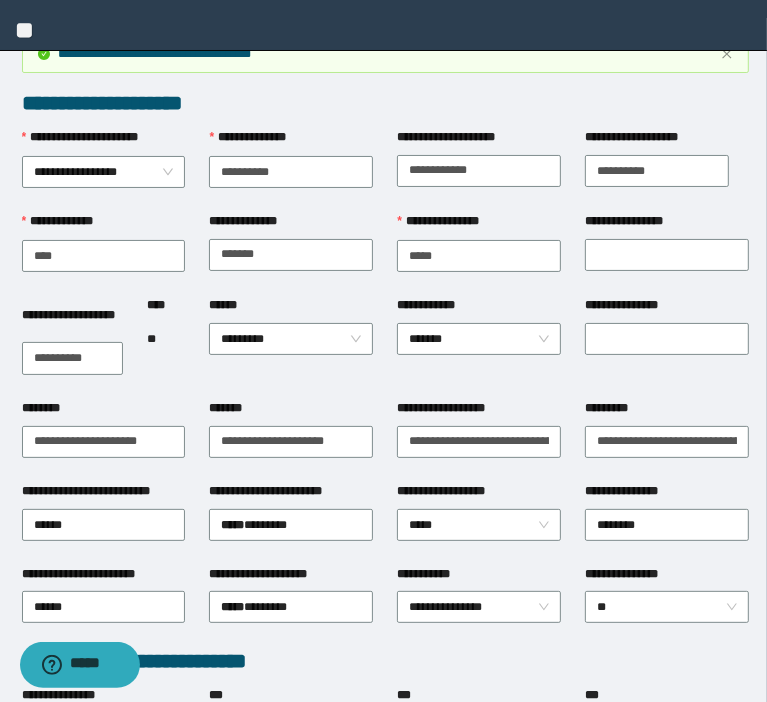 scroll, scrollTop: 0, scrollLeft: 0, axis: both 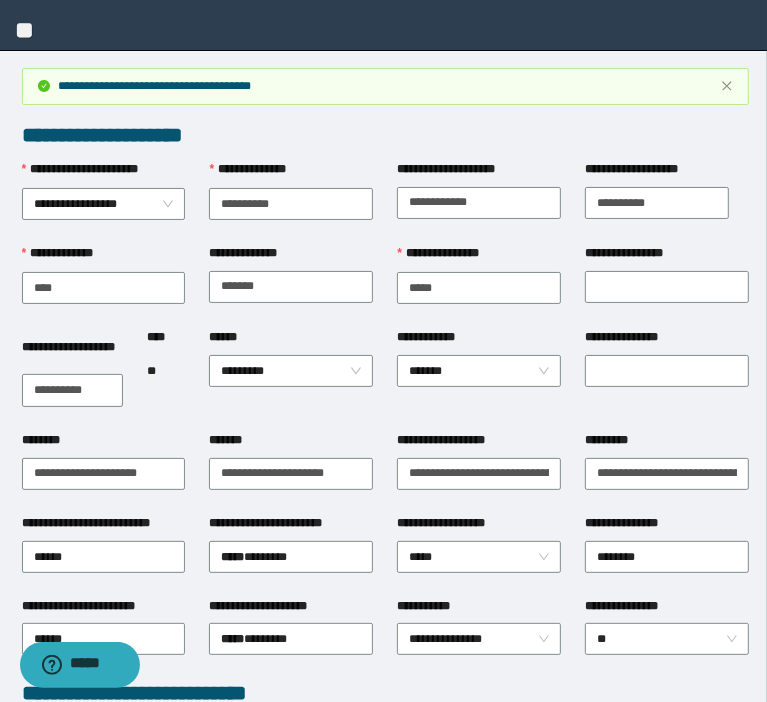 click on "**********" at bounding box center (0, 0) 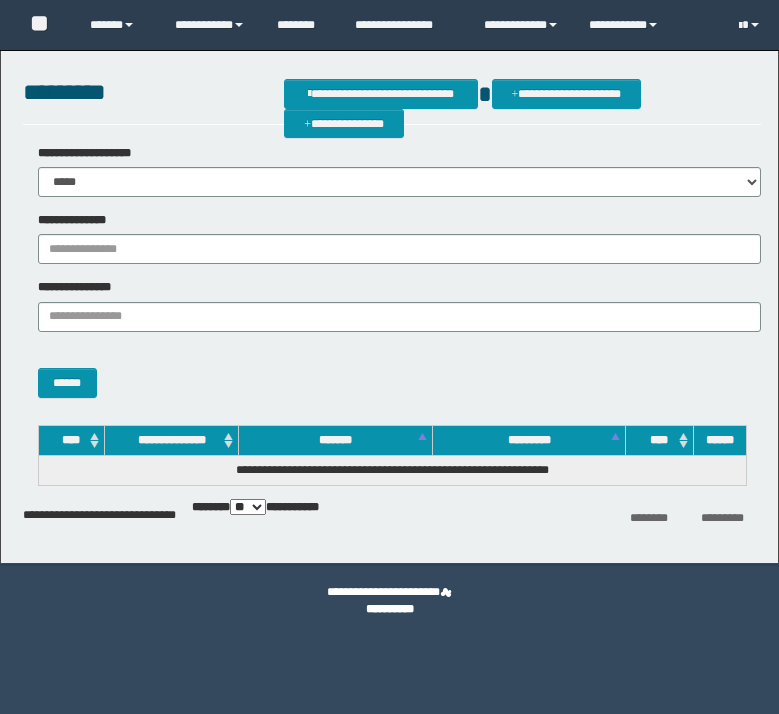 scroll, scrollTop: 0, scrollLeft: 0, axis: both 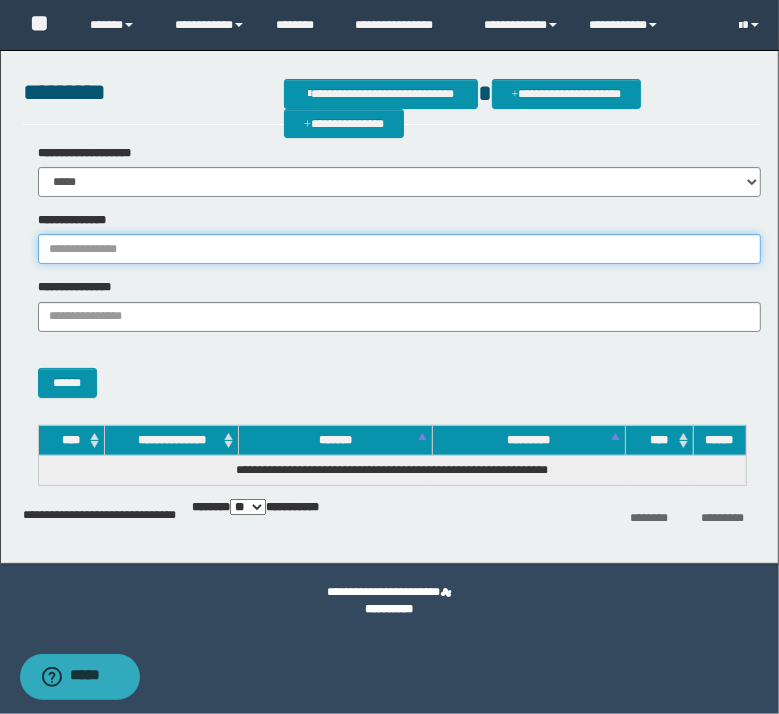 click on "**********" at bounding box center (399, 249) 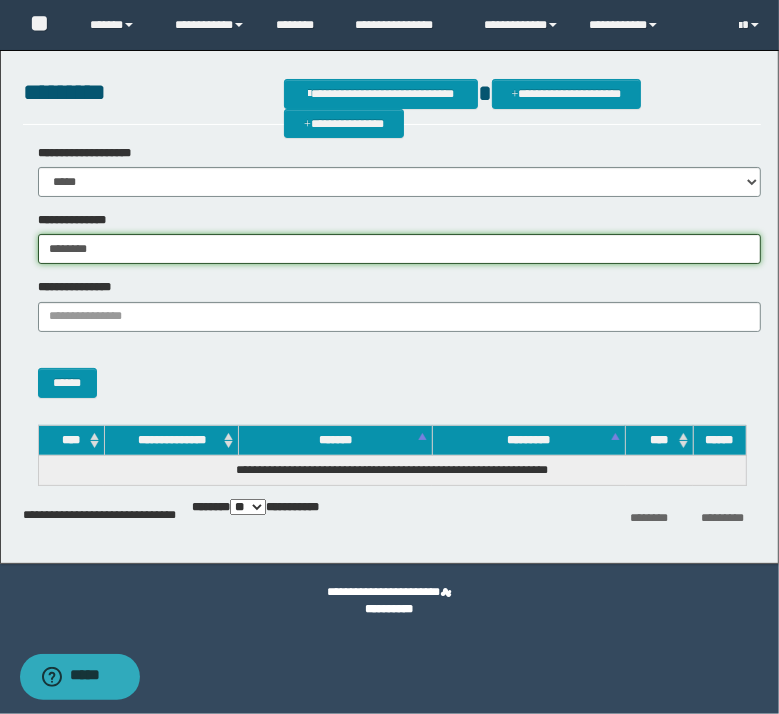 type on "********" 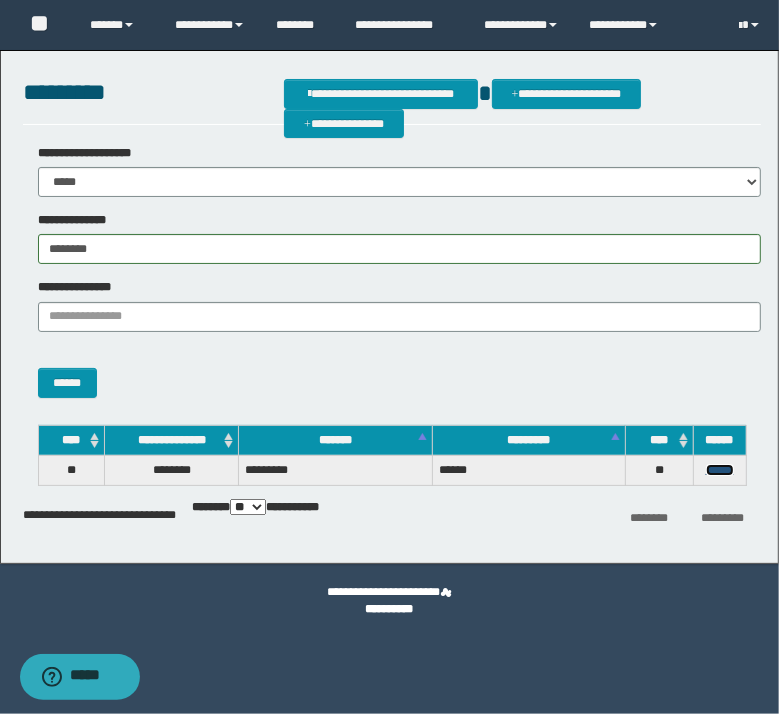 click on "******" at bounding box center [720, 470] 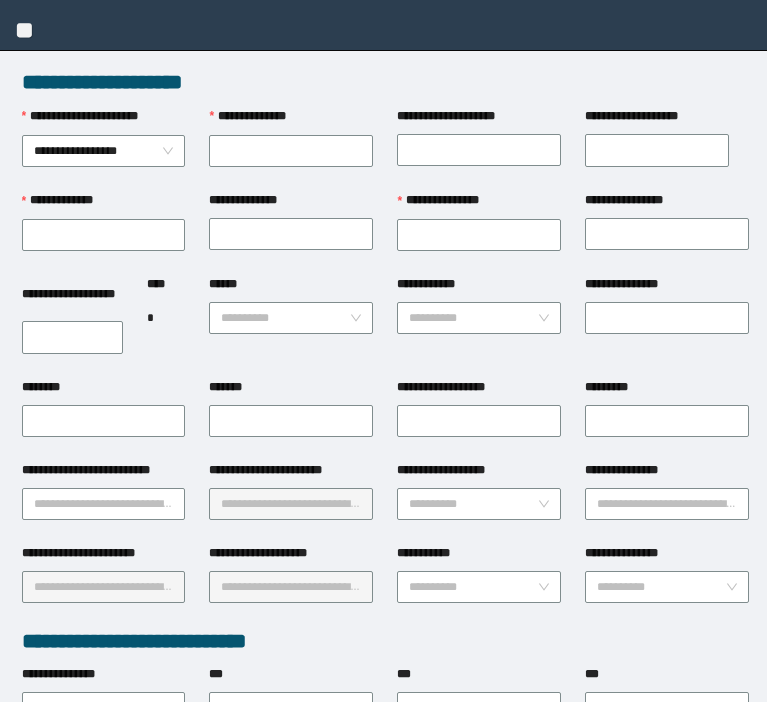 scroll, scrollTop: 0, scrollLeft: 0, axis: both 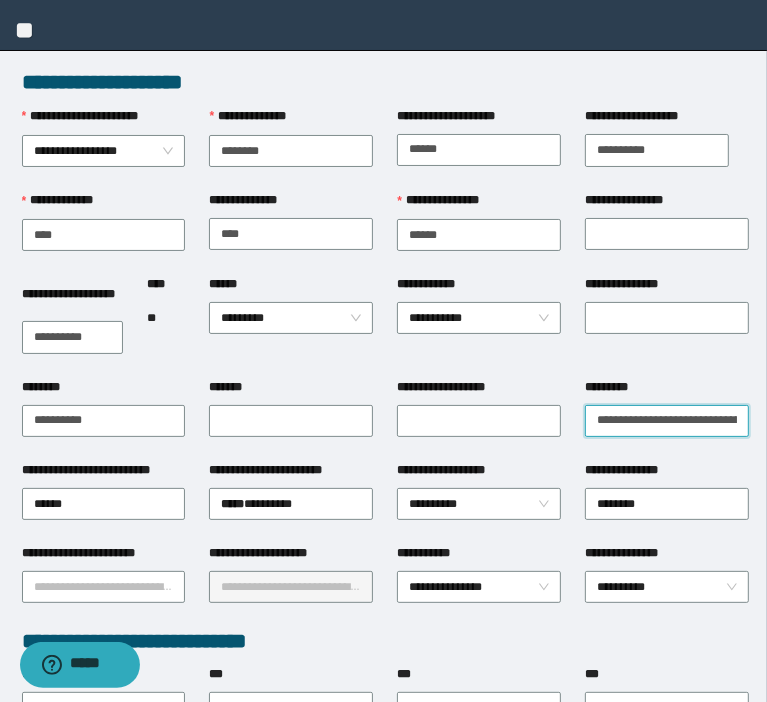 click on "*********" at bounding box center [667, 421] 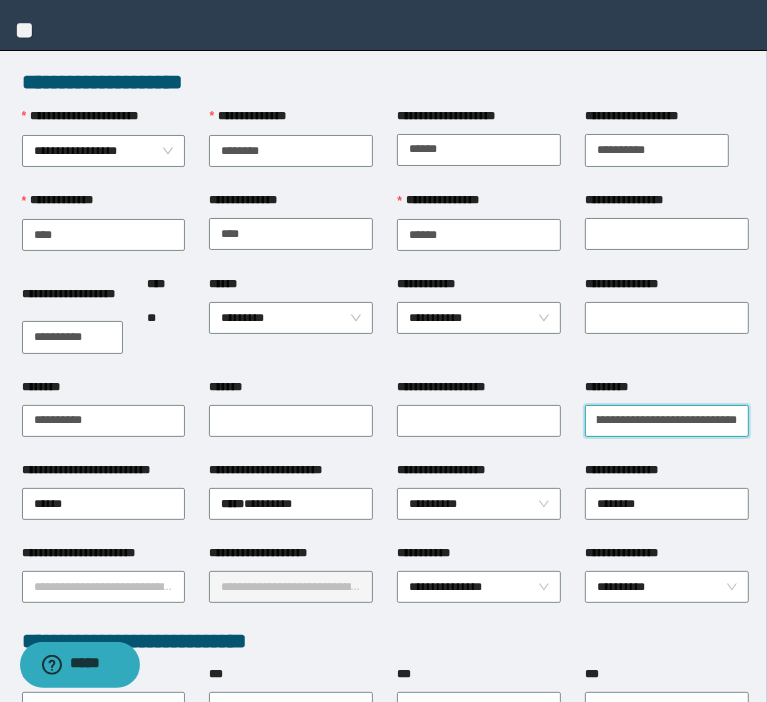 scroll, scrollTop: 0, scrollLeft: 48, axis: horizontal 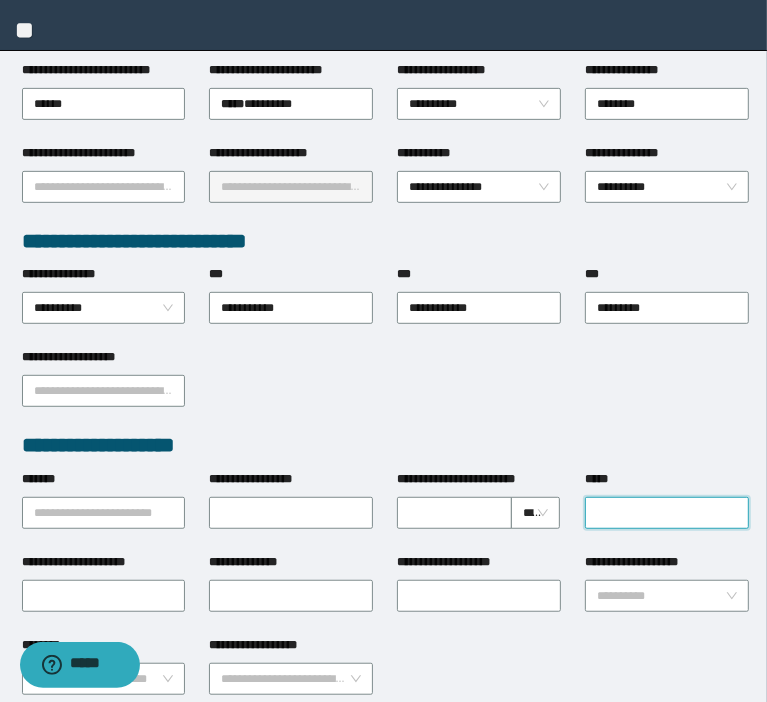 click on "*****" at bounding box center (667, 513) 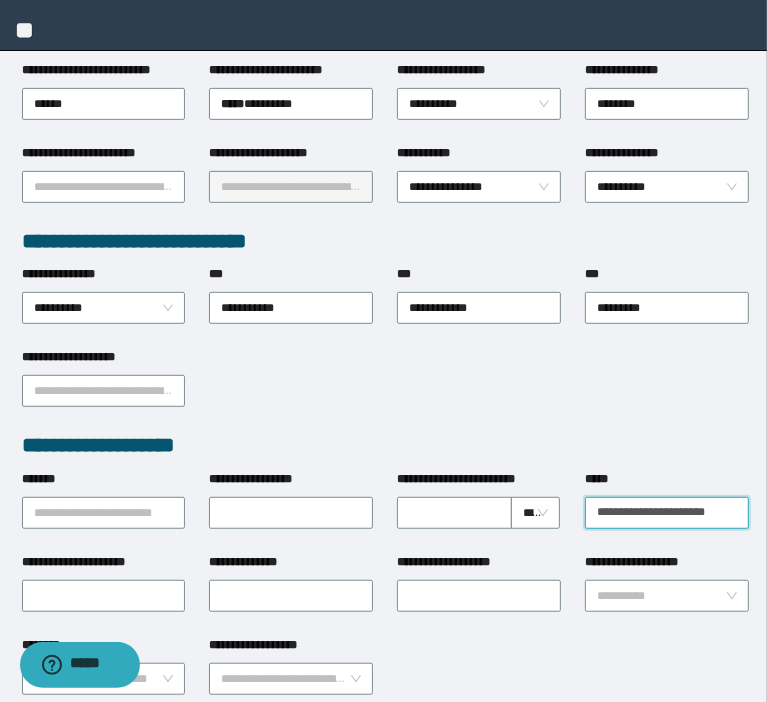 scroll, scrollTop: 0, scrollLeft: 16, axis: horizontal 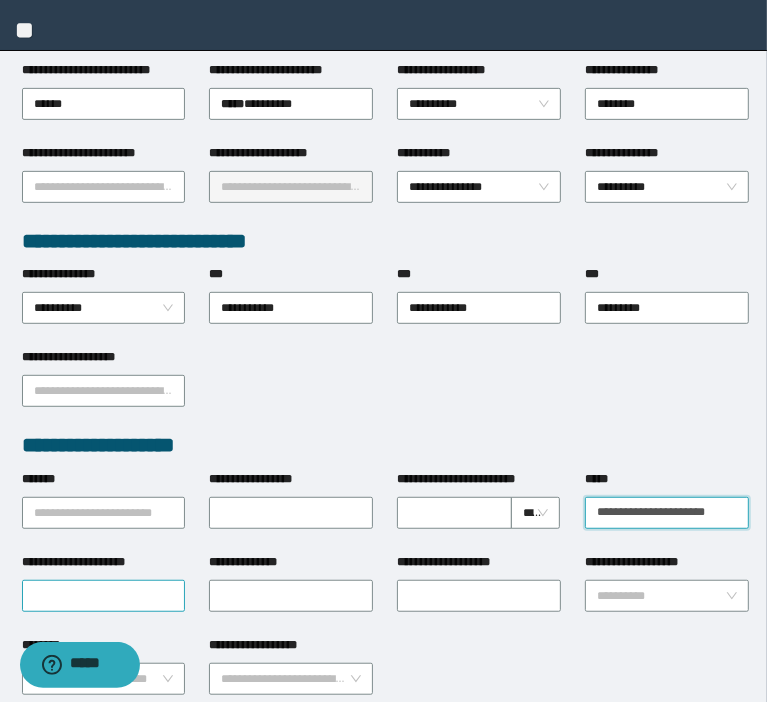 type on "**********" 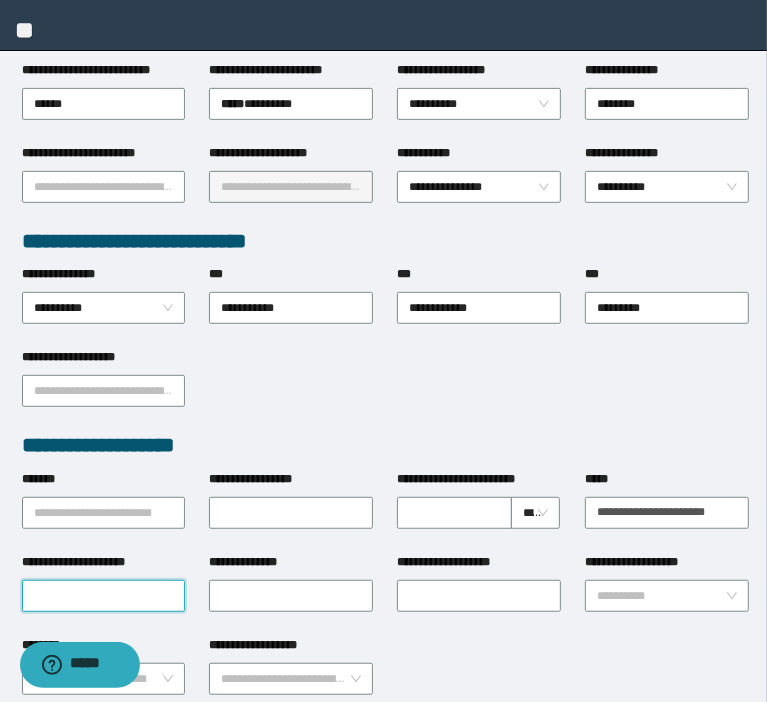 click on "**********" at bounding box center (104, 596) 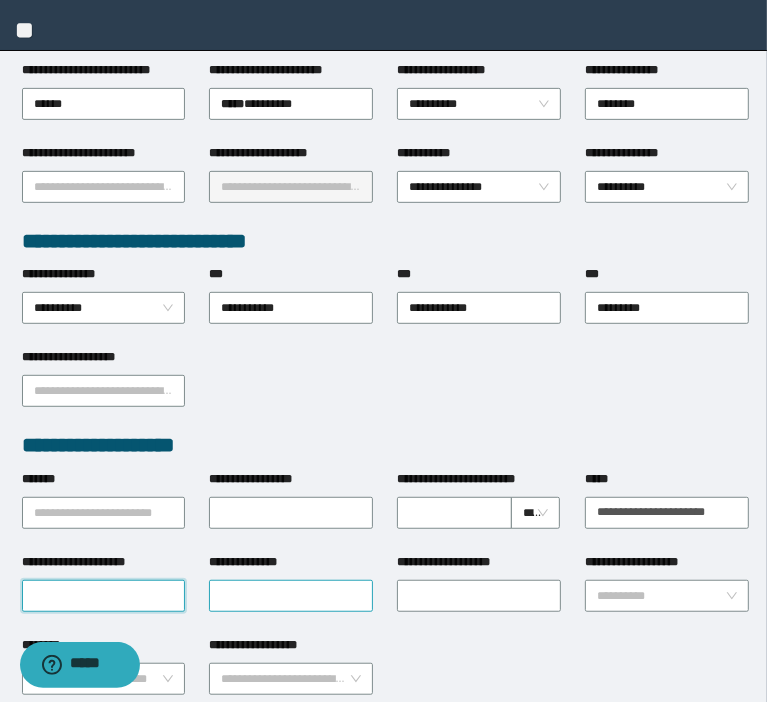 paste on "**********" 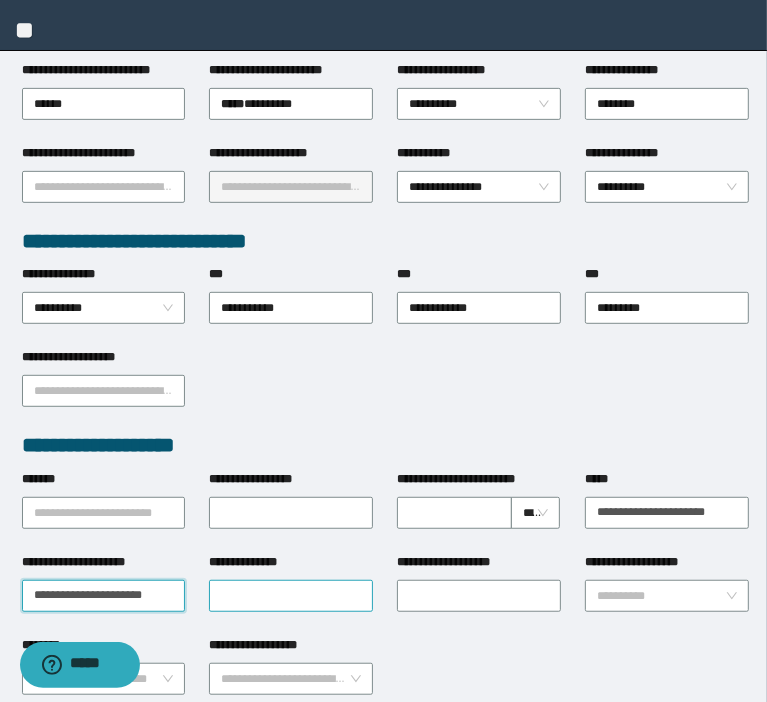 scroll, scrollTop: 0, scrollLeft: 16, axis: horizontal 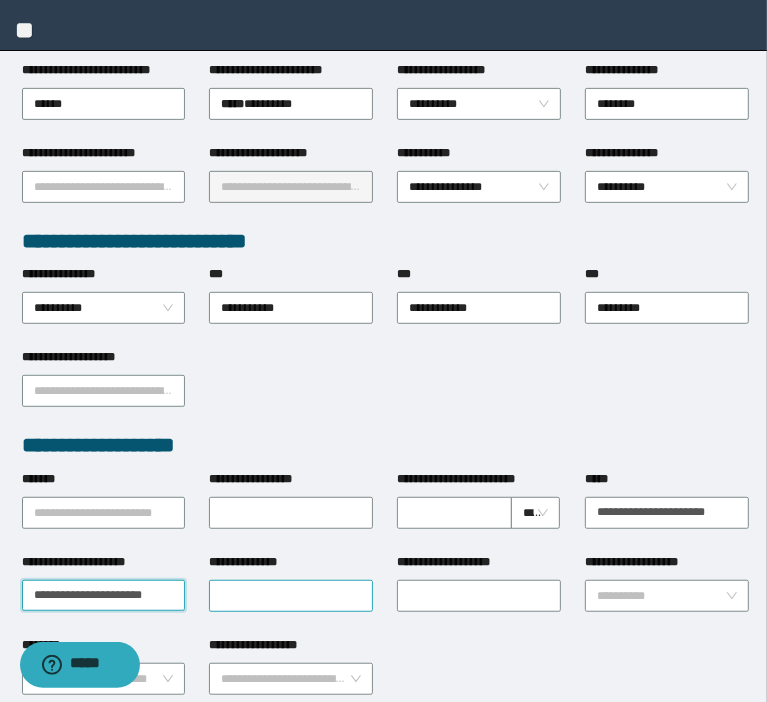 type on "**********" 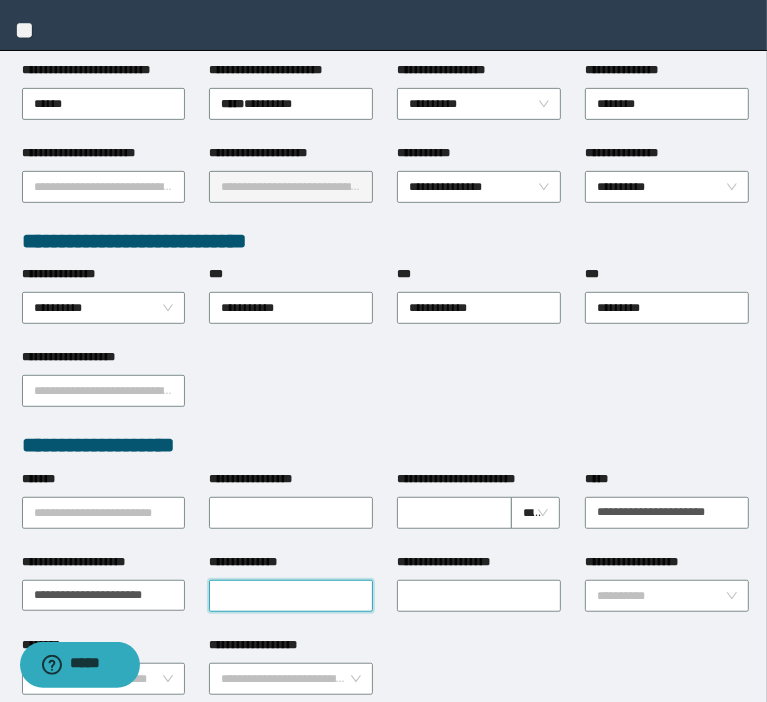 click on "**********" at bounding box center [291, 596] 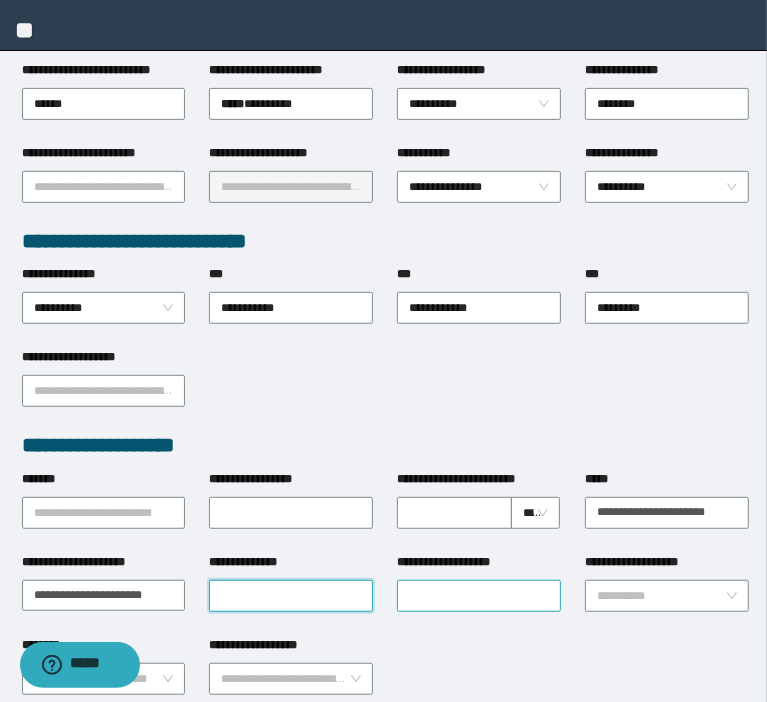 paste on "**********" 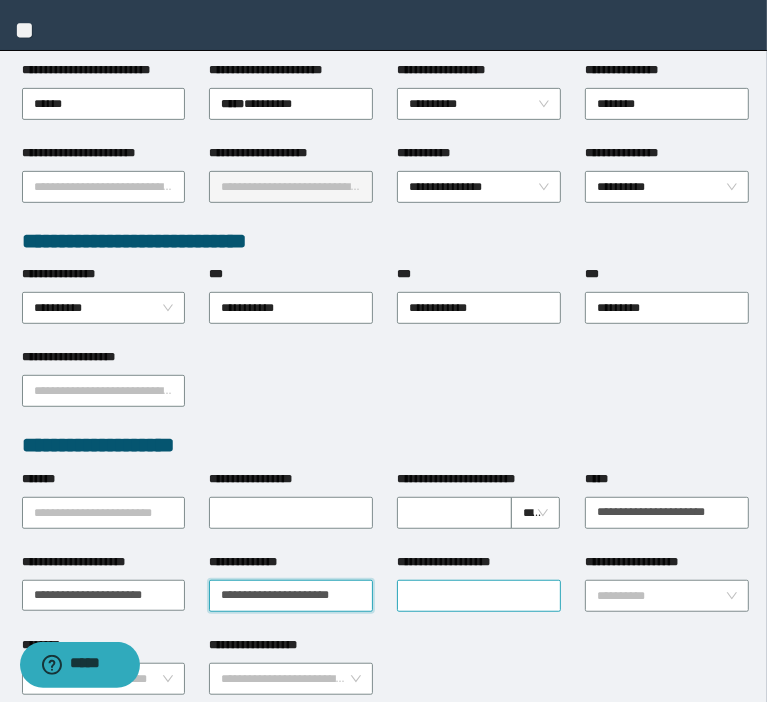 scroll, scrollTop: 0, scrollLeft: 16, axis: horizontal 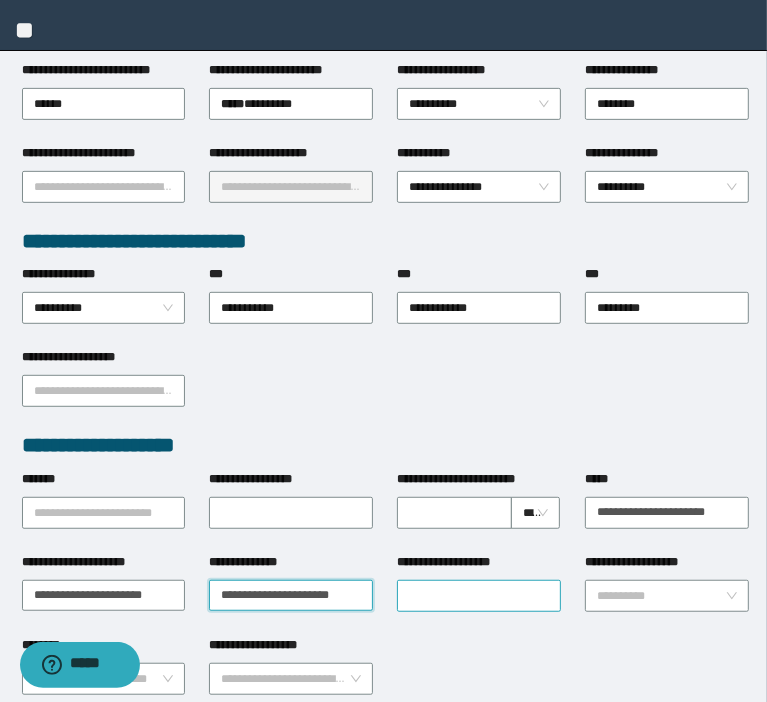 type on "**********" 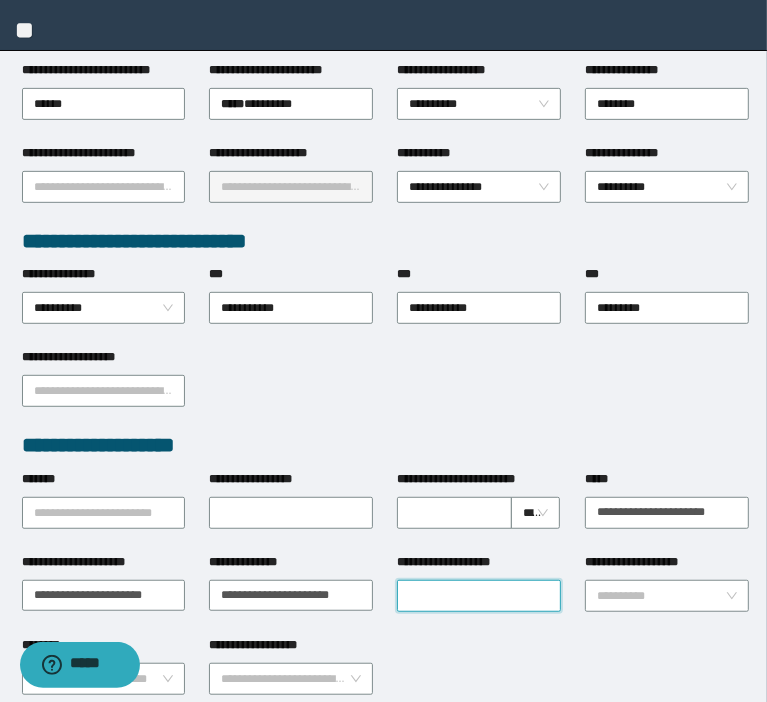 click on "**********" at bounding box center [479, 596] 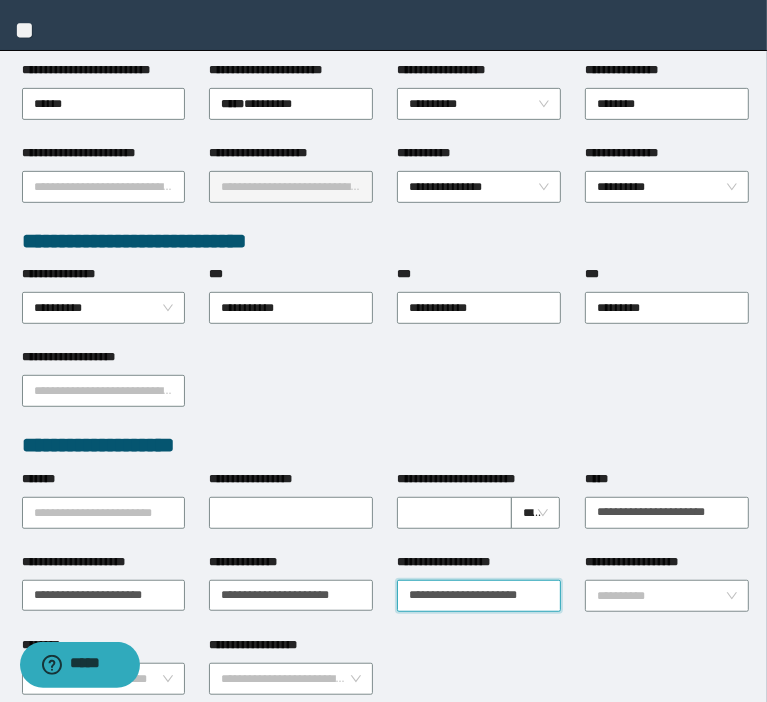 scroll, scrollTop: 0, scrollLeft: 16, axis: horizontal 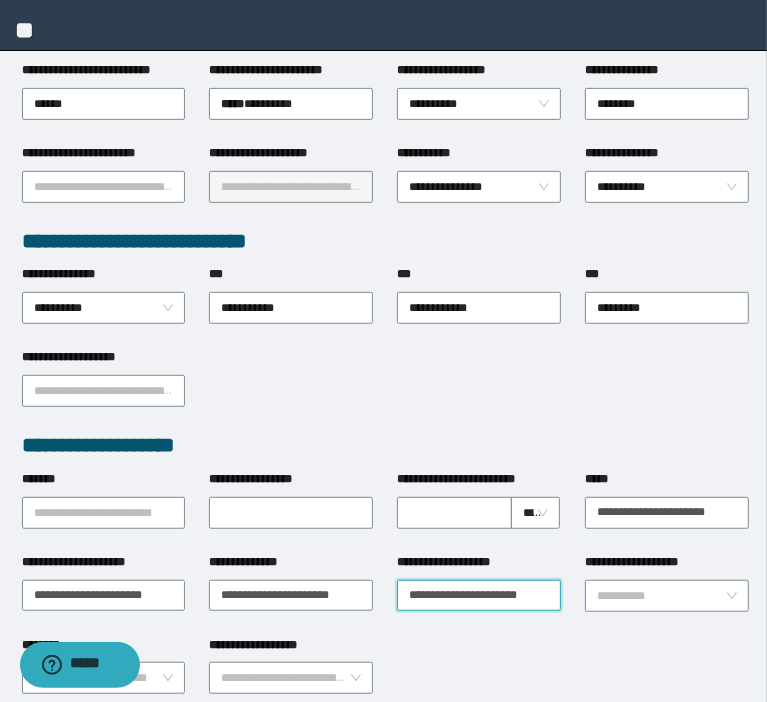 type on "**********" 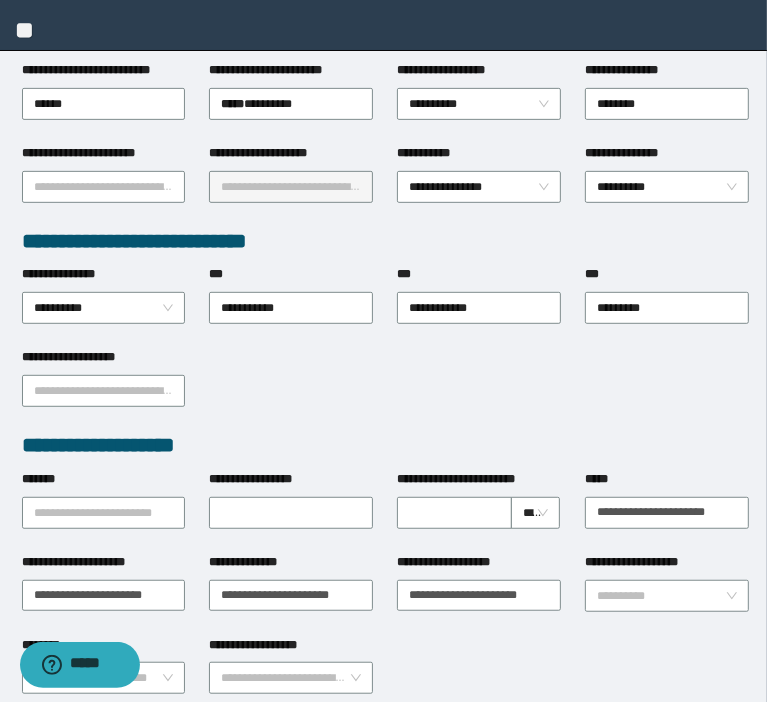 click on "**********" at bounding box center [667, 594] 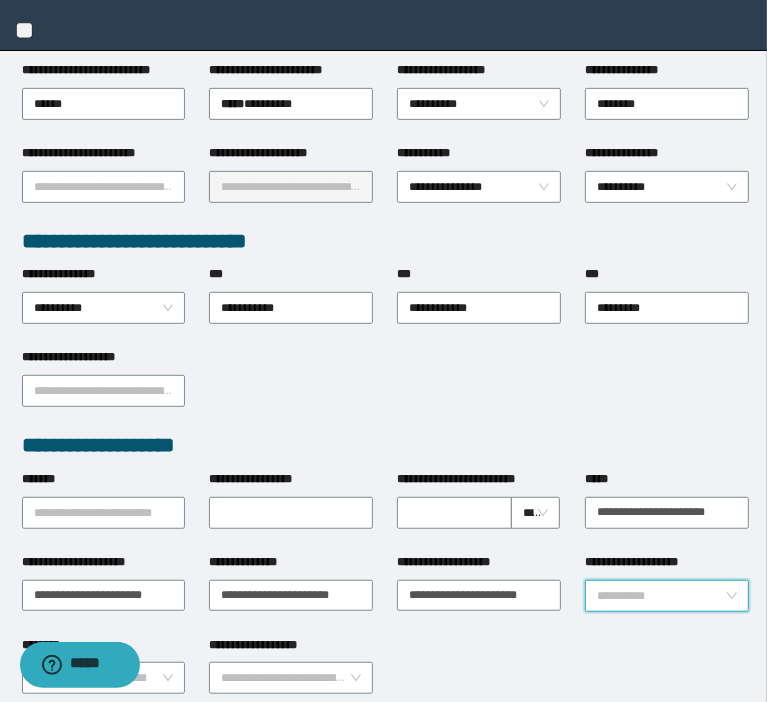 click on "**********" at bounding box center [661, 596] 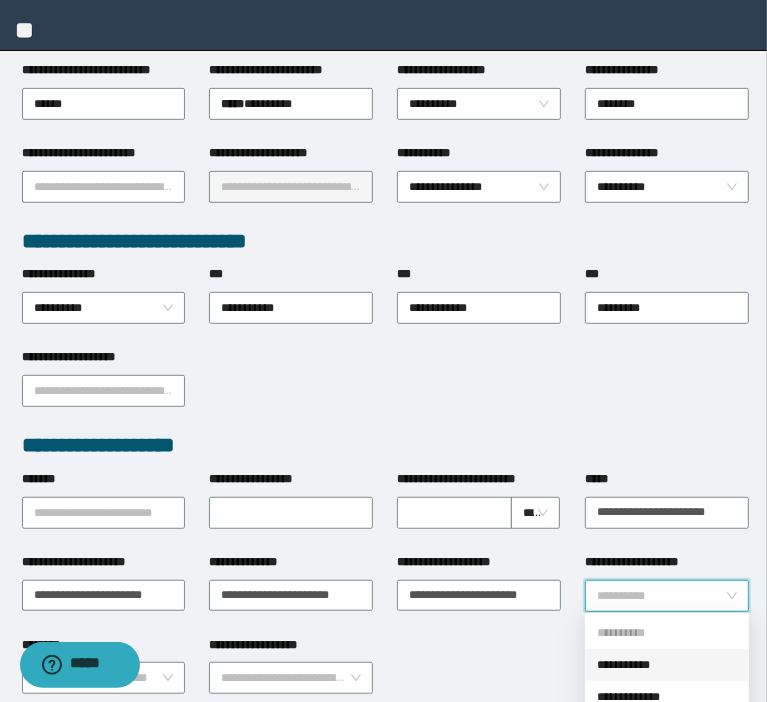 click on "**********" at bounding box center [667, 665] 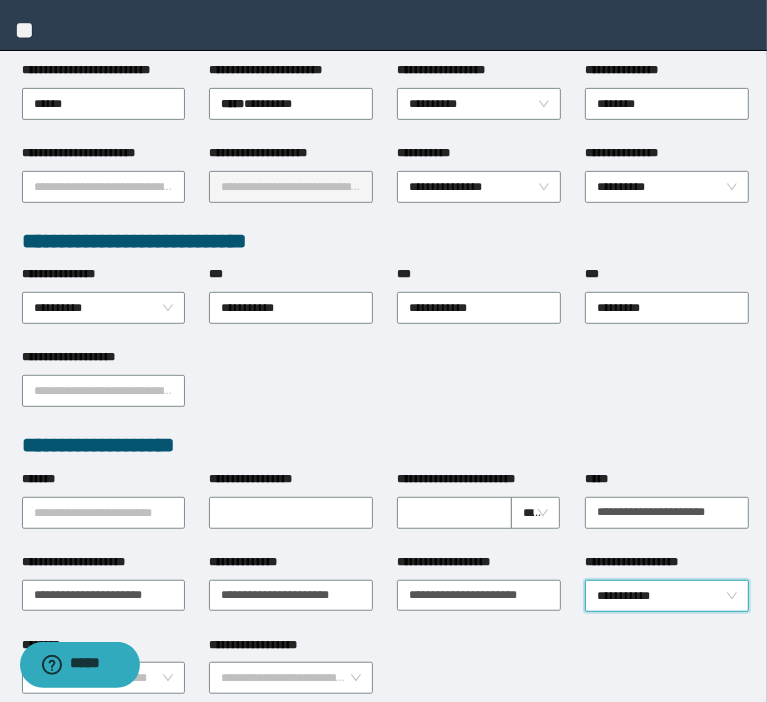 click on "**********" at bounding box center [386, 445] 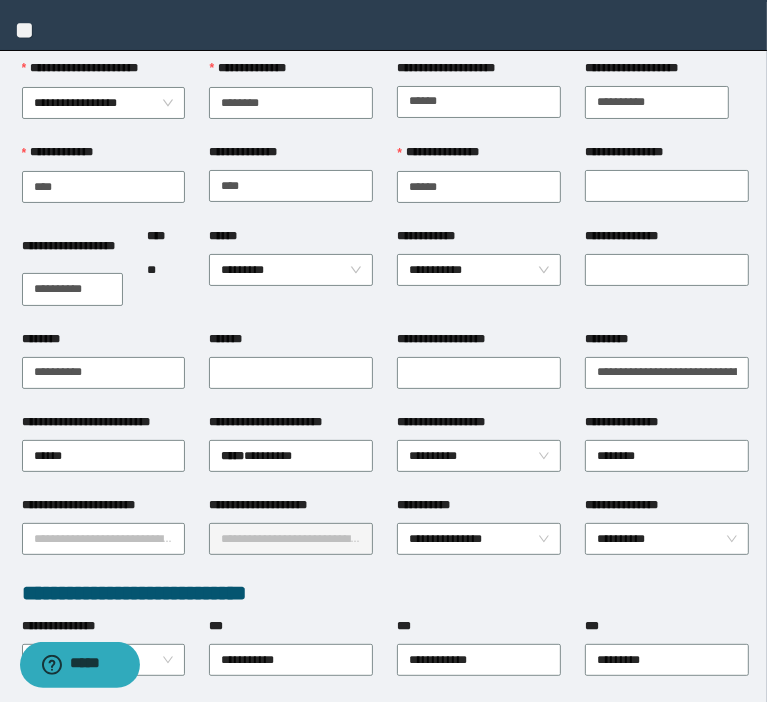 scroll, scrollTop: 0, scrollLeft: 0, axis: both 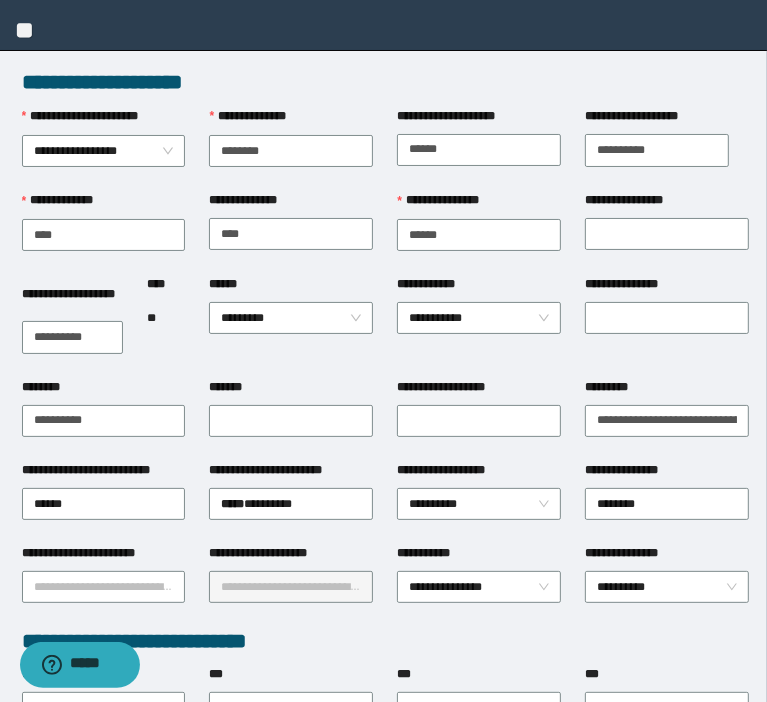 click on "****** *********" at bounding box center (291, 326) 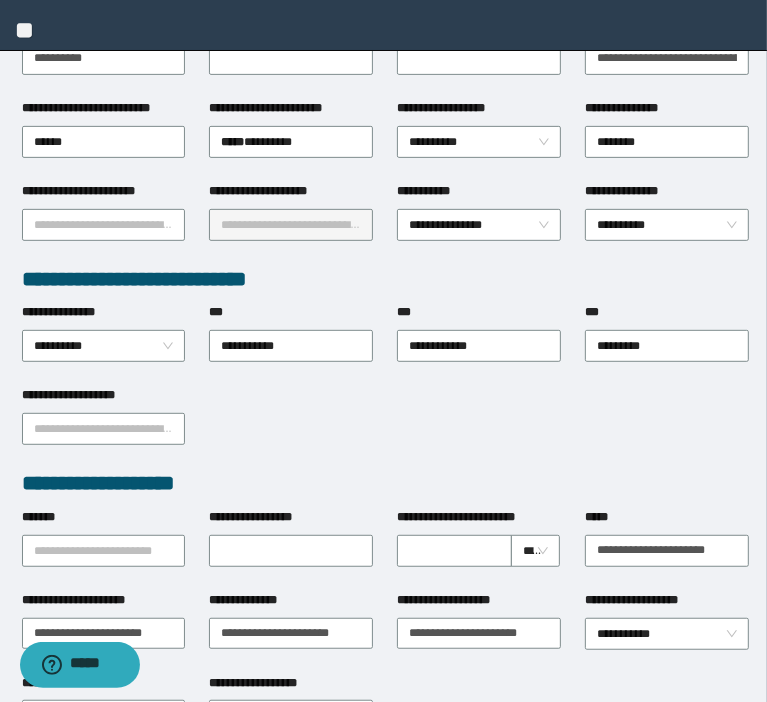 scroll, scrollTop: 400, scrollLeft: 0, axis: vertical 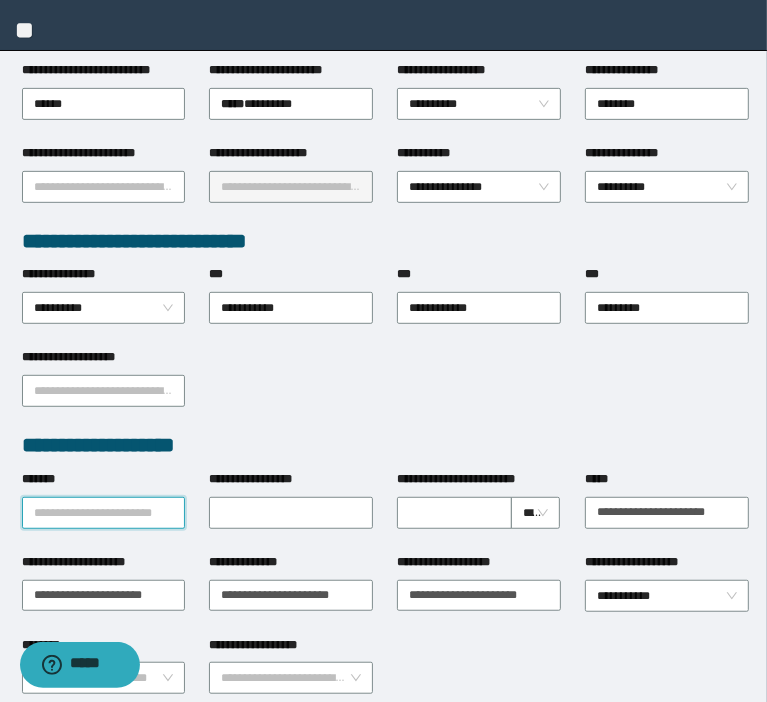 paste on "**********" 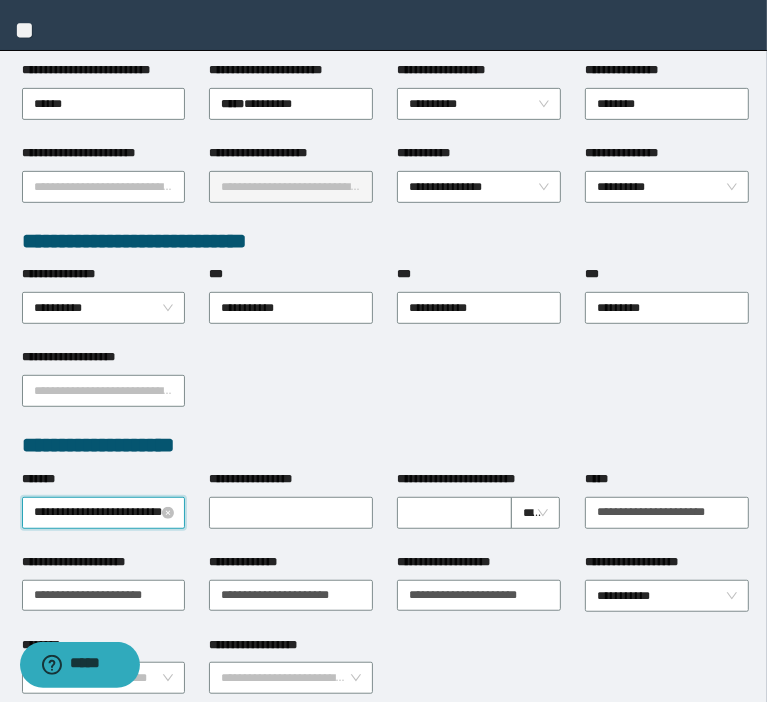 scroll, scrollTop: 0, scrollLeft: 37, axis: horizontal 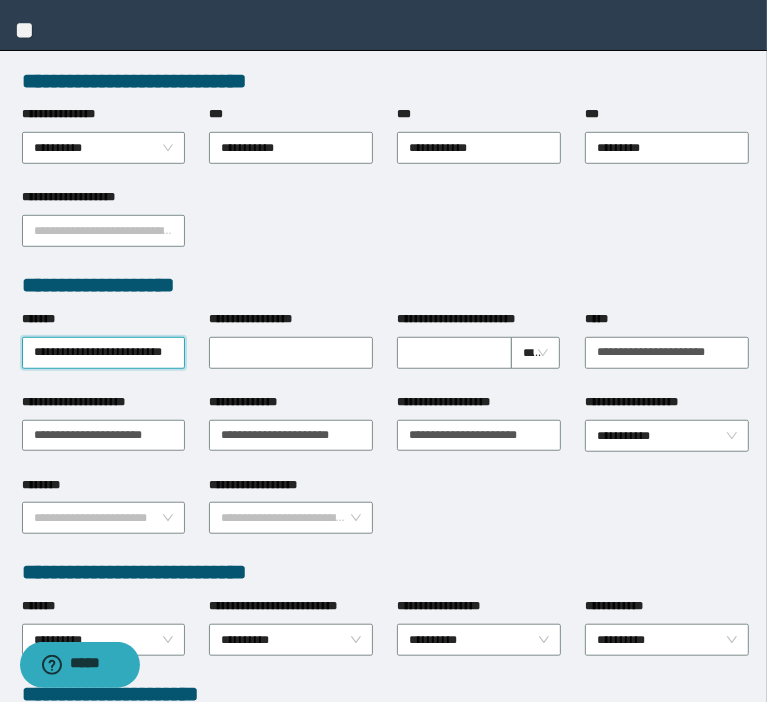 type on "**********" 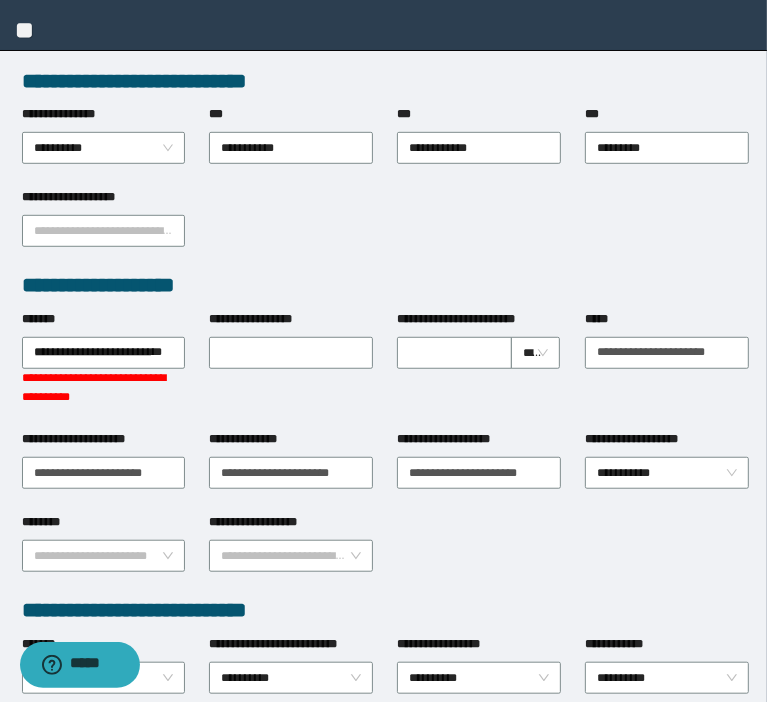scroll, scrollTop: 0, scrollLeft: 0, axis: both 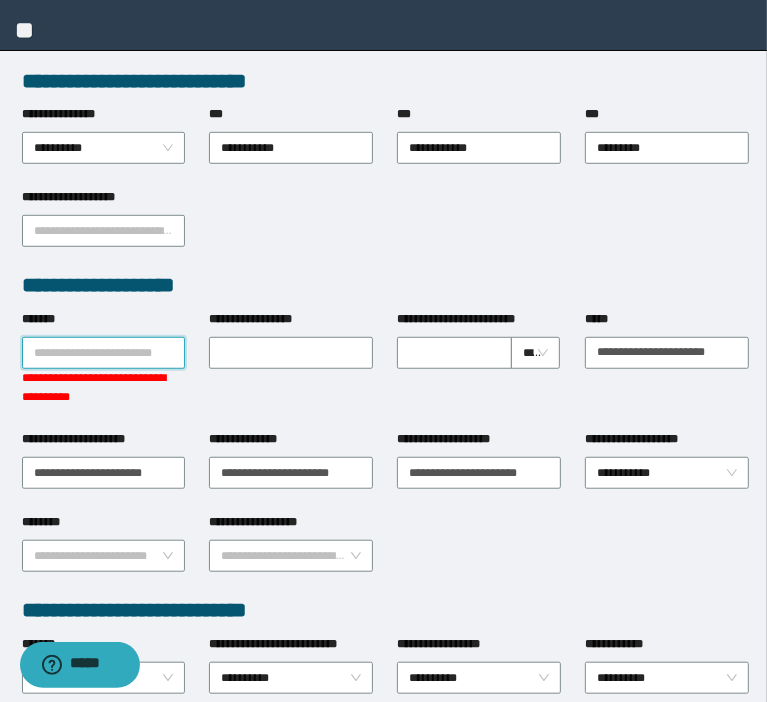 paste on "**********" 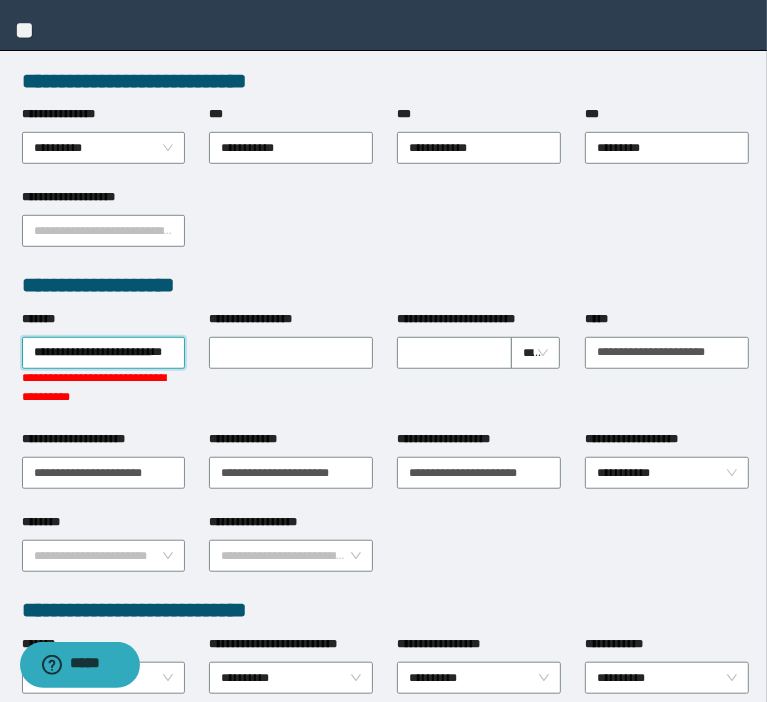 scroll, scrollTop: 0, scrollLeft: 37, axis: horizontal 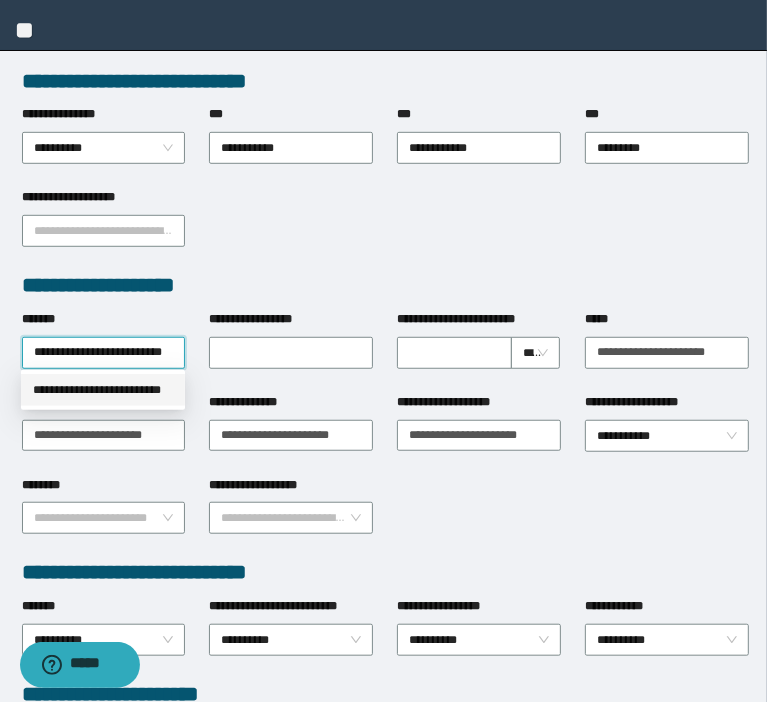 click on "**********" at bounding box center (103, 390) 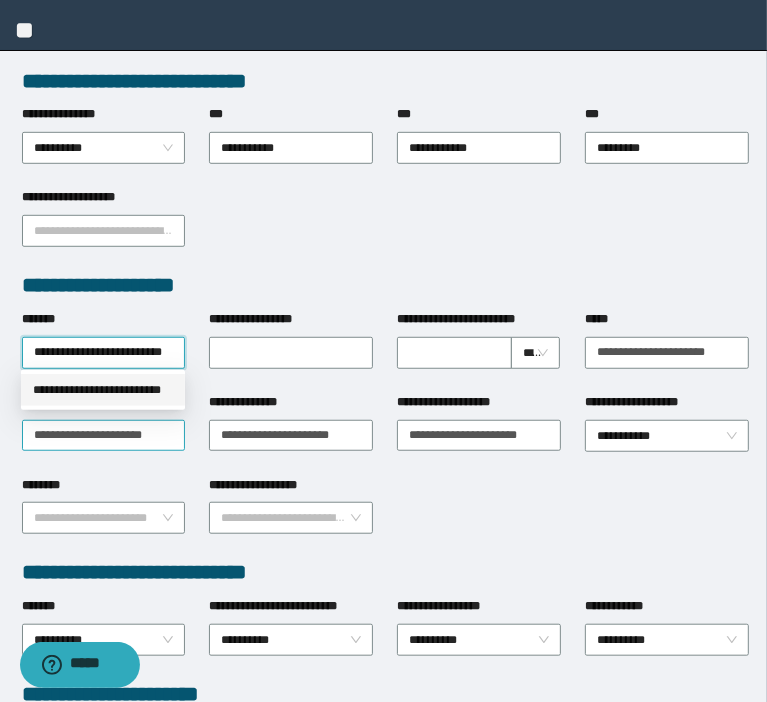 scroll, scrollTop: 0, scrollLeft: 0, axis: both 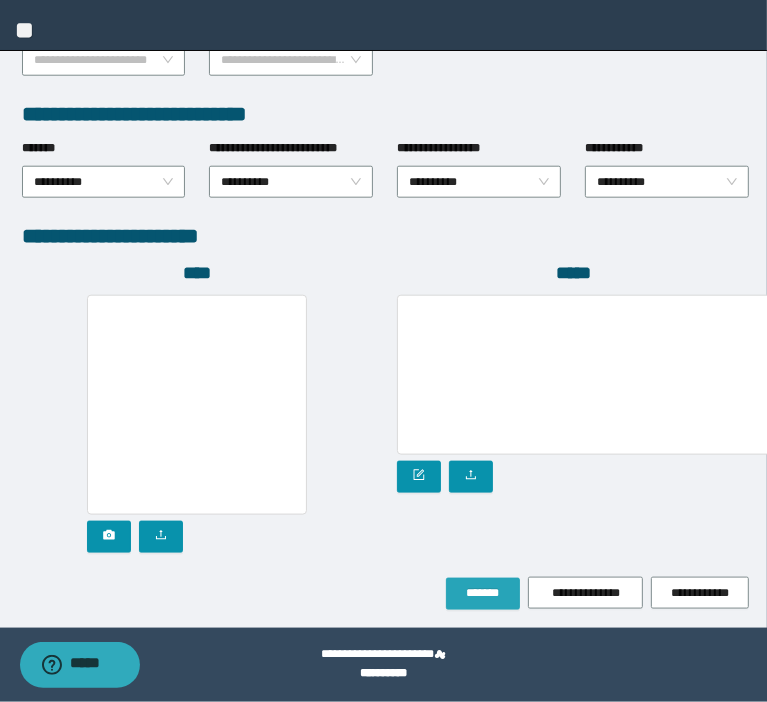 click on "*******" at bounding box center [483, 593] 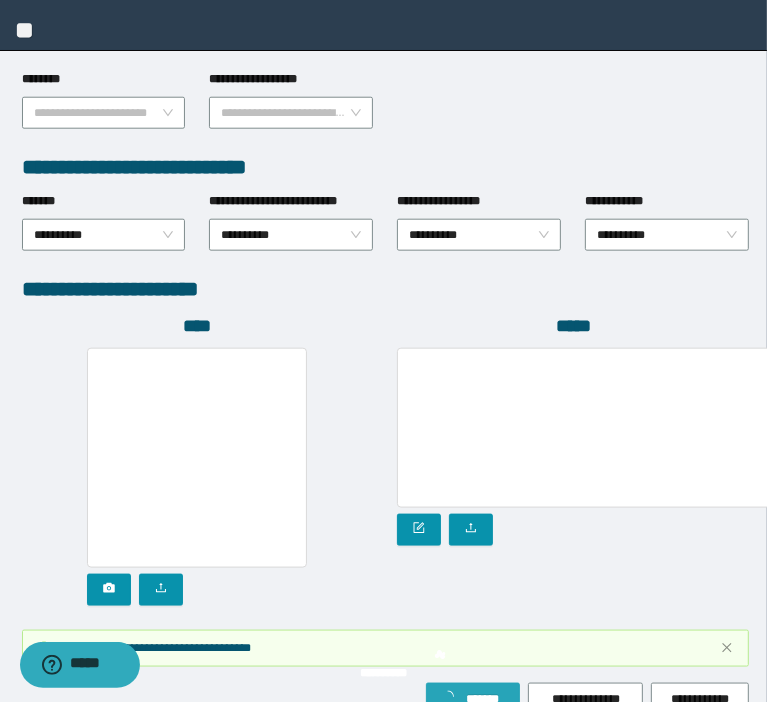 scroll, scrollTop: 1070, scrollLeft: 0, axis: vertical 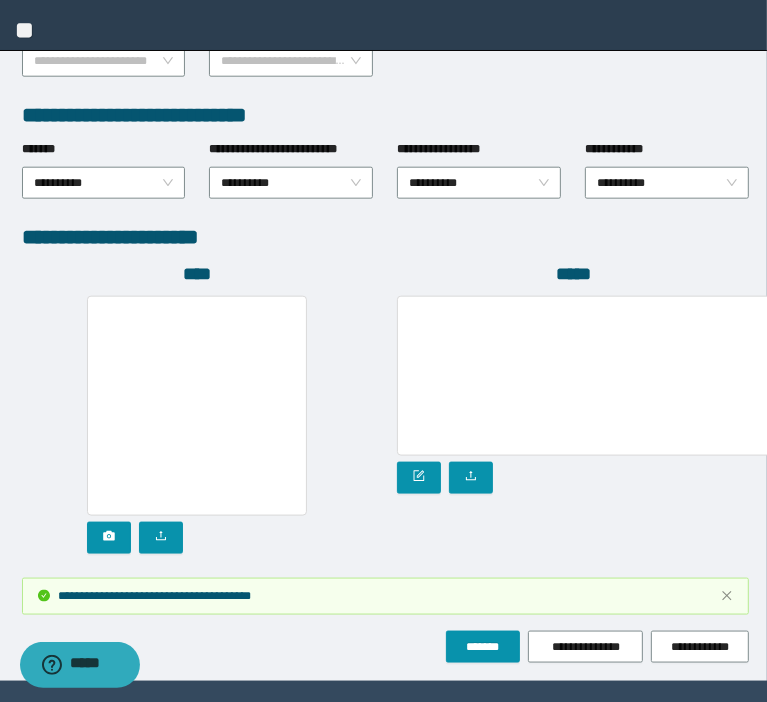 click on "**********" at bounding box center (0, 0) 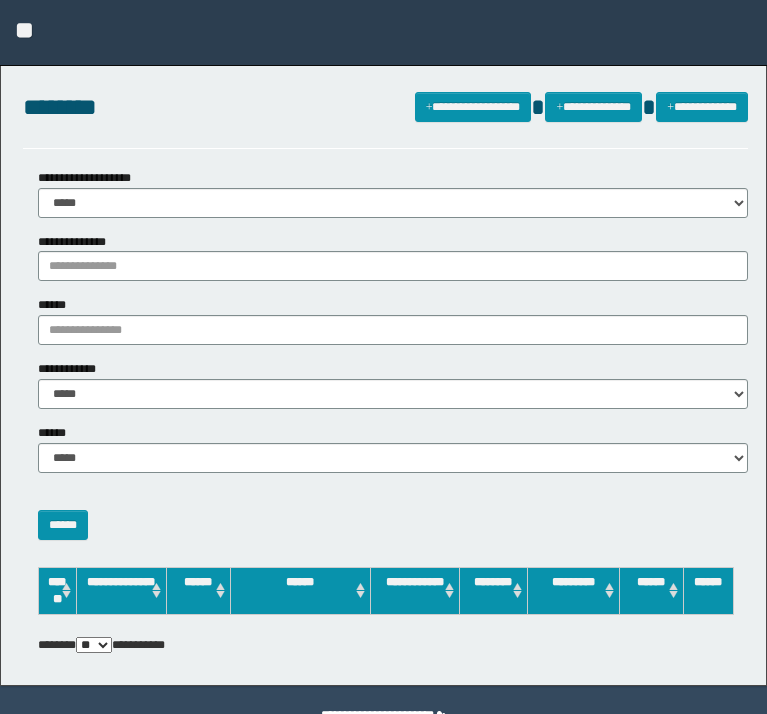 scroll, scrollTop: 0, scrollLeft: 0, axis: both 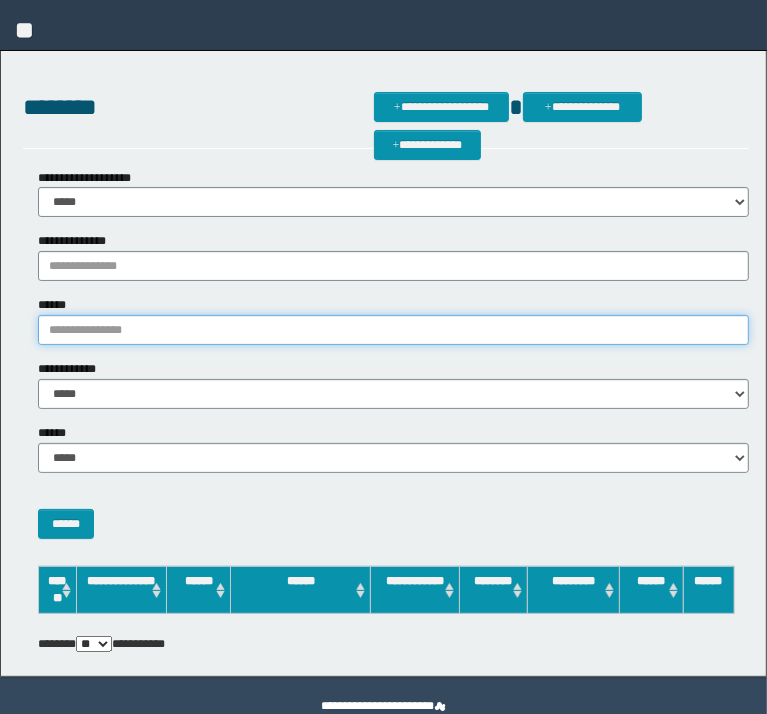 drag, startPoint x: 0, startPoint y: 0, endPoint x: 115, endPoint y: 329, distance: 348.5197 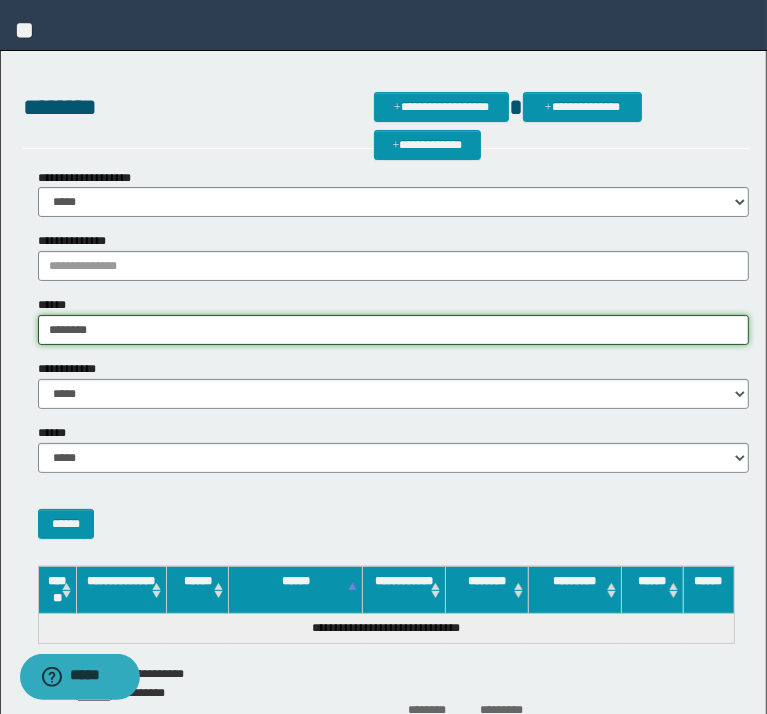 click on "********" at bounding box center [393, 330] 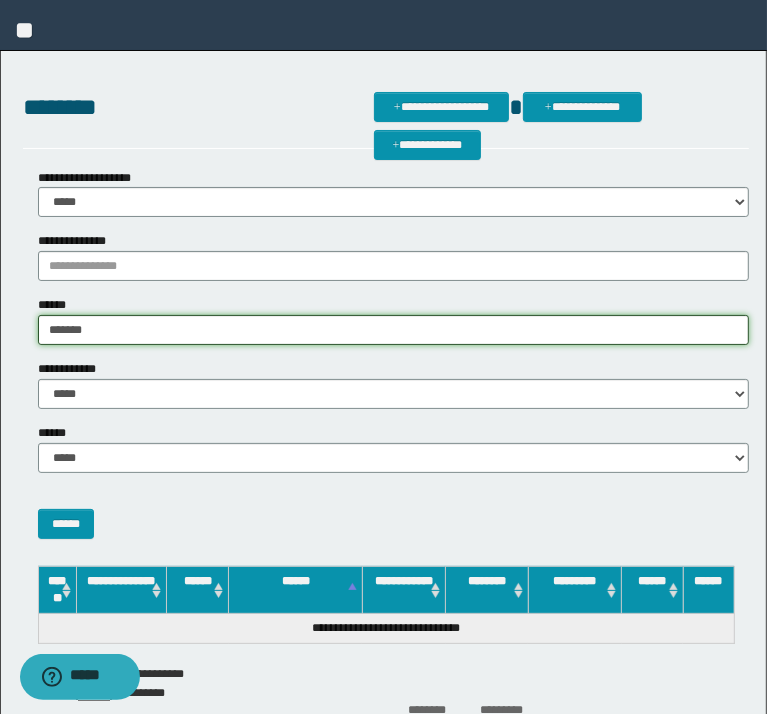 type on "*******" 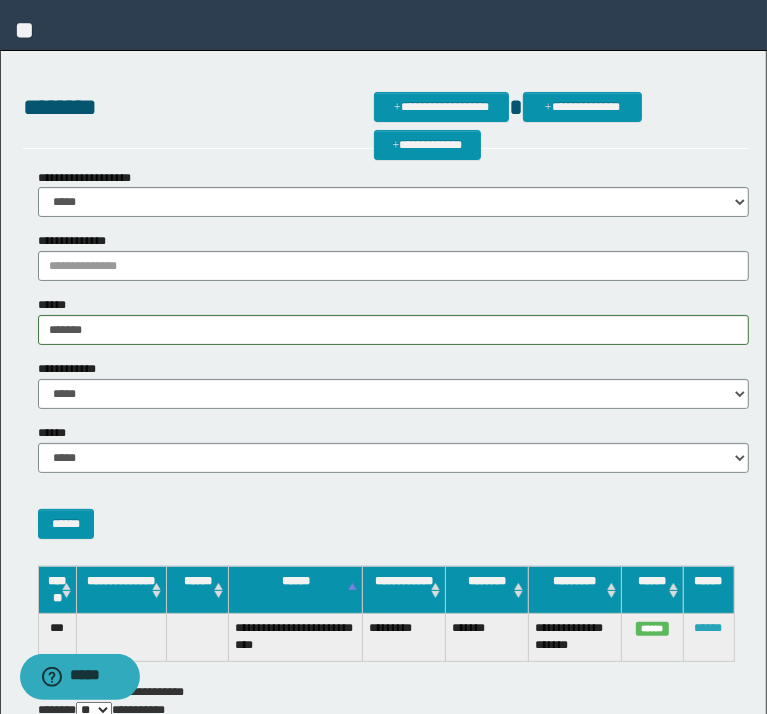 click on "******" at bounding box center [709, 628] 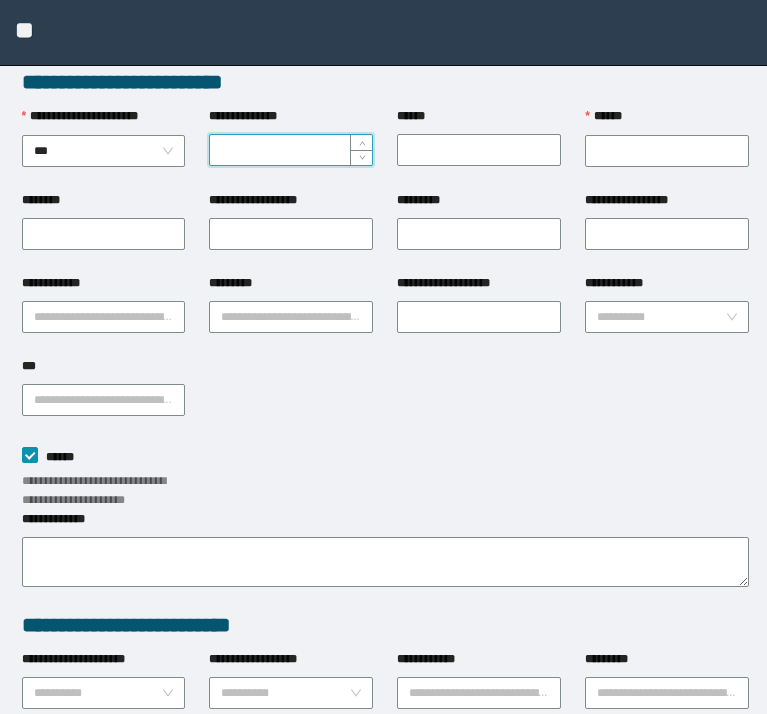 scroll, scrollTop: 0, scrollLeft: 0, axis: both 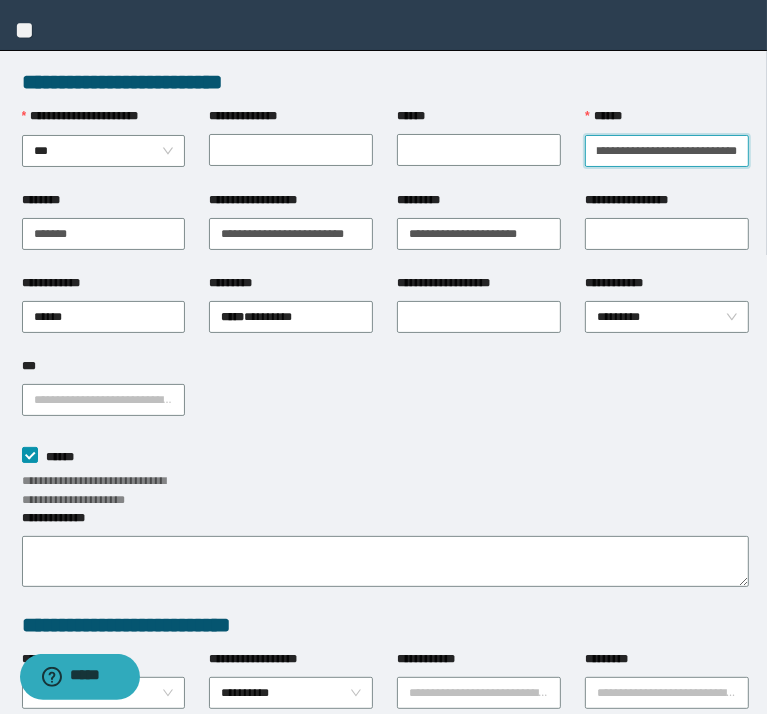 drag, startPoint x: 589, startPoint y: 156, endPoint x: 792, endPoint y: 175, distance: 203.88722 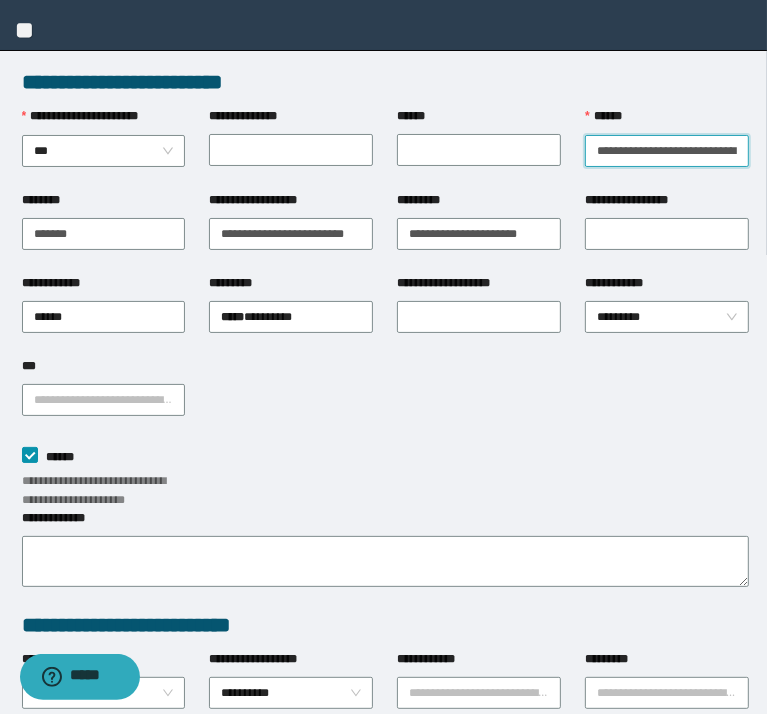 paste 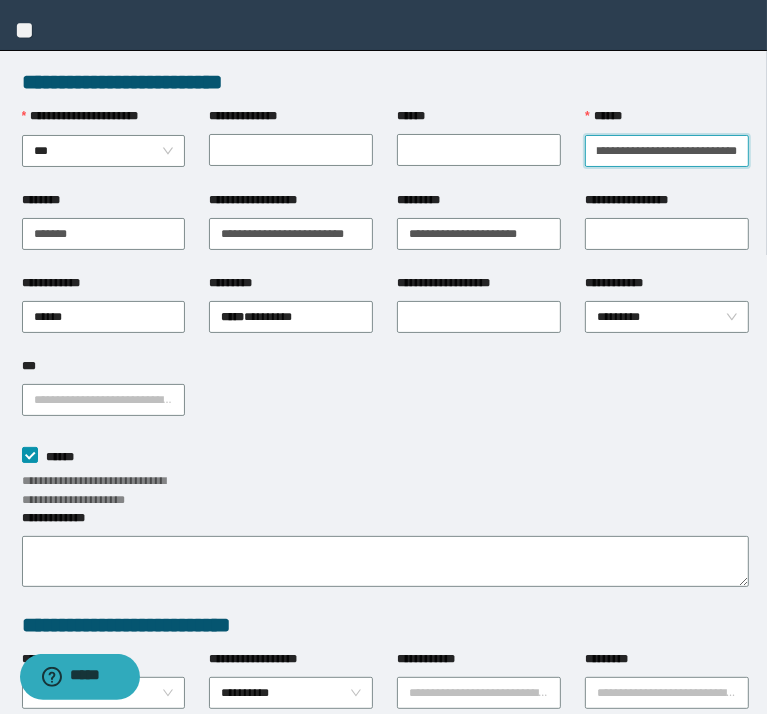 drag, startPoint x: 696, startPoint y: 152, endPoint x: 674, endPoint y: 153, distance: 22.022715 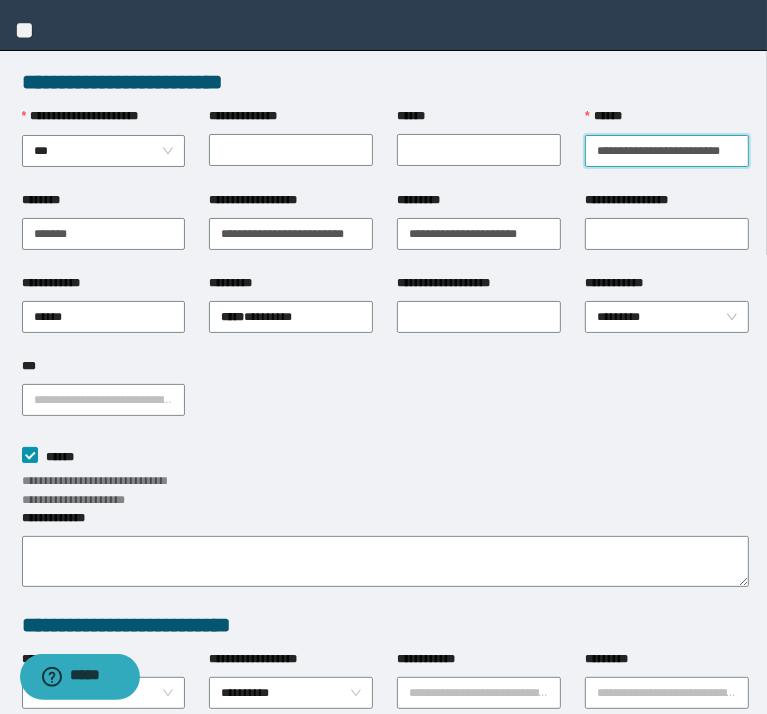 scroll, scrollTop: 0, scrollLeft: 33, axis: horizontal 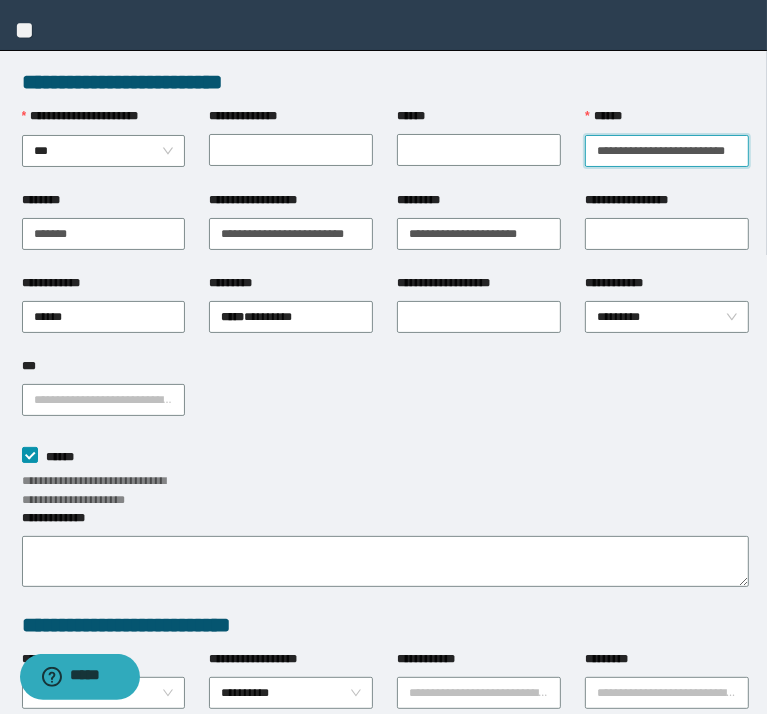 type on "**********" 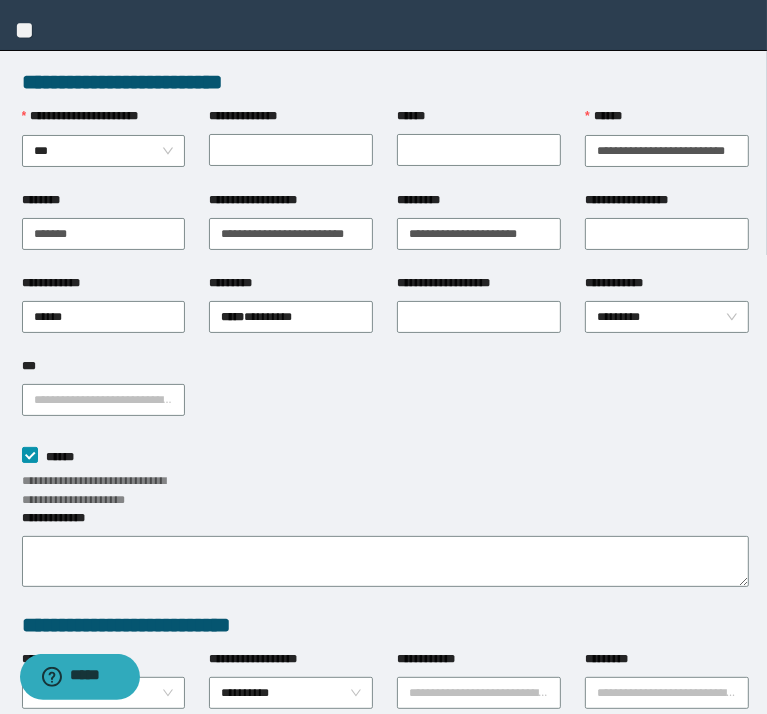 scroll, scrollTop: 0, scrollLeft: 0, axis: both 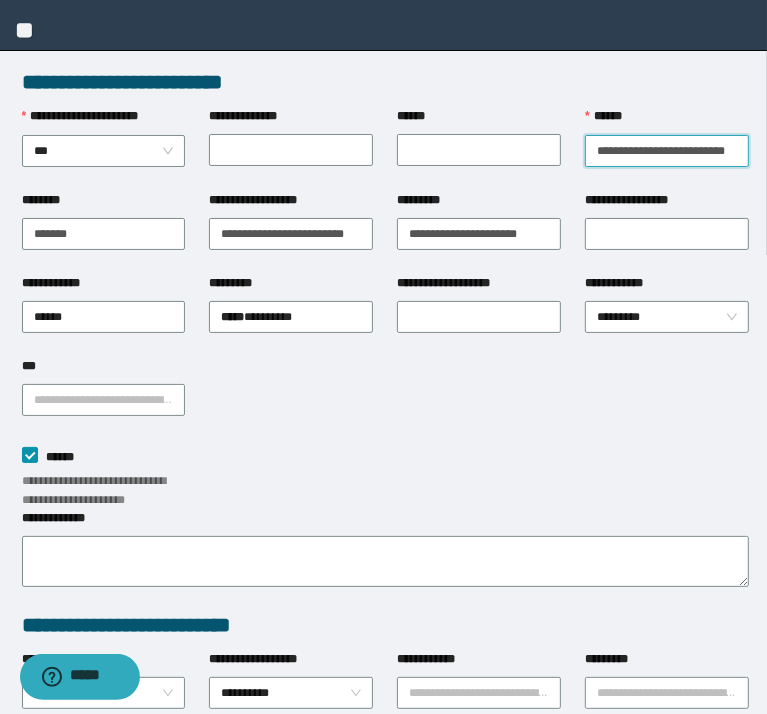 drag, startPoint x: 593, startPoint y: 139, endPoint x: 792, endPoint y: 142, distance: 199.02261 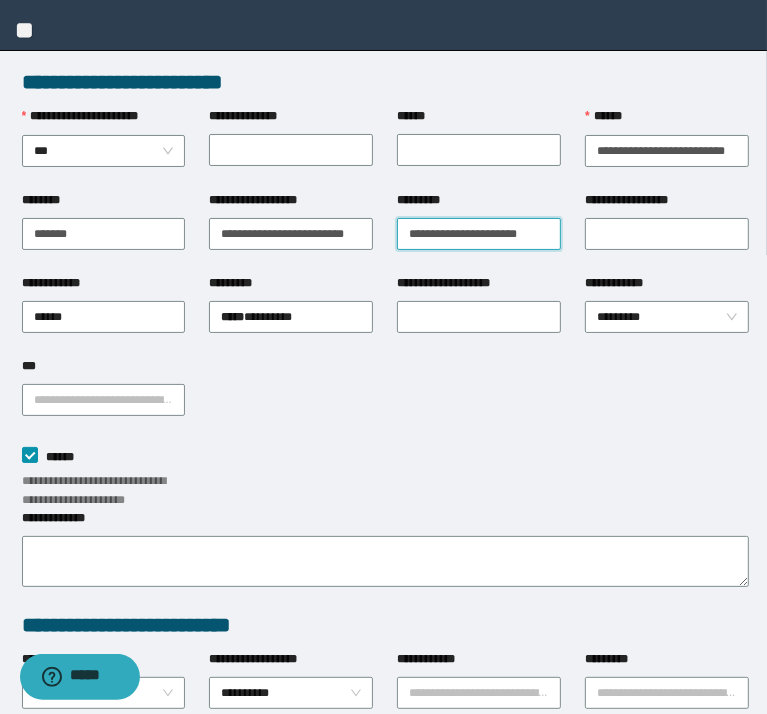 scroll, scrollTop: 0, scrollLeft: 0, axis: both 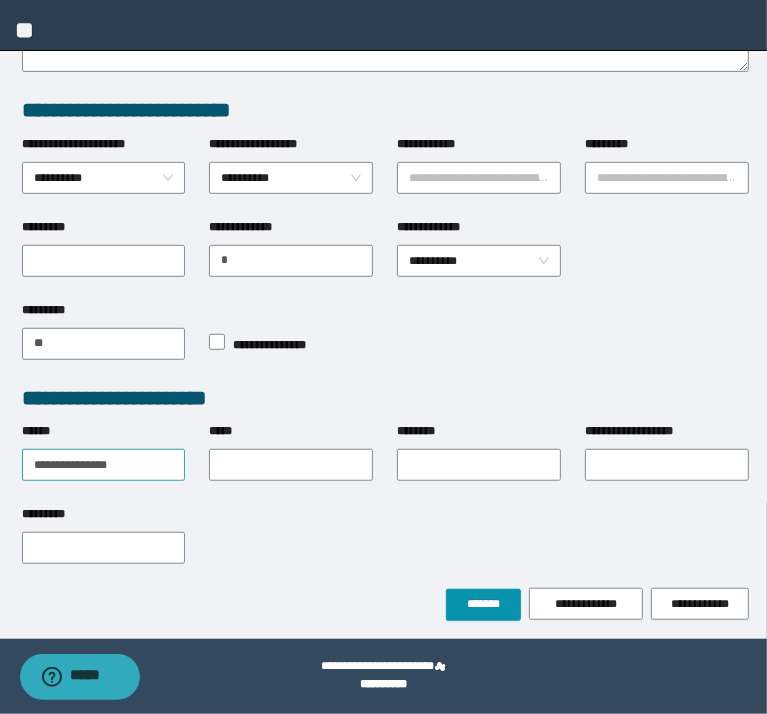 type on "**********" 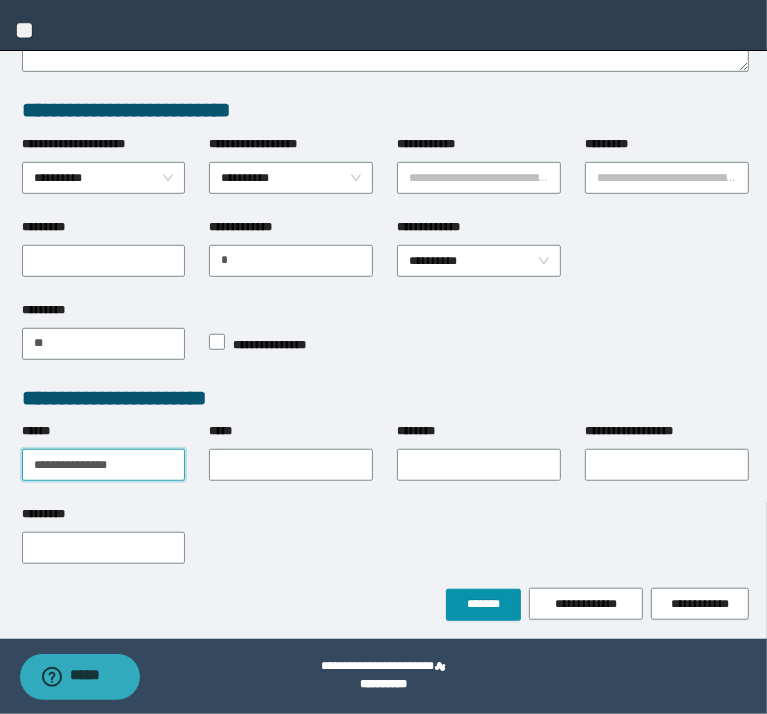 drag, startPoint x: 164, startPoint y: 468, endPoint x: -225, endPoint y: 380, distance: 398.82953 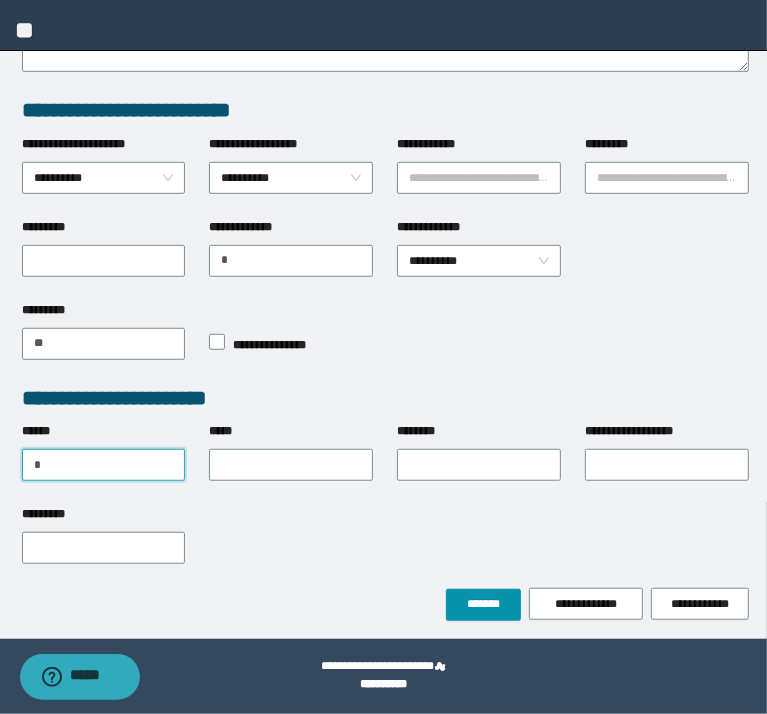 type on "**********" 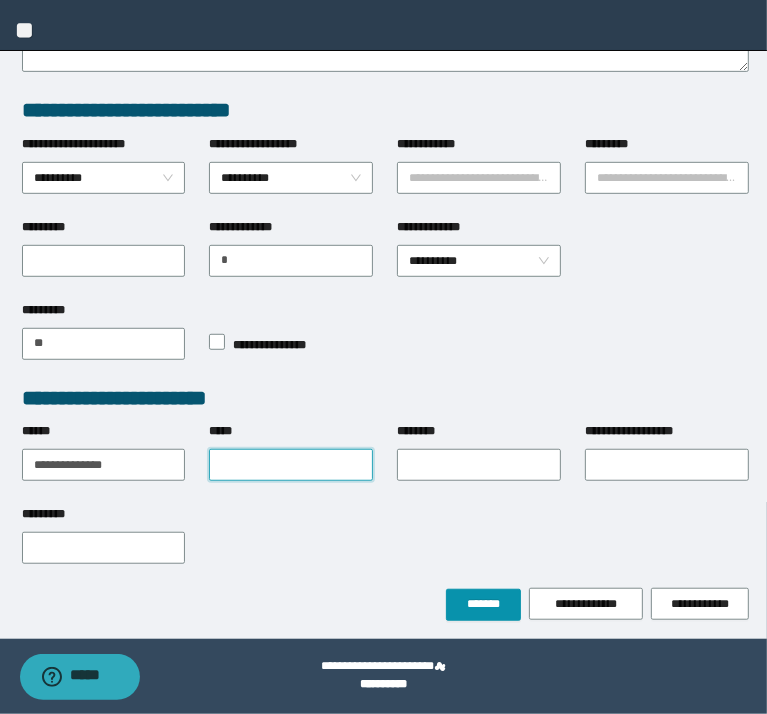 click on "*****" at bounding box center (291, 465) 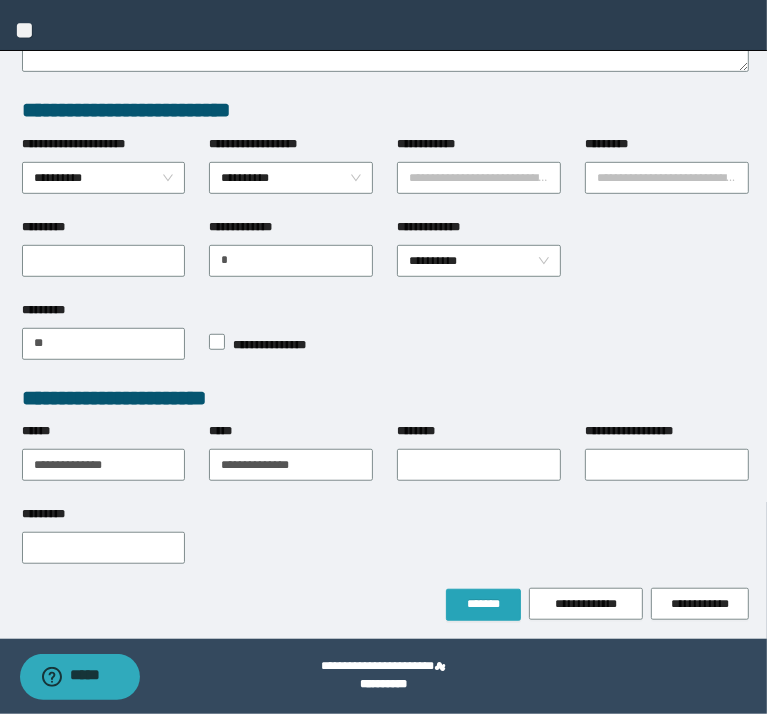 click on "*******" at bounding box center (483, 605) 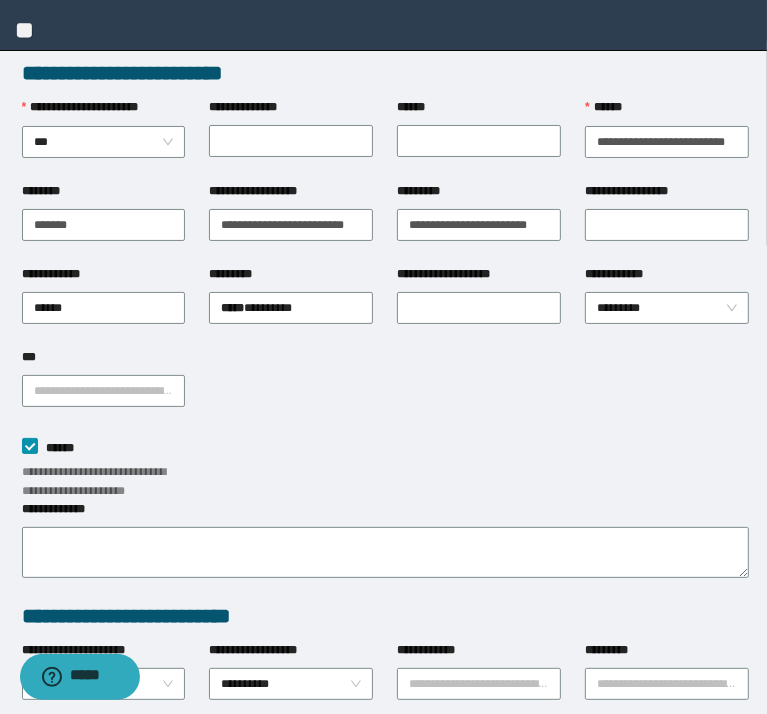 scroll, scrollTop: 0, scrollLeft: 0, axis: both 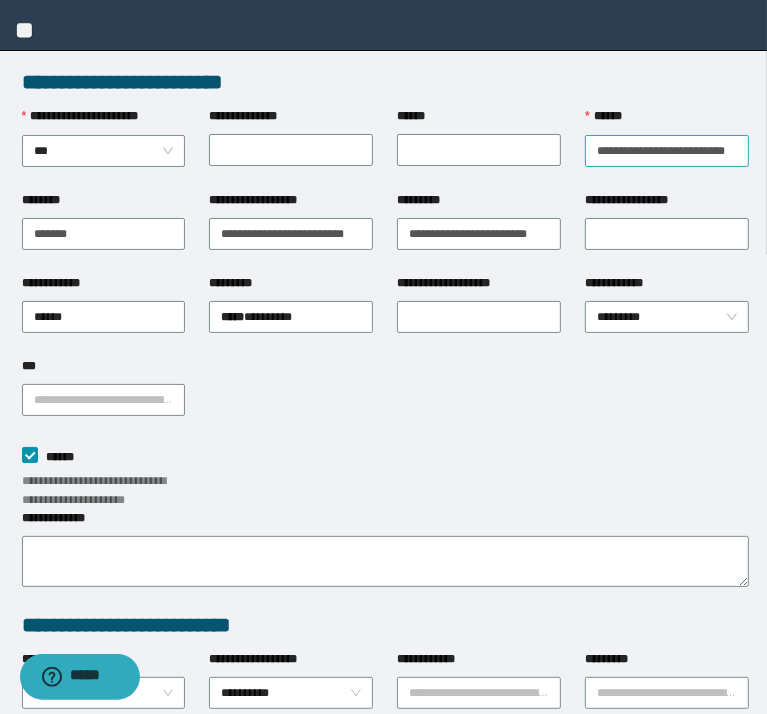 click on "**********" at bounding box center (667, 149) 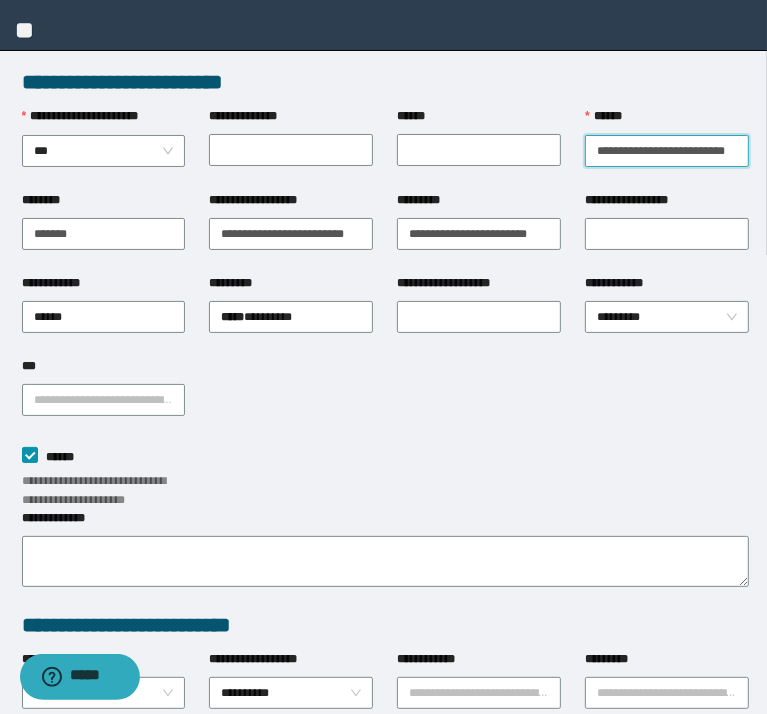 scroll, scrollTop: 0, scrollLeft: 38, axis: horizontal 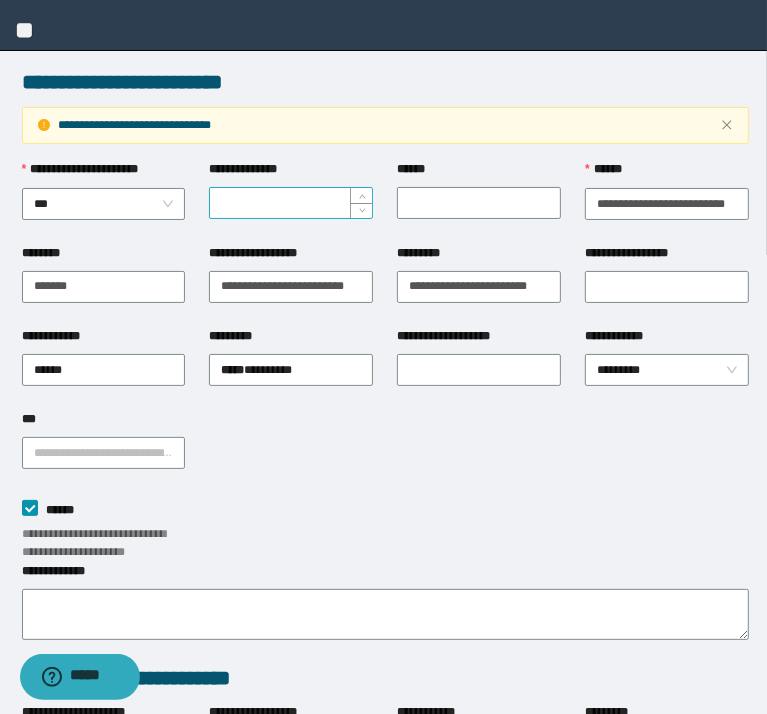 click on "**********" at bounding box center (291, 203) 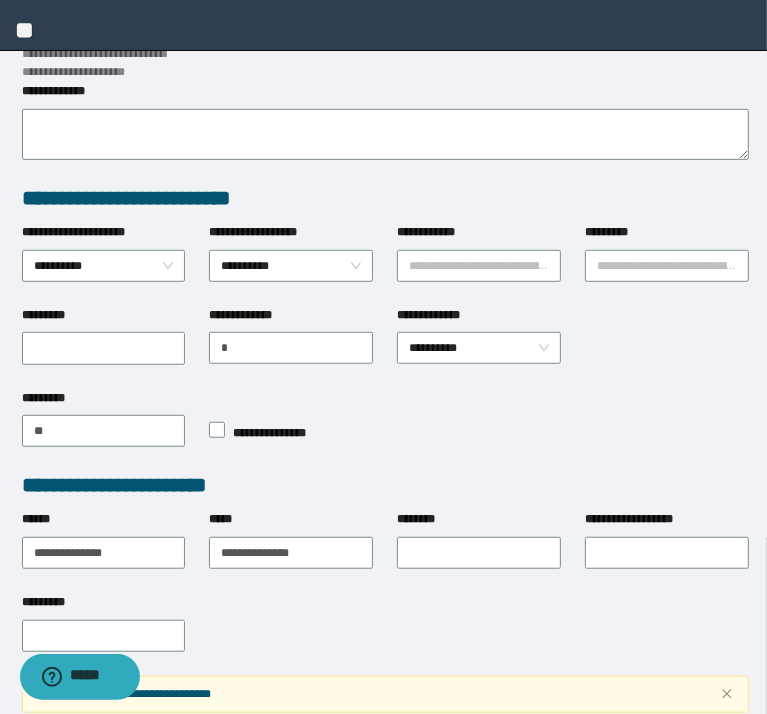 scroll, scrollTop: 620, scrollLeft: 0, axis: vertical 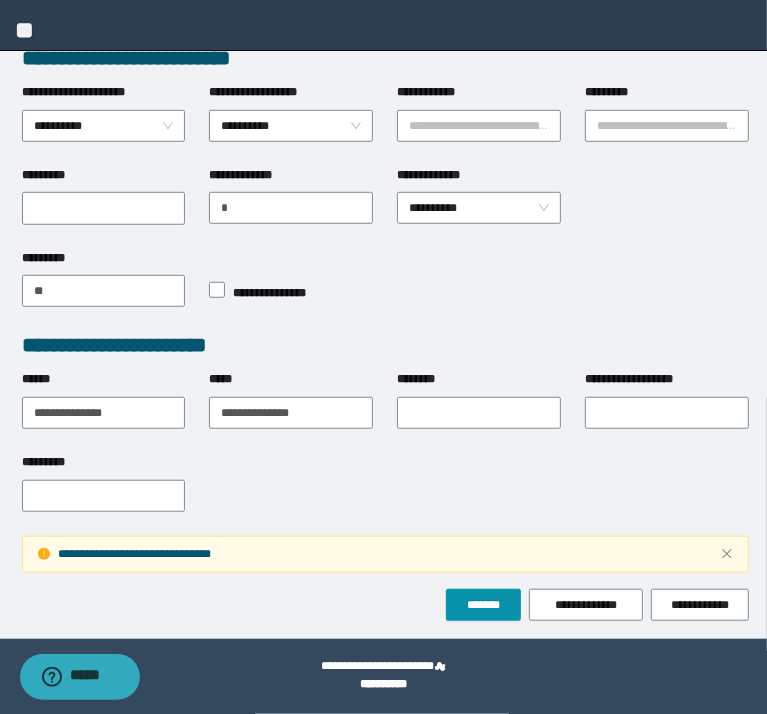 type on "*" 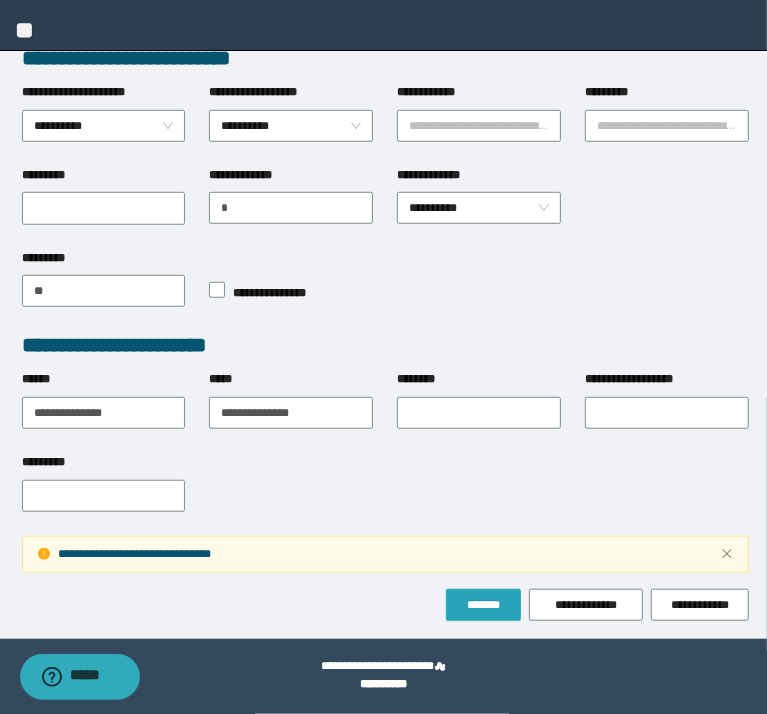 click on "*******" at bounding box center (483, 605) 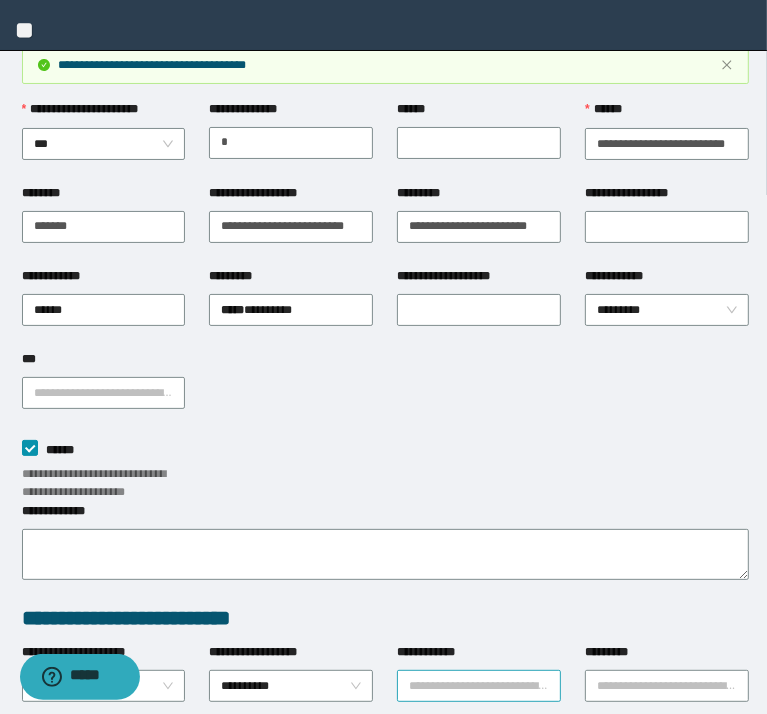 scroll, scrollTop: 0, scrollLeft: 0, axis: both 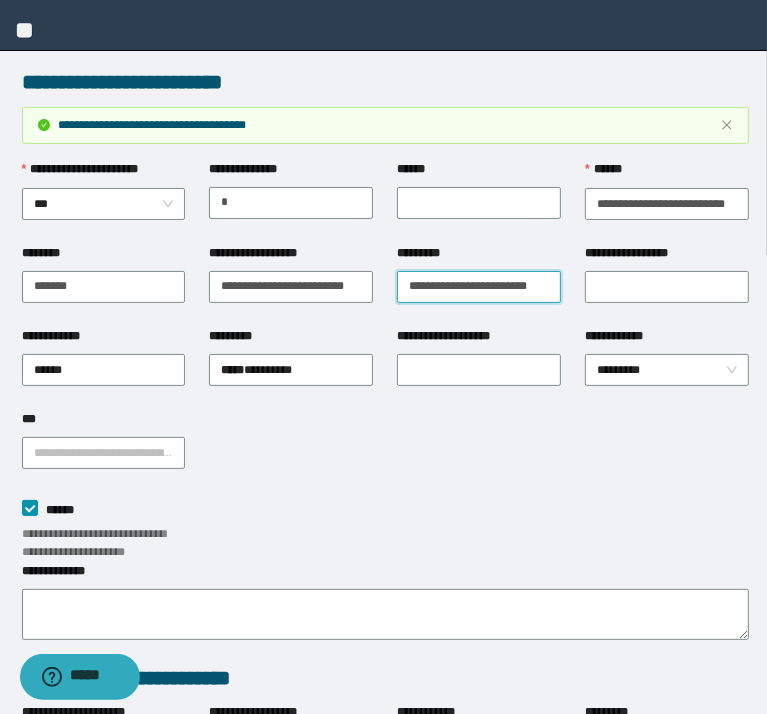 drag, startPoint x: 532, startPoint y: 284, endPoint x: 509, endPoint y: 285, distance: 23.021729 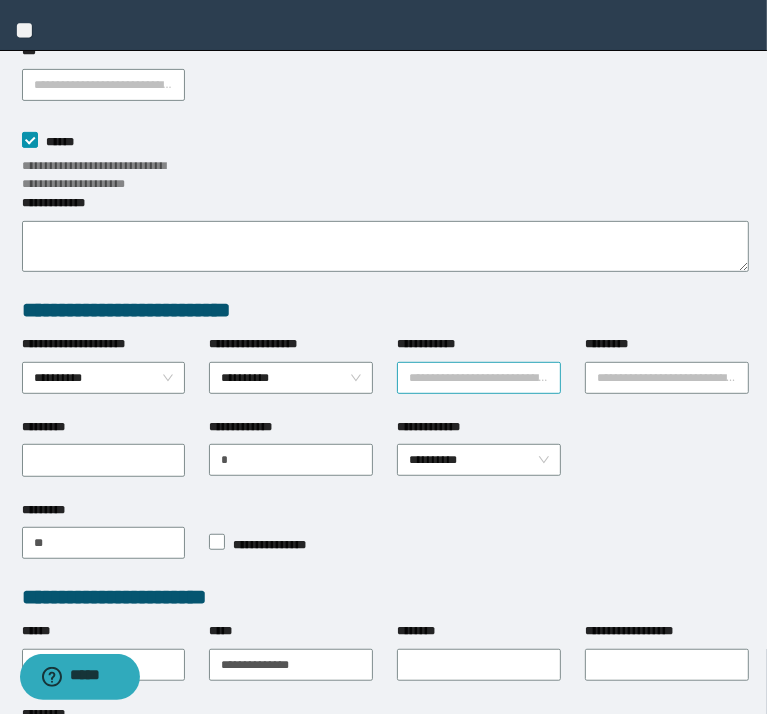scroll, scrollTop: 620, scrollLeft: 0, axis: vertical 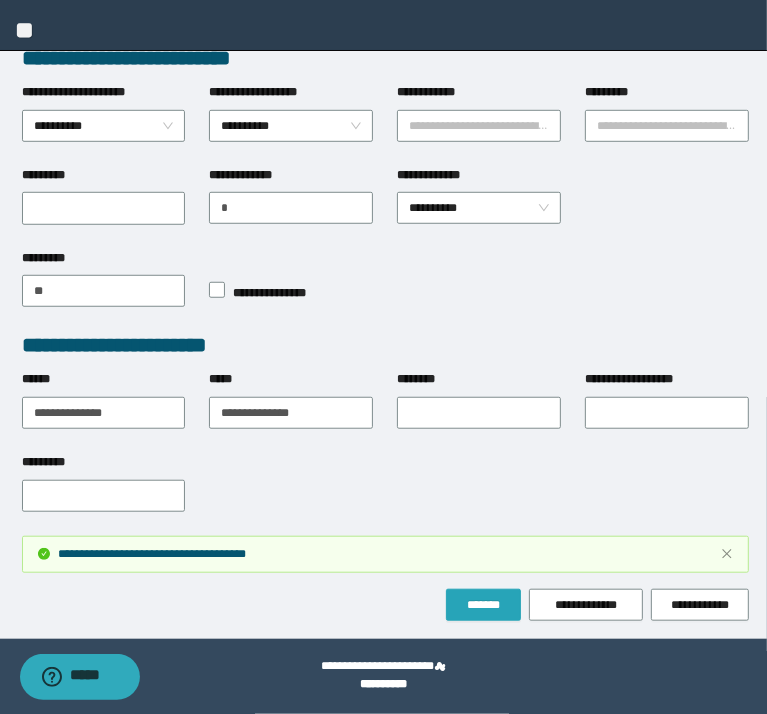 type on "**********" 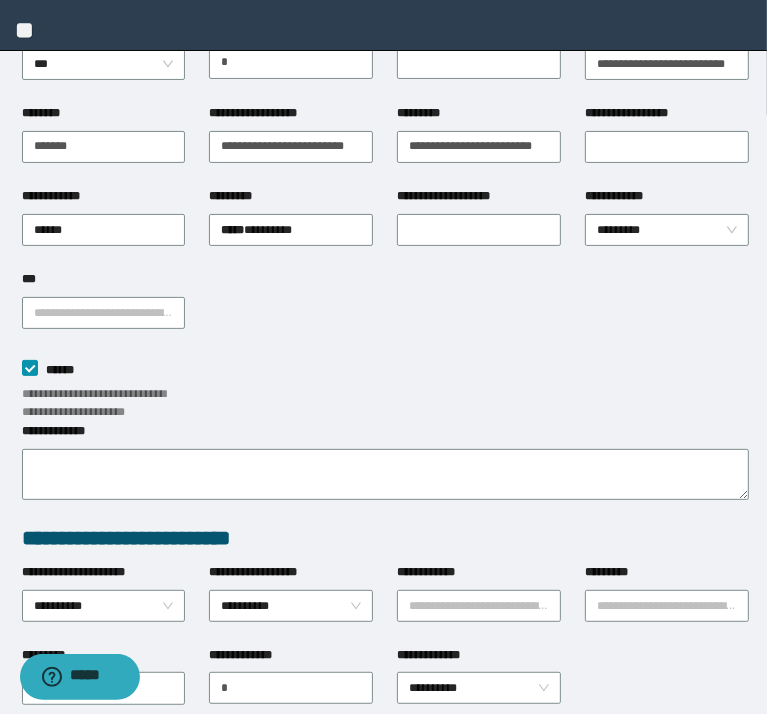 scroll, scrollTop: 0, scrollLeft: 0, axis: both 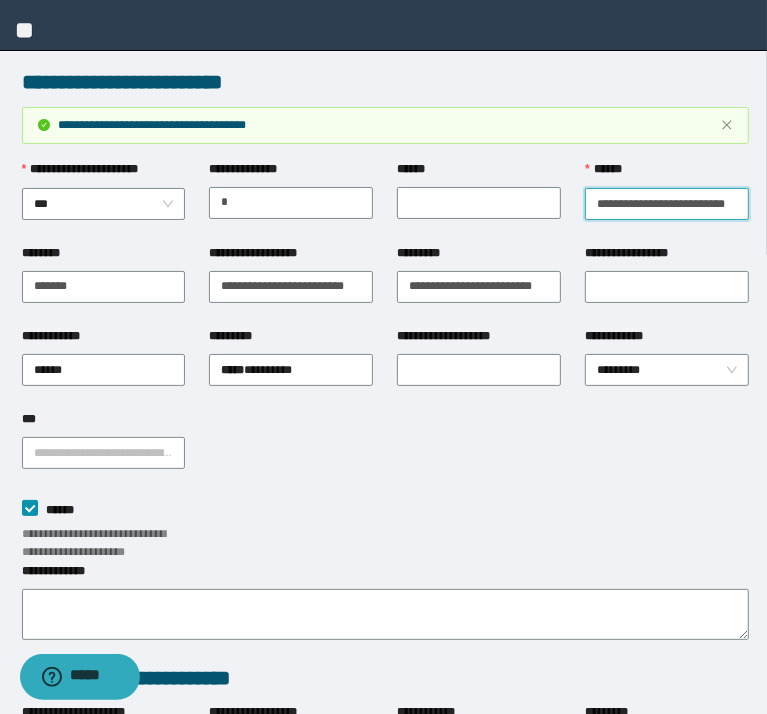 drag, startPoint x: 584, startPoint y: 195, endPoint x: 792, endPoint y: 200, distance: 208.06009 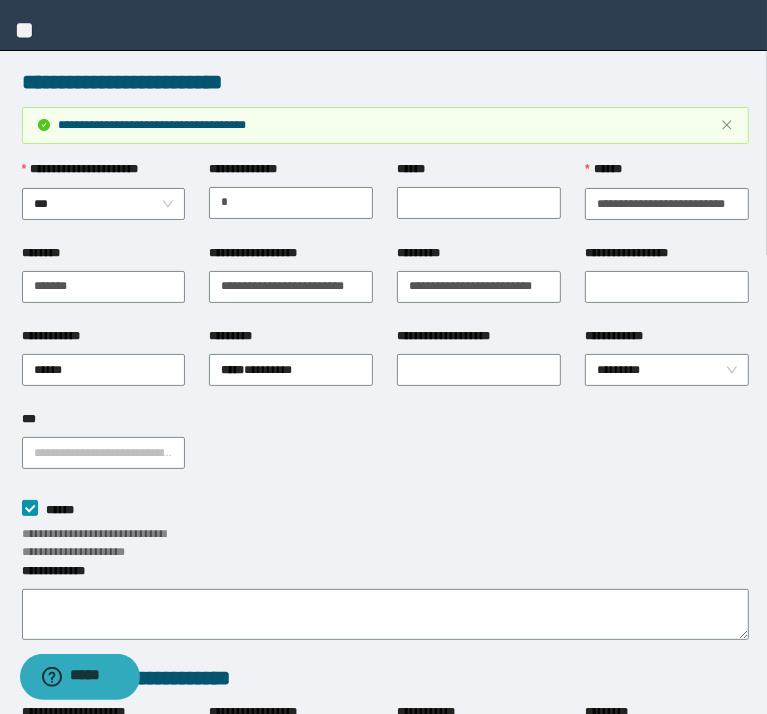 click on "**********" at bounding box center (0, 0) 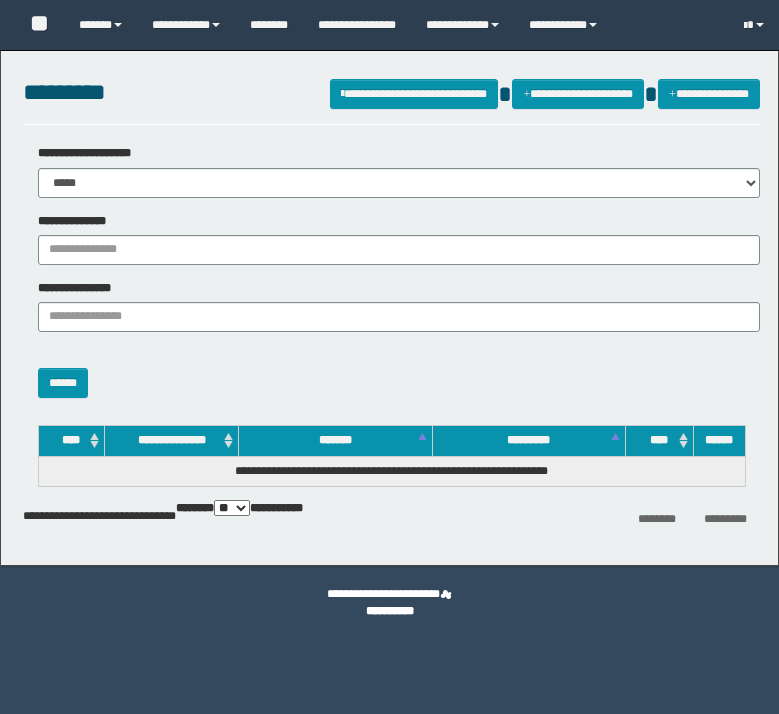 scroll, scrollTop: 0, scrollLeft: 0, axis: both 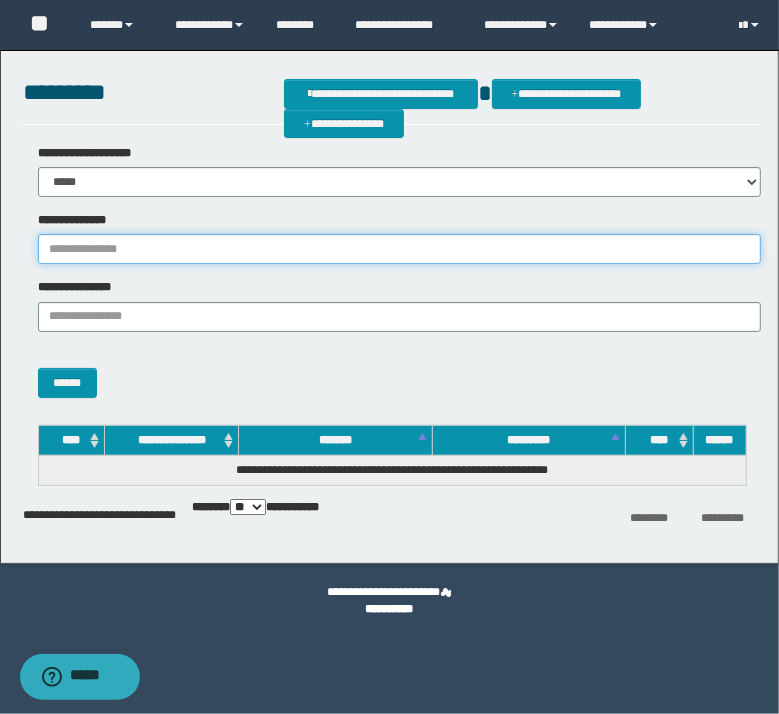 click on "**********" at bounding box center (399, 249) 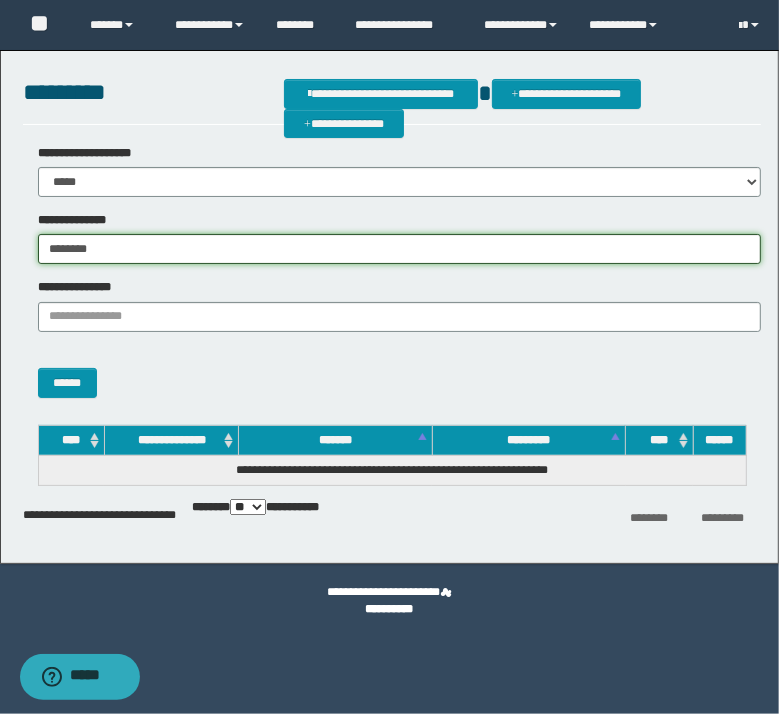 type on "********" 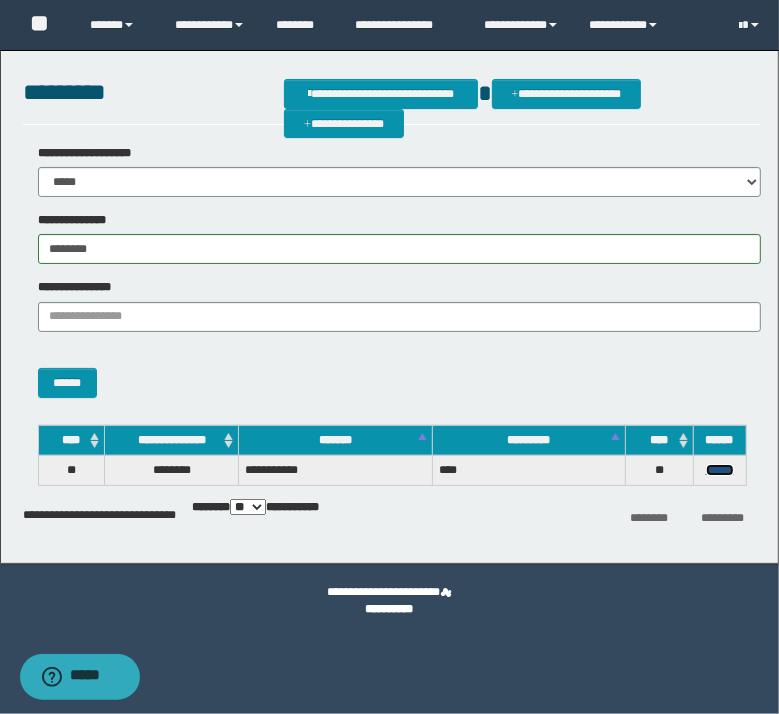 click on "******" at bounding box center (720, 470) 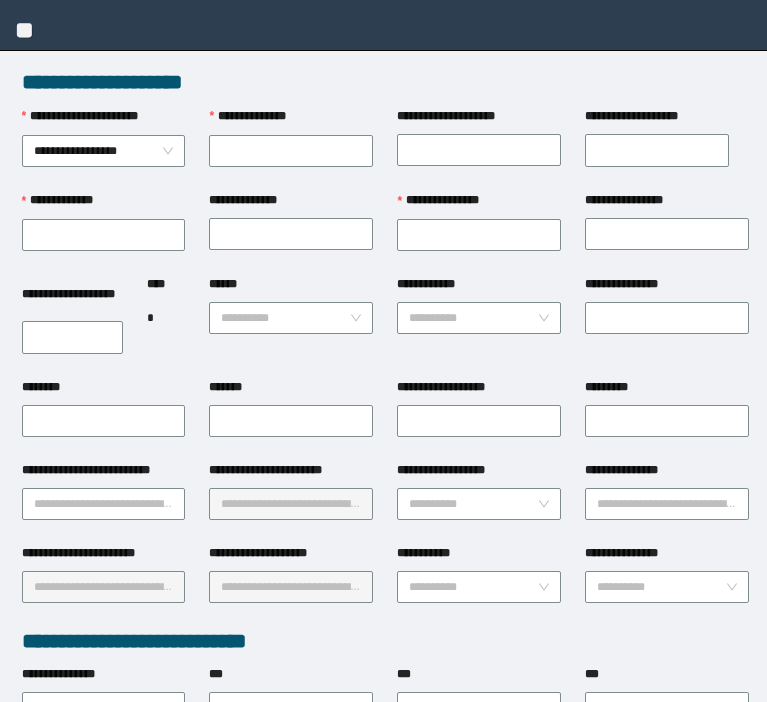 scroll, scrollTop: 0, scrollLeft: 0, axis: both 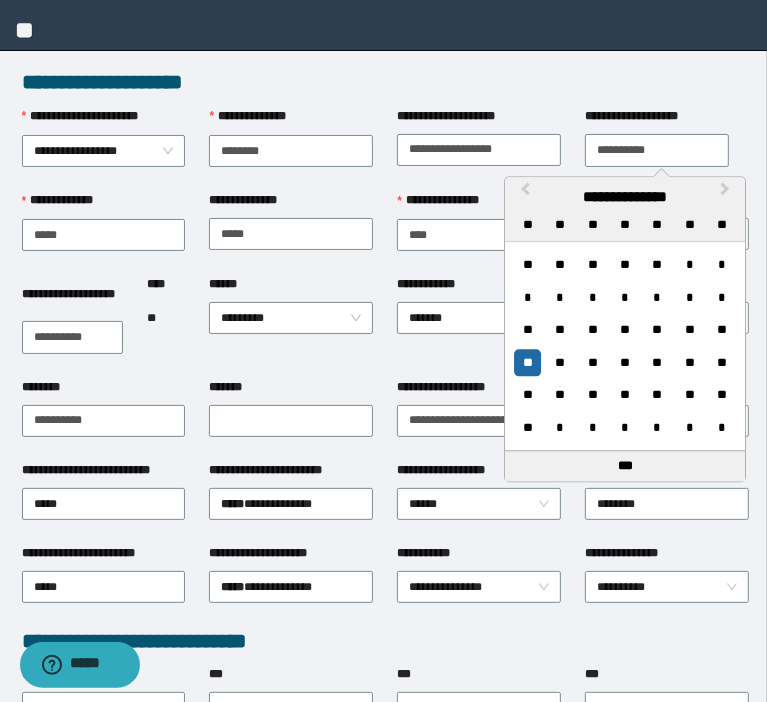 click on "**********" at bounding box center (657, 150) 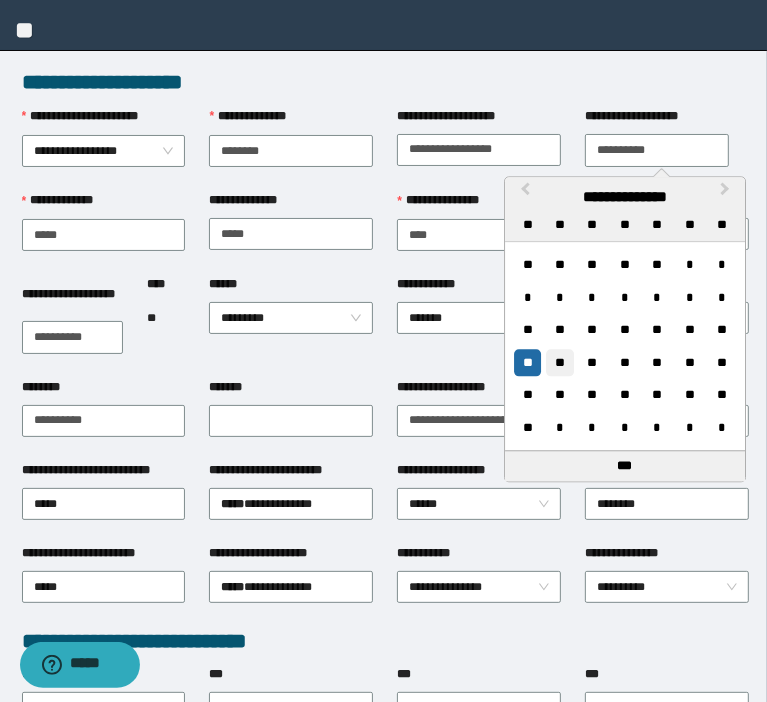 click on "**" at bounding box center [560, 362] 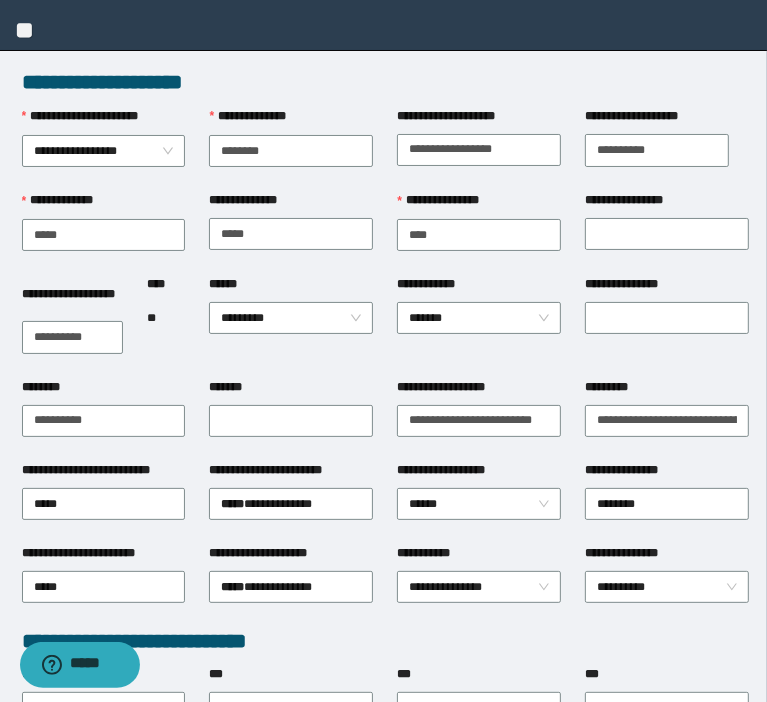 click on "**********" at bounding box center [72, 337] 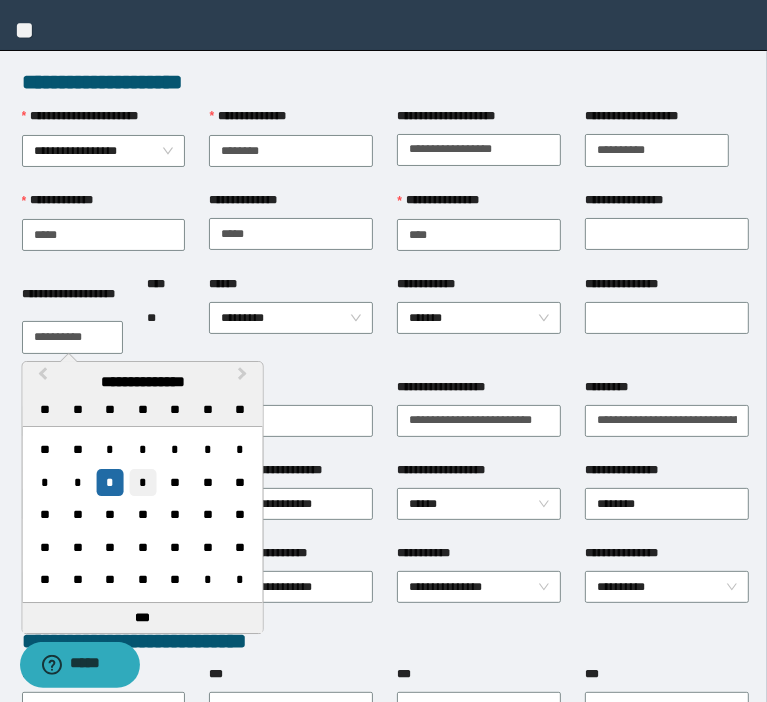click on "*" at bounding box center (142, 482) 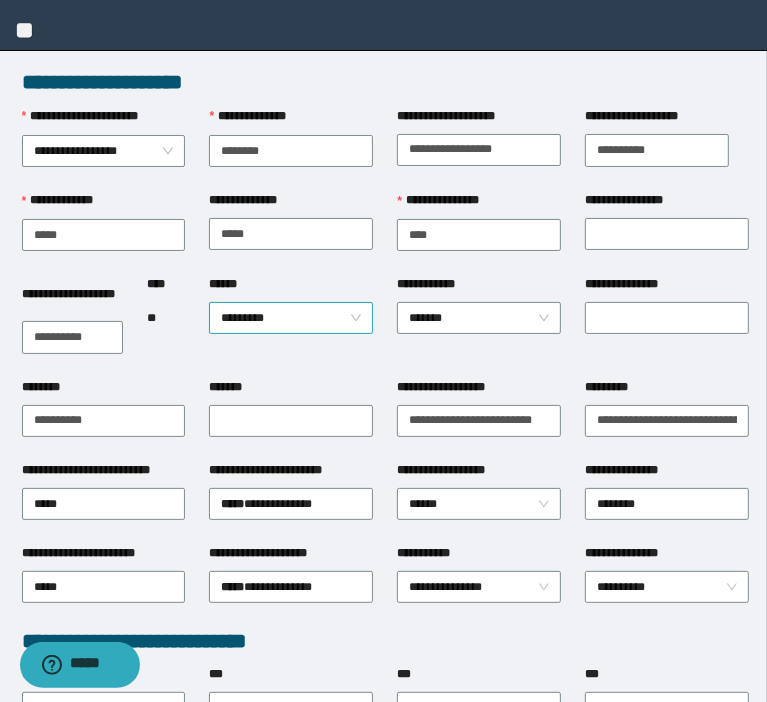 click on "*********" at bounding box center (291, 318) 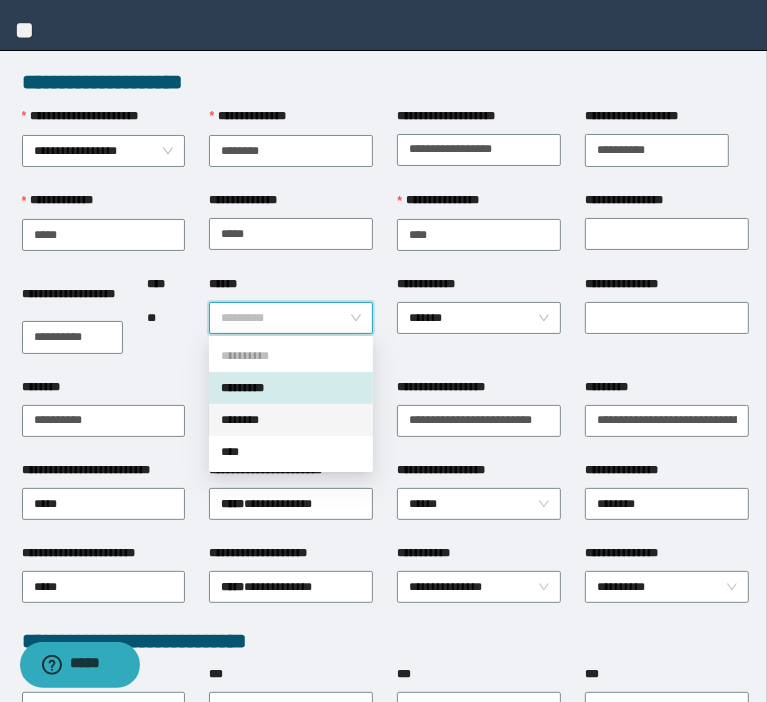 click on "********" at bounding box center (291, 420) 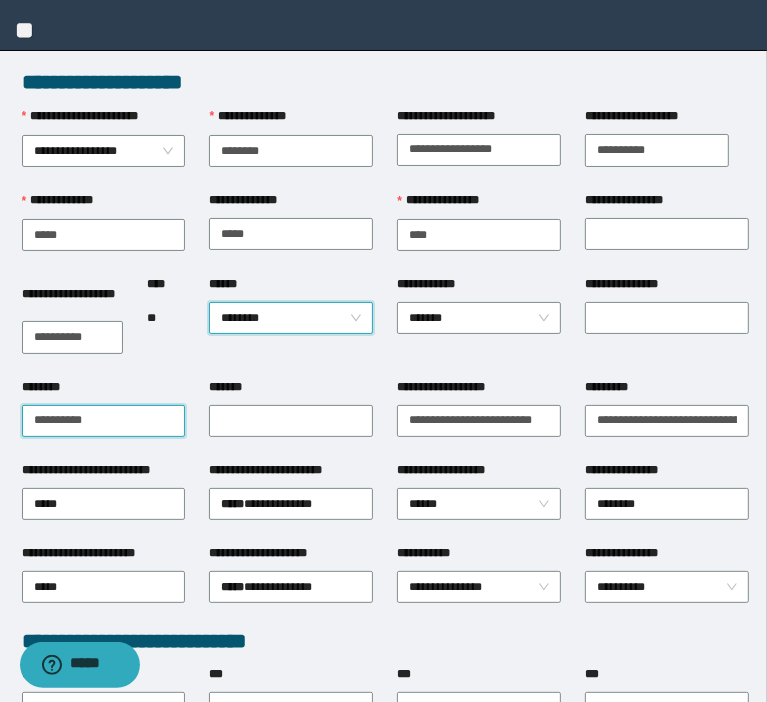 click on "********" at bounding box center [104, 421] 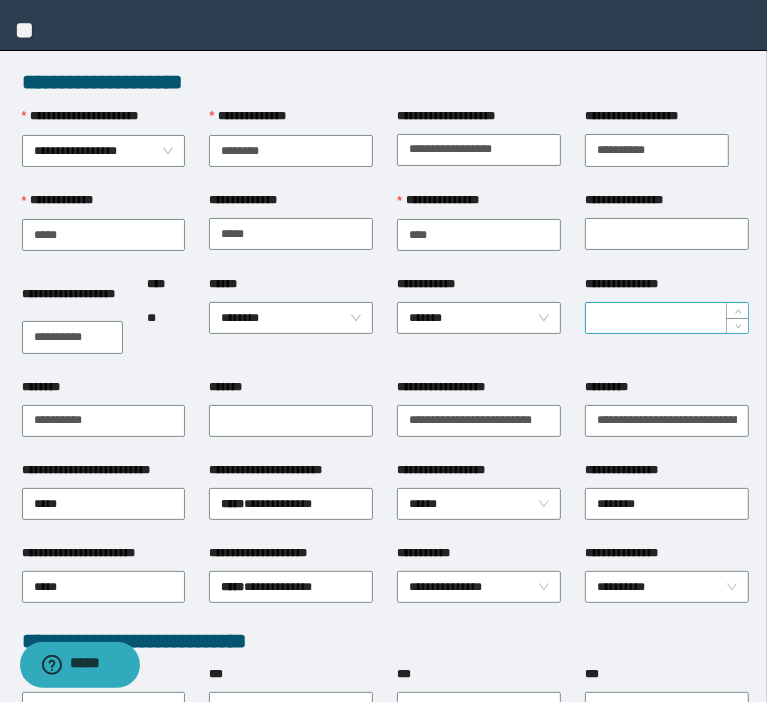 click on "**********" at bounding box center (667, 318) 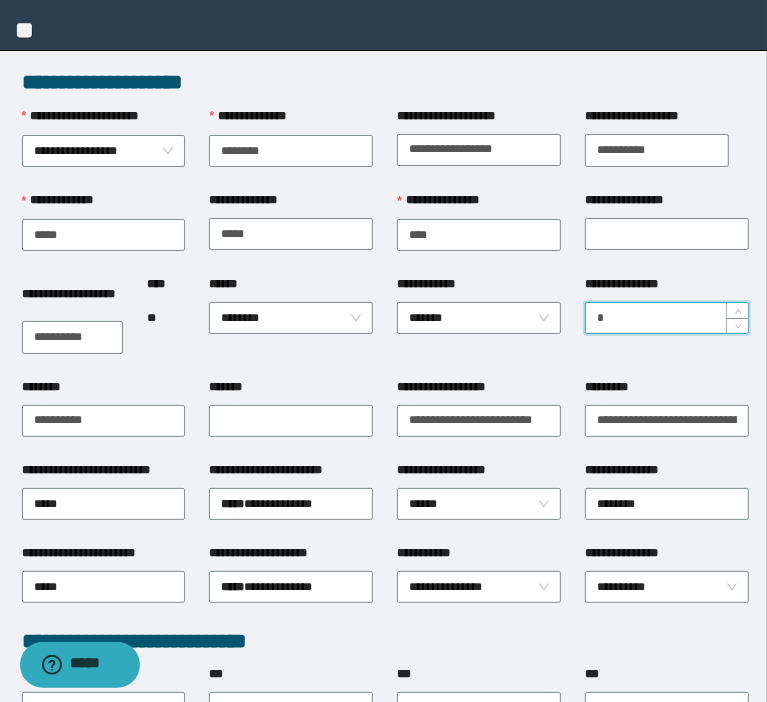 type on "*" 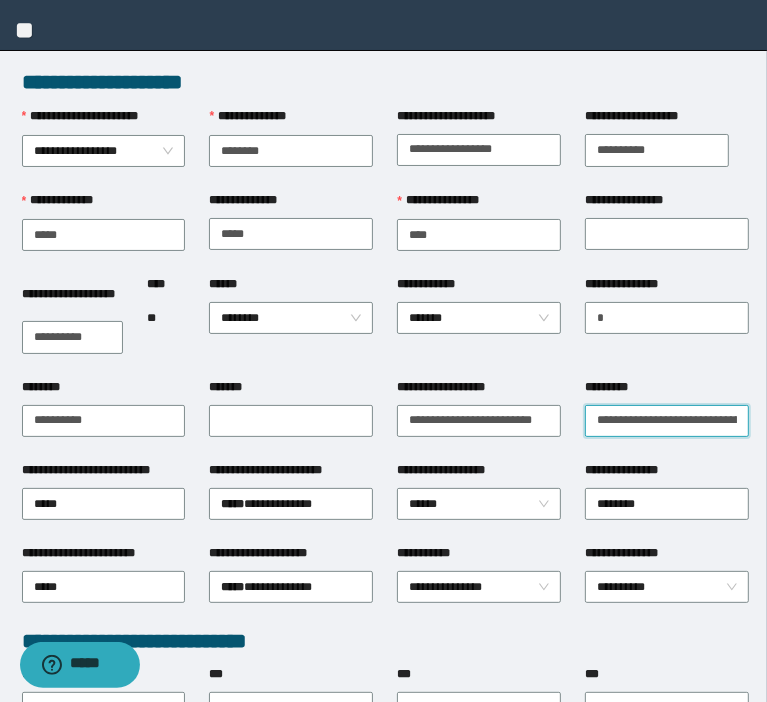 drag, startPoint x: 637, startPoint y: 418, endPoint x: 112, endPoint y: 296, distance: 538.9889 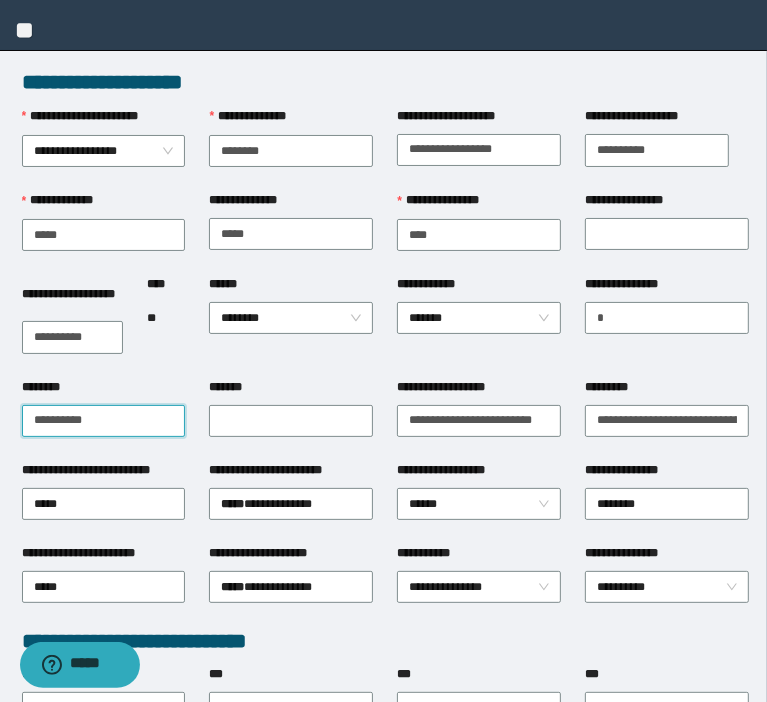 click on "********" at bounding box center (104, 421) 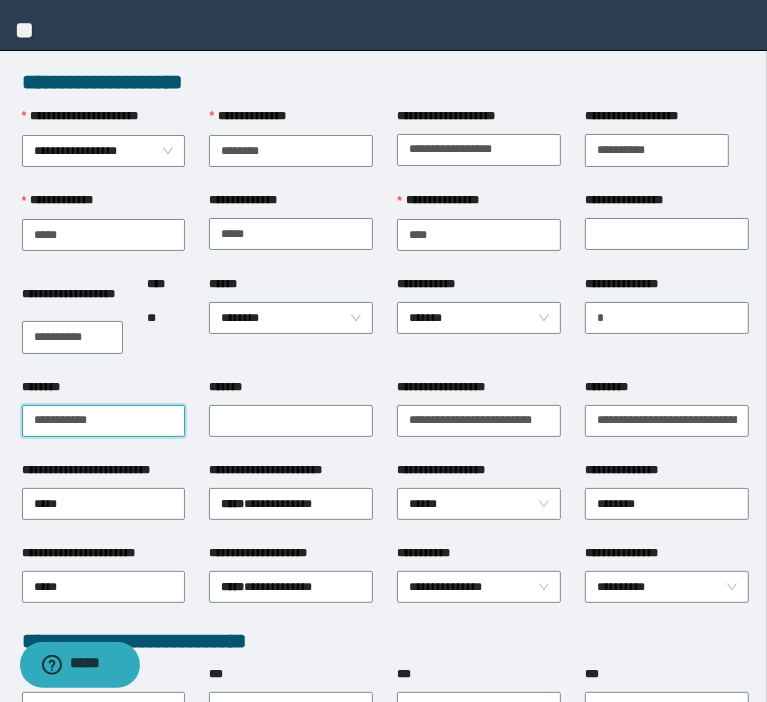 paste on "**********" 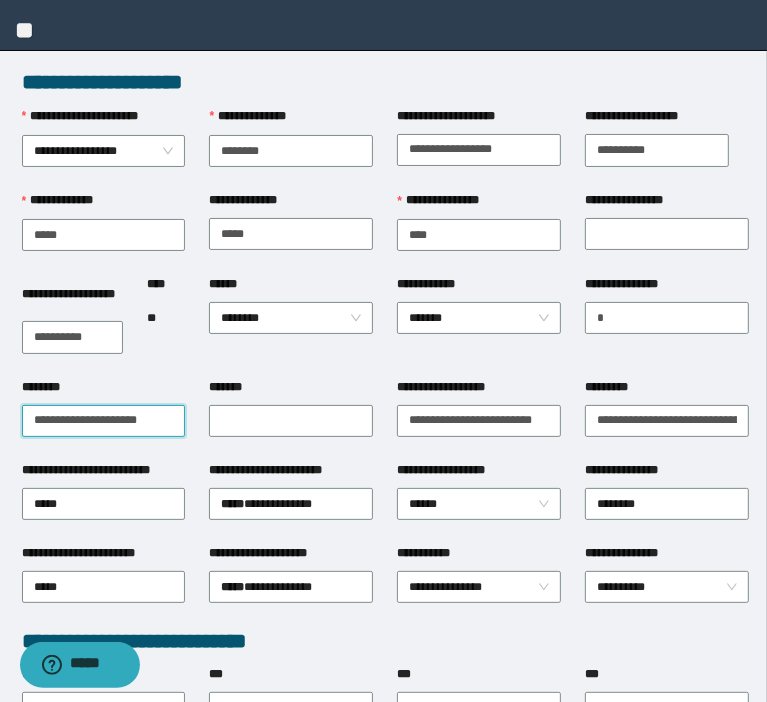 drag, startPoint x: 168, startPoint y: 424, endPoint x: -311, endPoint y: 306, distance: 493.32037 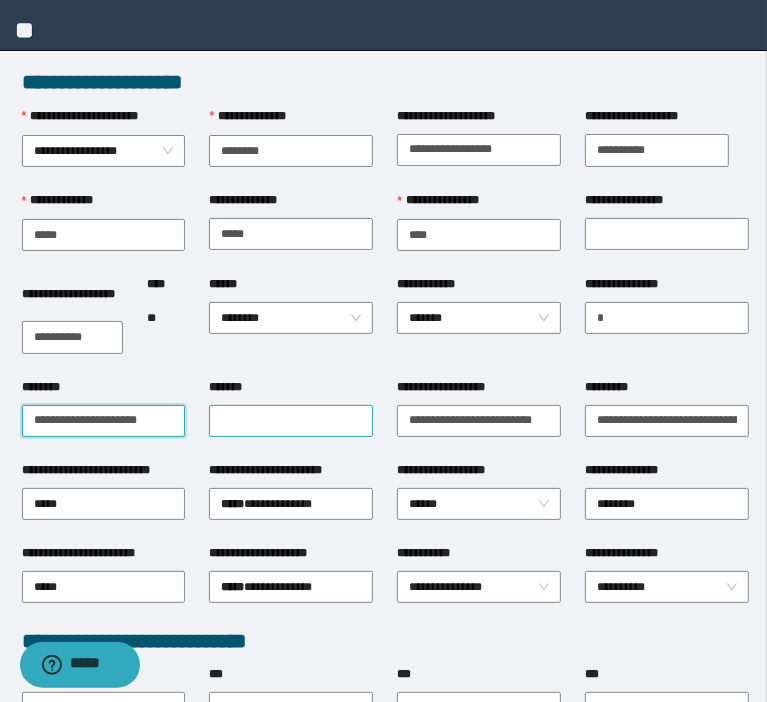 type on "**********" 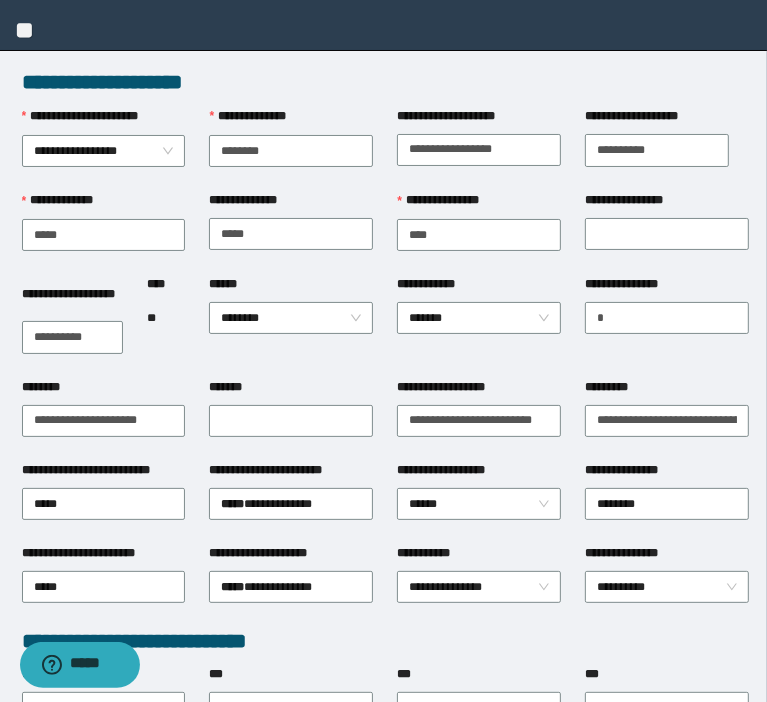 drag, startPoint x: 272, startPoint y: 424, endPoint x: 231, endPoint y: 397, distance: 49.09175 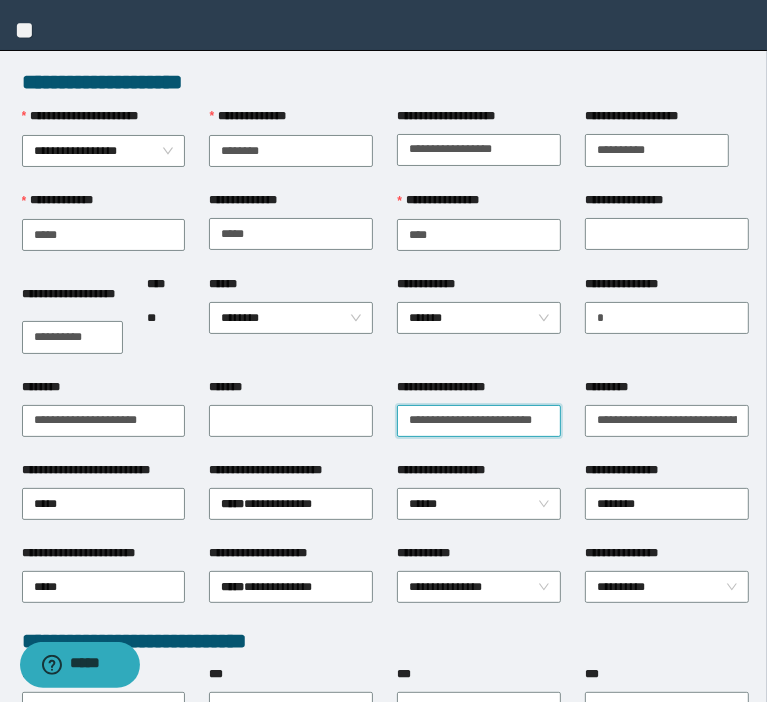 scroll, scrollTop: 0, scrollLeft: 14, axis: horizontal 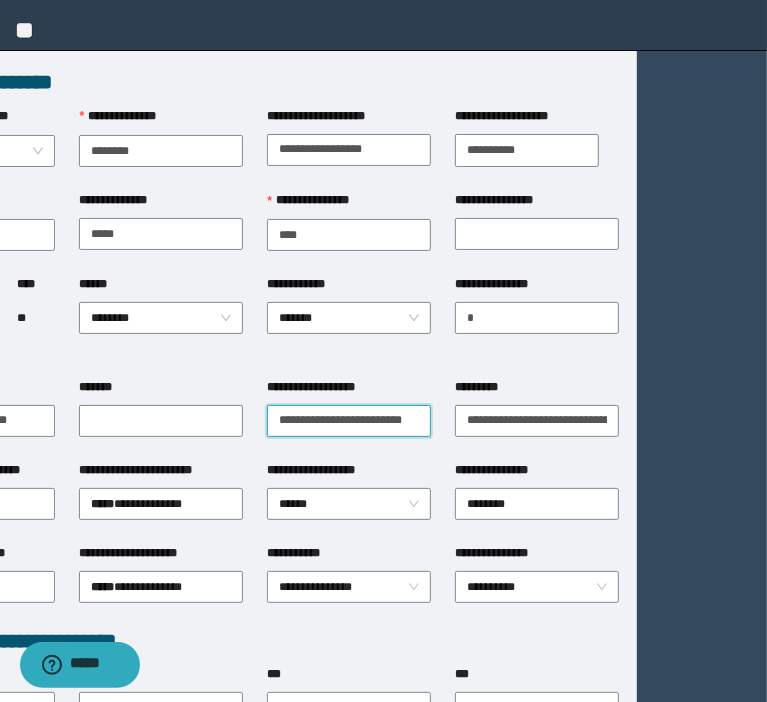 drag, startPoint x: 409, startPoint y: 408, endPoint x: 792, endPoint y: 377, distance: 384.25253 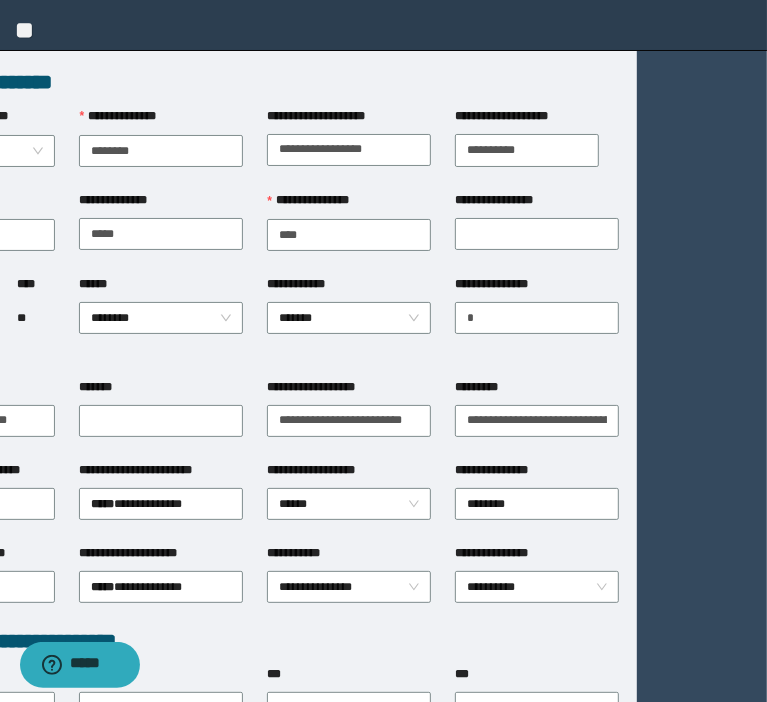 scroll, scrollTop: 0, scrollLeft: 0, axis: both 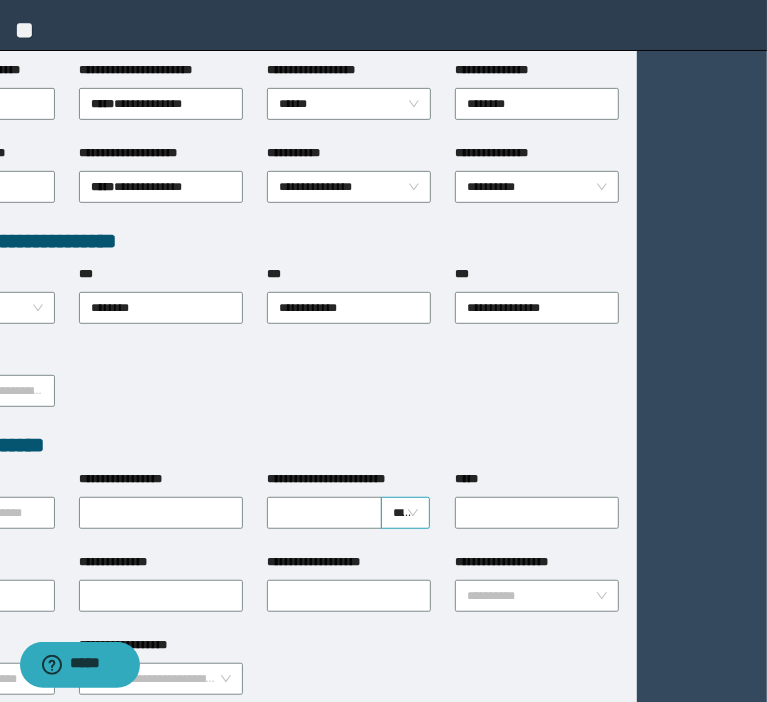 click on "*****" at bounding box center (406, 513) 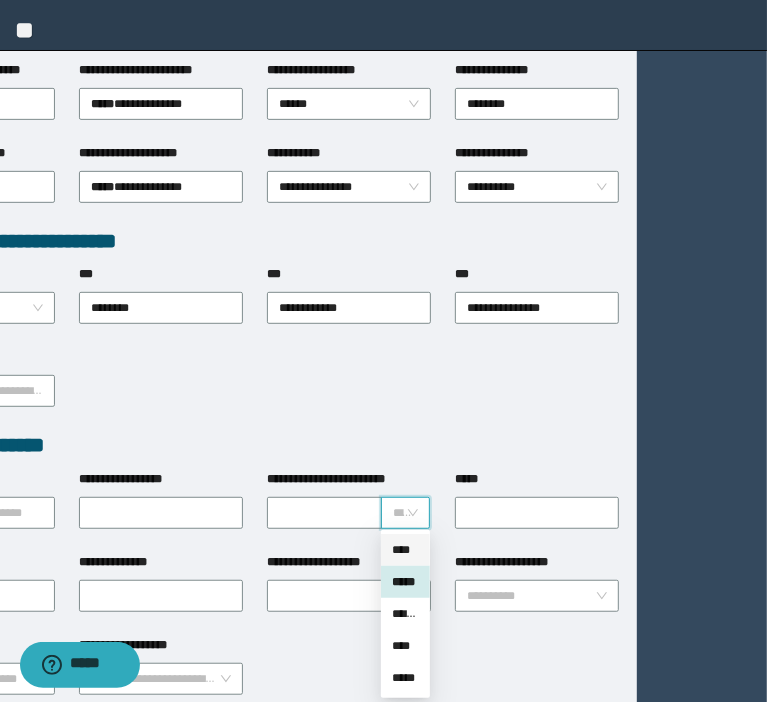 click on "****" at bounding box center (405, 550) 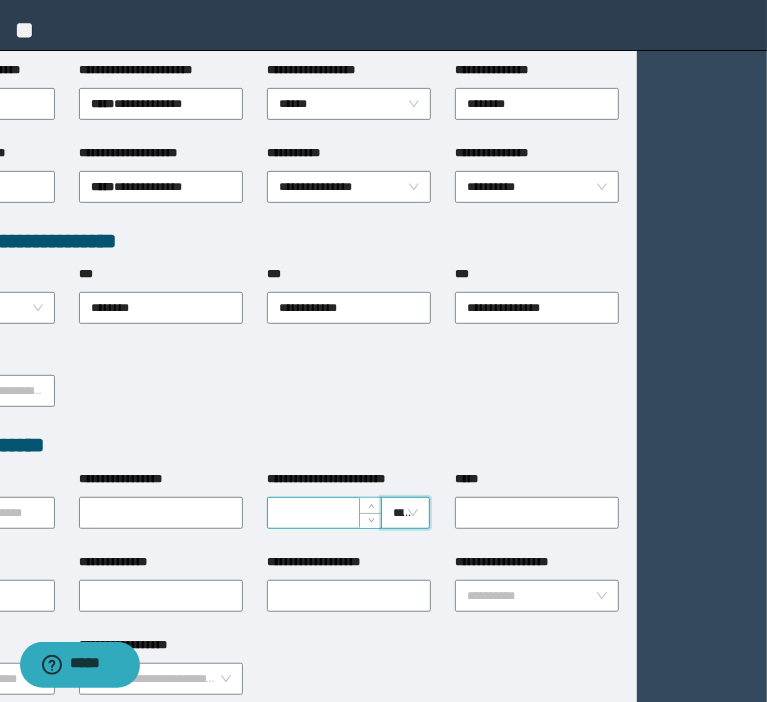 click on "**********" at bounding box center (324, 513) 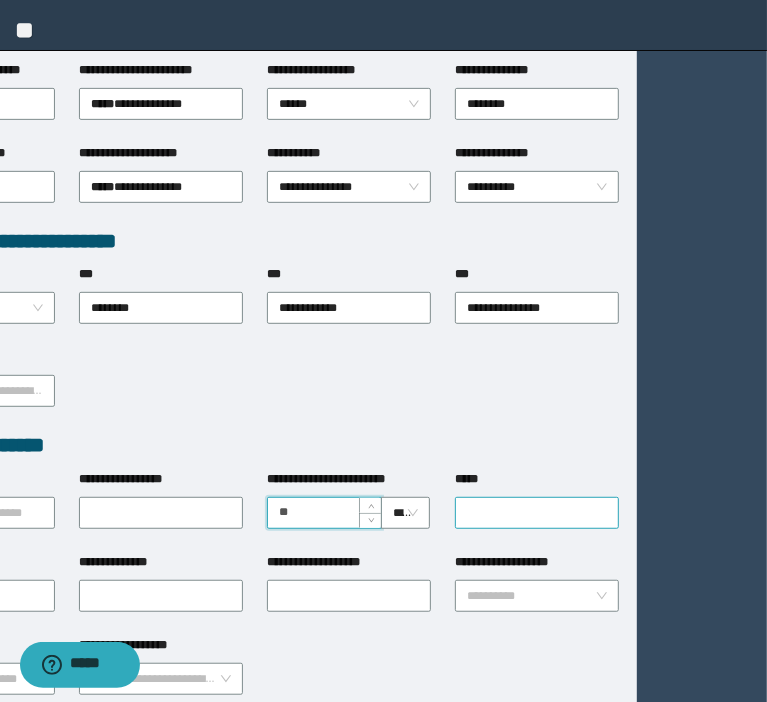 type on "**" 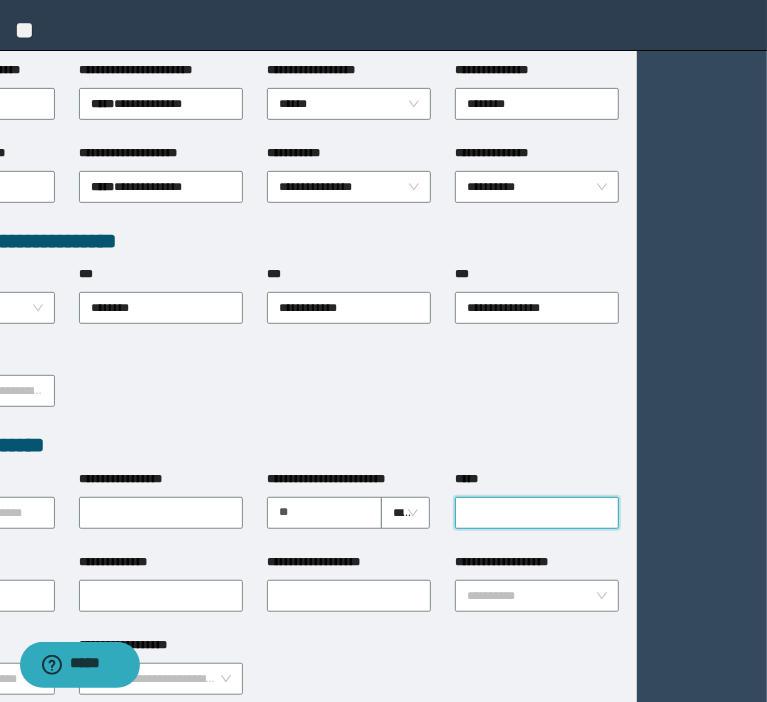 click on "*****" at bounding box center (537, 513) 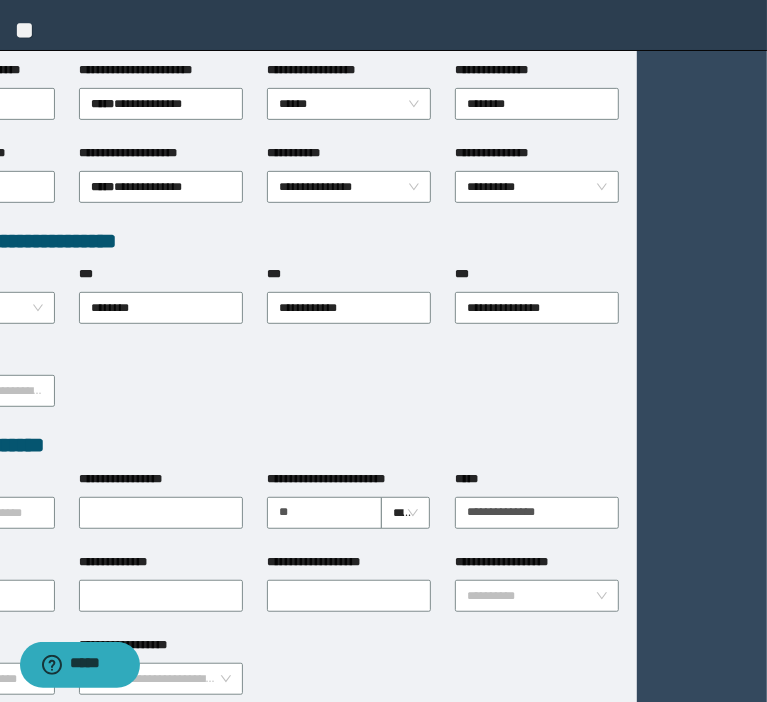click on "**********" at bounding box center [256, 389] 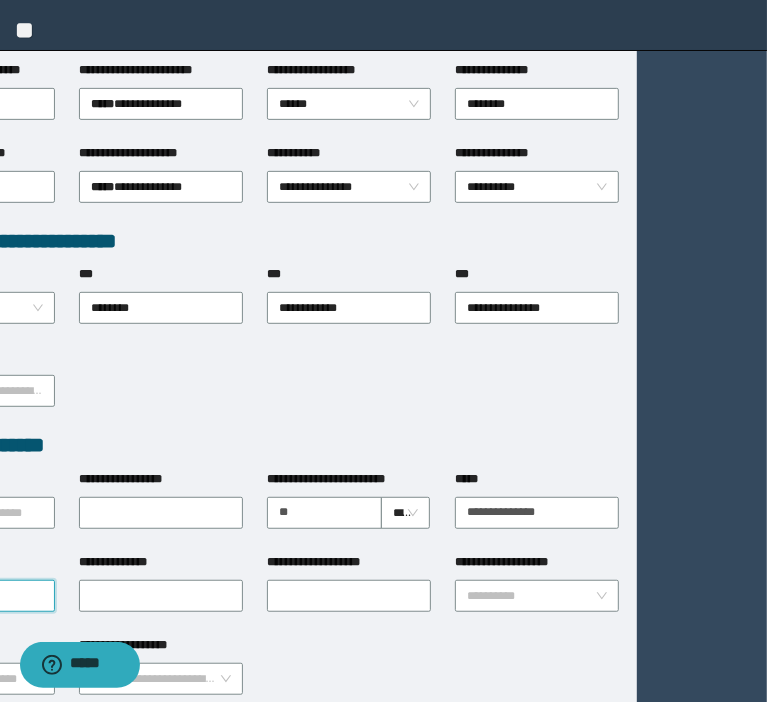 click on "**********" at bounding box center [-26, 596] 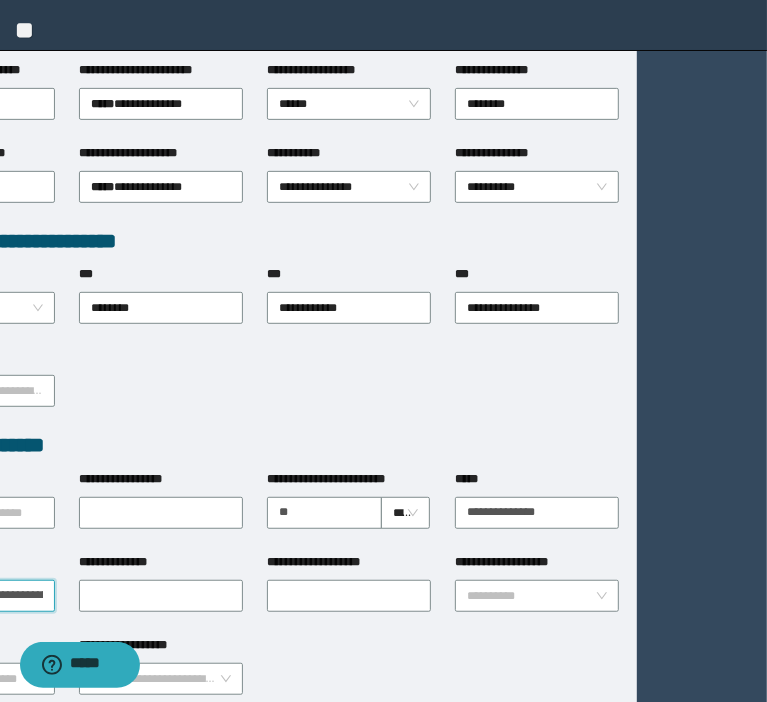 scroll, scrollTop: 0, scrollLeft: 60, axis: horizontal 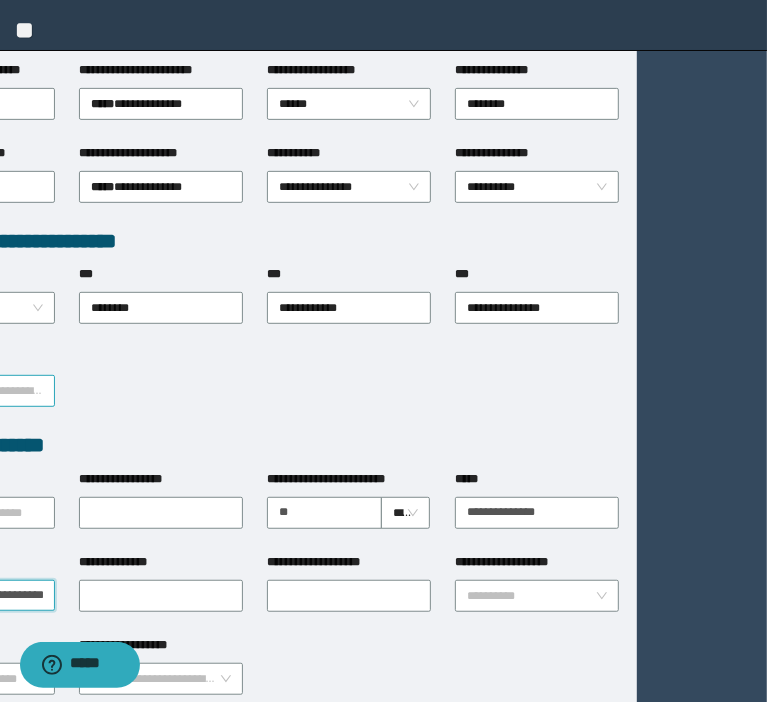 type on "**********" 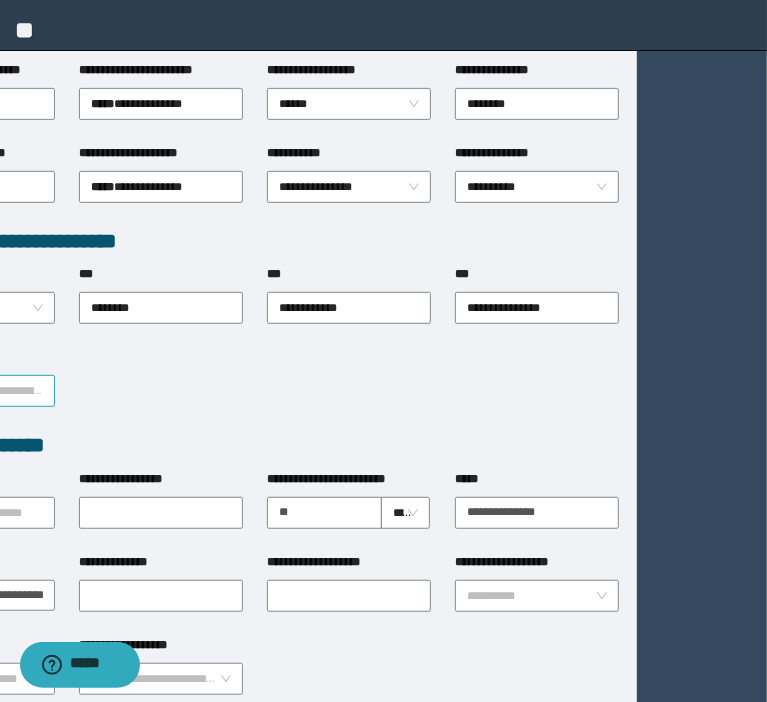 scroll, scrollTop: 0, scrollLeft: 0, axis: both 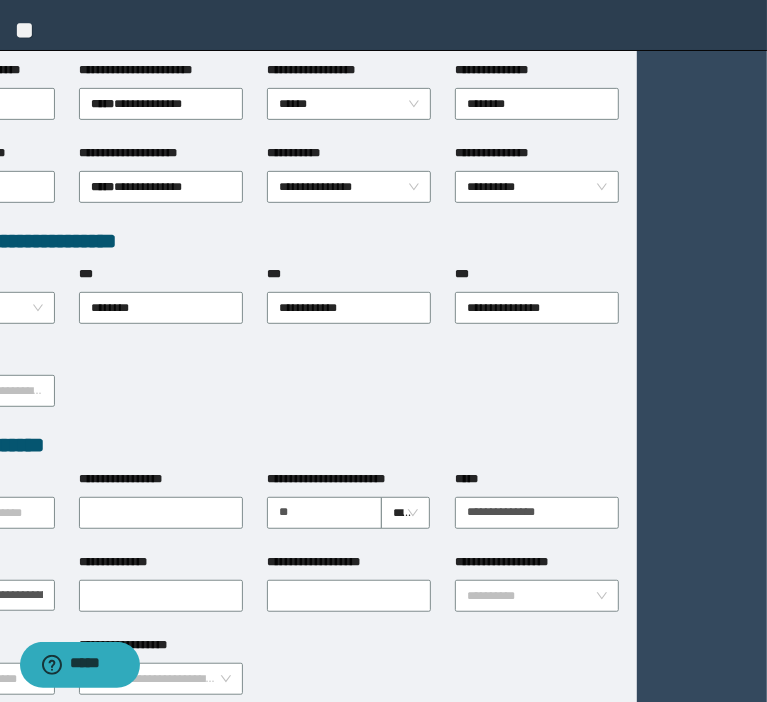 click on "**********" at bounding box center [256, 389] 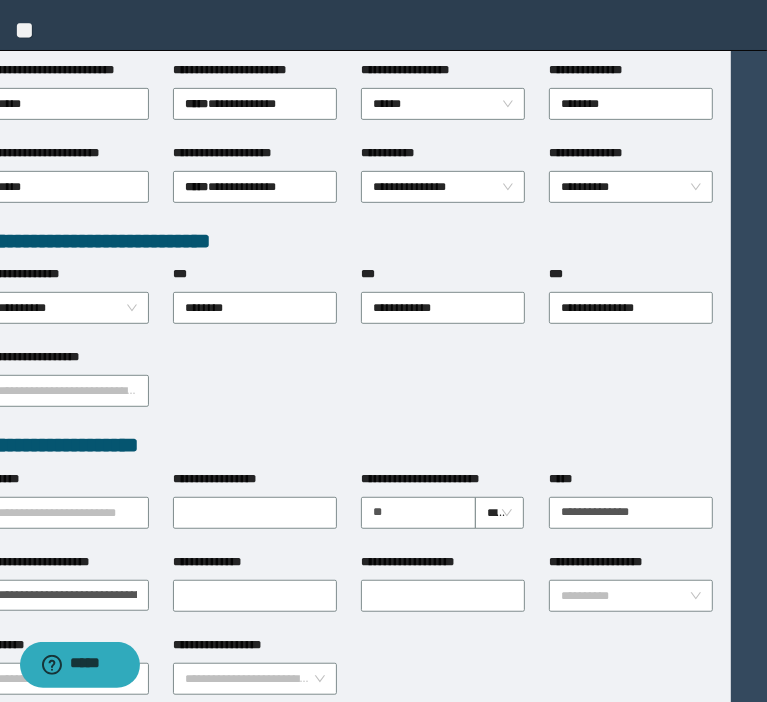 scroll, scrollTop: 400, scrollLeft: 32, axis: both 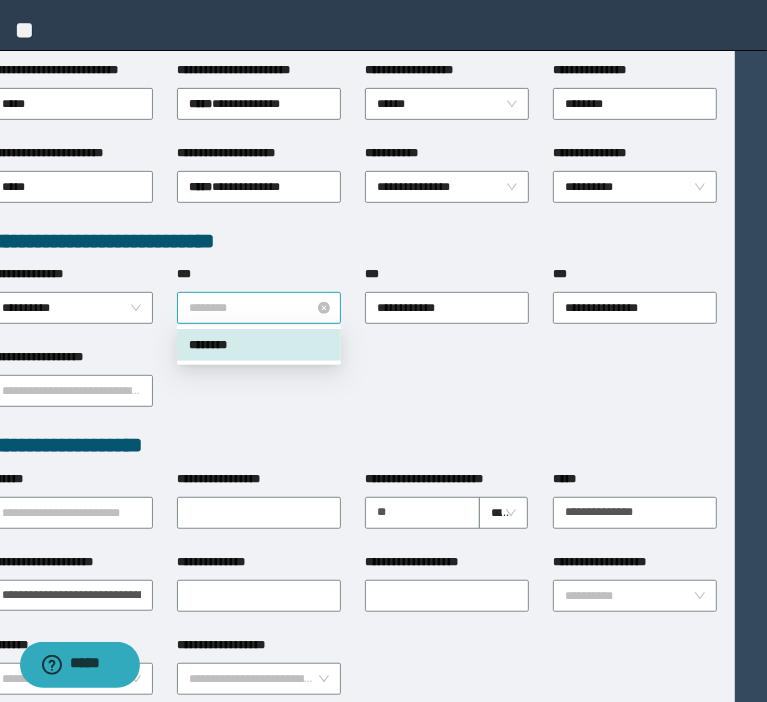 click on "********" at bounding box center [259, 308] 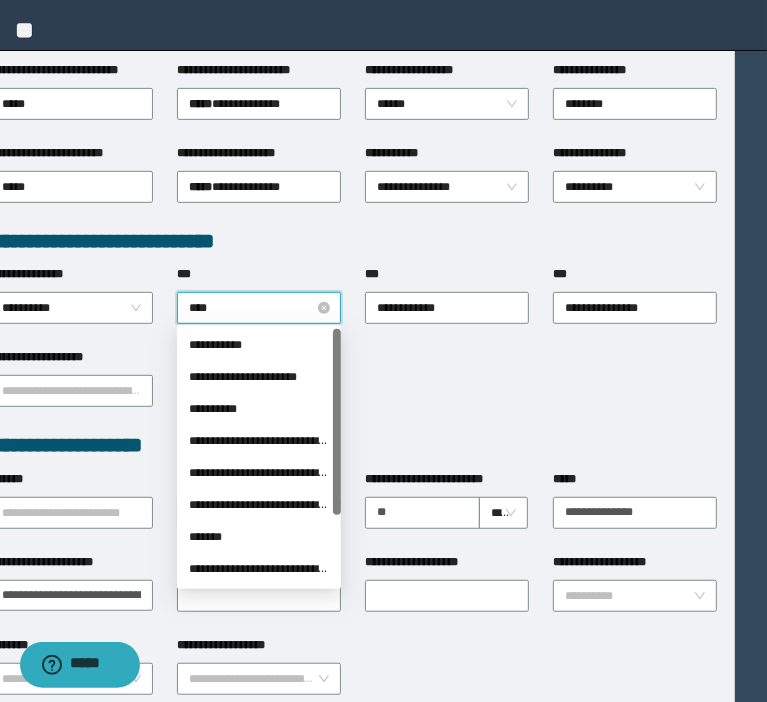 type on "*****" 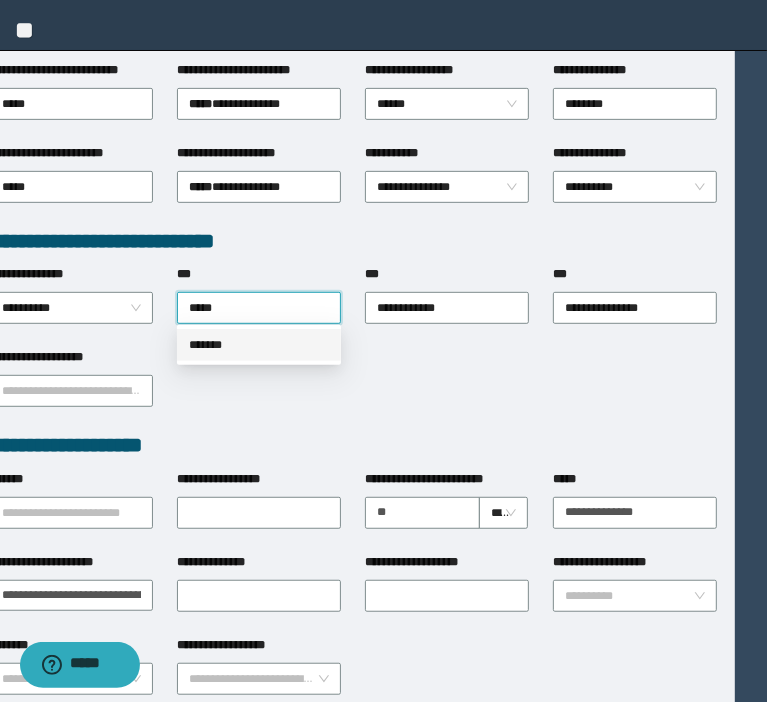 click on "*******" at bounding box center [259, 345] 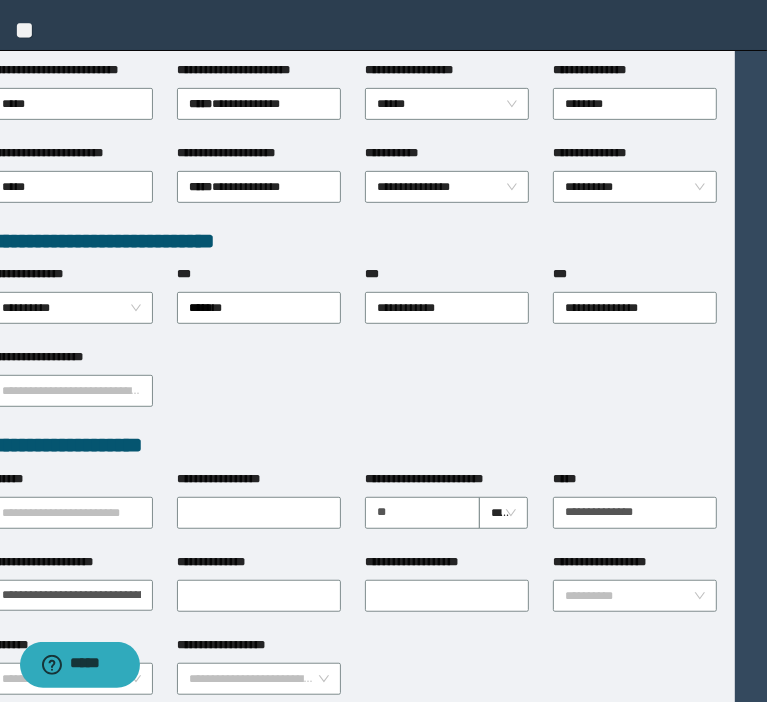 click on "**********" at bounding box center (439, 479) 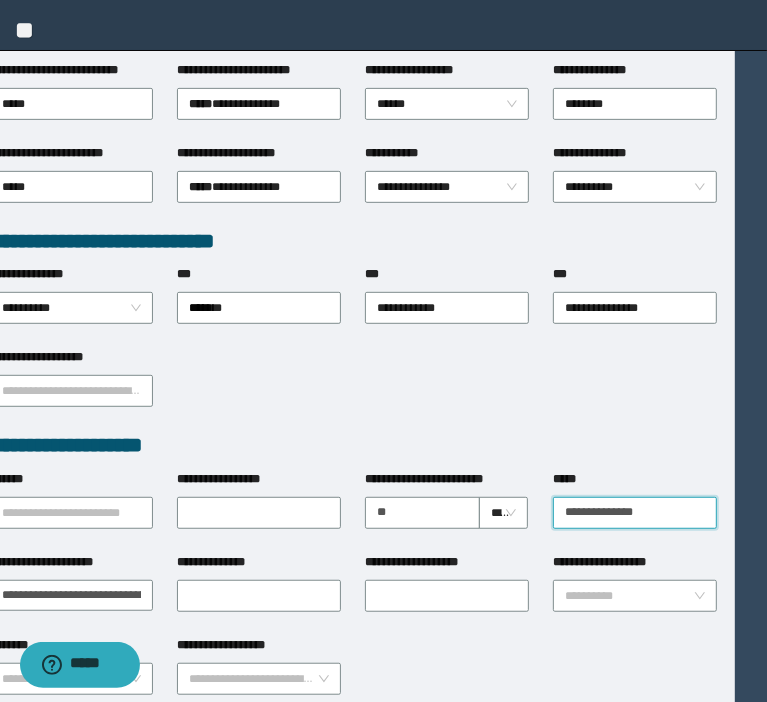 drag, startPoint x: 688, startPoint y: 510, endPoint x: 252, endPoint y: 449, distance: 440.24652 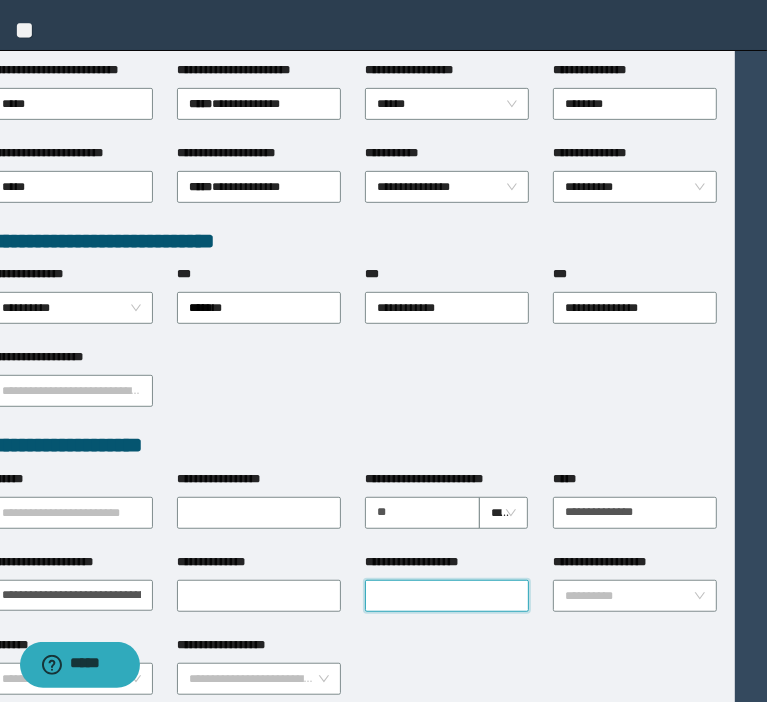 click on "**********" at bounding box center (447, 596) 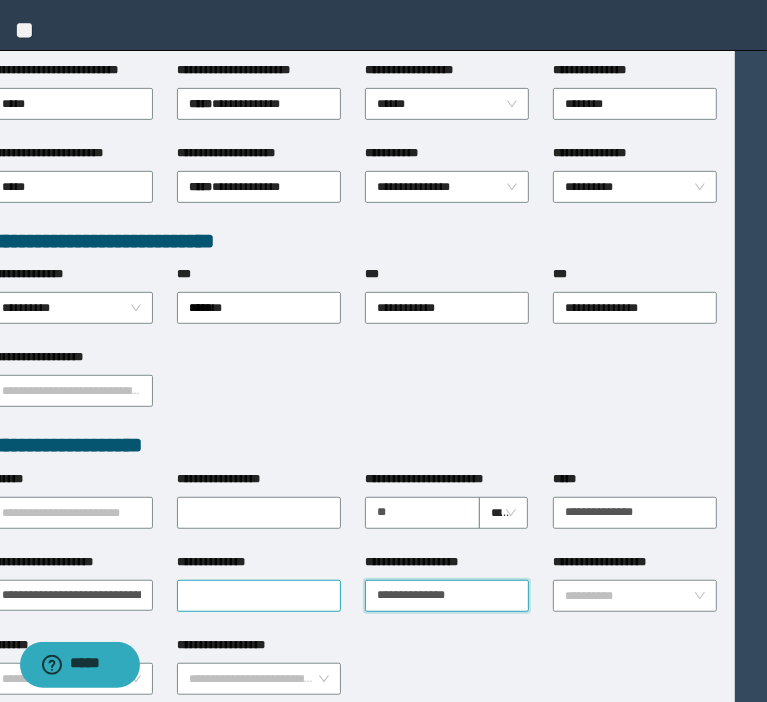 type on "**********" 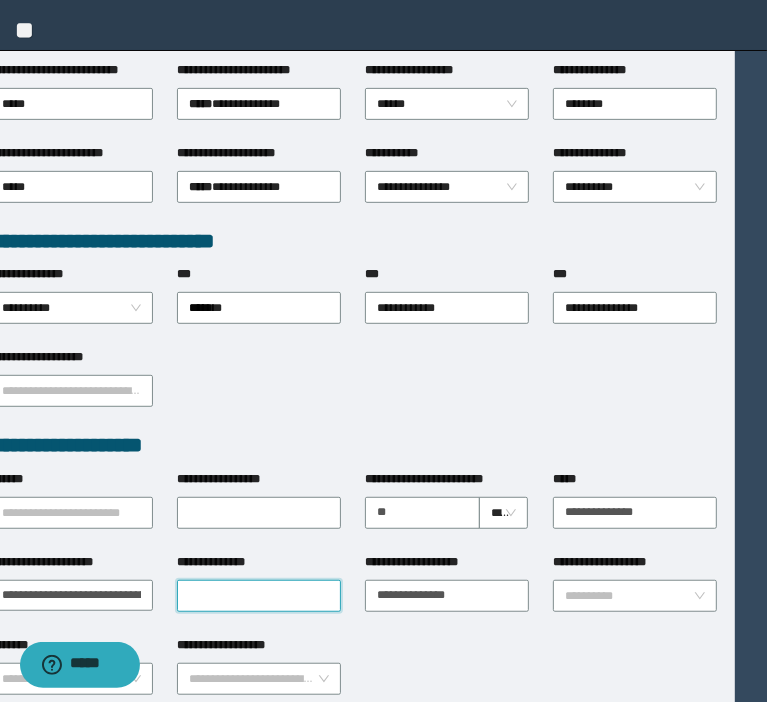 click on "**********" at bounding box center [259, 596] 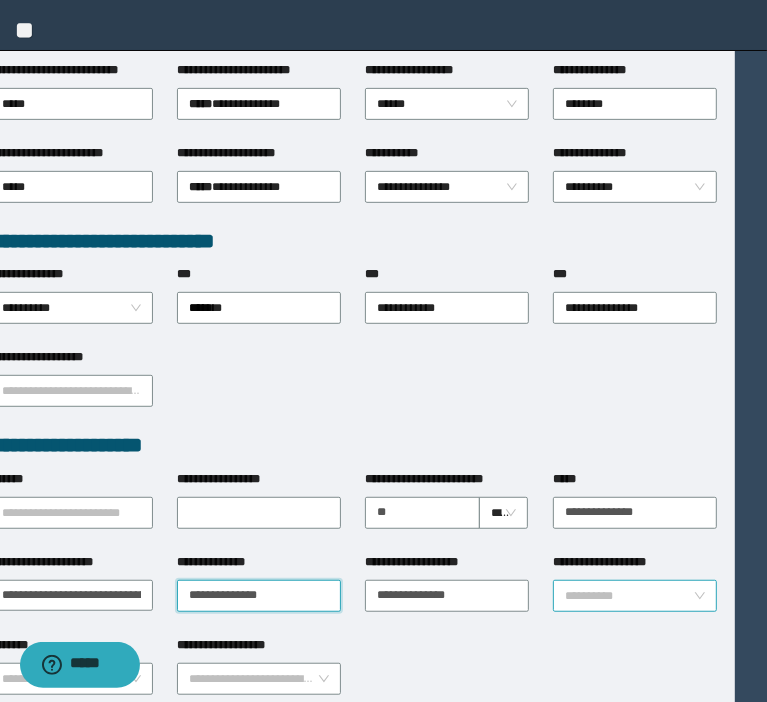 type on "**********" 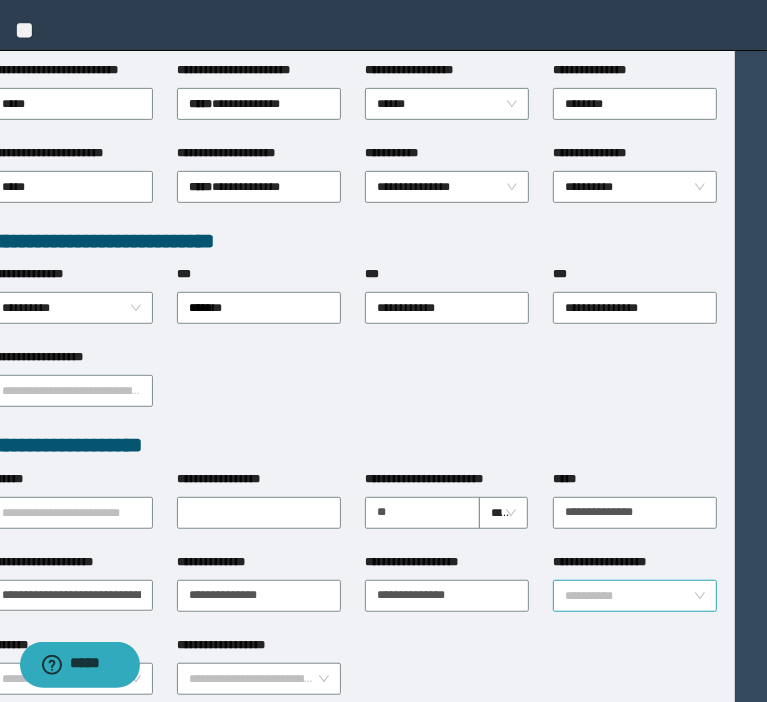 click on "**********" at bounding box center [629, 596] 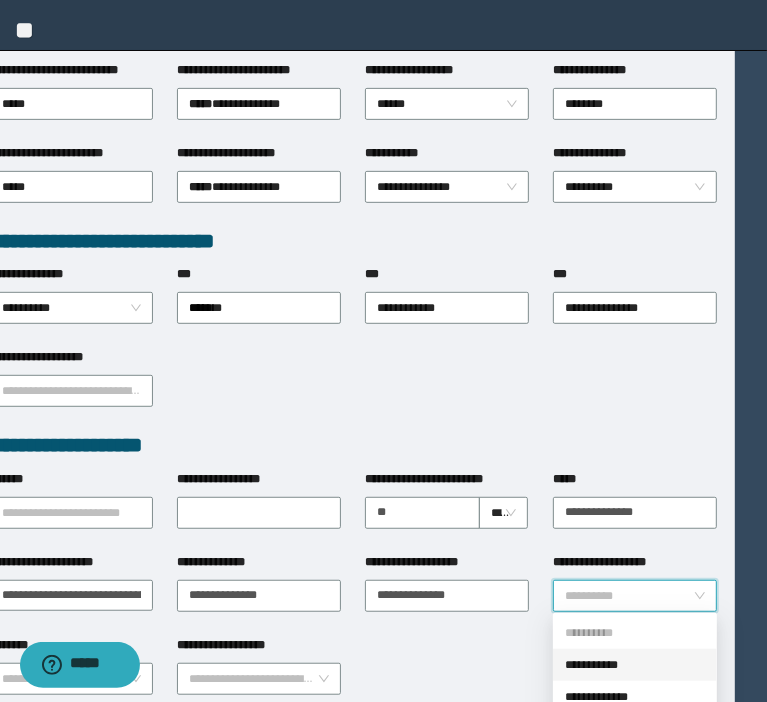 click on "**********" at bounding box center (635, 665) 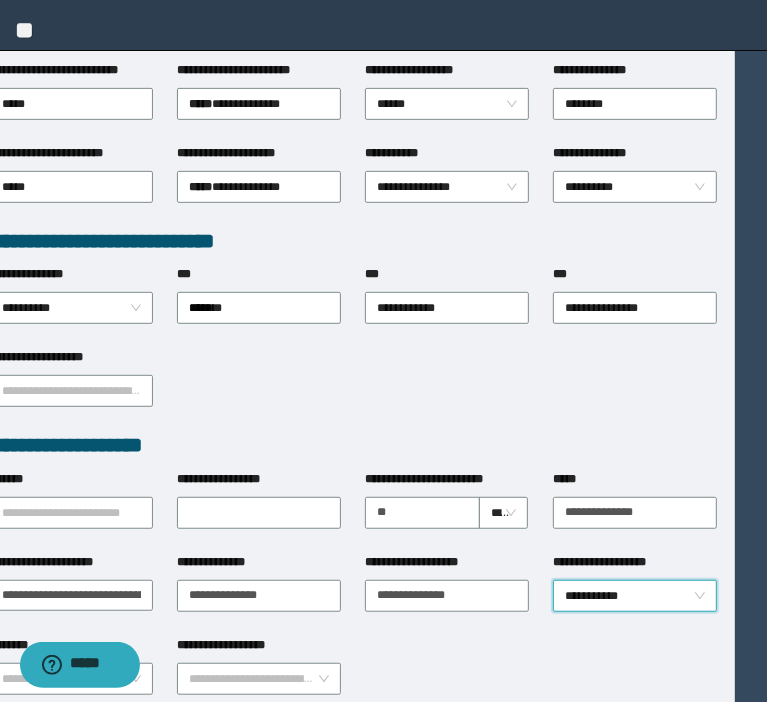 scroll, scrollTop: 400, scrollLeft: 0, axis: vertical 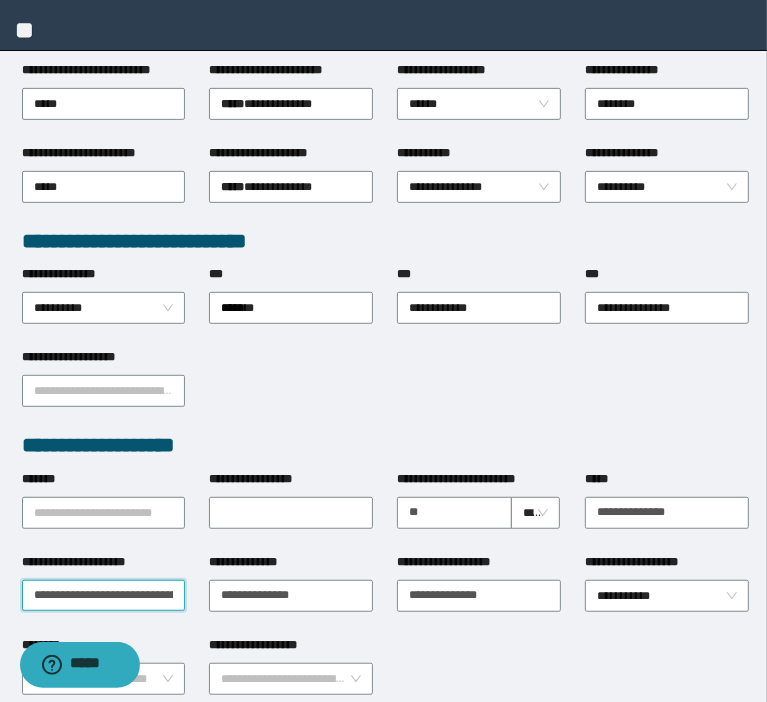 click on "**********" at bounding box center [104, 596] 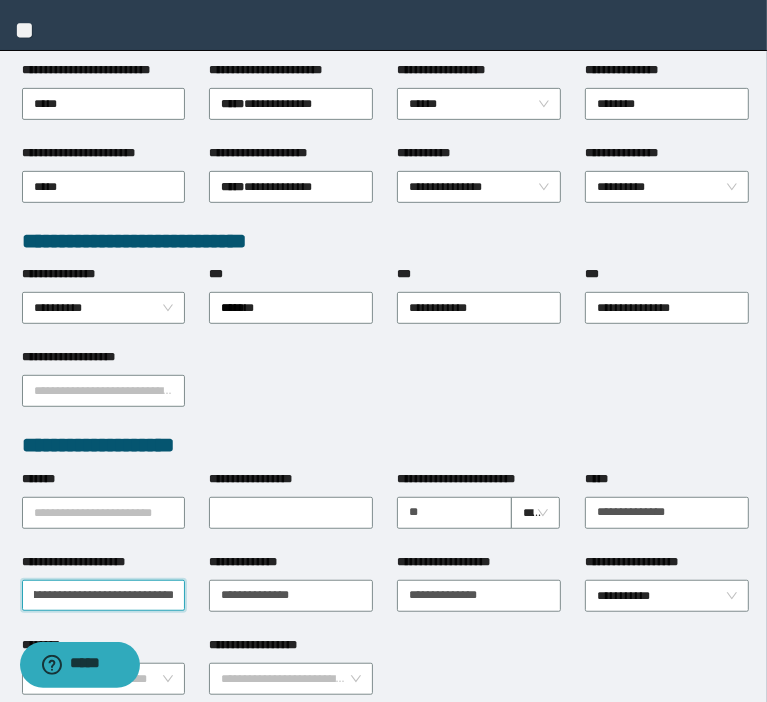 scroll, scrollTop: 0, scrollLeft: 154, axis: horizontal 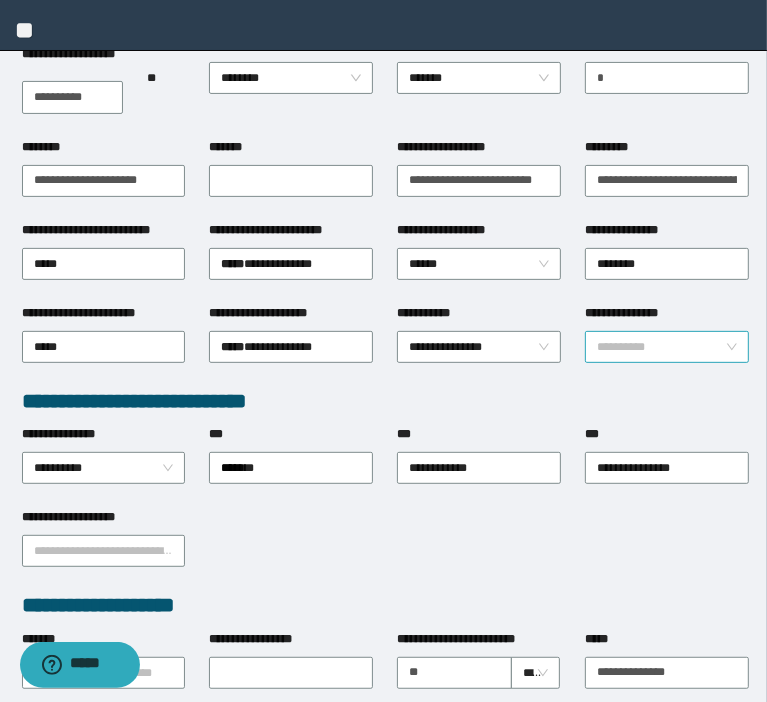 click on "**********" at bounding box center [667, 347] 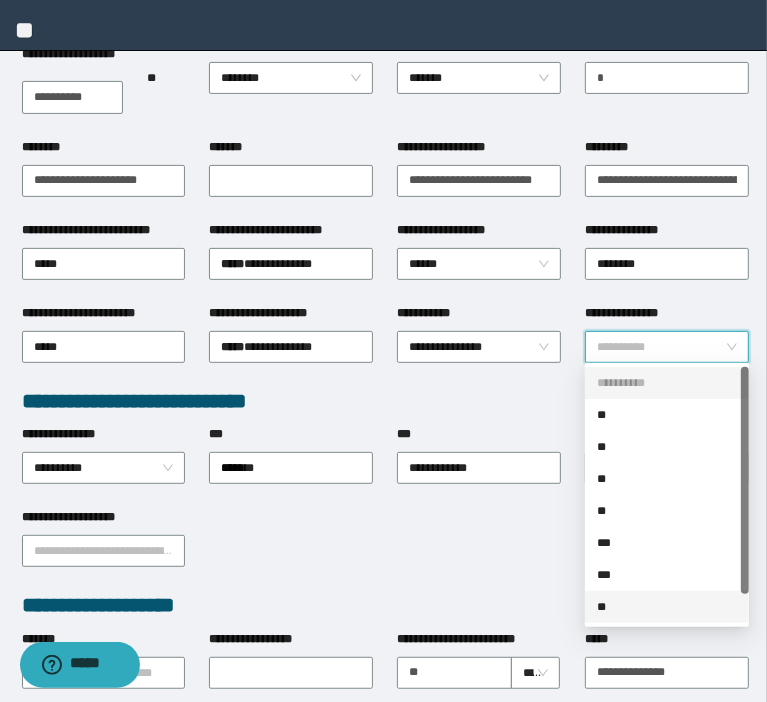 drag, startPoint x: 633, startPoint y: 610, endPoint x: 613, endPoint y: 600, distance: 22.36068 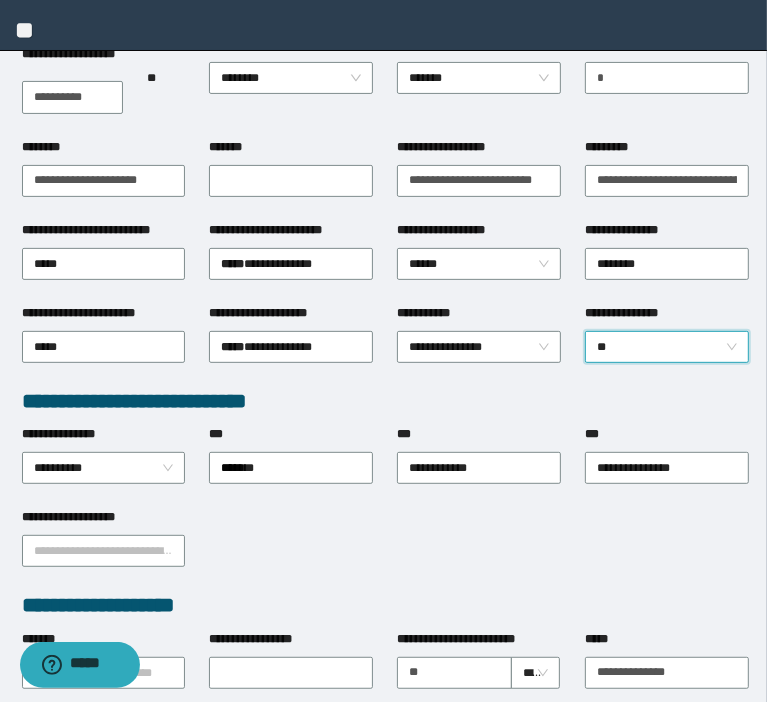 click on "**********" at bounding box center [386, 549] 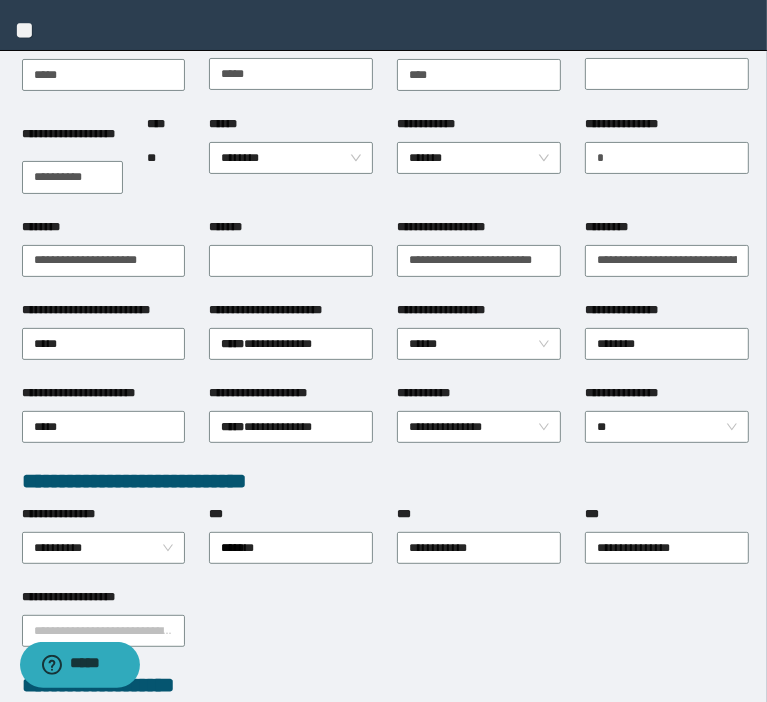 scroll, scrollTop: 80, scrollLeft: 0, axis: vertical 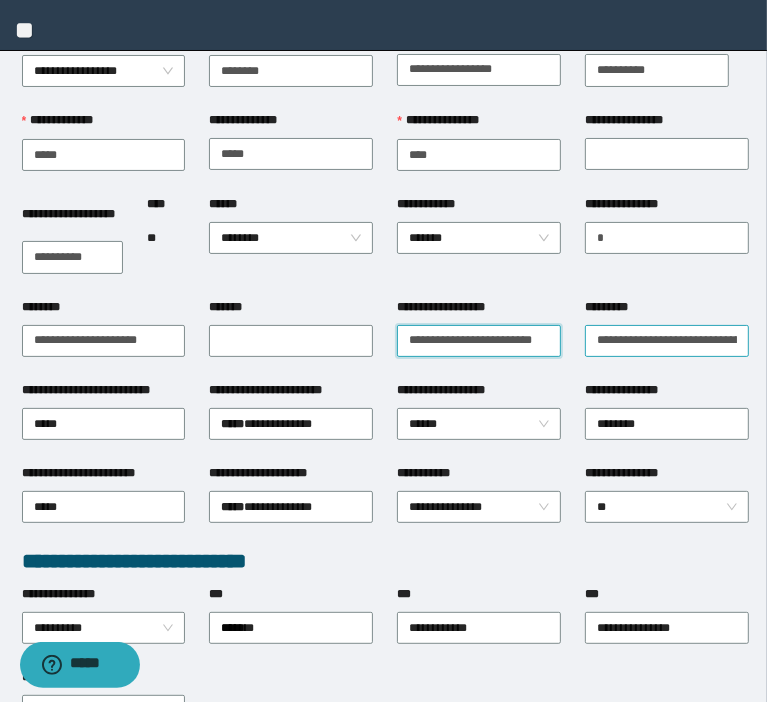 drag, startPoint x: 492, startPoint y: 343, endPoint x: 646, endPoint y: 340, distance: 154.02922 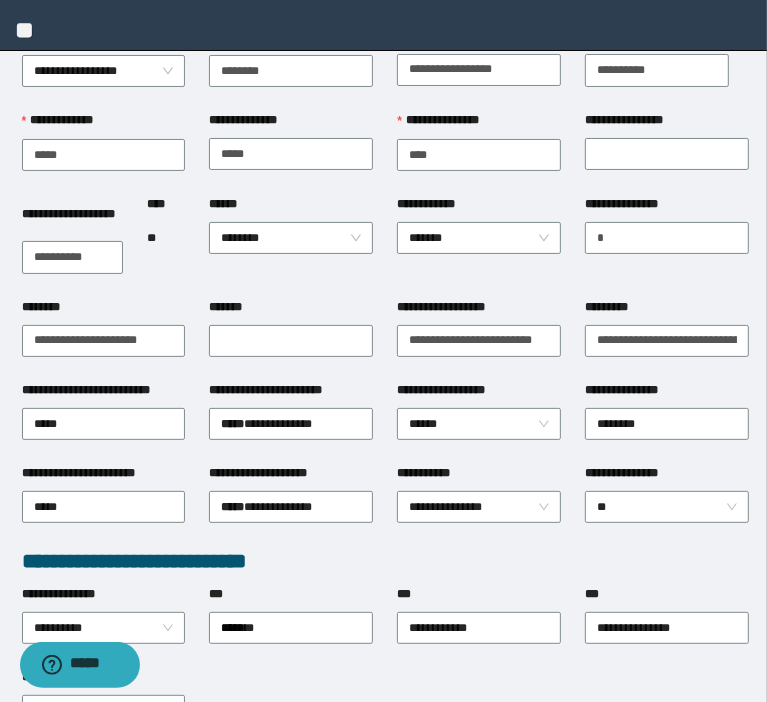 scroll, scrollTop: 0, scrollLeft: 0, axis: both 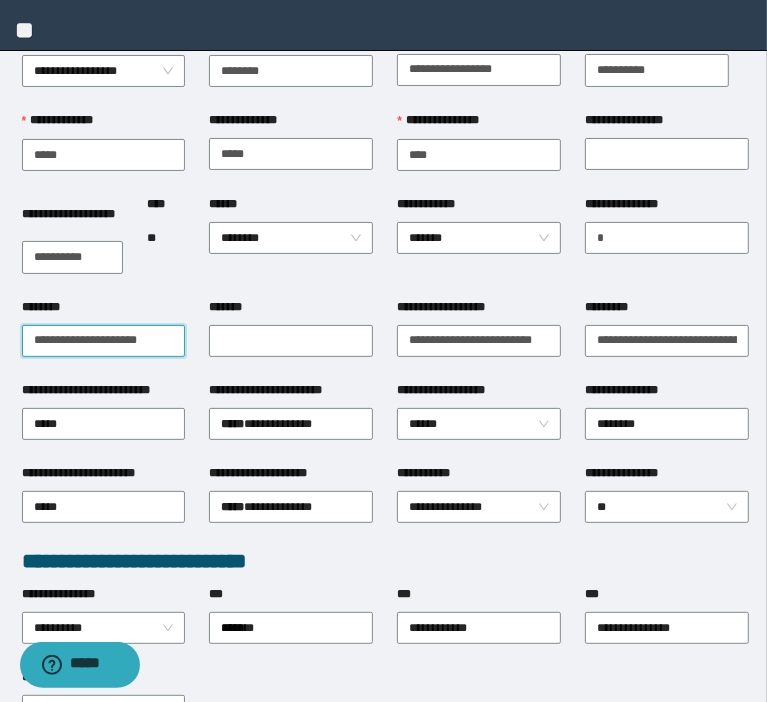 drag, startPoint x: 171, startPoint y: 336, endPoint x: -224, endPoint y: 220, distance: 411.6807 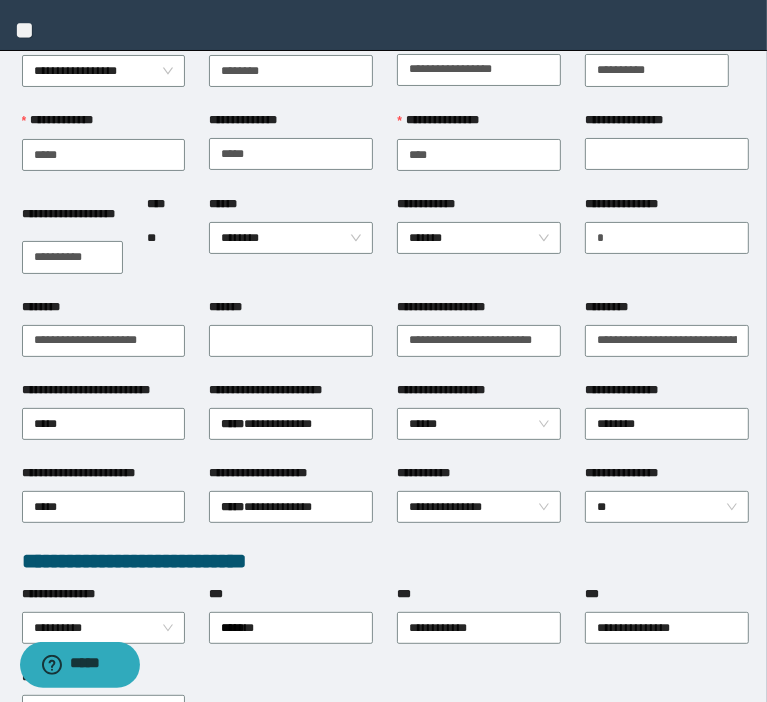 click on "*******" at bounding box center (291, 339) 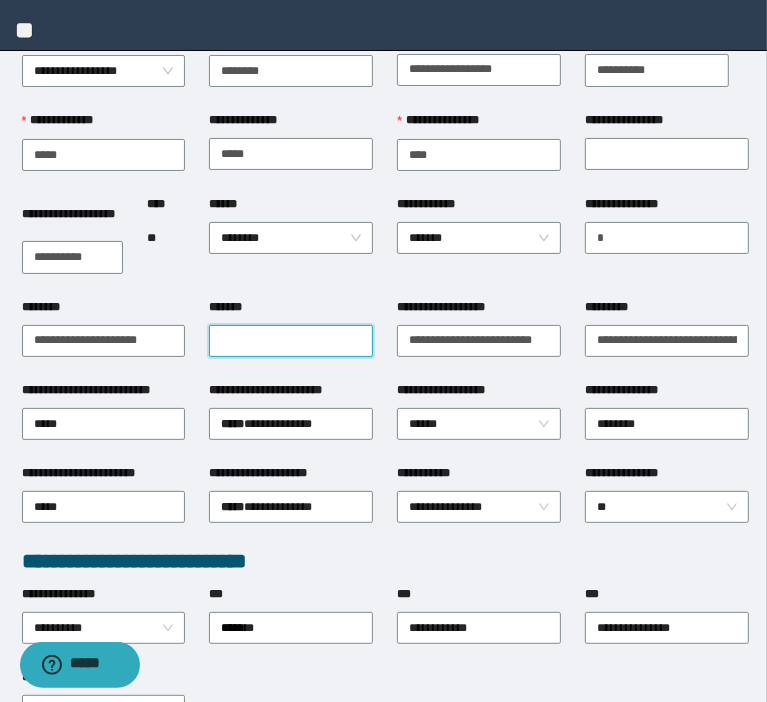 click on "*******" at bounding box center (291, 341) 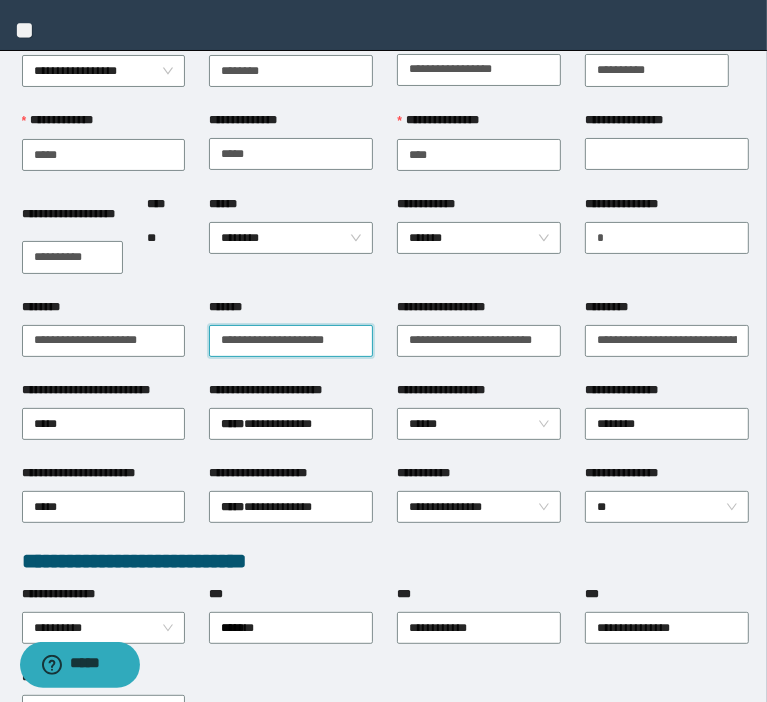 type on "**********" 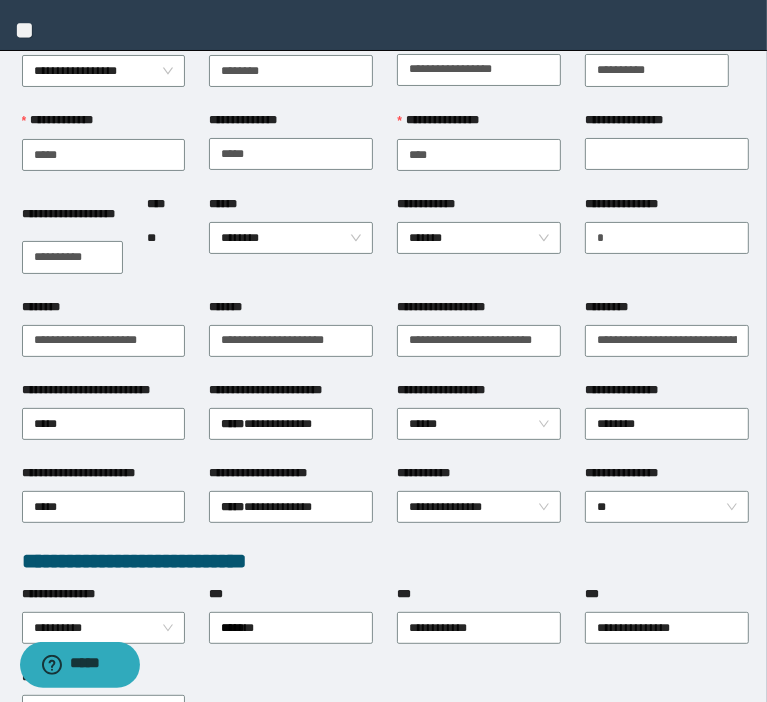 click on "****** ********" at bounding box center [291, 246] 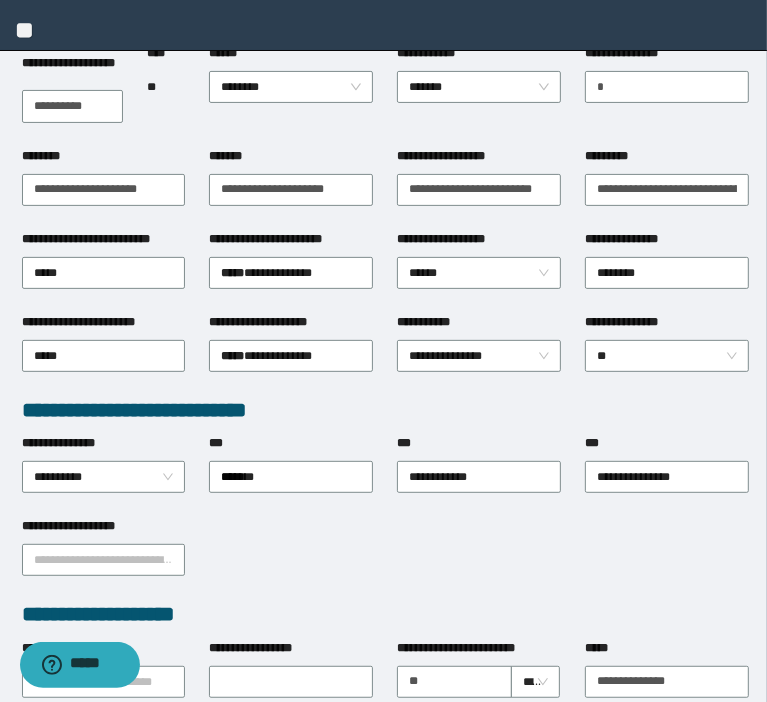 scroll, scrollTop: 240, scrollLeft: 0, axis: vertical 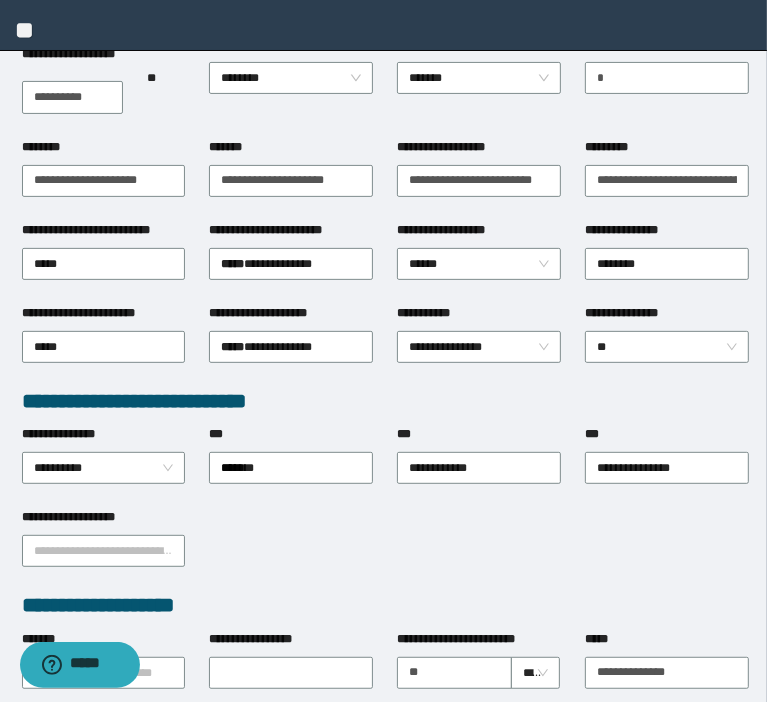 click on "**********" at bounding box center [386, 608] 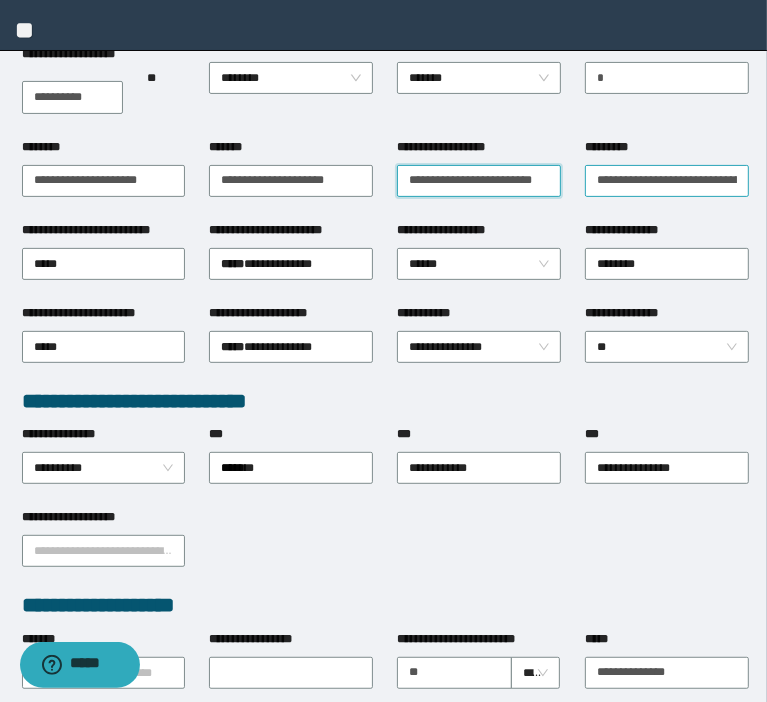 scroll, scrollTop: 0, scrollLeft: 14, axis: horizontal 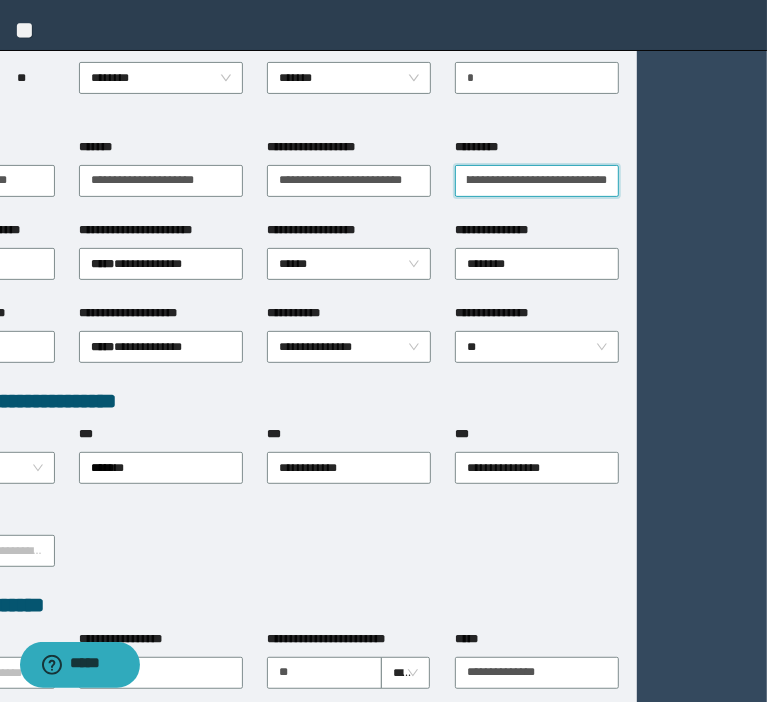 drag, startPoint x: 592, startPoint y: 171, endPoint x: 792, endPoint y: 175, distance: 200.04 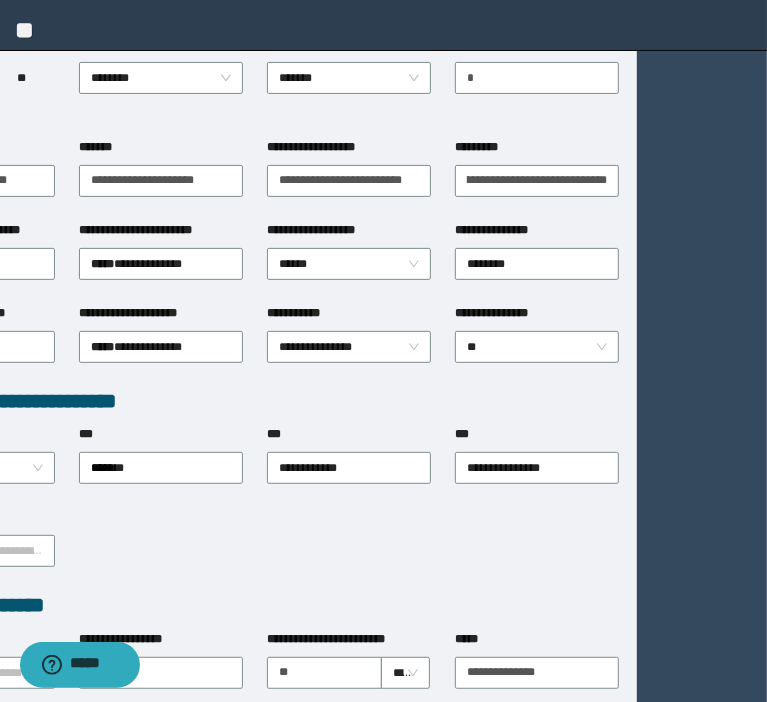 scroll, scrollTop: 0, scrollLeft: 0, axis: both 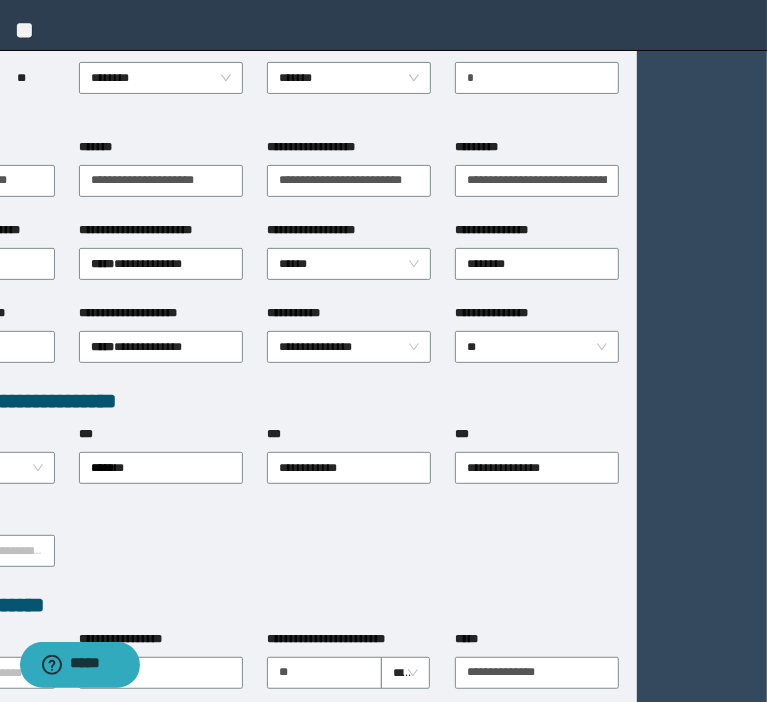 click on "**********" at bounding box center (499, 230) 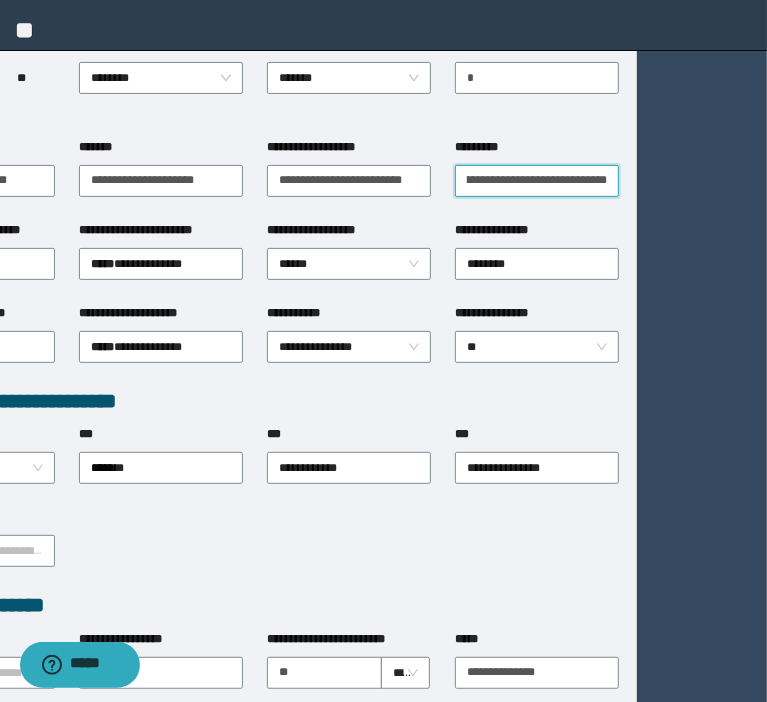 drag, startPoint x: 457, startPoint y: 169, endPoint x: 792, endPoint y: 156, distance: 335.25214 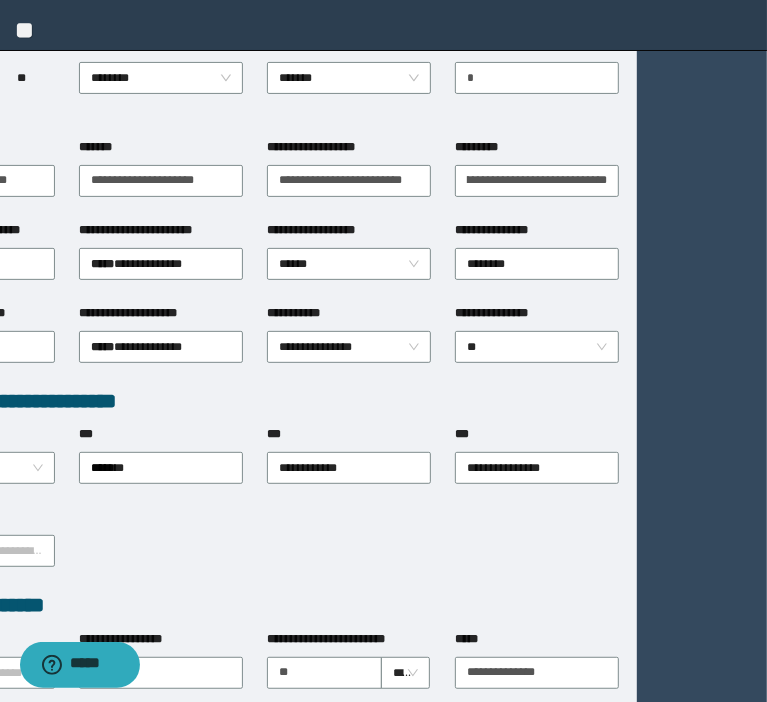 scroll, scrollTop: 0, scrollLeft: 0, axis: both 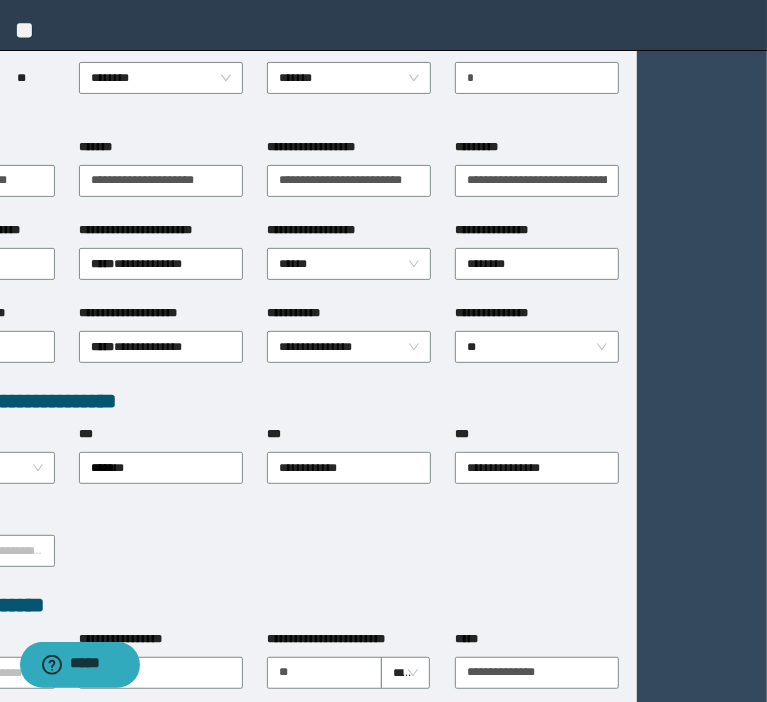 click on "**********" at bounding box center [537, 179] 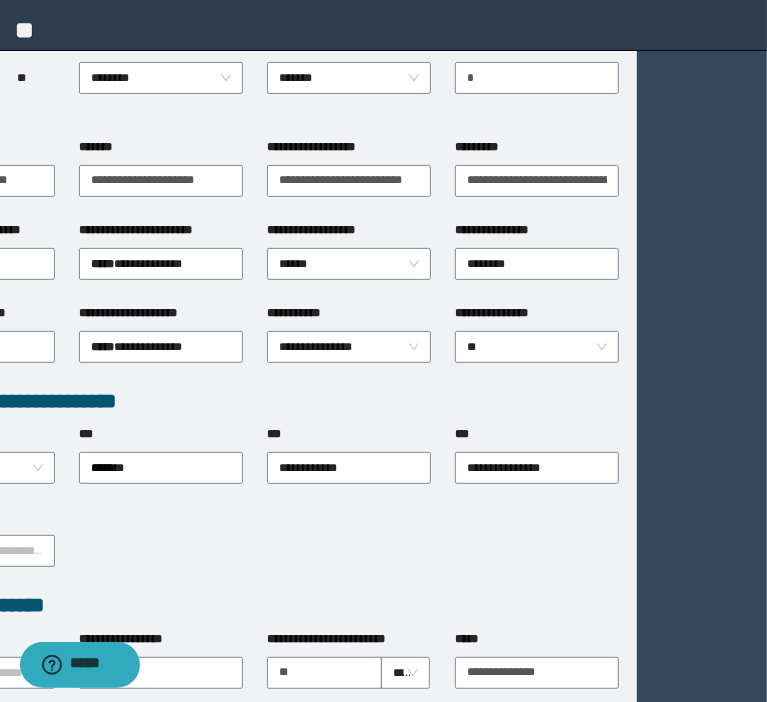 scroll, scrollTop: 240, scrollLeft: 0, axis: vertical 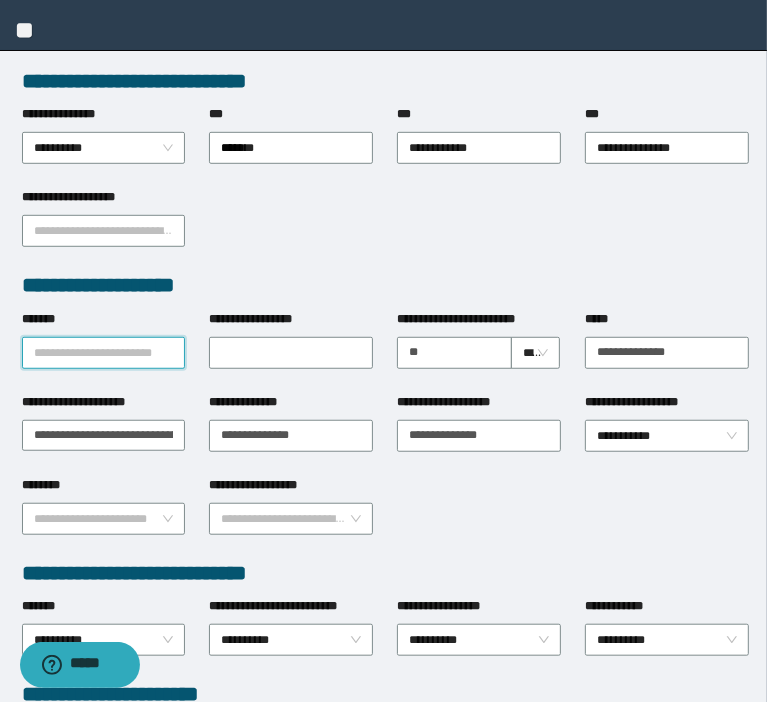 paste on "**********" 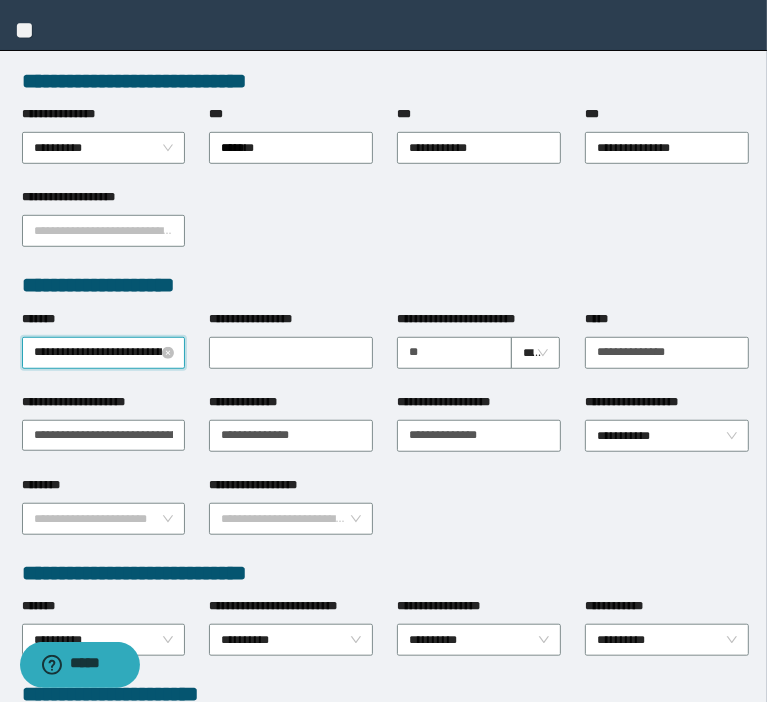 scroll, scrollTop: 0, scrollLeft: 34, axis: horizontal 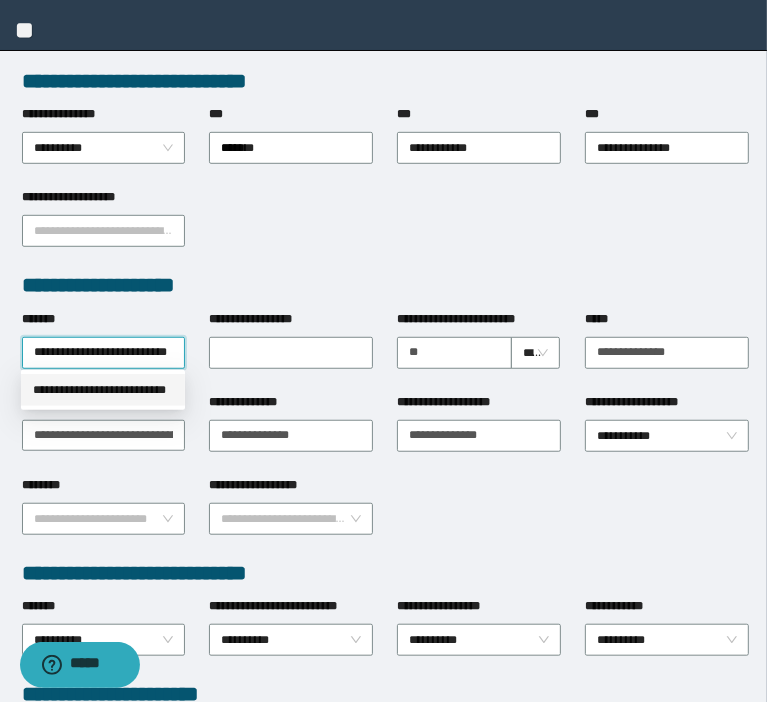 click on "**********" at bounding box center [103, 390] 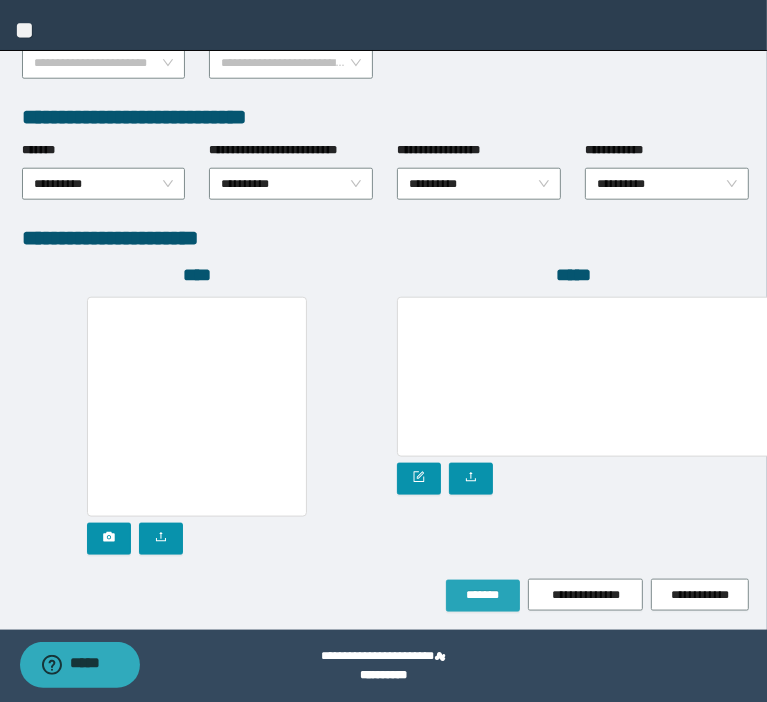 scroll, scrollTop: 1018, scrollLeft: 0, axis: vertical 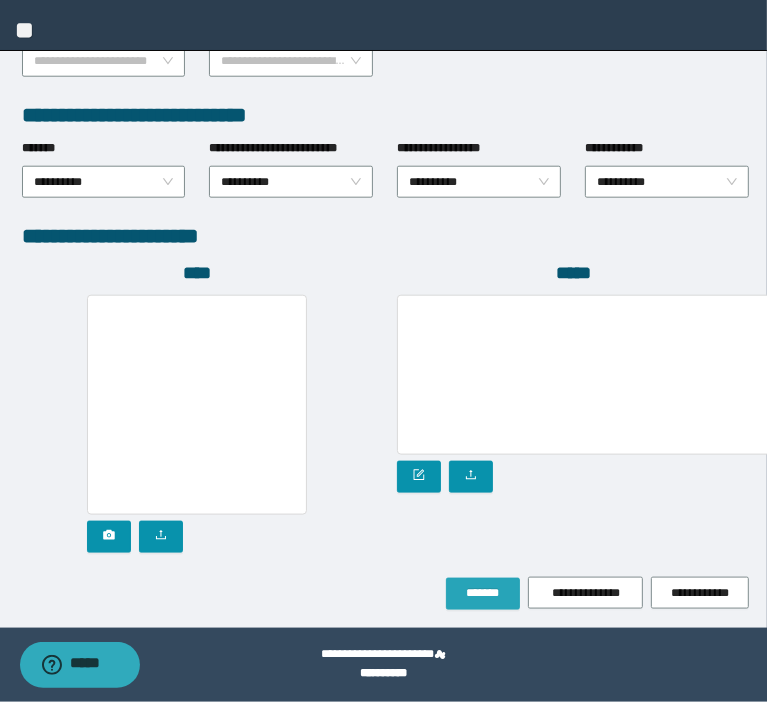 click on "*******" at bounding box center [483, 593] 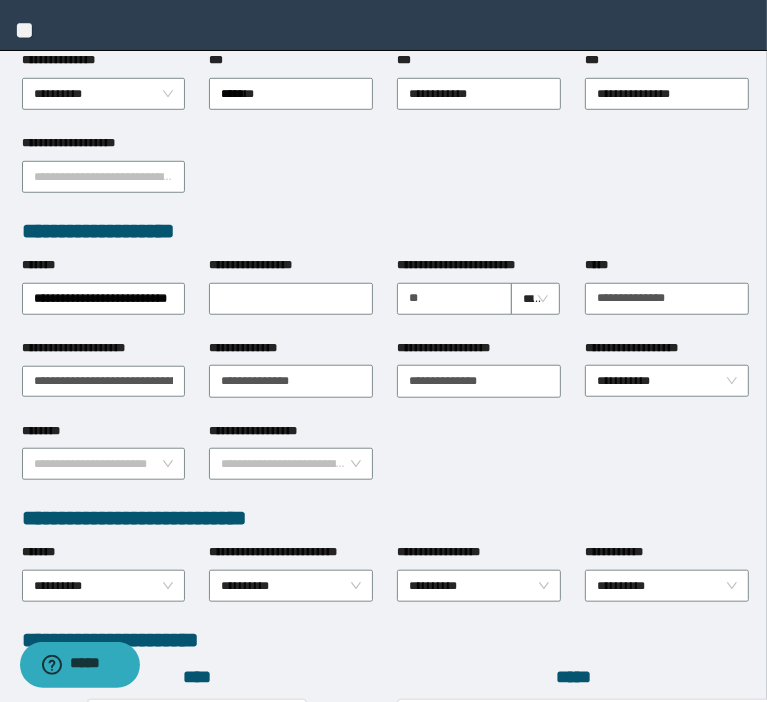 scroll, scrollTop: 0, scrollLeft: 0, axis: both 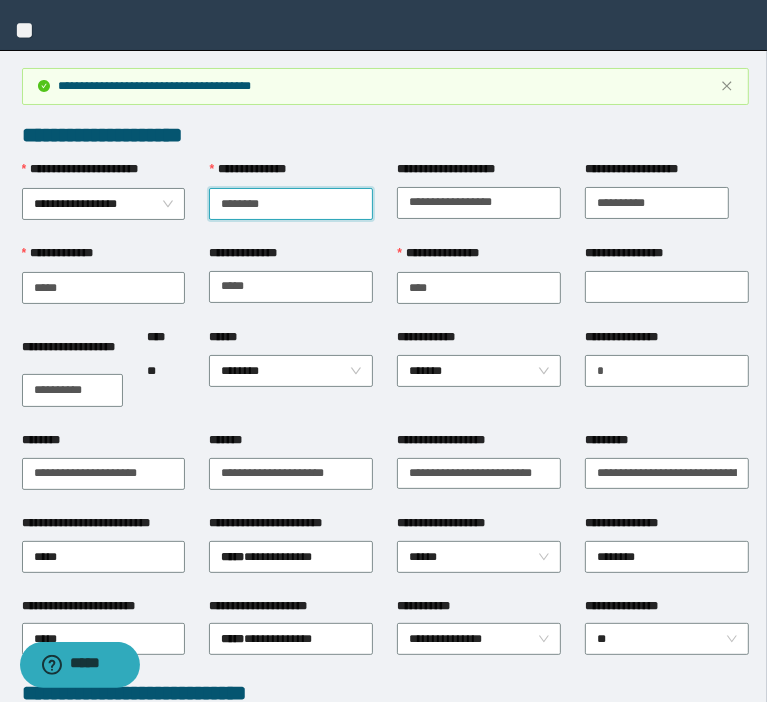drag, startPoint x: 304, startPoint y: 208, endPoint x: 20, endPoint y: 144, distance: 291.12198 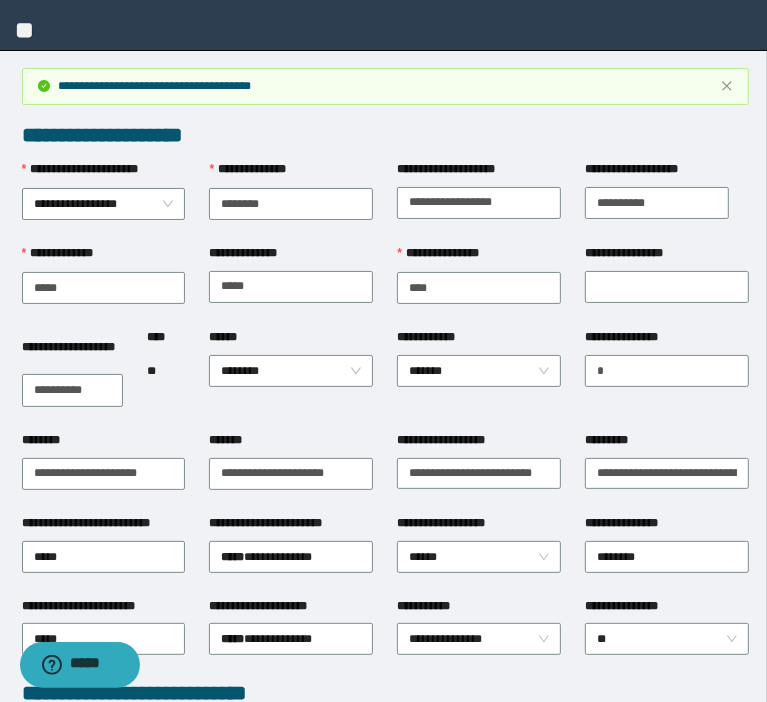 click on "**********" at bounding box center [386, 135] 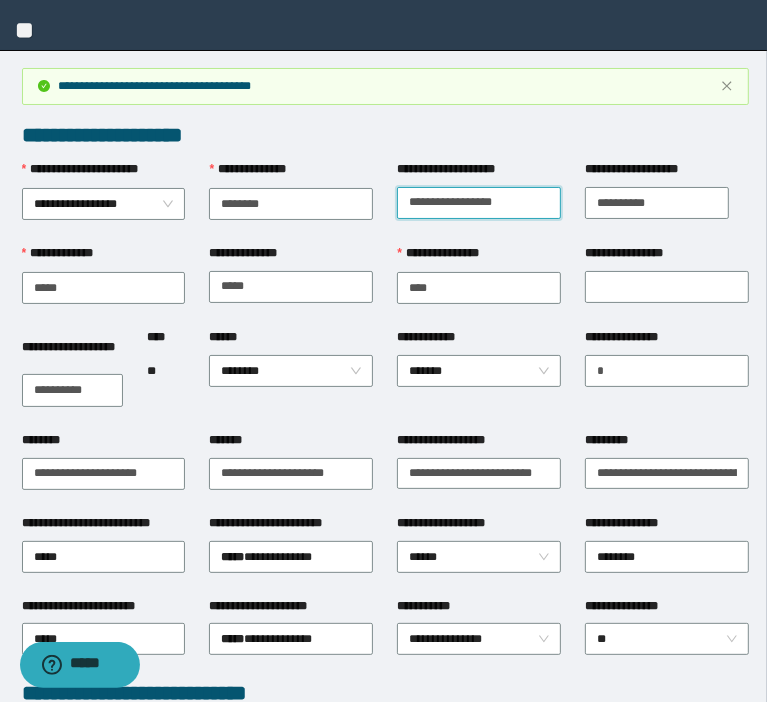 drag, startPoint x: 478, startPoint y: 200, endPoint x: 732, endPoint y: 229, distance: 255.65015 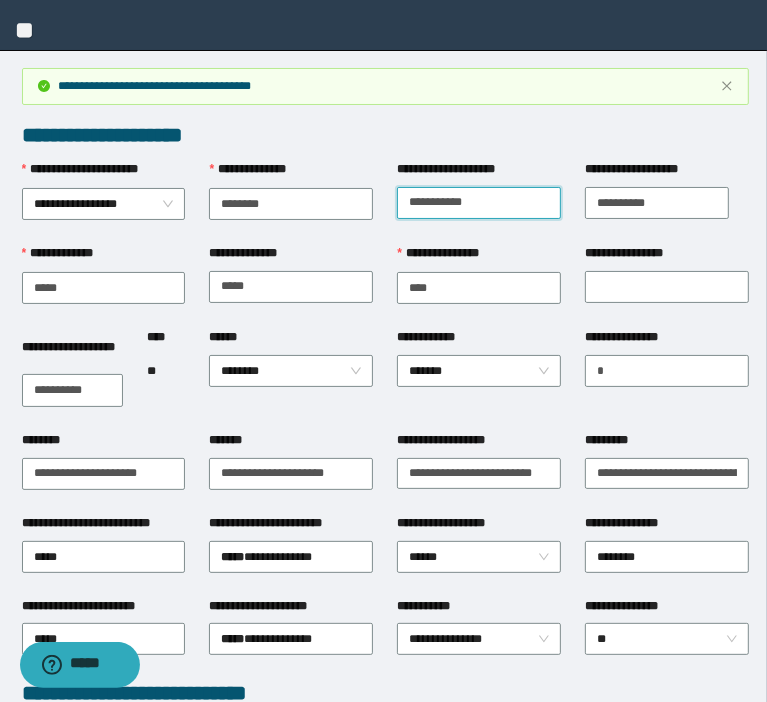 type on "**********" 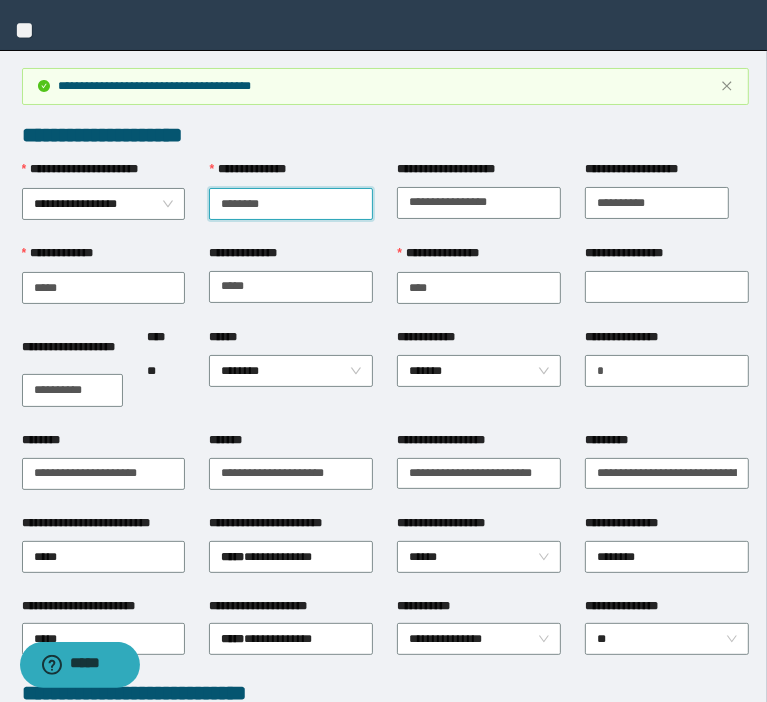 drag, startPoint x: 300, startPoint y: 198, endPoint x: 88, endPoint y: 131, distance: 222.33533 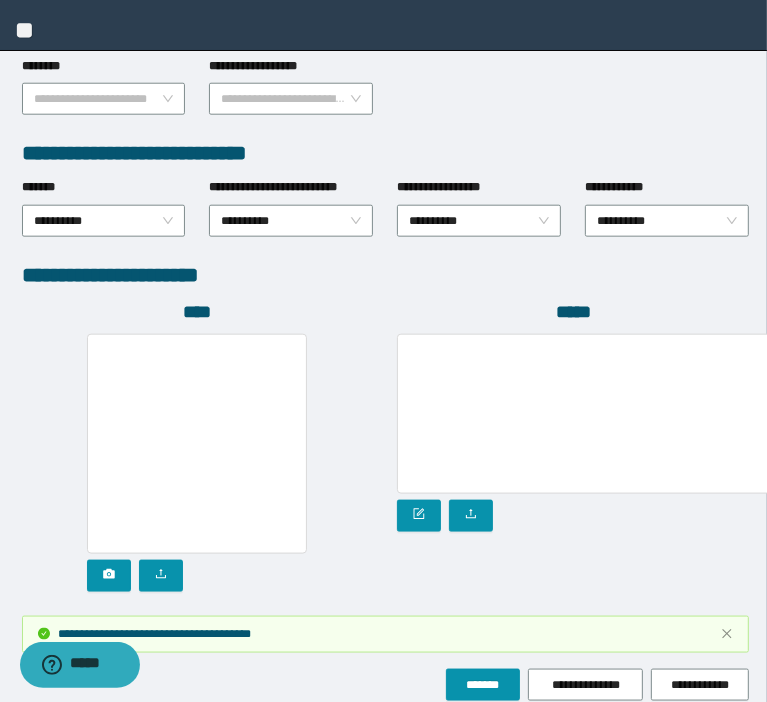 scroll, scrollTop: 1040, scrollLeft: 0, axis: vertical 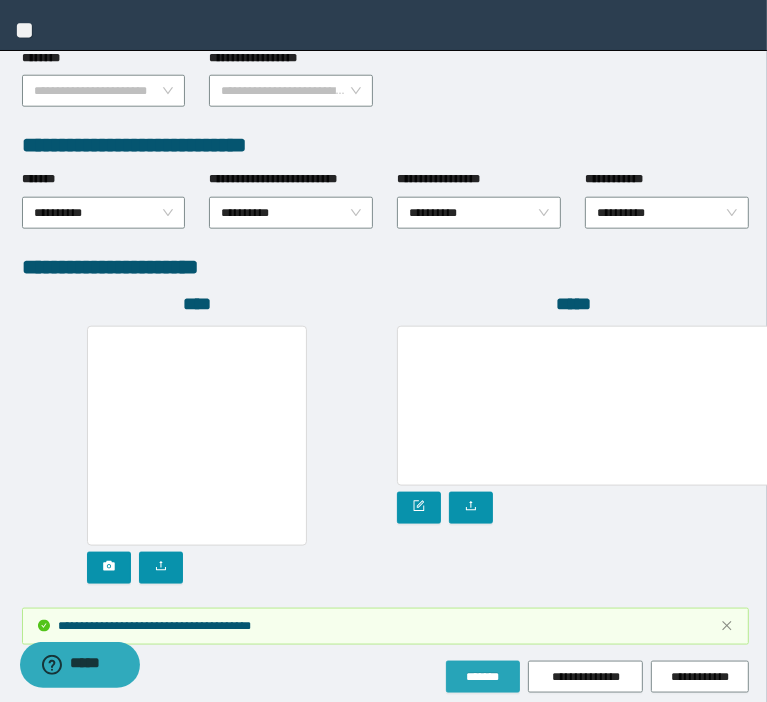 click on "*******" at bounding box center (483, 677) 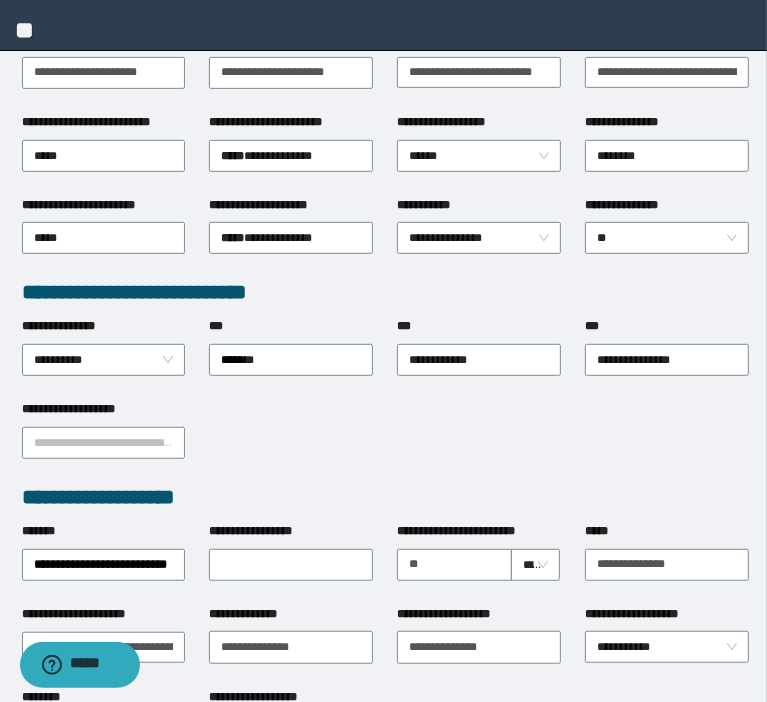 scroll, scrollTop: 400, scrollLeft: 0, axis: vertical 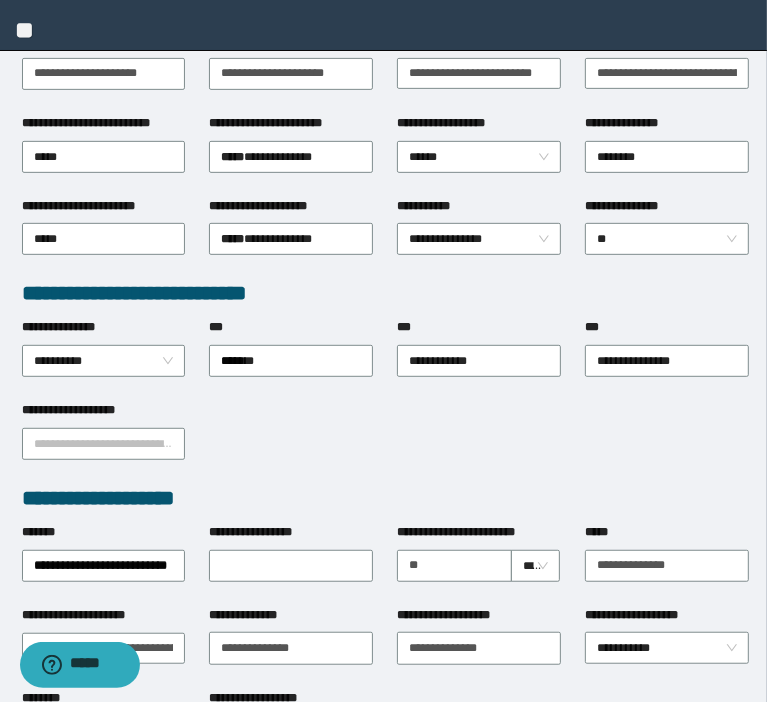 click on "**********" at bounding box center [386, 442] 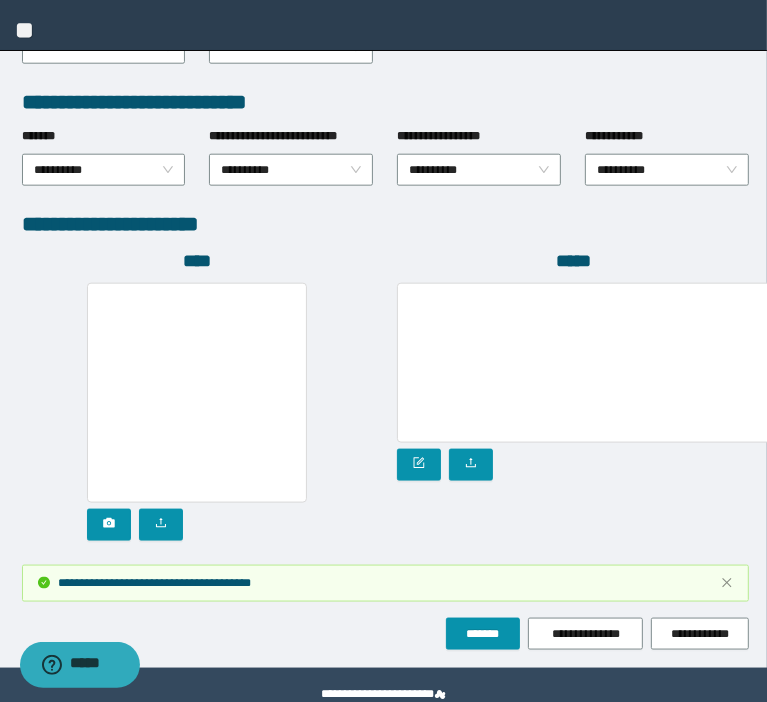 scroll, scrollTop: 1123, scrollLeft: 0, axis: vertical 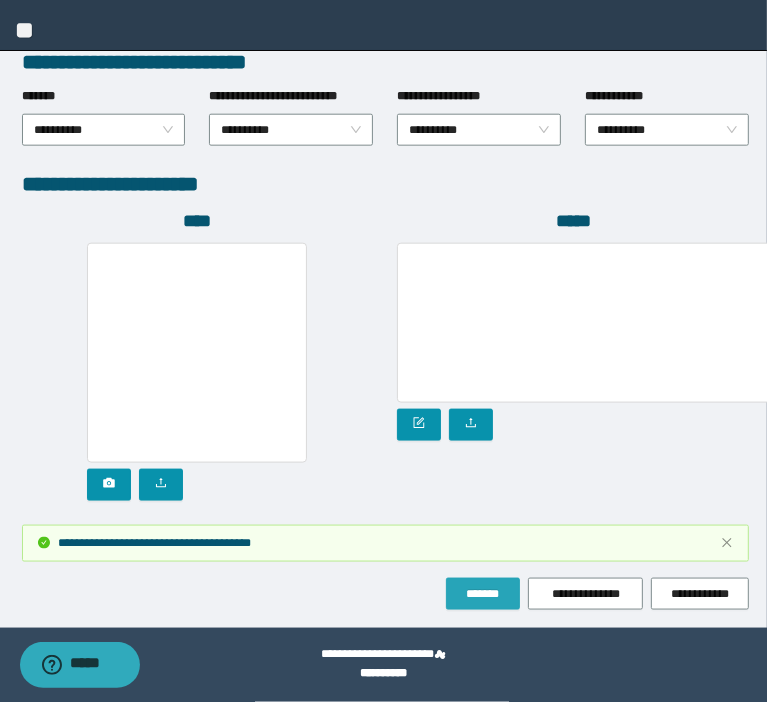 click on "*******" at bounding box center (483, 594) 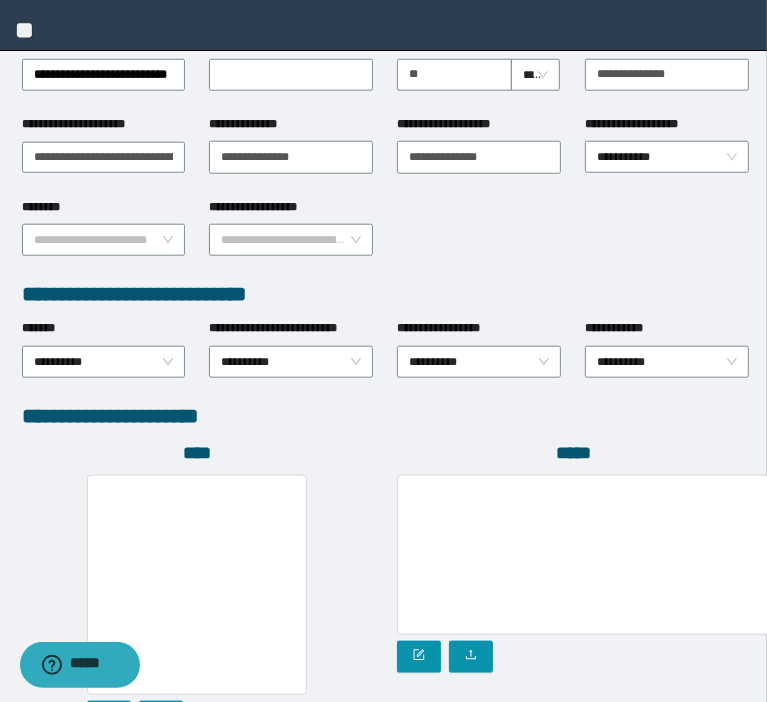 scroll, scrollTop: 883, scrollLeft: 0, axis: vertical 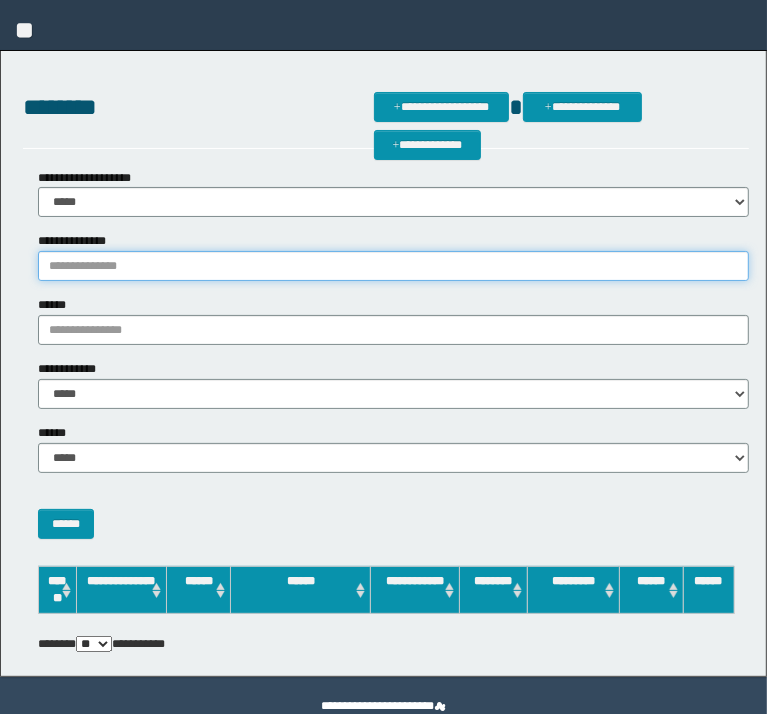 click on "**********" at bounding box center [393, 266] 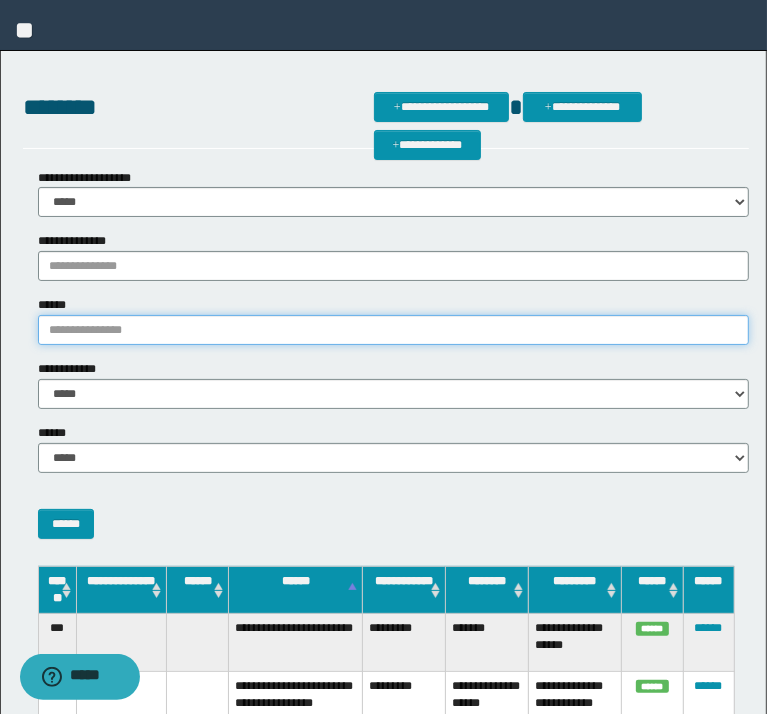 click on "******" at bounding box center [393, 330] 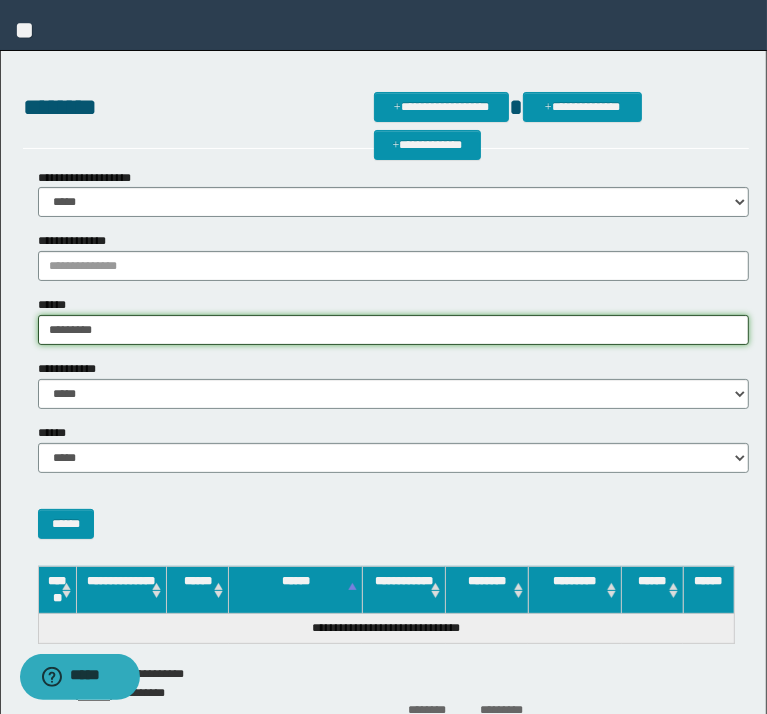 click on "********" at bounding box center [393, 330] 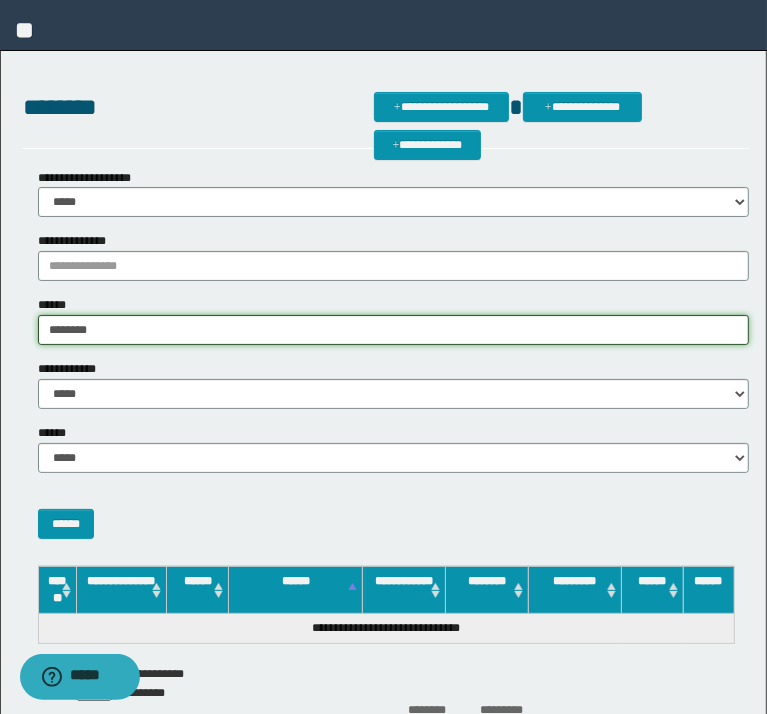 drag, startPoint x: 154, startPoint y: 333, endPoint x: -88, endPoint y: 264, distance: 251.64459 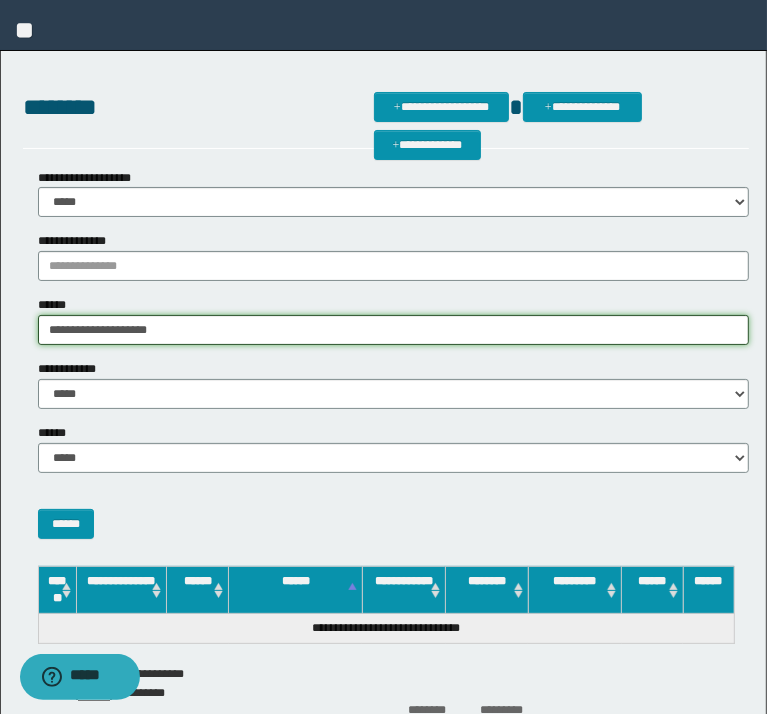 drag, startPoint x: 121, startPoint y: 331, endPoint x: 536, endPoint y: 336, distance: 415.03012 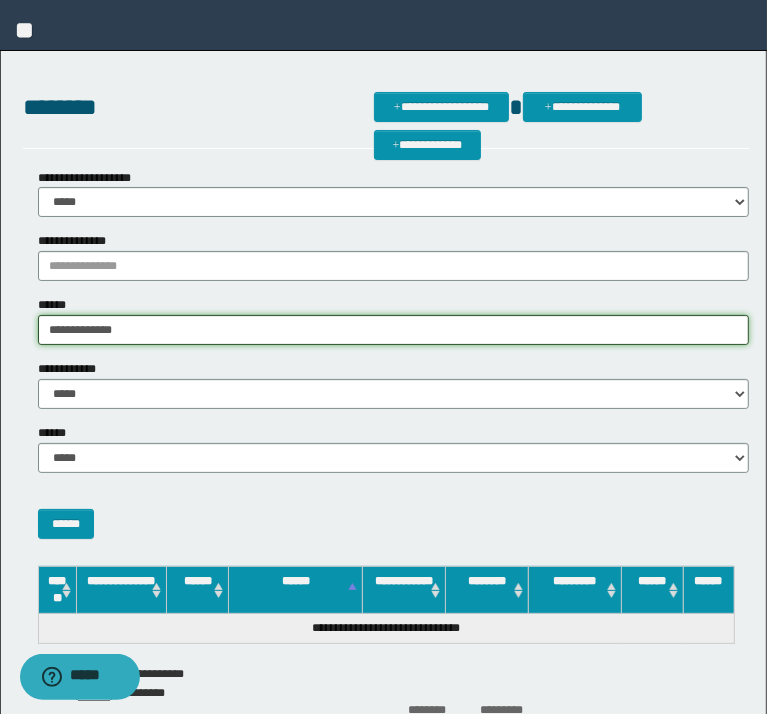 drag, startPoint x: 230, startPoint y: 334, endPoint x: -240, endPoint y: 243, distance: 478.72852 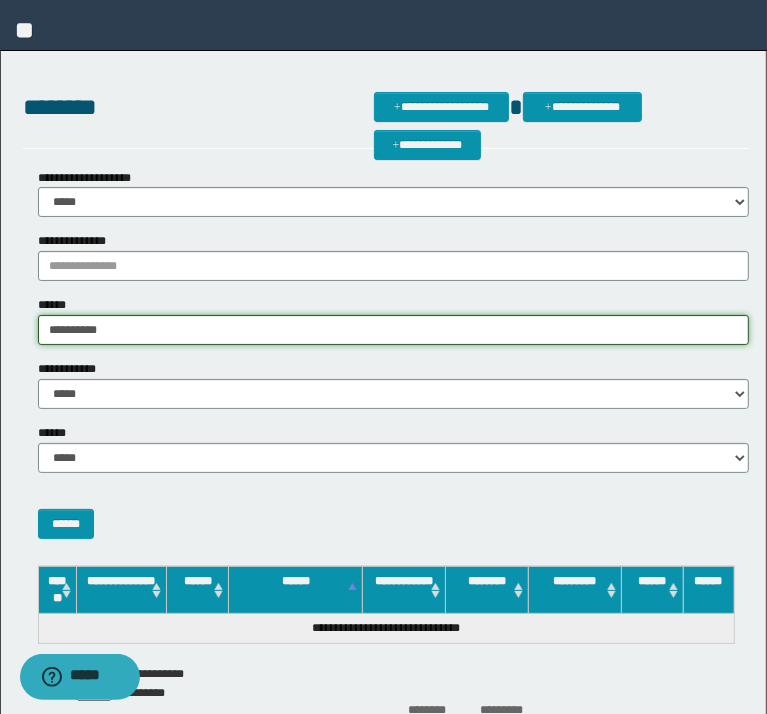 drag, startPoint x: 174, startPoint y: 324, endPoint x: -258, endPoint y: 232, distance: 441.68768 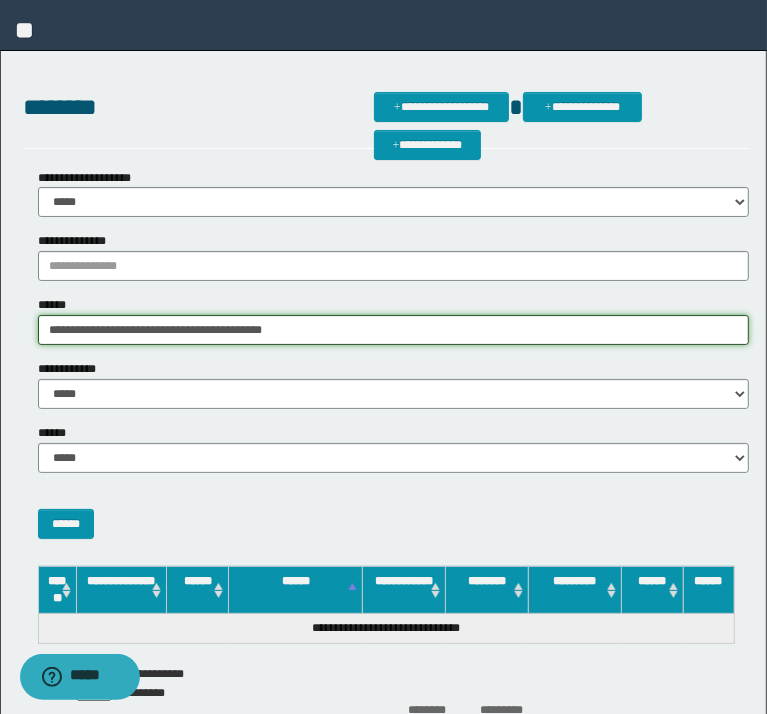 type on "**********" 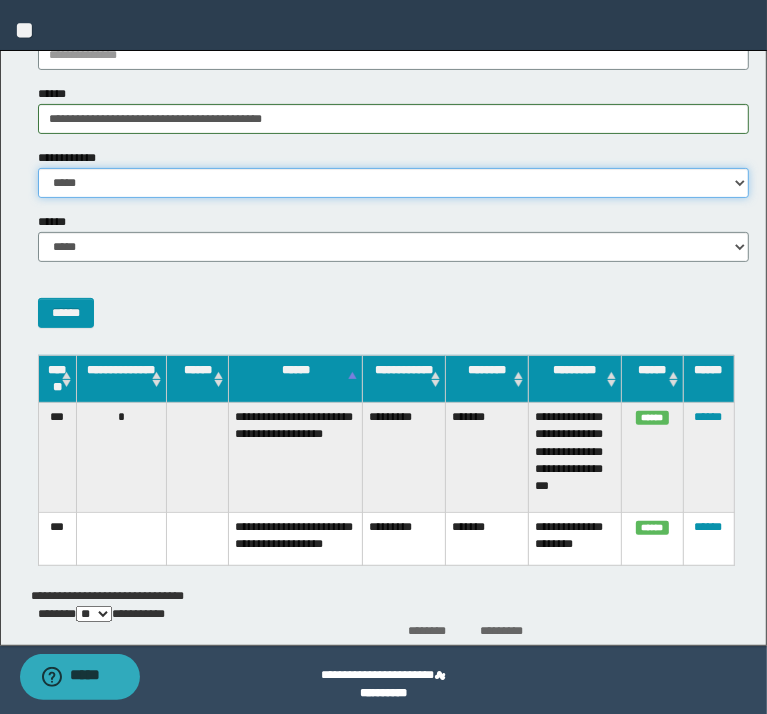 scroll, scrollTop: 220, scrollLeft: 0, axis: vertical 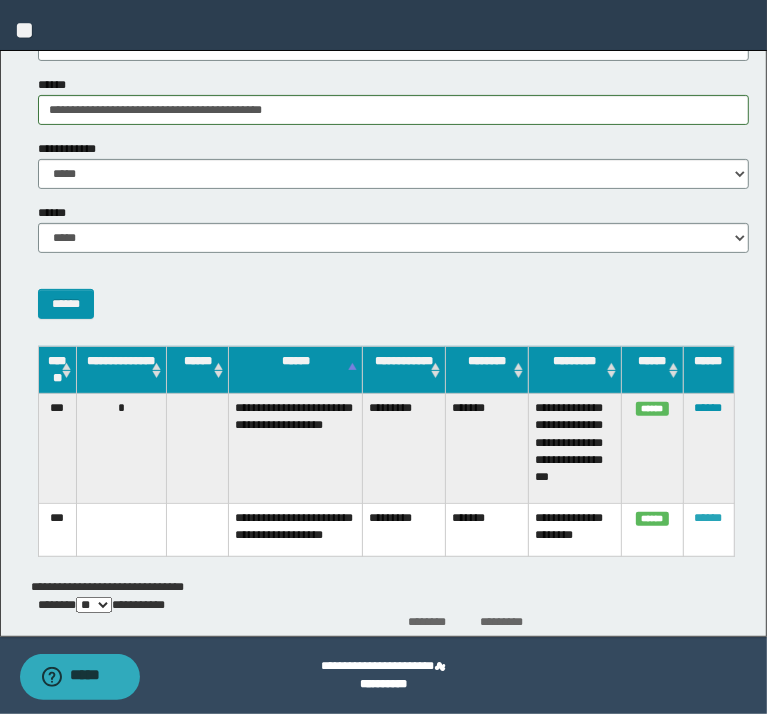 click on "******" at bounding box center [709, 518] 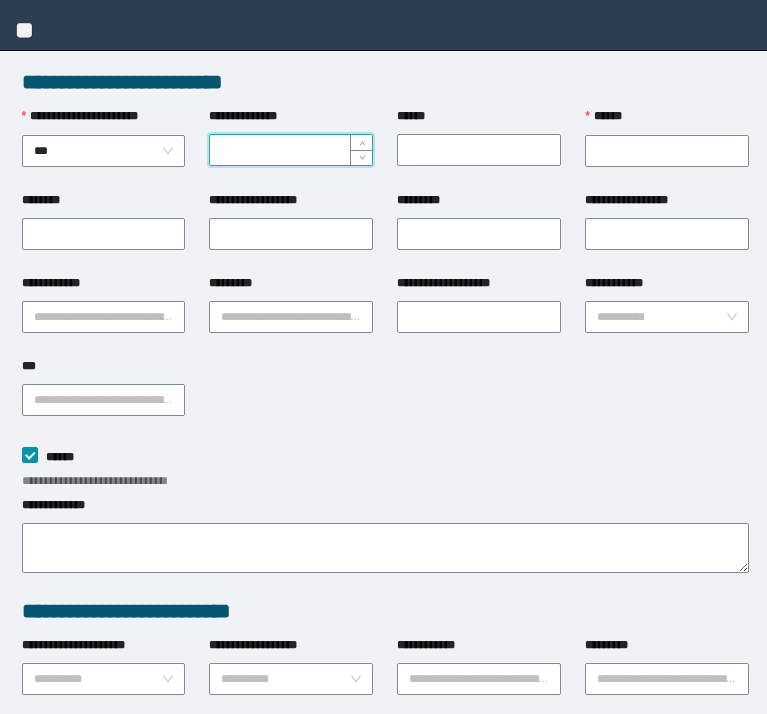 scroll, scrollTop: 0, scrollLeft: 0, axis: both 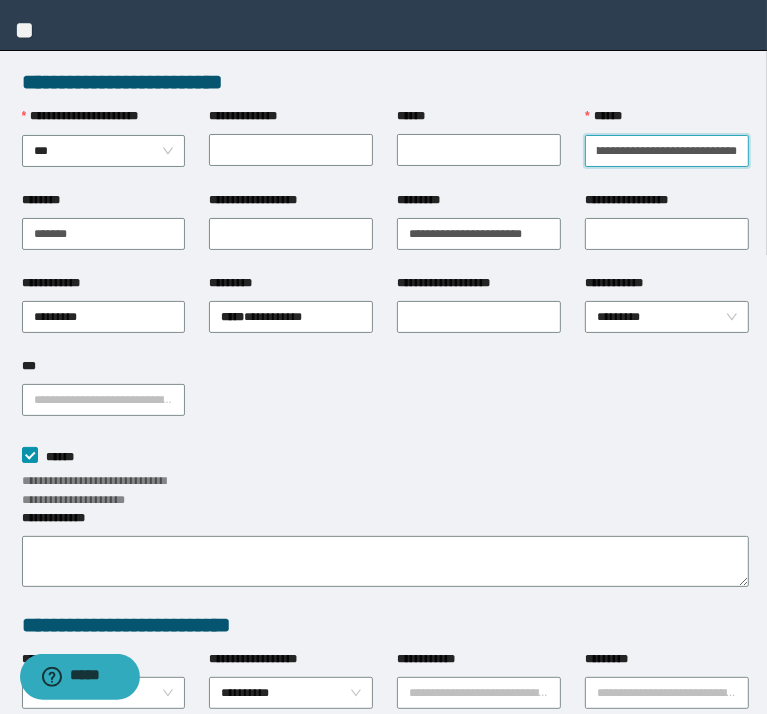 drag, startPoint x: 592, startPoint y: 143, endPoint x: 792, endPoint y: 152, distance: 200.2024 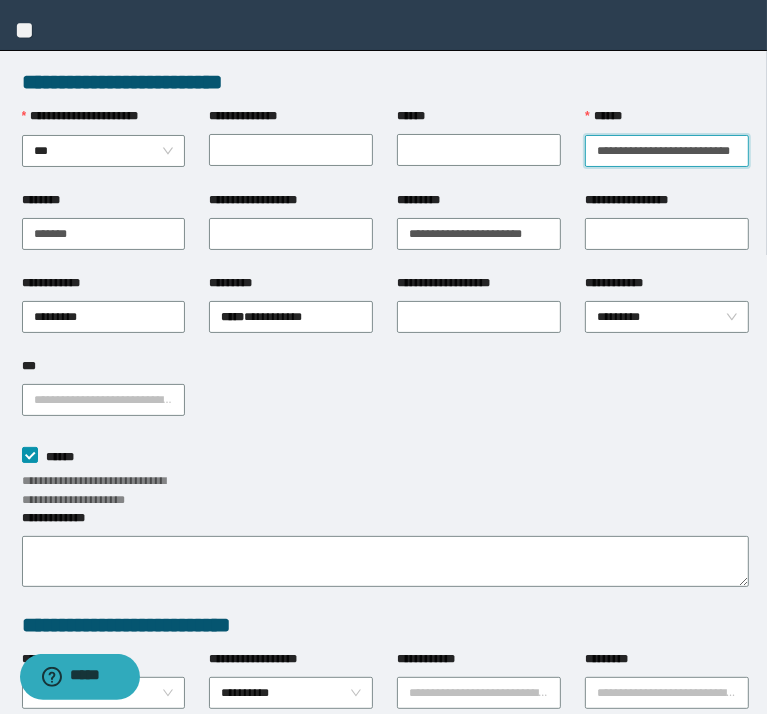 scroll, scrollTop: 0, scrollLeft: 34, axis: horizontal 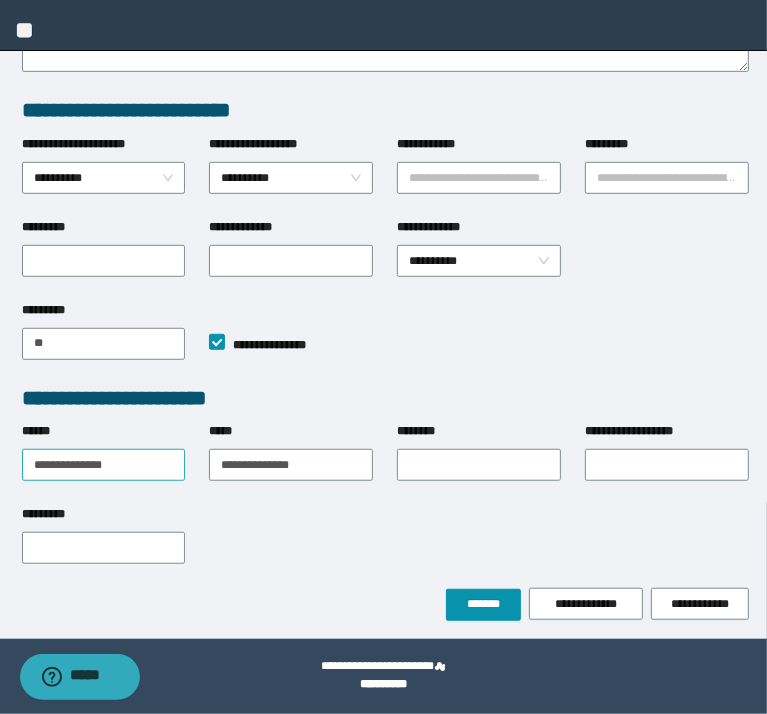 type on "**********" 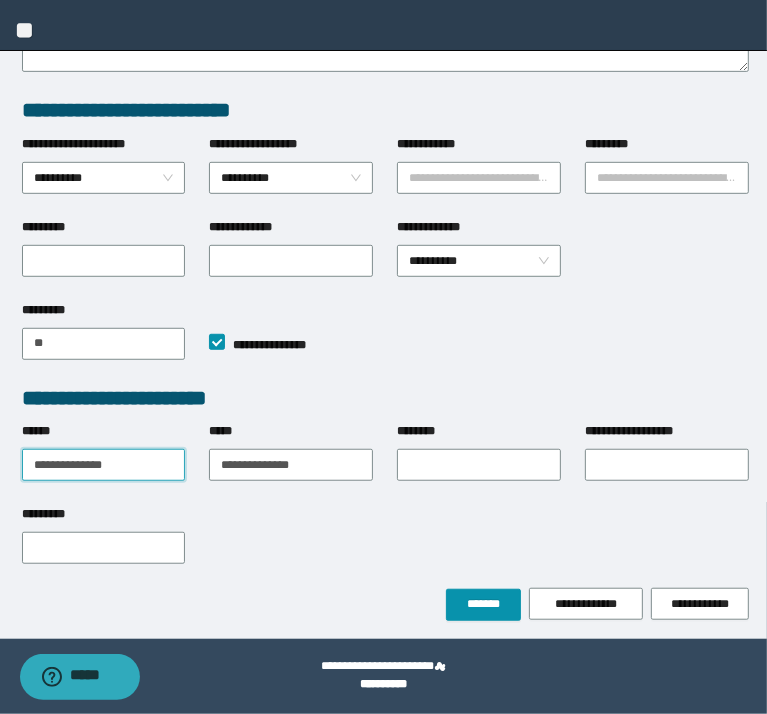 scroll, scrollTop: 0, scrollLeft: 0, axis: both 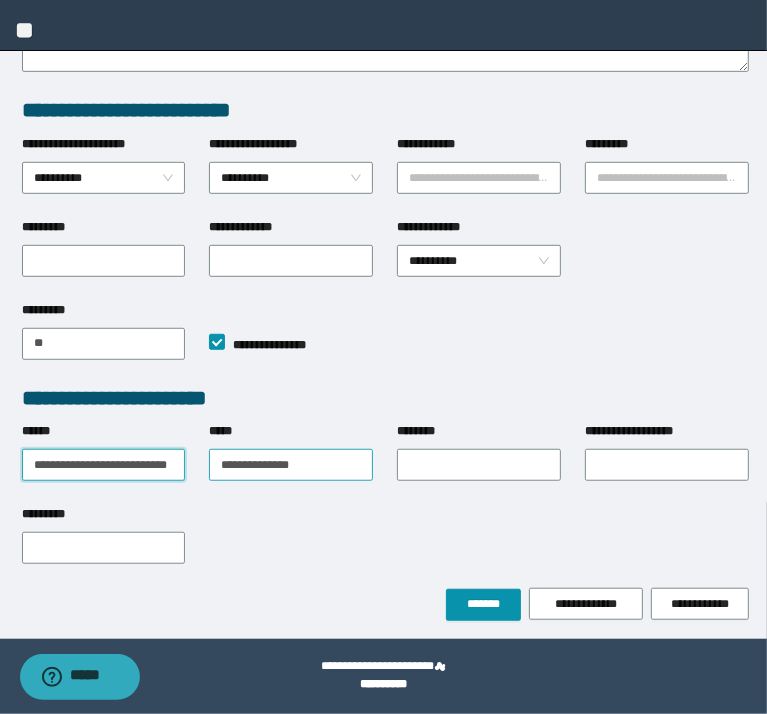 type on "**********" 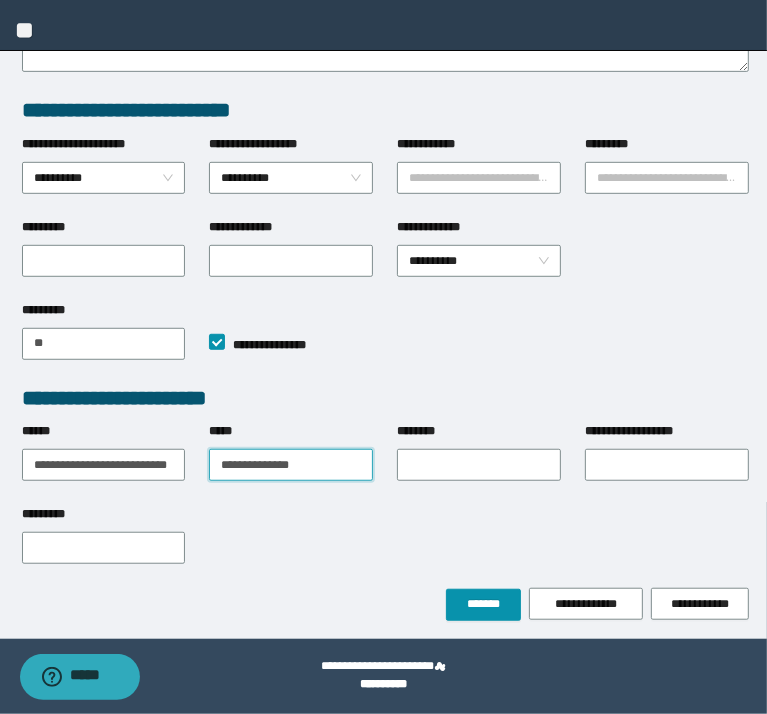 scroll, scrollTop: 0, scrollLeft: 0, axis: both 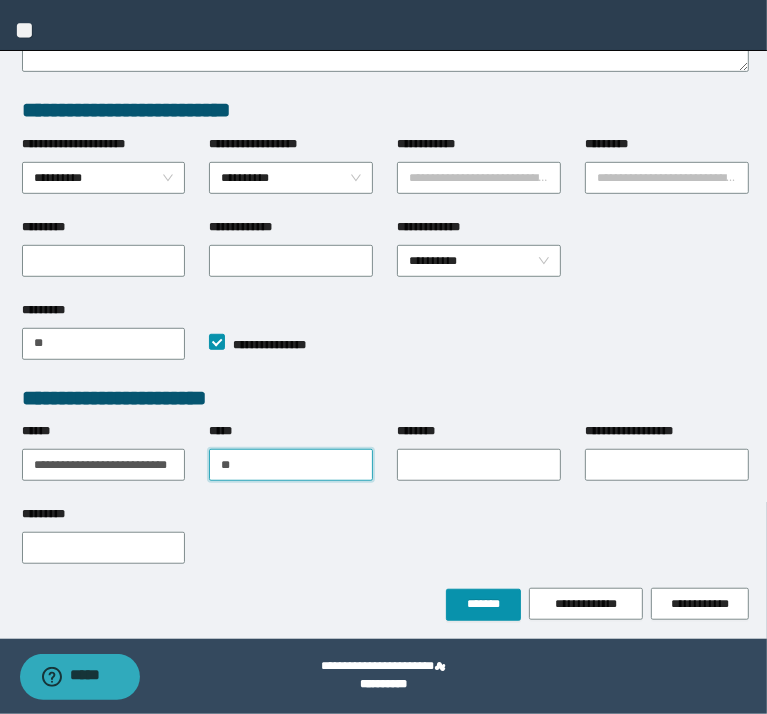 type on "**********" 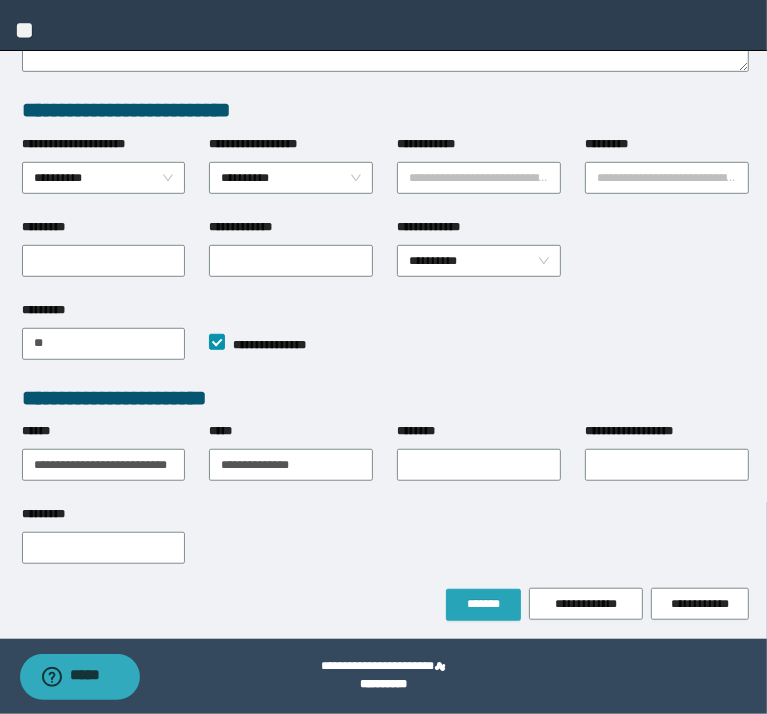 click on "*******" at bounding box center [483, 604] 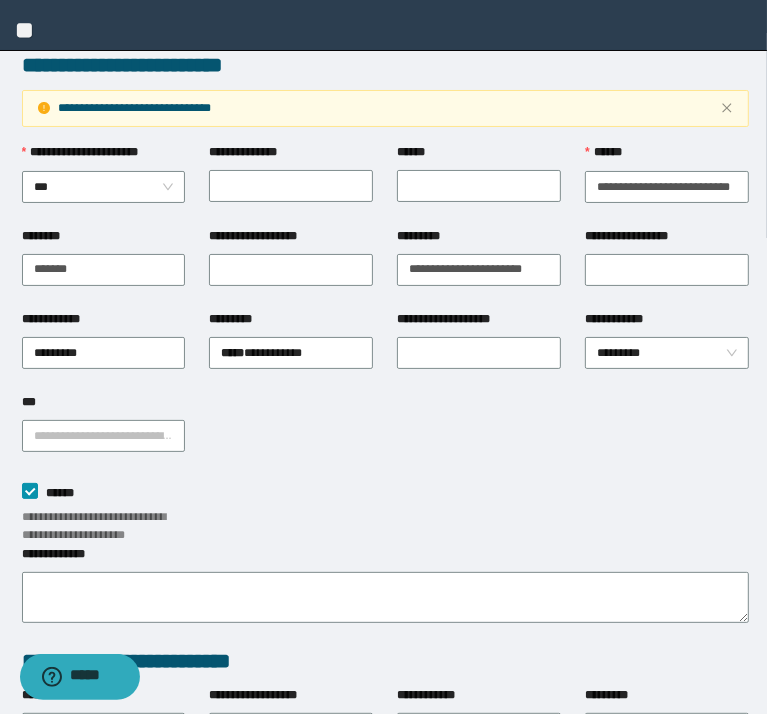 scroll, scrollTop: 8, scrollLeft: 0, axis: vertical 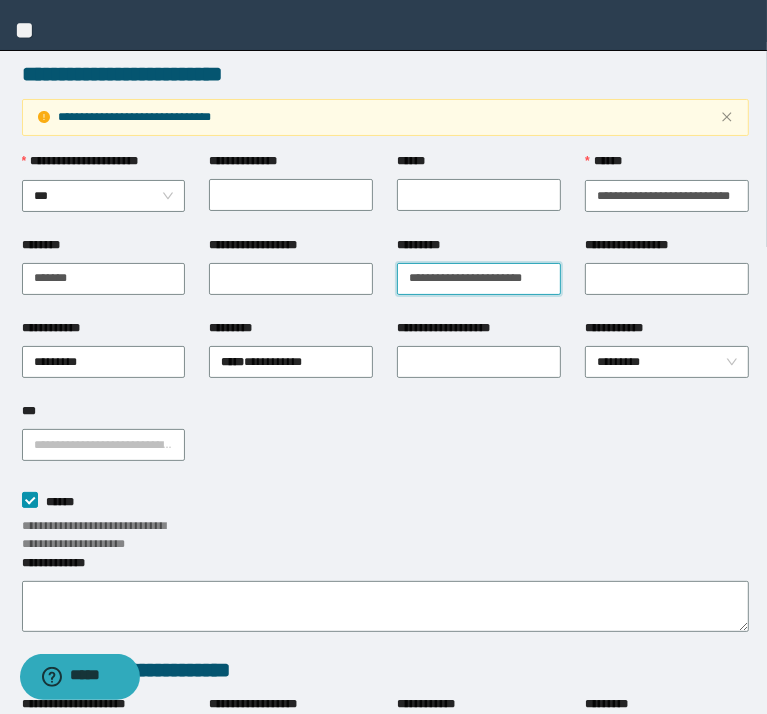 drag, startPoint x: 434, startPoint y: 259, endPoint x: 26, endPoint y: 171, distance: 417.38232 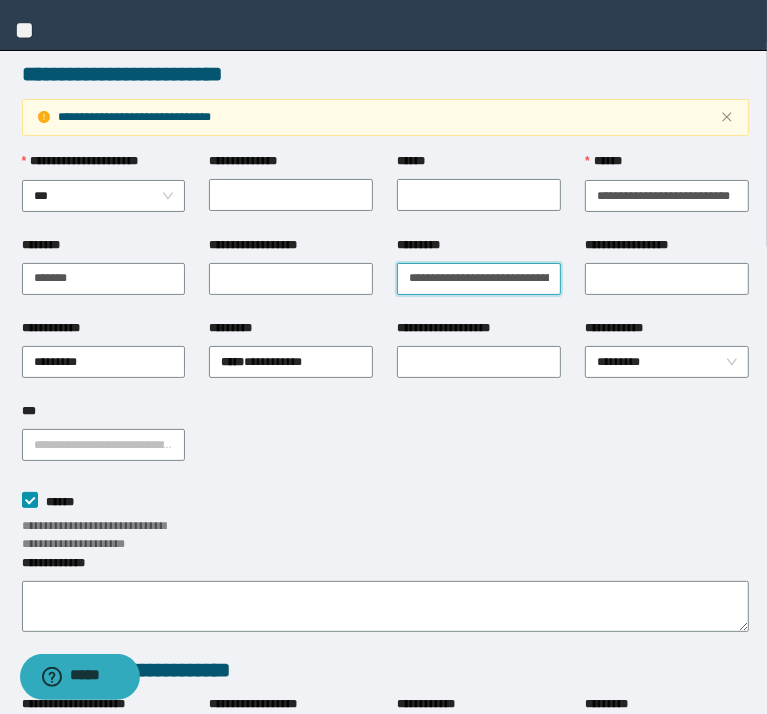 scroll, scrollTop: 0, scrollLeft: 59, axis: horizontal 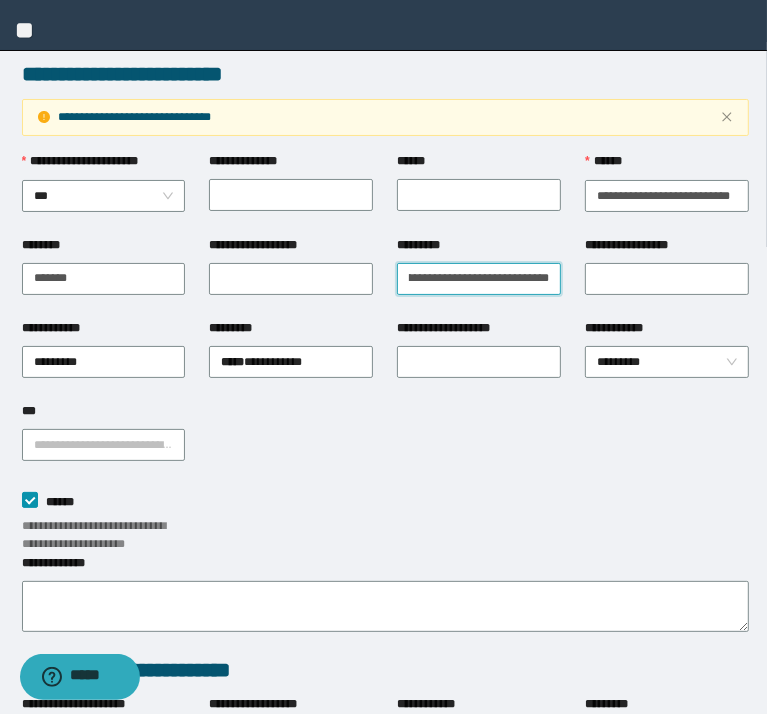 type on "**********" 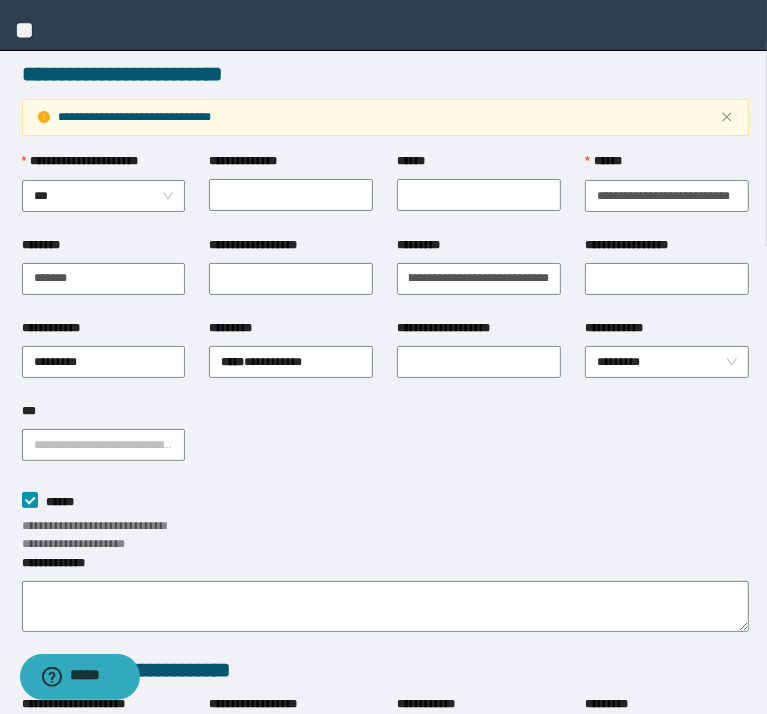 scroll, scrollTop: 0, scrollLeft: 0, axis: both 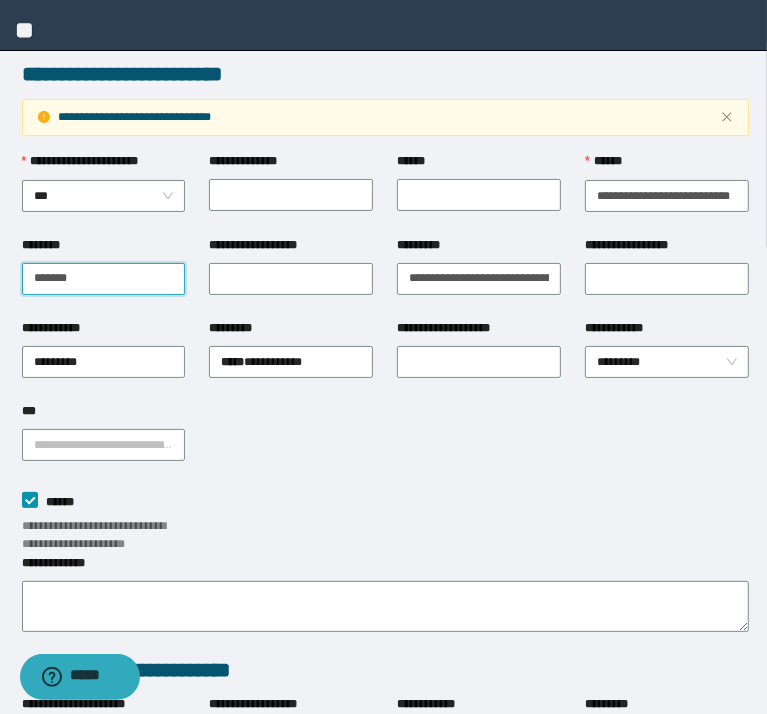 drag, startPoint x: 97, startPoint y: 267, endPoint x: -275, endPoint y: 209, distance: 376.49435 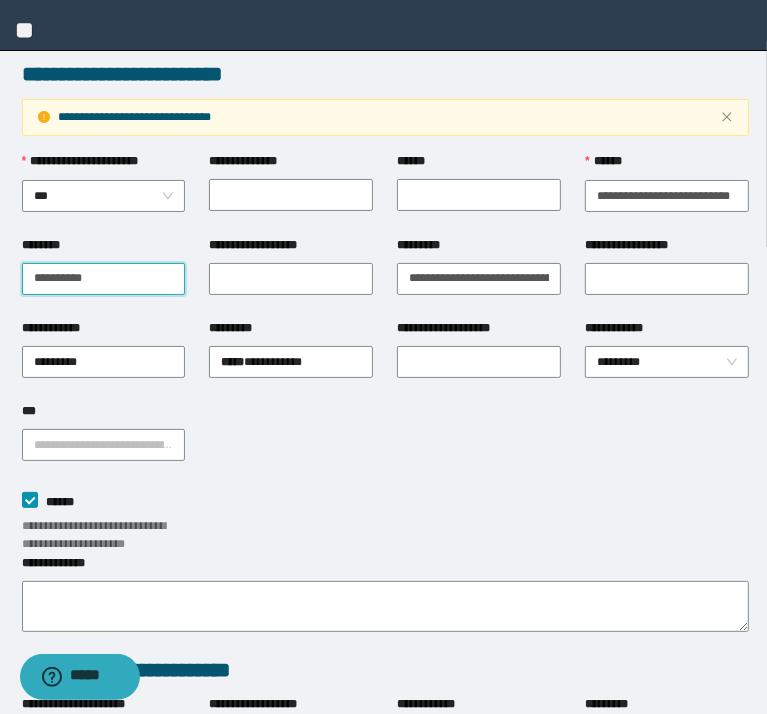 type on "**********" 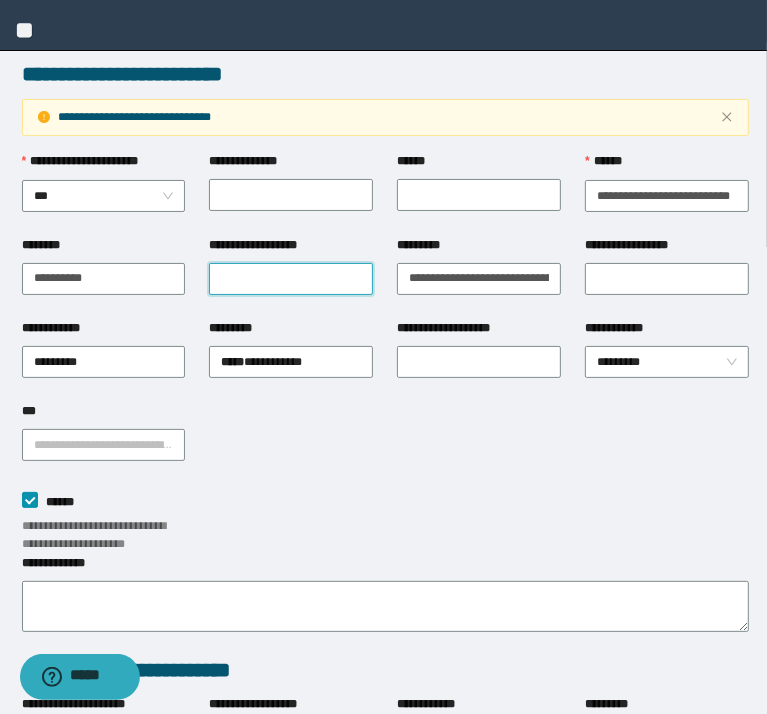 click on "**********" at bounding box center [291, 279] 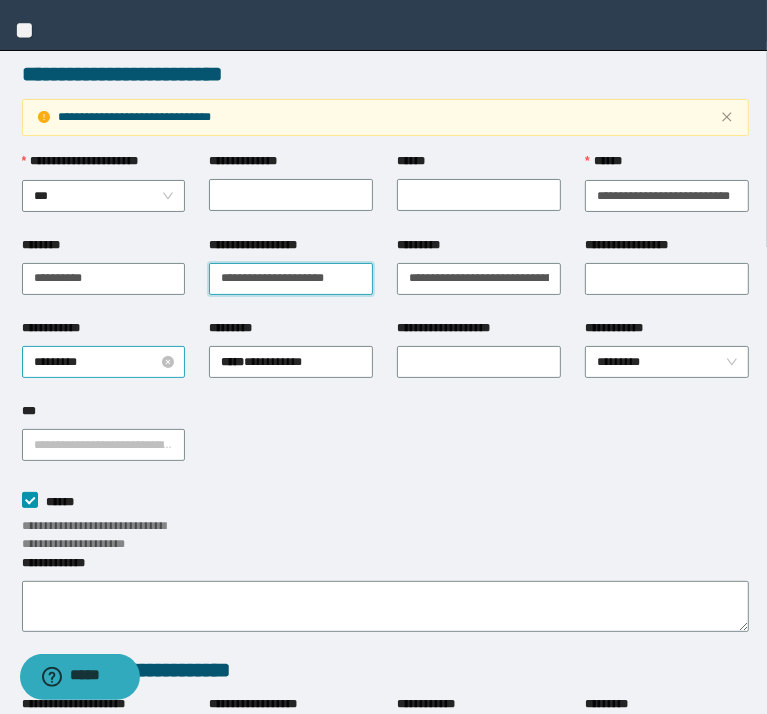 click on "*********" at bounding box center [104, 362] 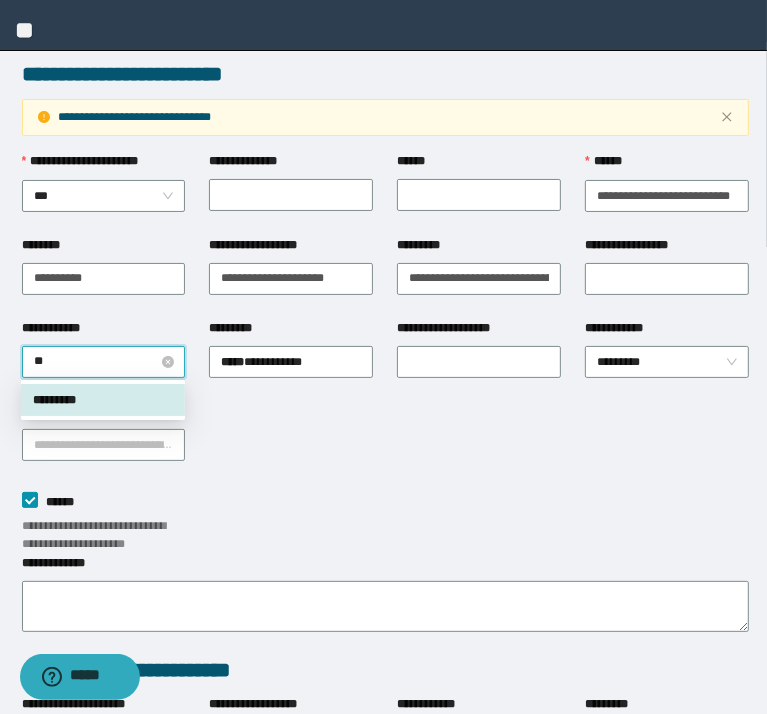 type on "***" 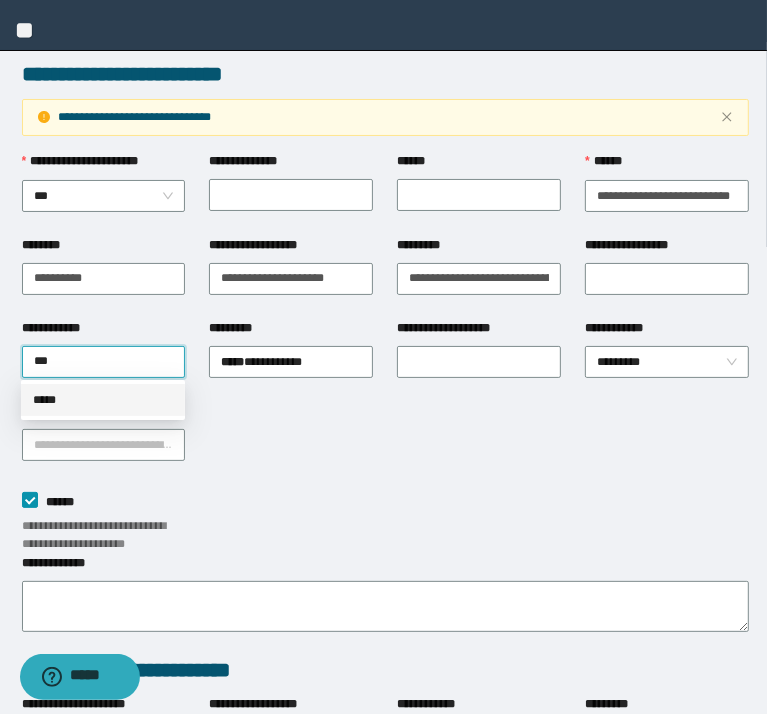 click on "*****" at bounding box center [103, 400] 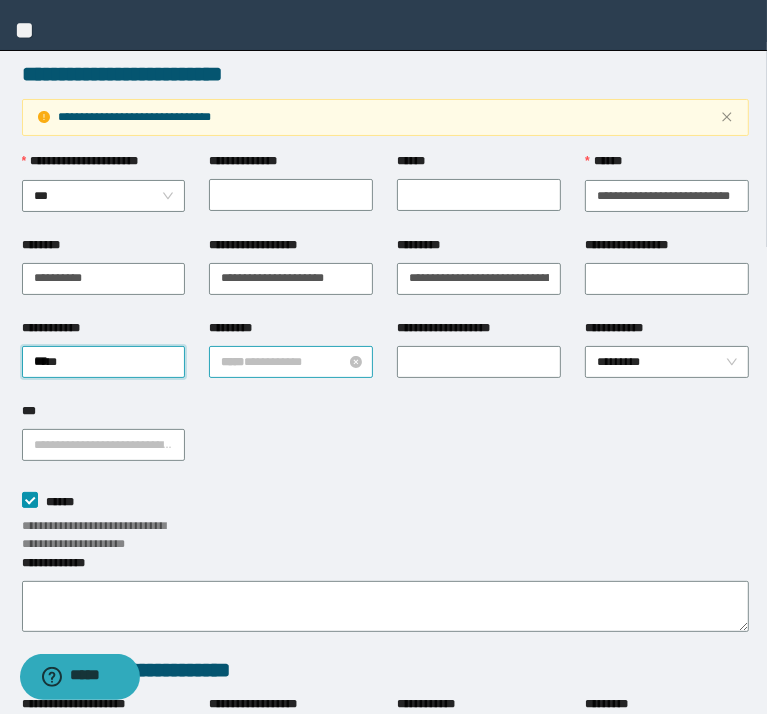 click on "***** * ********" at bounding box center (291, 362) 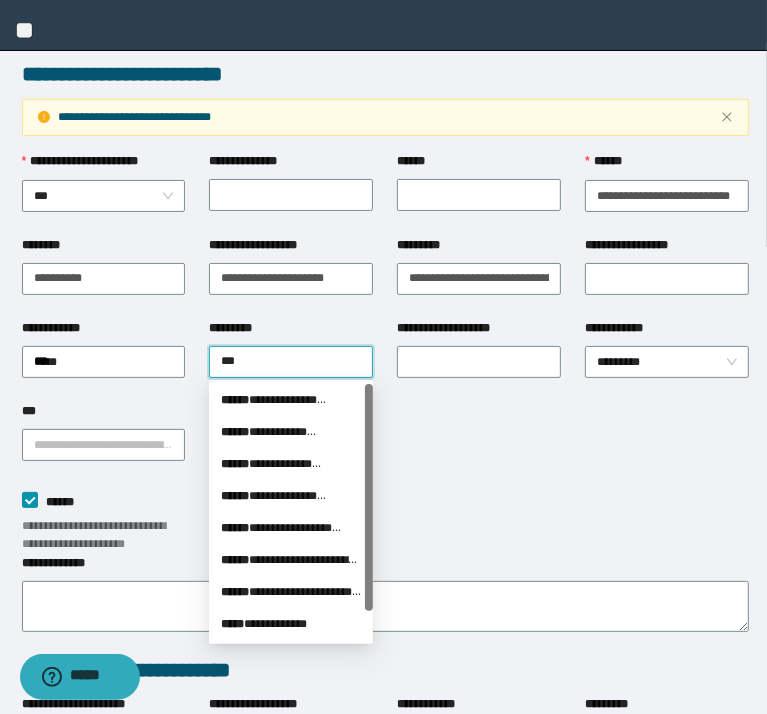 type on "****" 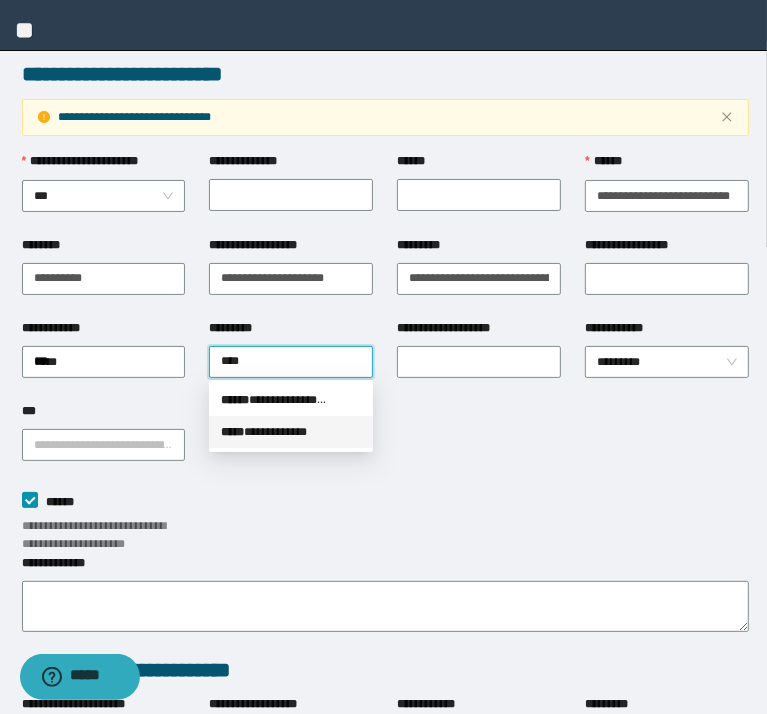 click on "**********" at bounding box center (291, 432) 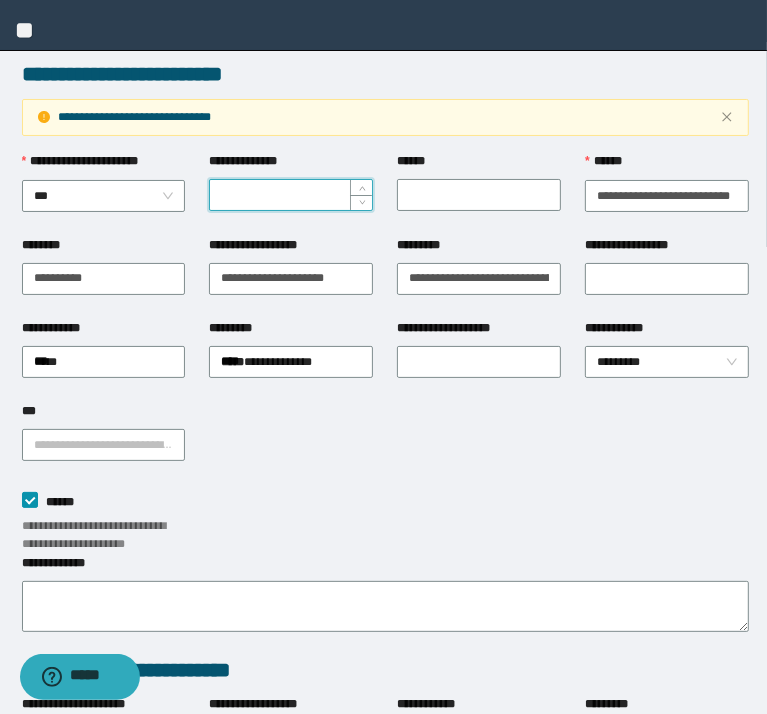 click on "**********" at bounding box center (291, 195) 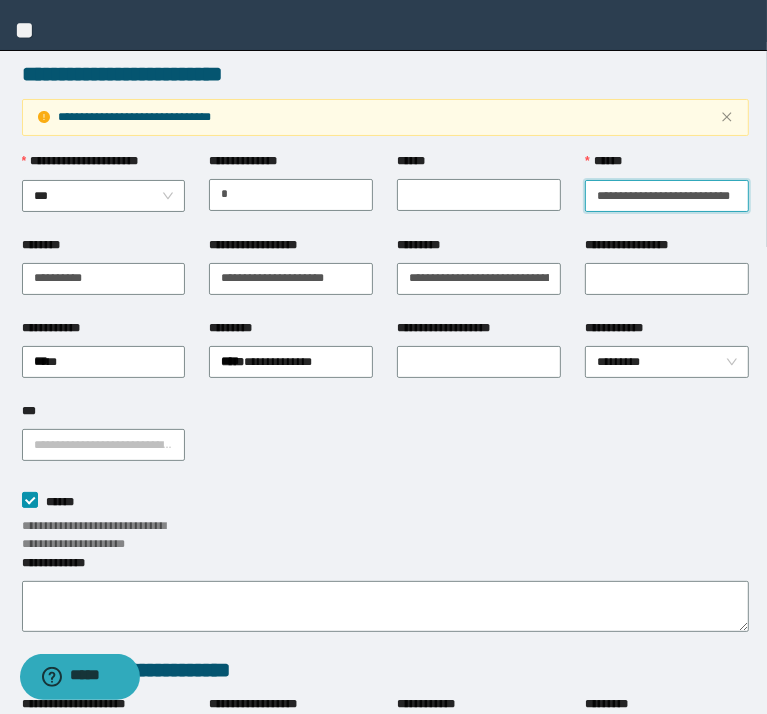 scroll, scrollTop: 0, scrollLeft: 34, axis: horizontal 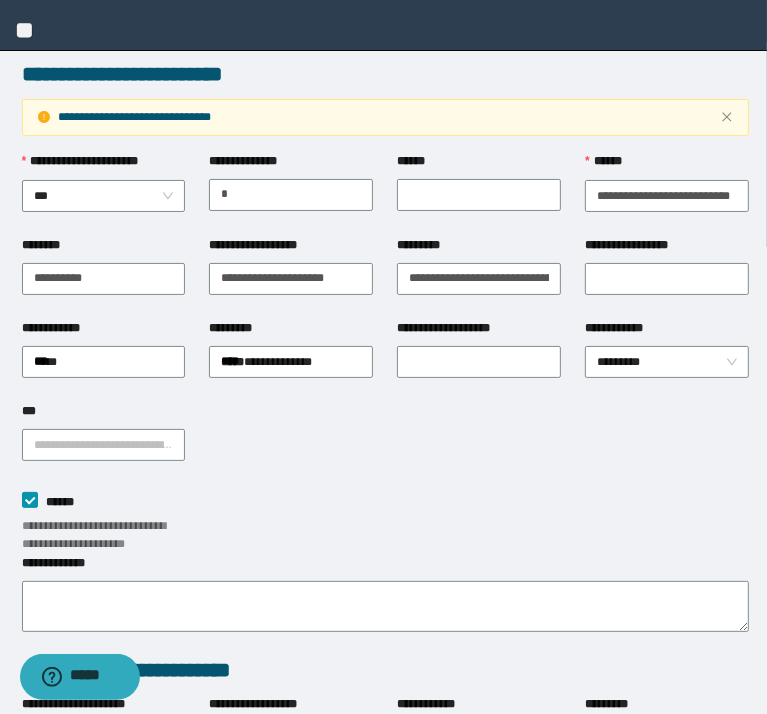 click on "**********" at bounding box center (291, 194) 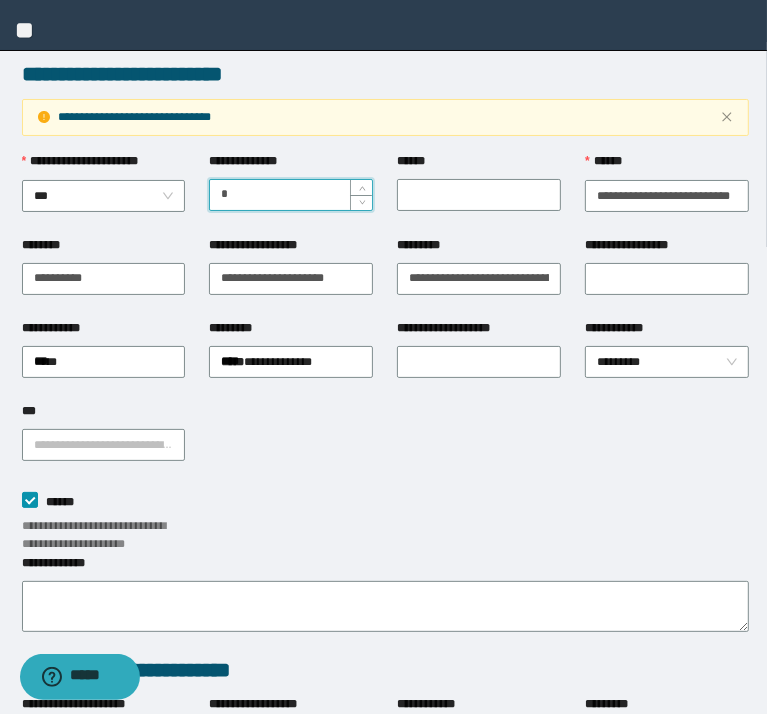 drag, startPoint x: 271, startPoint y: 194, endPoint x: 40, endPoint y: 131, distance: 239.43684 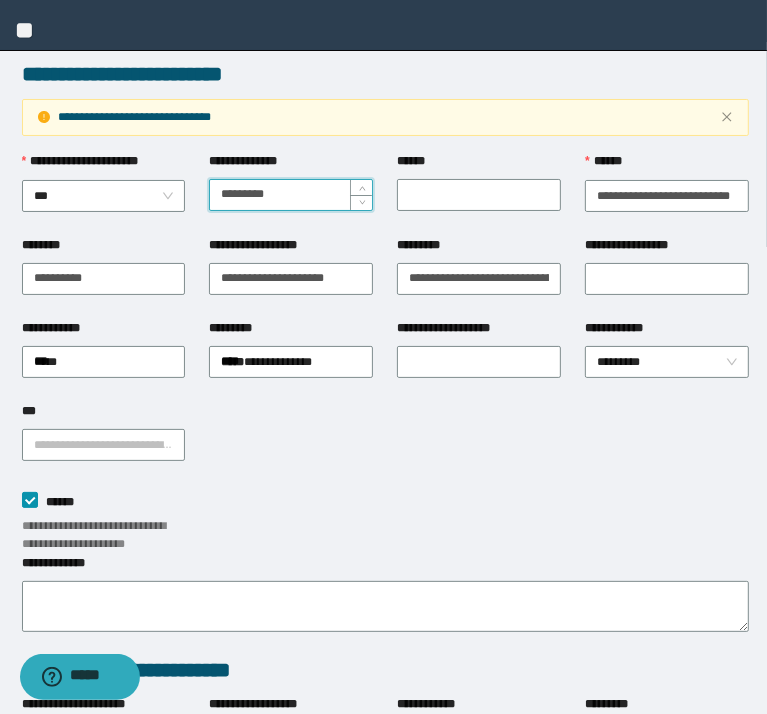 drag, startPoint x: 226, startPoint y: 190, endPoint x: 43, endPoint y: 156, distance: 186.13167 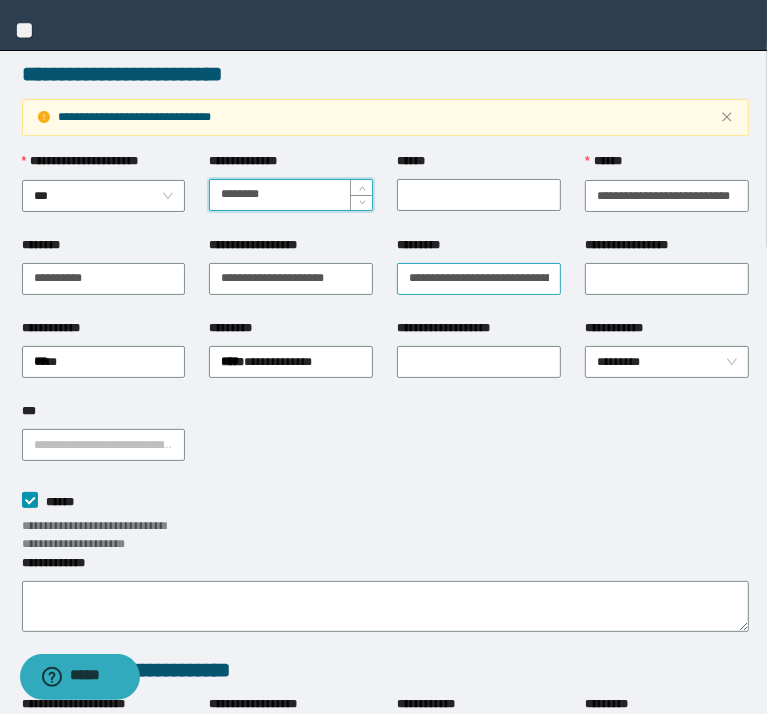 type on "********" 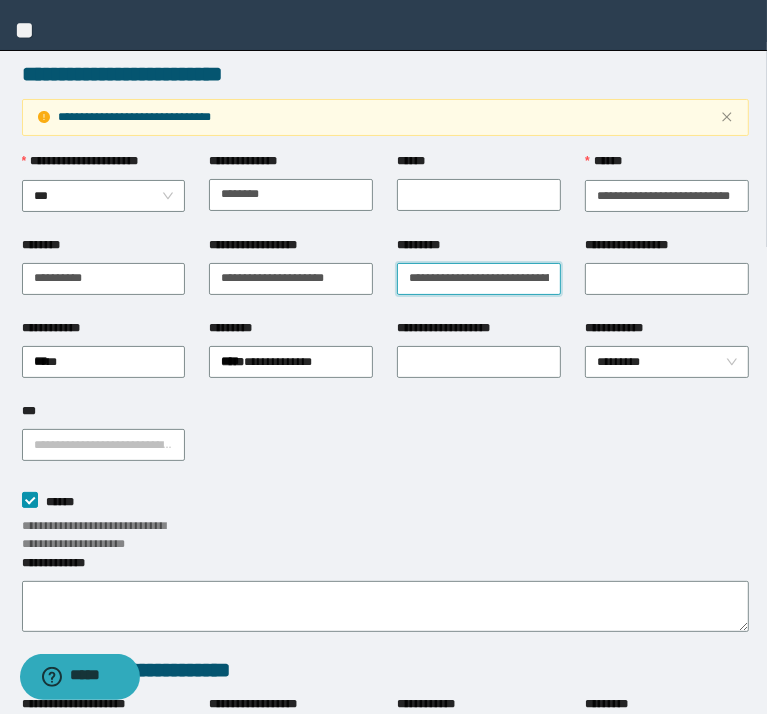 drag, startPoint x: 421, startPoint y: 268, endPoint x: 21, endPoint y: 167, distance: 412.55423 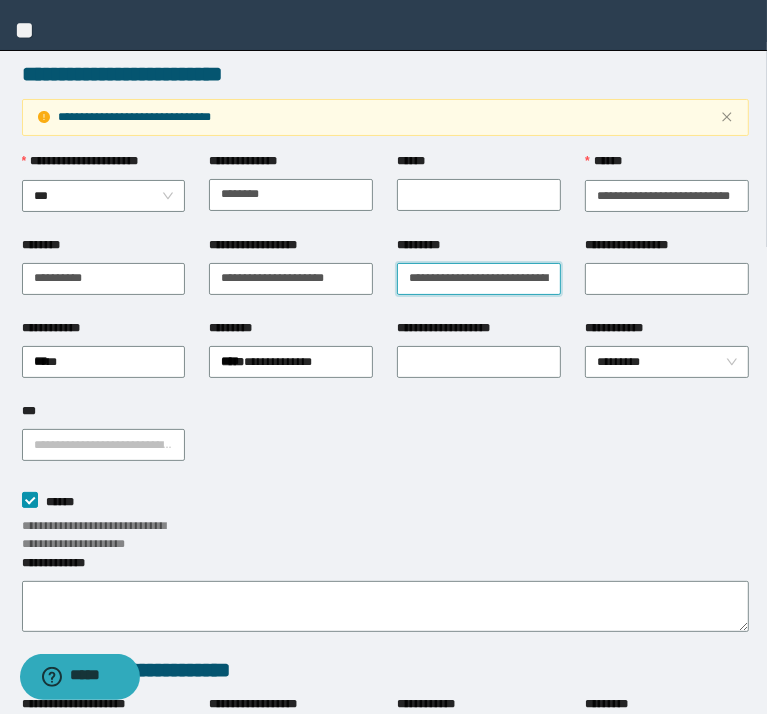click on "**********" at bounding box center [479, 279] 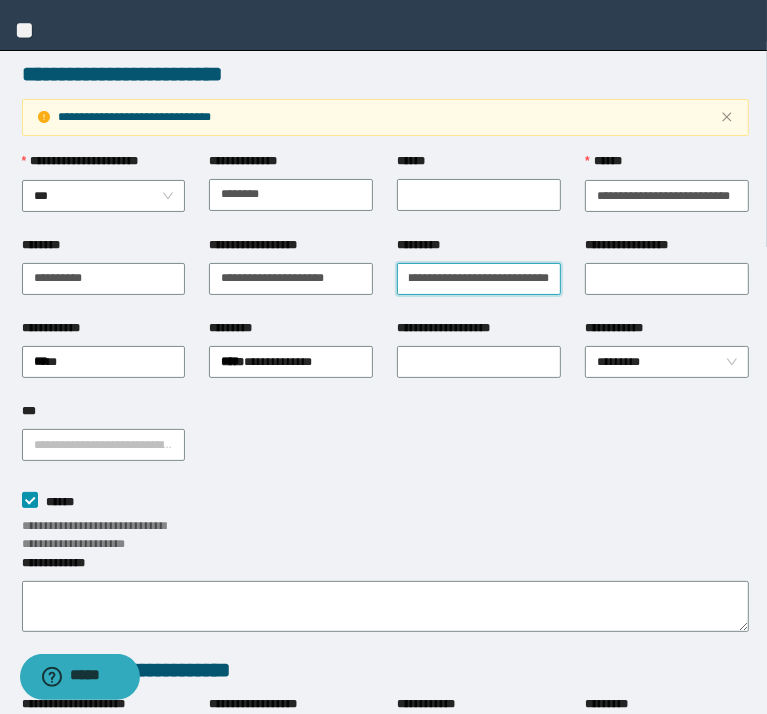 drag, startPoint x: 406, startPoint y: 273, endPoint x: 783, endPoint y: 233, distance: 379.1161 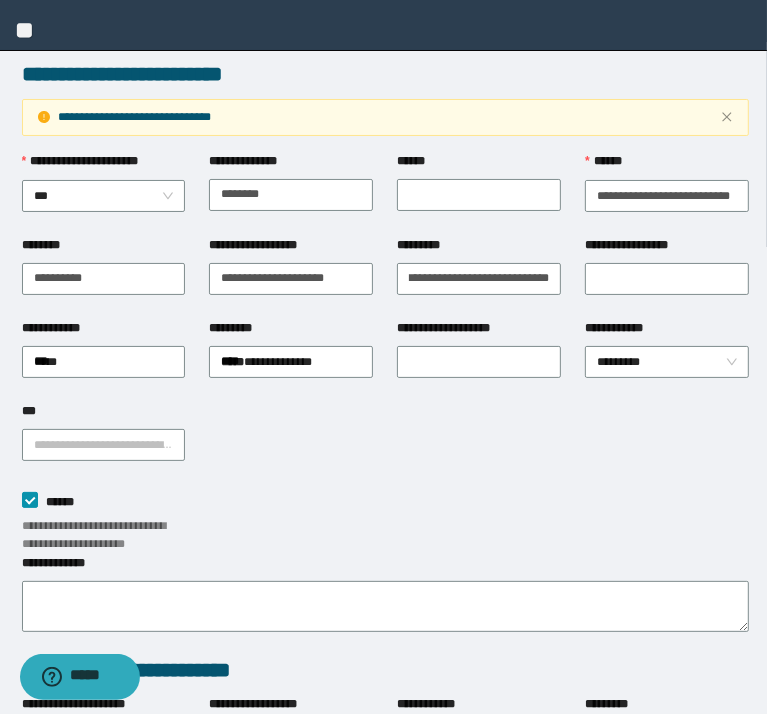 scroll, scrollTop: 0, scrollLeft: 0, axis: both 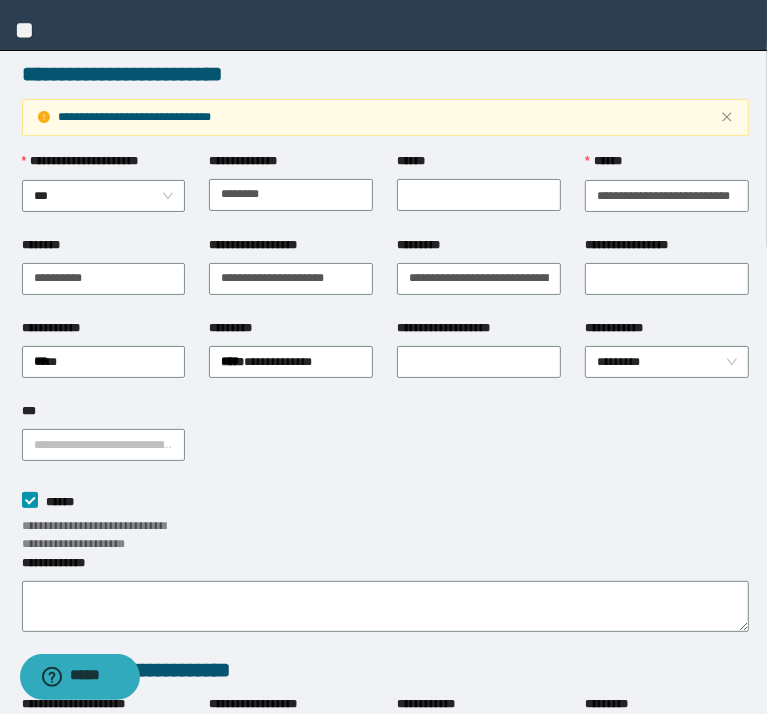 drag, startPoint x: 431, startPoint y: 320, endPoint x: 423, endPoint y: 308, distance: 14.422205 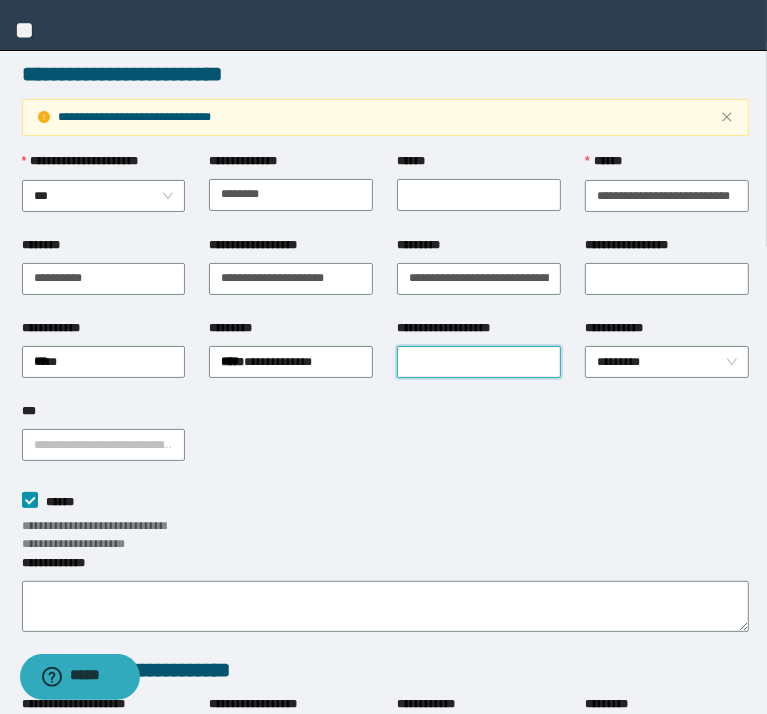 click on "**********" at bounding box center (479, 362) 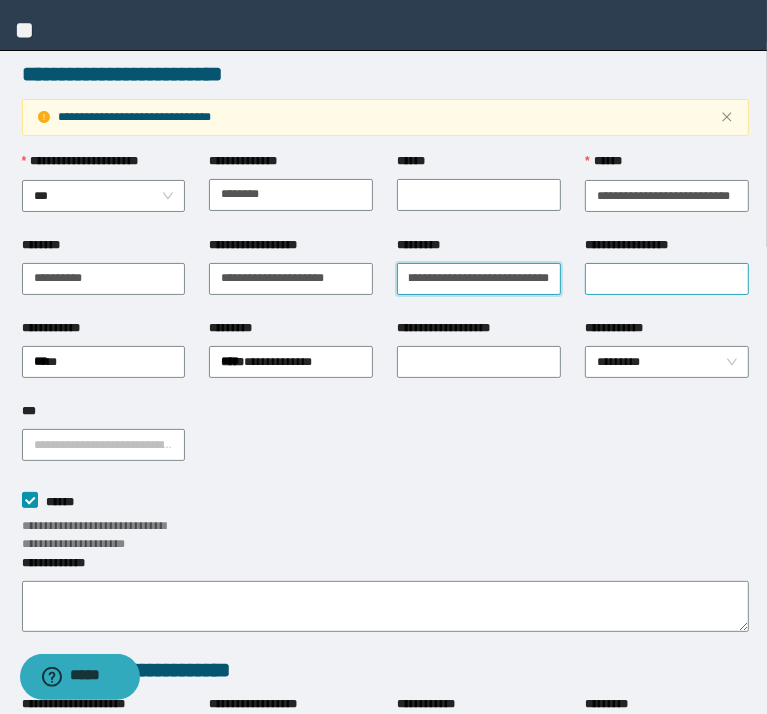 drag, startPoint x: 402, startPoint y: 272, endPoint x: 712, endPoint y: 268, distance: 310.02582 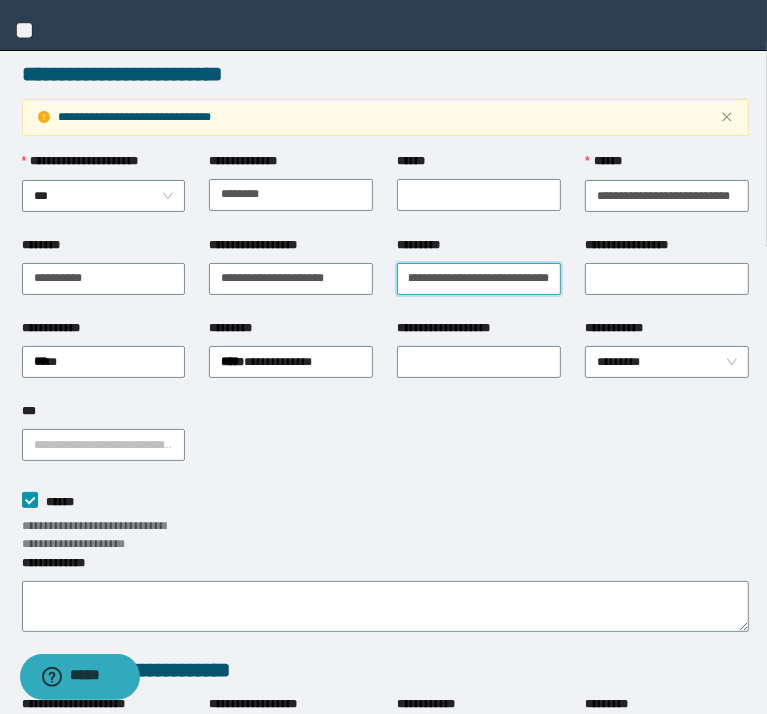 scroll, scrollTop: 0, scrollLeft: 26, axis: horizontal 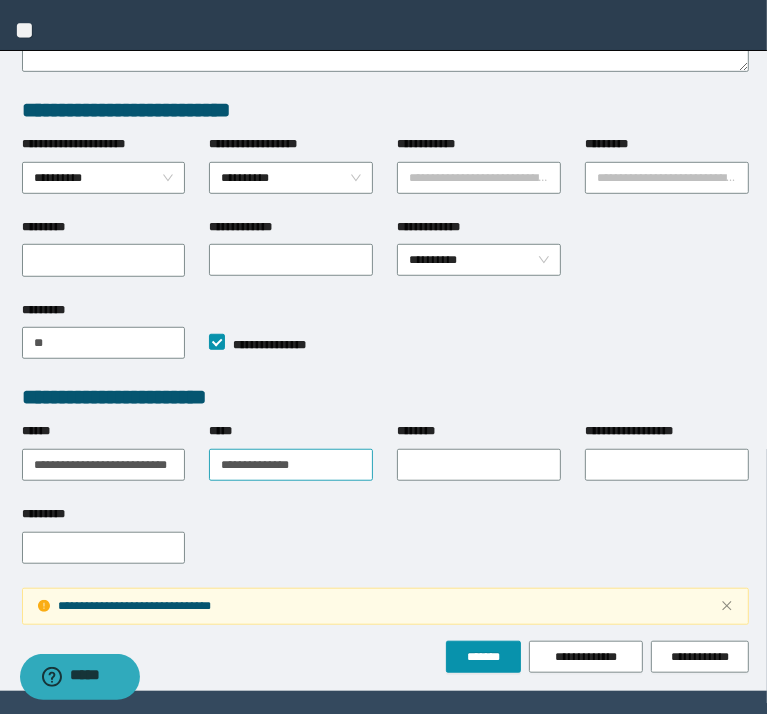 type on "**********" 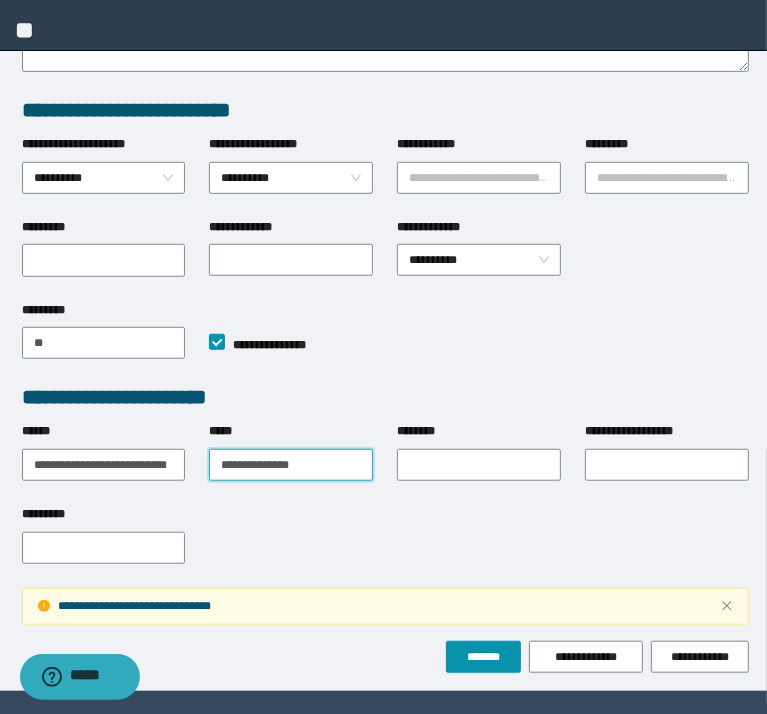 scroll, scrollTop: 0, scrollLeft: 0, axis: both 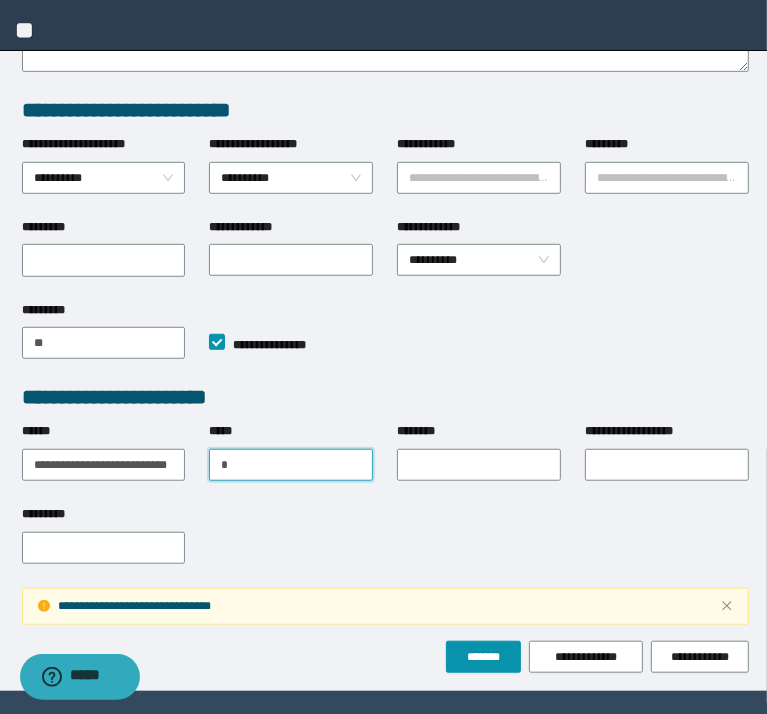 type on "**********" 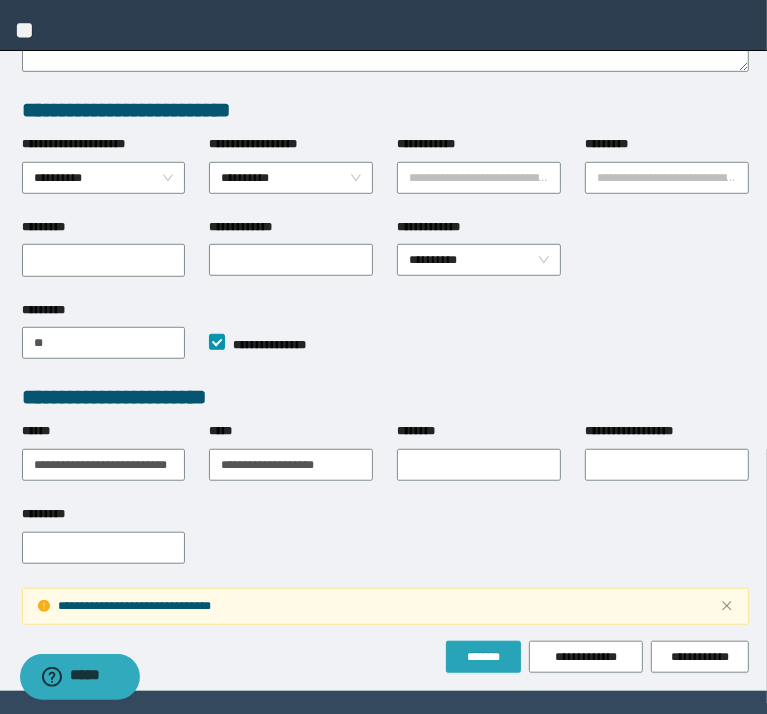 click on "*******" at bounding box center (483, 657) 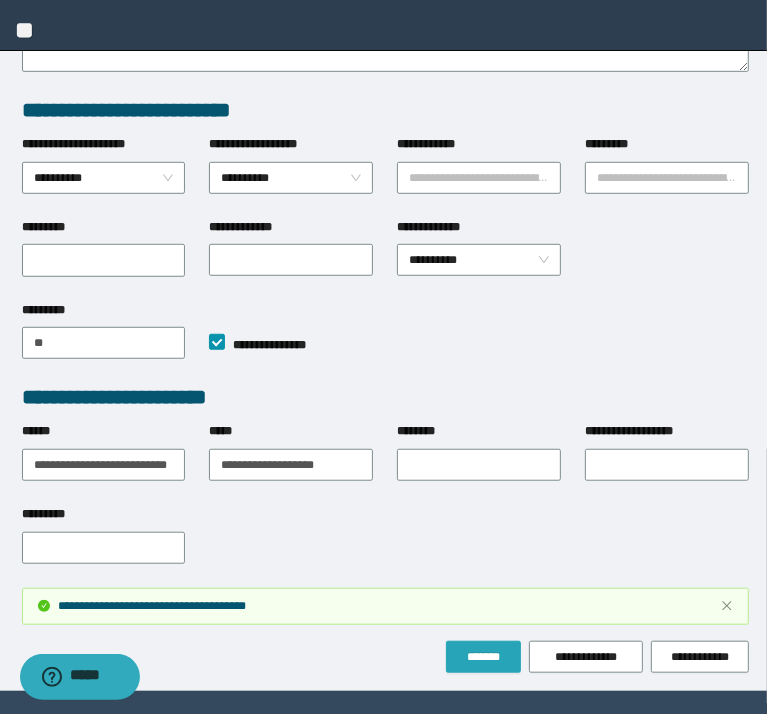 click on "*******" at bounding box center (483, 657) 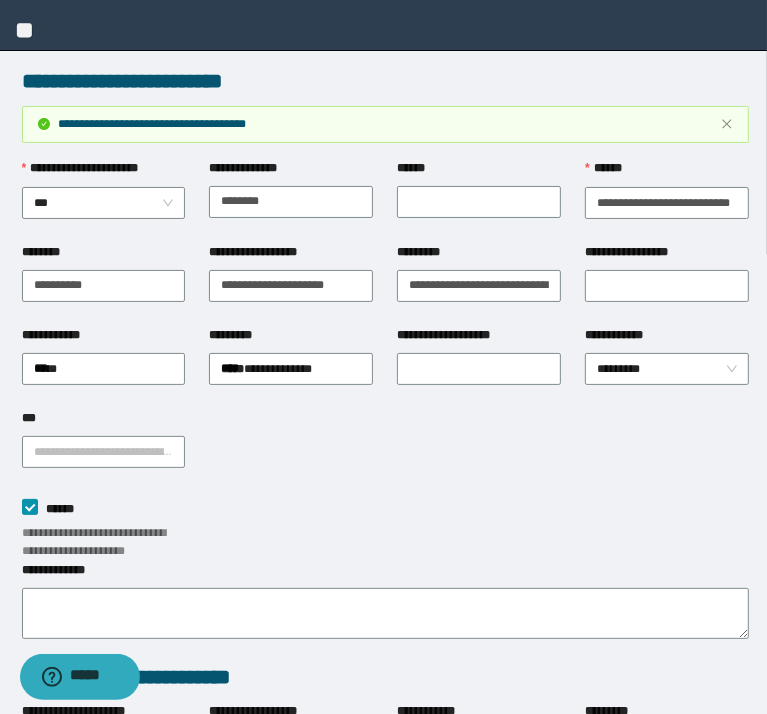 scroll, scrollTop: 0, scrollLeft: 0, axis: both 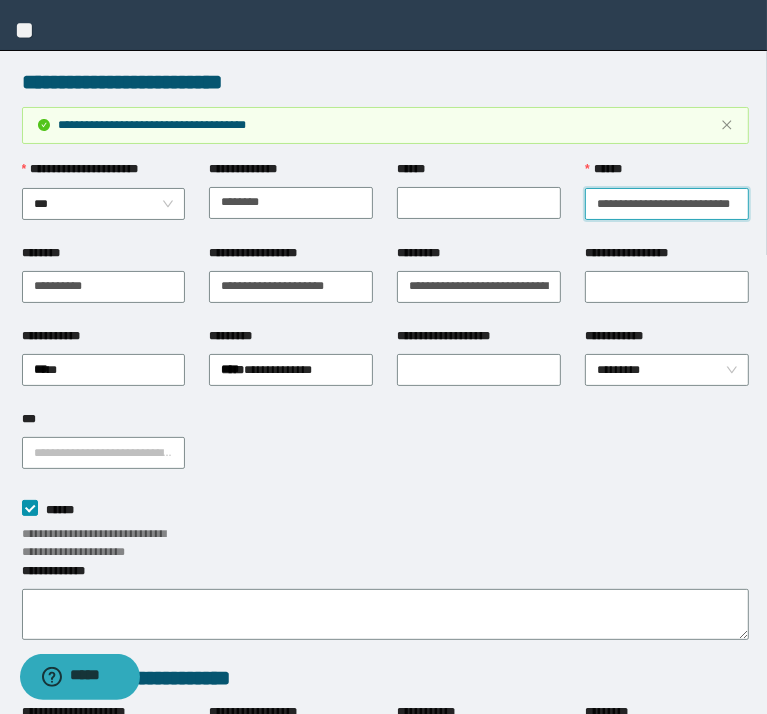 drag, startPoint x: 596, startPoint y: 199, endPoint x: 792, endPoint y: 183, distance: 196.65198 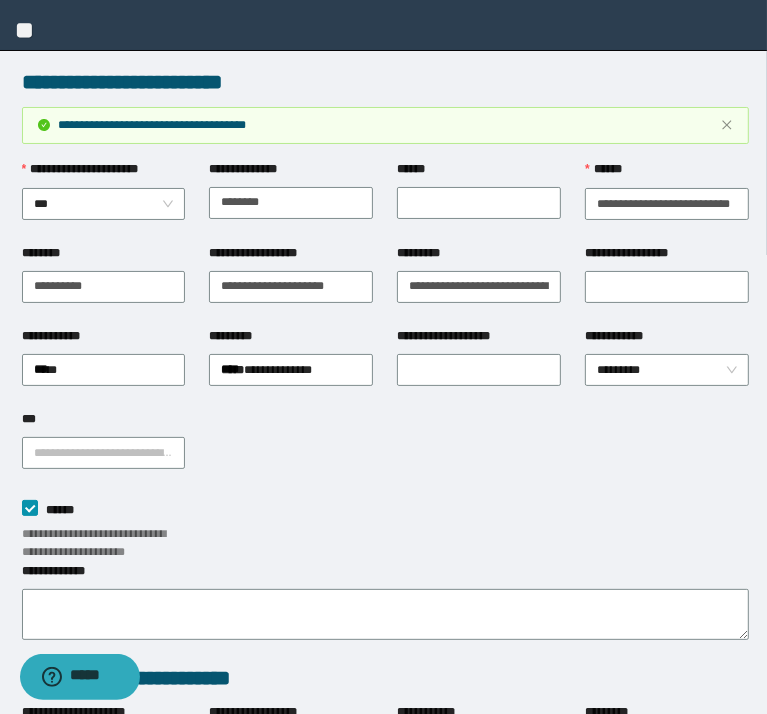 scroll, scrollTop: 0, scrollLeft: 0, axis: both 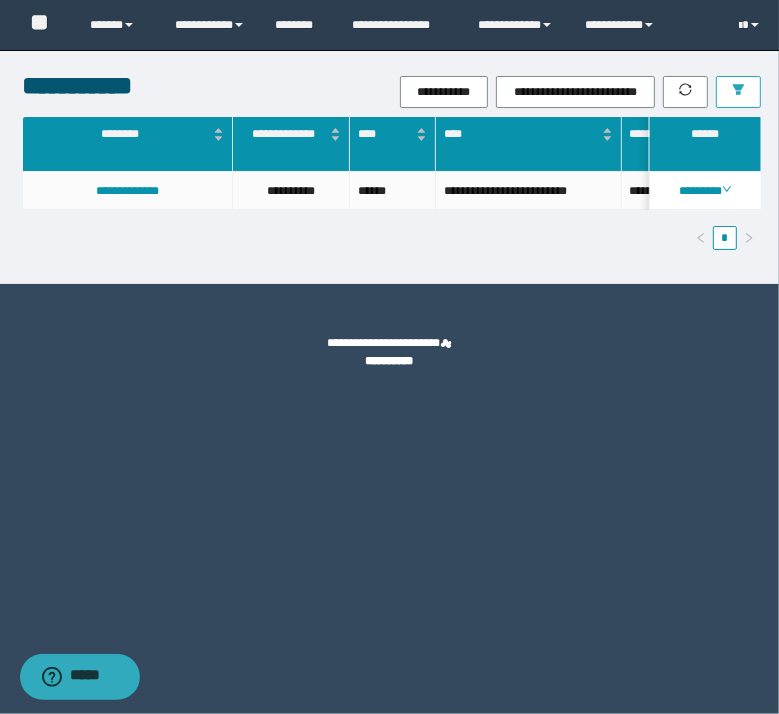 click at bounding box center [738, 92] 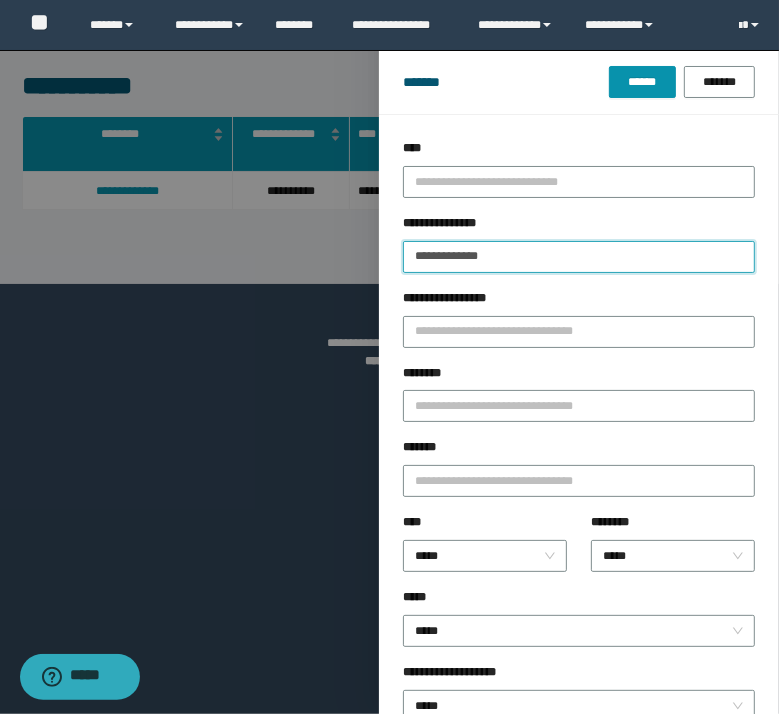 drag, startPoint x: 527, startPoint y: 256, endPoint x: -12, endPoint y: 92, distance: 563.3977 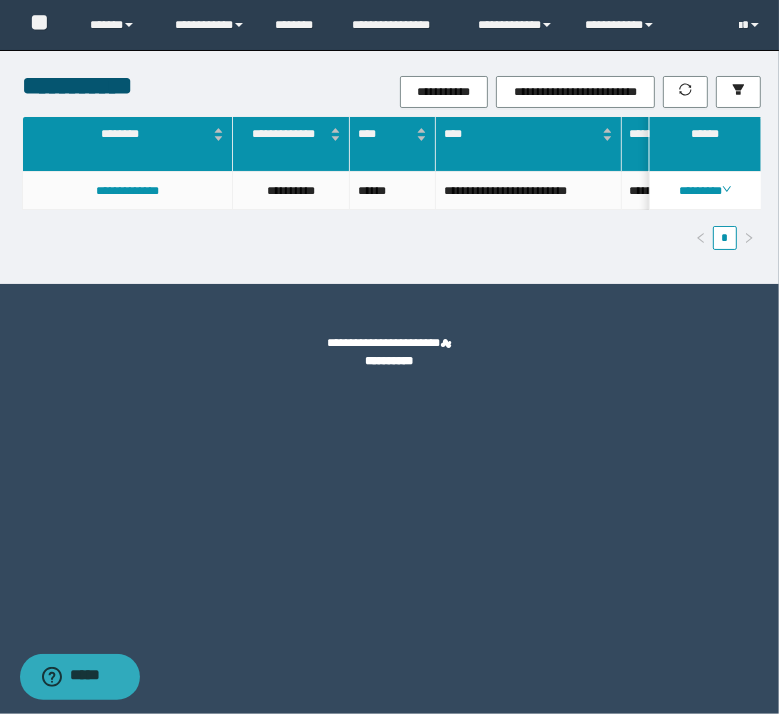 click on "********" at bounding box center [705, 191] 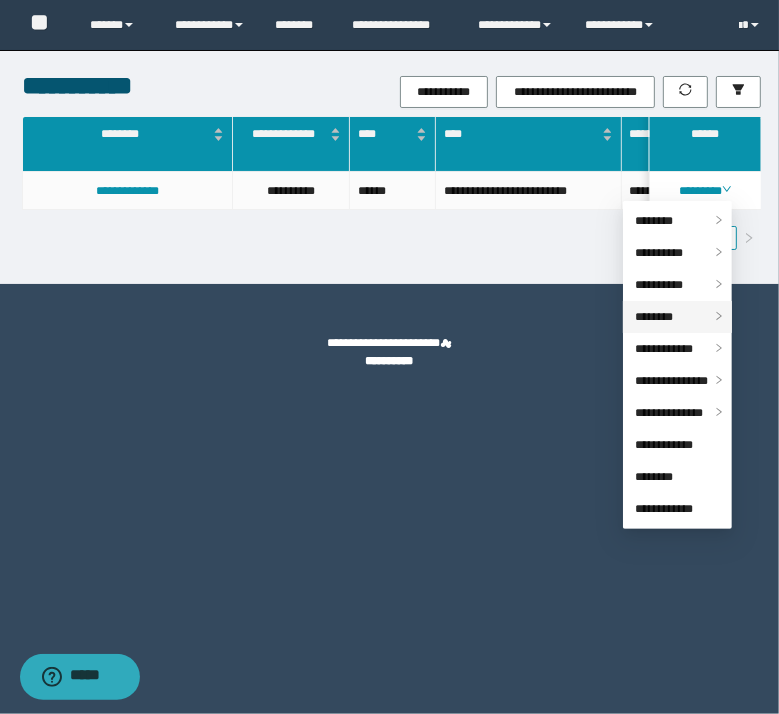 click on "********" at bounding box center [654, 317] 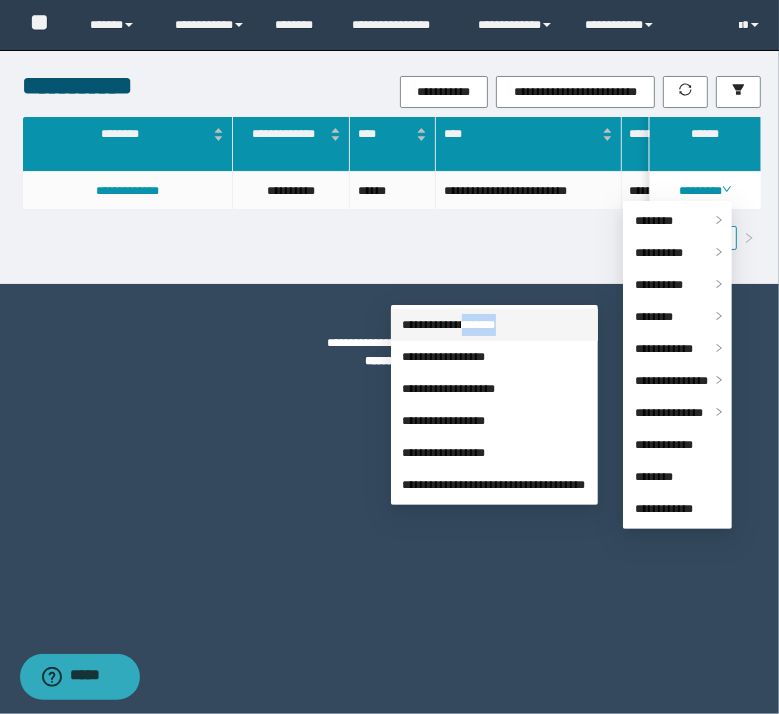drag, startPoint x: 463, startPoint y: 307, endPoint x: 459, endPoint y: 320, distance: 13.601471 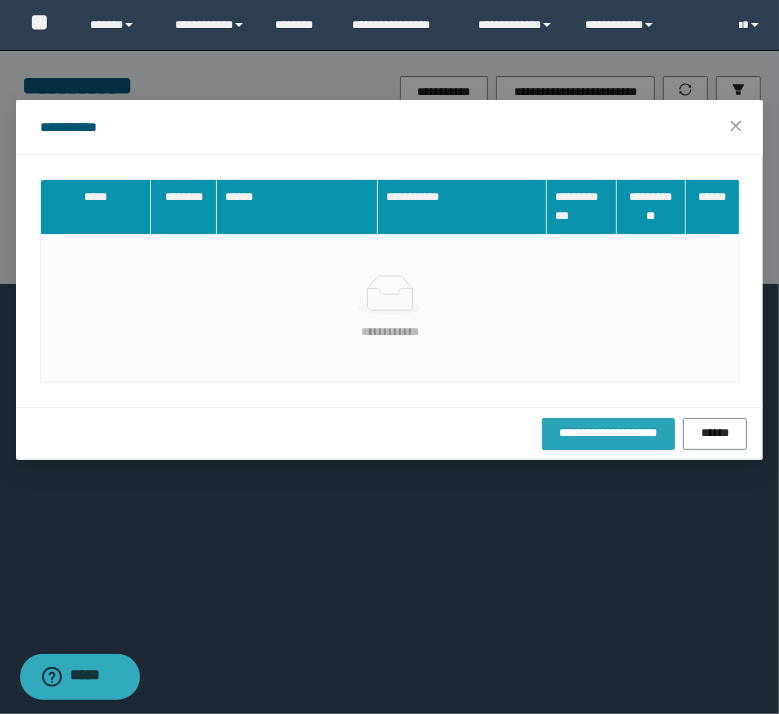 click on "**********" at bounding box center [608, 433] 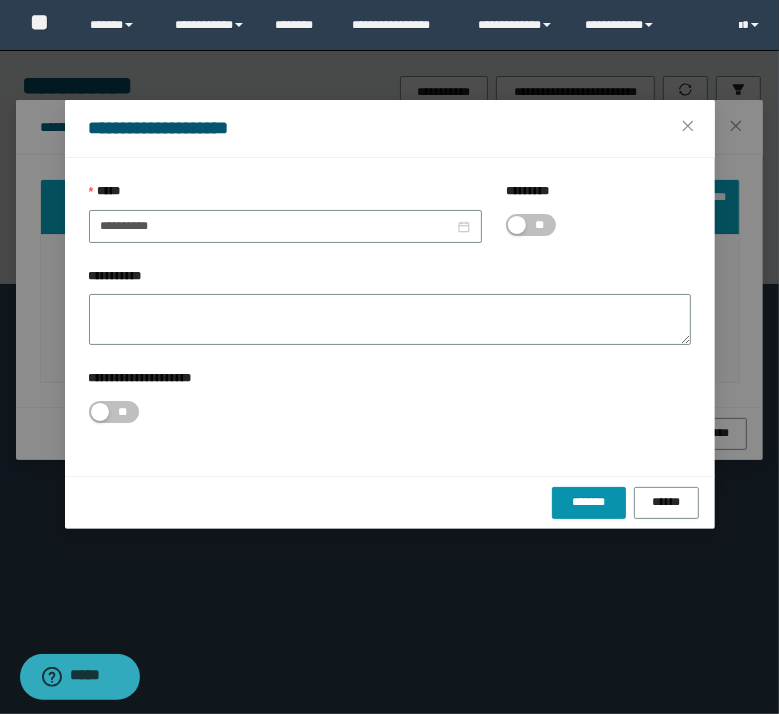 click on "**" at bounding box center [540, 225] 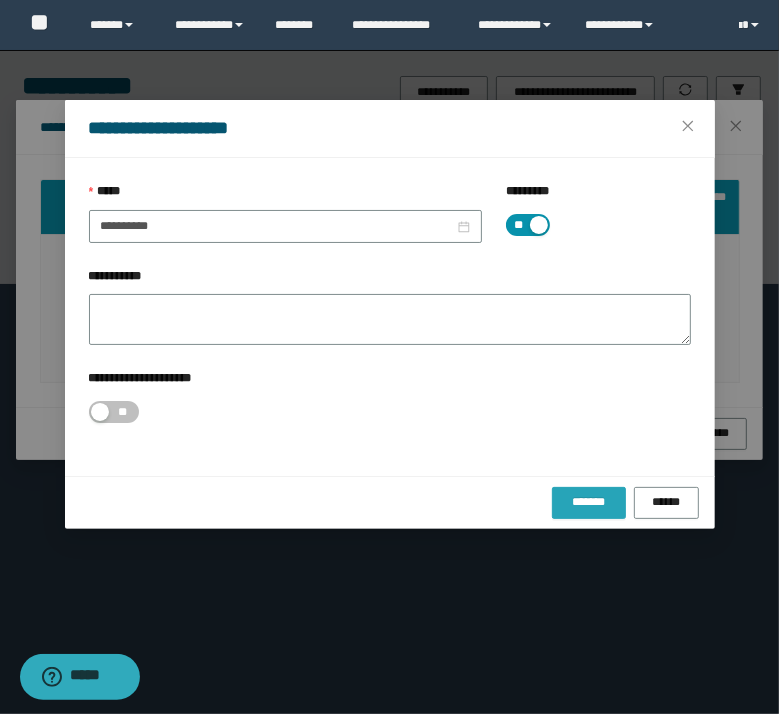 click on "*******" at bounding box center [589, 502] 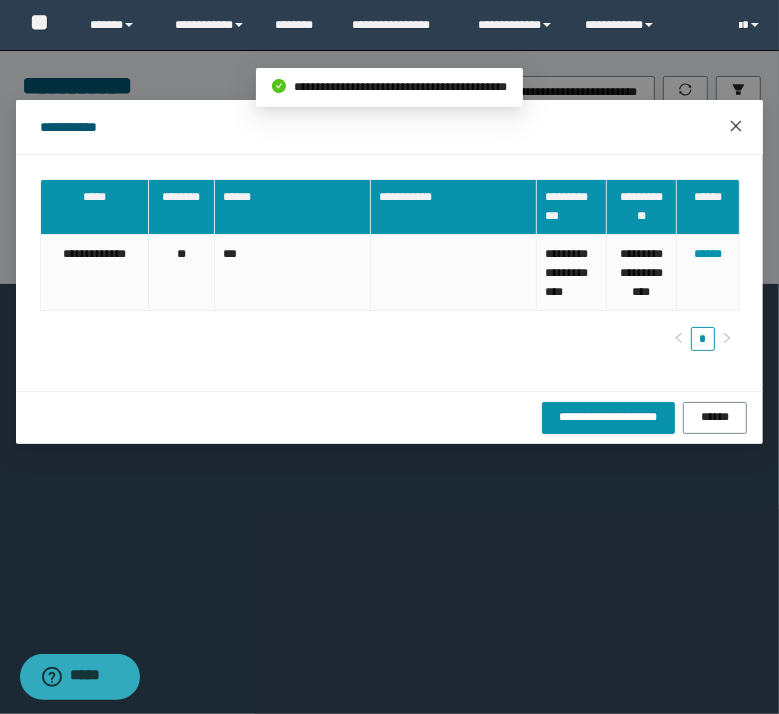 click at bounding box center (736, 127) 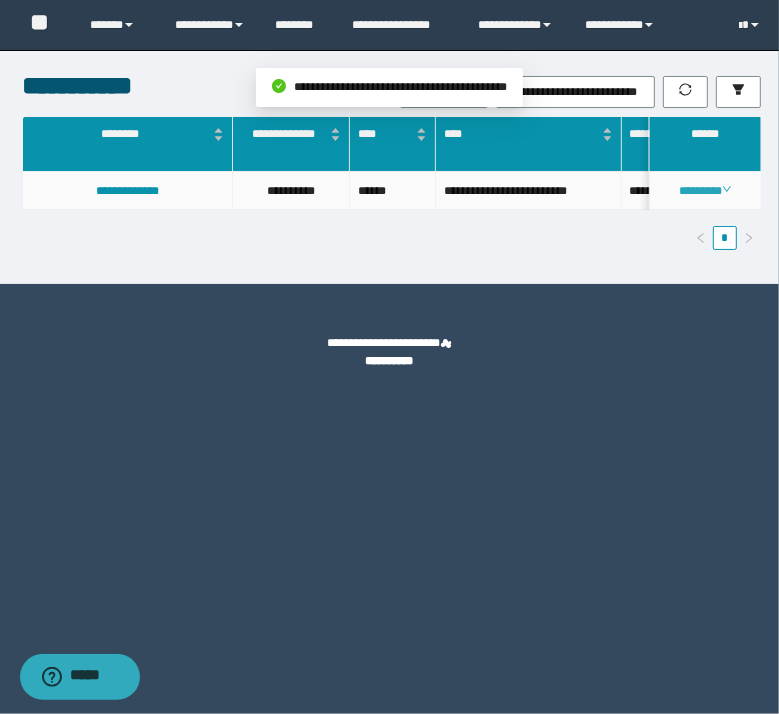 click on "********" at bounding box center (705, 191) 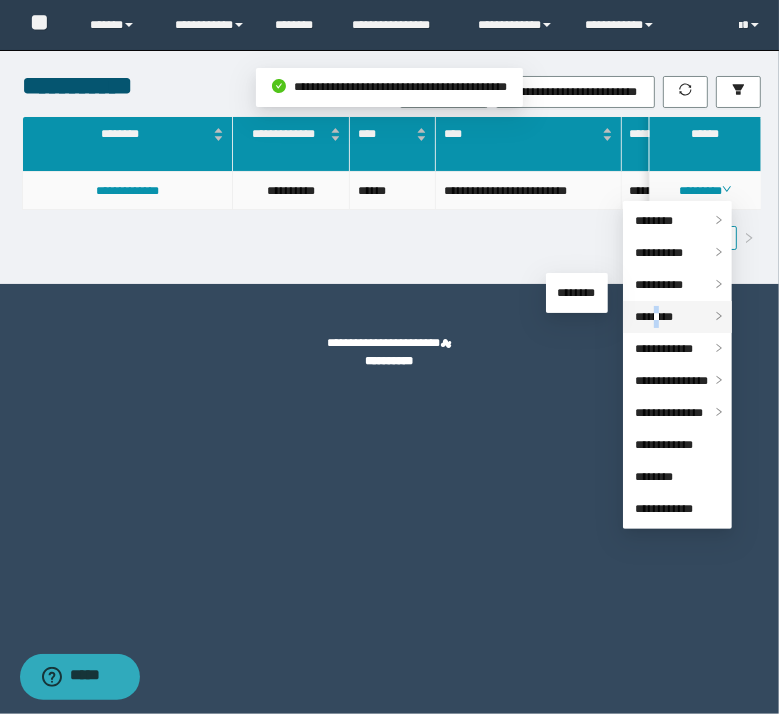 click on "********" at bounding box center (654, 317) 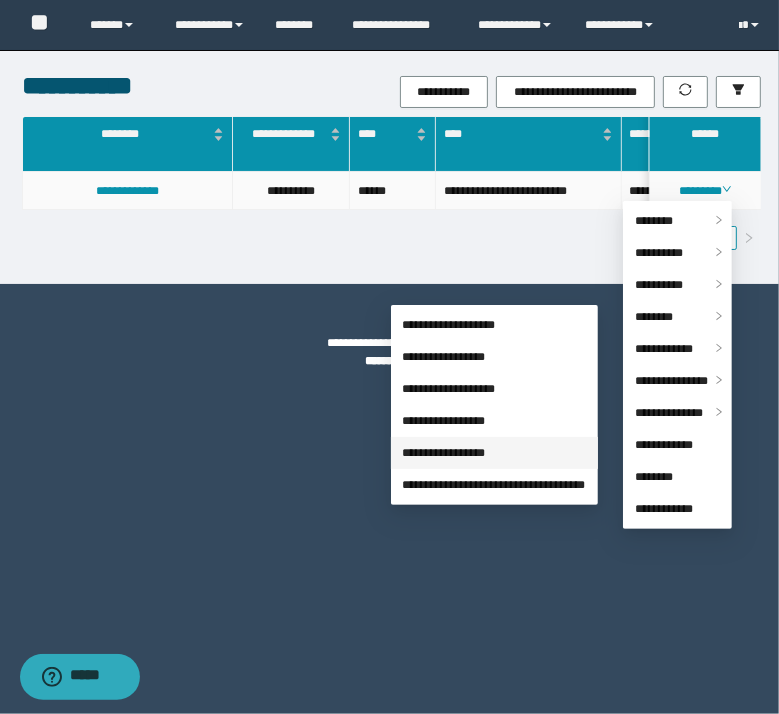 click on "**********" at bounding box center (444, 453) 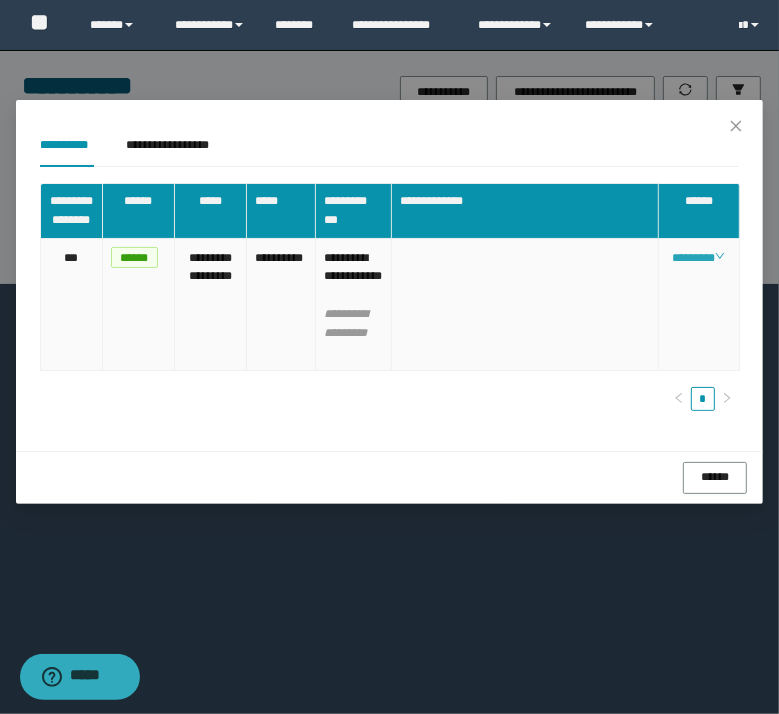 click on "********" at bounding box center (698, 258) 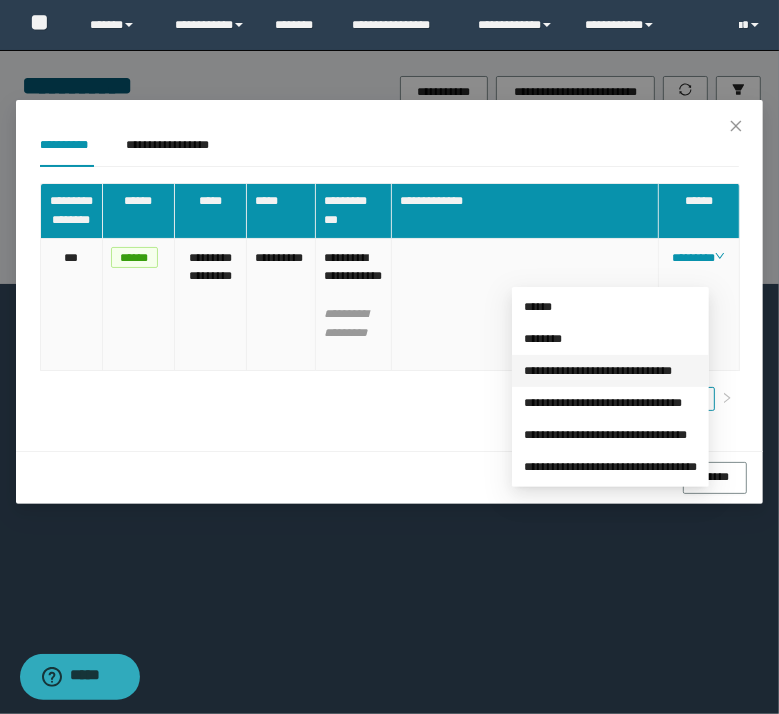 click on "**********" at bounding box center [598, 371] 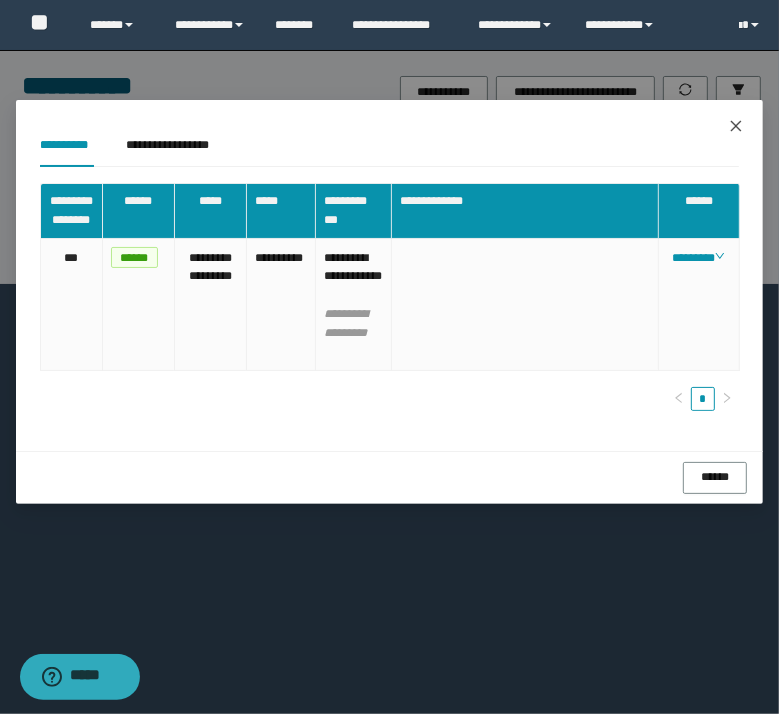 click at bounding box center [736, 127] 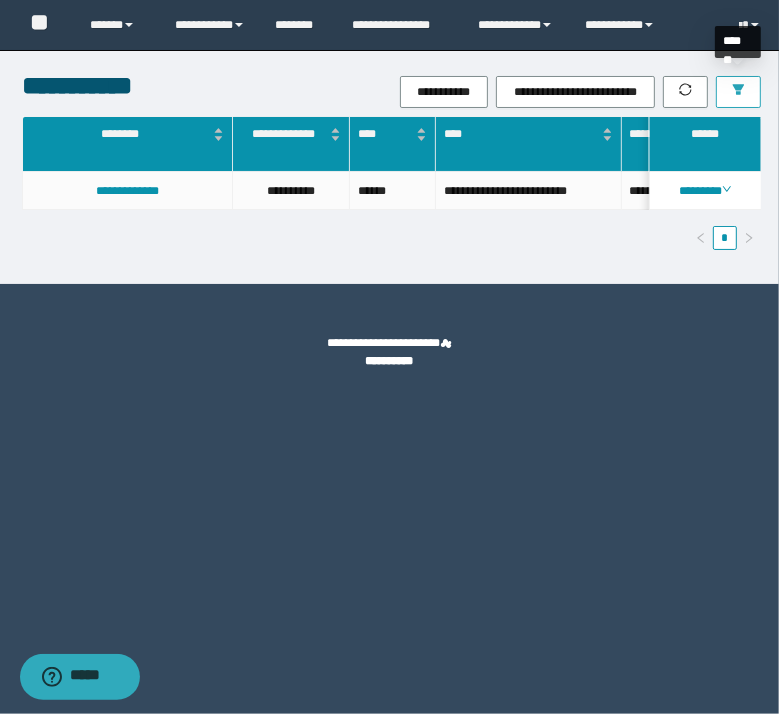 click at bounding box center (738, 92) 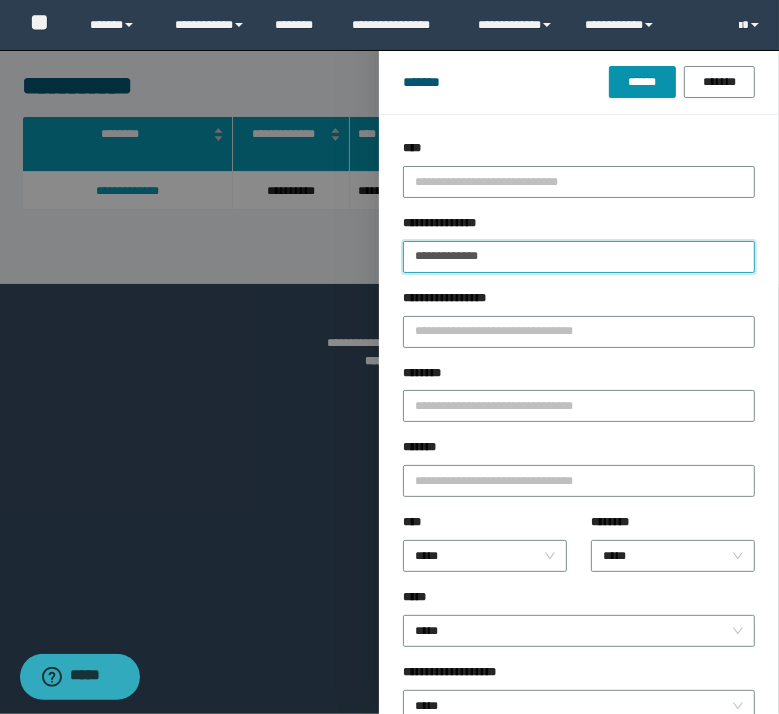 drag, startPoint x: 555, startPoint y: 265, endPoint x: -96, endPoint y: 93, distance: 673.3387 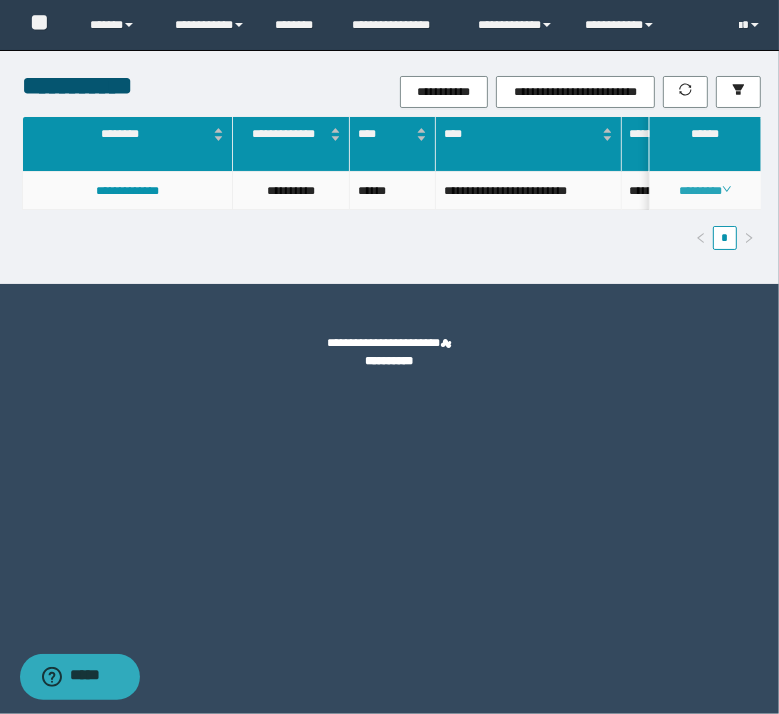 click on "********" at bounding box center [705, 191] 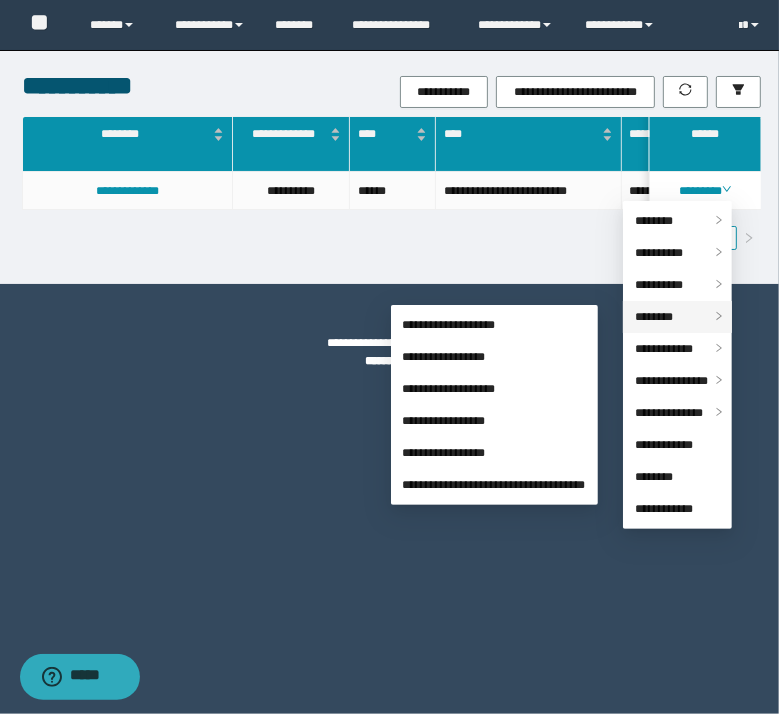 click on "********" at bounding box center [654, 317] 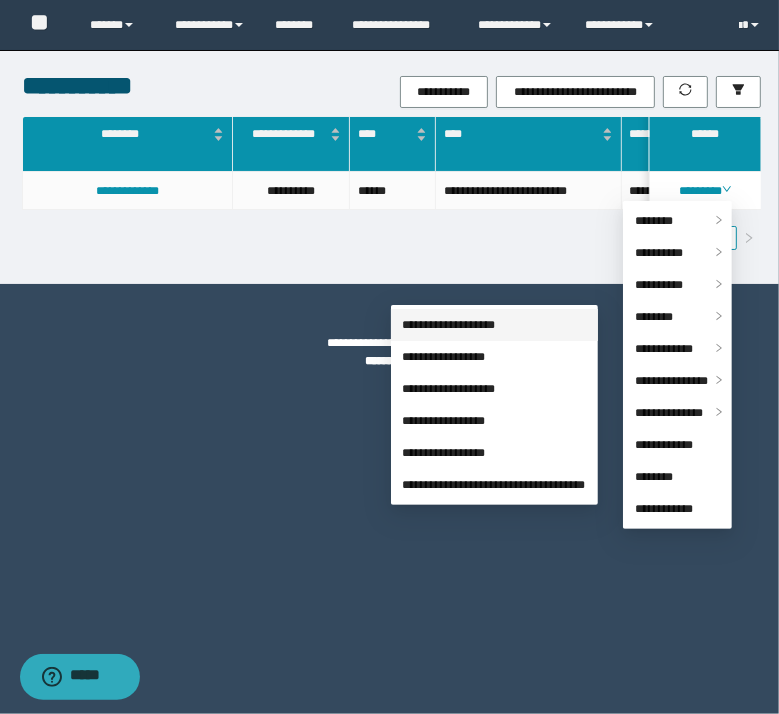 click on "**********" at bounding box center [449, 325] 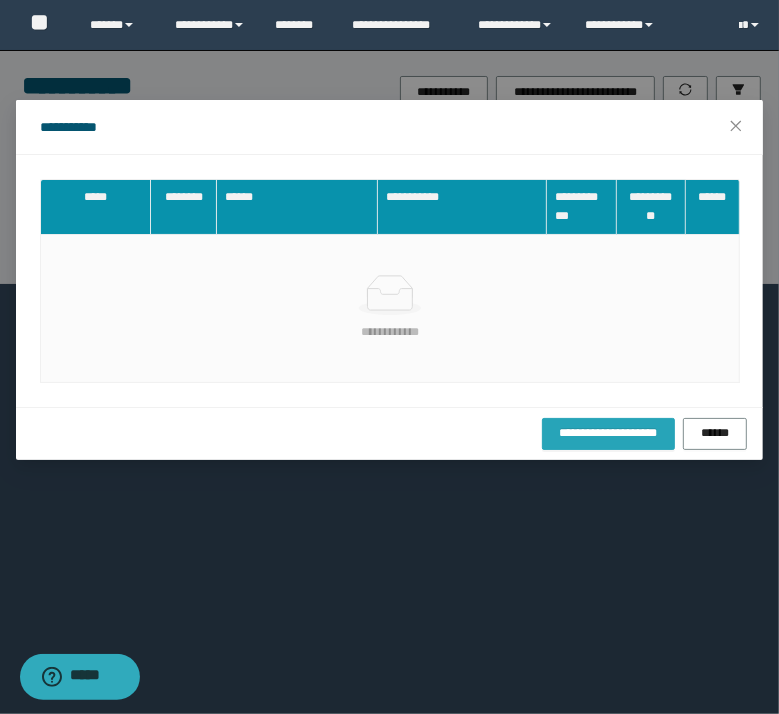 click on "**********" at bounding box center [608, 434] 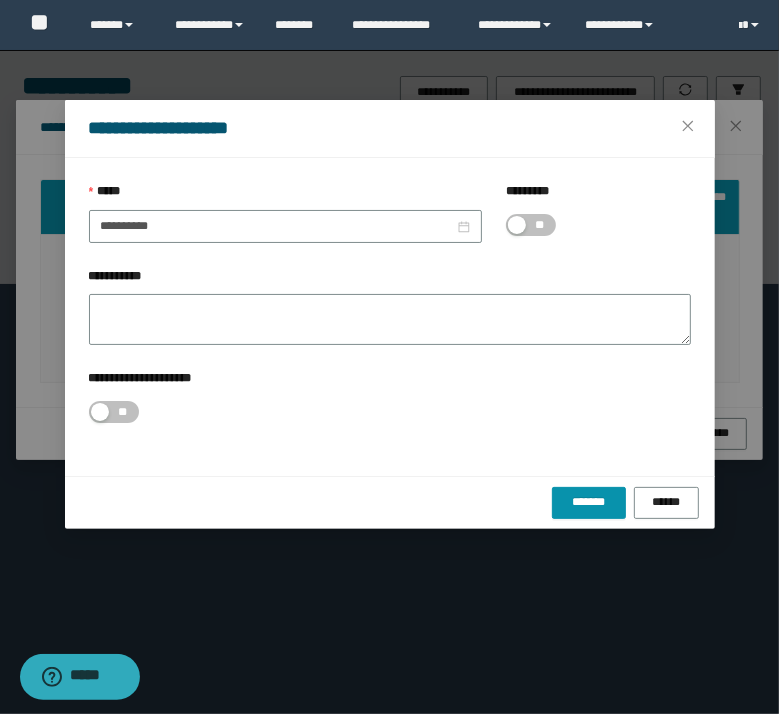 click on "**" at bounding box center [540, 225] 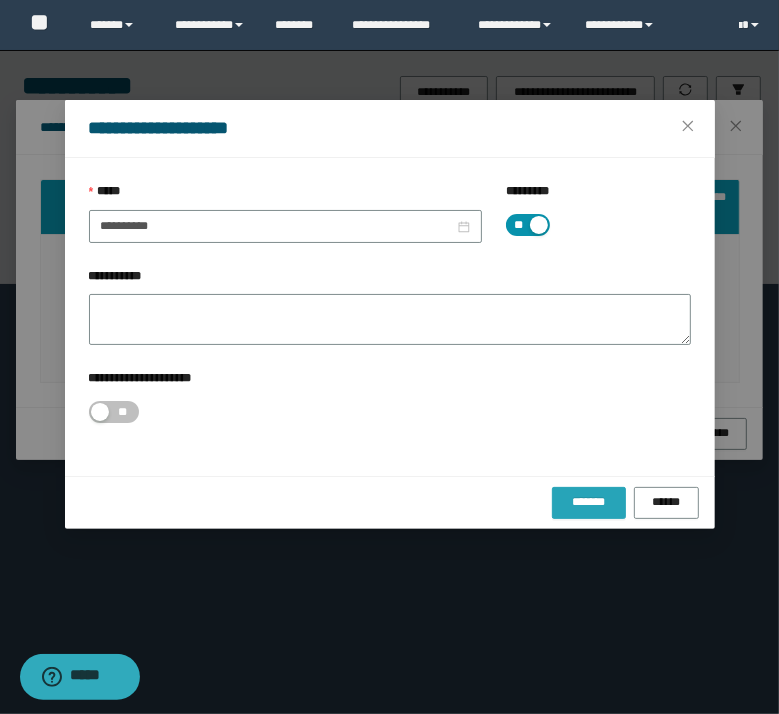 drag, startPoint x: 562, startPoint y: 498, endPoint x: 558, endPoint y: 434, distance: 64.12488 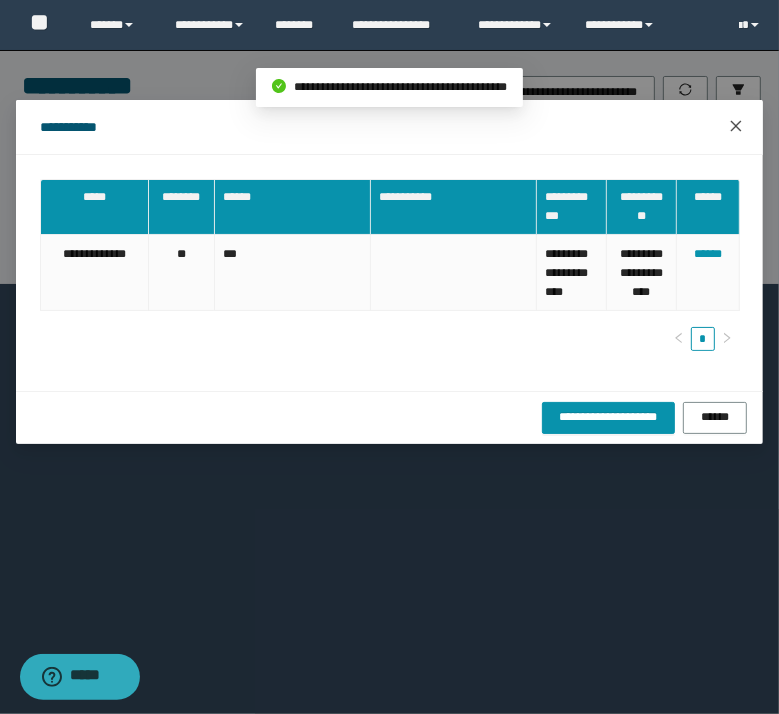 click at bounding box center [736, 127] 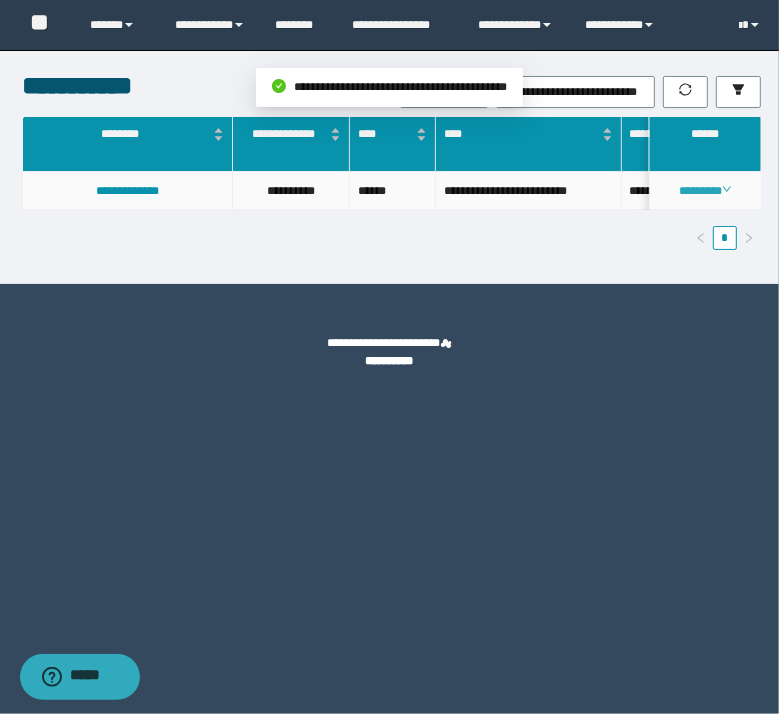 click on "********" at bounding box center (705, 191) 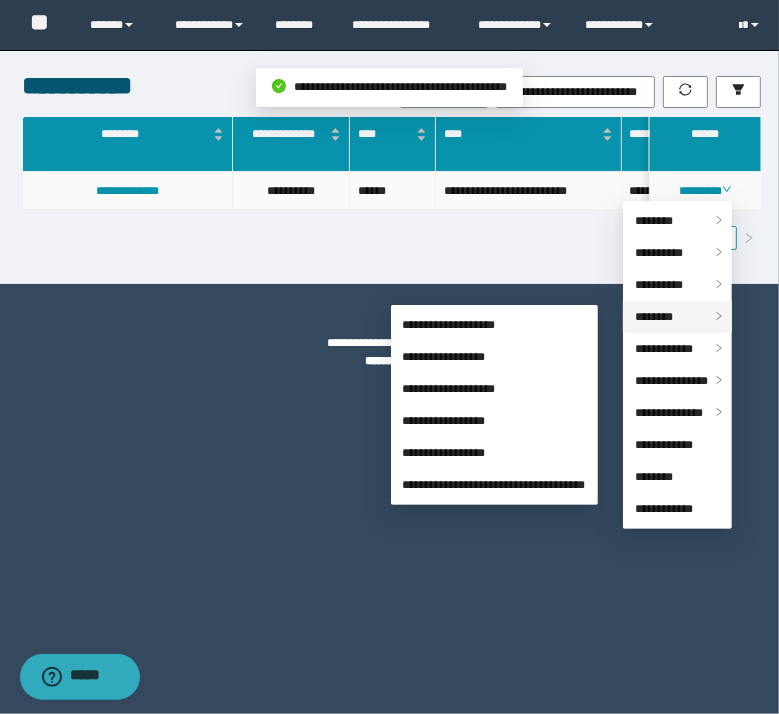 click on "********" at bounding box center (677, 317) 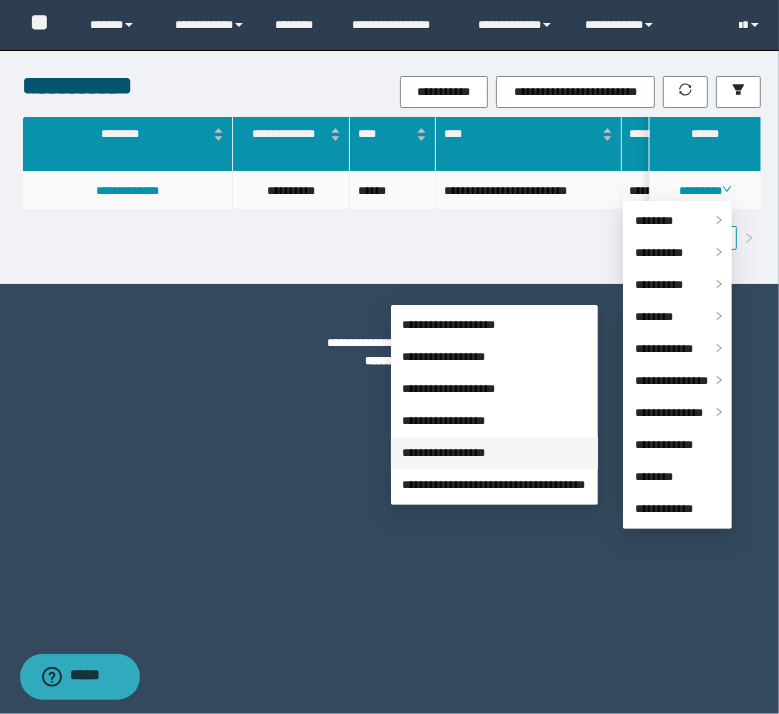 drag, startPoint x: 472, startPoint y: 453, endPoint x: 484, endPoint y: 430, distance: 25.942244 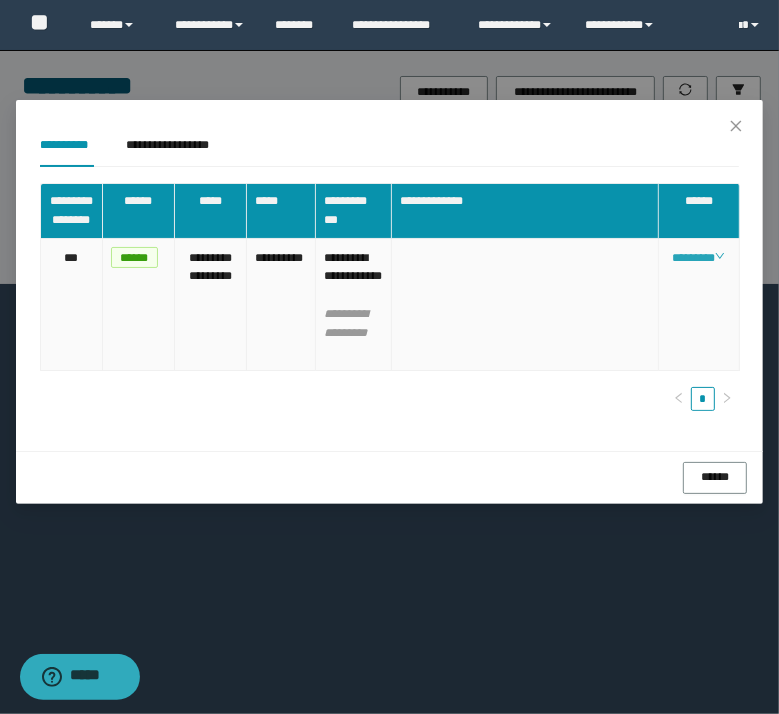 click on "********" at bounding box center (698, 258) 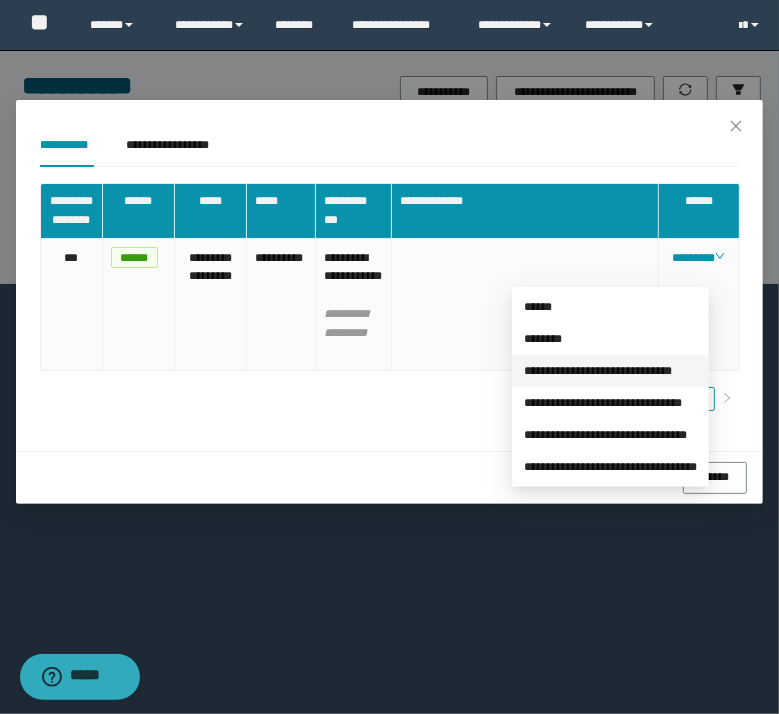 click on "**********" at bounding box center (598, 371) 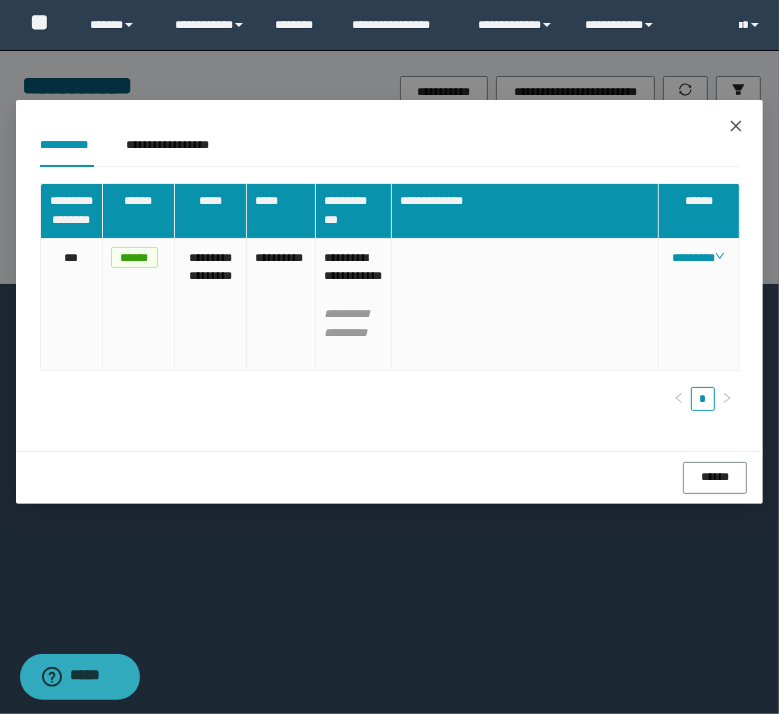 click 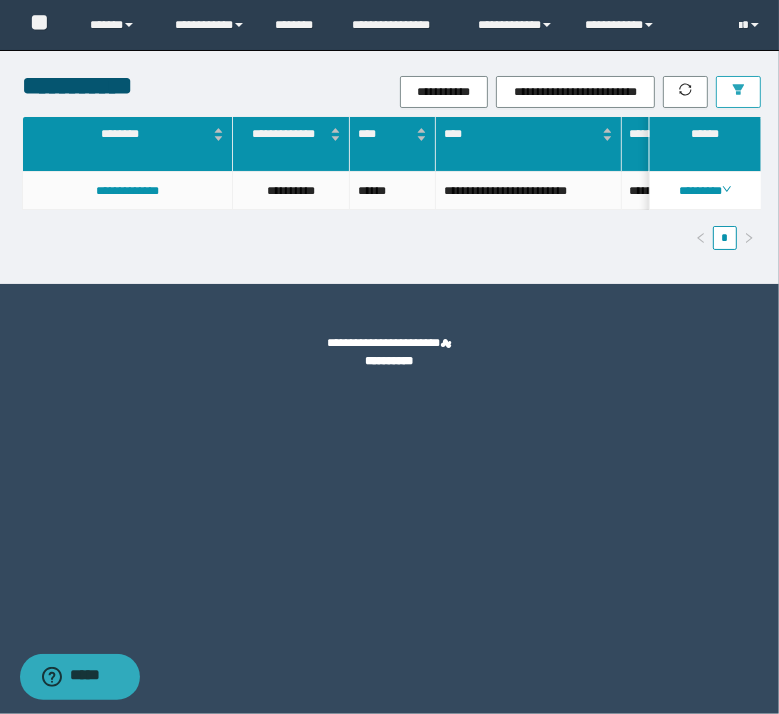 click 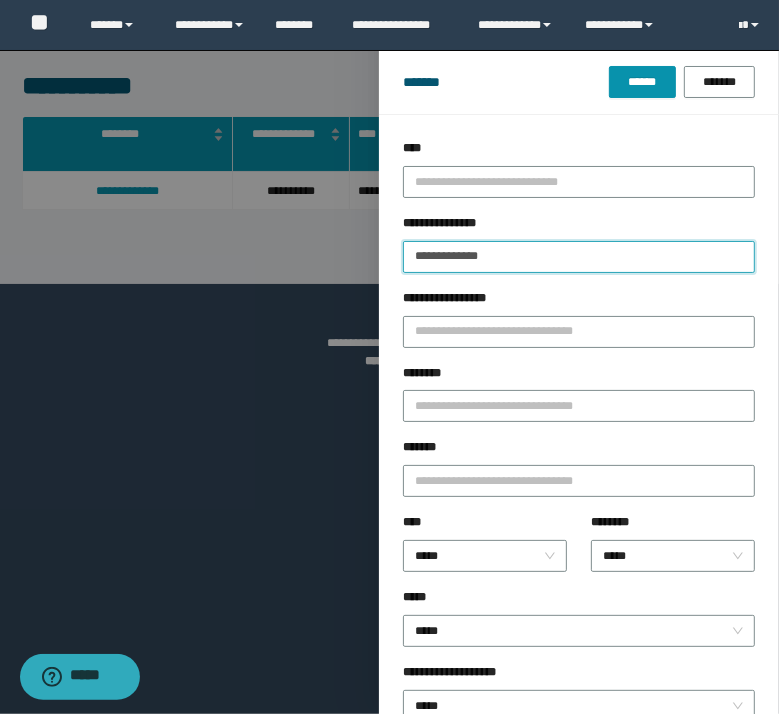 drag, startPoint x: 552, startPoint y: 268, endPoint x: -83, endPoint y: 80, distance: 662.2454 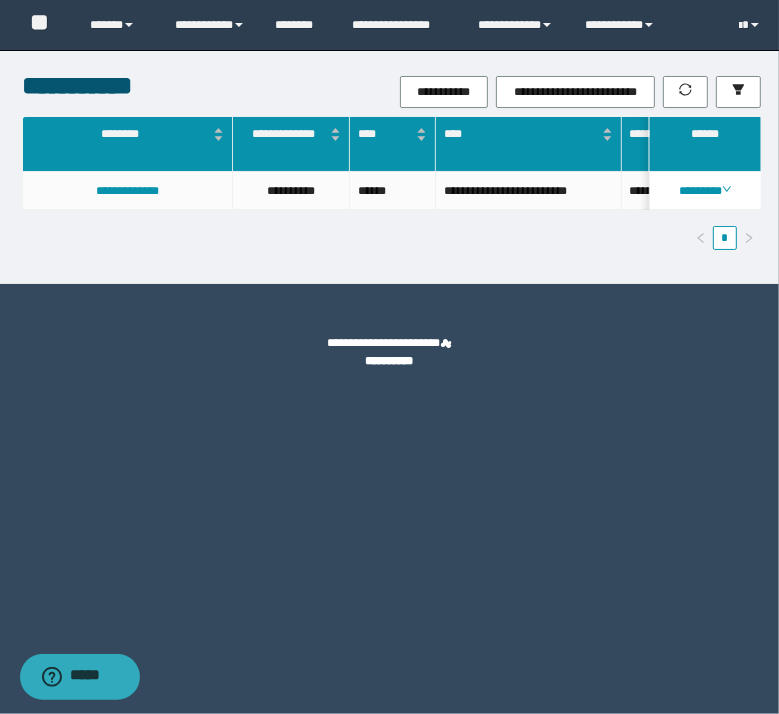 click on "********" at bounding box center (705, 191) 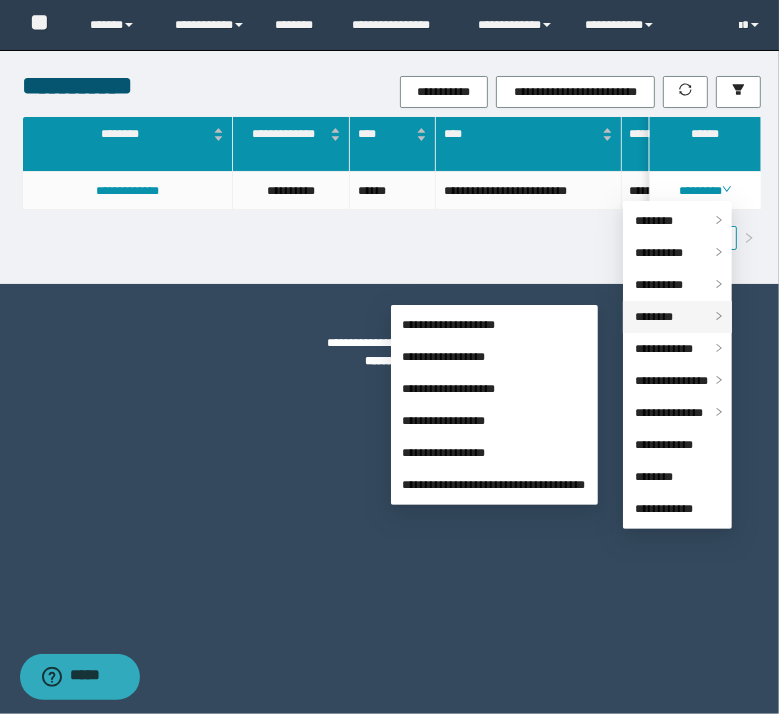 click on "********" at bounding box center [654, 317] 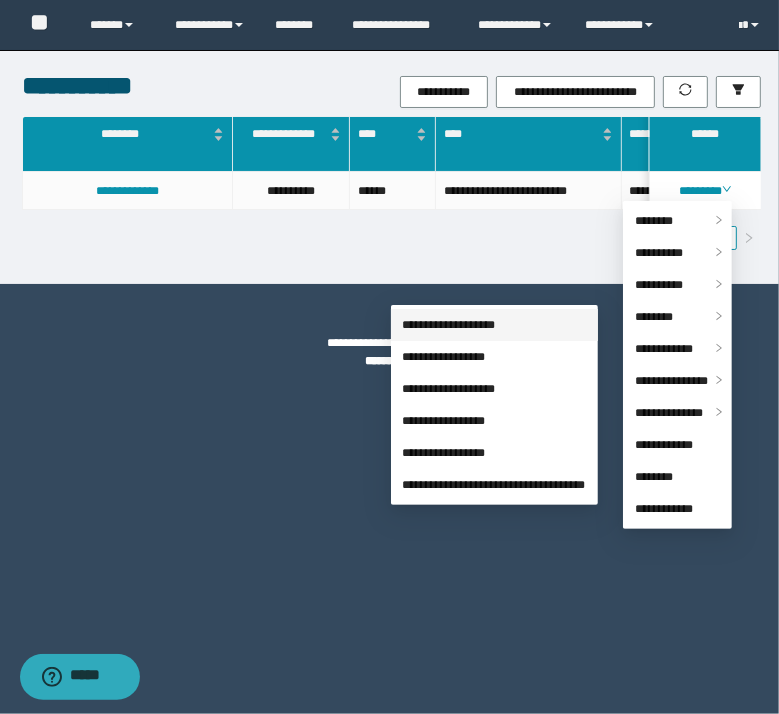 click on "**********" at bounding box center (449, 325) 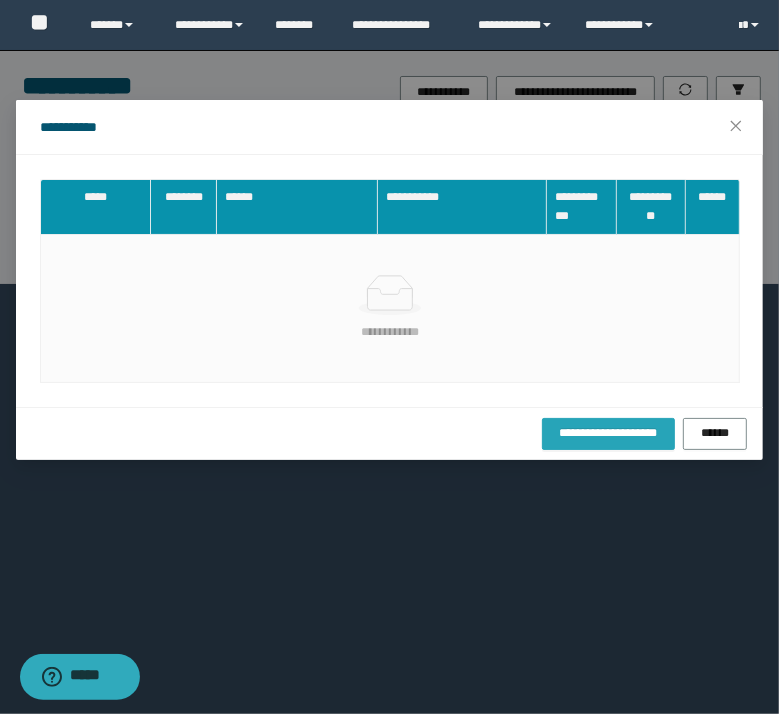 drag, startPoint x: 592, startPoint y: 439, endPoint x: 589, endPoint y: 405, distance: 34.132095 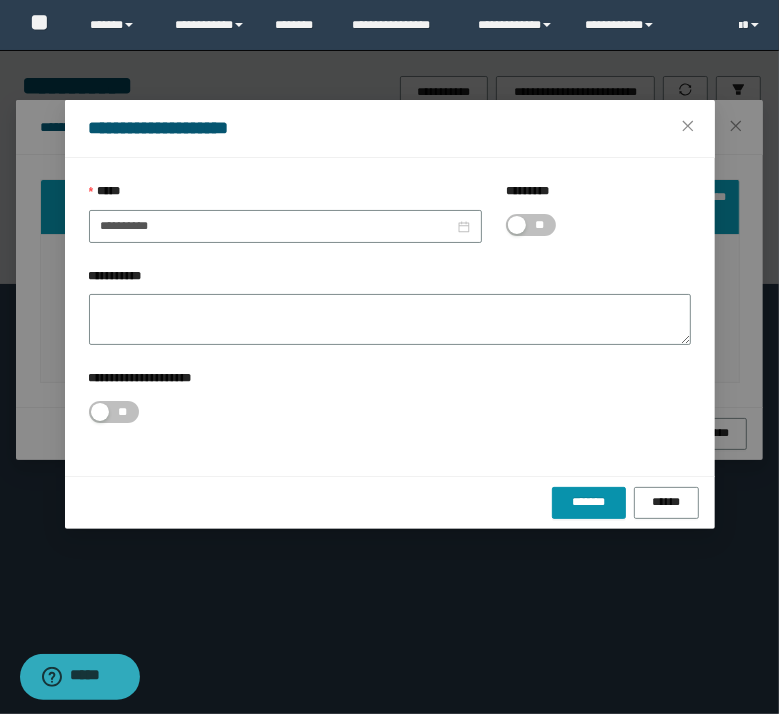 click on "**" at bounding box center (540, 225) 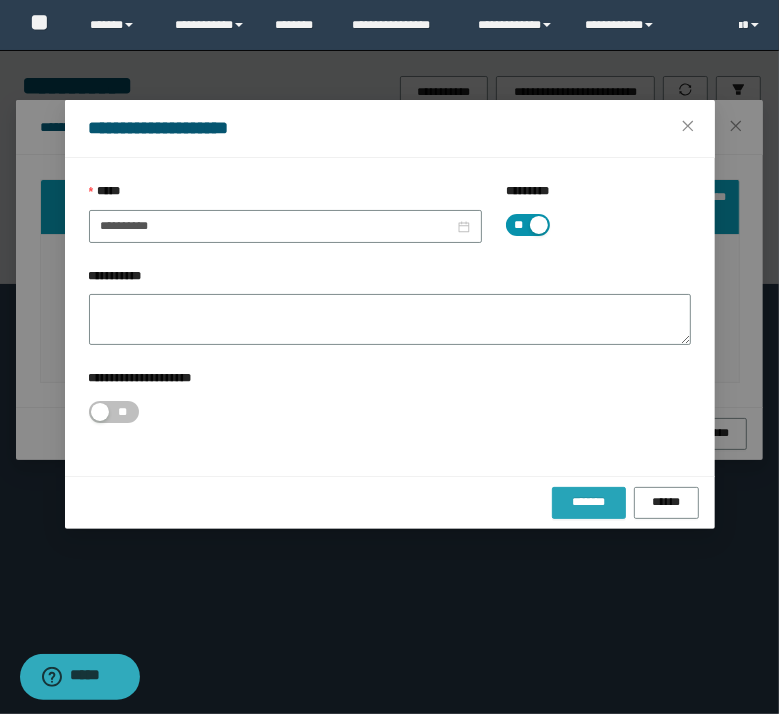 click on "*******" at bounding box center (589, 502) 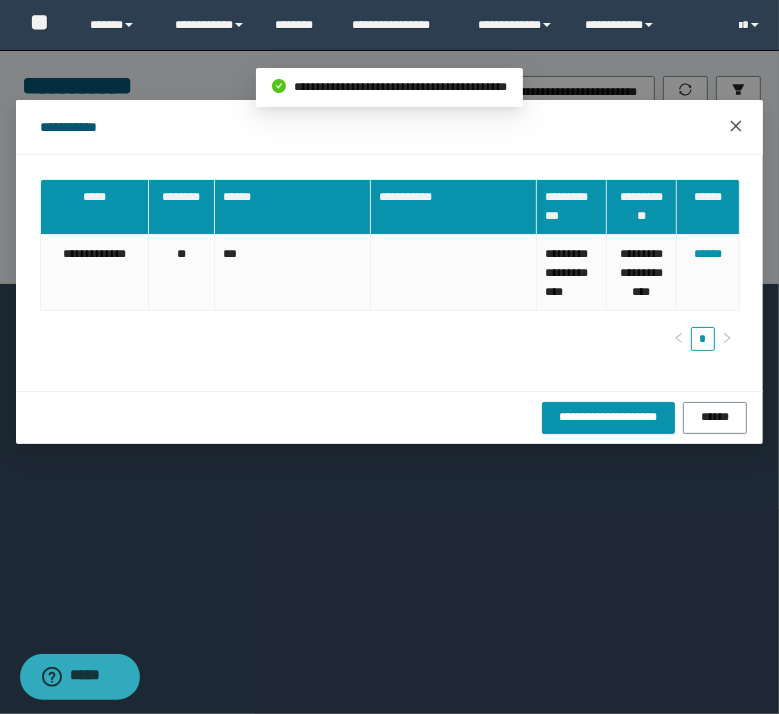 click at bounding box center (736, 127) 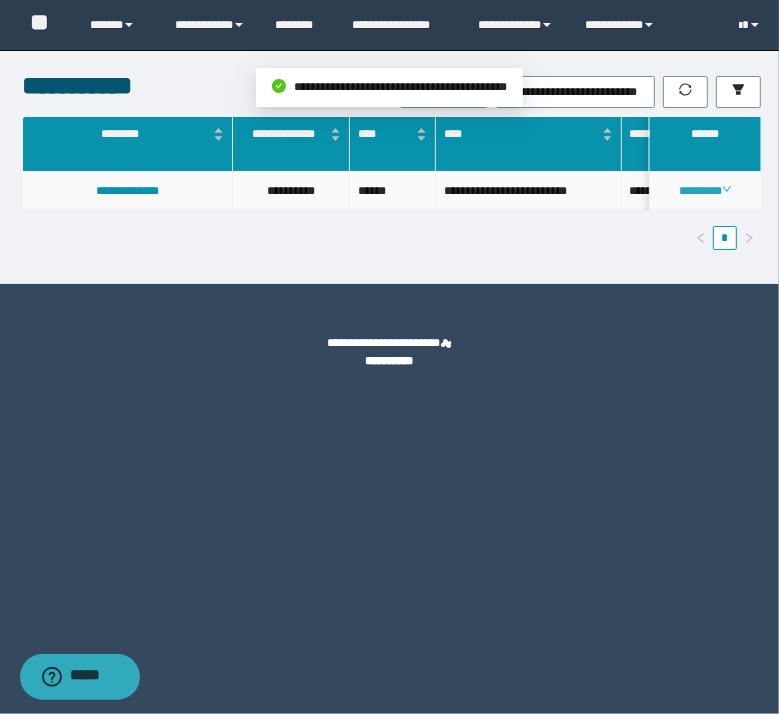 click on "********" at bounding box center [705, 191] 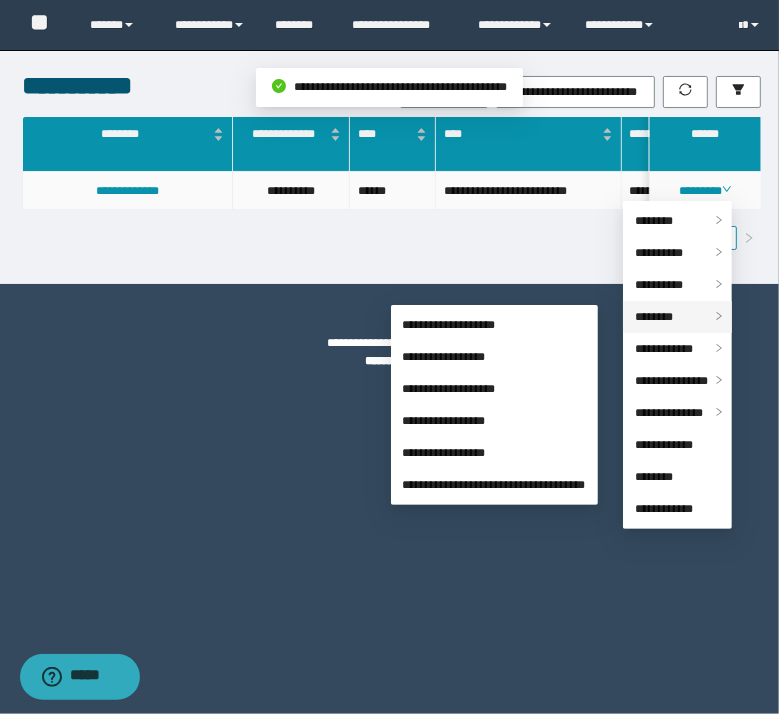 click on "********" at bounding box center (654, 317) 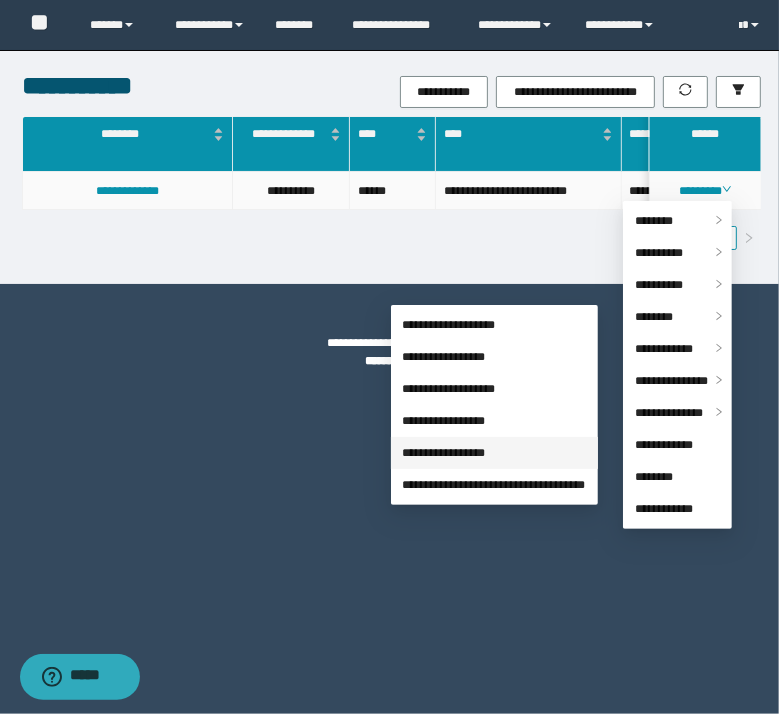 click on "**********" at bounding box center [444, 453] 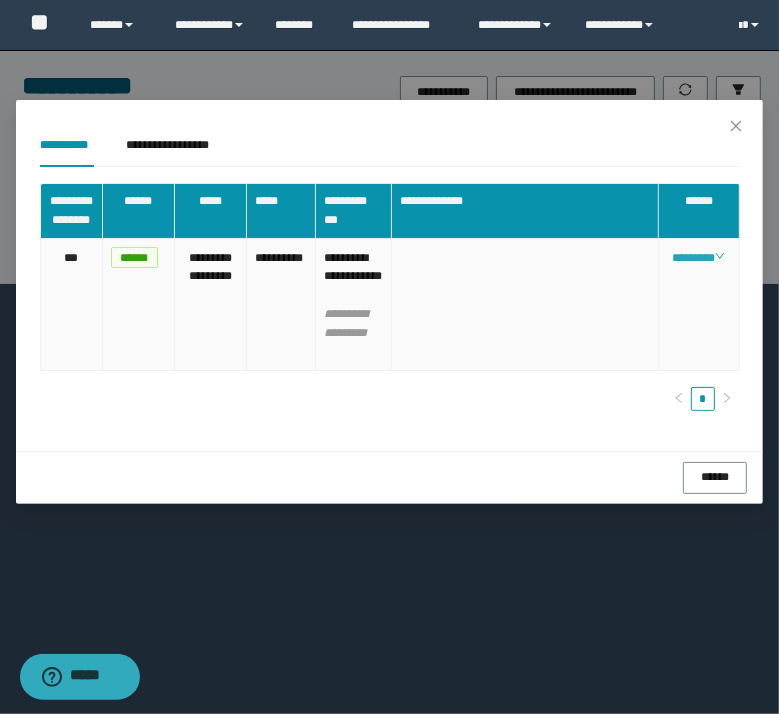click on "********" at bounding box center (698, 258) 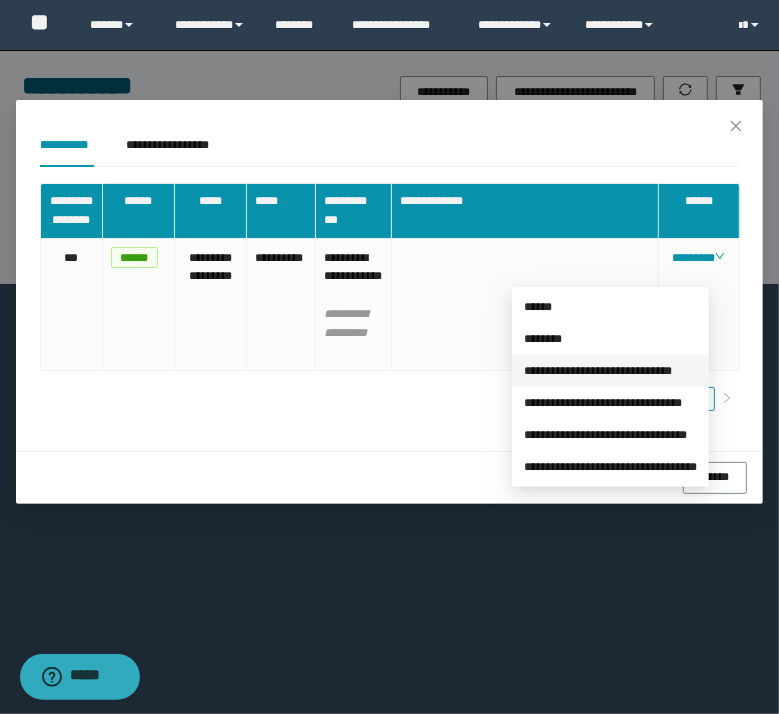 click on "**********" at bounding box center (598, 371) 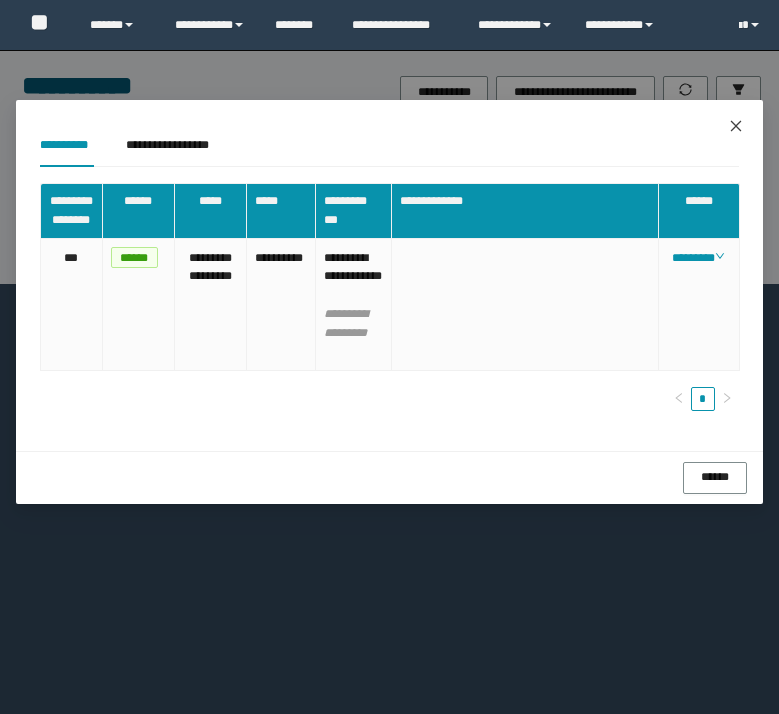 scroll, scrollTop: 0, scrollLeft: 0, axis: both 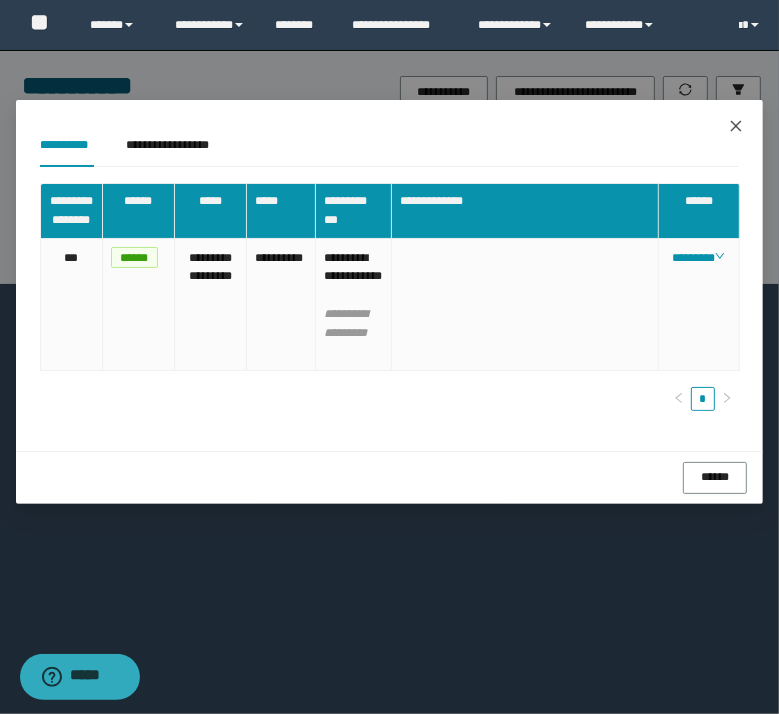 click 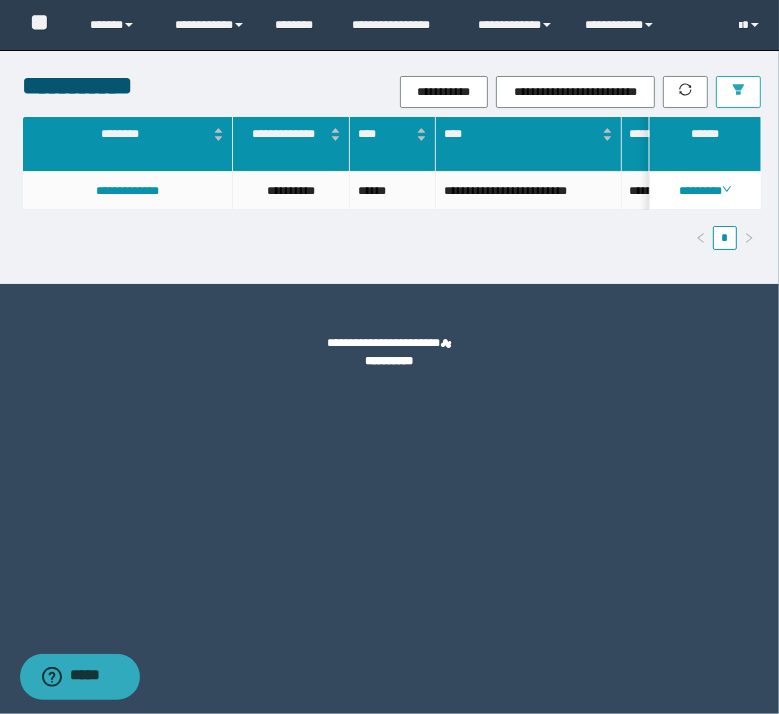 click 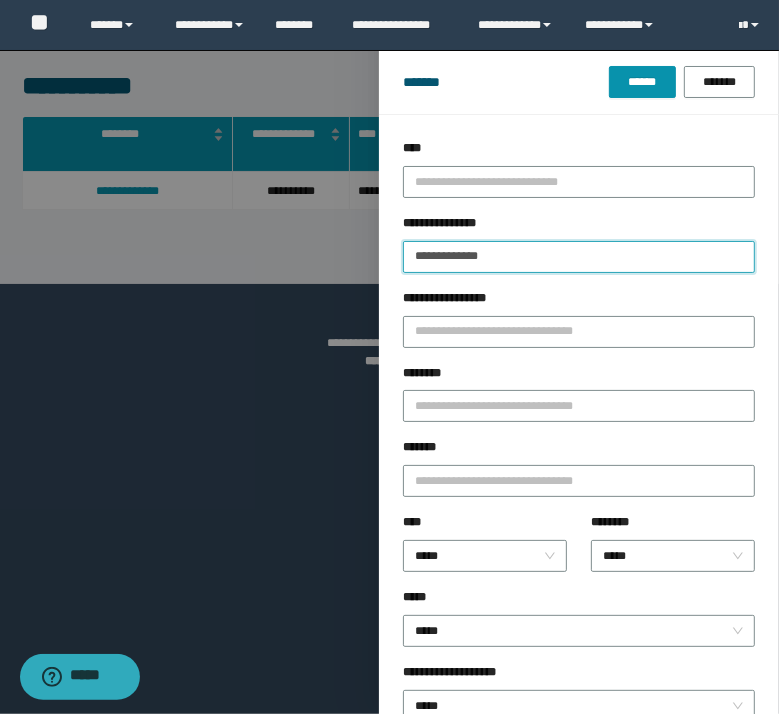 drag, startPoint x: 532, startPoint y: 254, endPoint x: 222, endPoint y: 172, distance: 320.6618 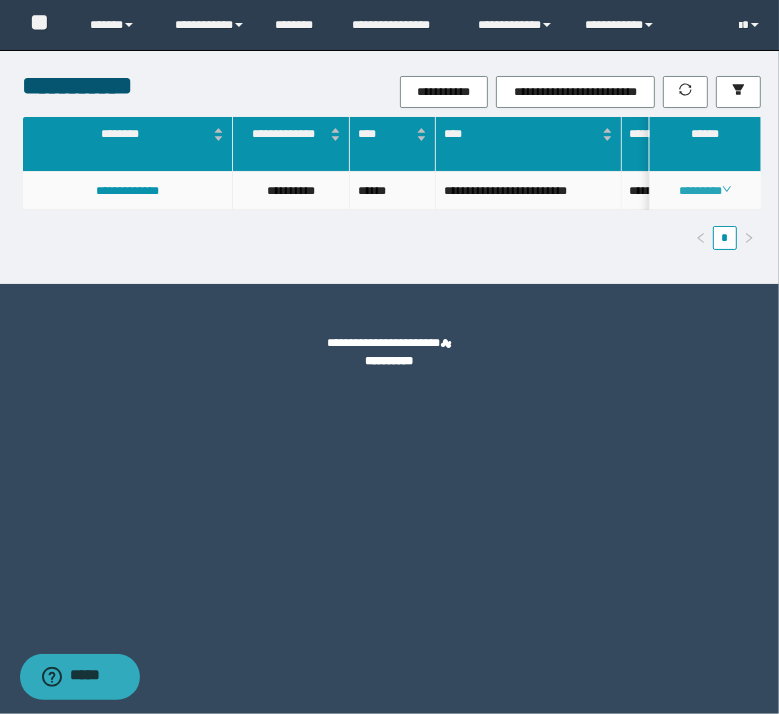 click on "********" at bounding box center (705, 191) 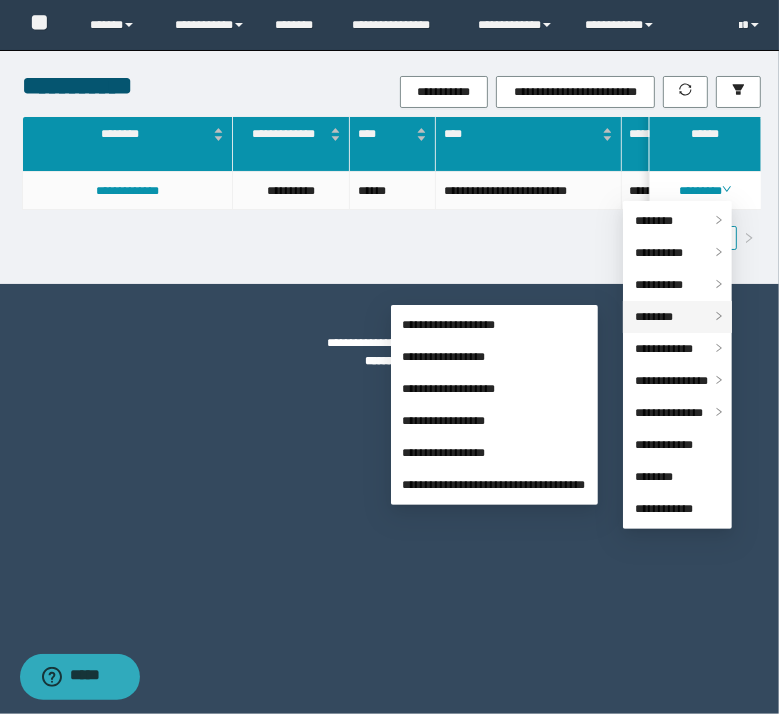 click on "********" at bounding box center (654, 317) 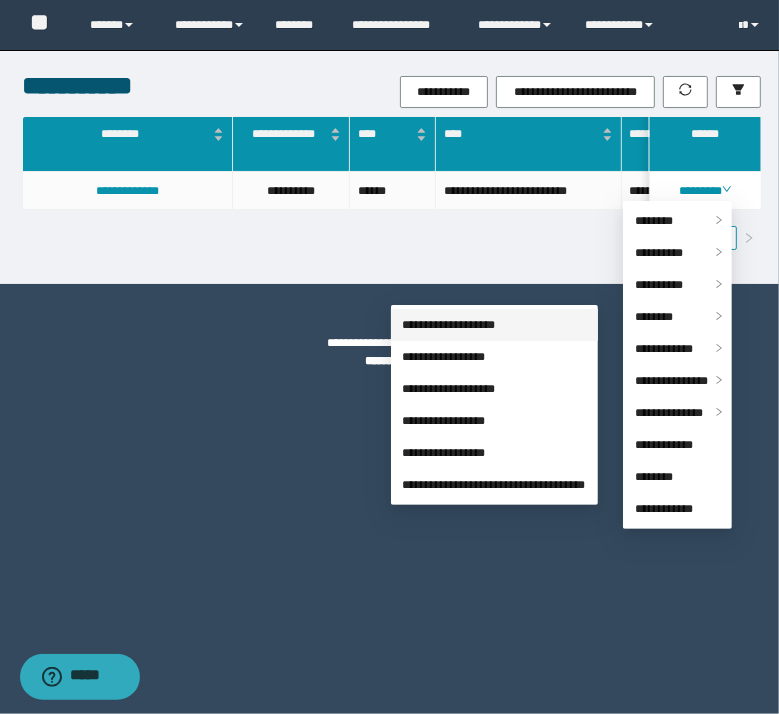 click on "**********" at bounding box center (449, 325) 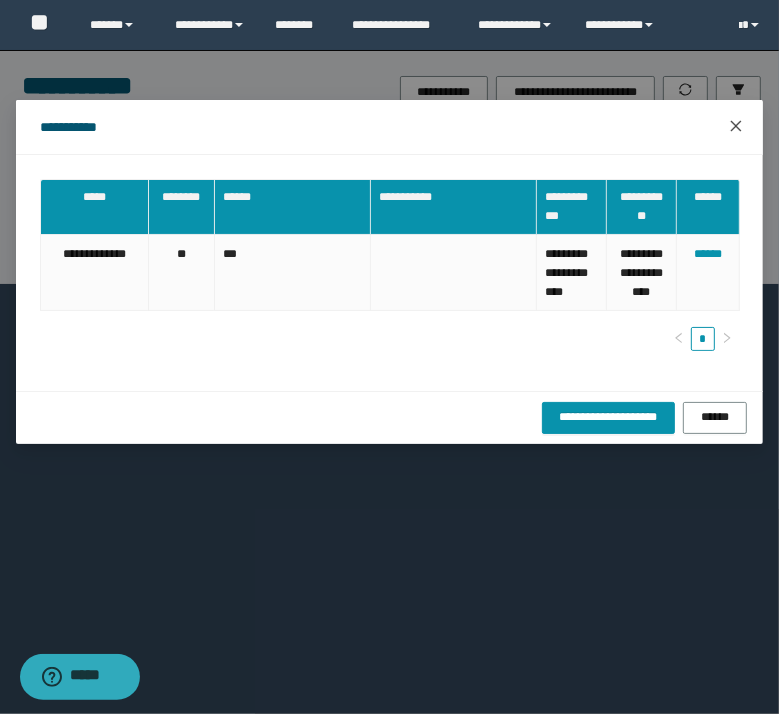 click 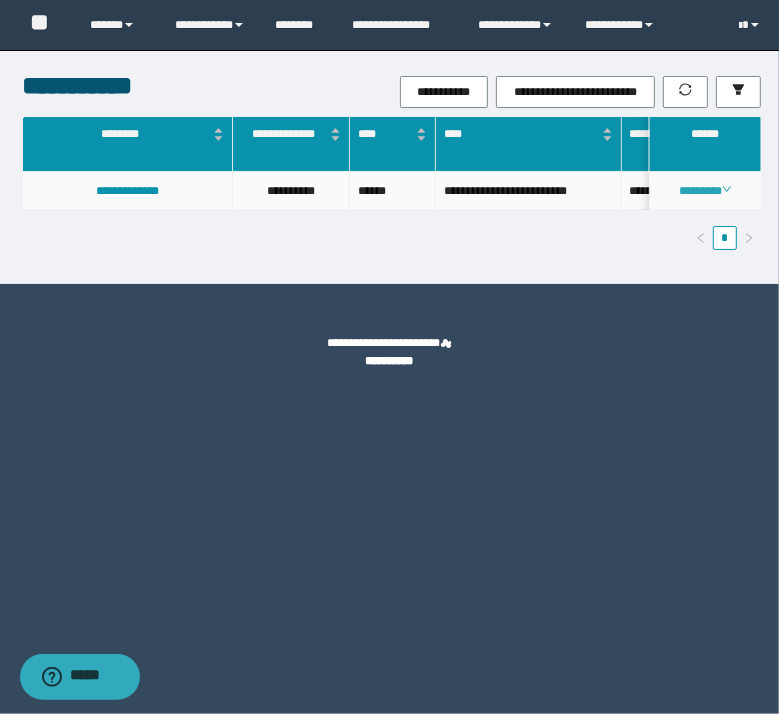 click on "********" at bounding box center (705, 191) 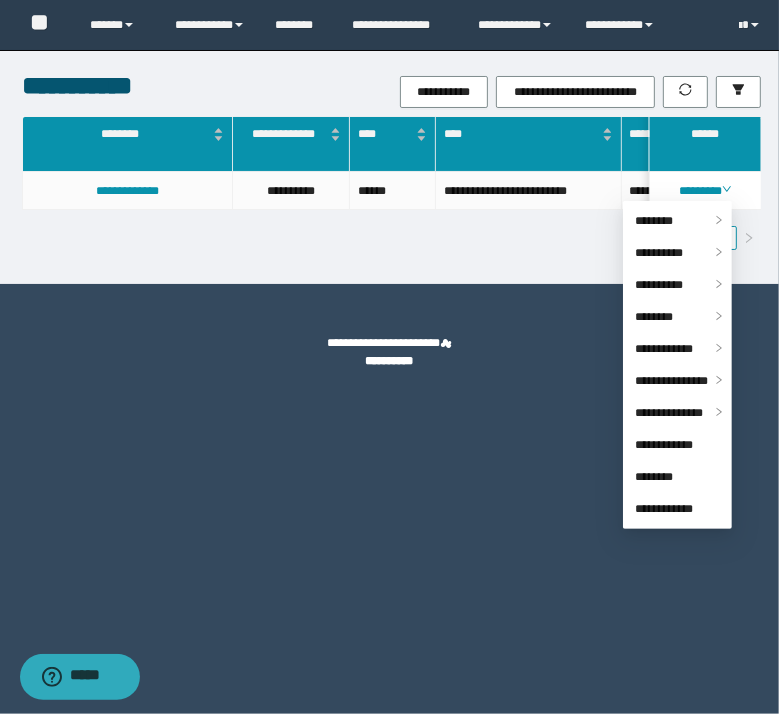 click on "**********" at bounding box center (392, 191) 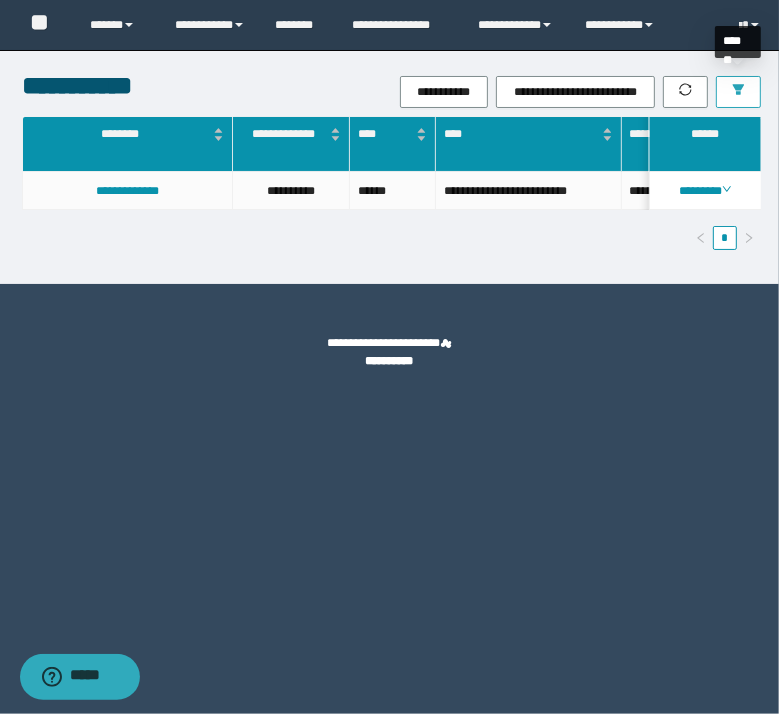 click 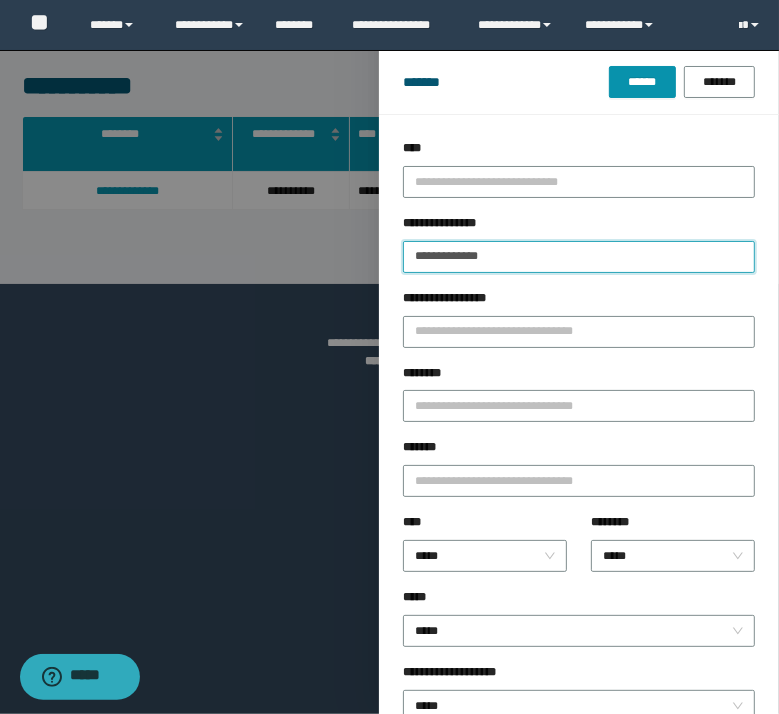 drag, startPoint x: 343, startPoint y: 216, endPoint x: 132, endPoint y: 176, distance: 214.75801 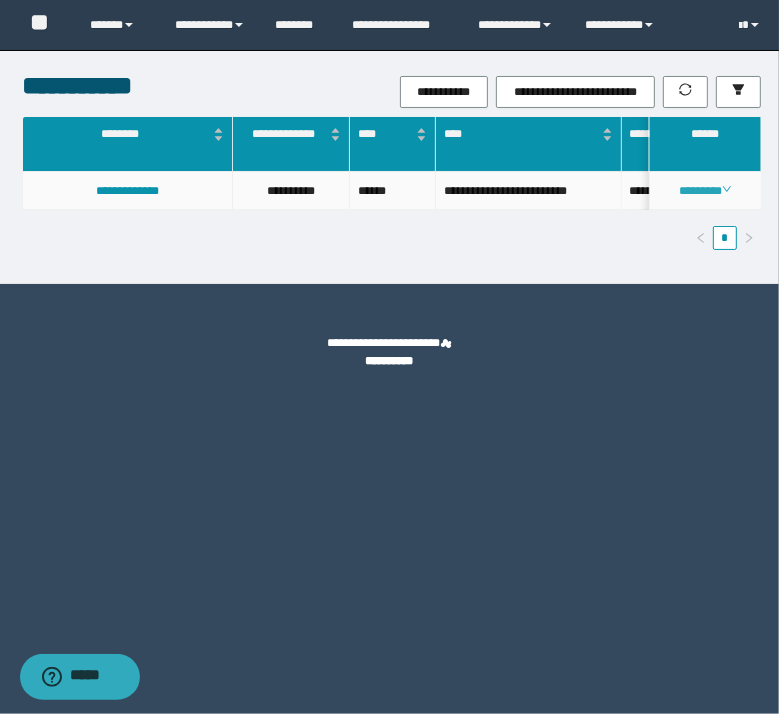click on "********" at bounding box center (705, 191) 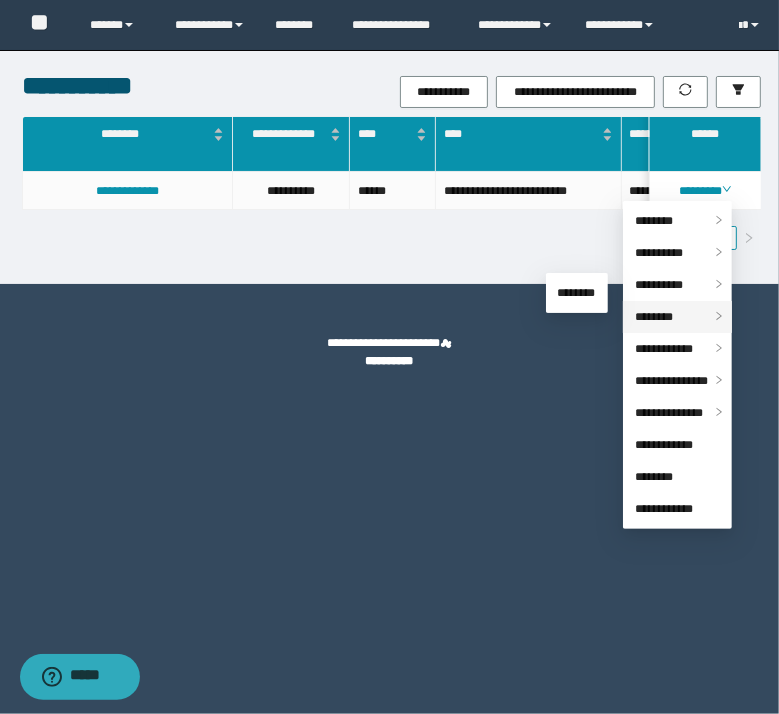 click on "********" at bounding box center (654, 317) 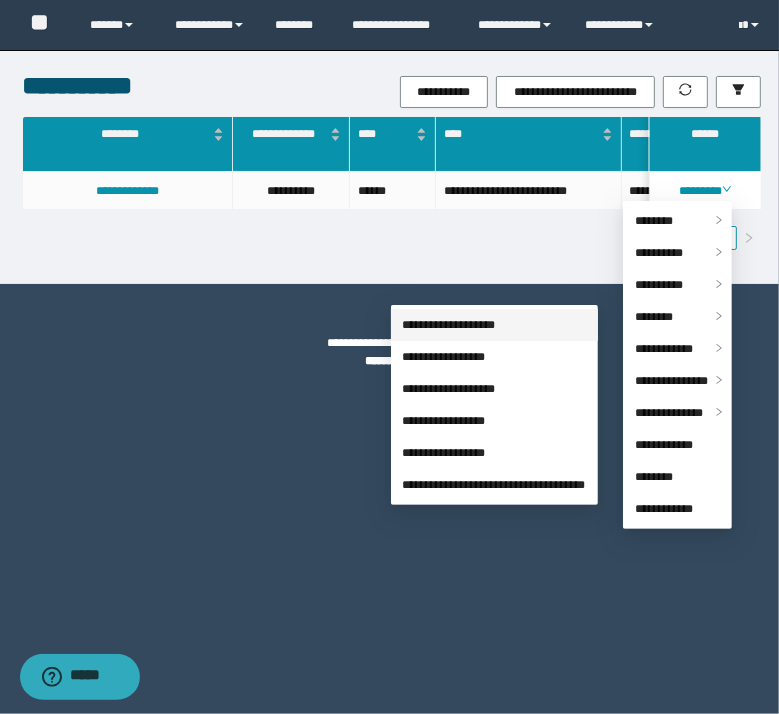 click on "**********" at bounding box center (449, 325) 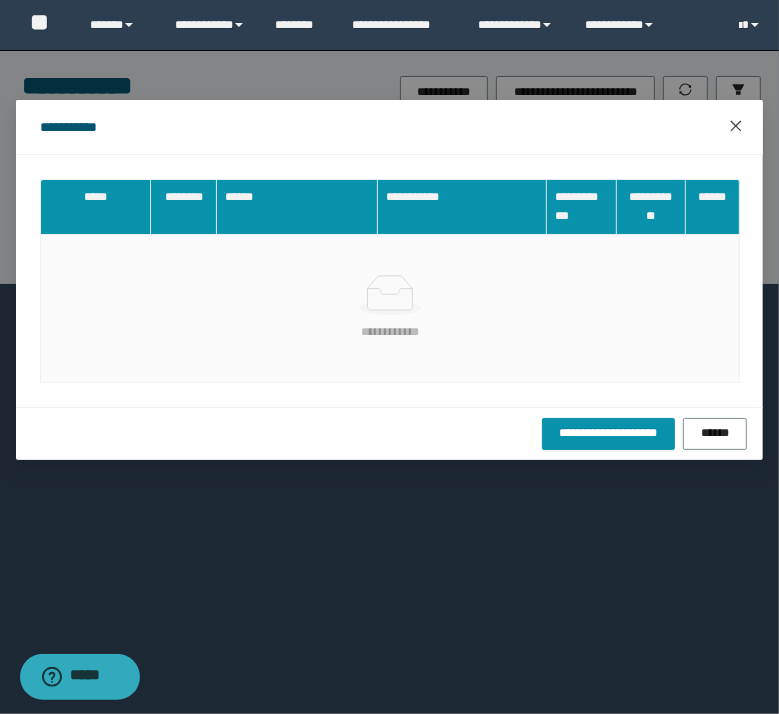 click at bounding box center [736, 127] 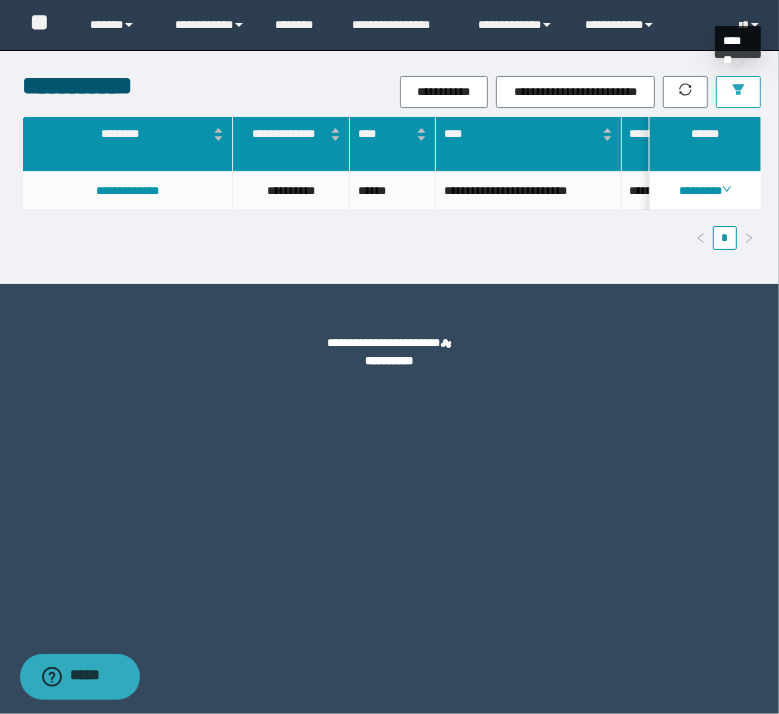 click 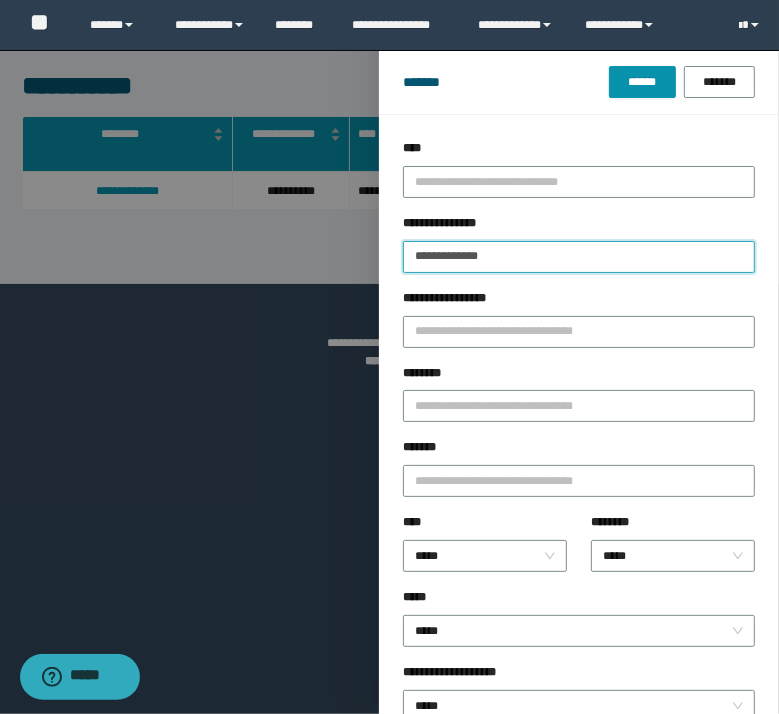 drag, startPoint x: 530, startPoint y: 253, endPoint x: 176, endPoint y: 174, distance: 362.7079 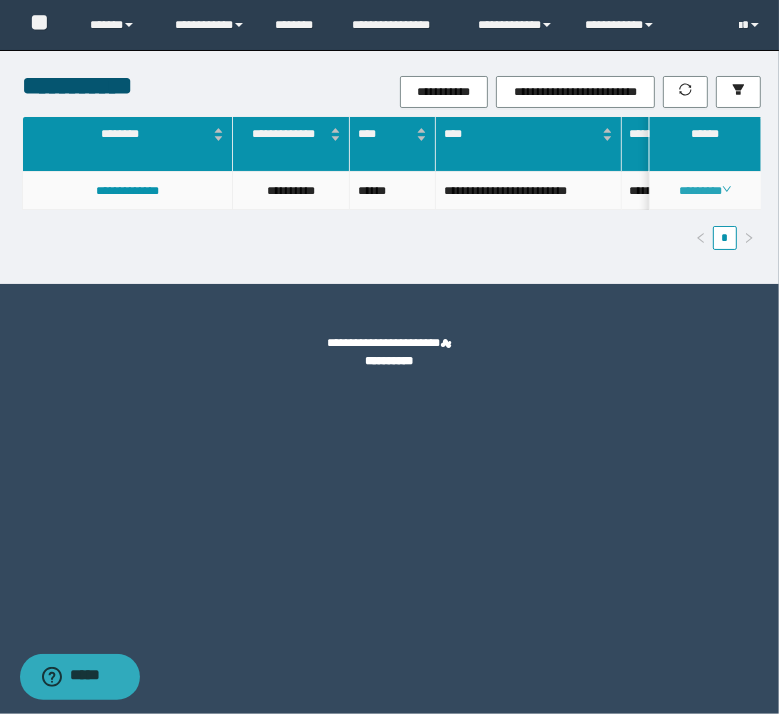 click on "********" at bounding box center [705, 191] 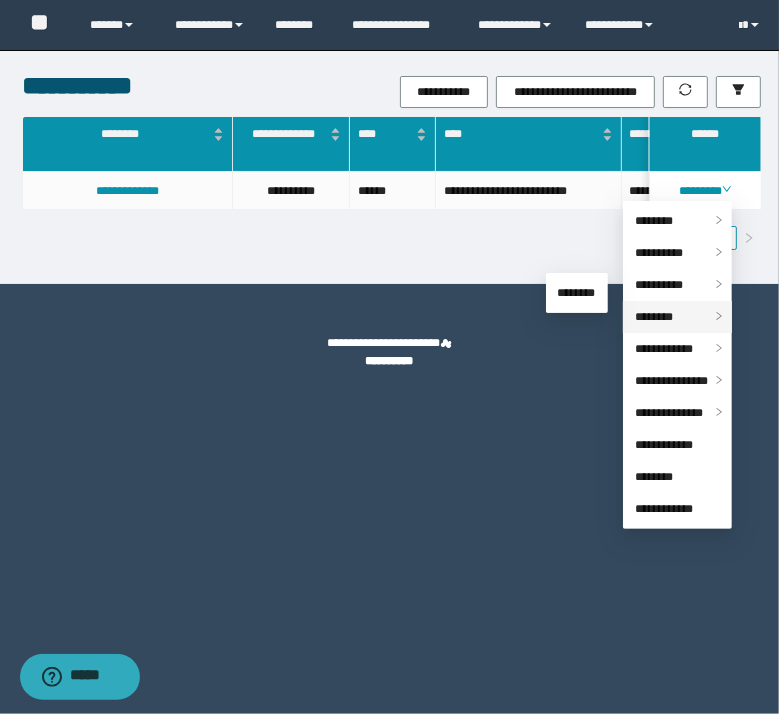 click on "********" at bounding box center [654, 317] 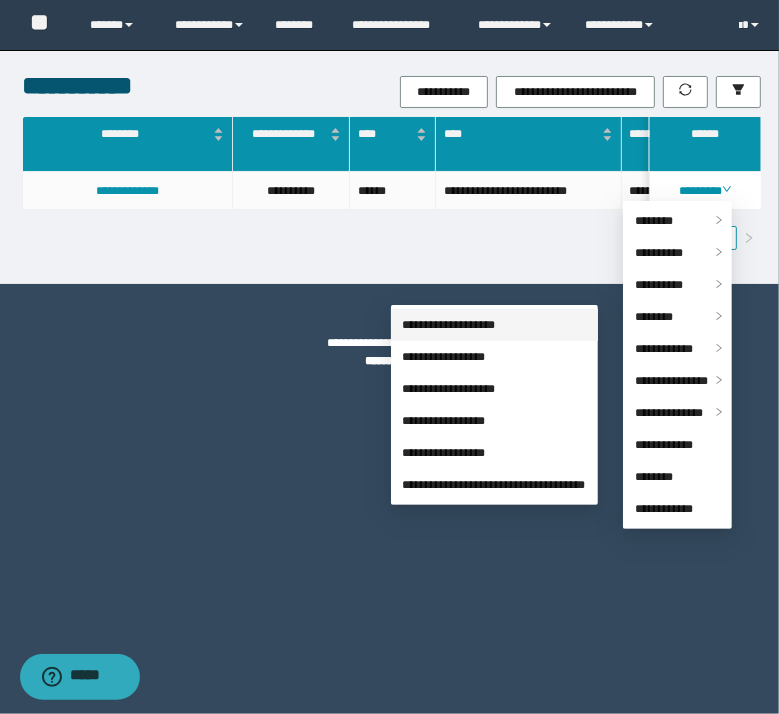 click on "**********" at bounding box center [449, 325] 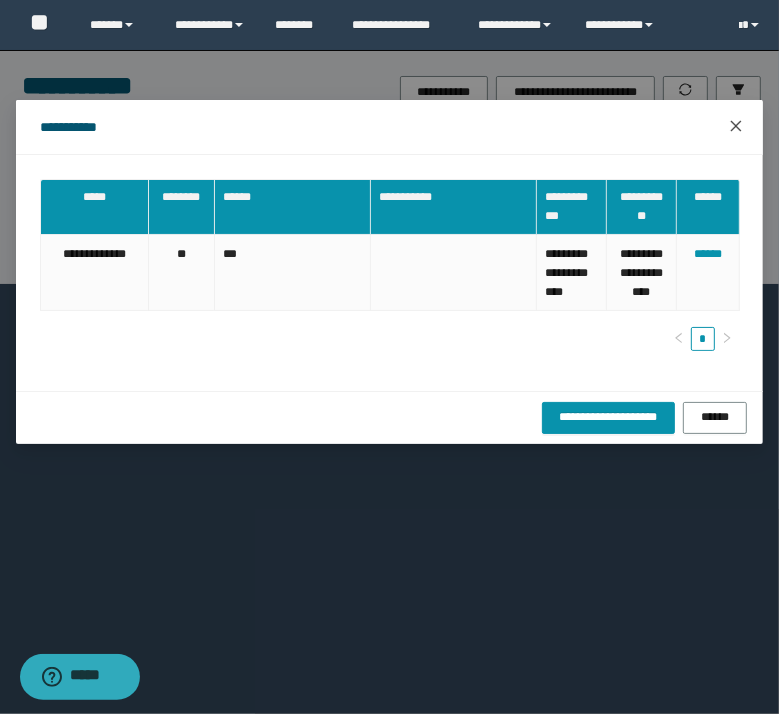click 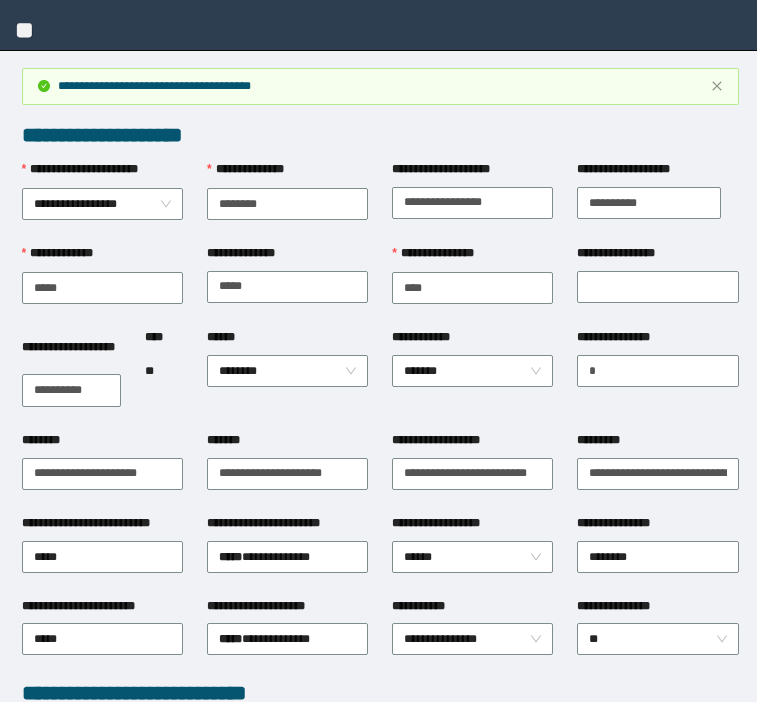 scroll, scrollTop: 883, scrollLeft: 0, axis: vertical 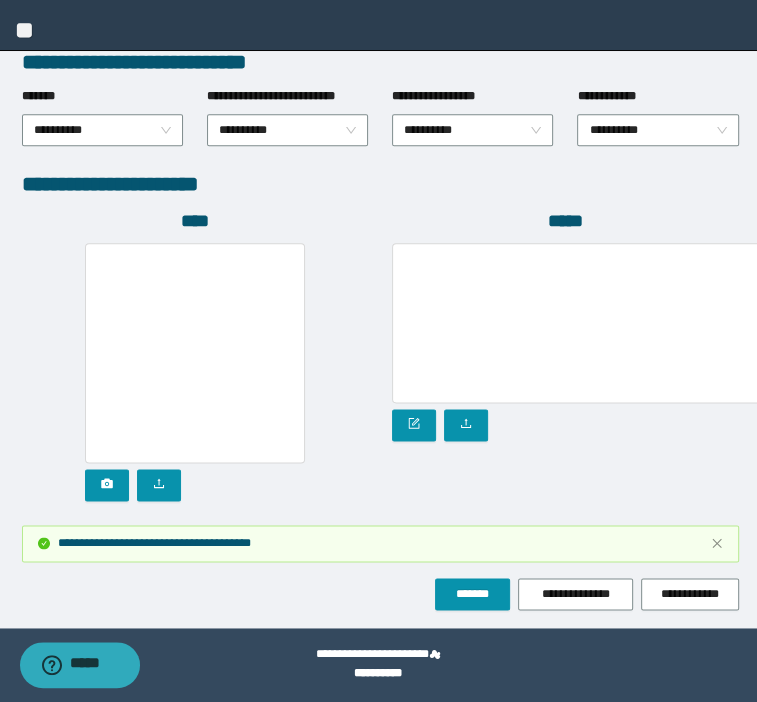 click on "*******" at bounding box center [472, 594] 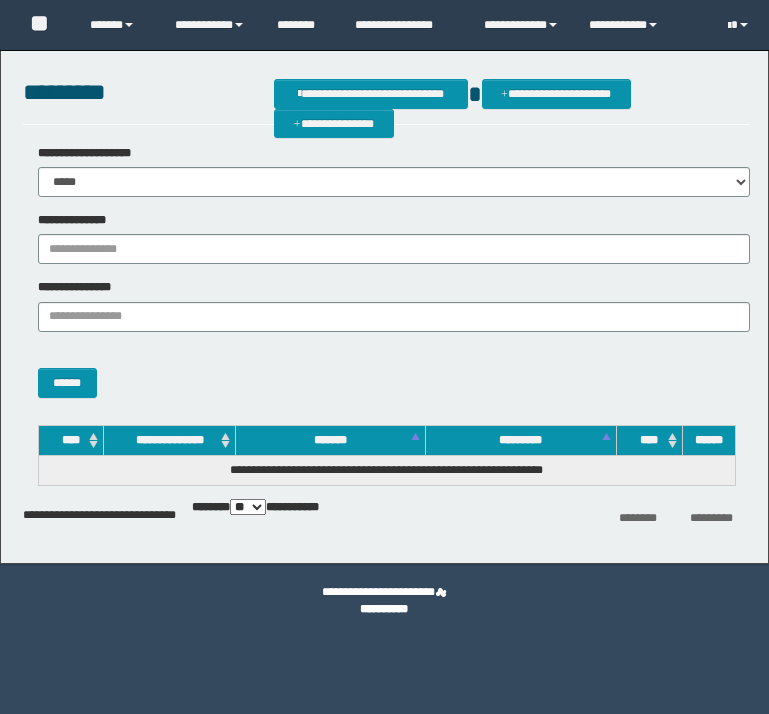scroll, scrollTop: 0, scrollLeft: 0, axis: both 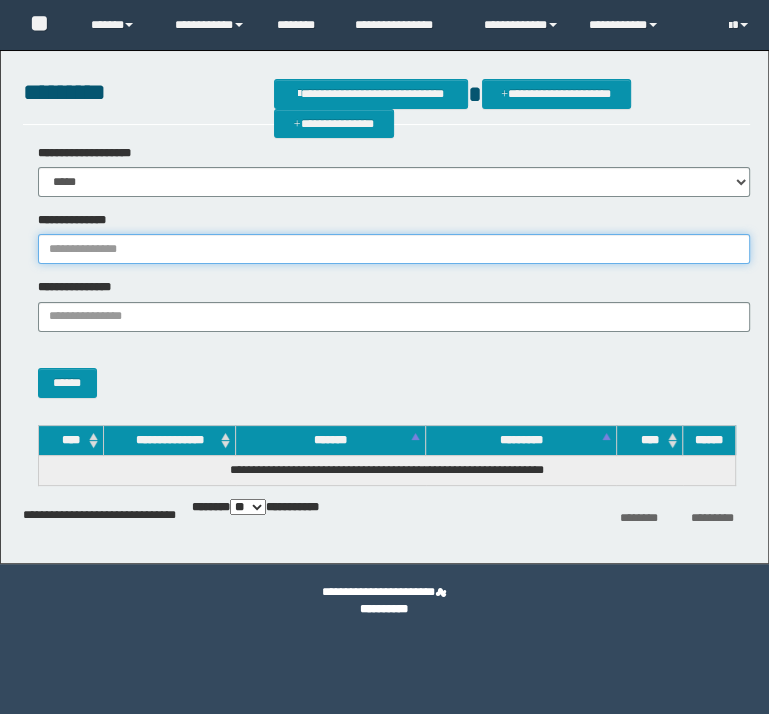 click on "**********" at bounding box center (394, 249) 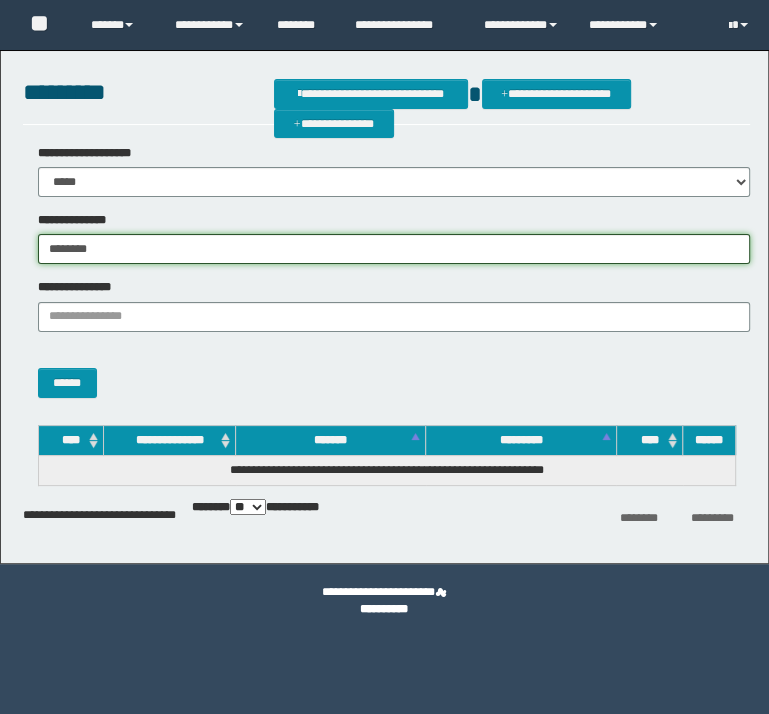 type on "********" 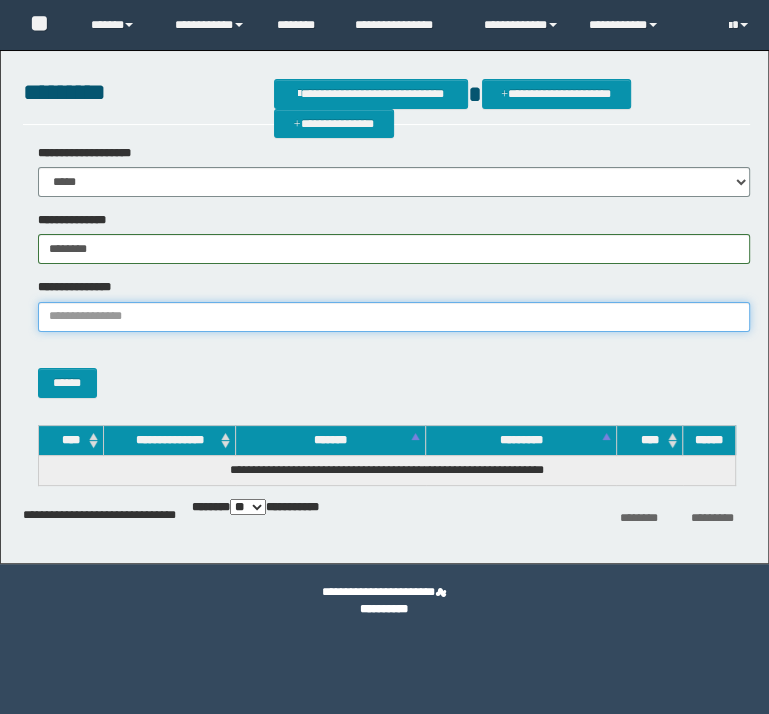 scroll, scrollTop: 0, scrollLeft: 0, axis: both 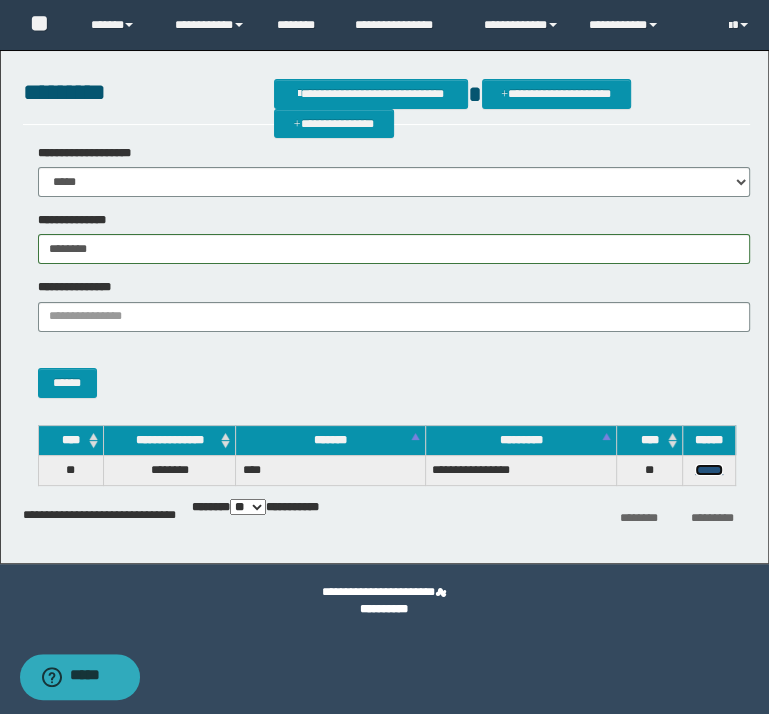 click on "******" at bounding box center [709, 470] 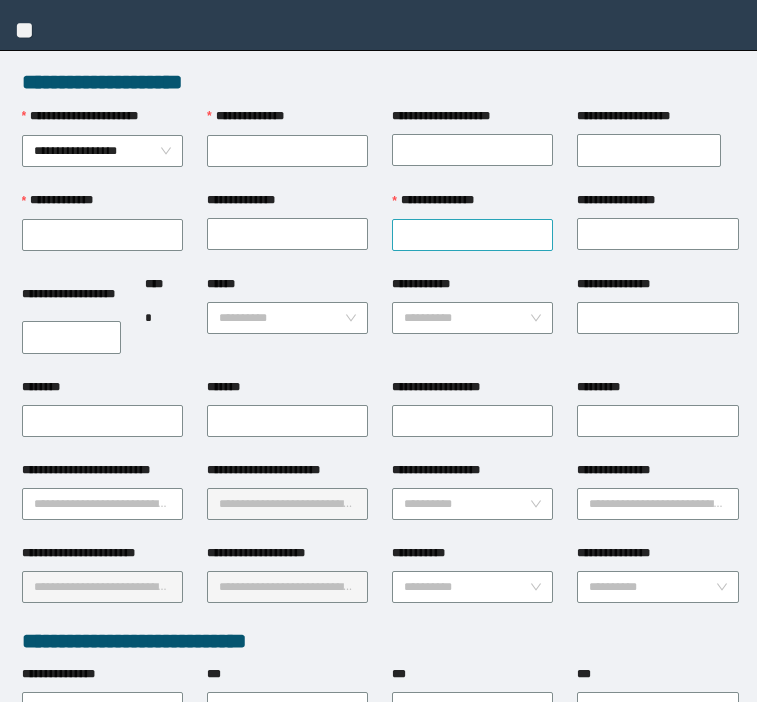 scroll, scrollTop: 0, scrollLeft: 0, axis: both 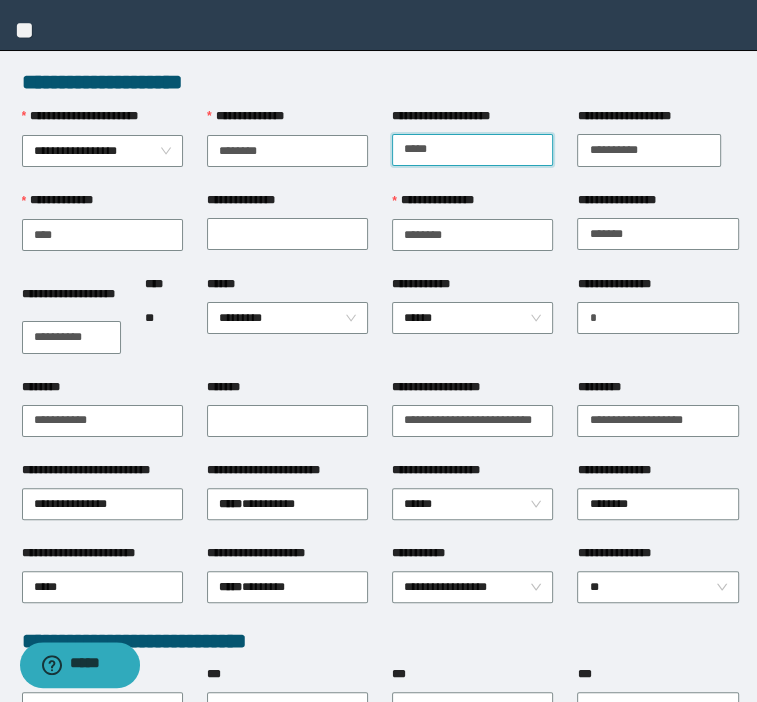 click on "**********" at bounding box center (472, 150) 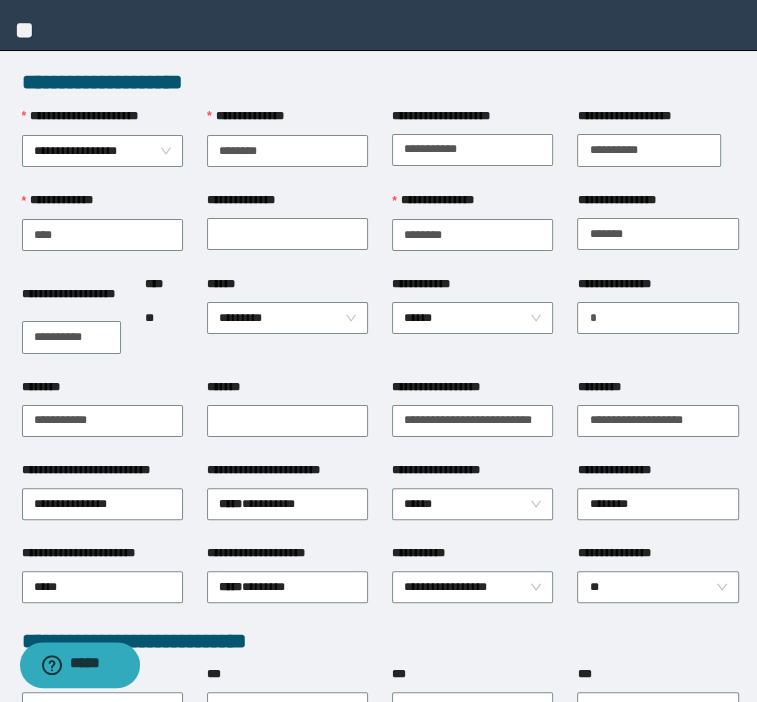 click on "**********" at bounding box center [287, 149] 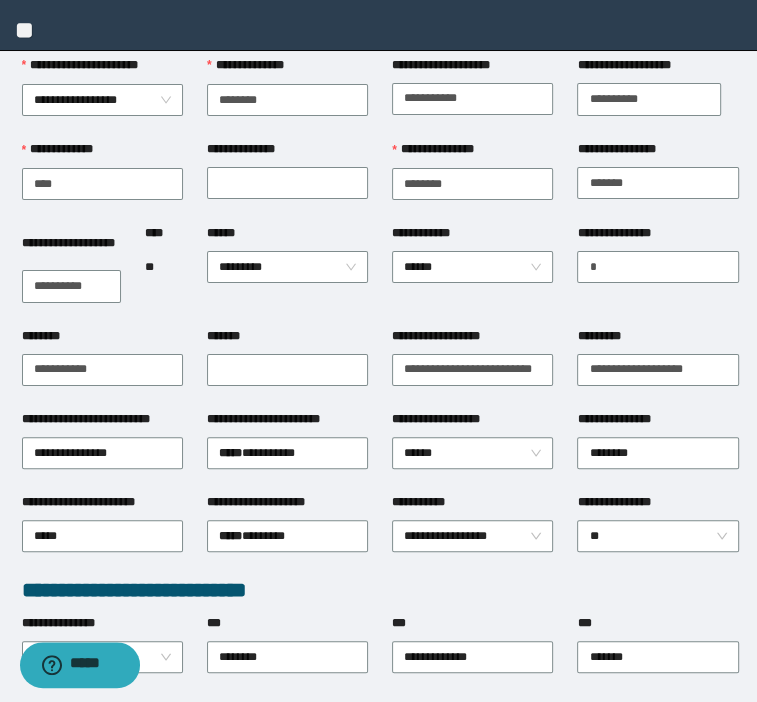 scroll, scrollTop: 80, scrollLeft: 0, axis: vertical 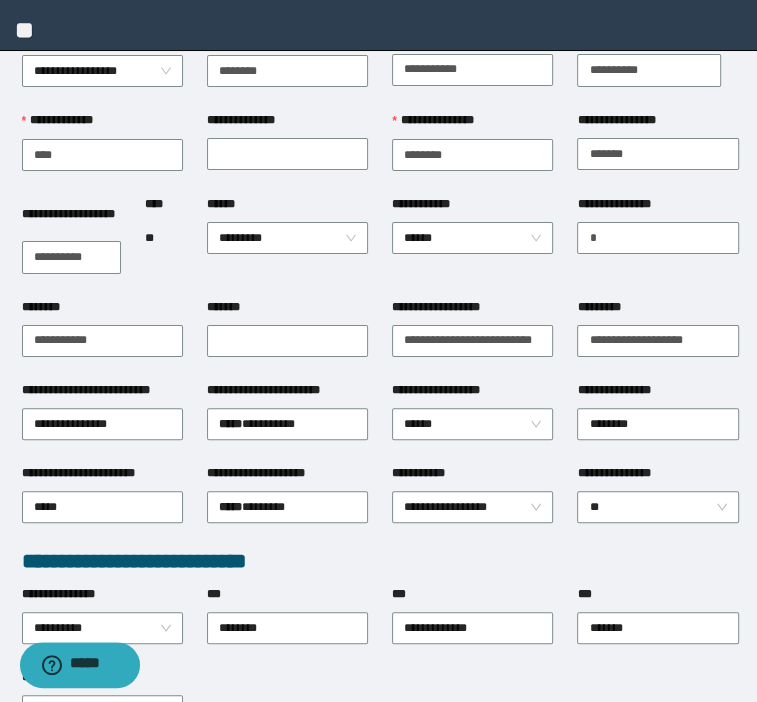 click on "*******" at bounding box center (287, 311) 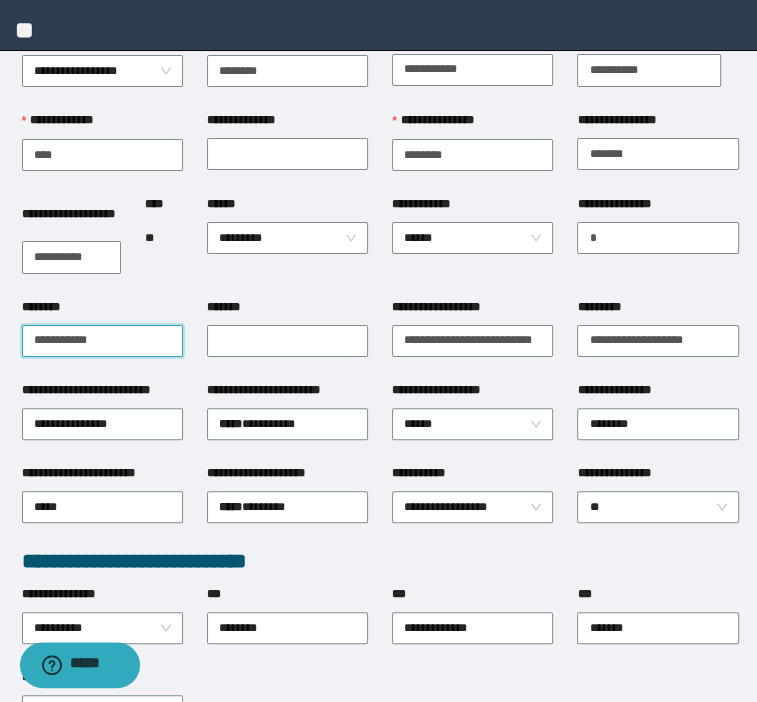 drag, startPoint x: 36, startPoint y: 334, endPoint x: -160, endPoint y: 308, distance: 197.71696 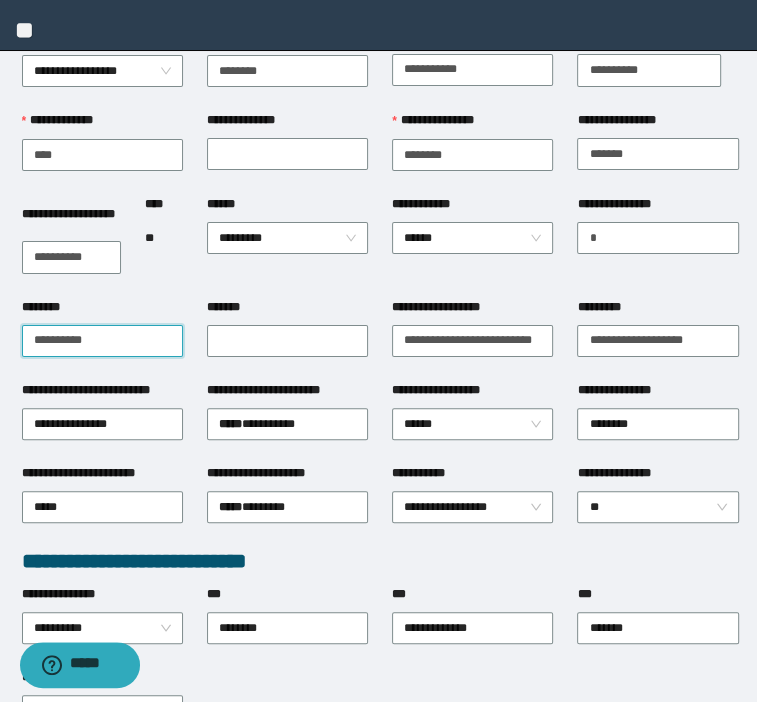 click on "**********" at bounding box center (102, 341) 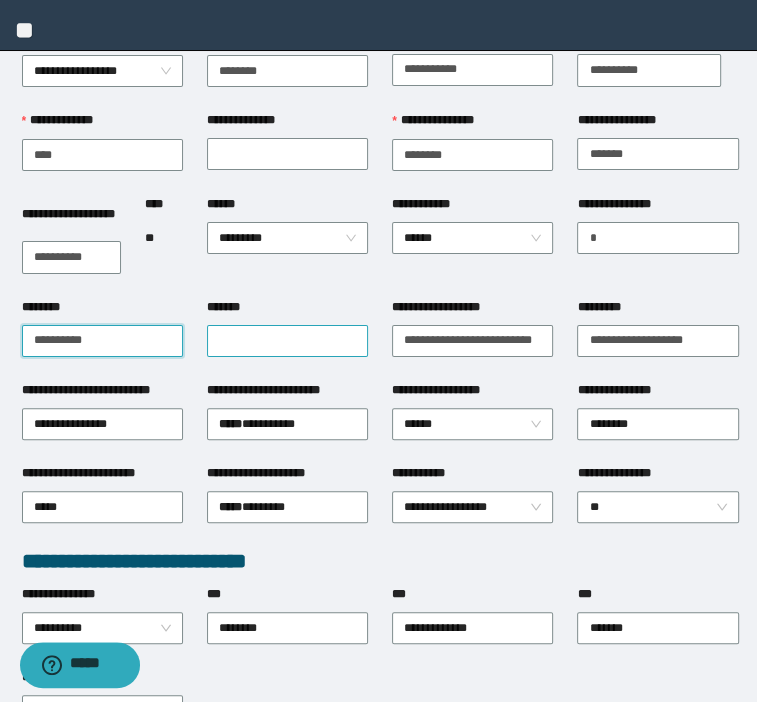 type on "**********" 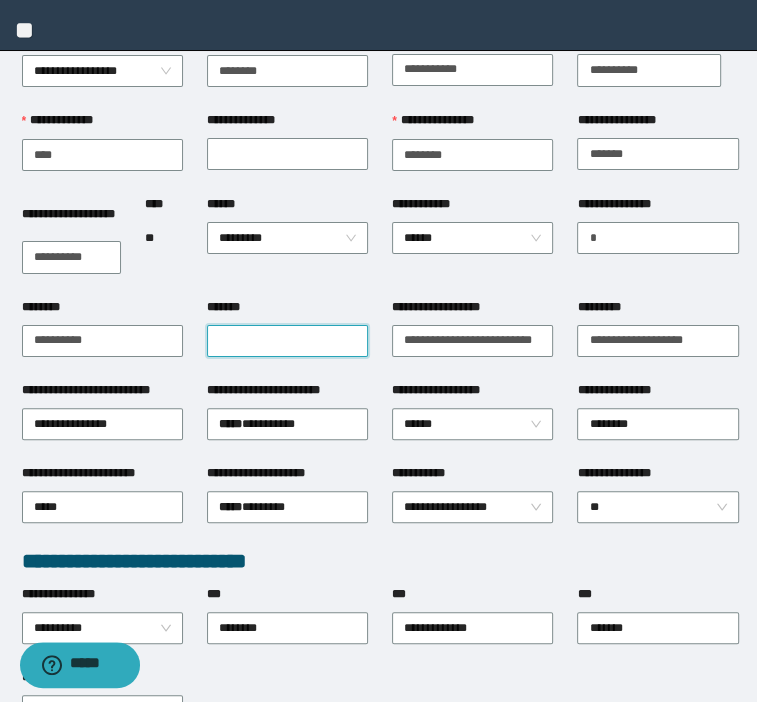 click on "*******" at bounding box center (287, 341) 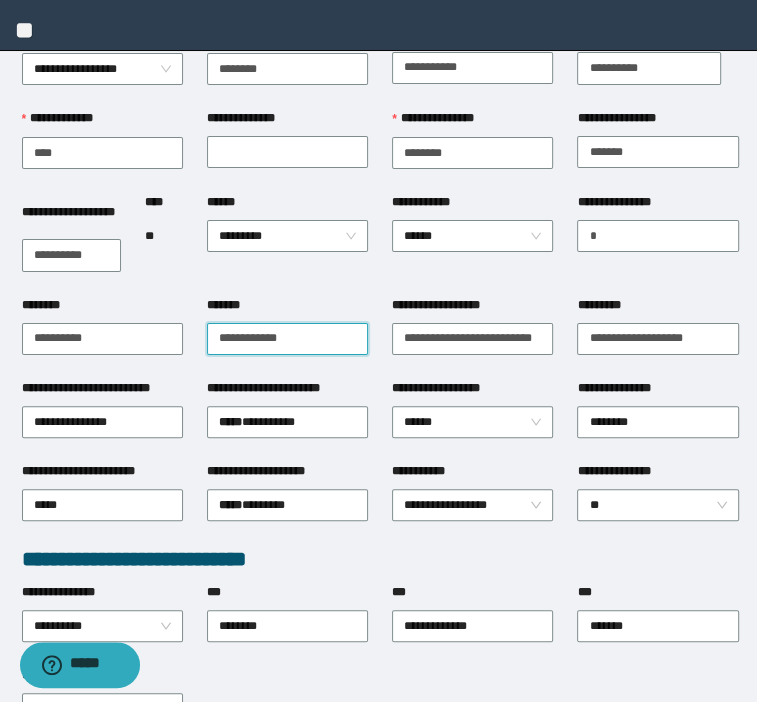scroll, scrollTop: 80, scrollLeft: 0, axis: vertical 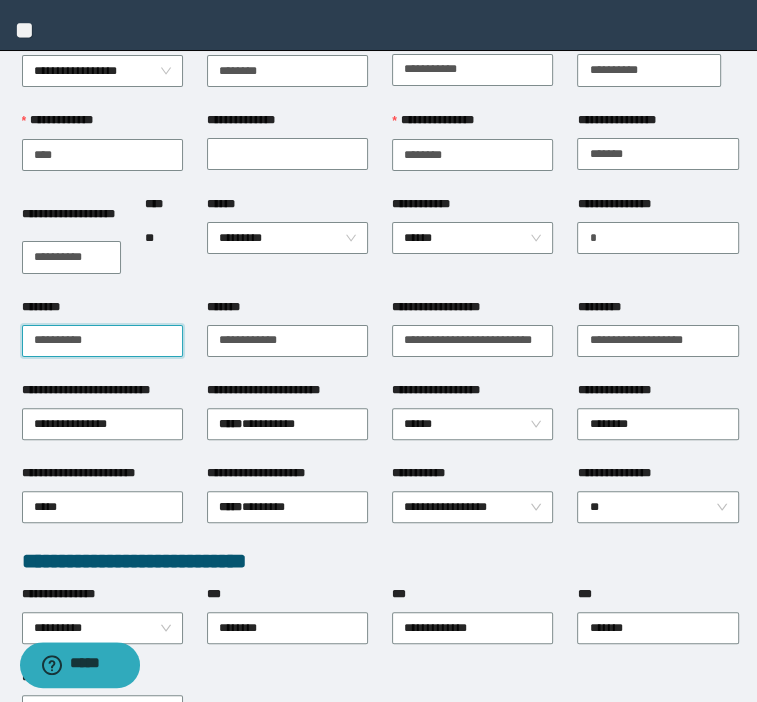 drag, startPoint x: 168, startPoint y: 331, endPoint x: 151, endPoint y: 332, distance: 17.029387 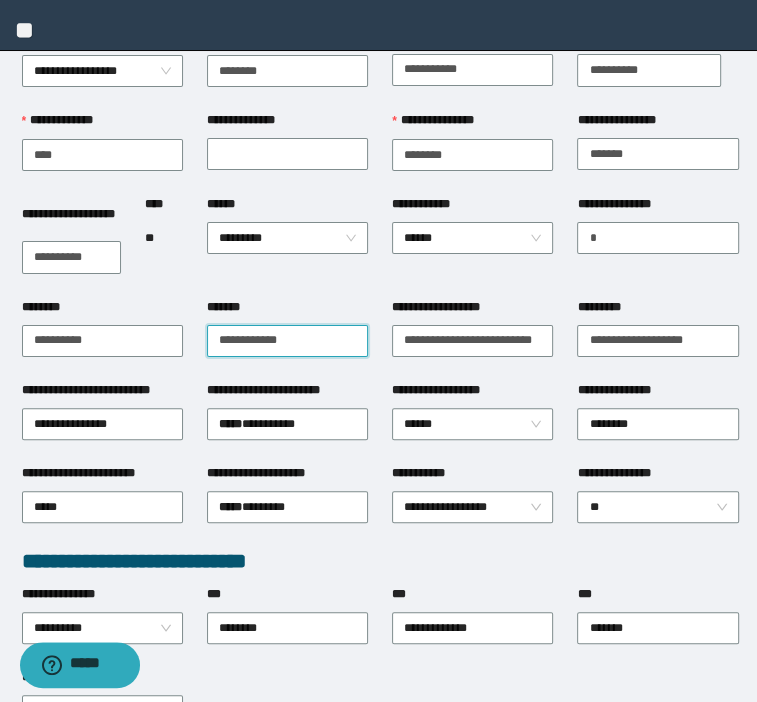 drag, startPoint x: 290, startPoint y: 334, endPoint x: 337, endPoint y: 344, distance: 48.052055 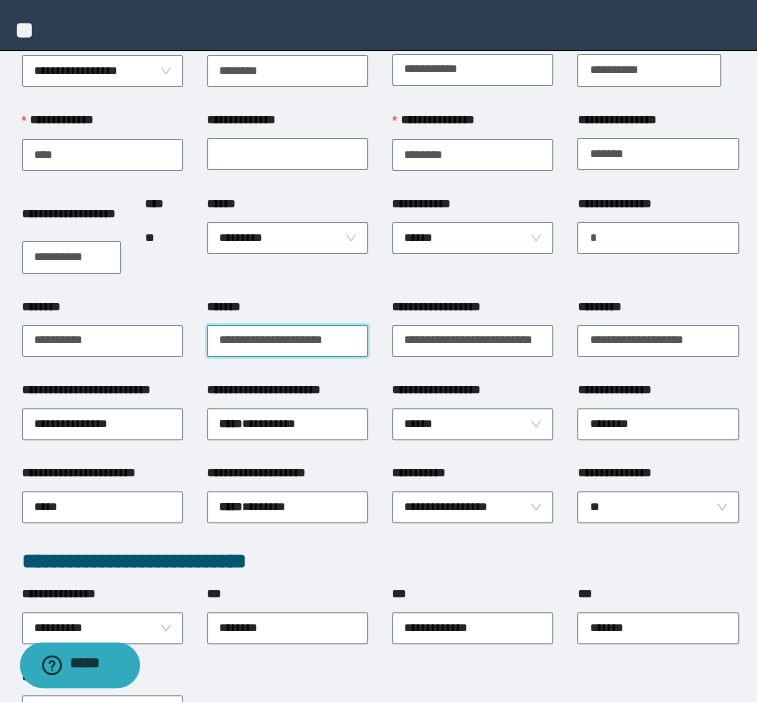 drag, startPoint x: 363, startPoint y: 332, endPoint x: -26, endPoint y: 220, distance: 404.80243 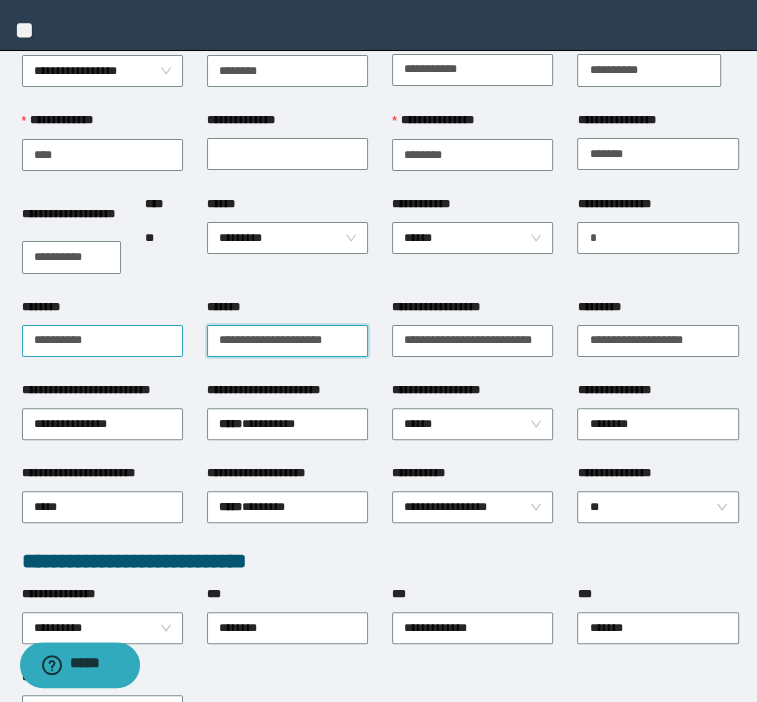 type on "**********" 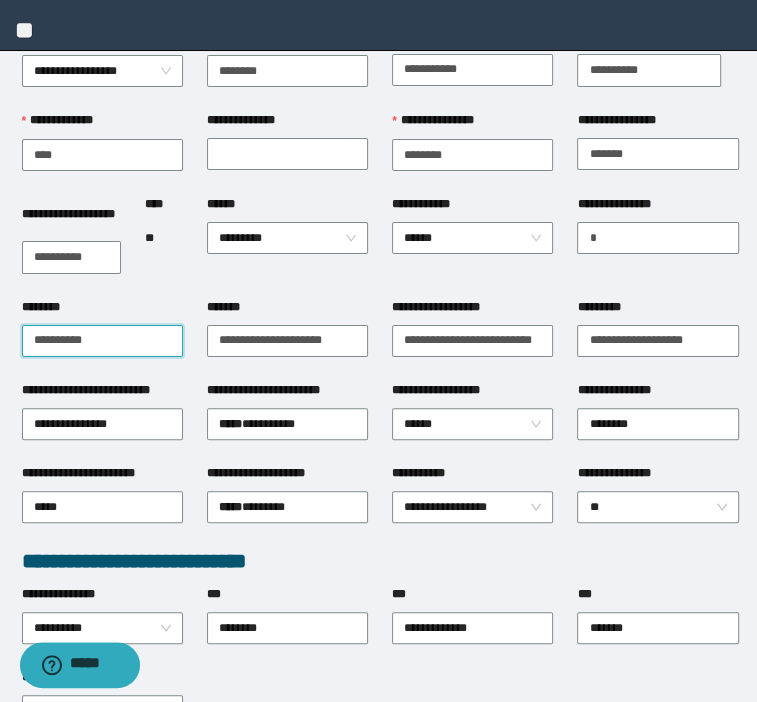 drag, startPoint x: 140, startPoint y: 343, endPoint x: 160, endPoint y: 280, distance: 66.09841 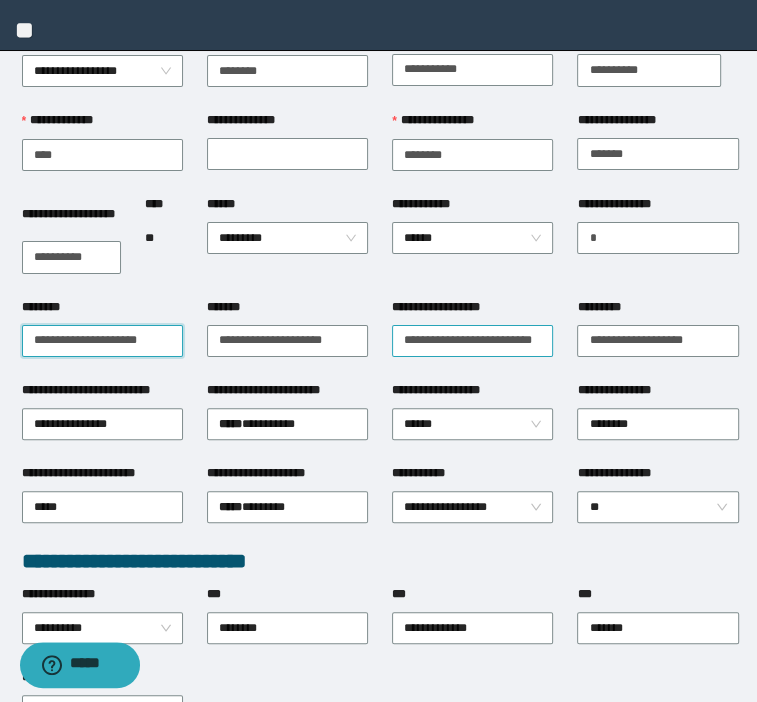 type on "**********" 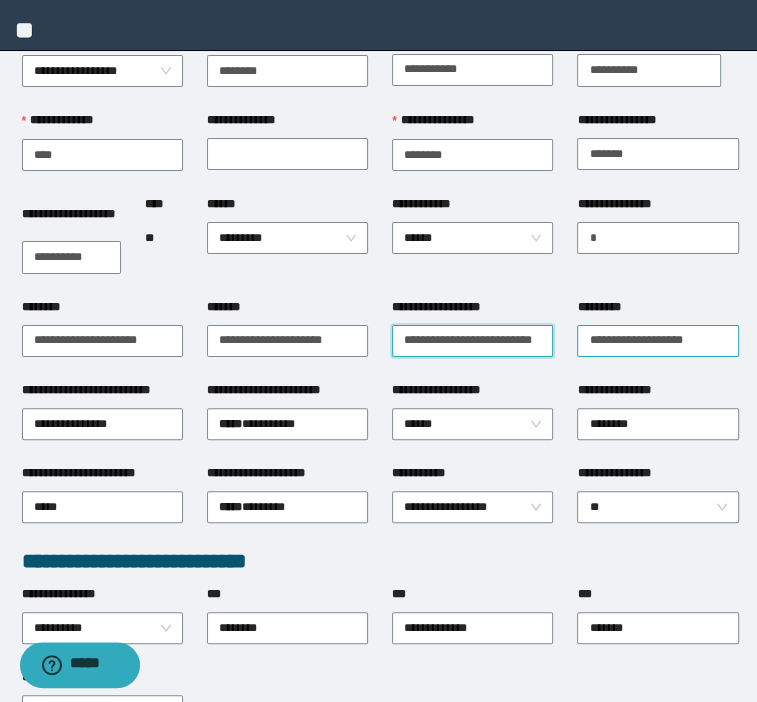 scroll, scrollTop: 0, scrollLeft: 12, axis: horizontal 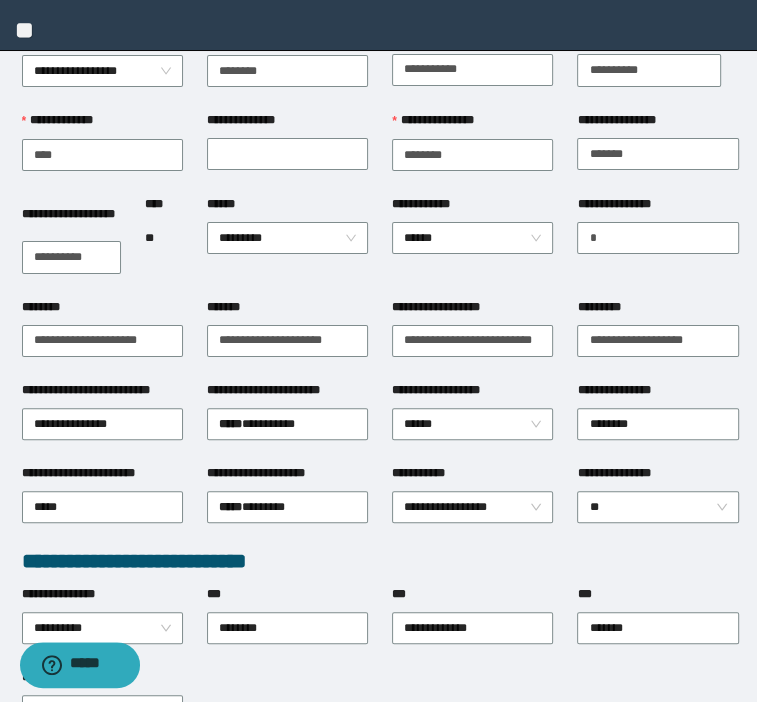 click on "**********" at bounding box center [657, 246] 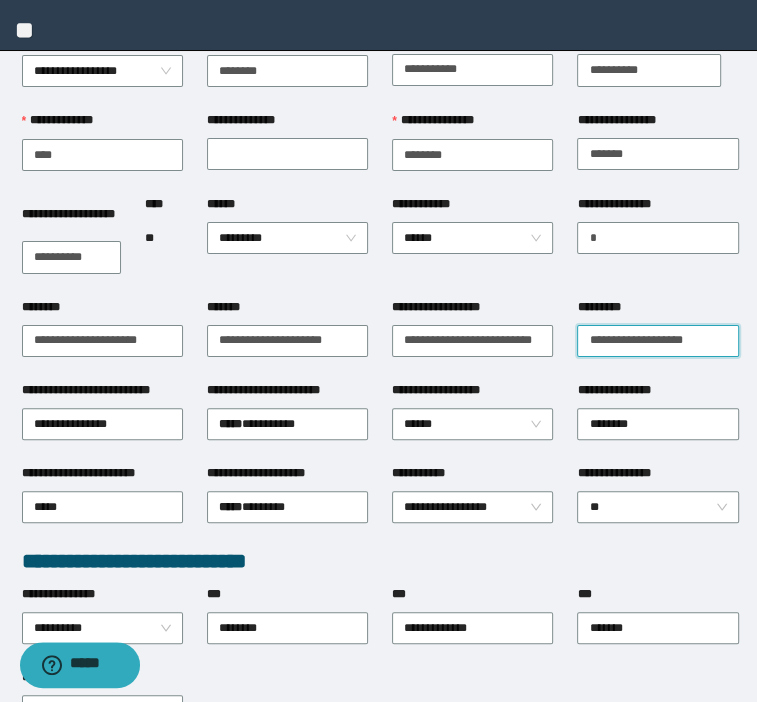 click on "*********" at bounding box center [657, 341] 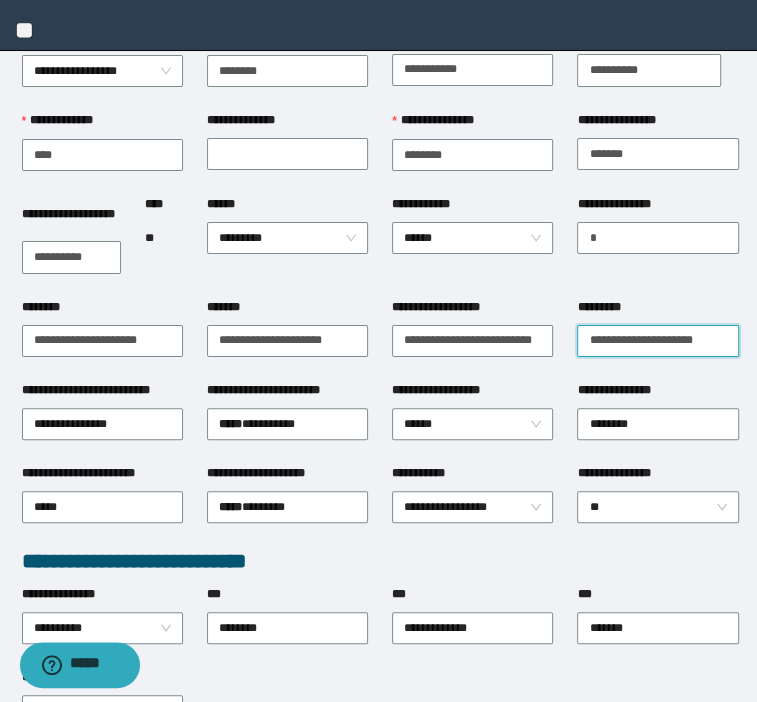 click on "**********" at bounding box center (657, 341) 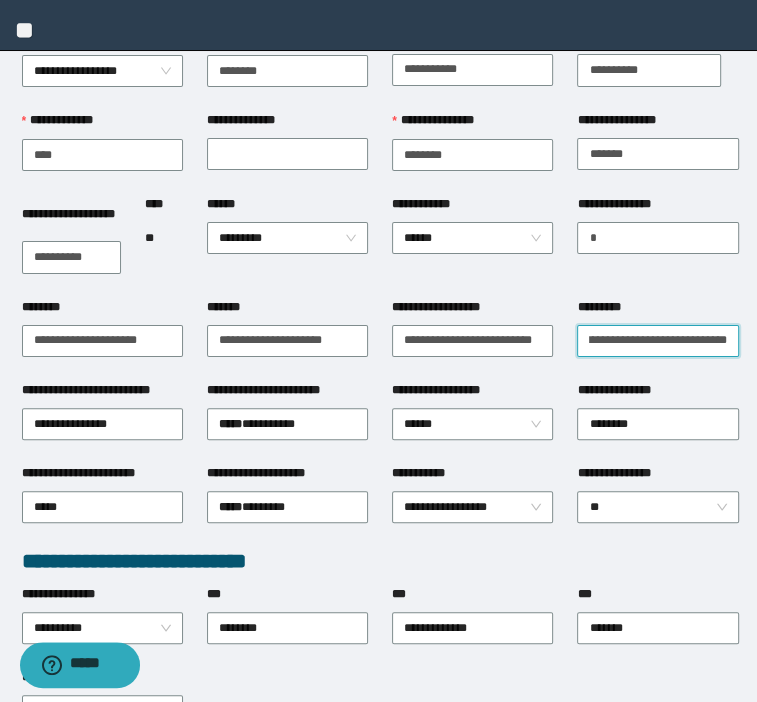 scroll, scrollTop: 0, scrollLeft: 60, axis: horizontal 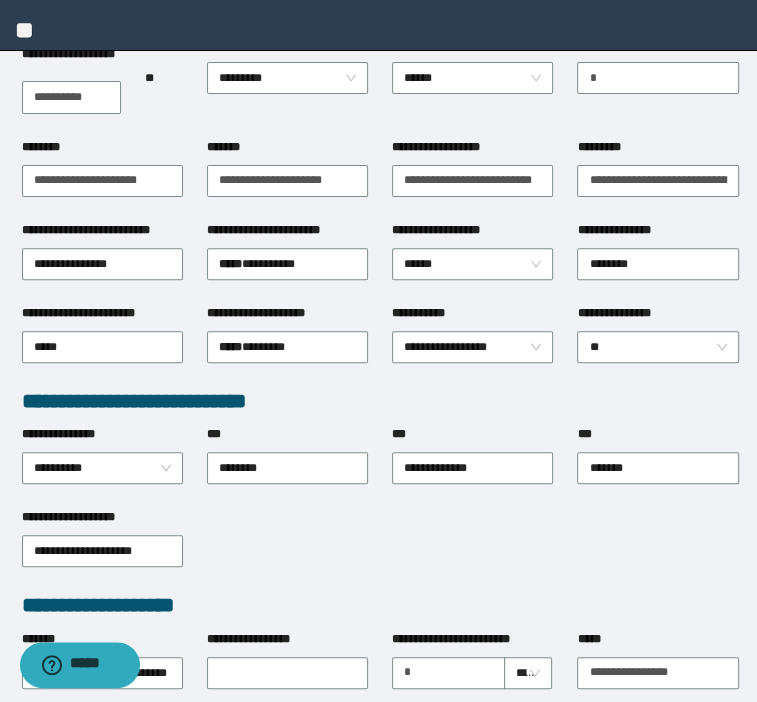 click on "**********" at bounding box center [380, 401] 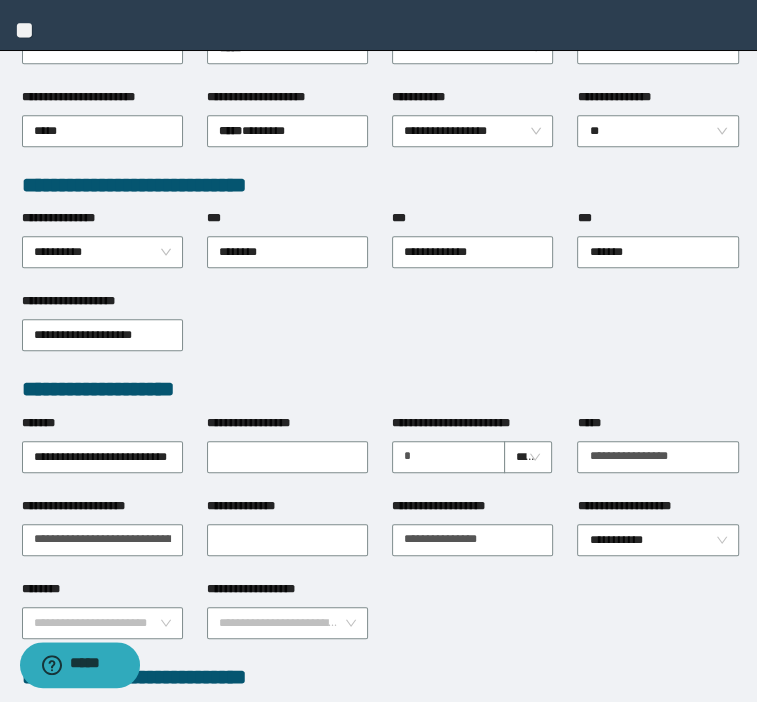 scroll, scrollTop: 480, scrollLeft: 0, axis: vertical 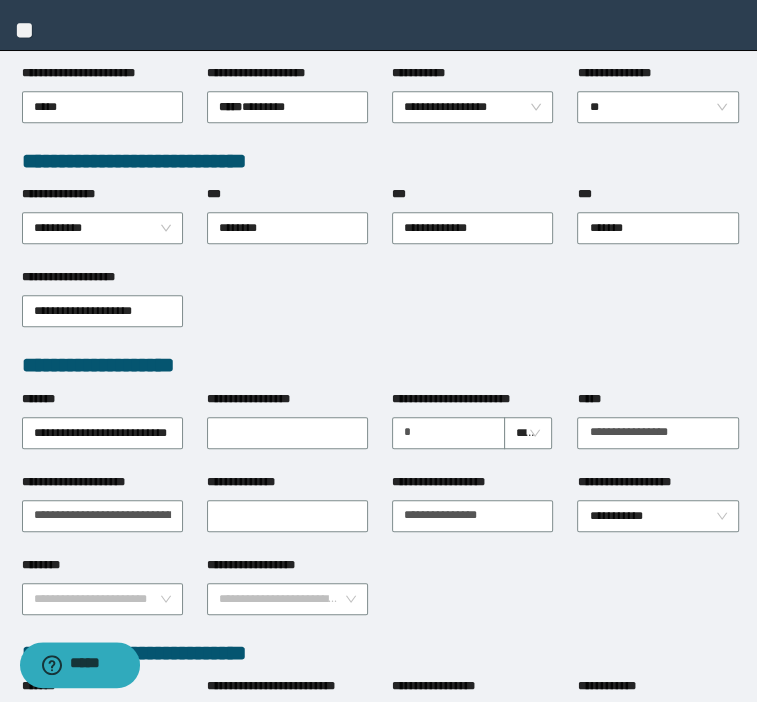 click on "**********" at bounding box center (380, 309) 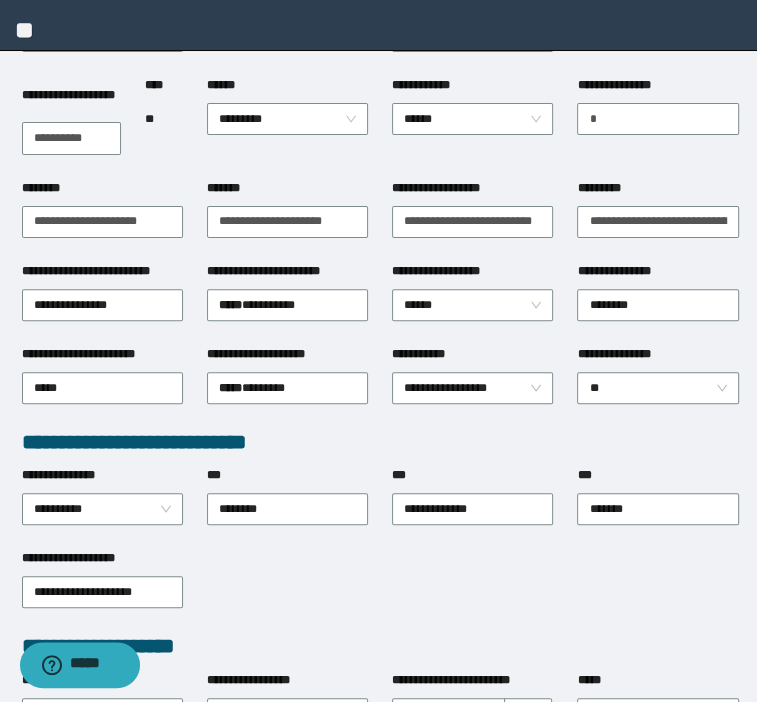 scroll, scrollTop: 160, scrollLeft: 0, axis: vertical 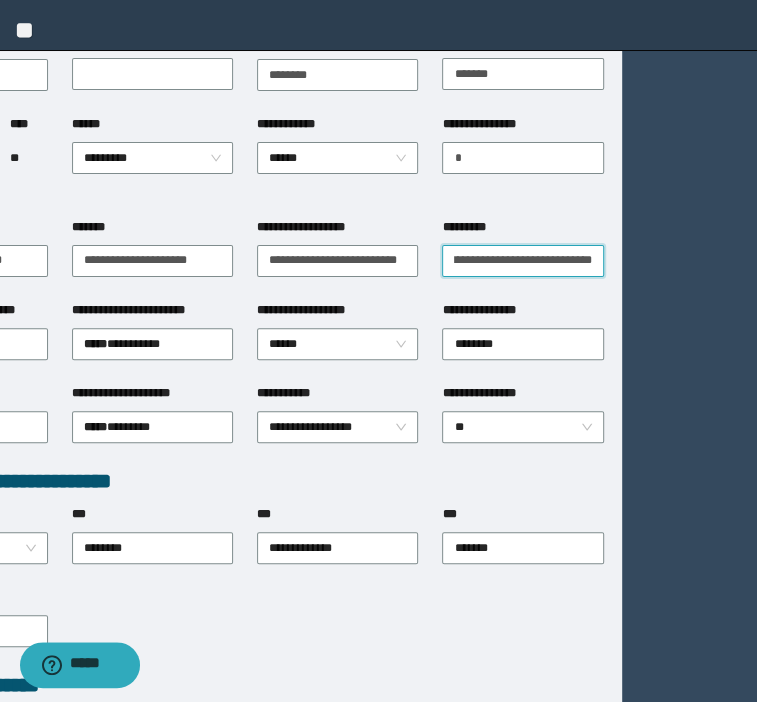 drag, startPoint x: 584, startPoint y: 258, endPoint x: 781, endPoint y: 241, distance: 197.73215 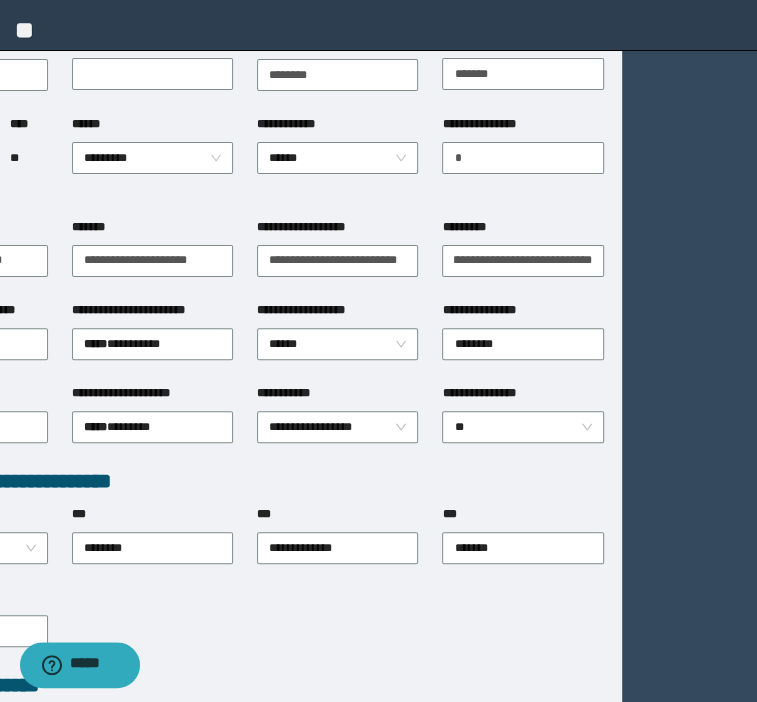 scroll, scrollTop: 0, scrollLeft: 0, axis: both 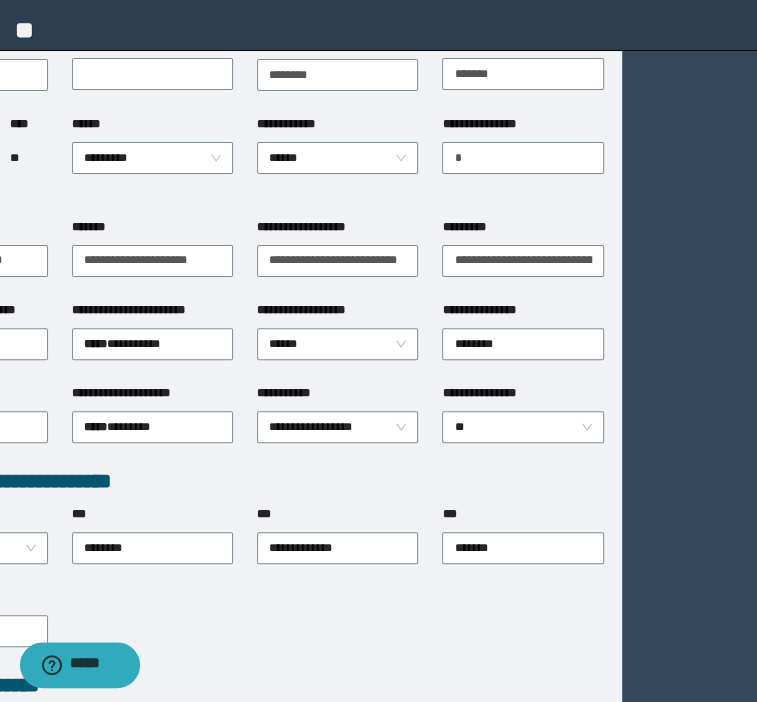 click on "**********" at bounding box center (337, 314) 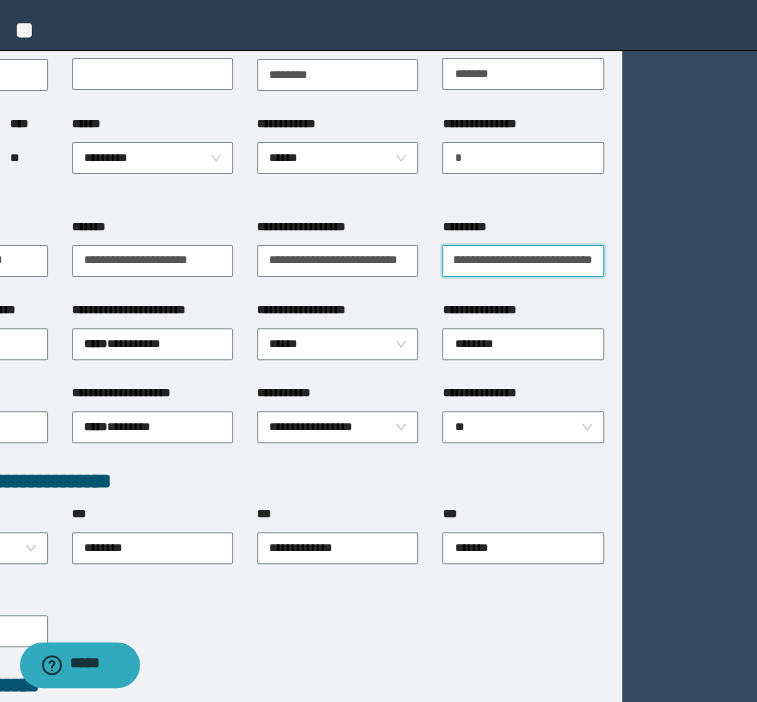 drag, startPoint x: 447, startPoint y: 262, endPoint x: 781, endPoint y: 222, distance: 336.3867 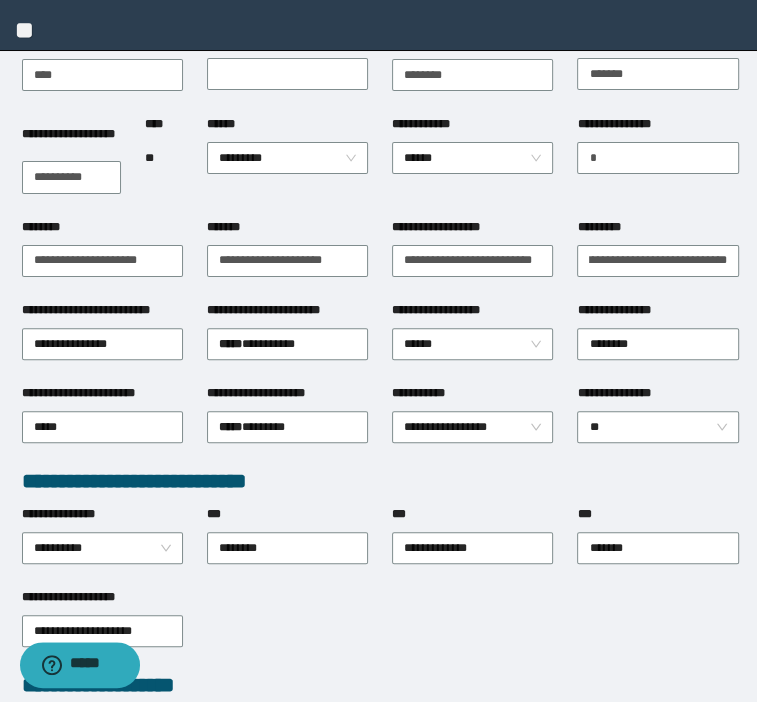 scroll, scrollTop: 0, scrollLeft: 0, axis: both 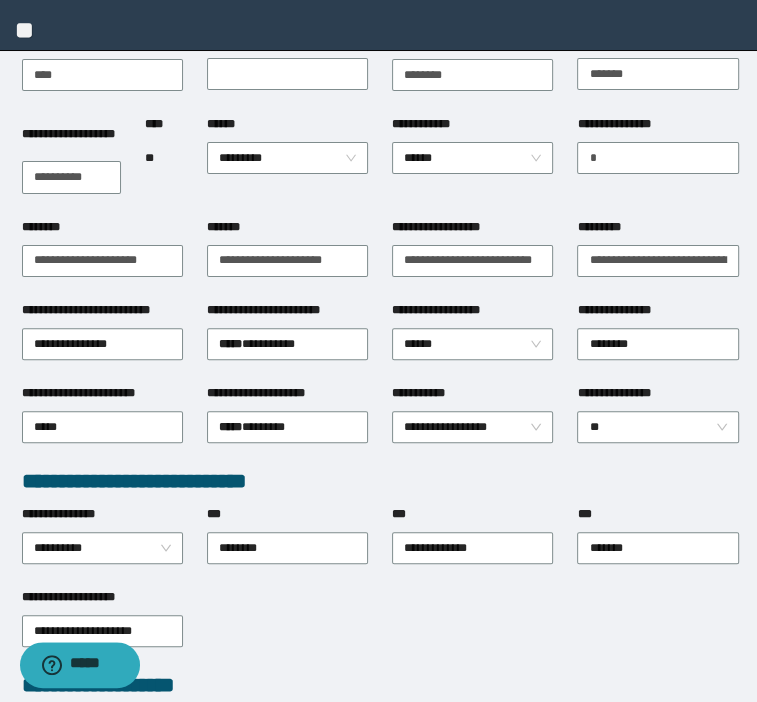 click on "**********" at bounding box center (380, 481) 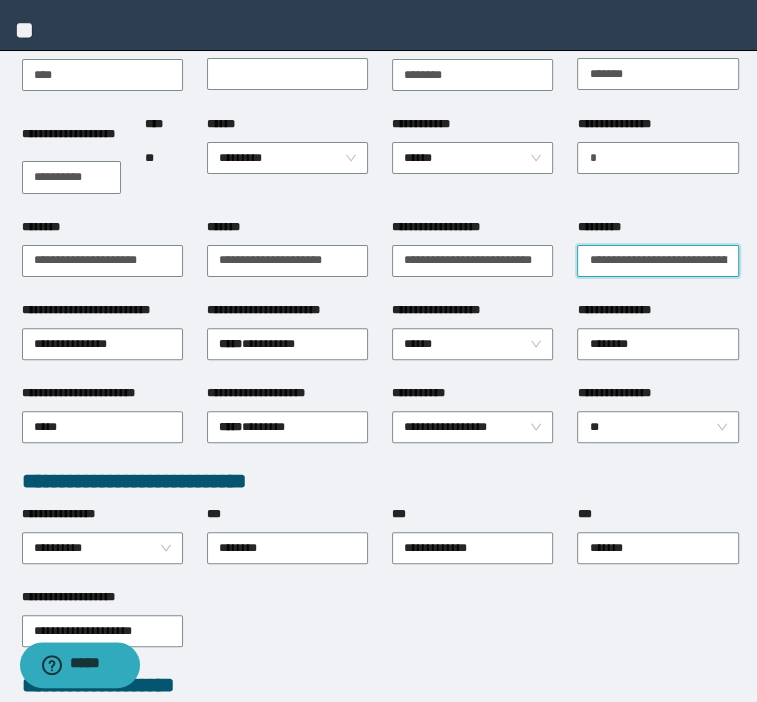 click on "**********" at bounding box center [657, 261] 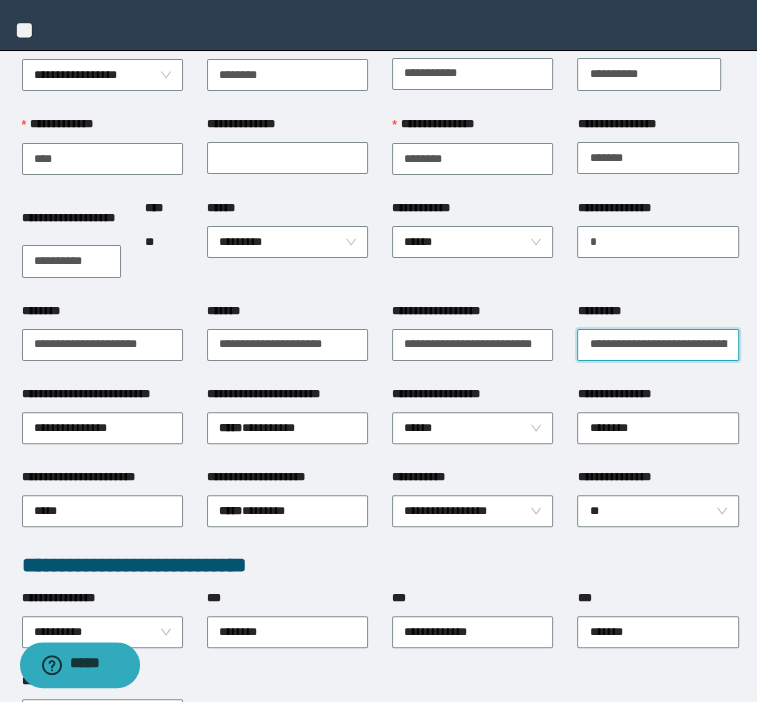 scroll, scrollTop: 0, scrollLeft: 0, axis: both 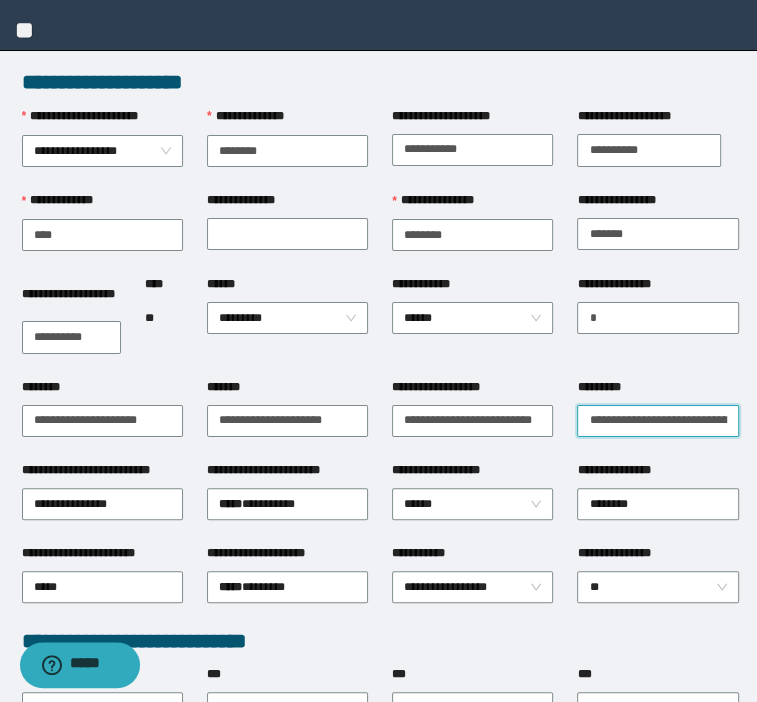 type on "**********" 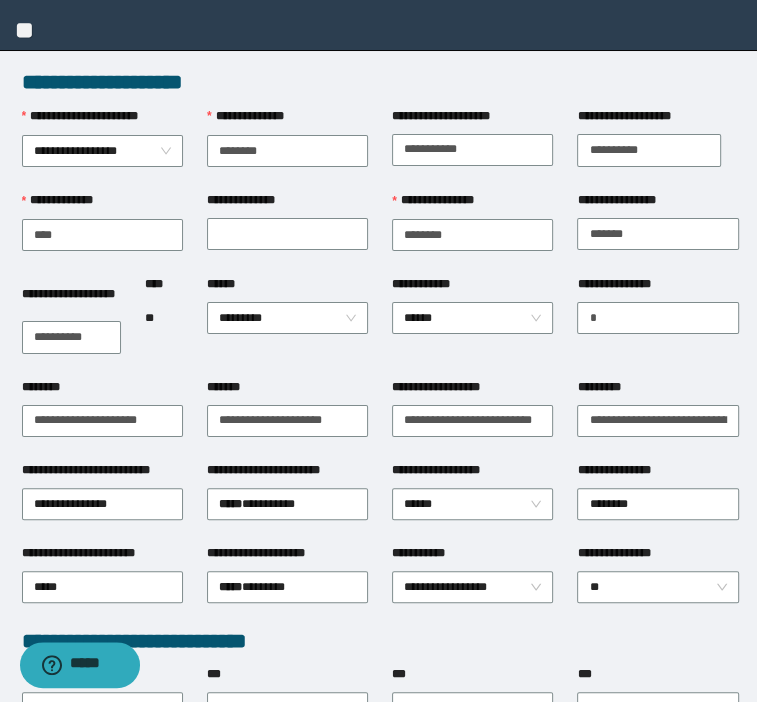 click on "**********" at bounding box center (472, 326) 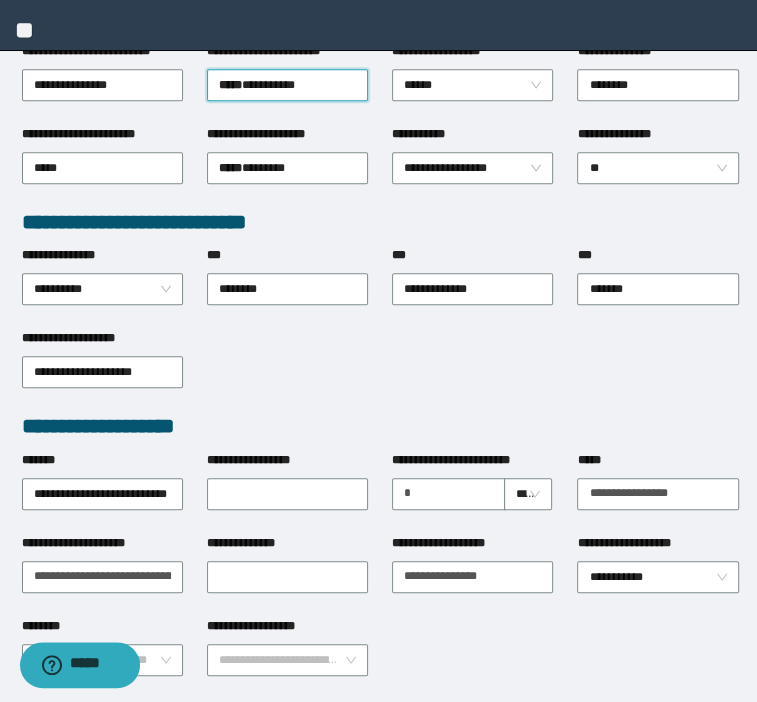 scroll, scrollTop: 480, scrollLeft: 0, axis: vertical 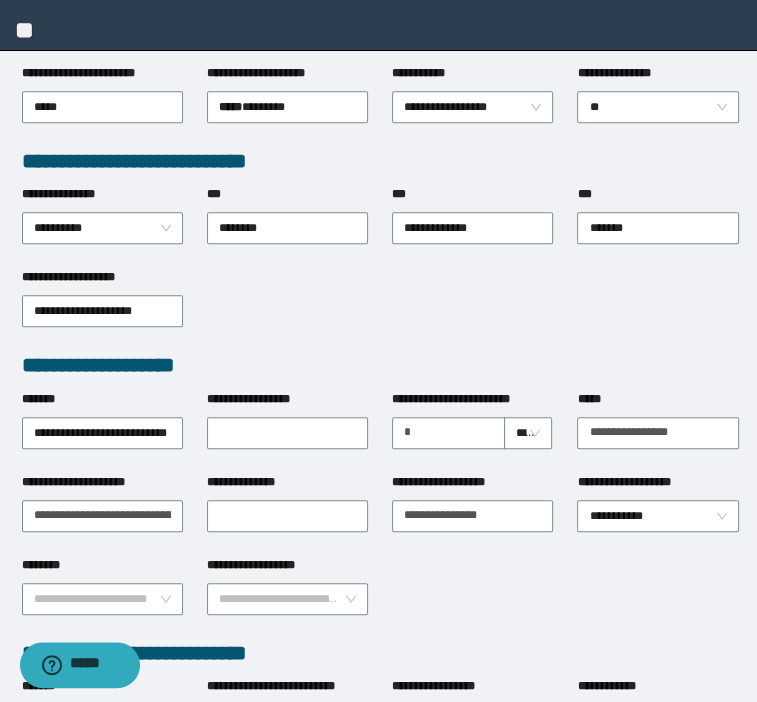 click on "**********" at bounding box center (380, 365) 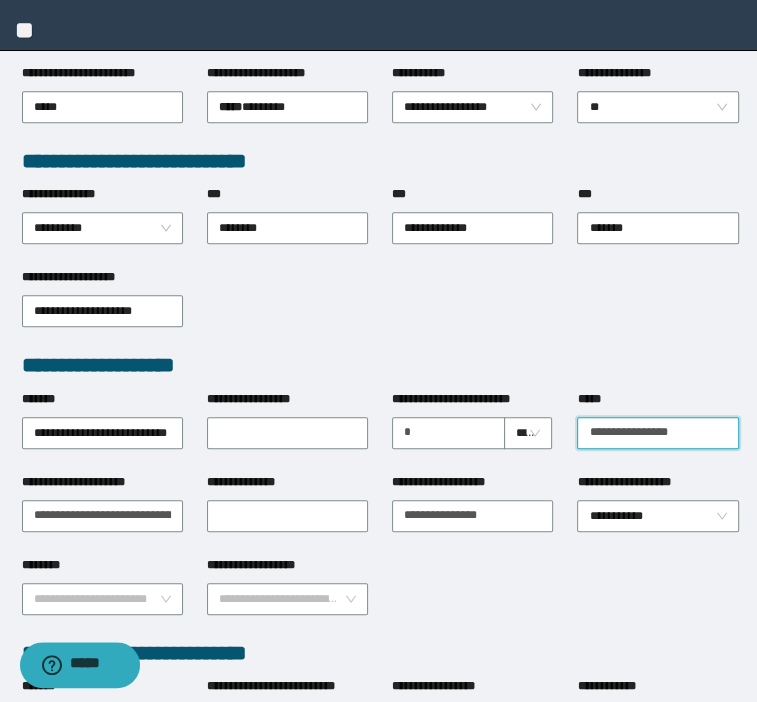 drag, startPoint x: 723, startPoint y: 436, endPoint x: 489, endPoint y: 404, distance: 236.1779 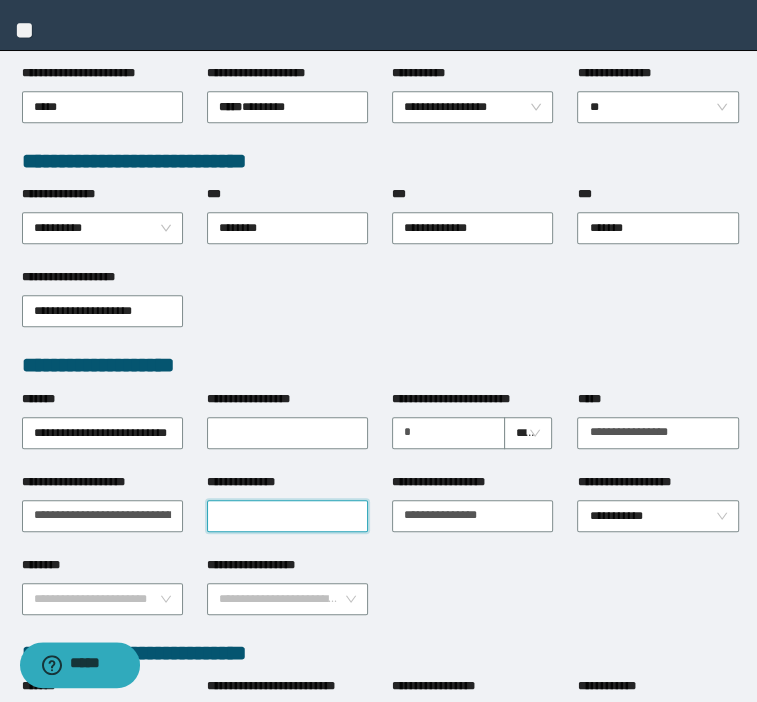 drag, startPoint x: 319, startPoint y: 505, endPoint x: 304, endPoint y: 496, distance: 17.492855 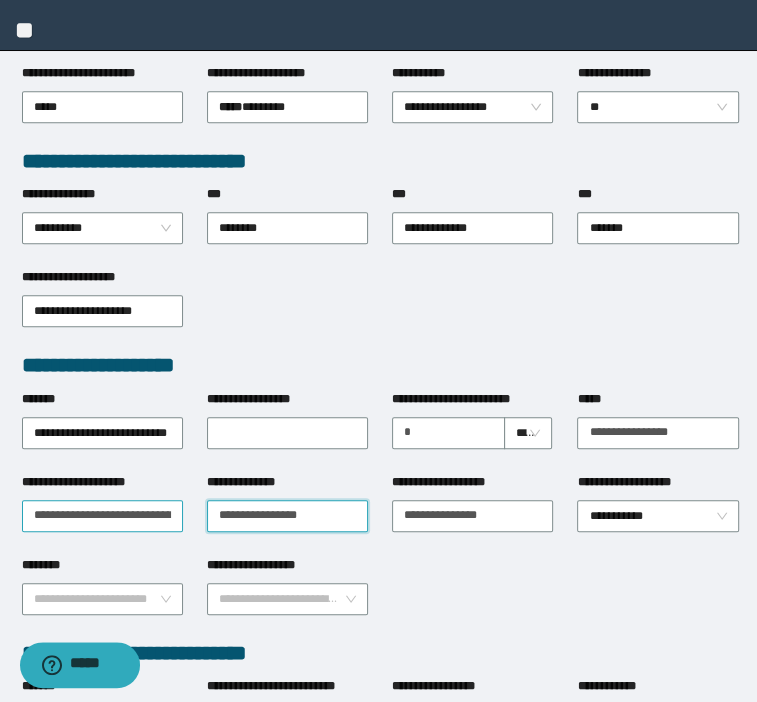 type on "**********" 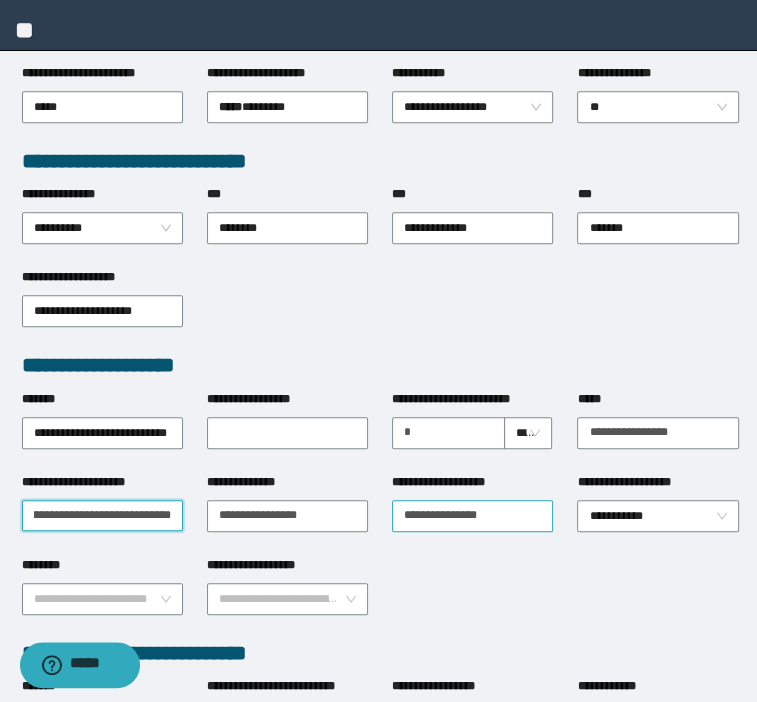 scroll, scrollTop: 0, scrollLeft: 1124, axis: horizontal 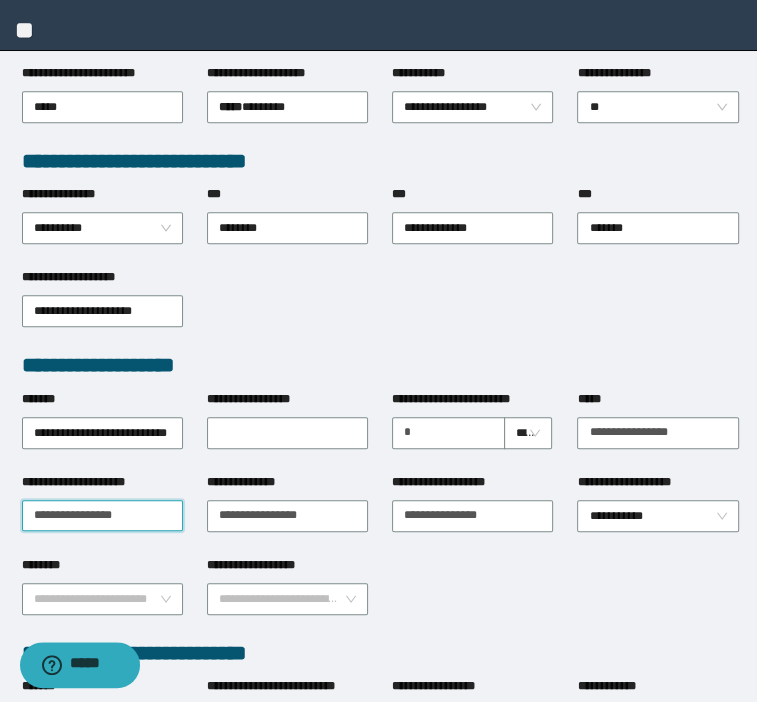 drag, startPoint x: 136, startPoint y: 513, endPoint x: 781, endPoint y: 548, distance: 645.9489 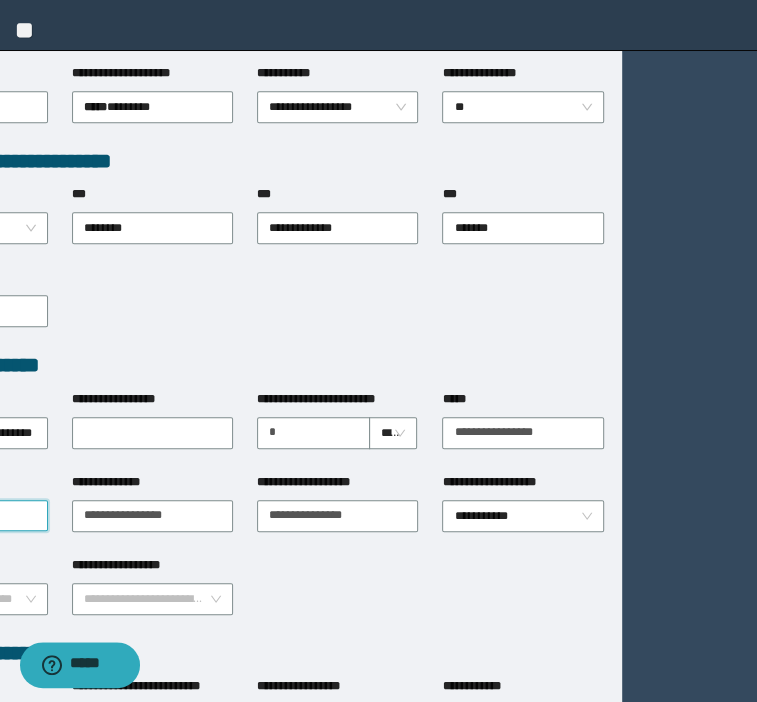 scroll, scrollTop: 480, scrollLeft: 0, axis: vertical 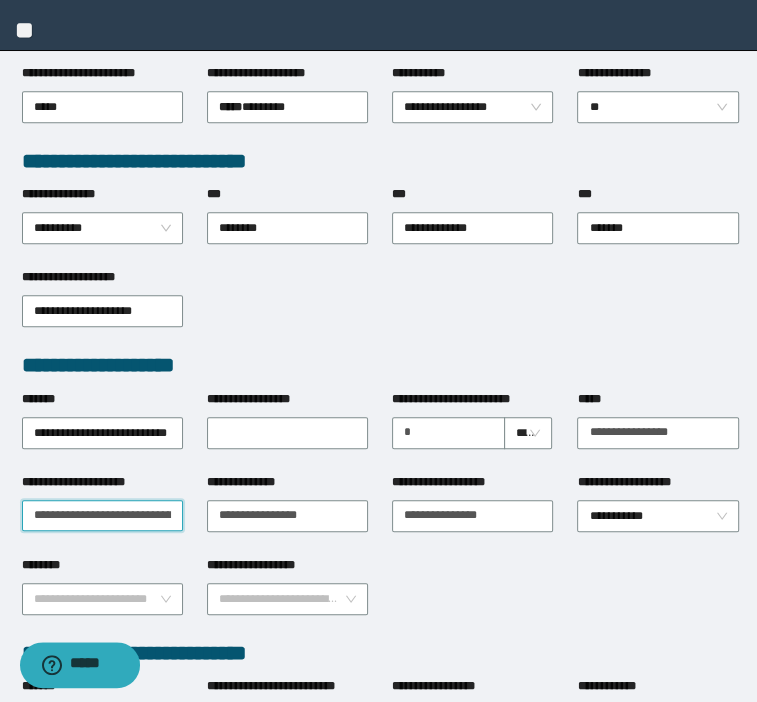 click on "**********" at bounding box center (102, 516) 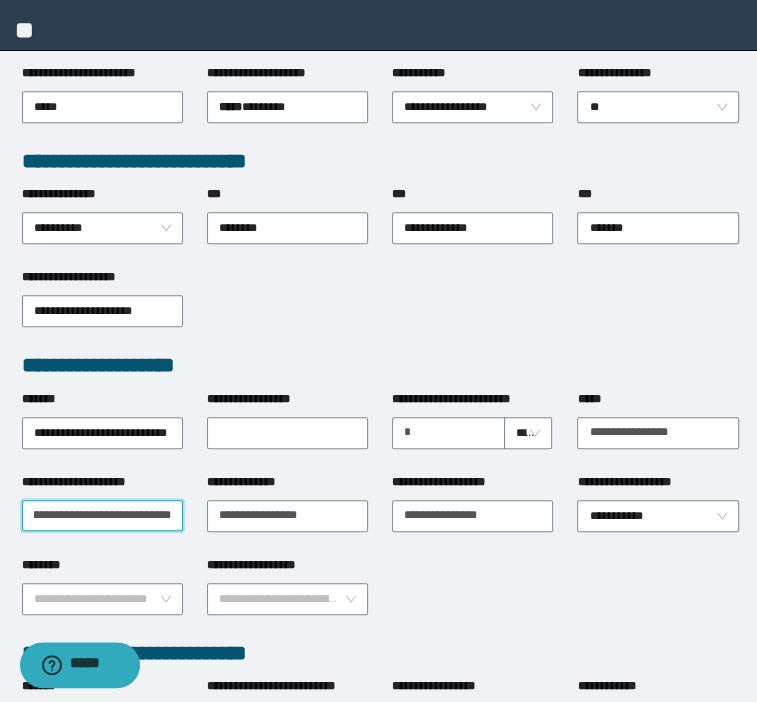 scroll, scrollTop: 0, scrollLeft: 285, axis: horizontal 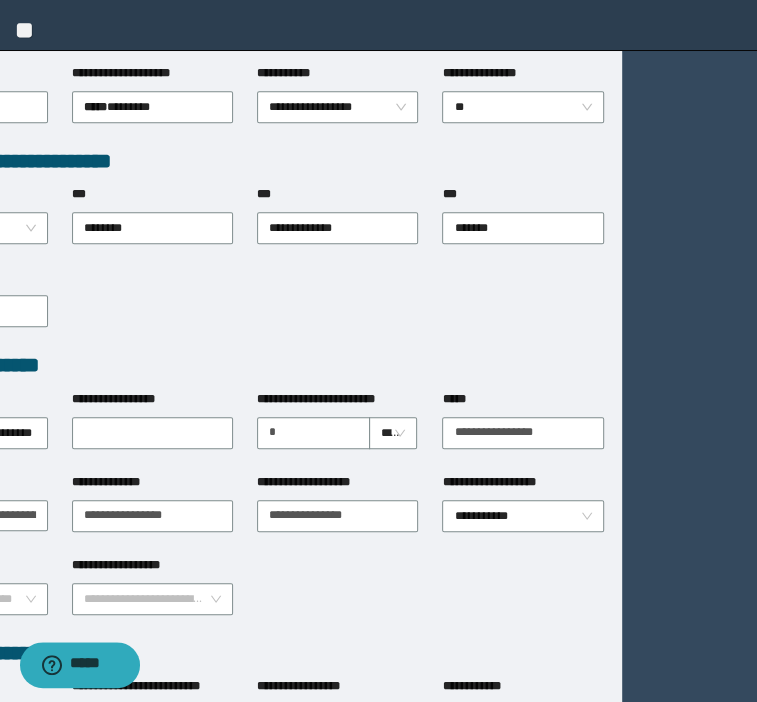 click on "**********" at bounding box center [245, 309] 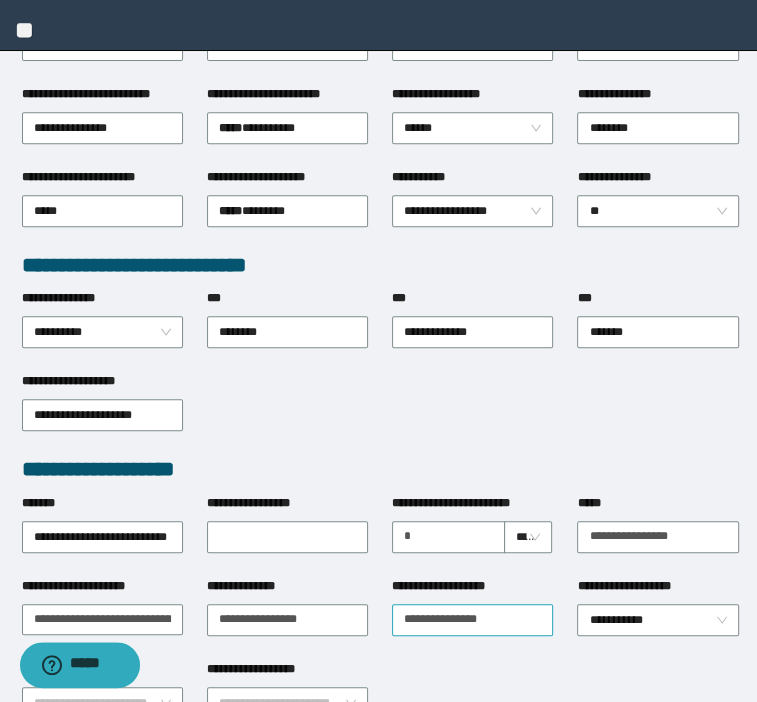 scroll, scrollTop: 0, scrollLeft: 0, axis: both 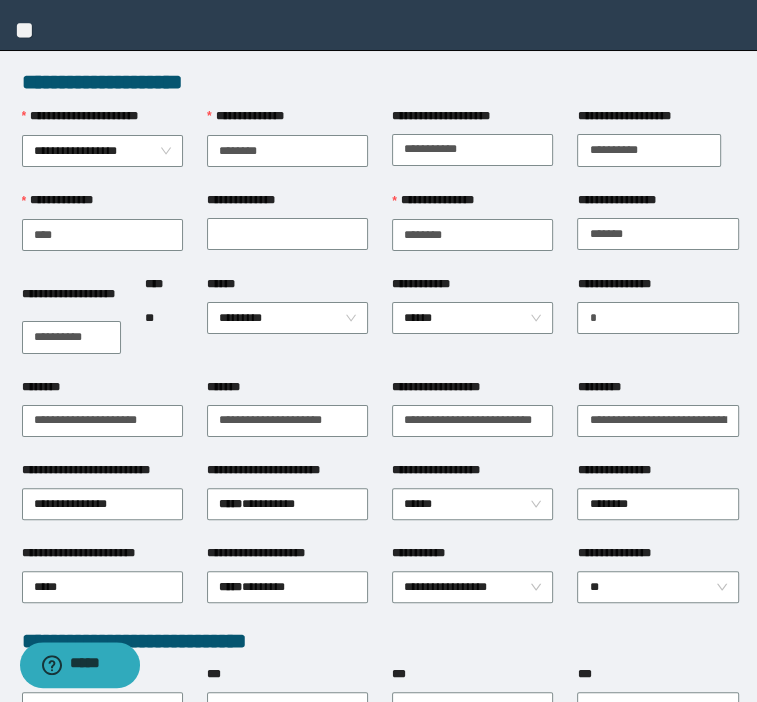 click on "**** **" at bounding box center (164, 326) 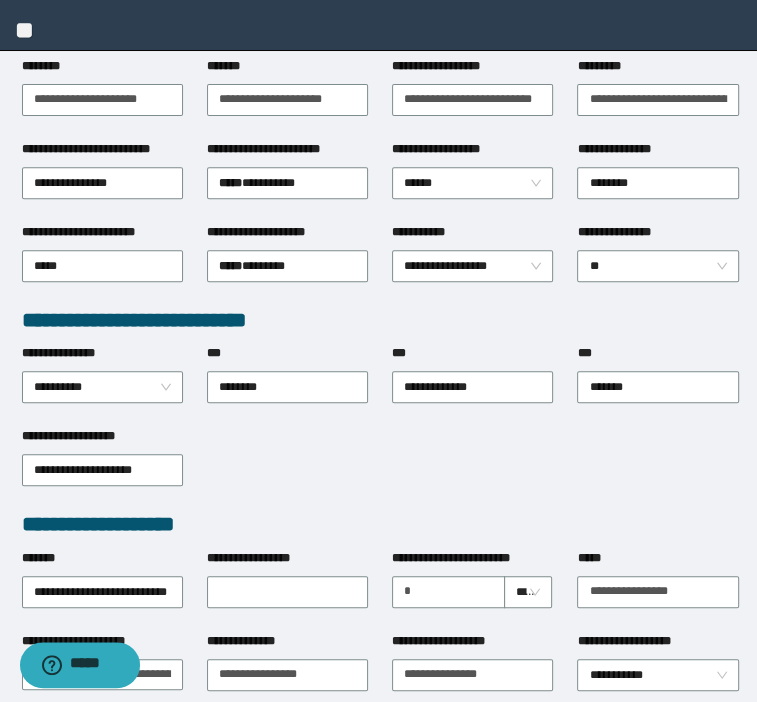 scroll, scrollTop: 480, scrollLeft: 0, axis: vertical 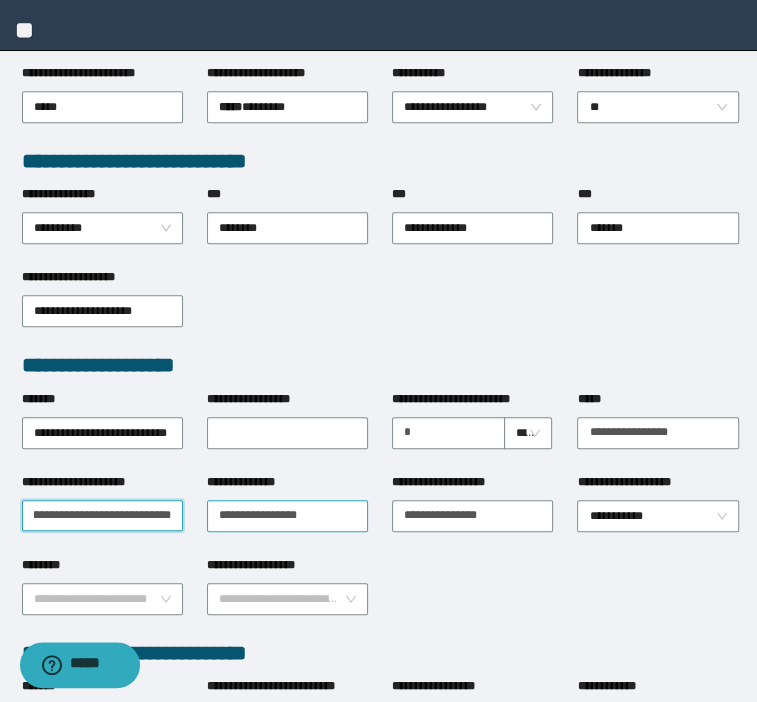 drag, startPoint x: 86, startPoint y: 512, endPoint x: 230, endPoint y: 507, distance: 144.08678 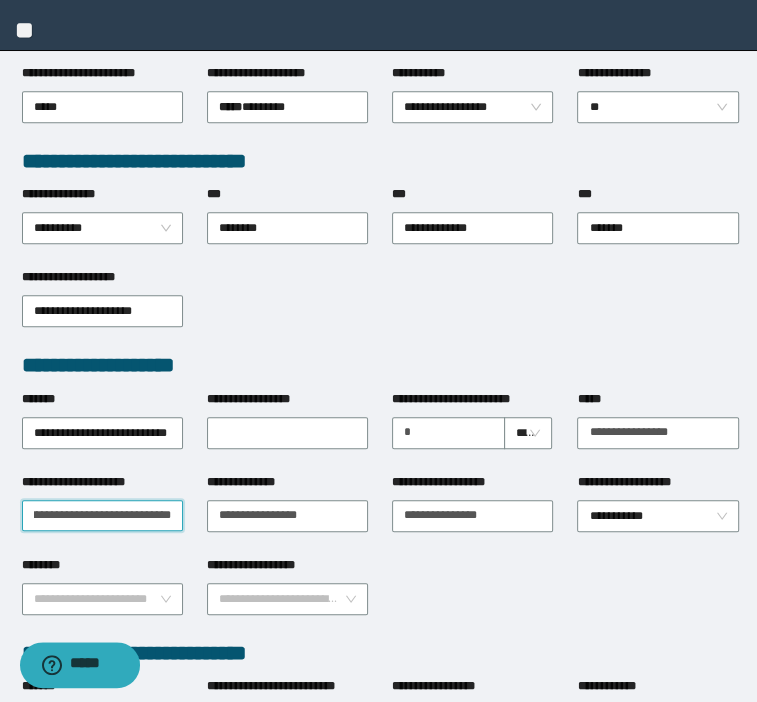 click on "**********" at bounding box center (102, 516) 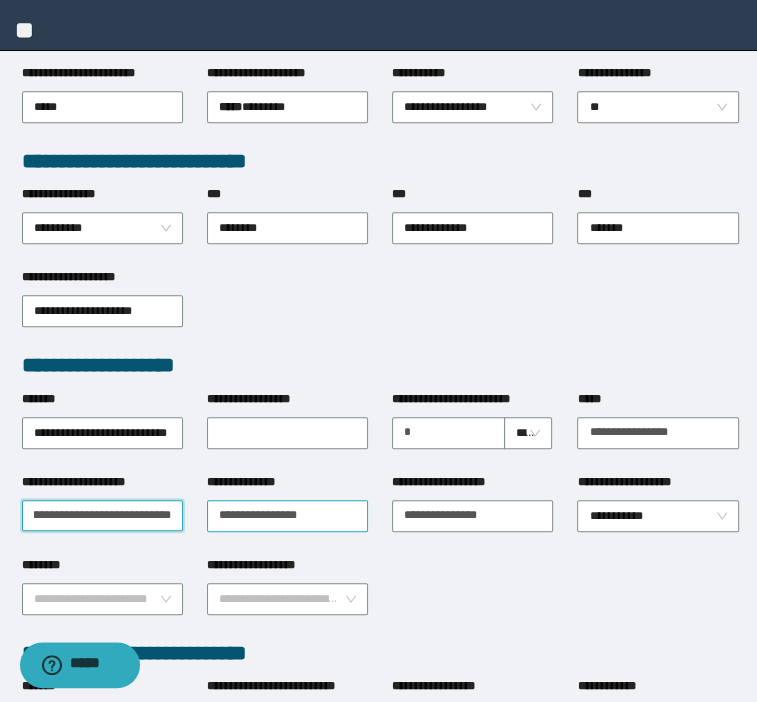 paste on "**********" 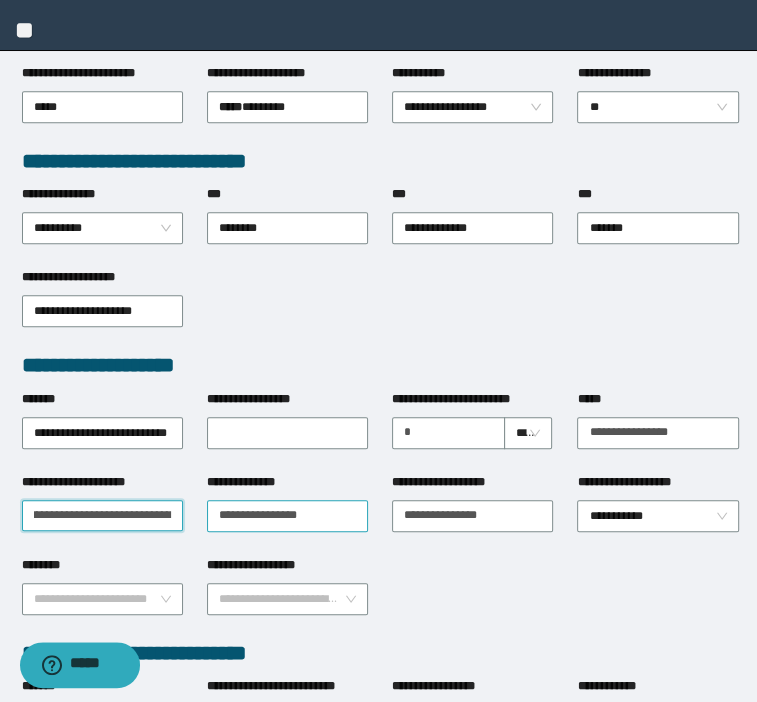 scroll, scrollTop: 0, scrollLeft: 629, axis: horizontal 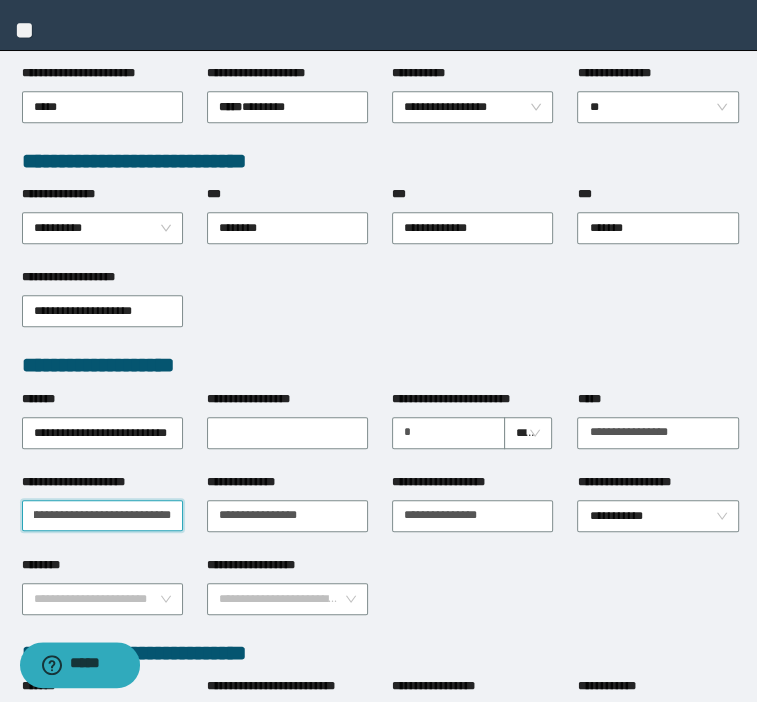 click on "**********" at bounding box center [102, 516] 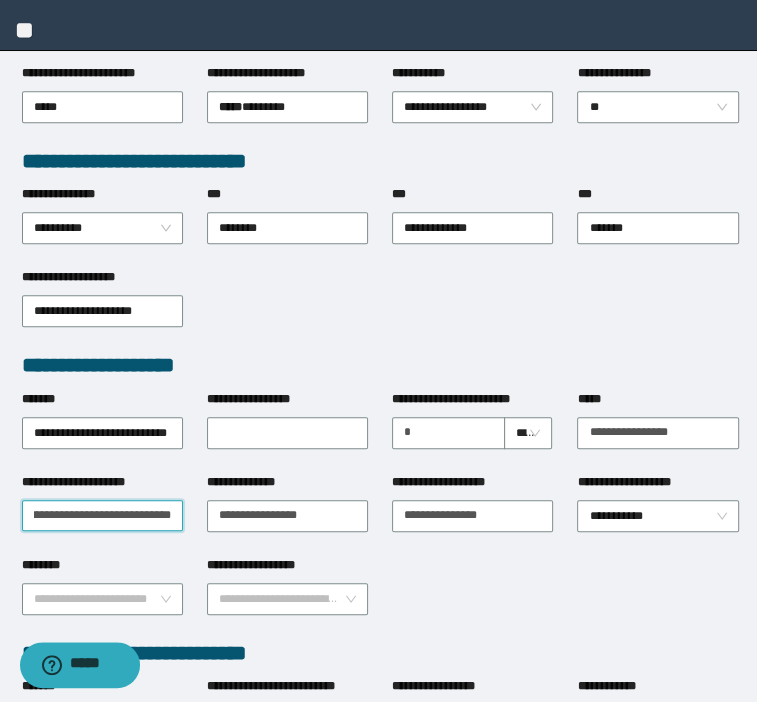 scroll, scrollTop: 0, scrollLeft: 605, axis: horizontal 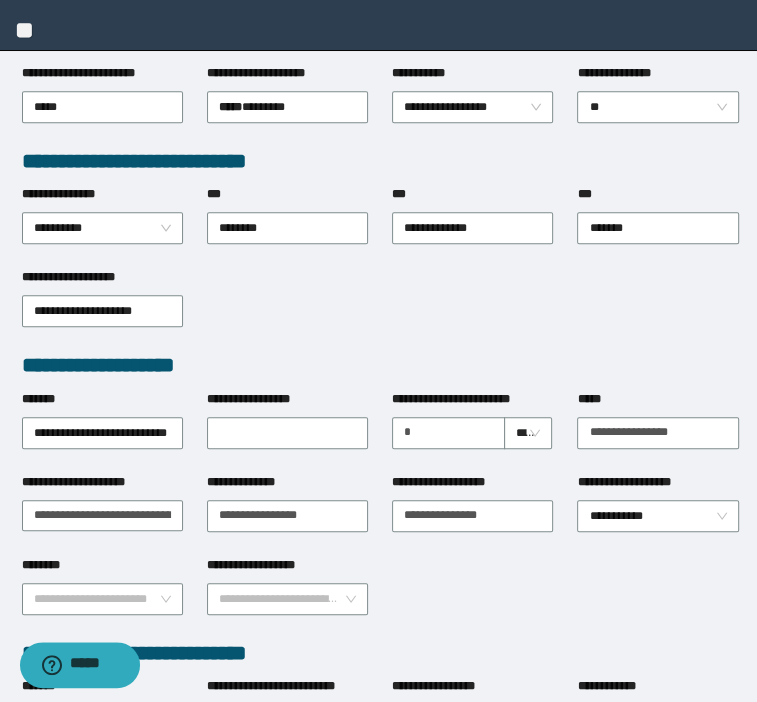 click on "**********" at bounding box center (380, 309) 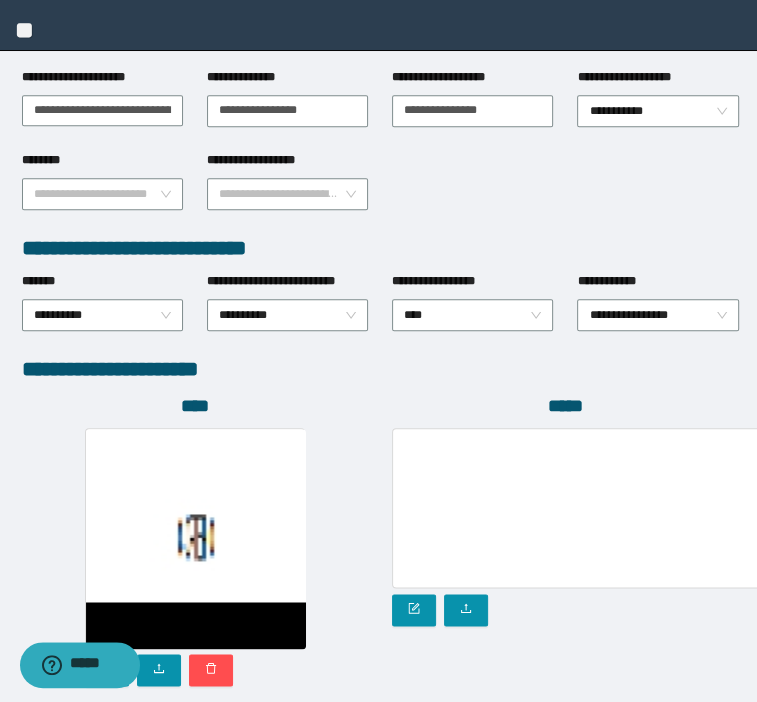scroll, scrollTop: 1018, scrollLeft: 0, axis: vertical 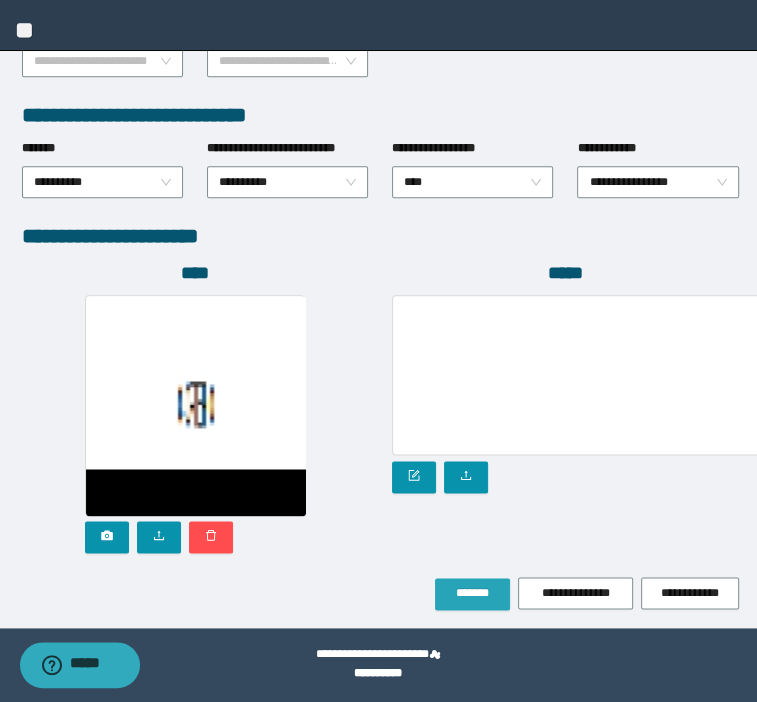 click on "*******" at bounding box center (472, 593) 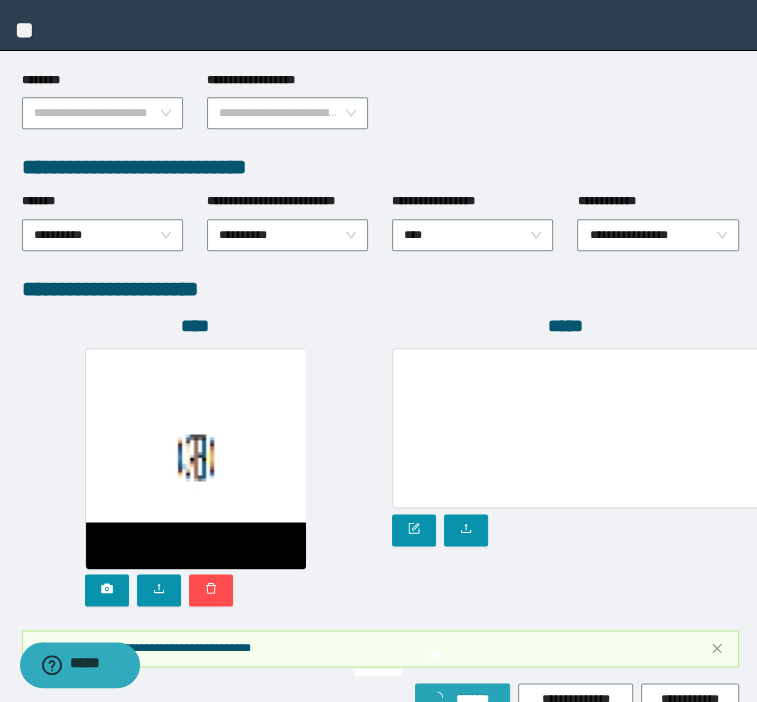 scroll, scrollTop: 1070, scrollLeft: 0, axis: vertical 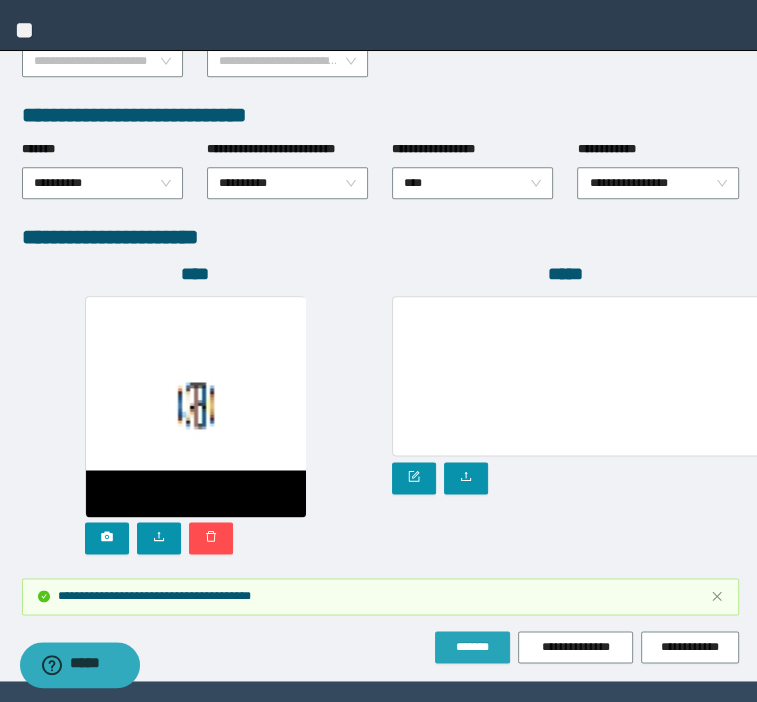 click on "*******" at bounding box center (472, 647) 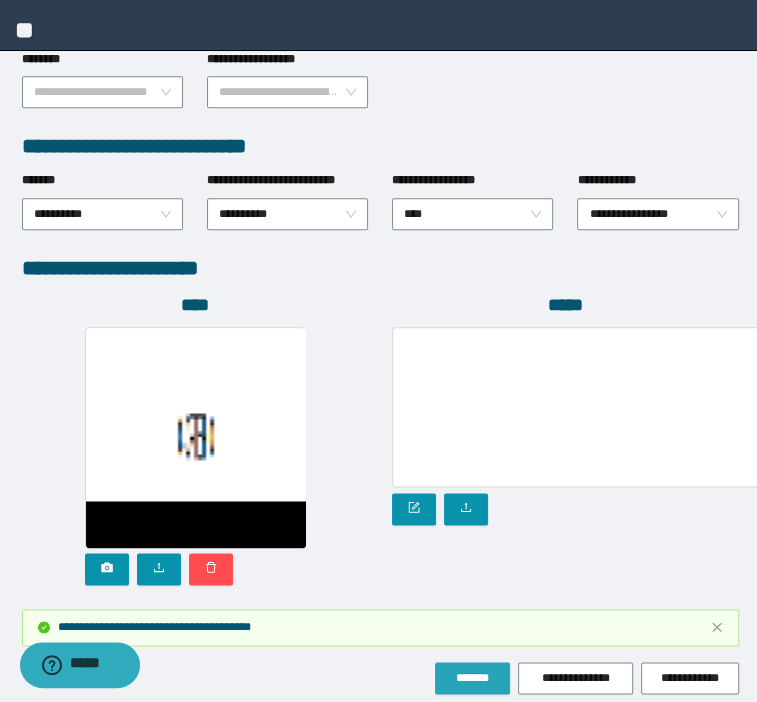 scroll, scrollTop: 1123, scrollLeft: 0, axis: vertical 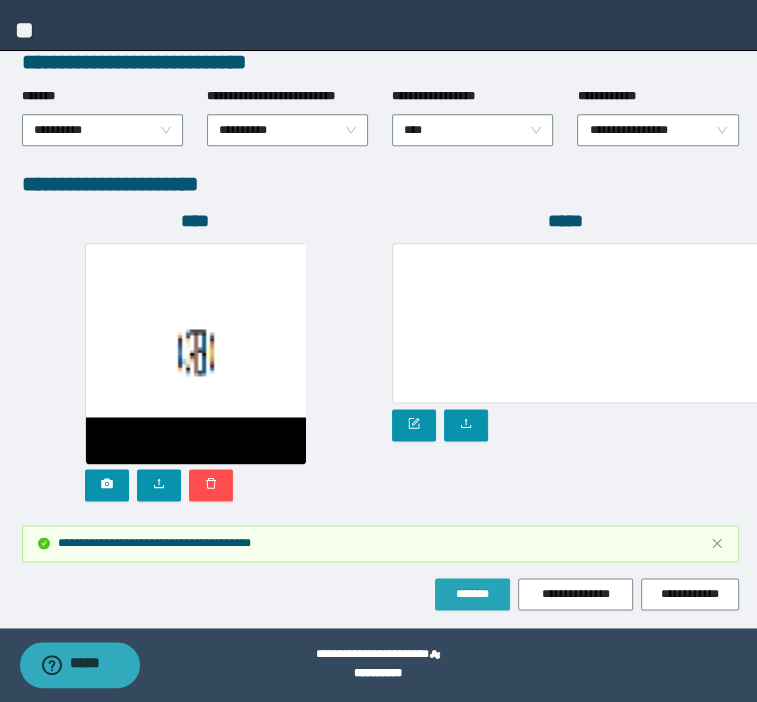 drag, startPoint x: 488, startPoint y: 586, endPoint x: 486, endPoint y: 554, distance: 32.06244 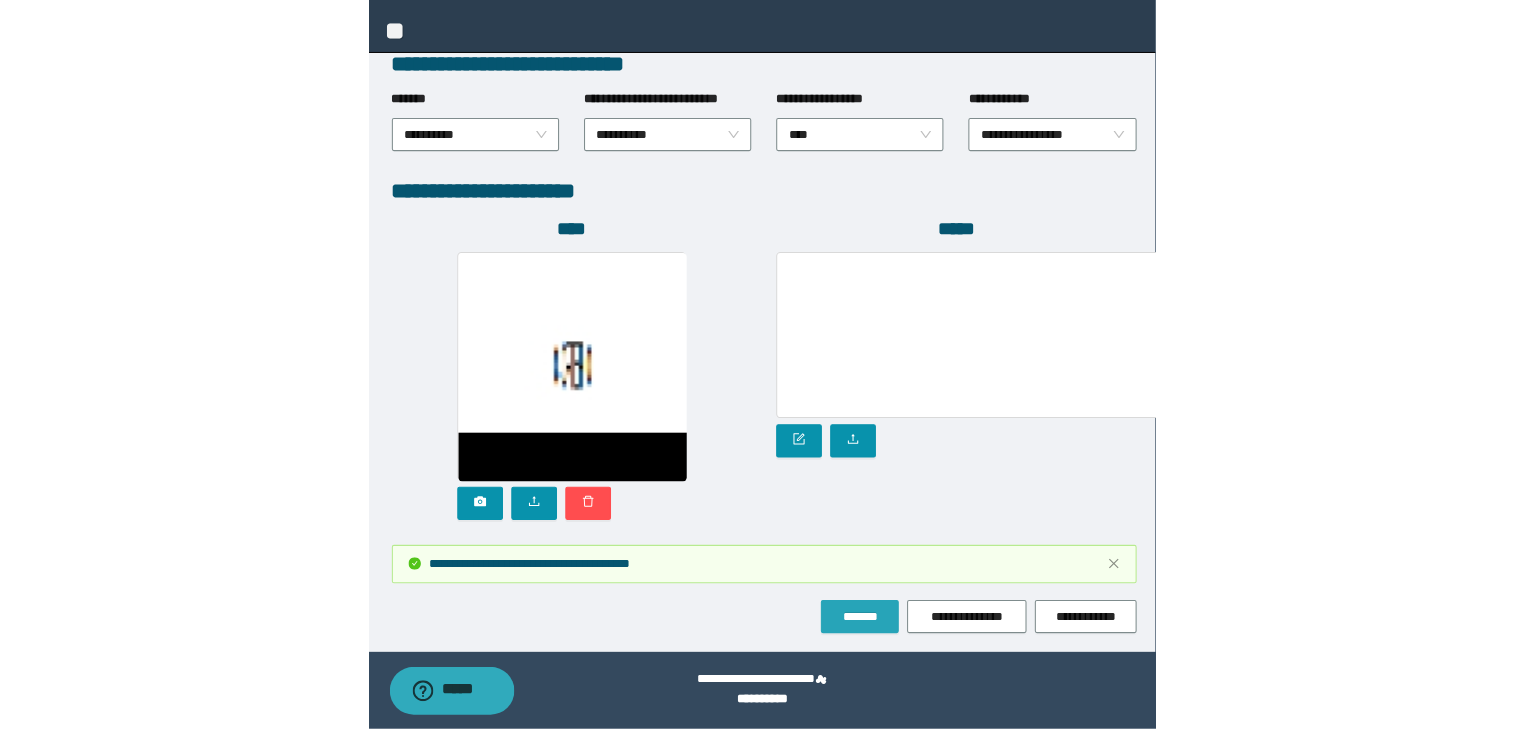 scroll, scrollTop: 1077, scrollLeft: 0, axis: vertical 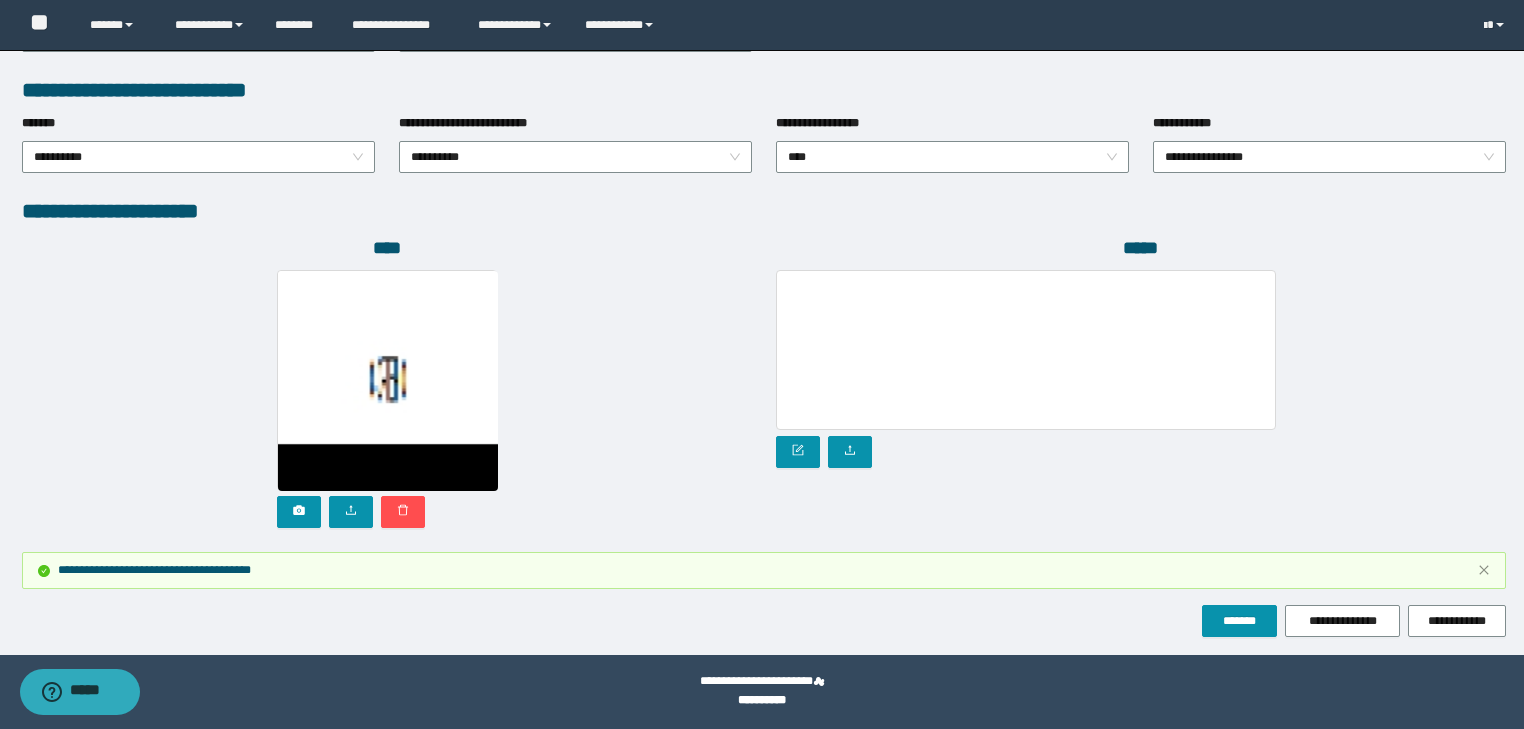 click on "*****" at bounding box center [1141, 248] 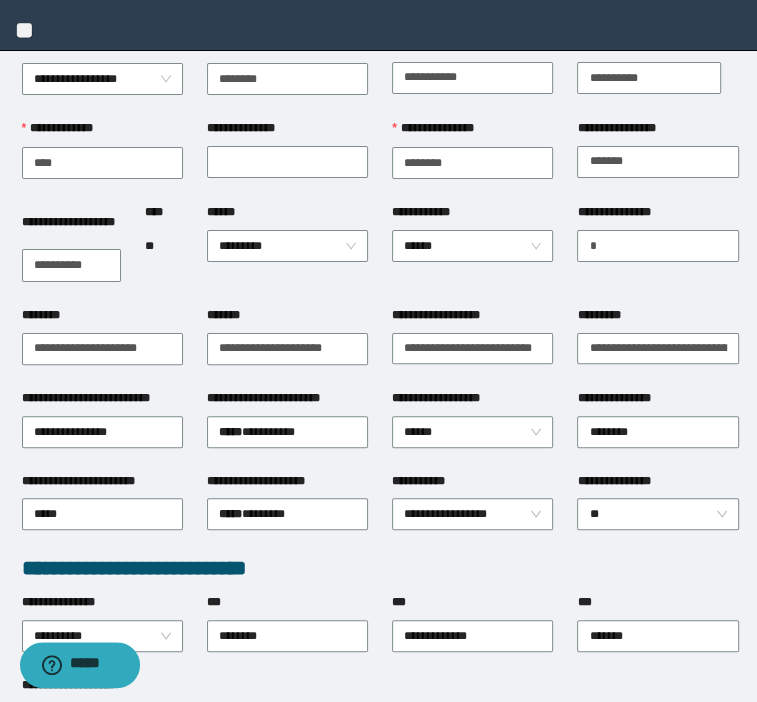 scroll, scrollTop: 0, scrollLeft: 0, axis: both 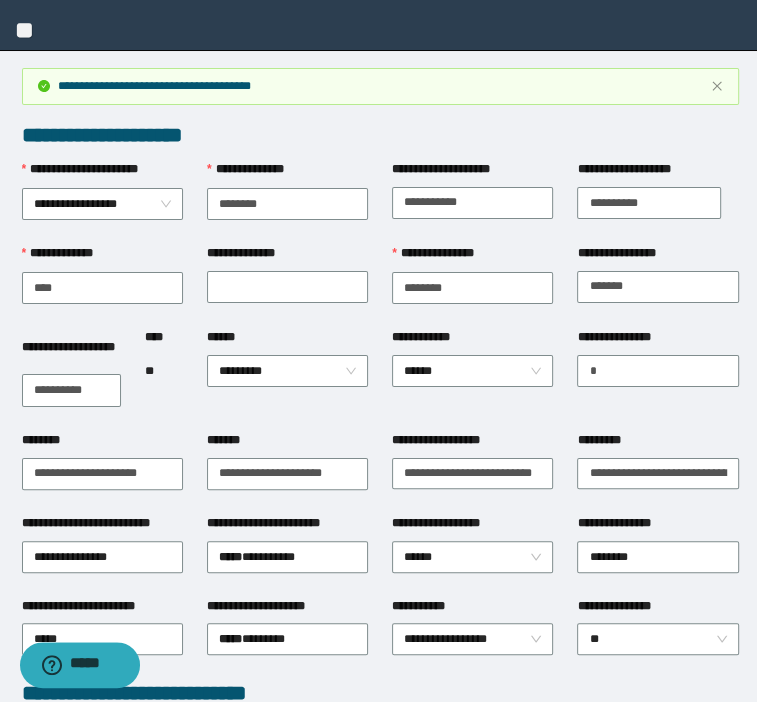click on "**** **" at bounding box center [164, 379] 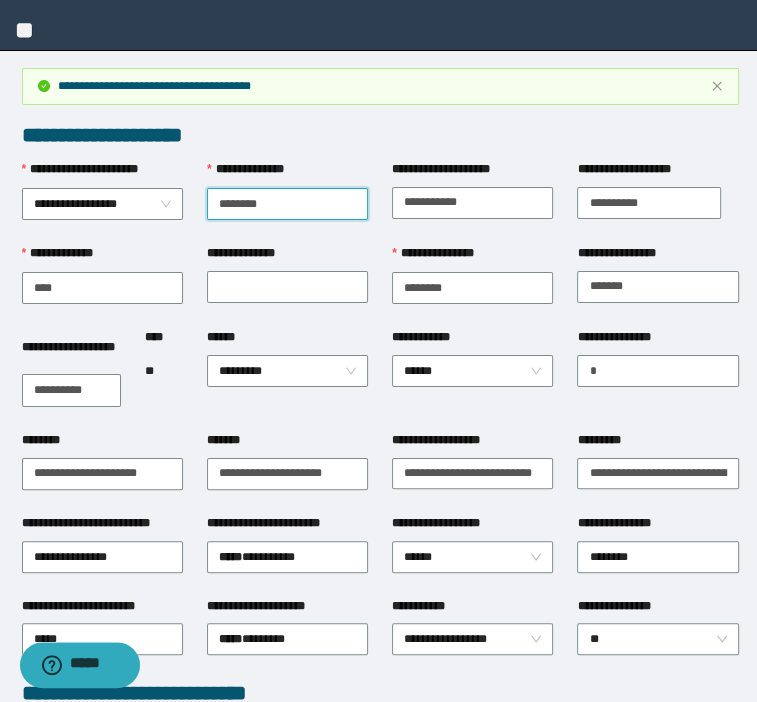 drag, startPoint x: 292, startPoint y: 203, endPoint x: 99, endPoint y: 148, distance: 200.68384 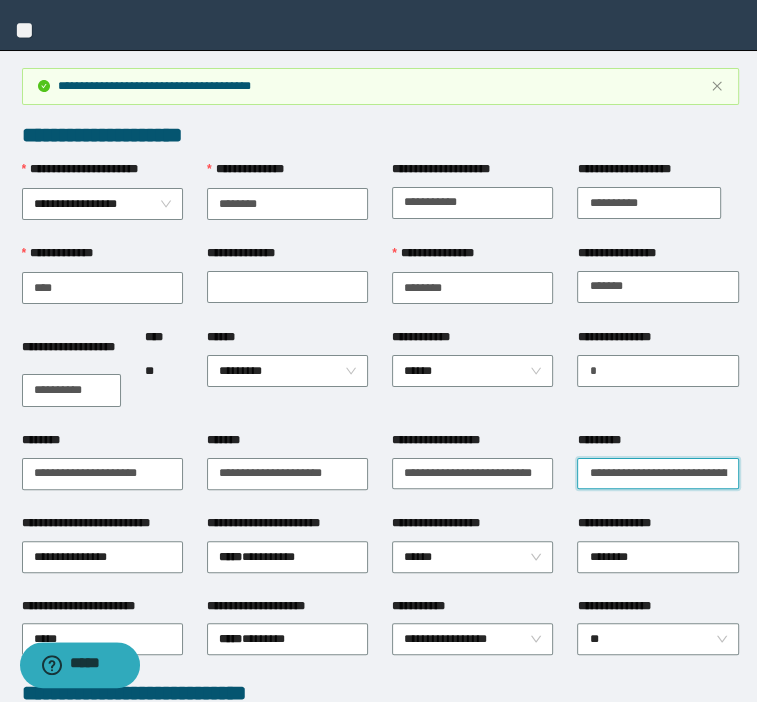 scroll, scrollTop: 0, scrollLeft: 80, axis: horizontal 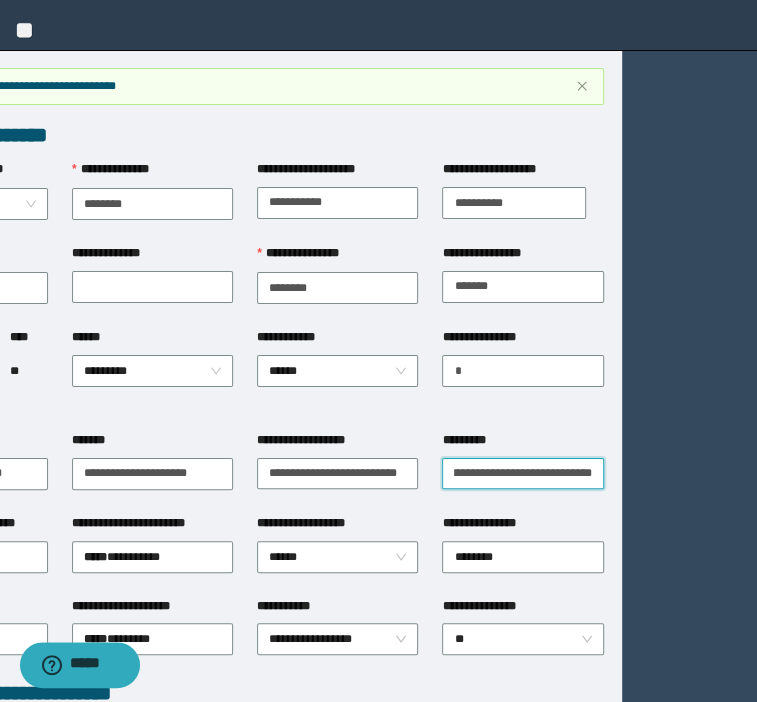 drag, startPoint x: 701, startPoint y: 467, endPoint x: 781, endPoint y: 468, distance: 80.00625 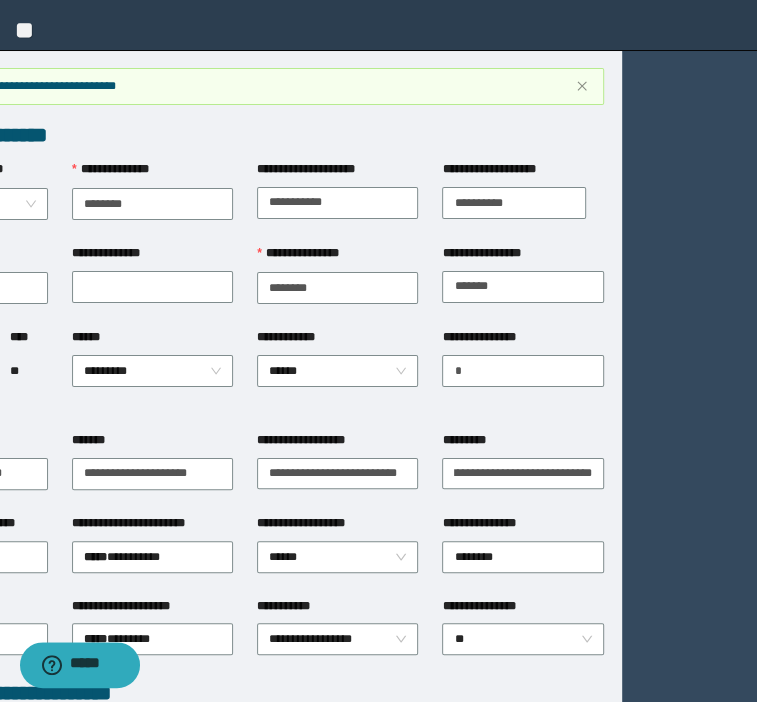 scroll, scrollTop: 0, scrollLeft: 0, axis: both 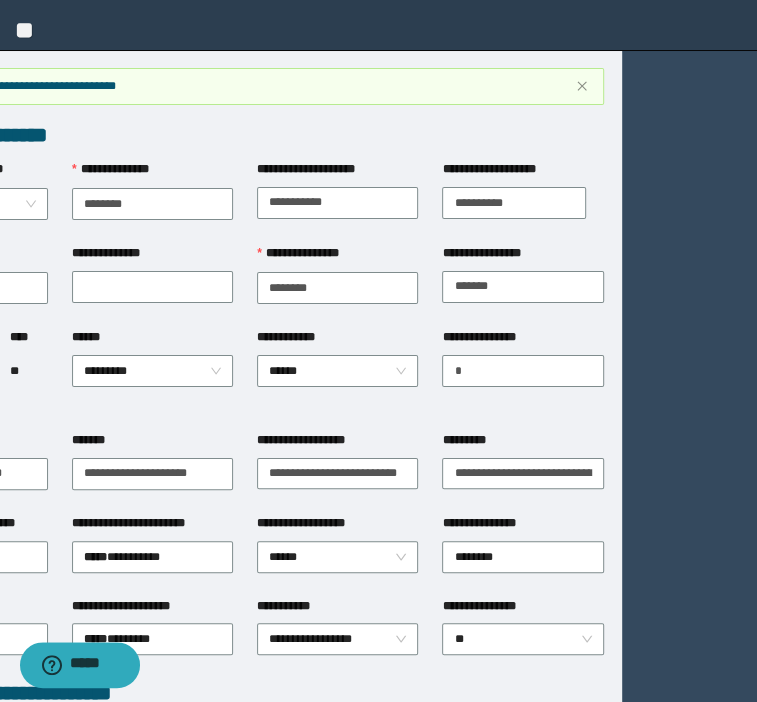 click on "**********" at bounding box center [337, 379] 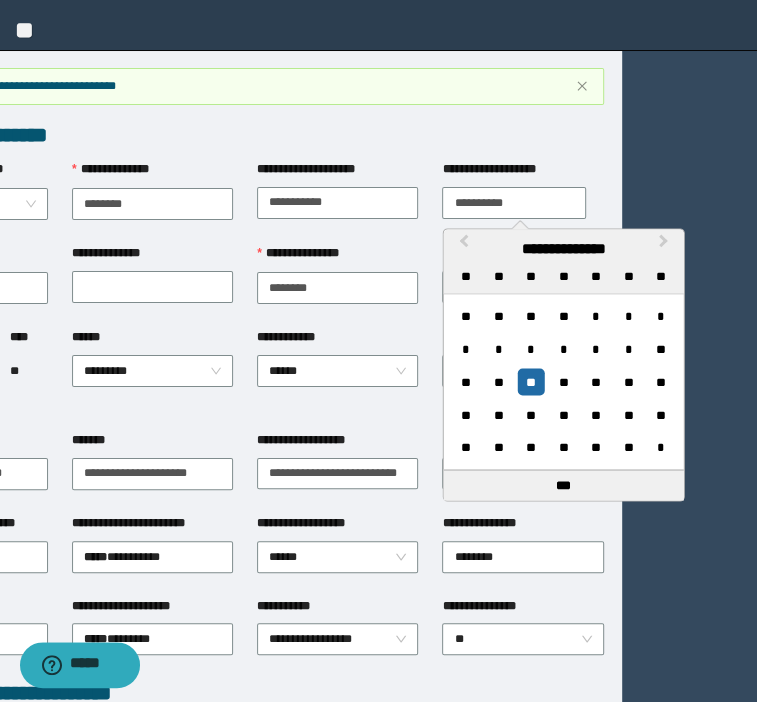 click on "**********" at bounding box center [514, 203] 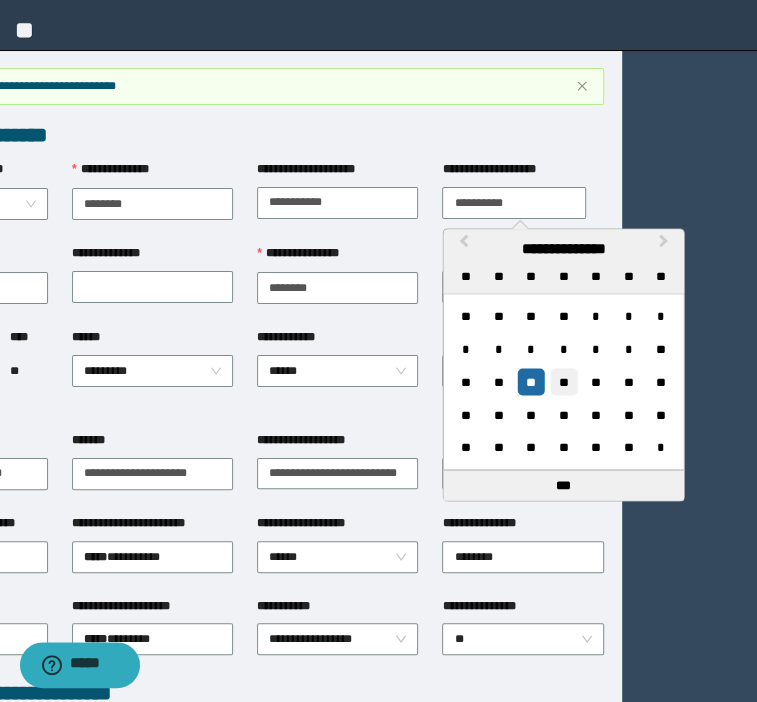 click on "**" at bounding box center (563, 382) 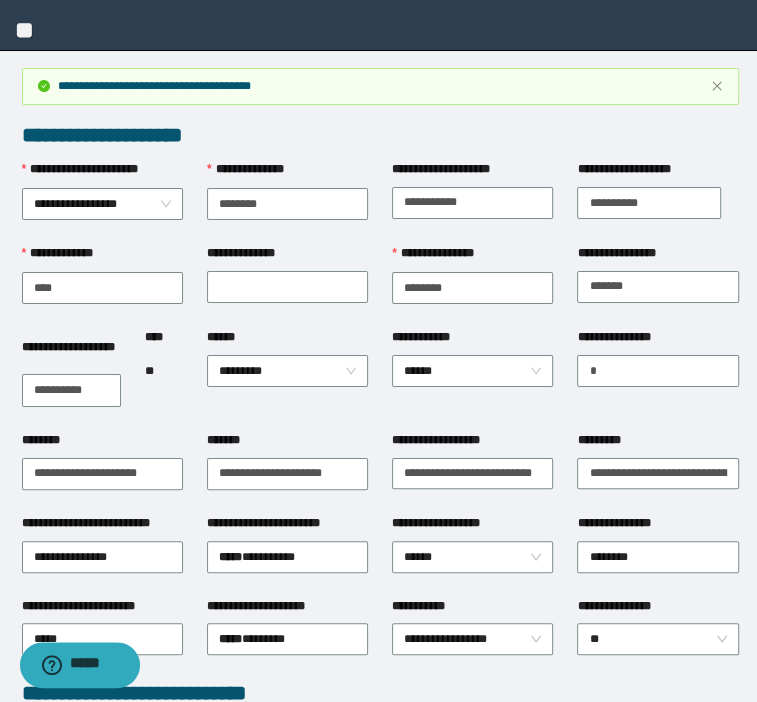 scroll, scrollTop: 0, scrollLeft: 0, axis: both 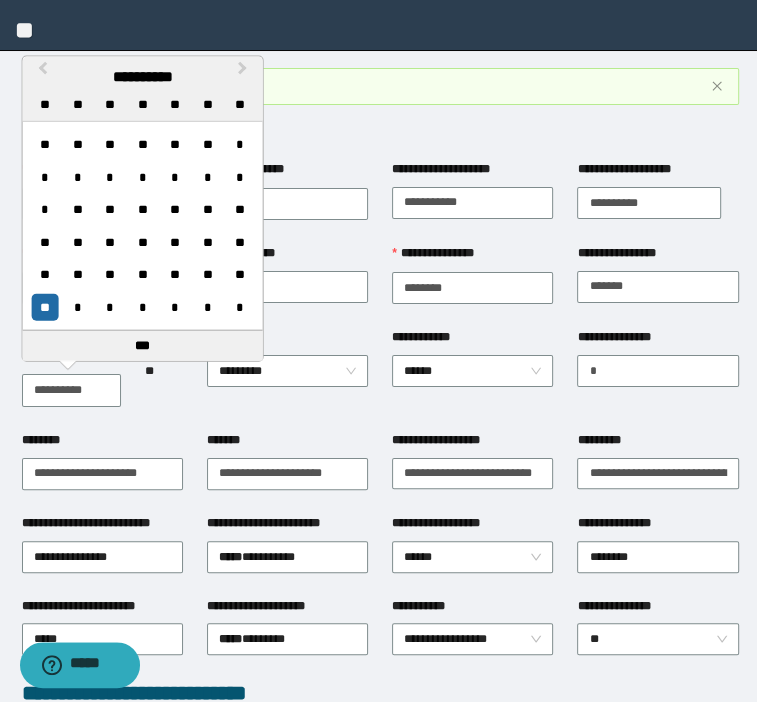 click on "**********" at bounding box center (72, 390) 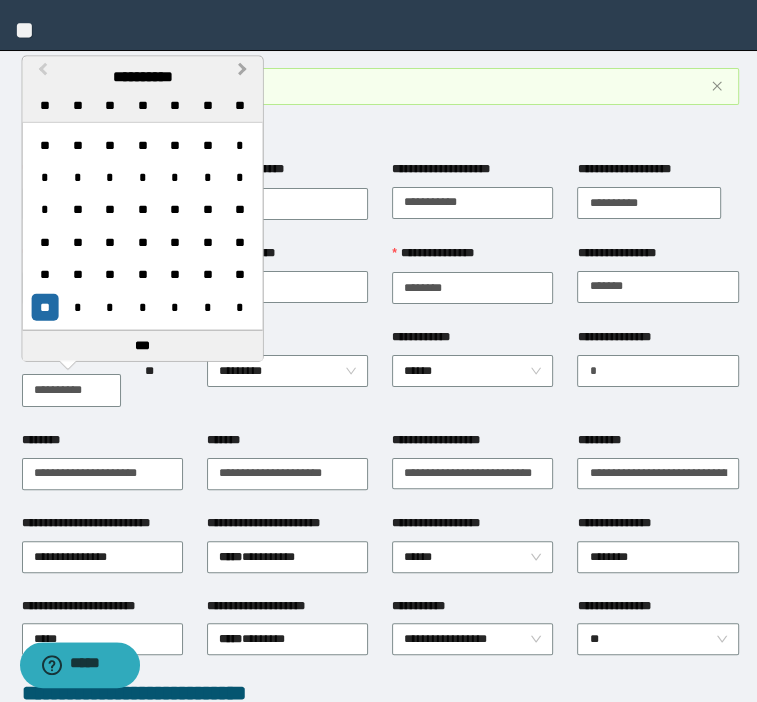 click on "**********" at bounding box center (243, 73) 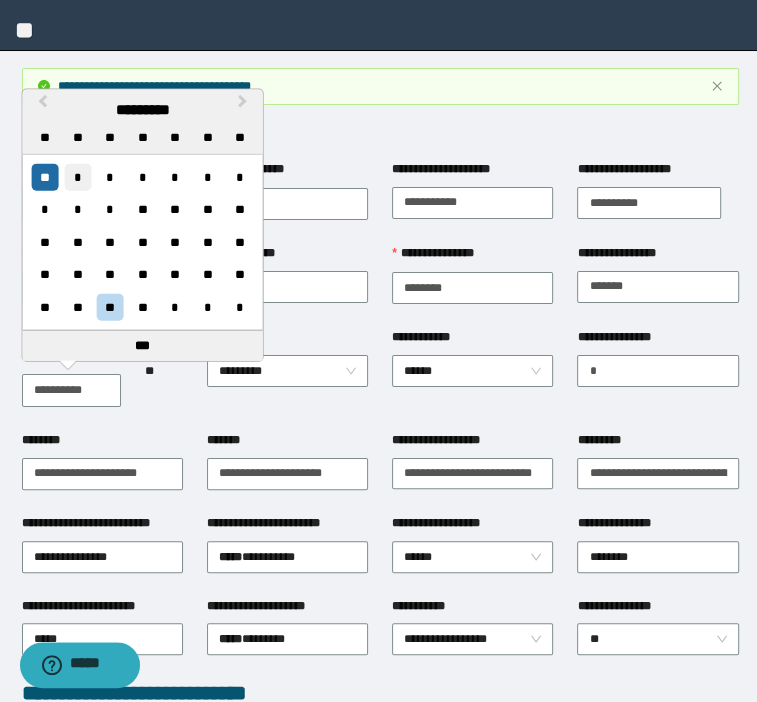 click on "*" at bounding box center [77, 177] 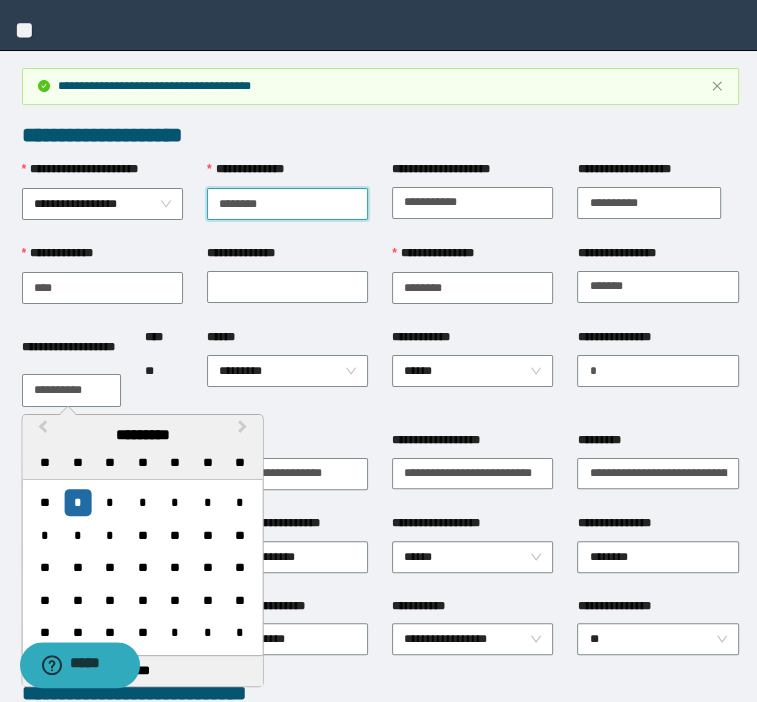 drag, startPoint x: 298, startPoint y: 191, endPoint x: 44, endPoint y: 140, distance: 259.0695 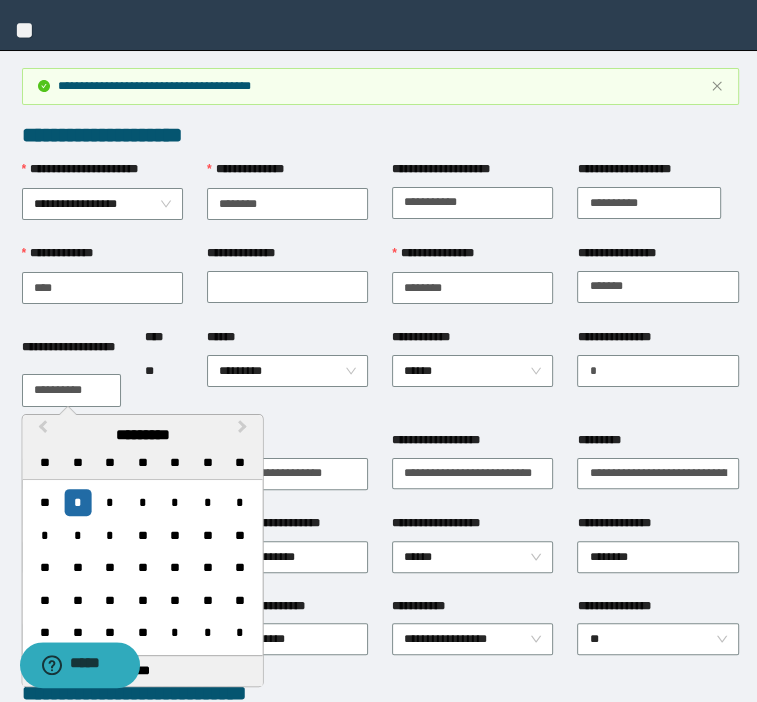 click on "**********" at bounding box center (472, 444) 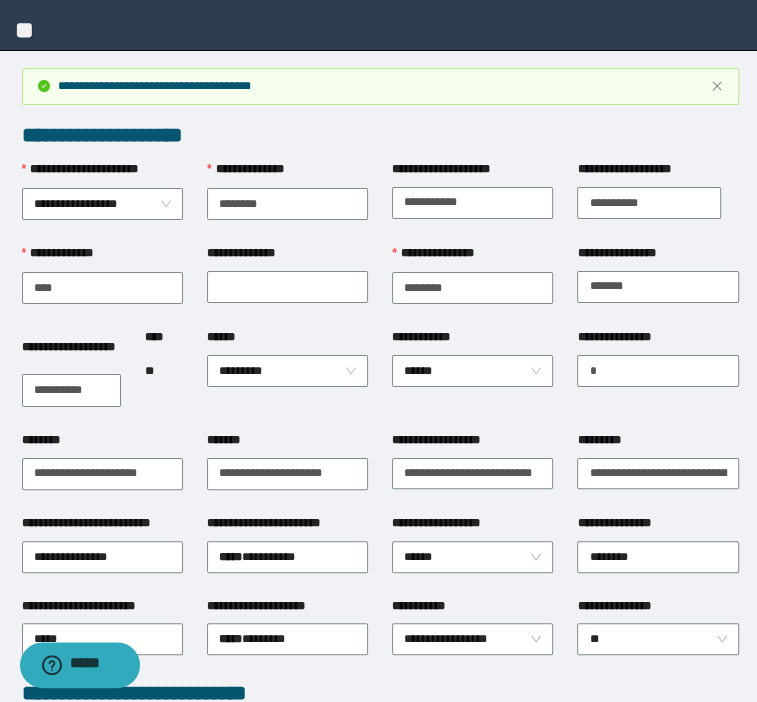 click on "**********" at bounding box center [472, 379] 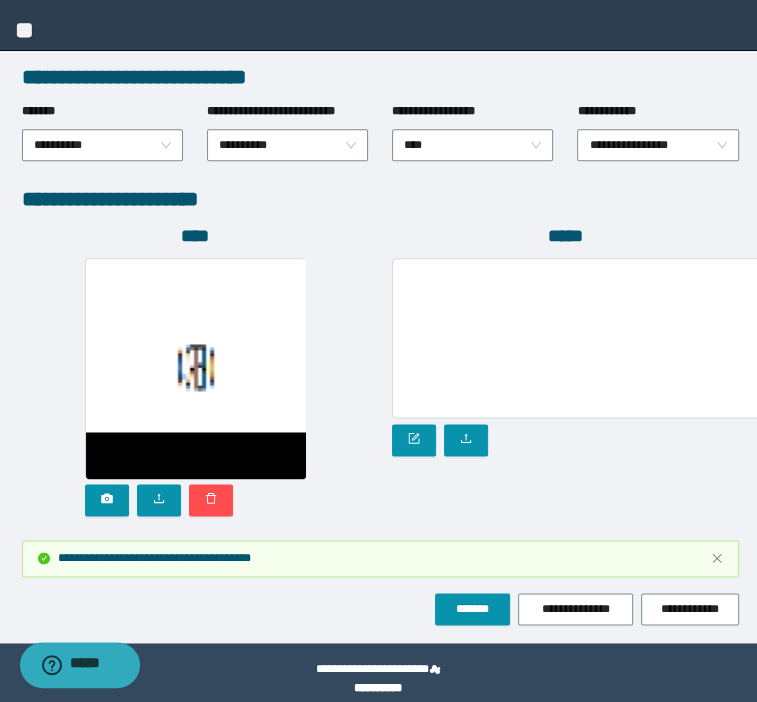 scroll, scrollTop: 1123, scrollLeft: 0, axis: vertical 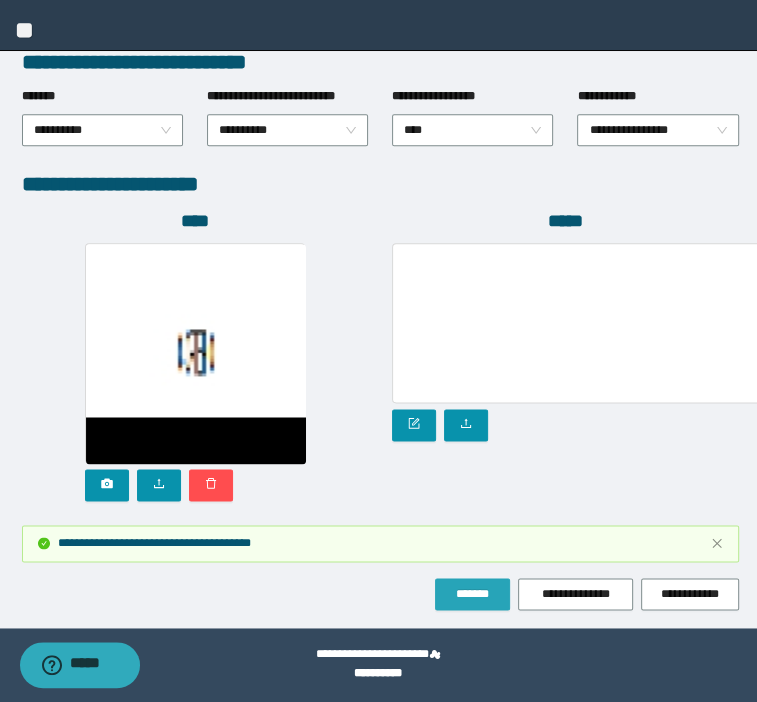 click on "*******" at bounding box center (472, 594) 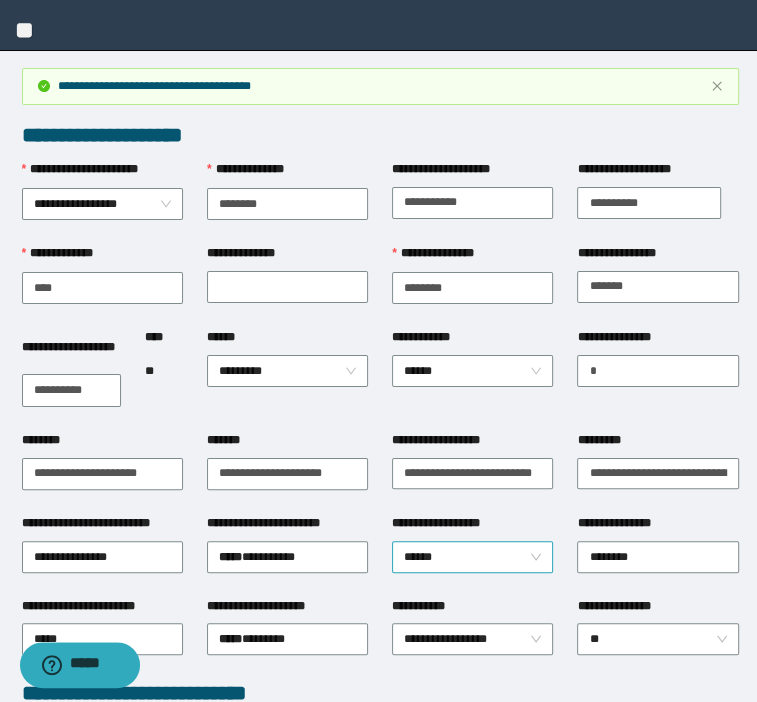 scroll, scrollTop: 0, scrollLeft: 0, axis: both 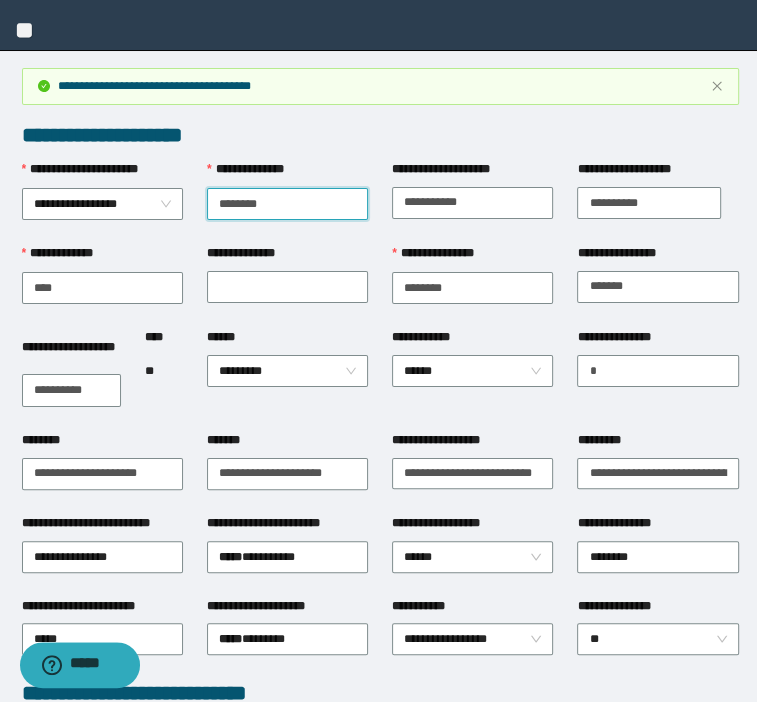 drag, startPoint x: 274, startPoint y: 192, endPoint x: 47, endPoint y: 129, distance: 235.58014 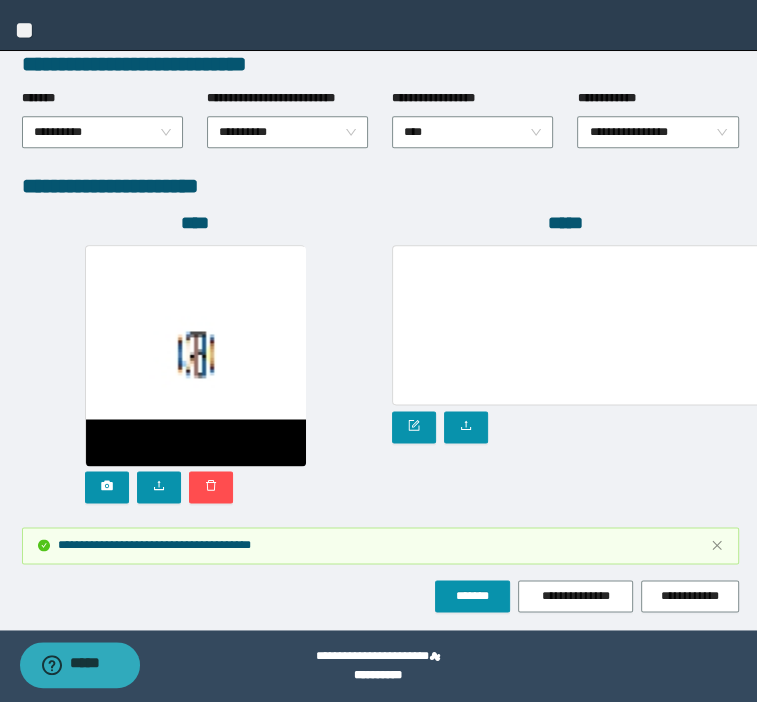 scroll, scrollTop: 1123, scrollLeft: 0, axis: vertical 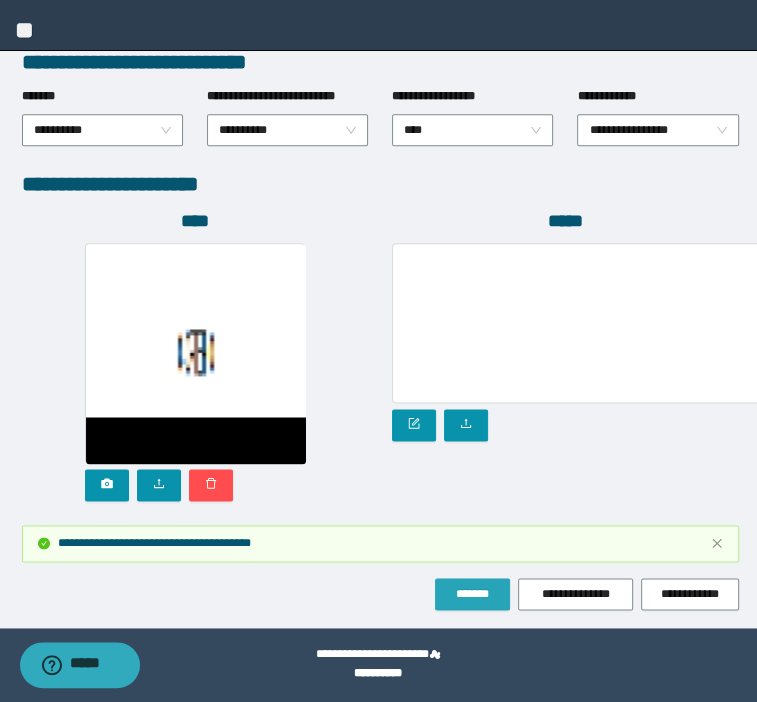 click on "*******" at bounding box center (472, 594) 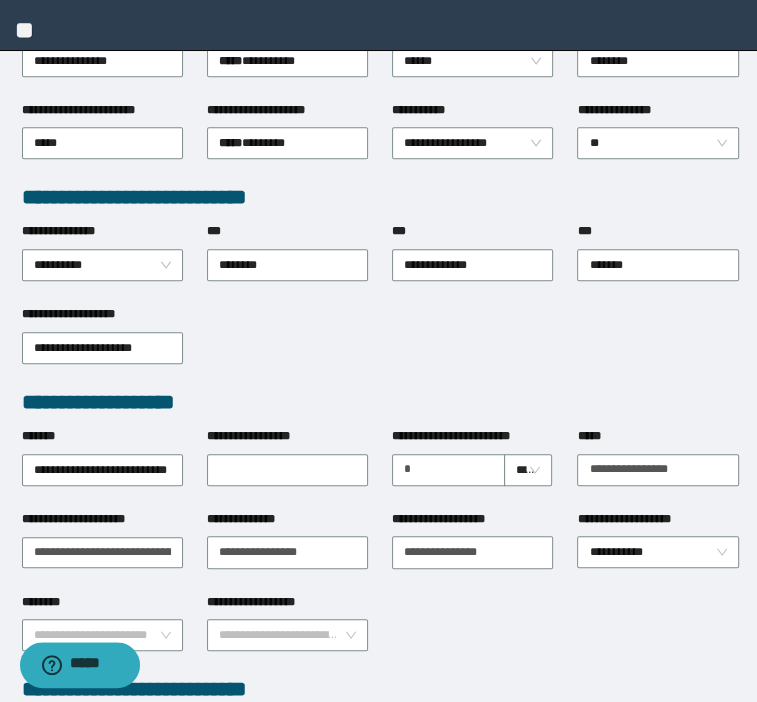 scroll, scrollTop: 403, scrollLeft: 0, axis: vertical 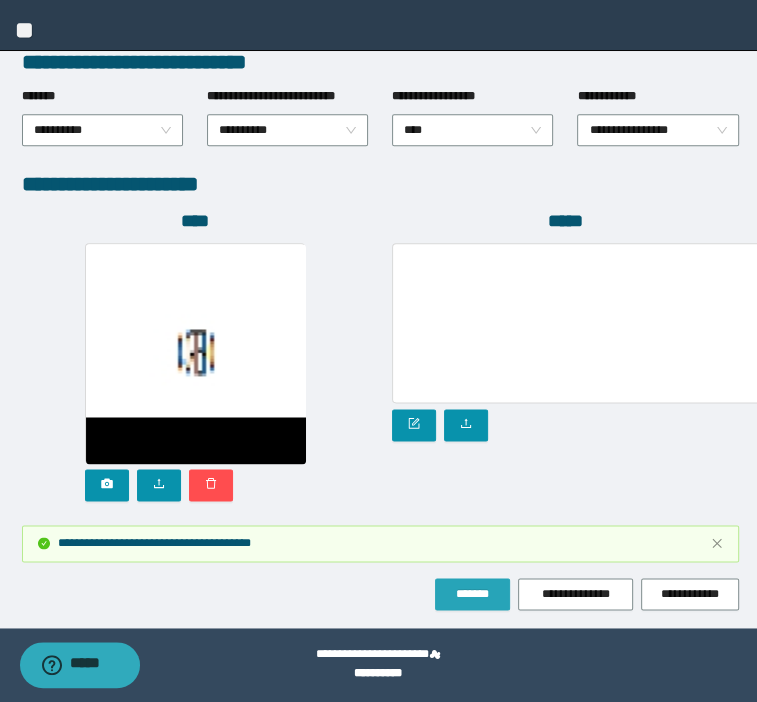click on "*******" at bounding box center (472, 594) 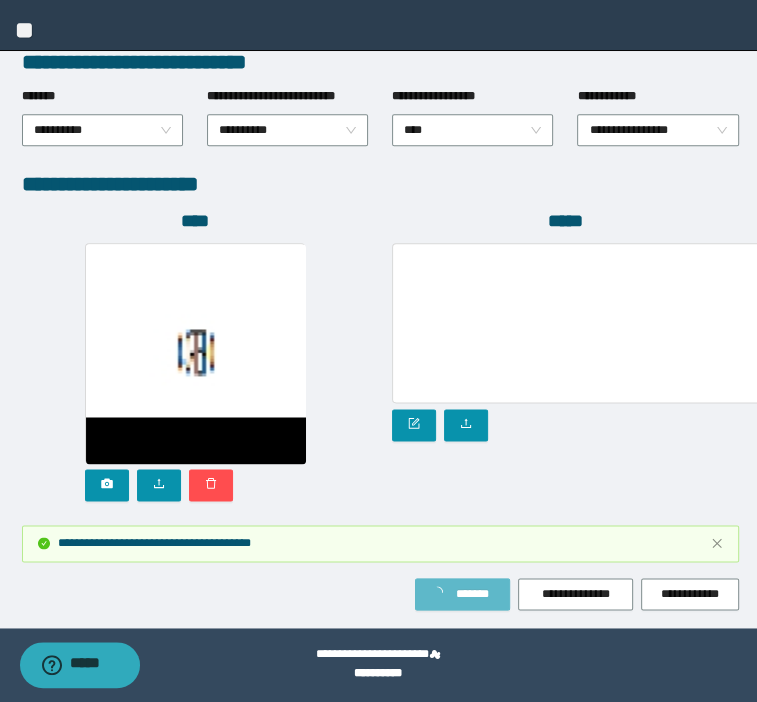 click on "**********" at bounding box center (0, 0) 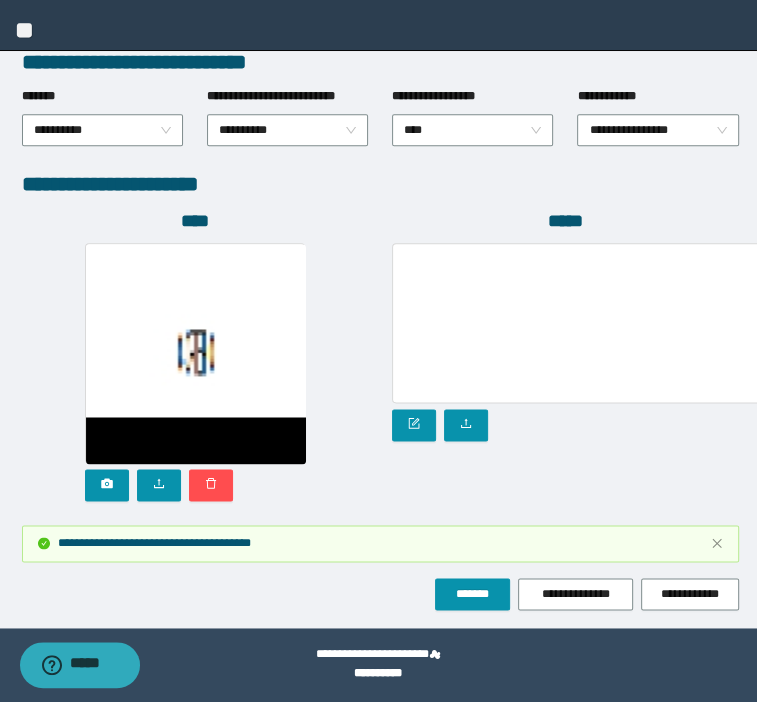 click on "*********" at bounding box center (0, 0) 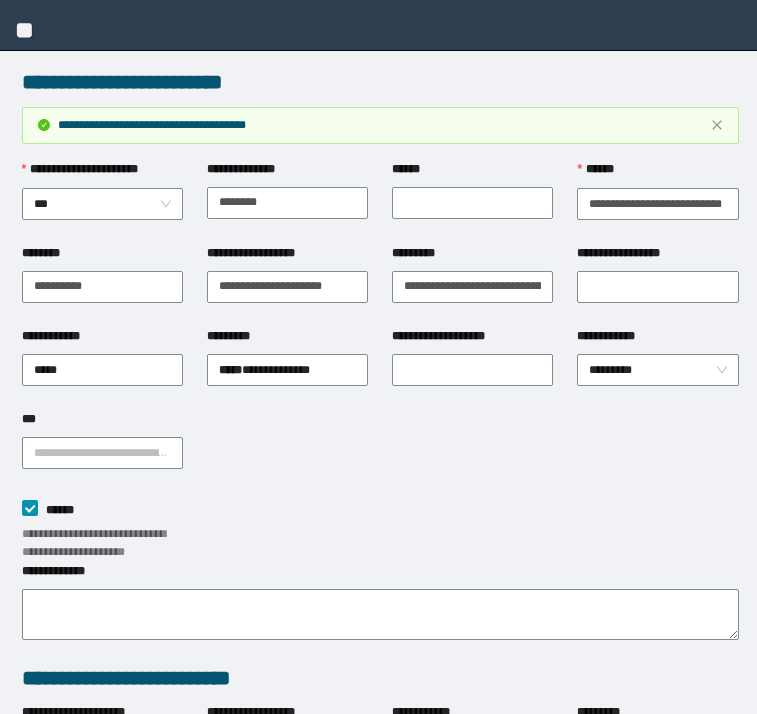scroll, scrollTop: 0, scrollLeft: 0, axis: both 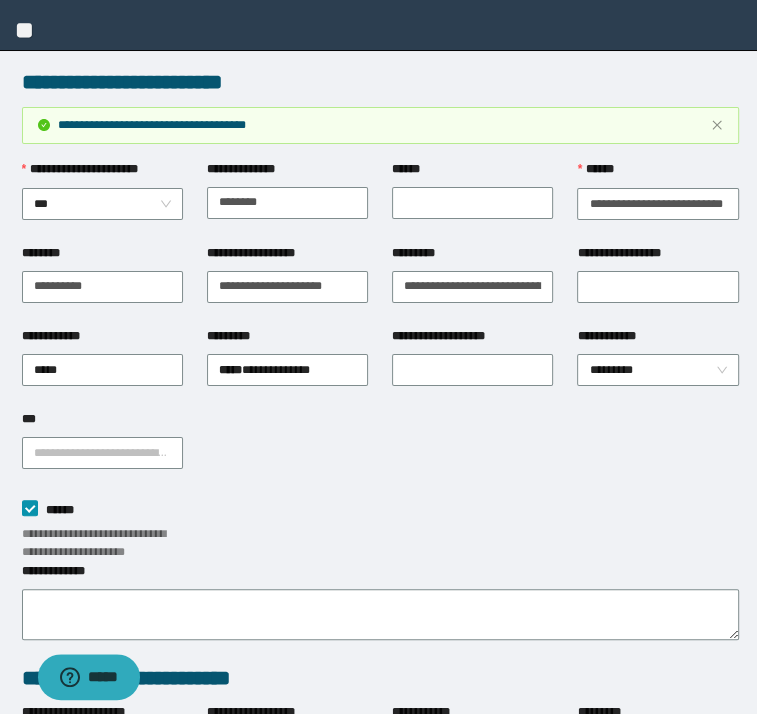 click on "******" at bounding box center [0, 0] 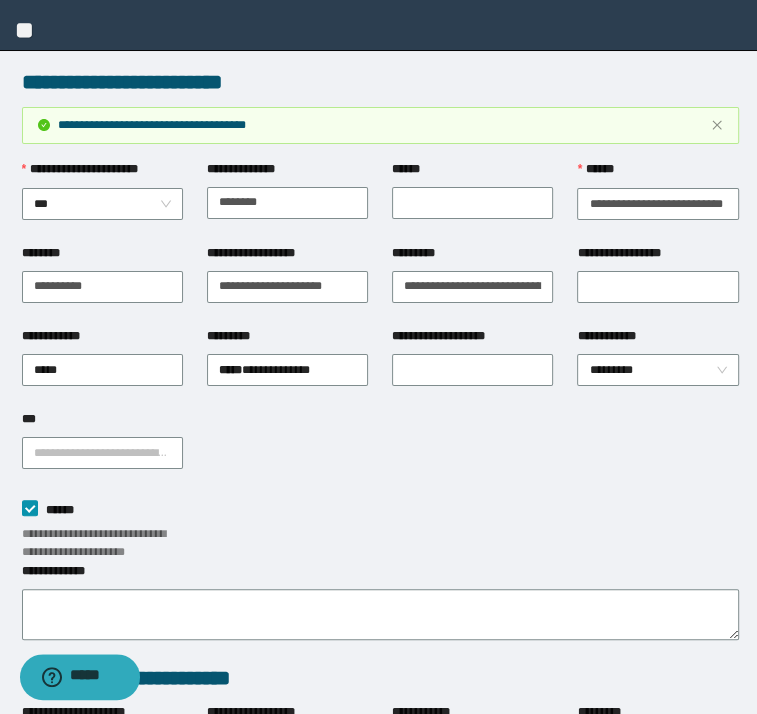 scroll, scrollTop: 0, scrollLeft: 0, axis: both 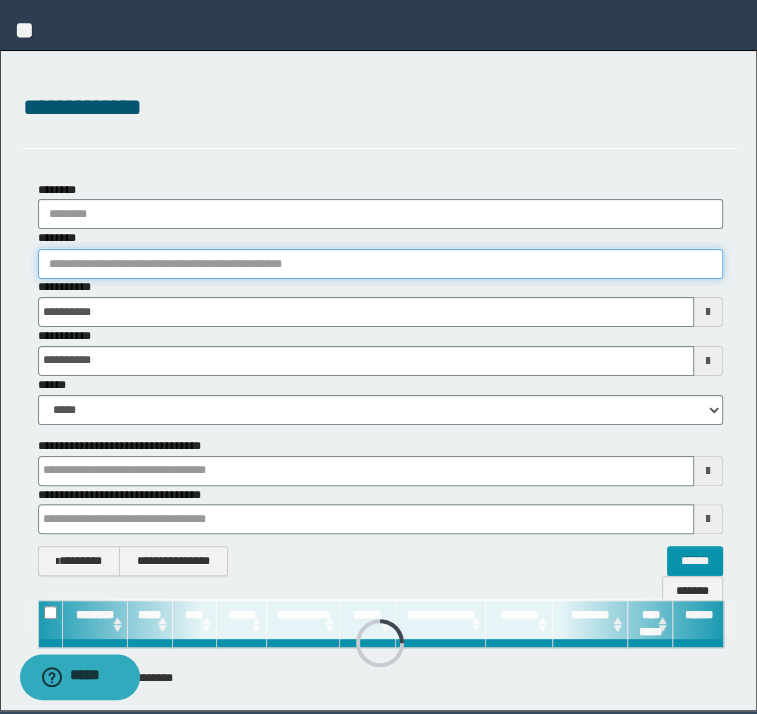 click on "********" at bounding box center (381, 264) 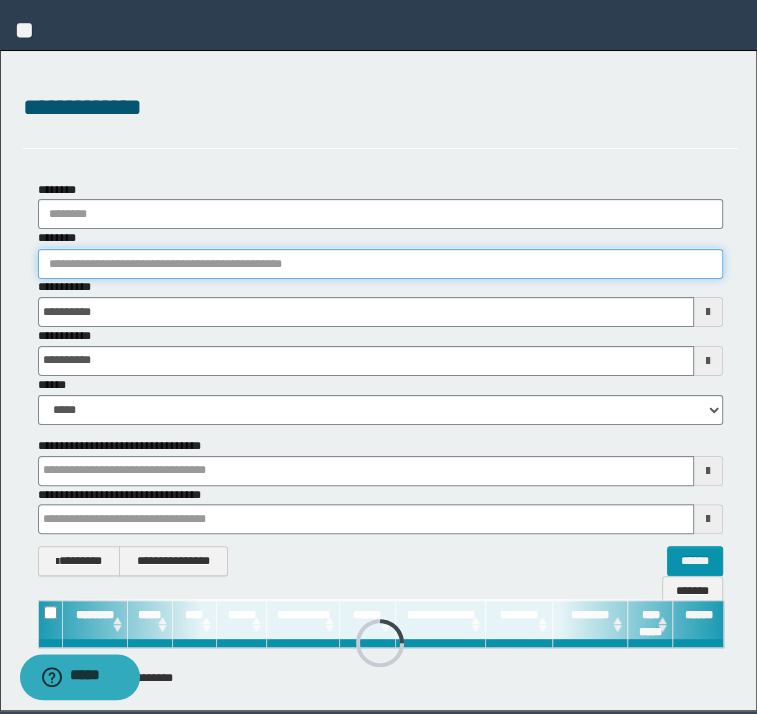 paste on "********" 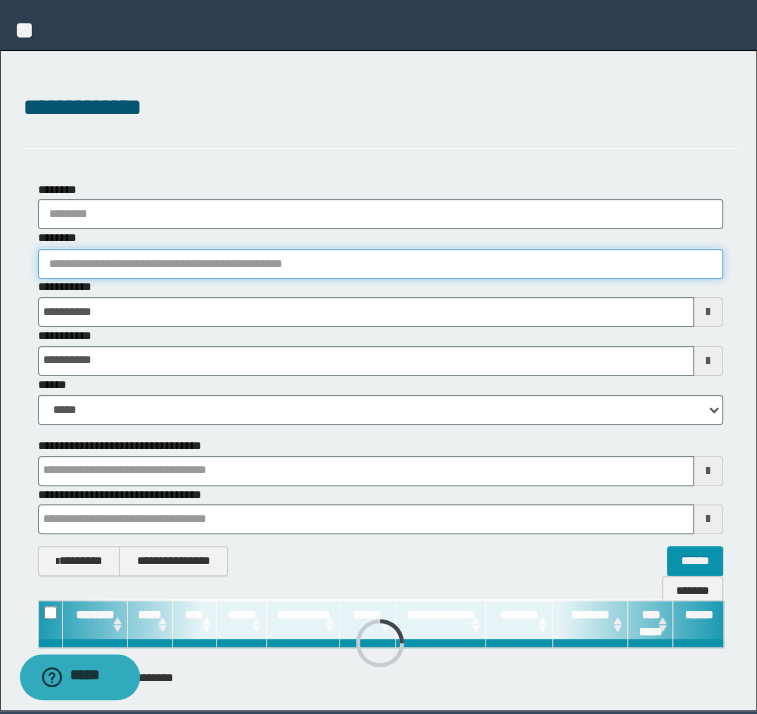 type on "********" 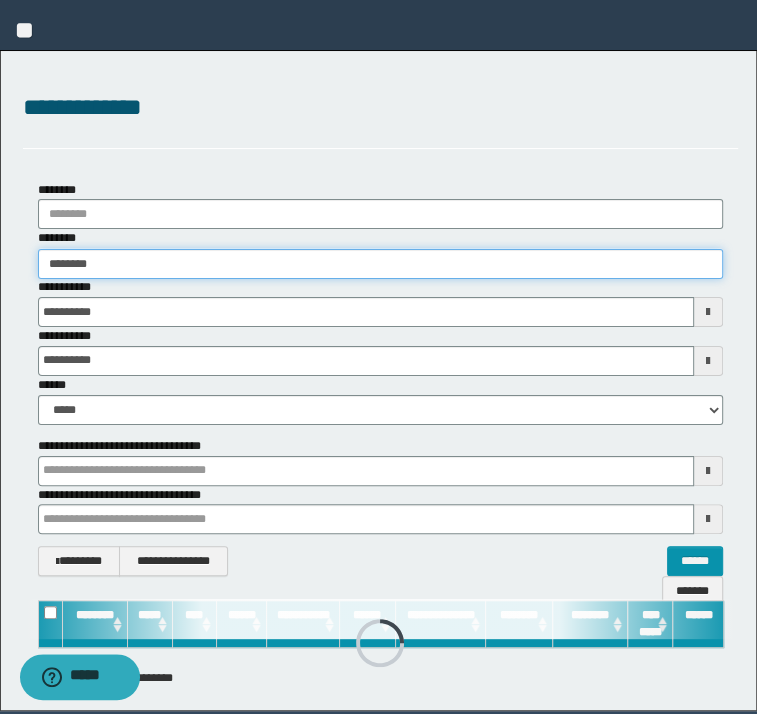 type on "********" 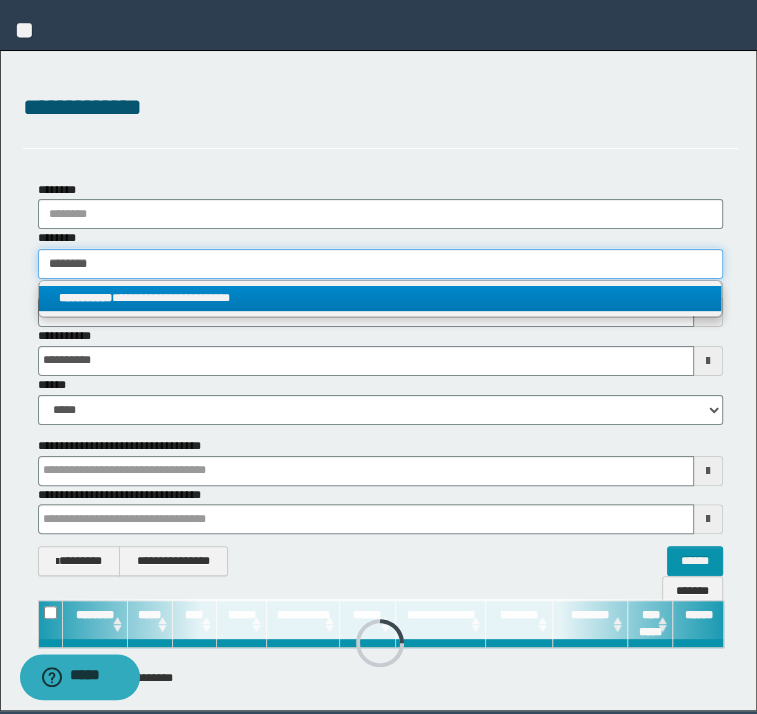 type on "********" 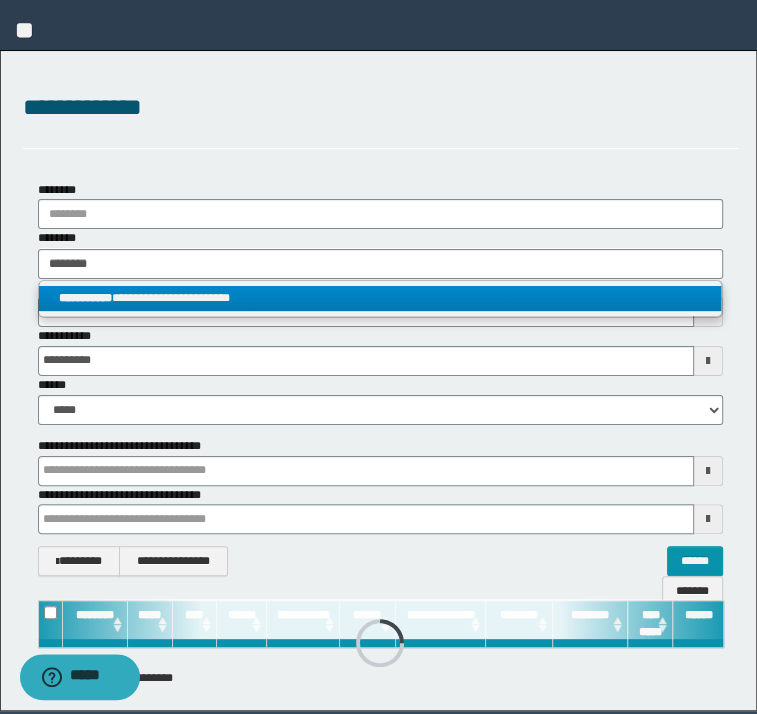 click on "**********" at bounding box center [85, 298] 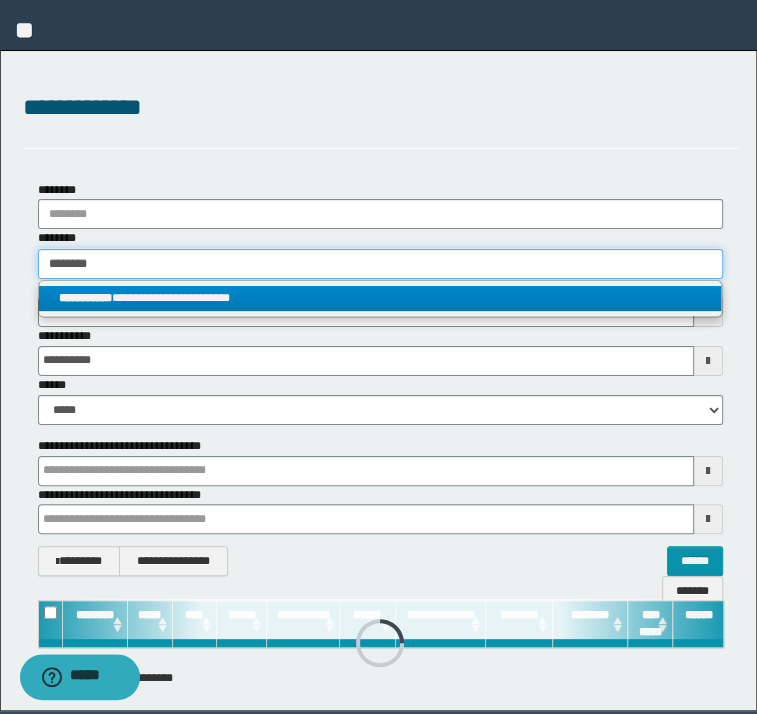 type 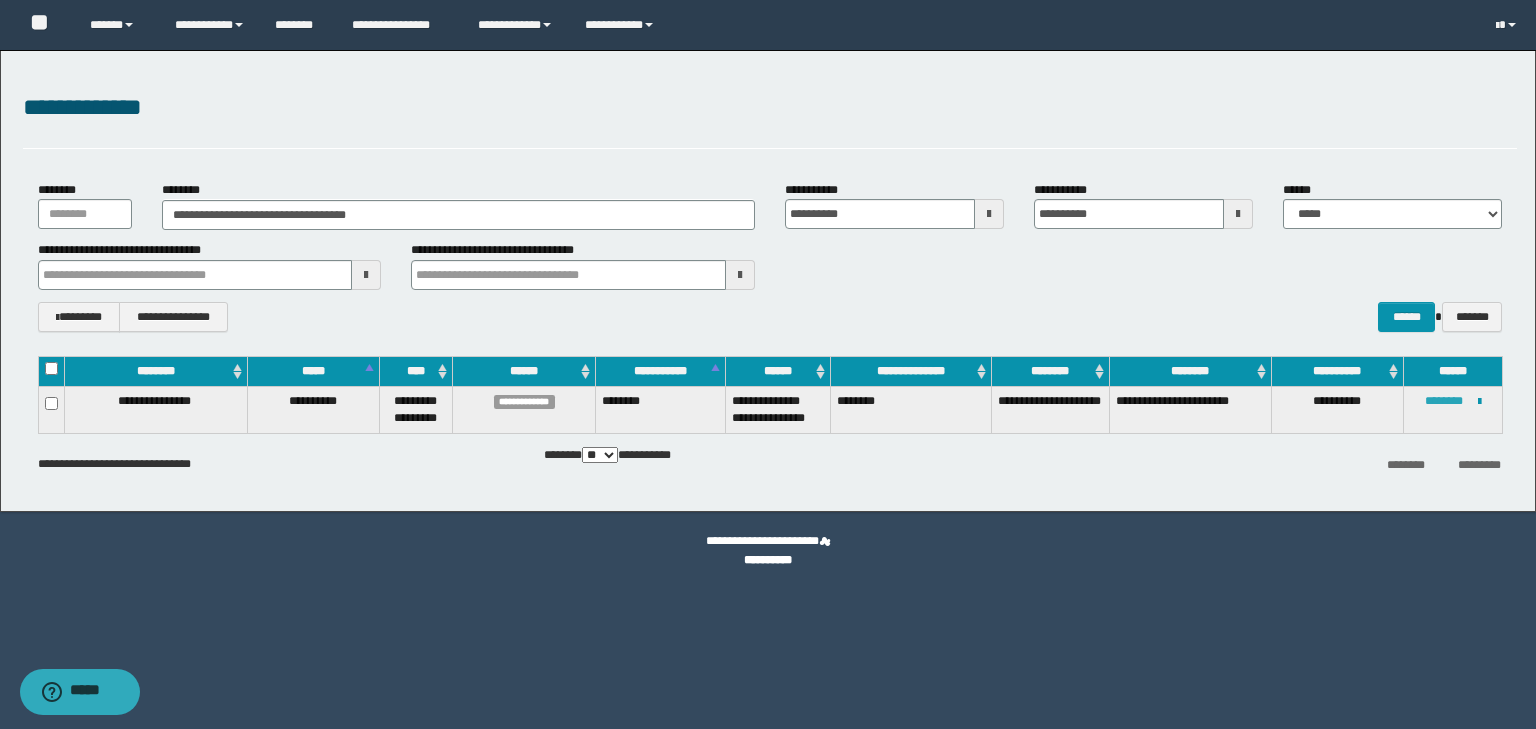 click on "********" at bounding box center (1444, 401) 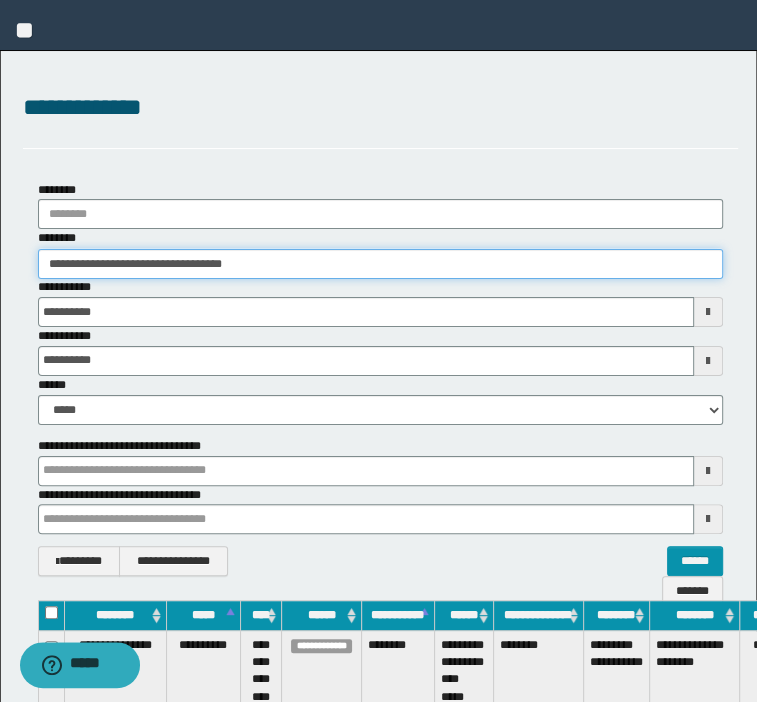 drag, startPoint x: 274, startPoint y: 265, endPoint x: -167, endPoint y: 244, distance: 441.49973 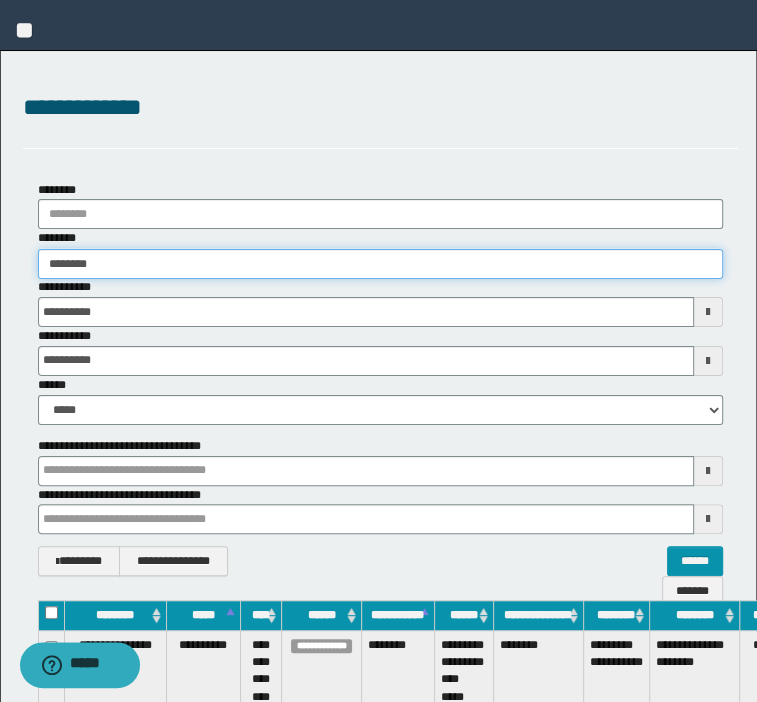 type on "********" 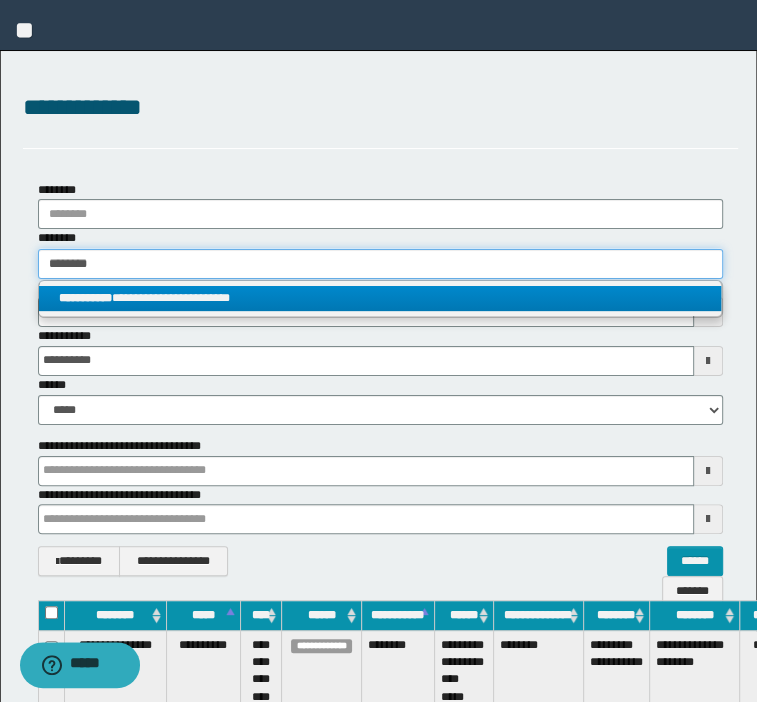 type on "********" 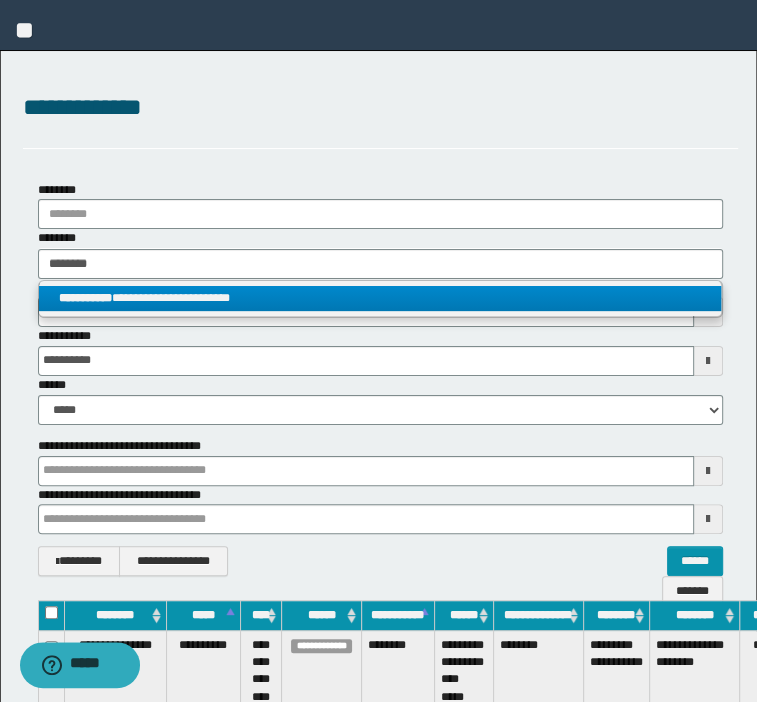 click on "**********" at bounding box center [380, 298] 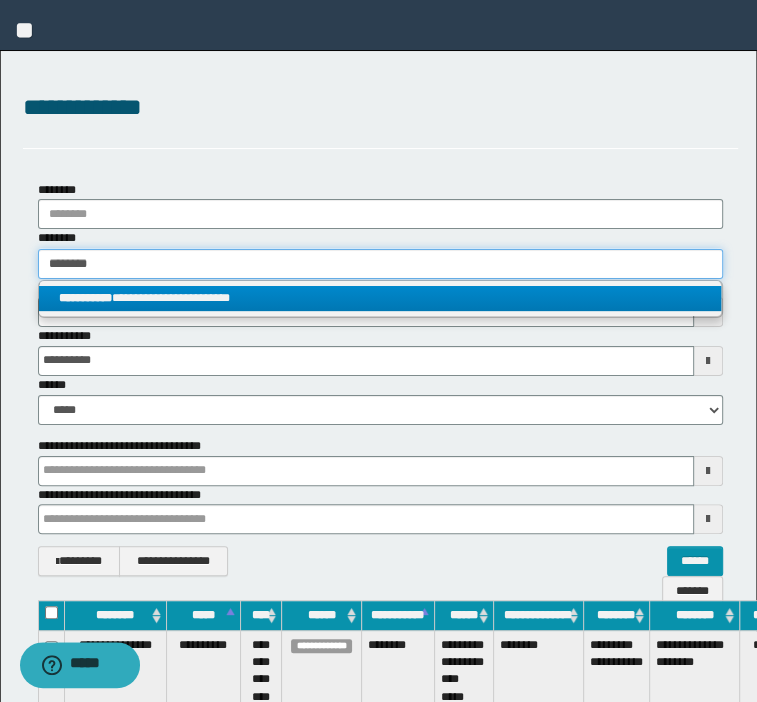 type 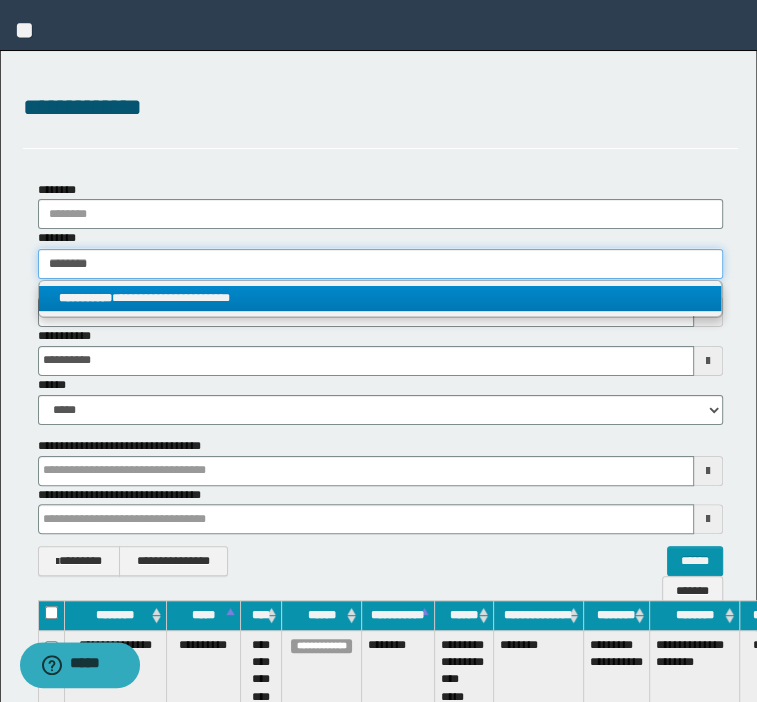 type on "**********" 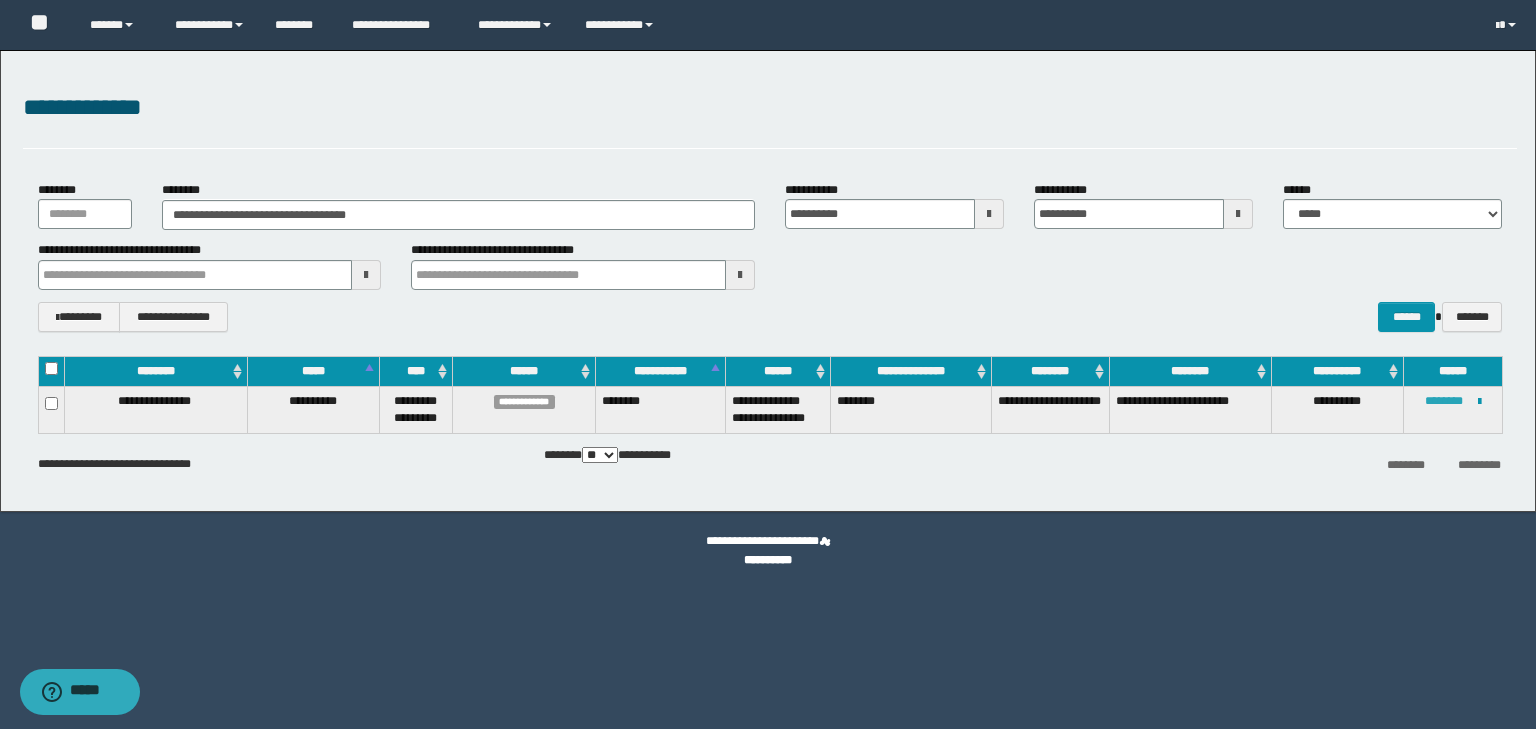 click on "********" at bounding box center (1444, 401) 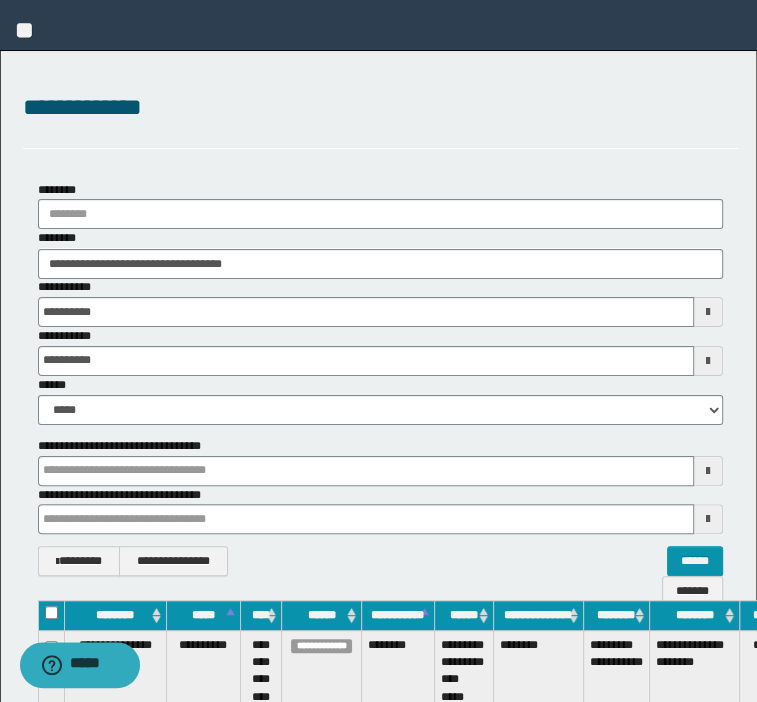 click on "**********" at bounding box center (0, 0) 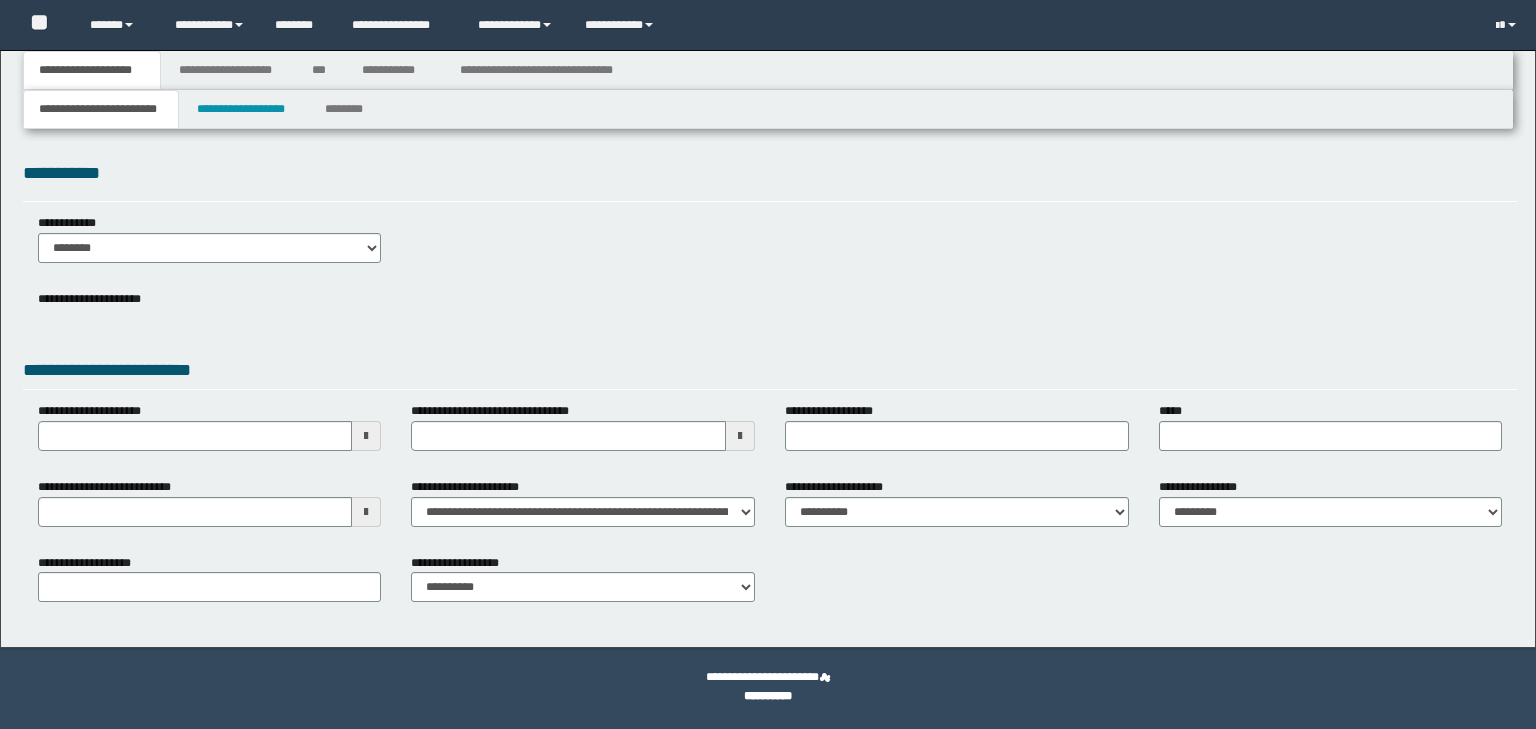 scroll, scrollTop: 0, scrollLeft: 0, axis: both 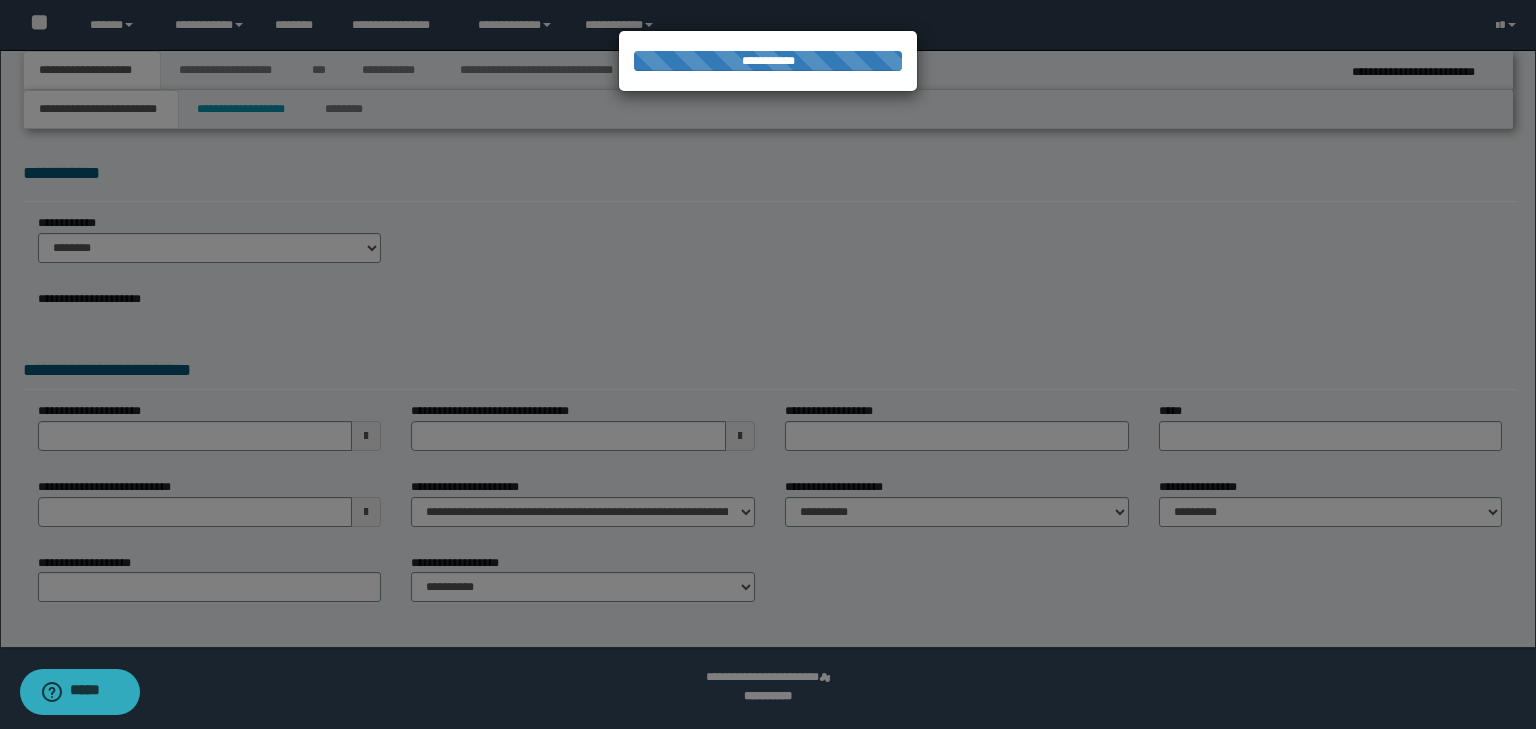 select on "*" 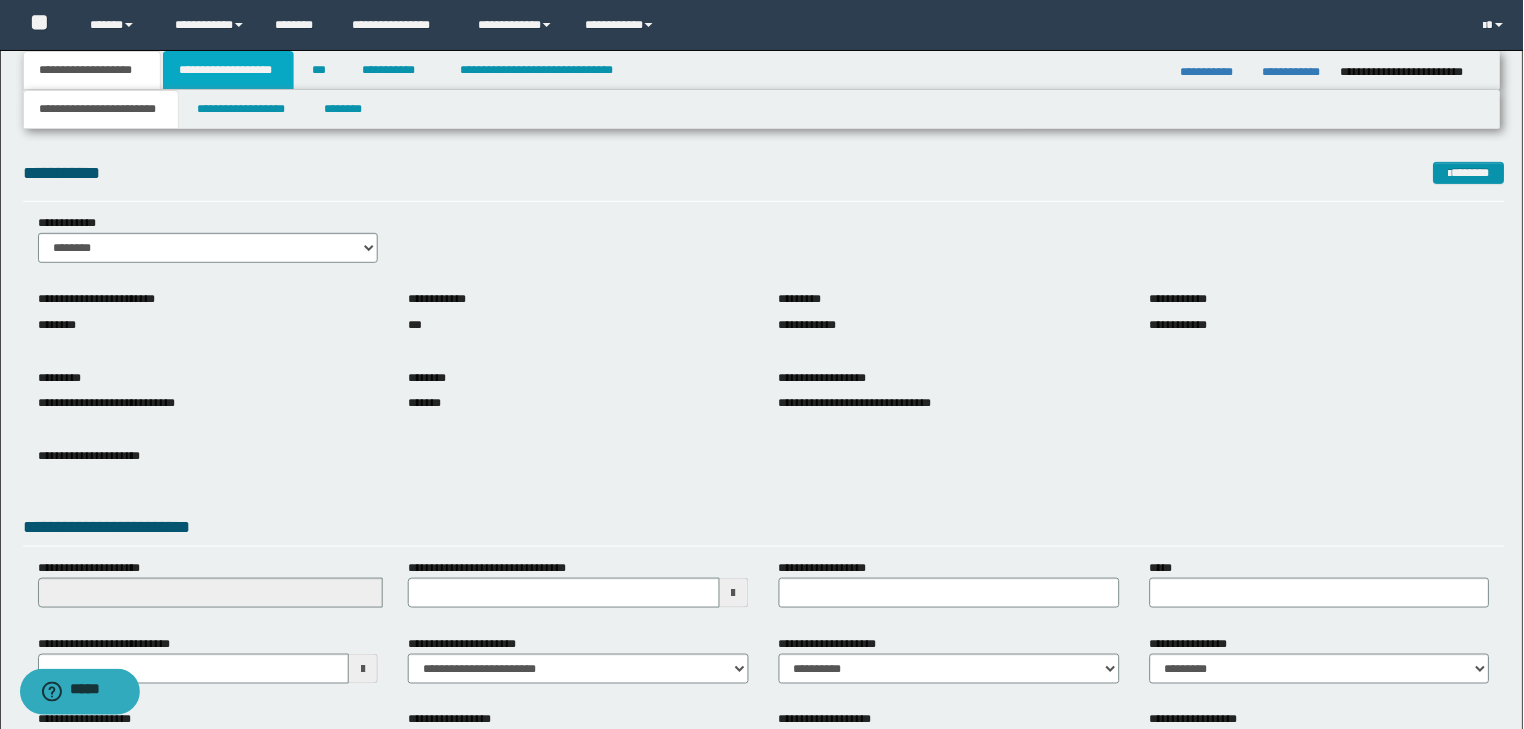click on "**********" at bounding box center (228, 70) 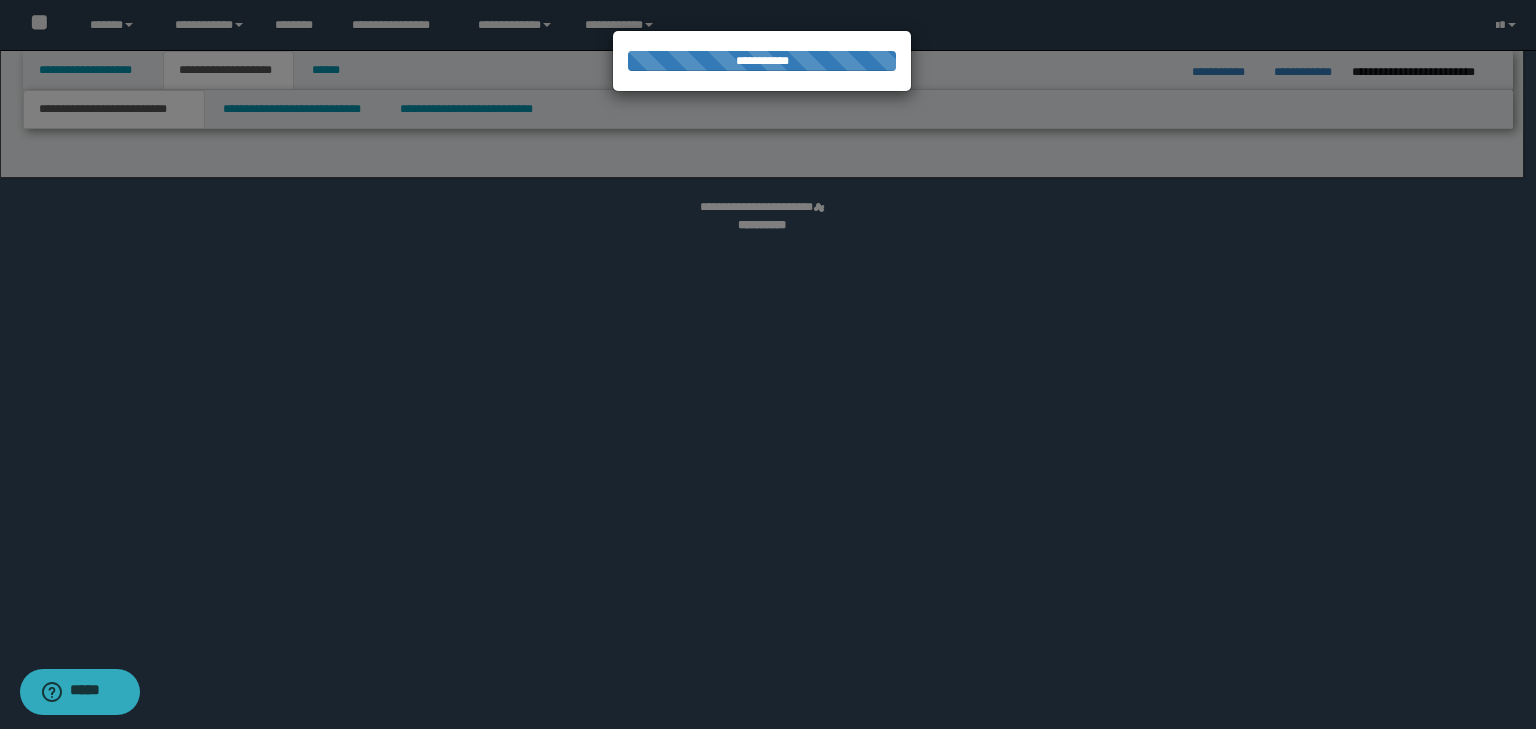 click at bounding box center [768, 364] 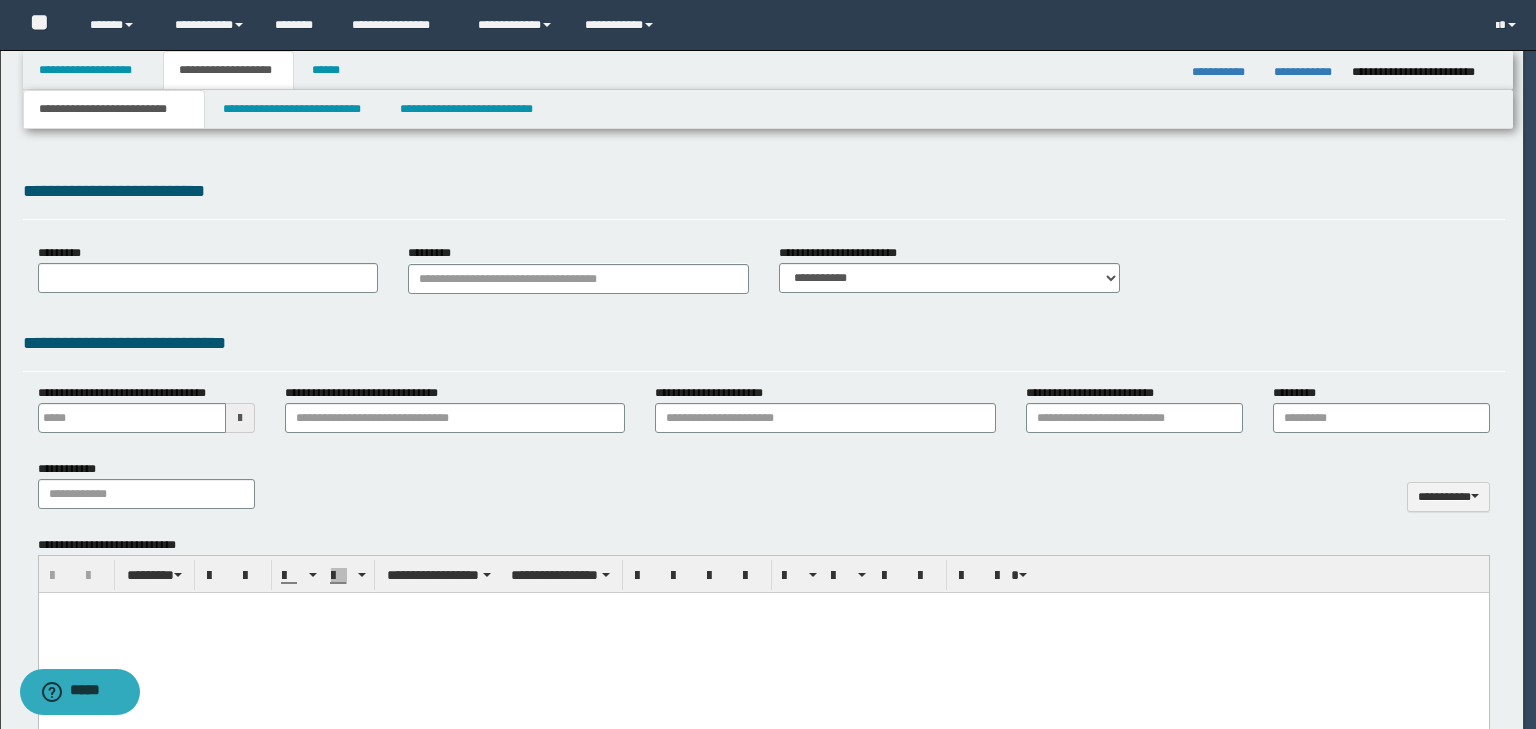 type on "**********" 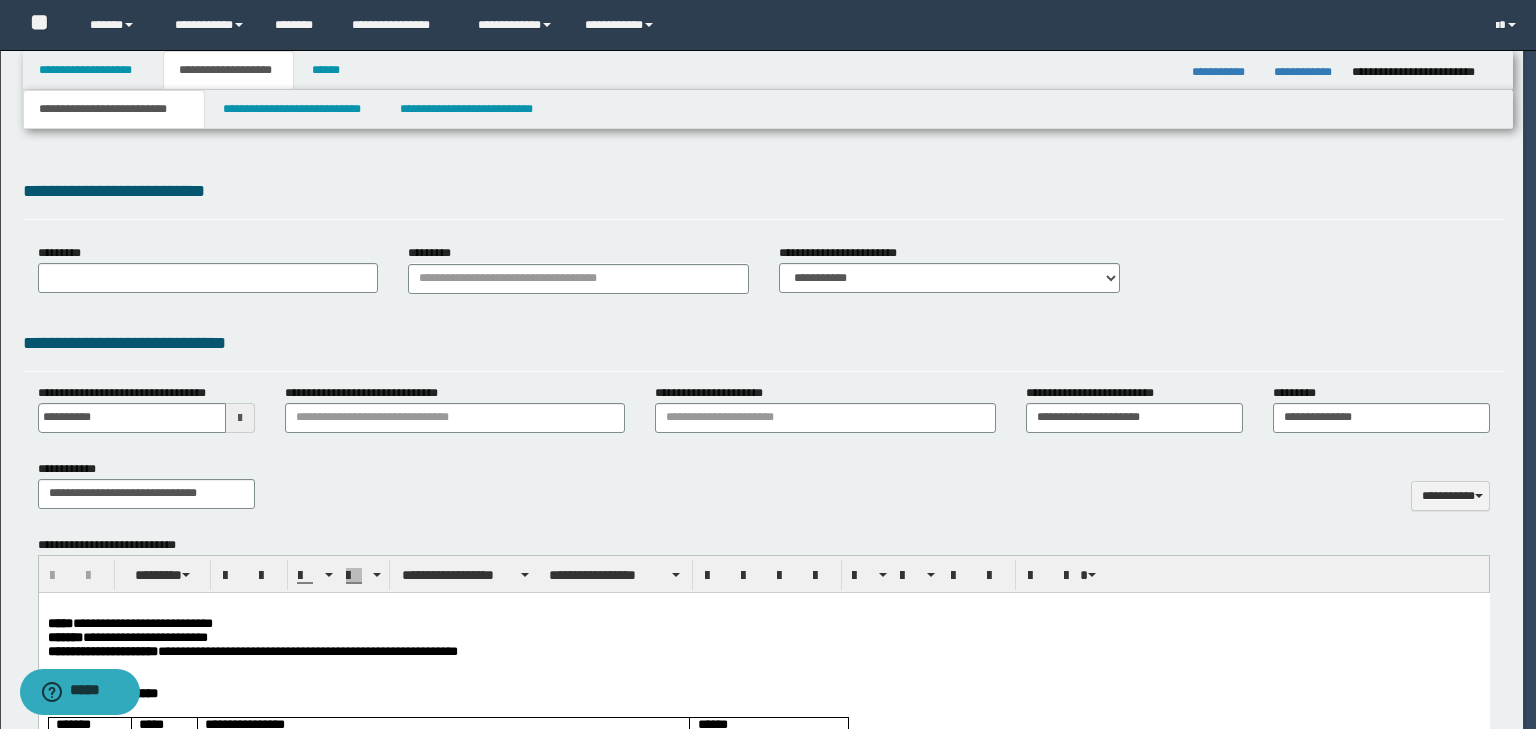 scroll, scrollTop: 0, scrollLeft: 0, axis: both 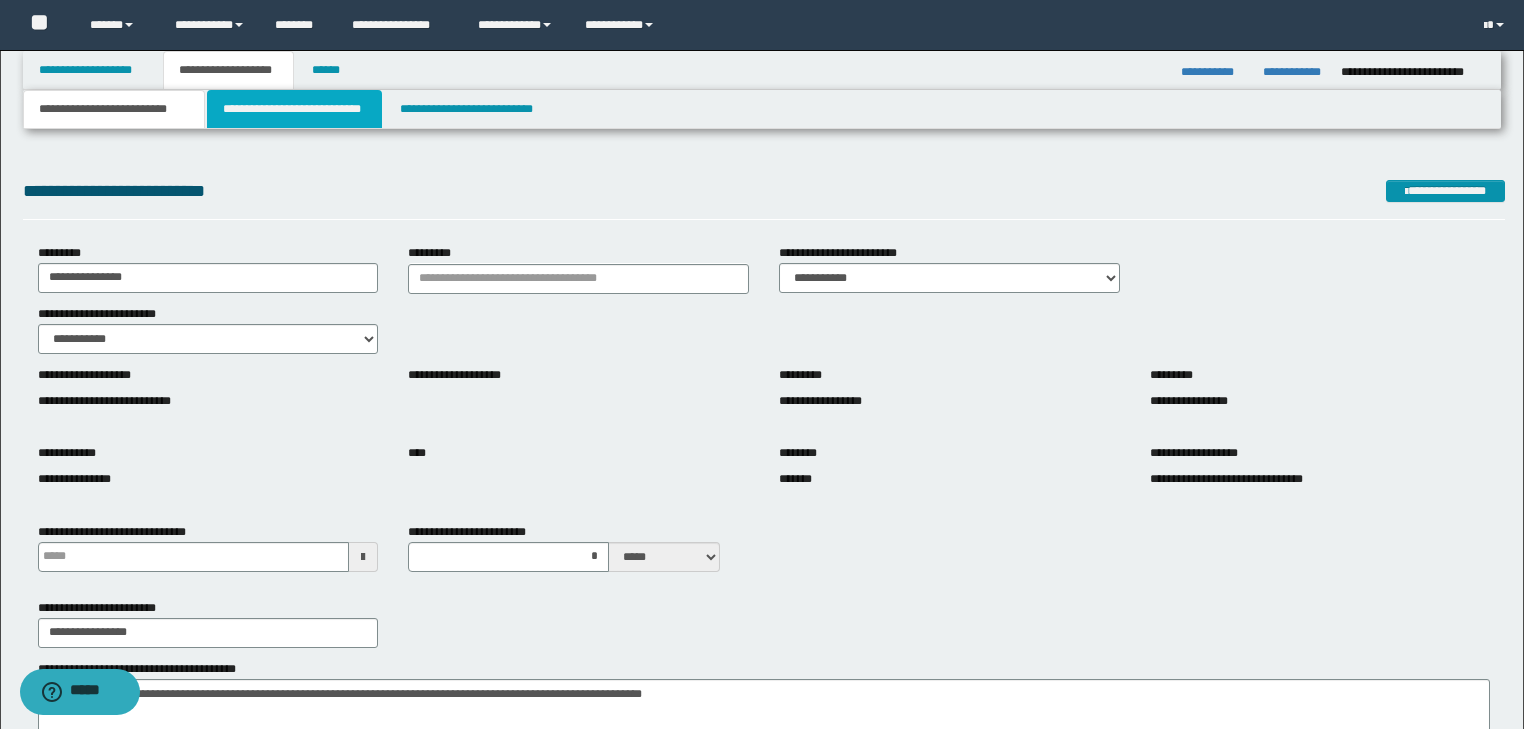 click on "**********" at bounding box center (294, 109) 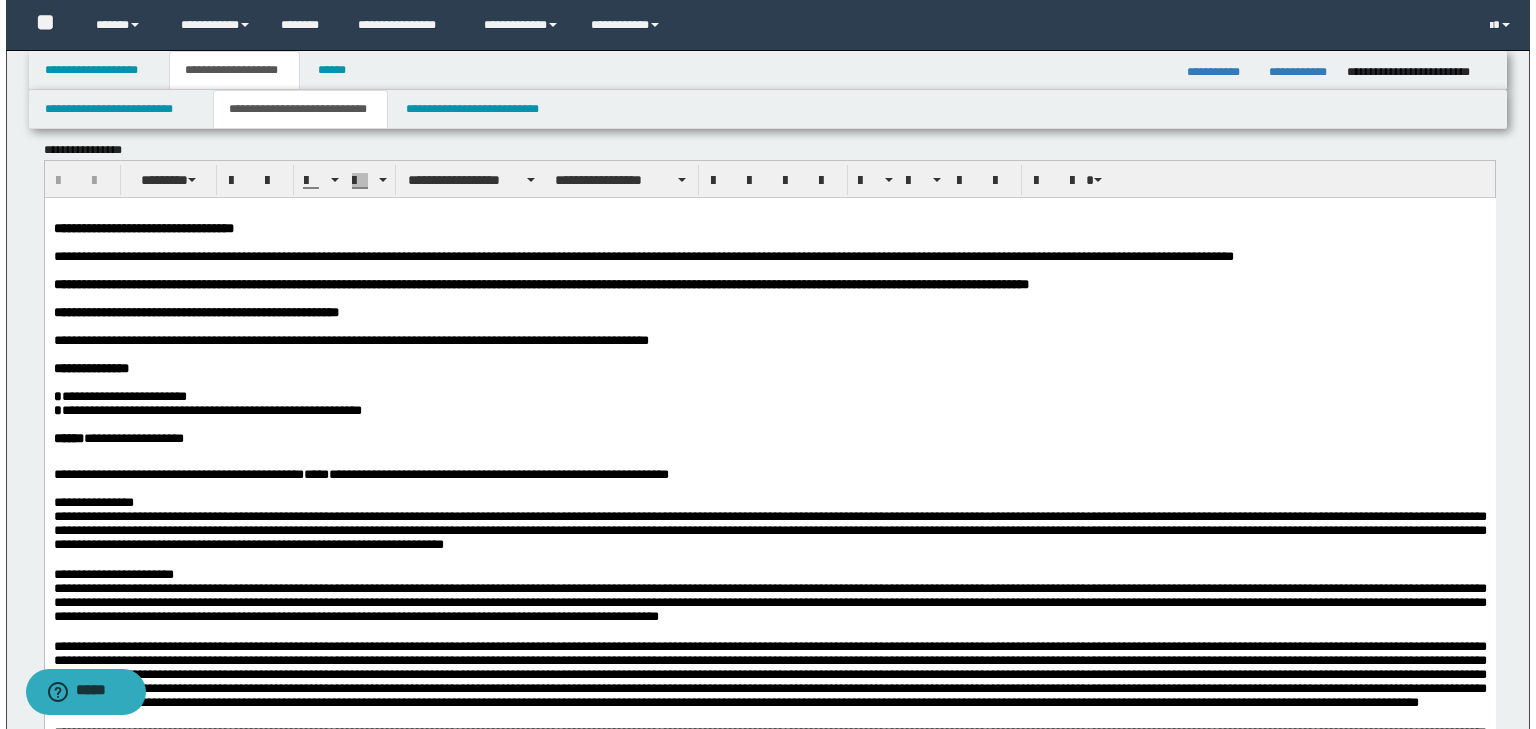 scroll, scrollTop: 0, scrollLeft: 0, axis: both 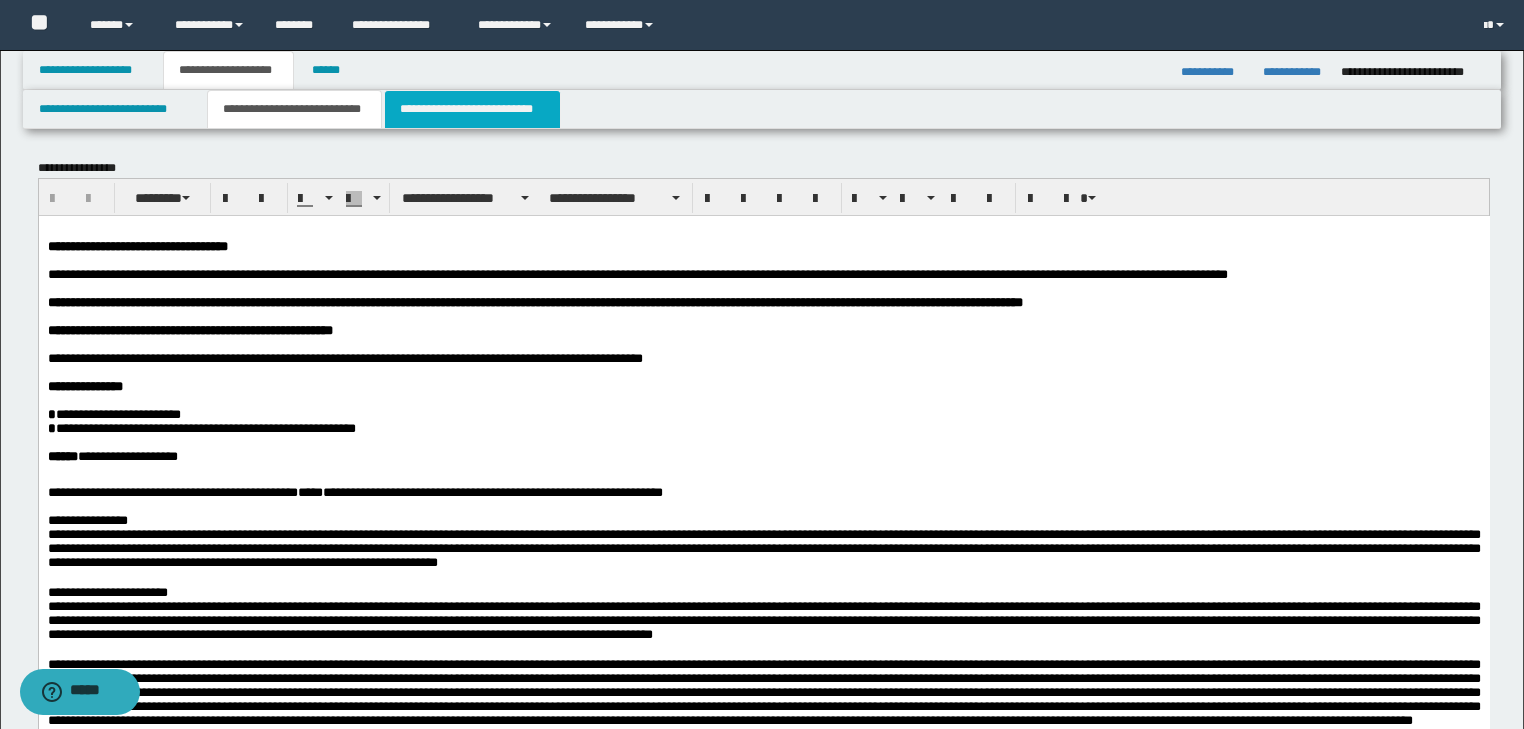 click on "**********" at bounding box center [472, 109] 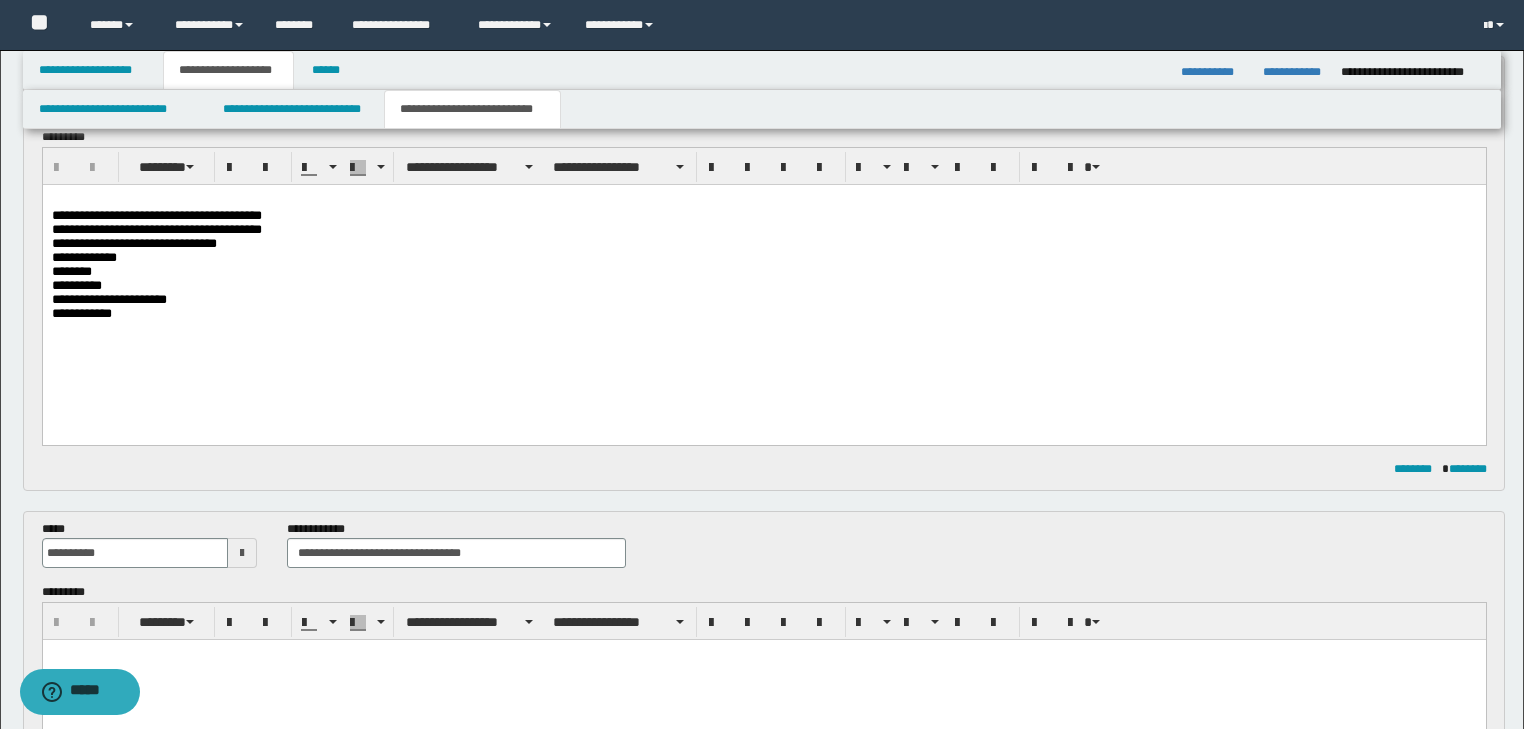 scroll, scrollTop: 160, scrollLeft: 0, axis: vertical 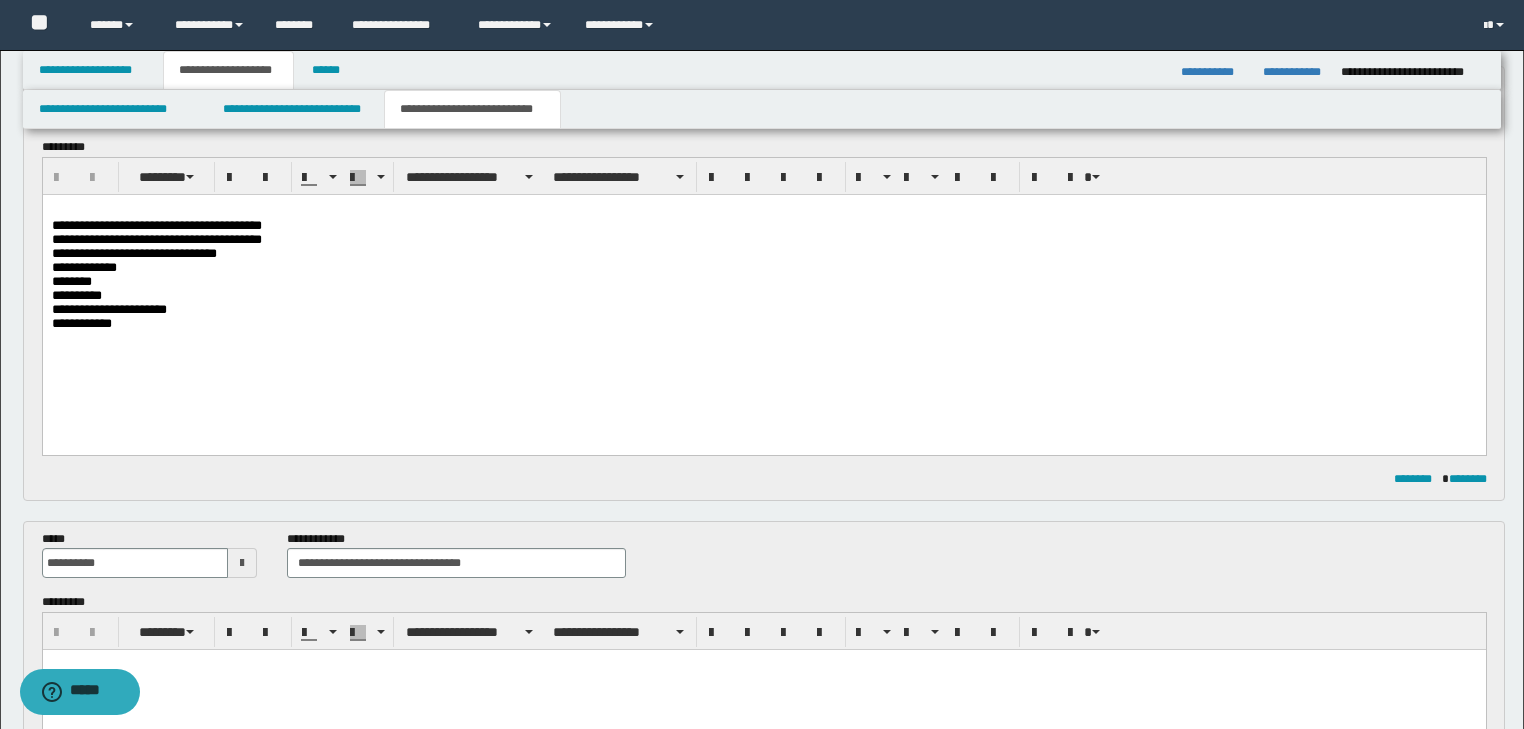 drag, startPoint x: 1538, startPoint y: 194, endPoint x: 756, endPoint y: 345, distance: 796.44525 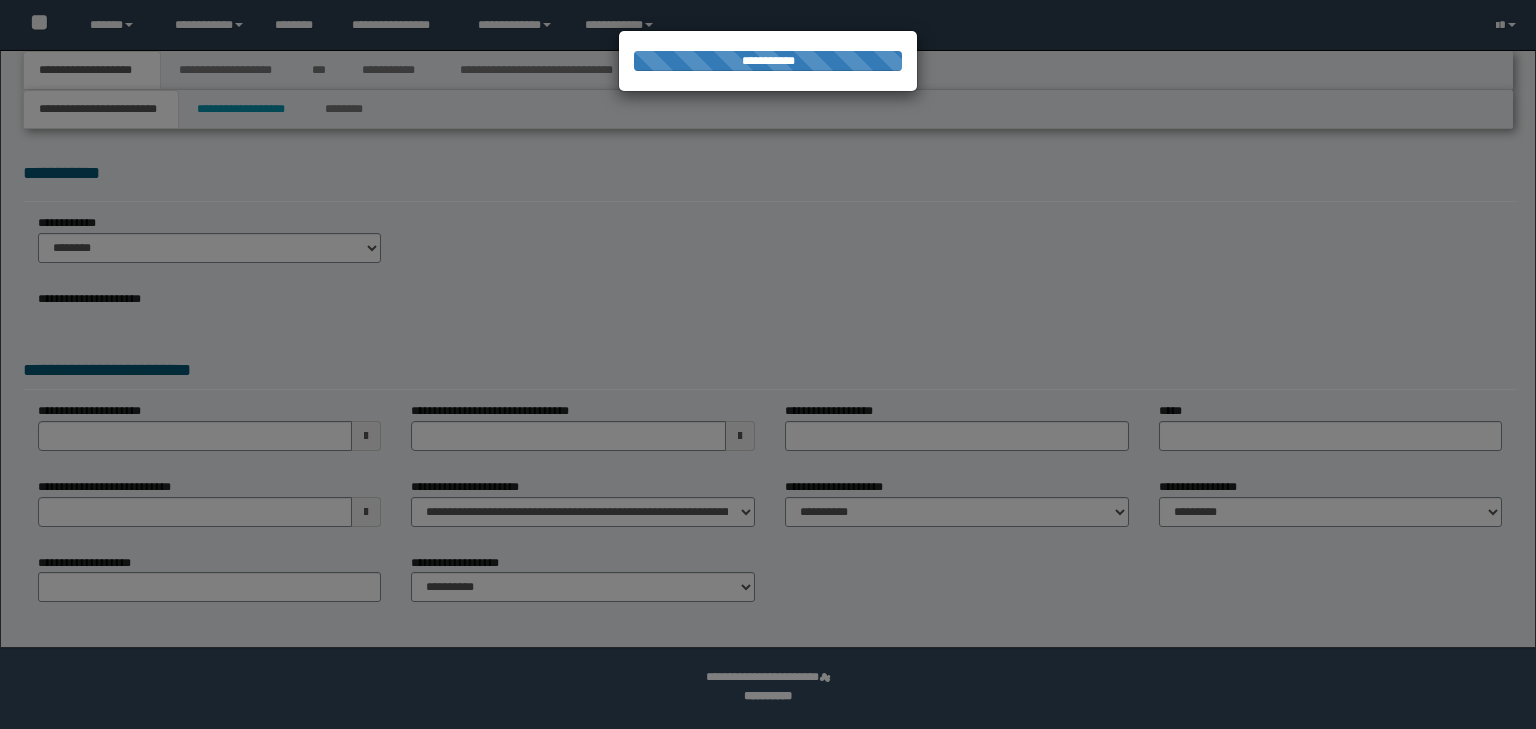 scroll, scrollTop: 0, scrollLeft: 0, axis: both 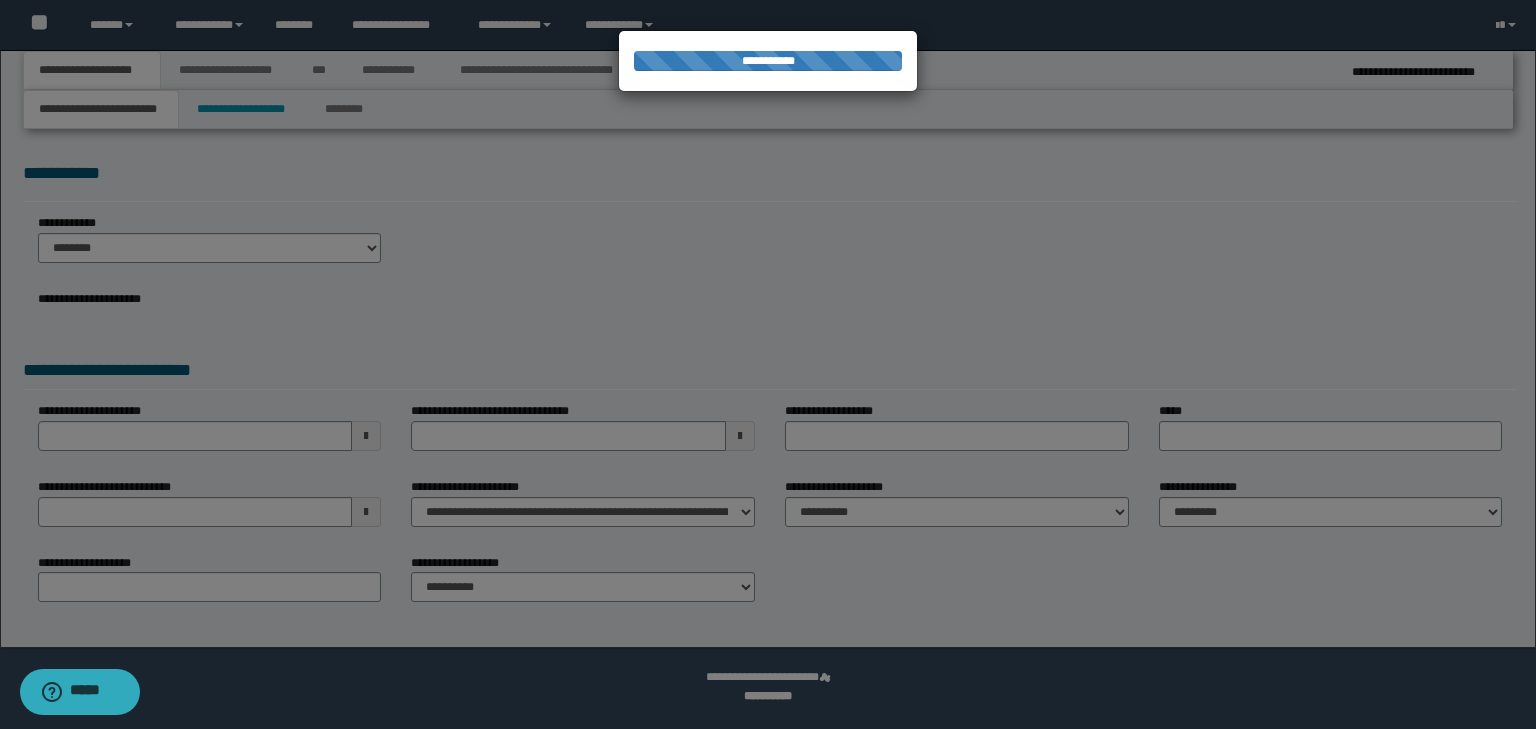 select on "*" 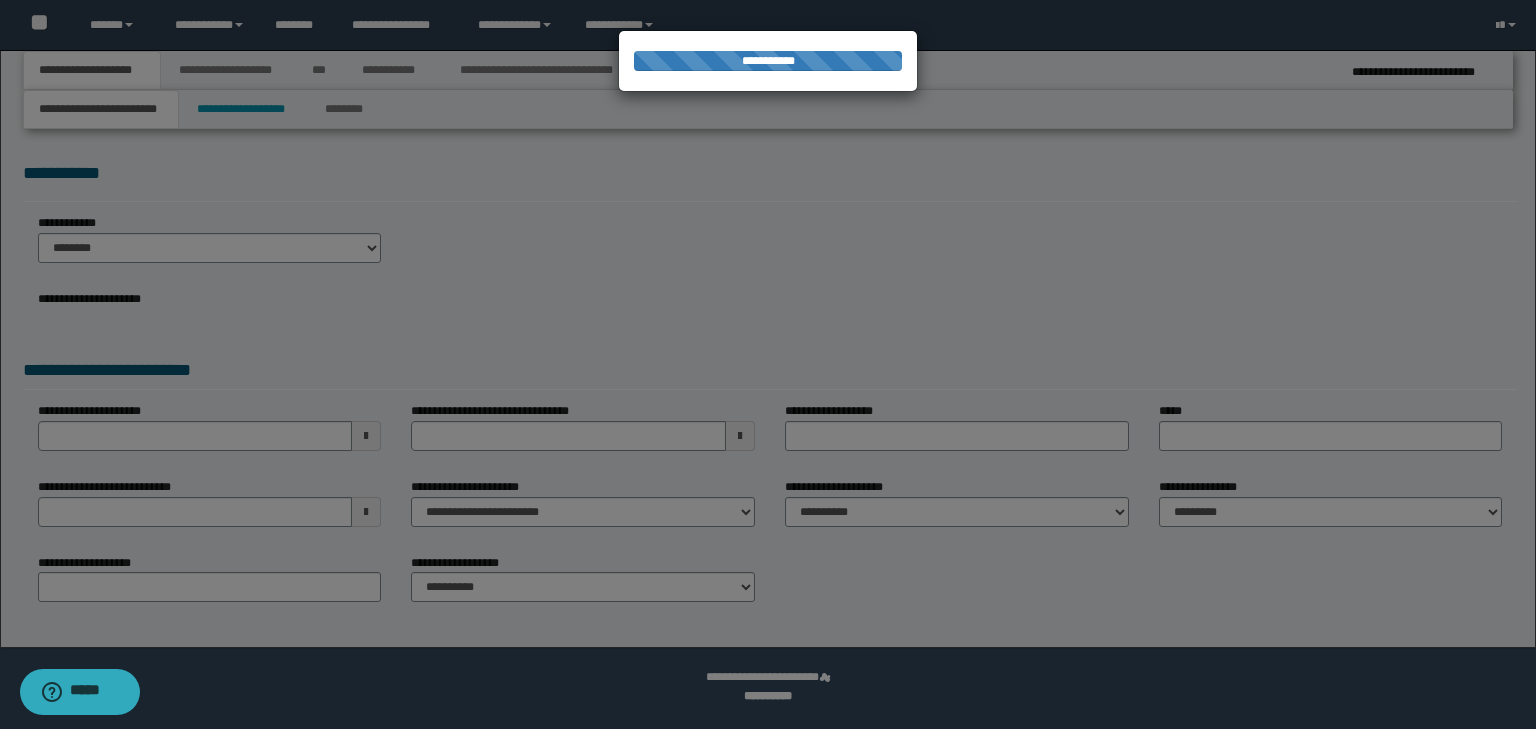 type on "*******" 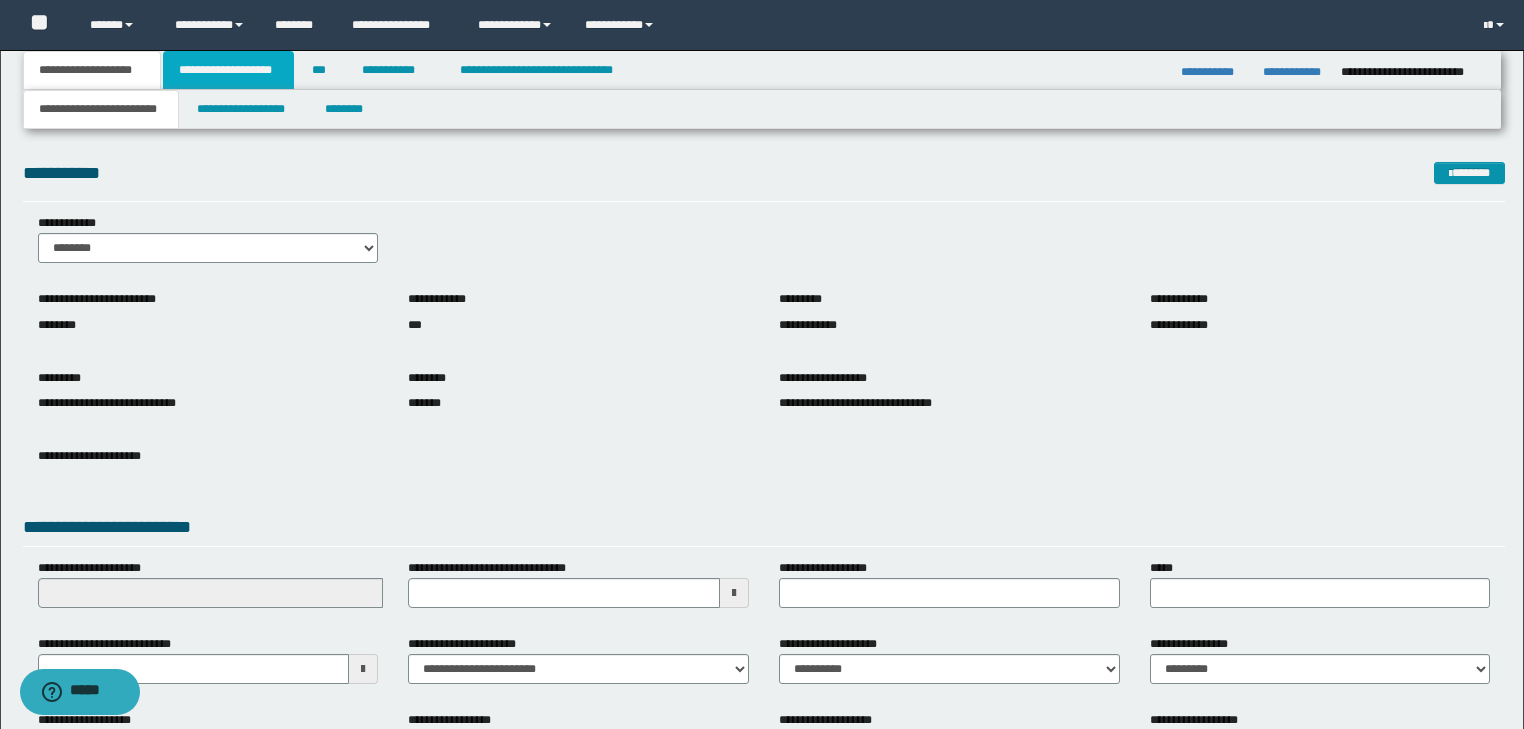 click on "**********" at bounding box center (228, 70) 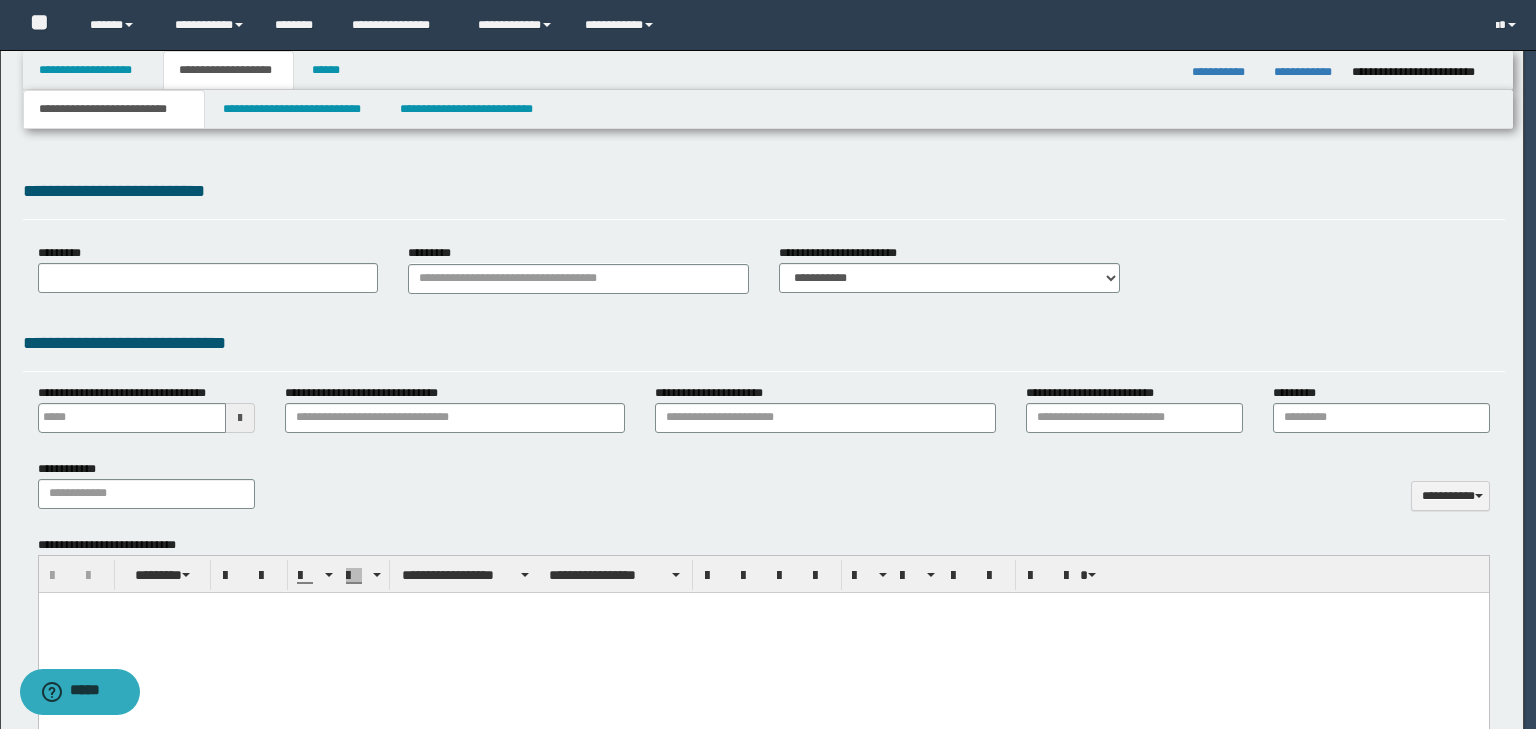 type on "**********" 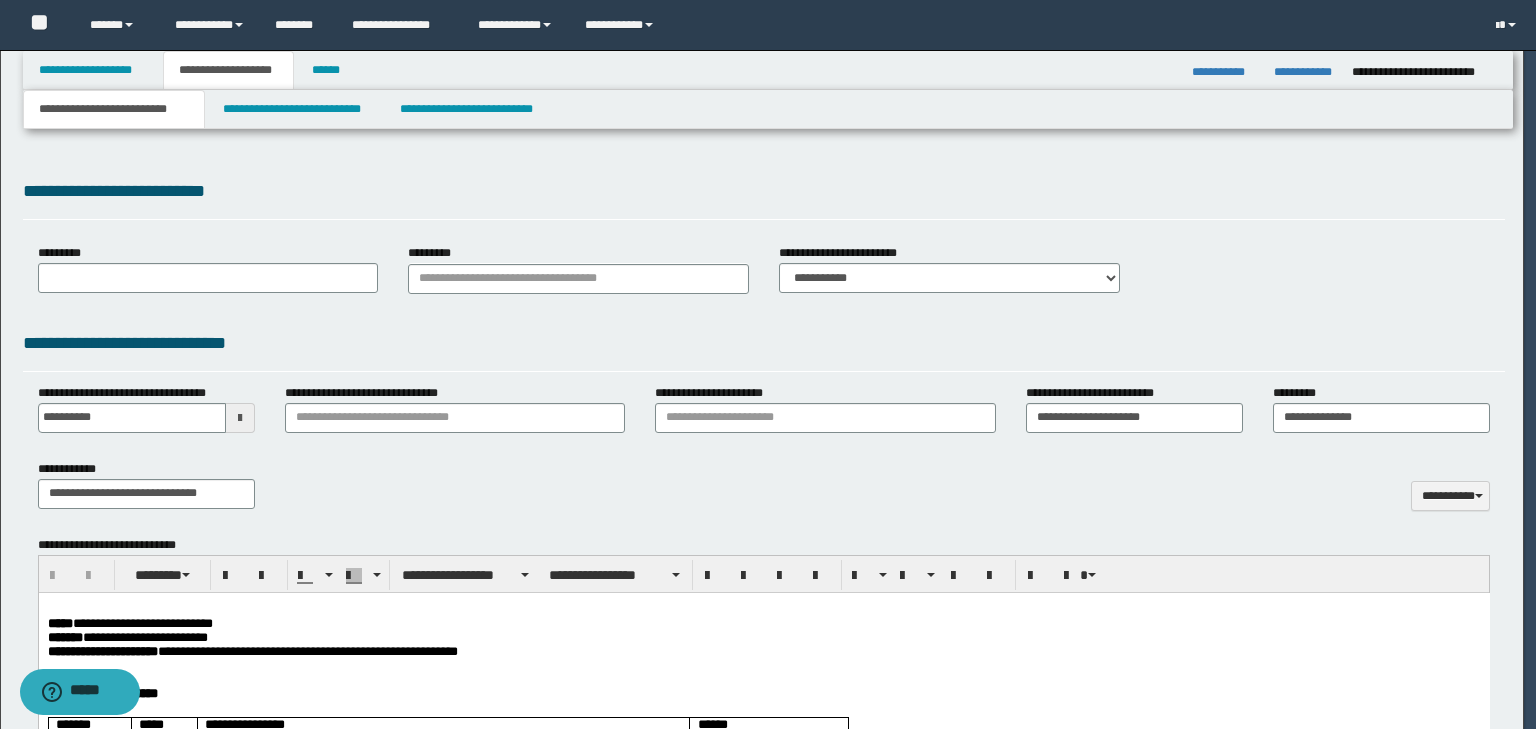 scroll, scrollTop: 0, scrollLeft: 0, axis: both 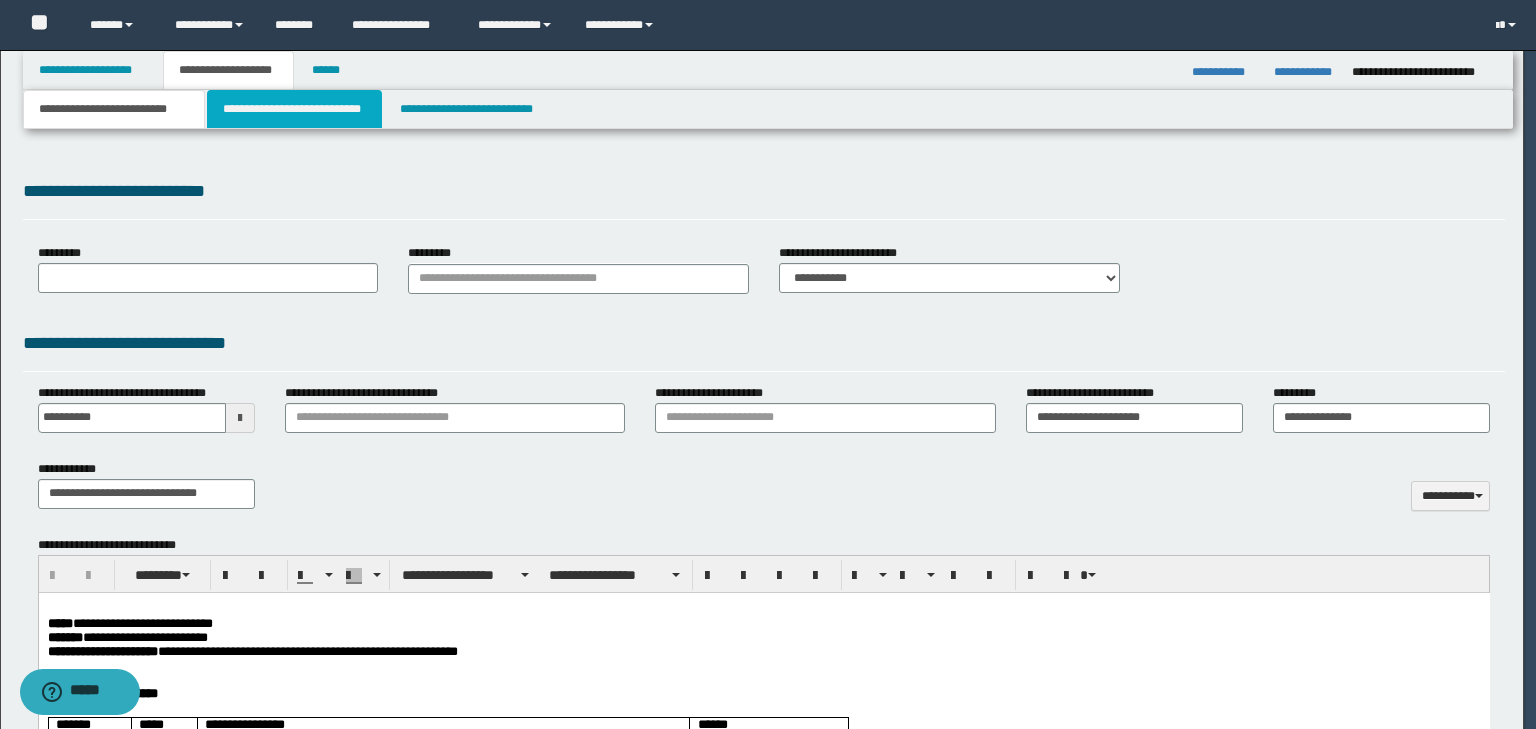 type on "**********" 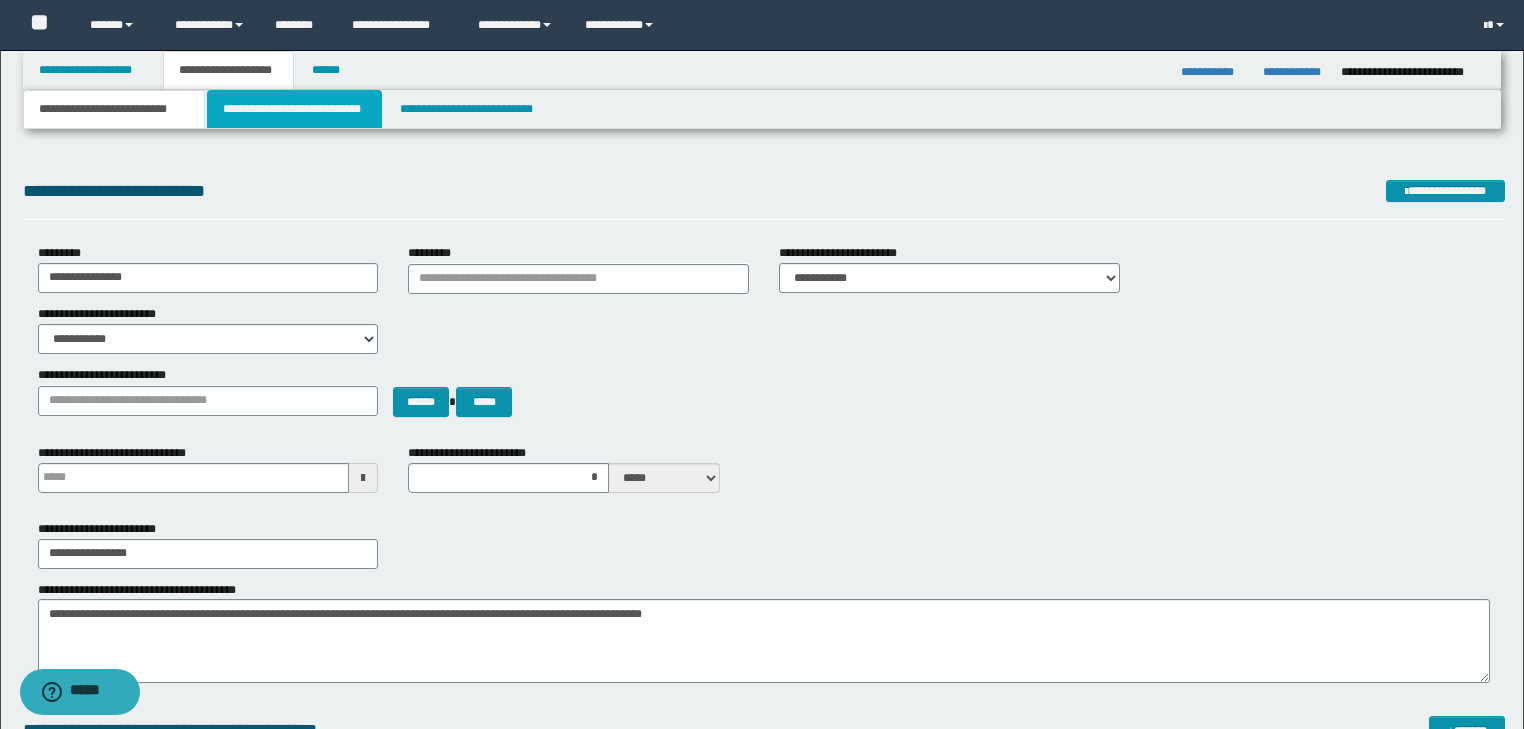 click on "**********" at bounding box center [294, 109] 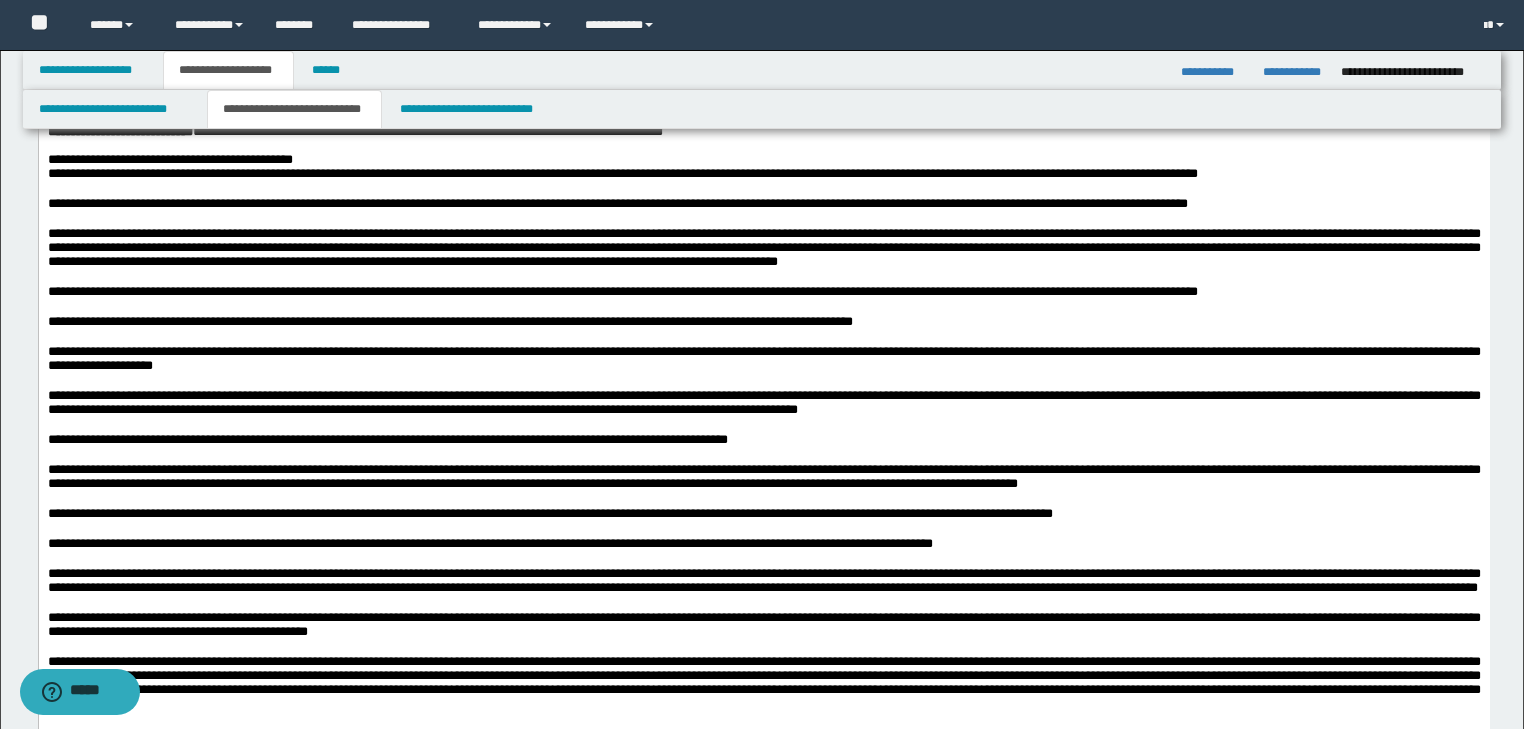 scroll, scrollTop: 1120, scrollLeft: 0, axis: vertical 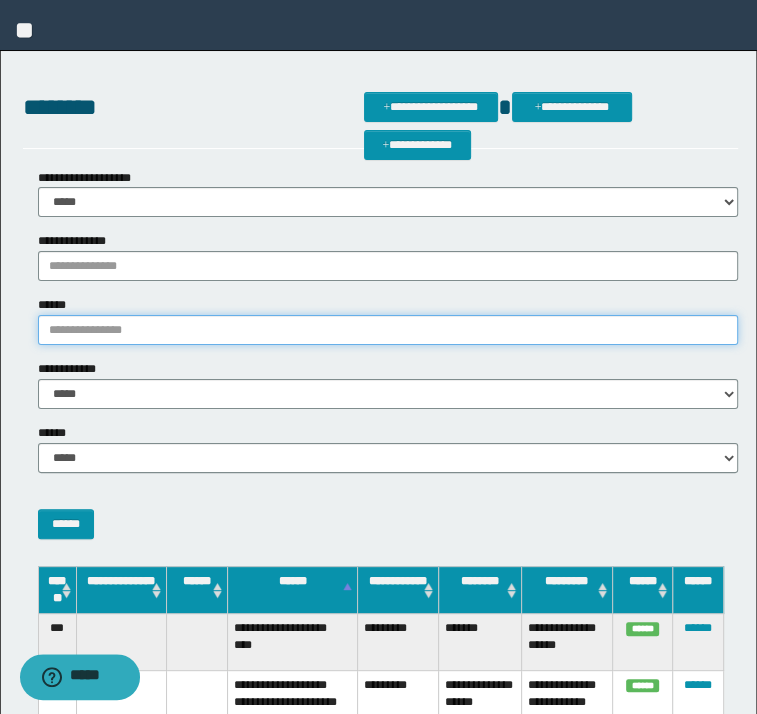 click on "******" at bounding box center [388, 330] 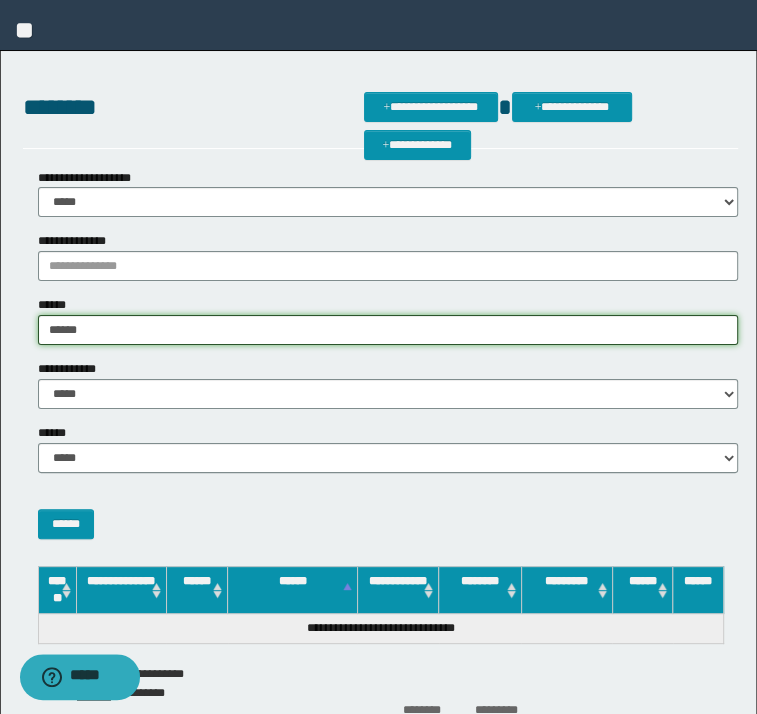 drag, startPoint x: 103, startPoint y: 333, endPoint x: 74, endPoint y: 332, distance: 29.017237 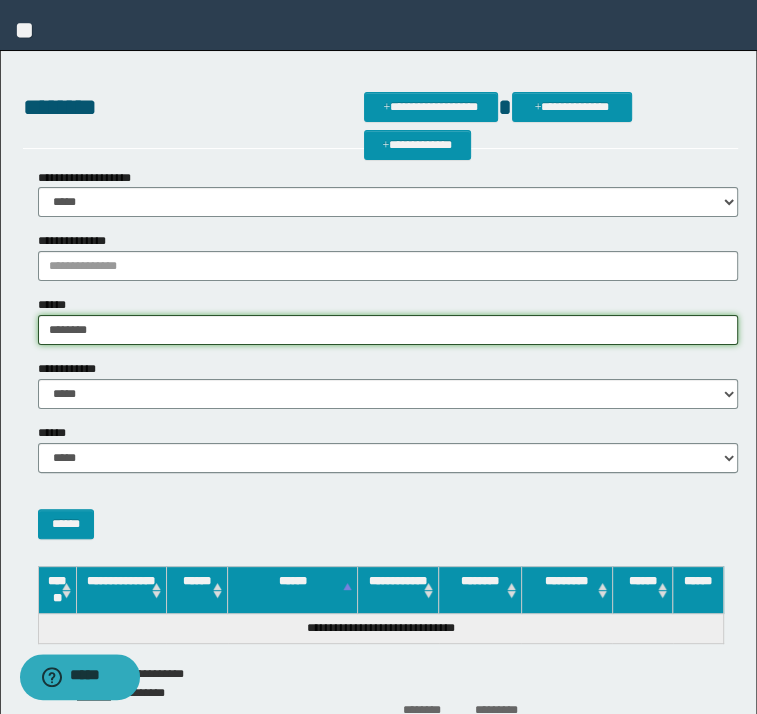 type on "********" 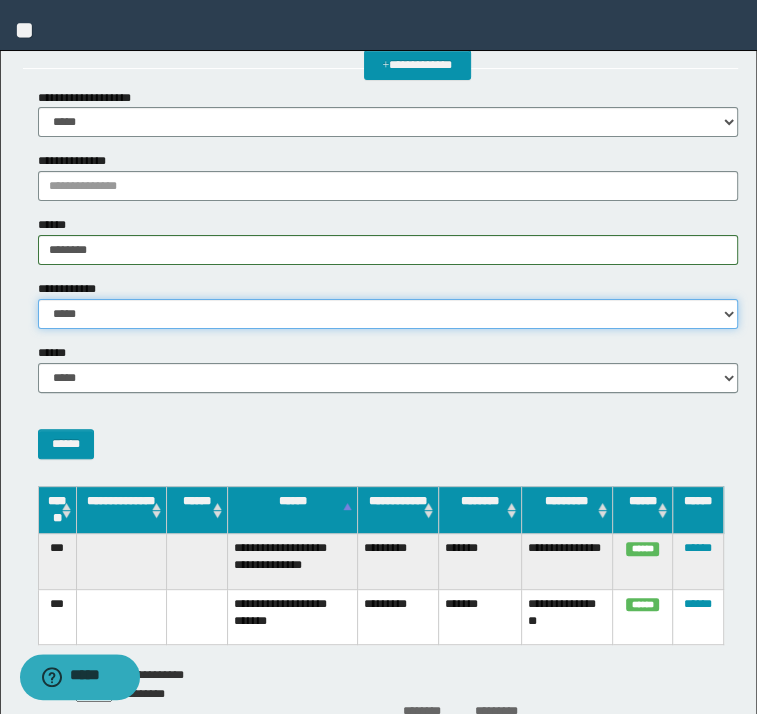 scroll, scrollTop: 160, scrollLeft: 0, axis: vertical 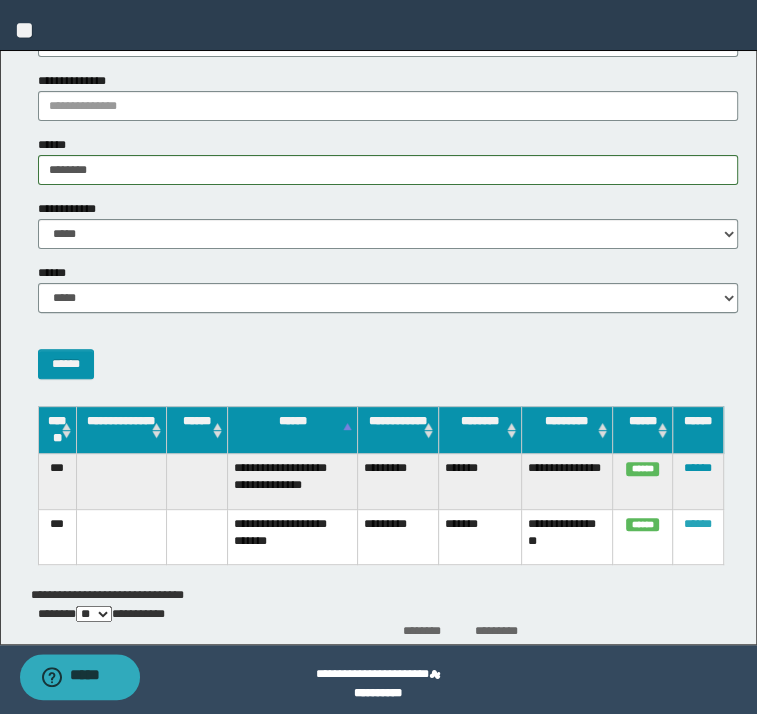 click on "******" at bounding box center (698, 524) 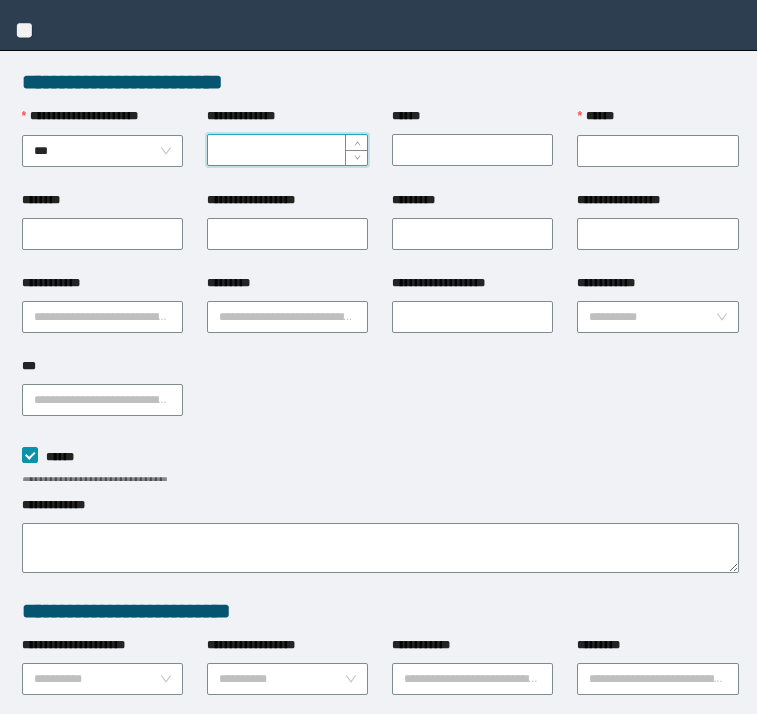 scroll, scrollTop: 0, scrollLeft: 0, axis: both 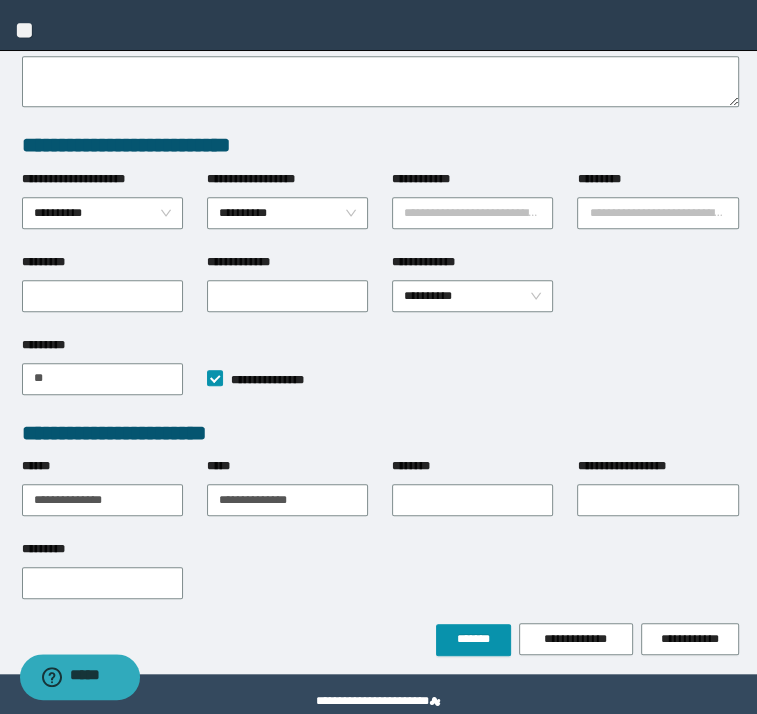 click on "******" at bounding box center (0, 0) 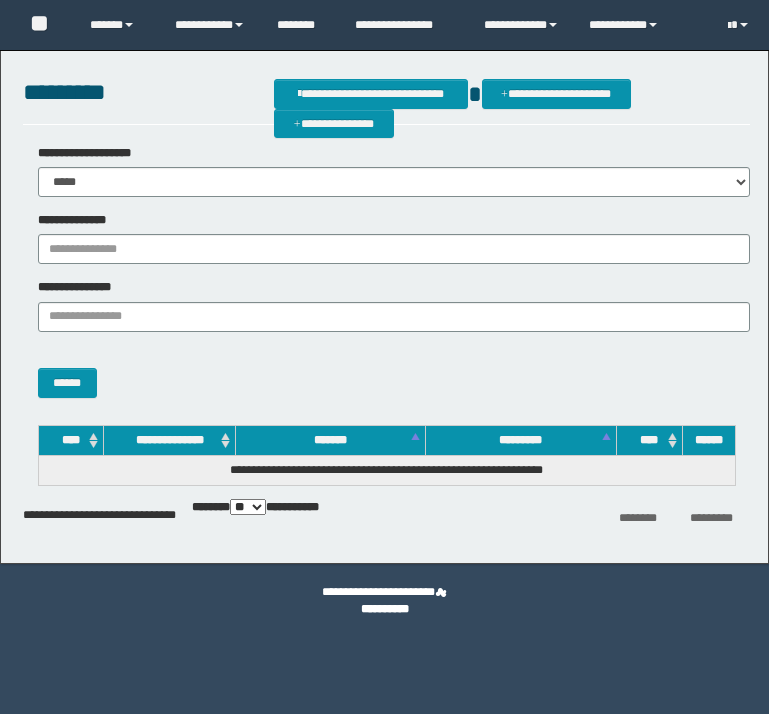 scroll, scrollTop: 0, scrollLeft: 0, axis: both 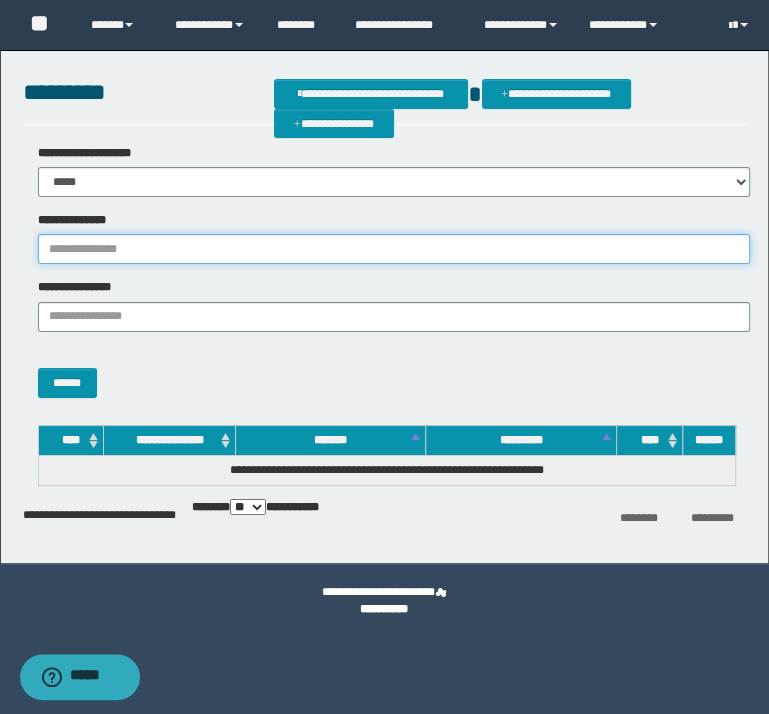 click on "**********" at bounding box center (394, 249) 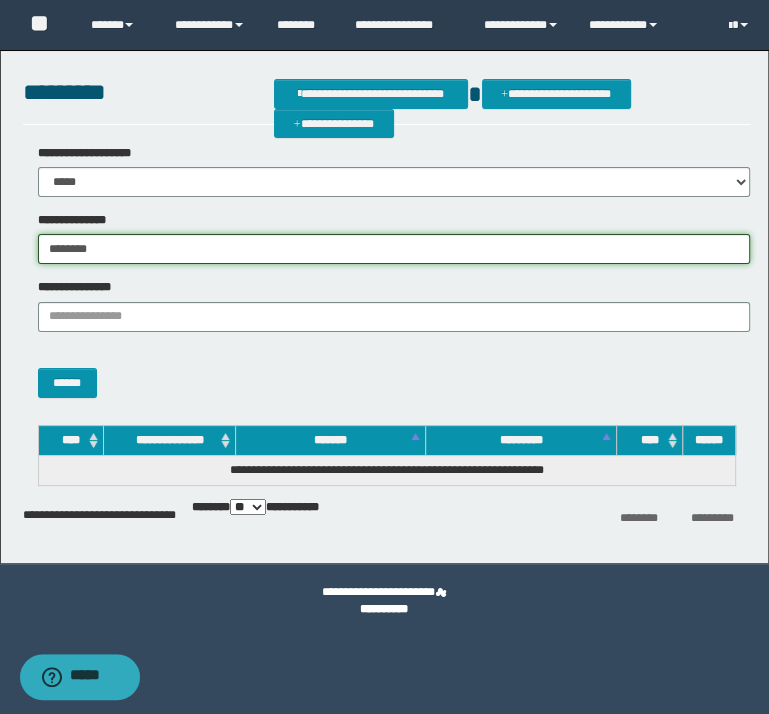 type on "********" 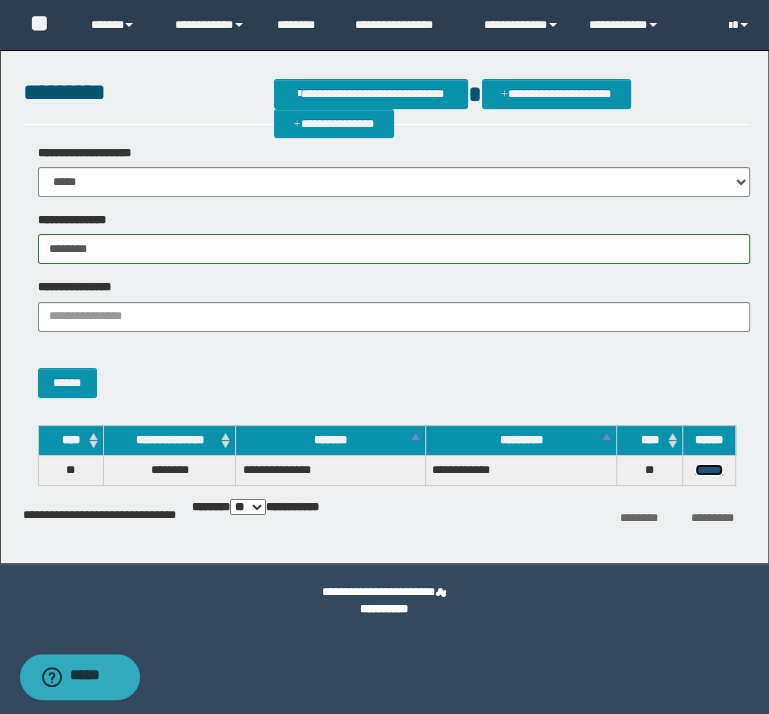 click on "******" at bounding box center (709, 470) 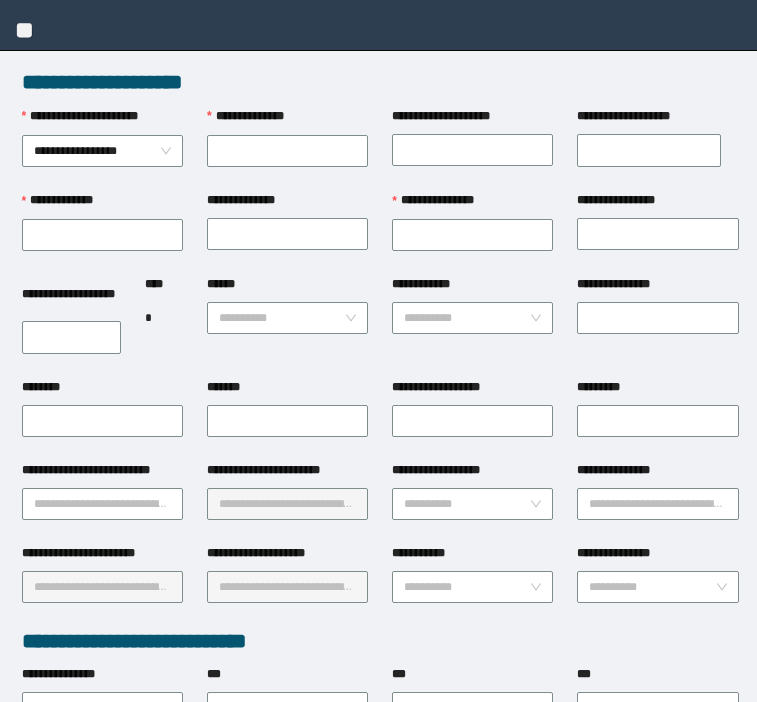 scroll, scrollTop: 0, scrollLeft: 0, axis: both 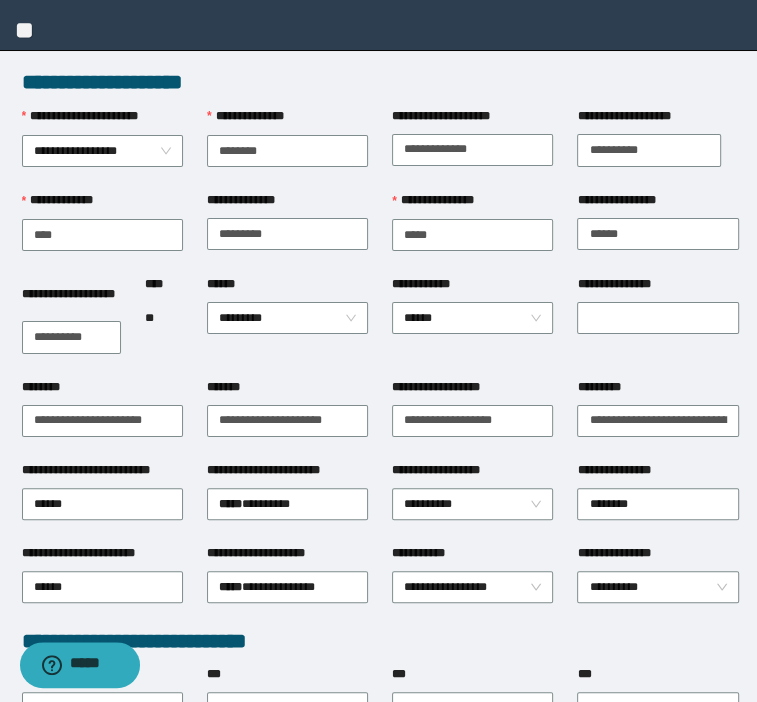 drag, startPoint x: 339, startPoint y: 161, endPoint x: 135, endPoint y: 128, distance: 206.65189 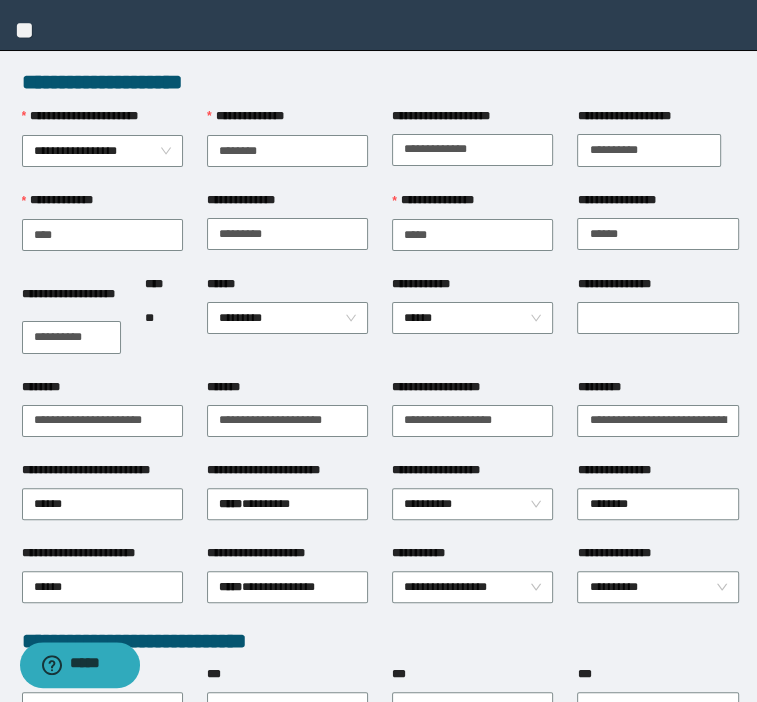 click on "*******" at bounding box center (287, 391) 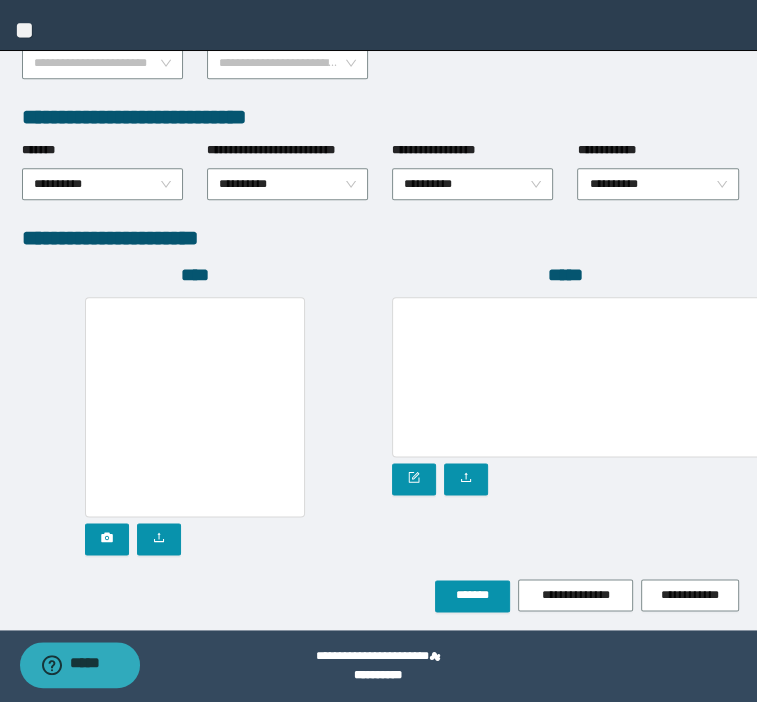 scroll, scrollTop: 1018, scrollLeft: 0, axis: vertical 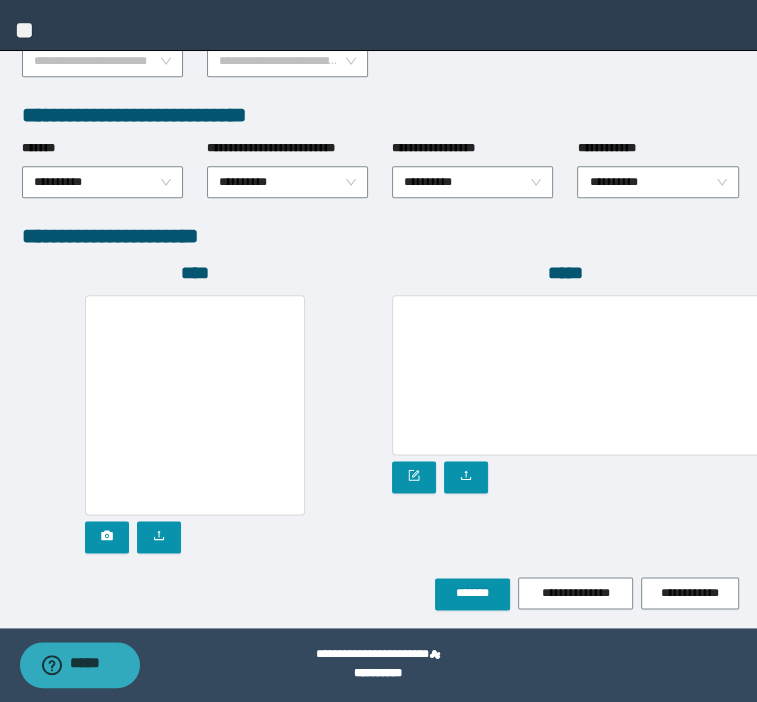 click on "**********" at bounding box center (0, 0) 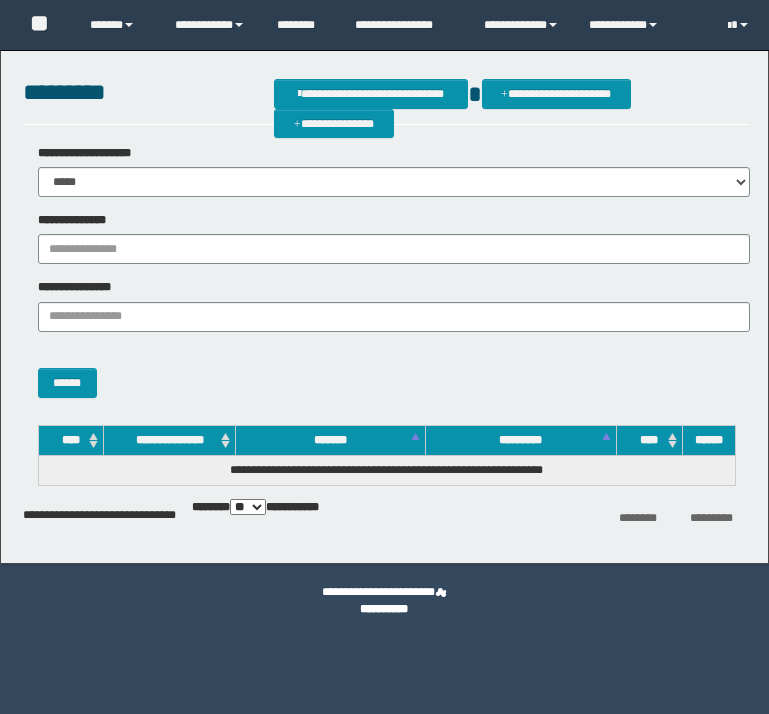 scroll, scrollTop: 0, scrollLeft: 0, axis: both 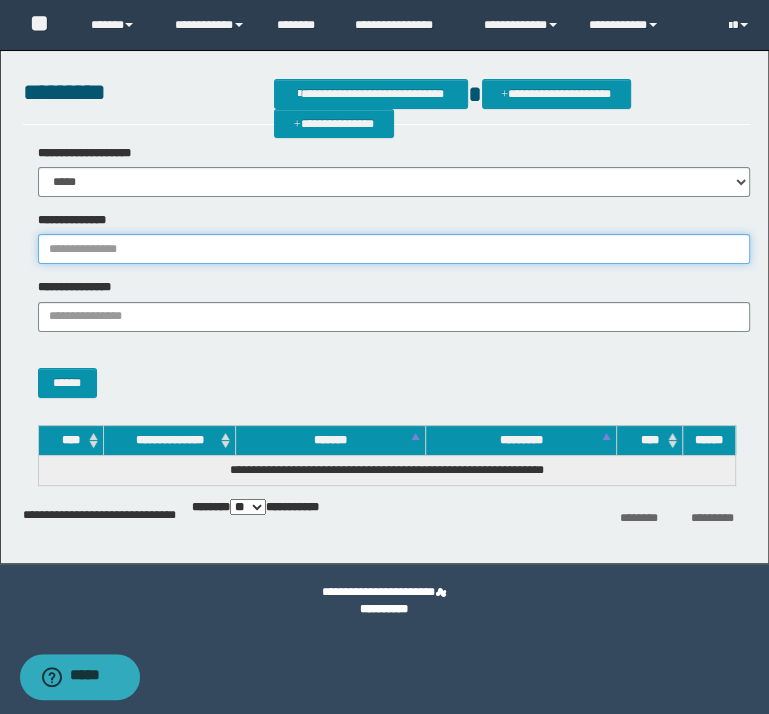 click on "**********" at bounding box center [394, 249] 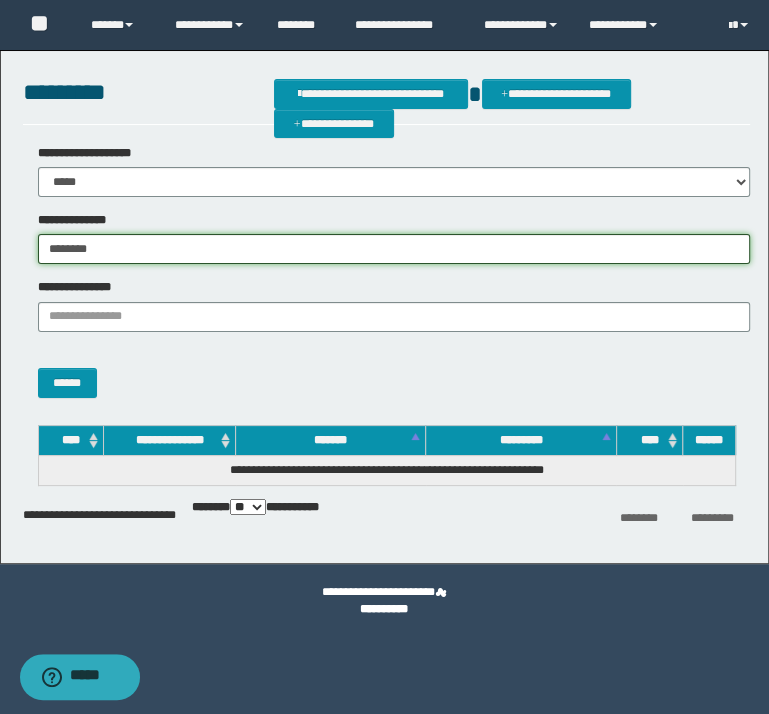 type on "********" 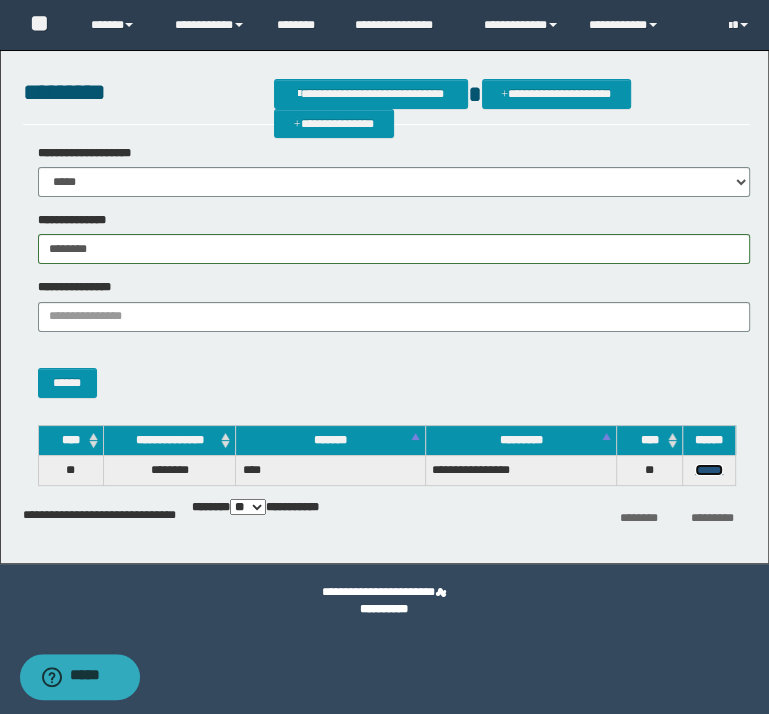 click on "******" at bounding box center (709, 470) 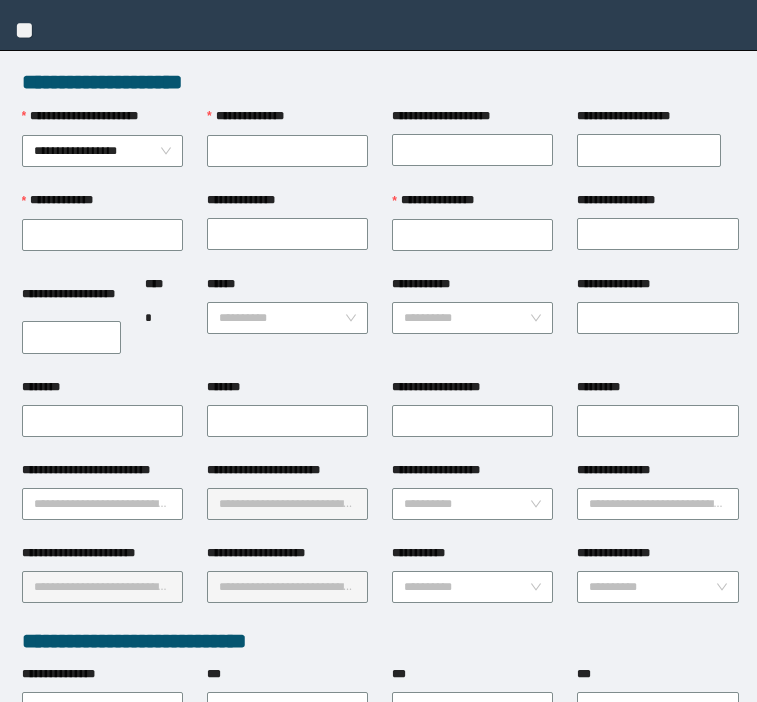 scroll, scrollTop: 0, scrollLeft: 0, axis: both 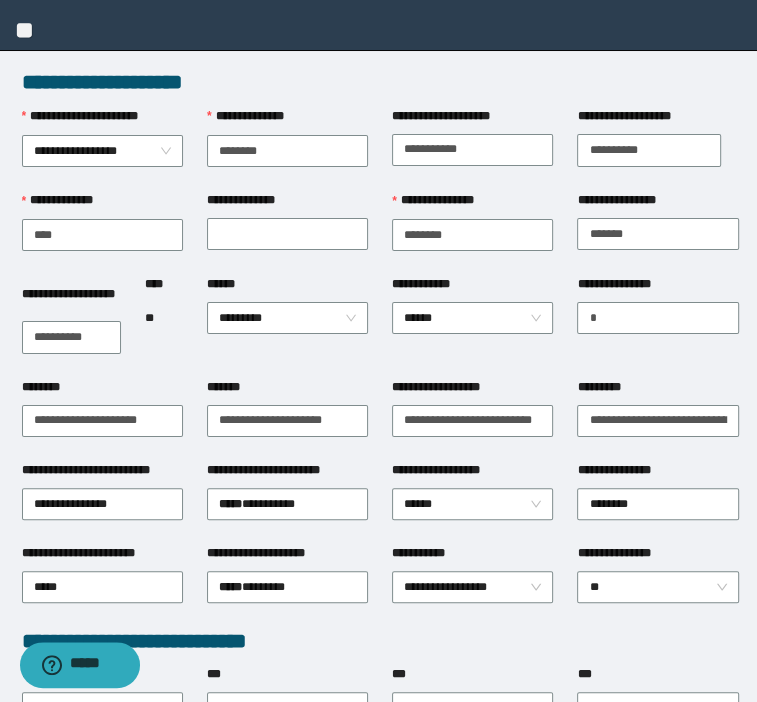 click on "**********" at bounding box center [657, 326] 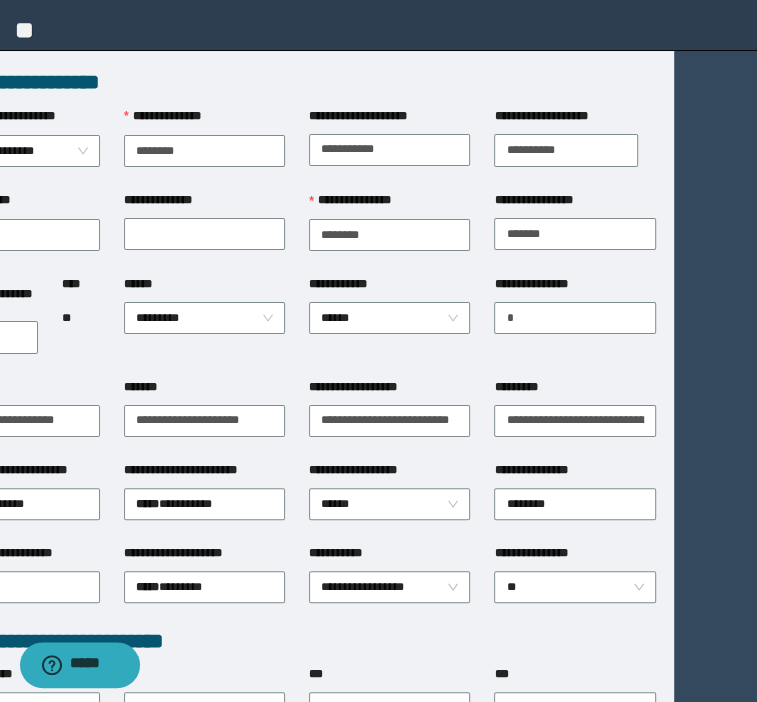scroll, scrollTop: 0, scrollLeft: 135, axis: horizontal 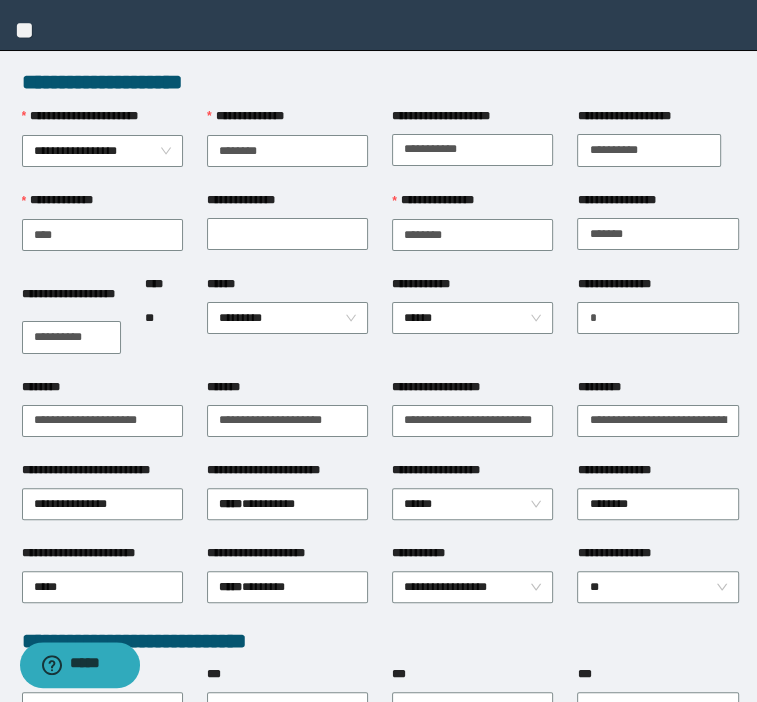 click on "**********" at bounding box center [0, 0] 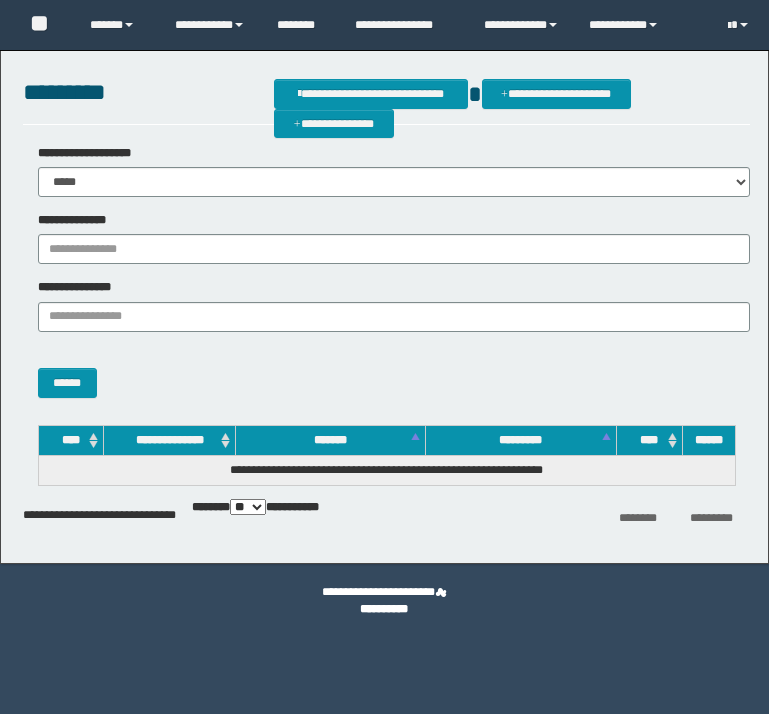 scroll, scrollTop: 0, scrollLeft: 0, axis: both 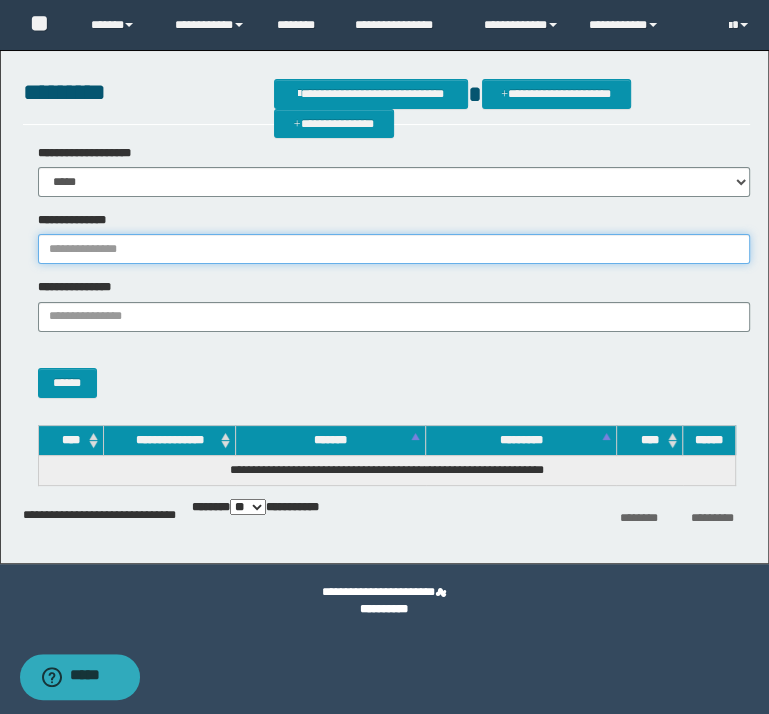 click on "**********" at bounding box center [394, 249] 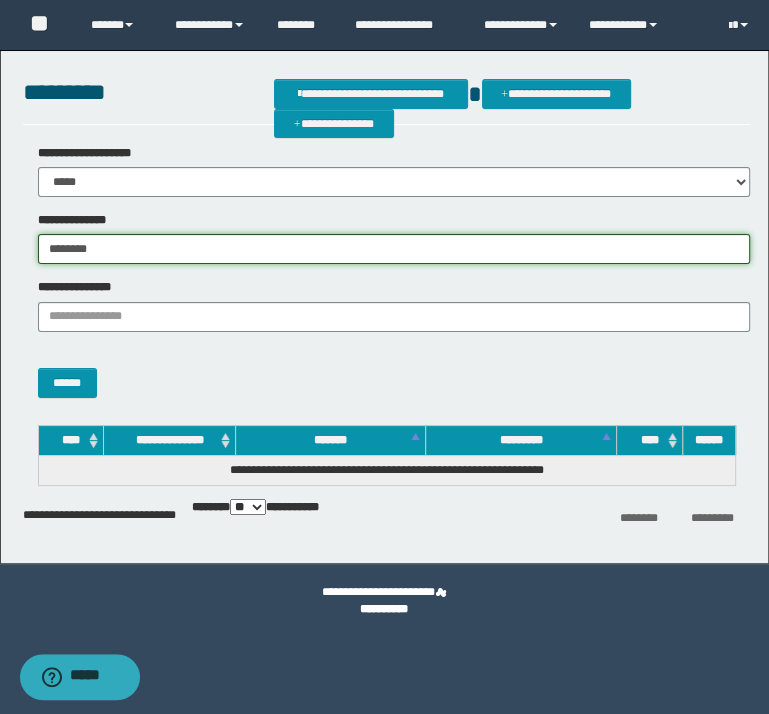 type on "********" 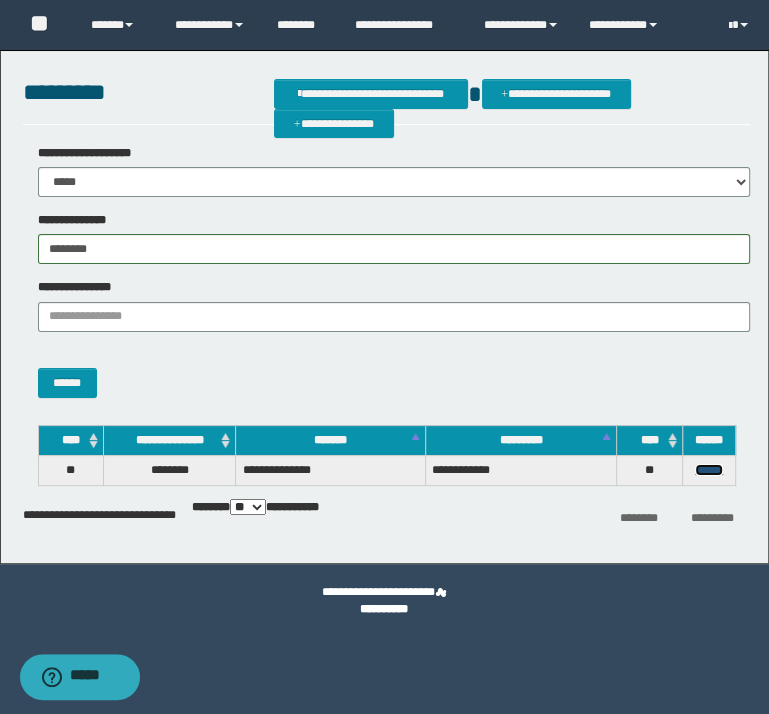 click on "******" at bounding box center (709, 470) 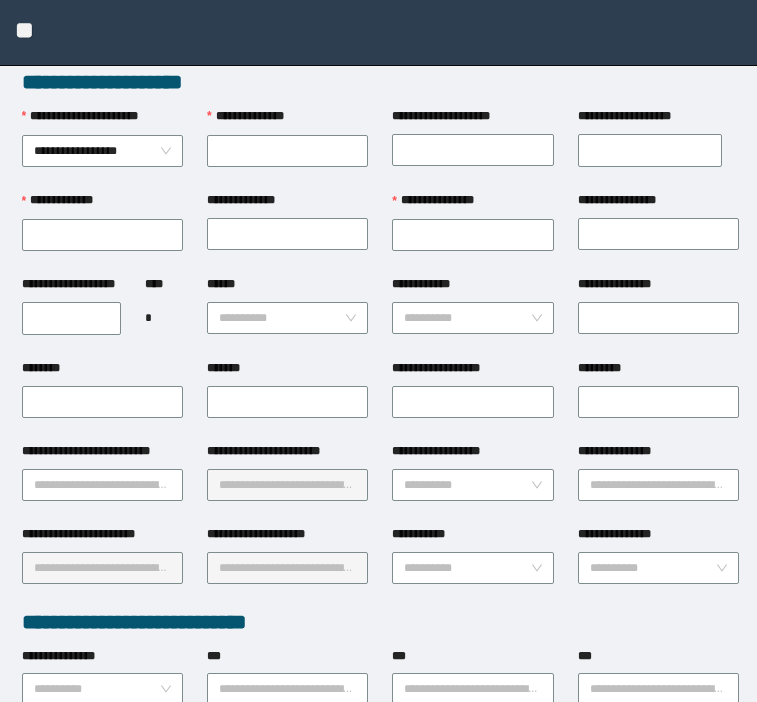 scroll, scrollTop: 0, scrollLeft: 0, axis: both 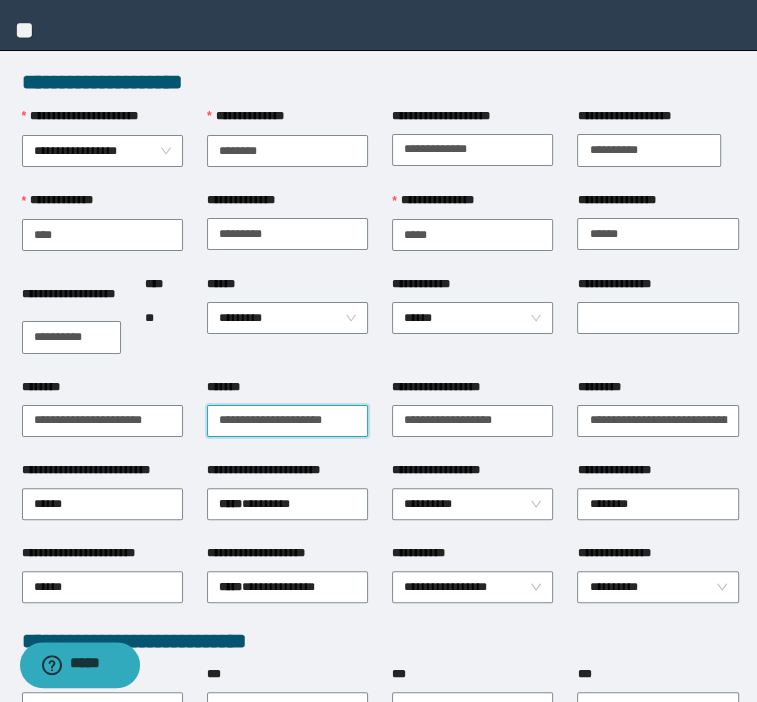 click on "*******" at bounding box center (287, 421) 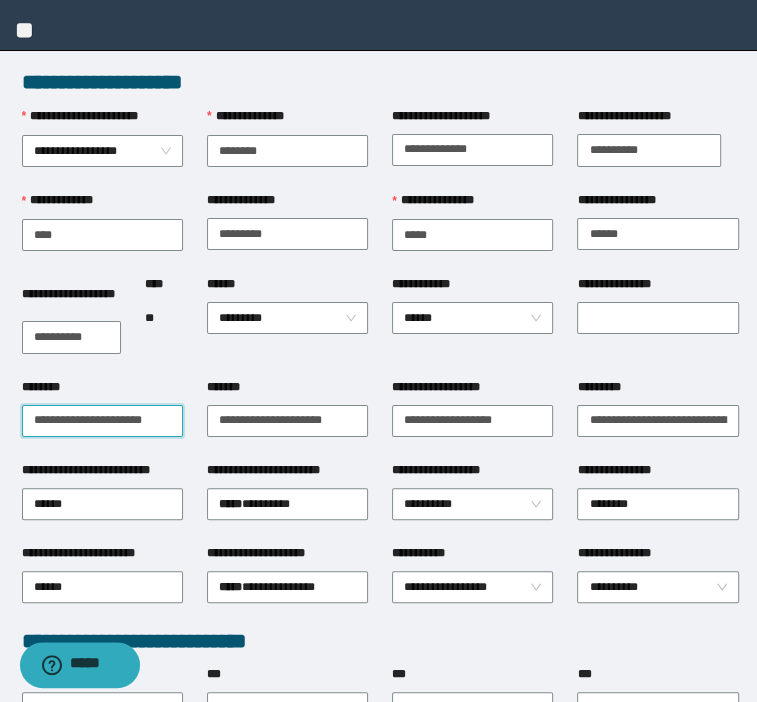 drag, startPoint x: 173, startPoint y: 414, endPoint x: -131, endPoint y: 296, distance: 326.09814 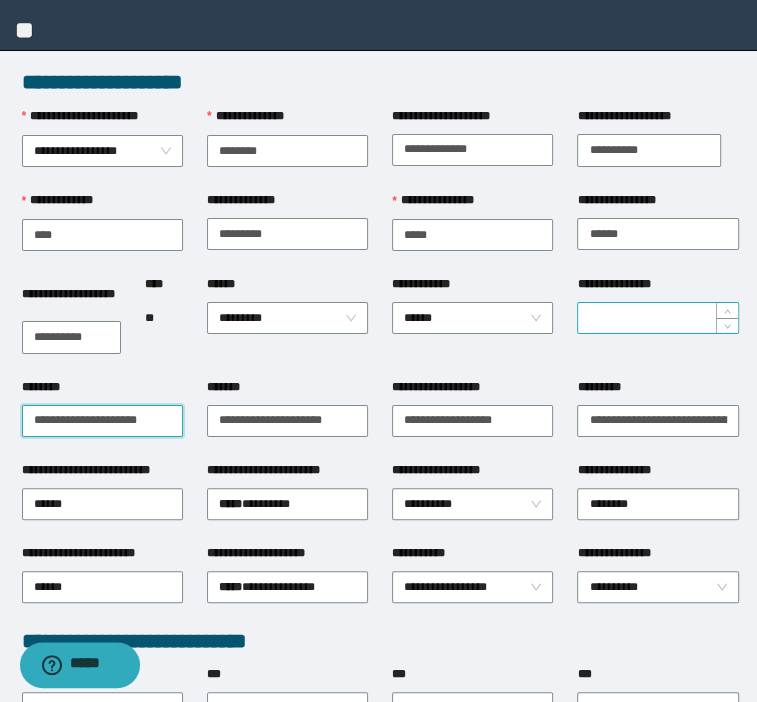 type on "**********" 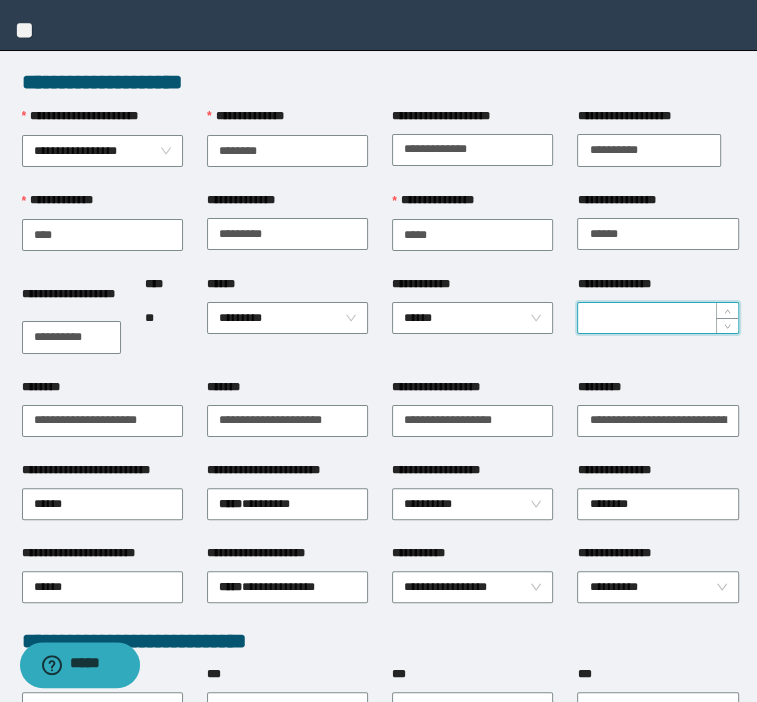 click on "**********" at bounding box center (657, 318) 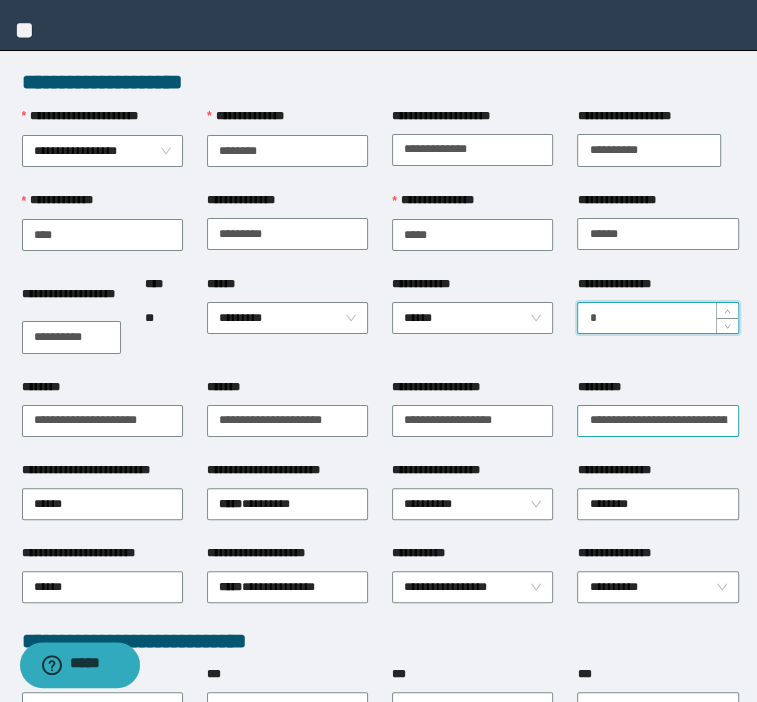 type on "*" 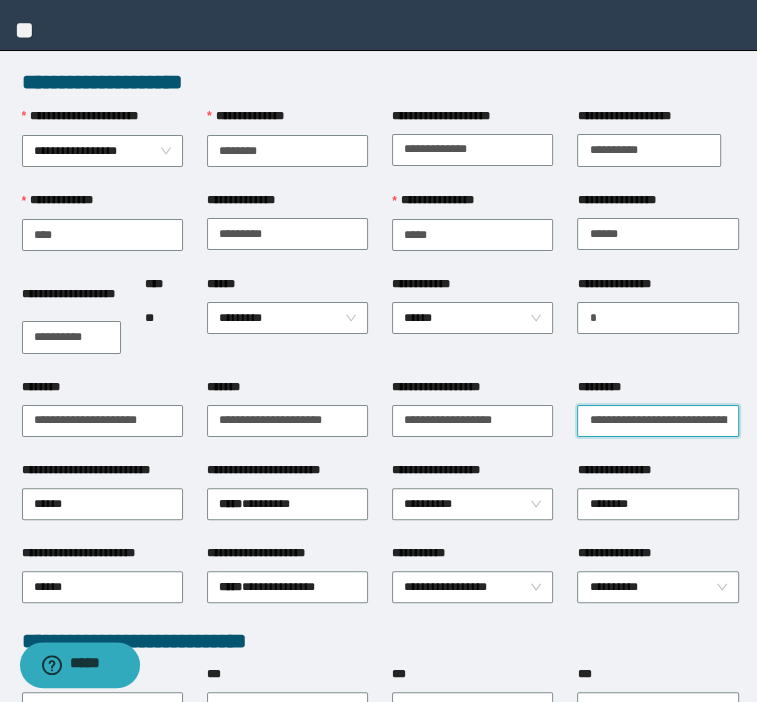 scroll, scrollTop: 0, scrollLeft: 59, axis: horizontal 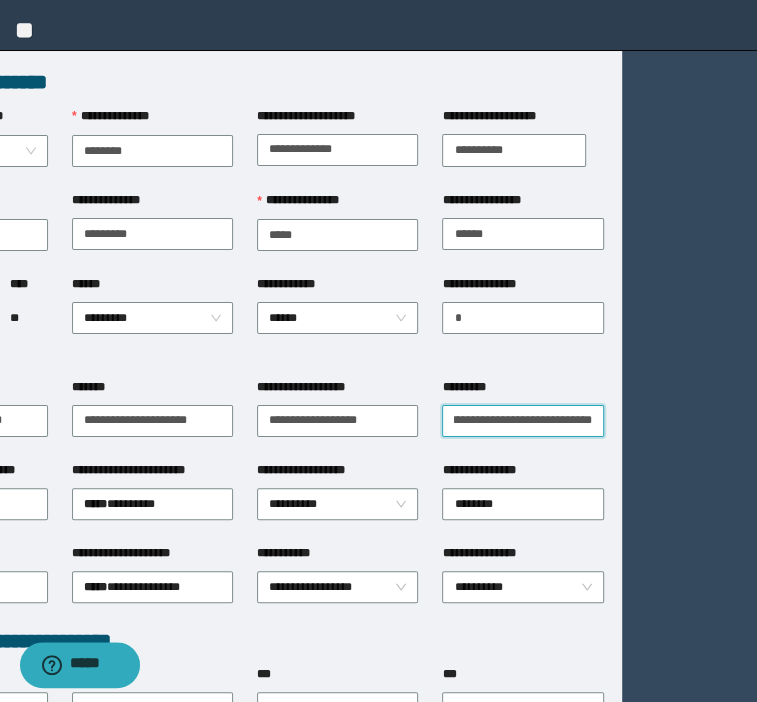 drag, startPoint x: 685, startPoint y: 415, endPoint x: 781, endPoint y: 440, distance: 99.20181 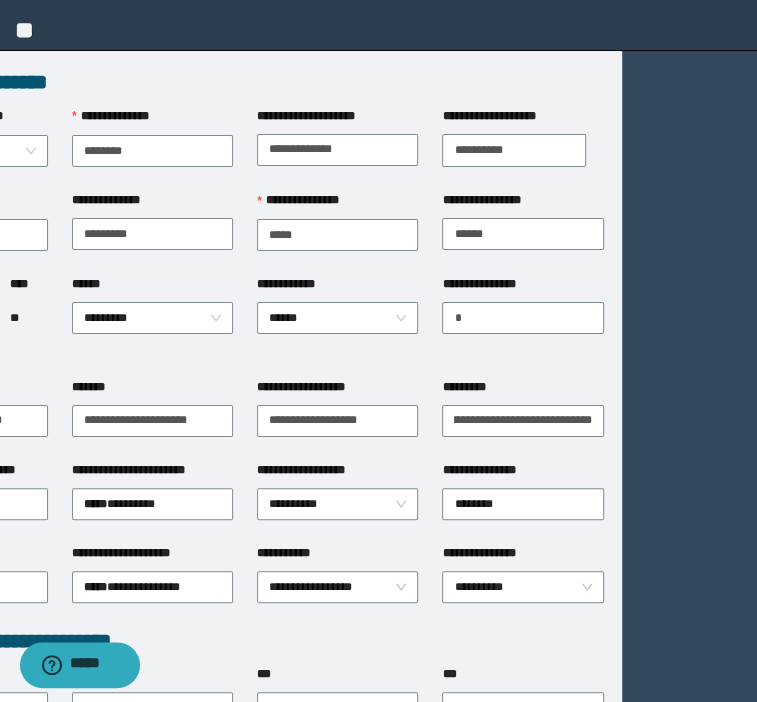 scroll, scrollTop: 0, scrollLeft: 0, axis: both 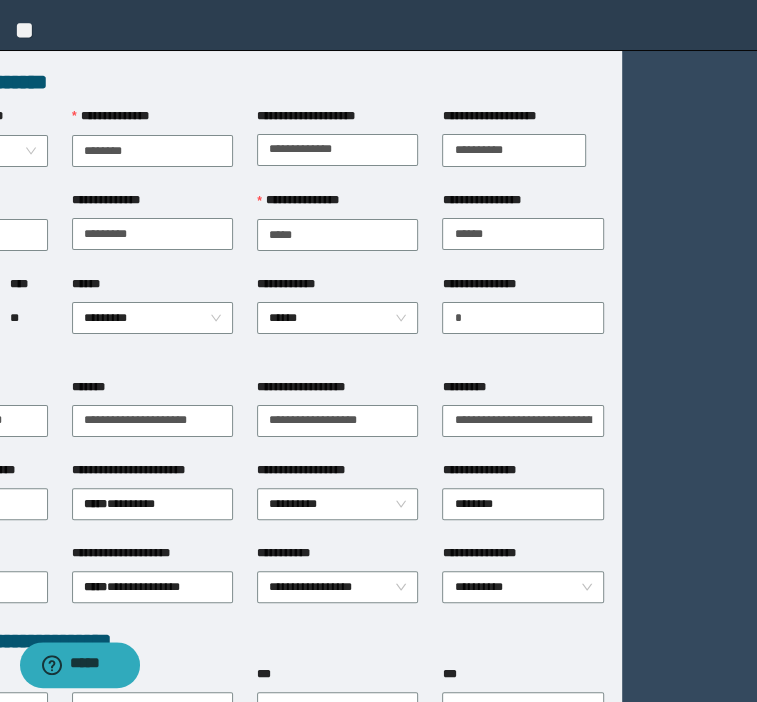 click on "**********" at bounding box center [152, 419] 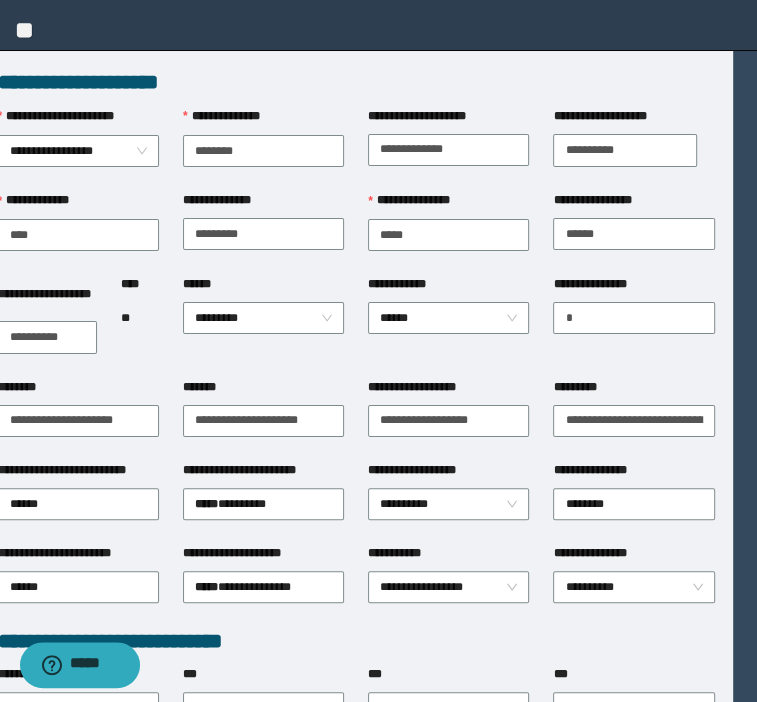 scroll, scrollTop: 0, scrollLeft: 0, axis: both 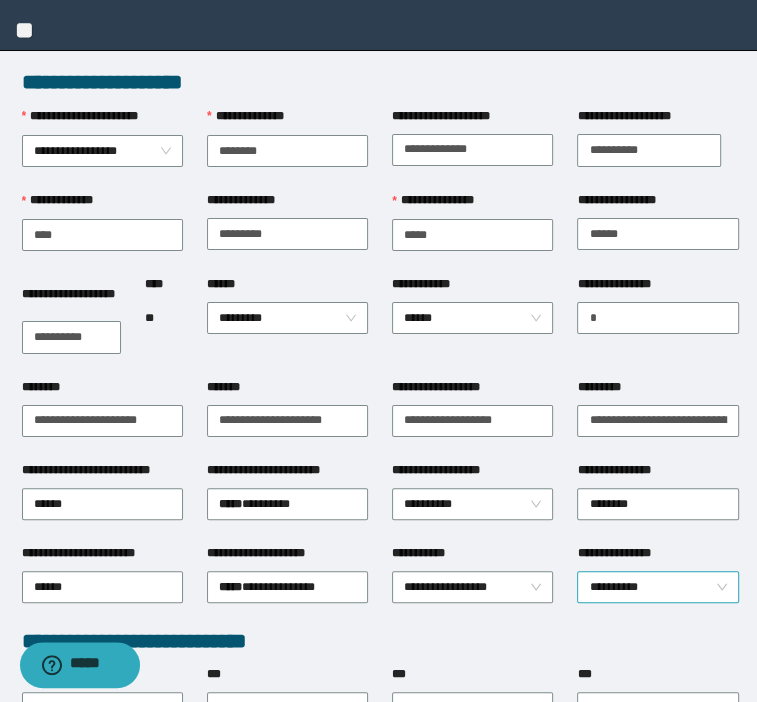 click on "**********" at bounding box center (658, 587) 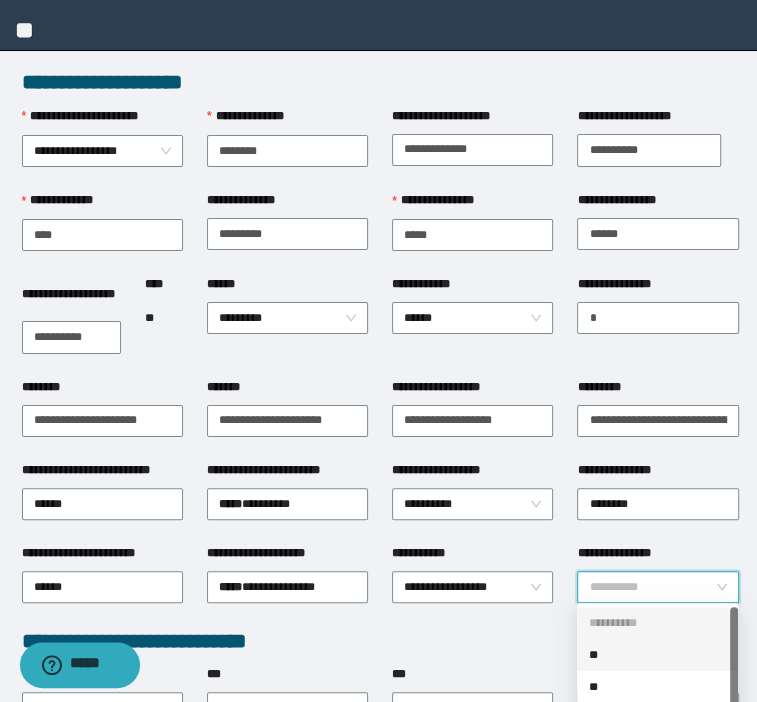 click on "**" at bounding box center (657, 655) 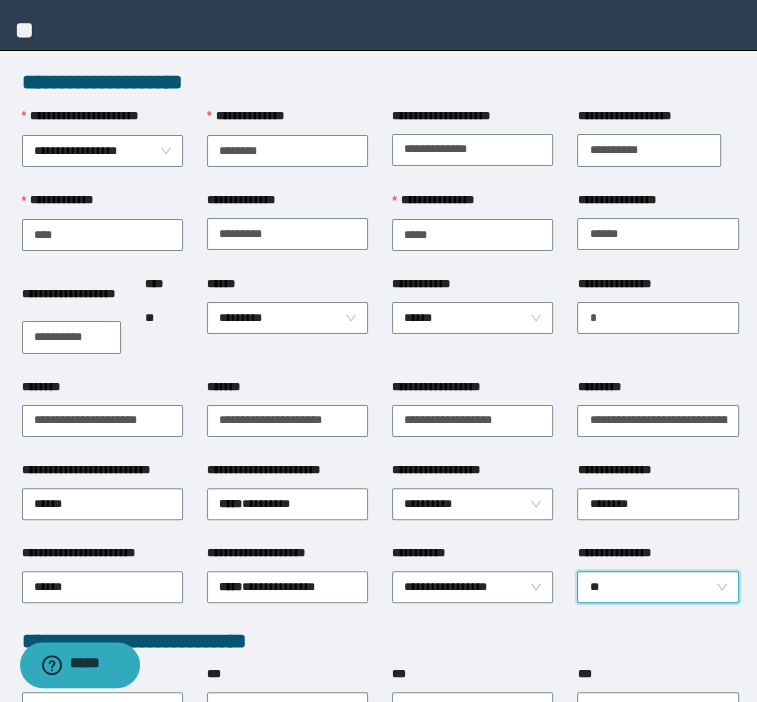 click on "**********" at bounding box center [649, 150] 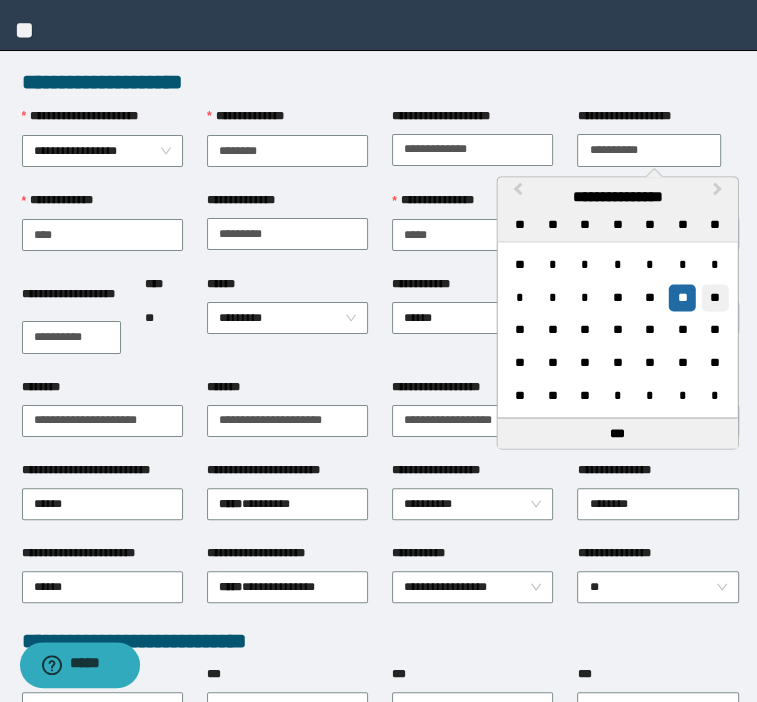 click on "**" at bounding box center [714, 297] 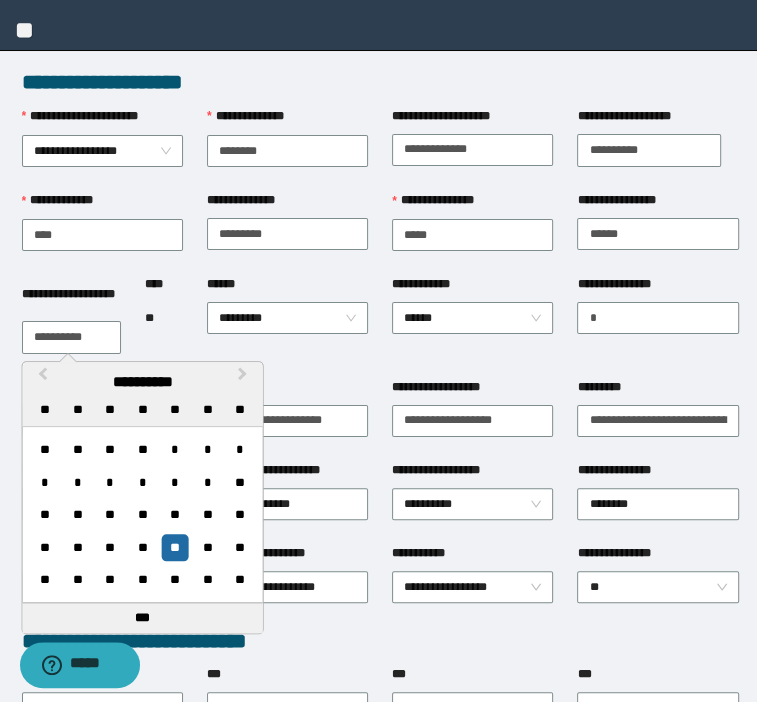 click on "**********" at bounding box center (72, 337) 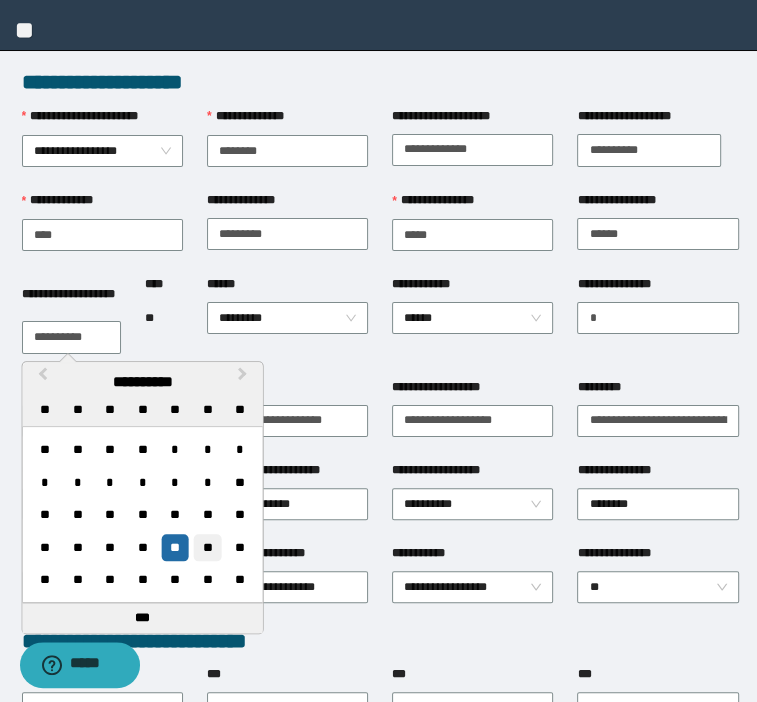 click on "**" at bounding box center [207, 547] 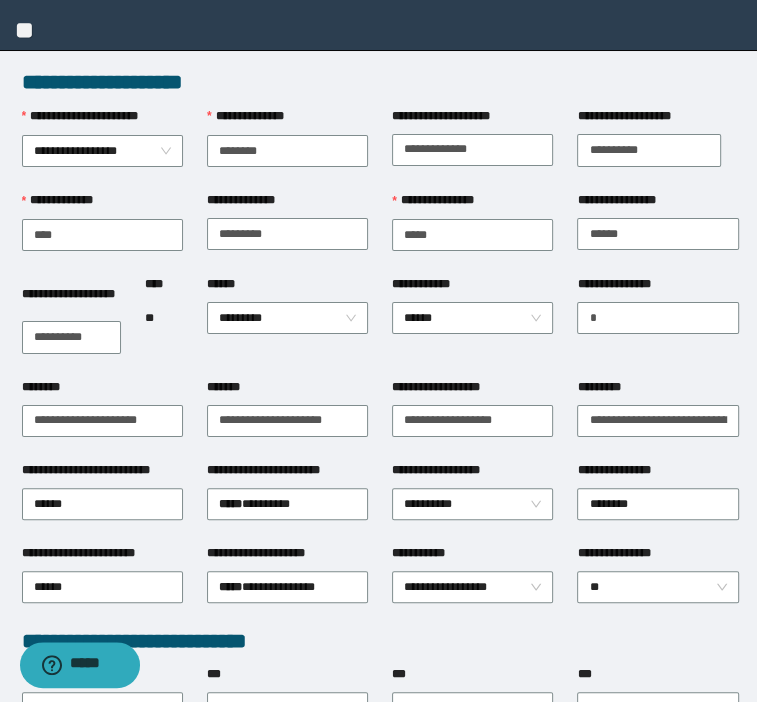 click on "*******" at bounding box center (287, 391) 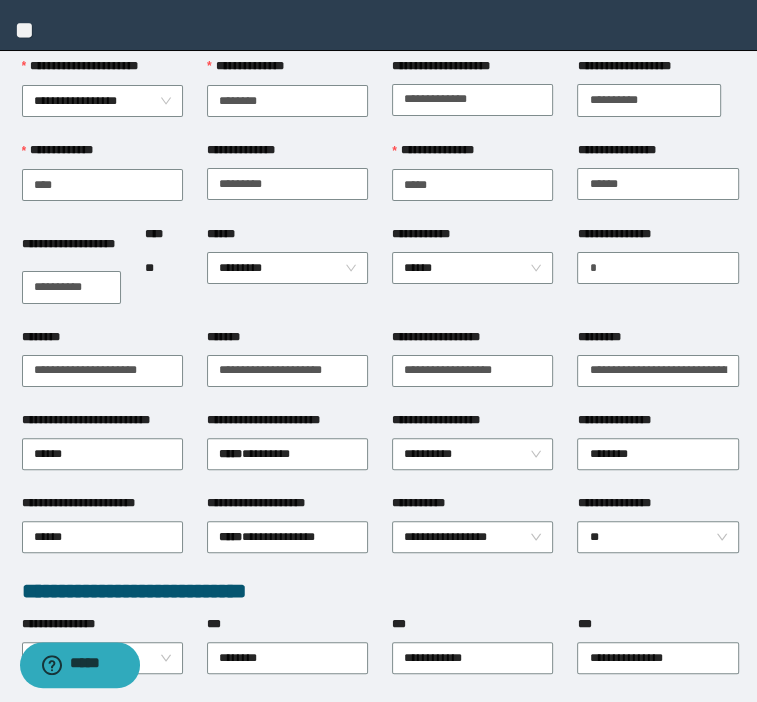 scroll, scrollTop: 240, scrollLeft: 0, axis: vertical 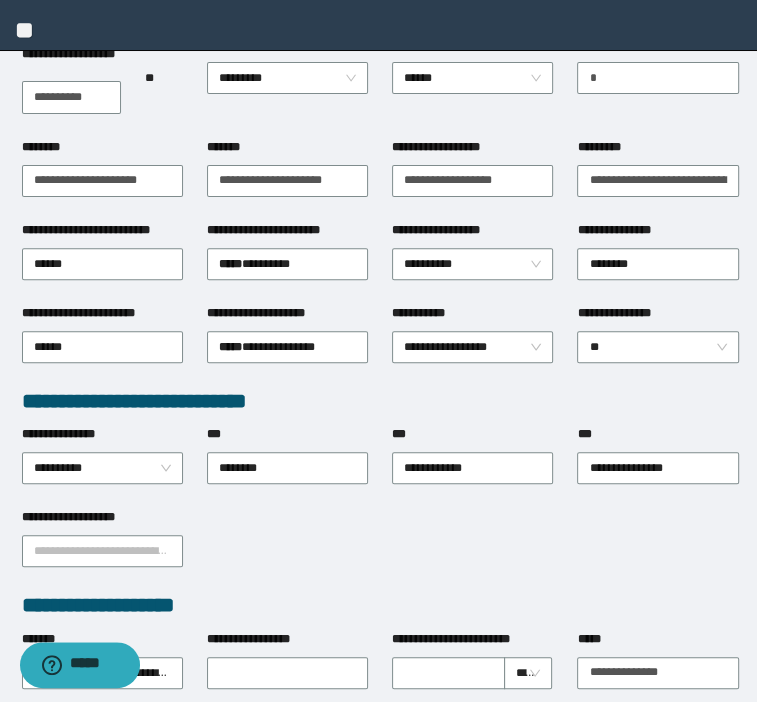 click on "**********" at bounding box center [380, 401] 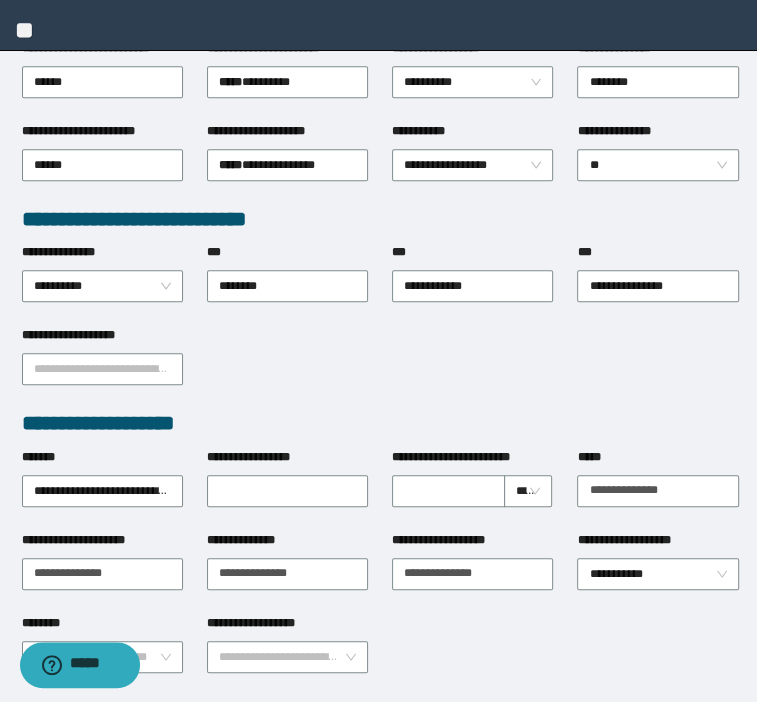 scroll, scrollTop: 480, scrollLeft: 0, axis: vertical 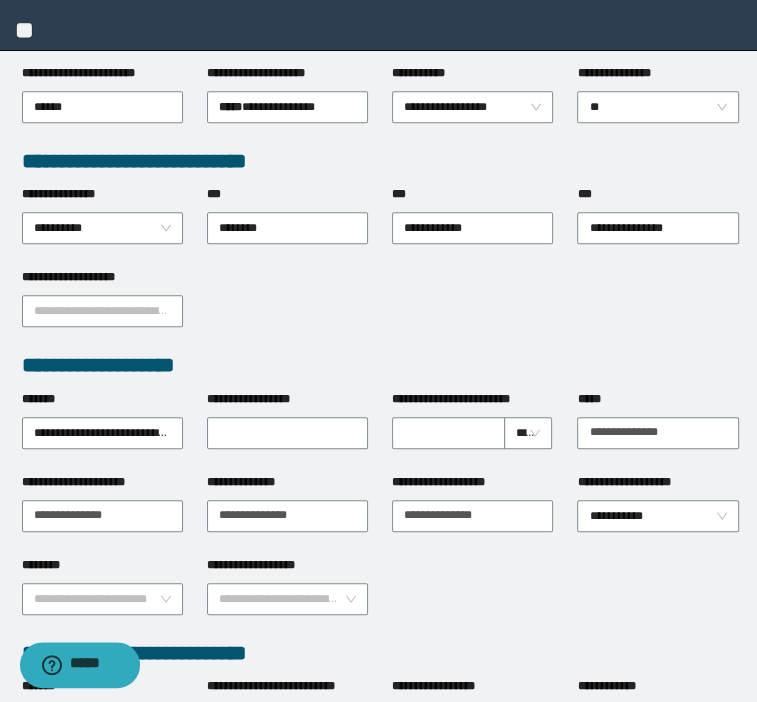 click on "**********" at bounding box center [380, 309] 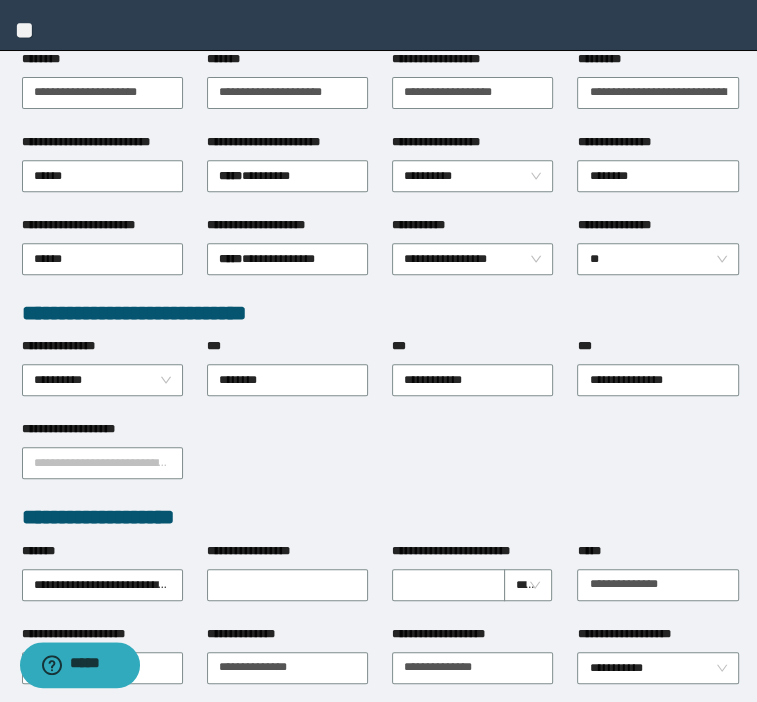 scroll, scrollTop: 480, scrollLeft: 0, axis: vertical 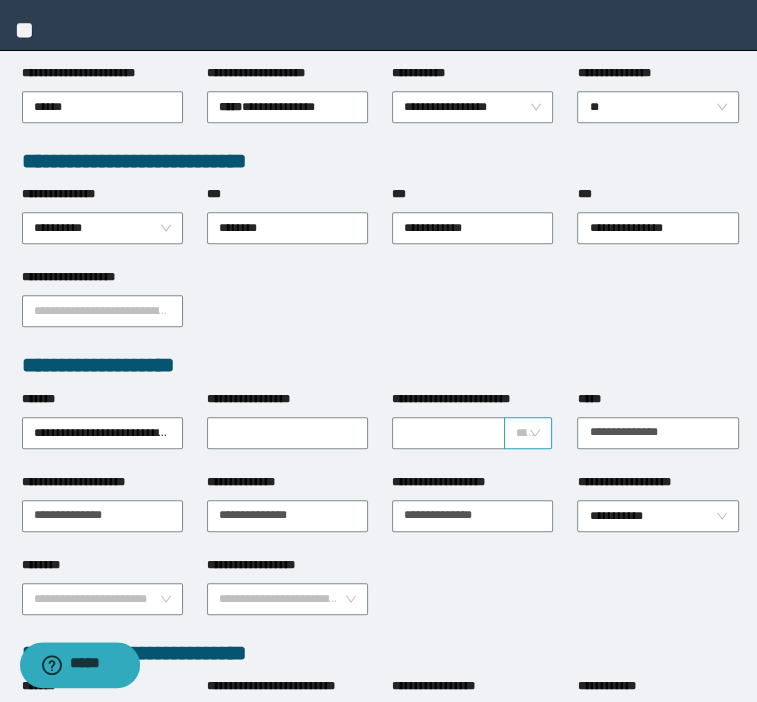 click on "*****" at bounding box center (528, 433) 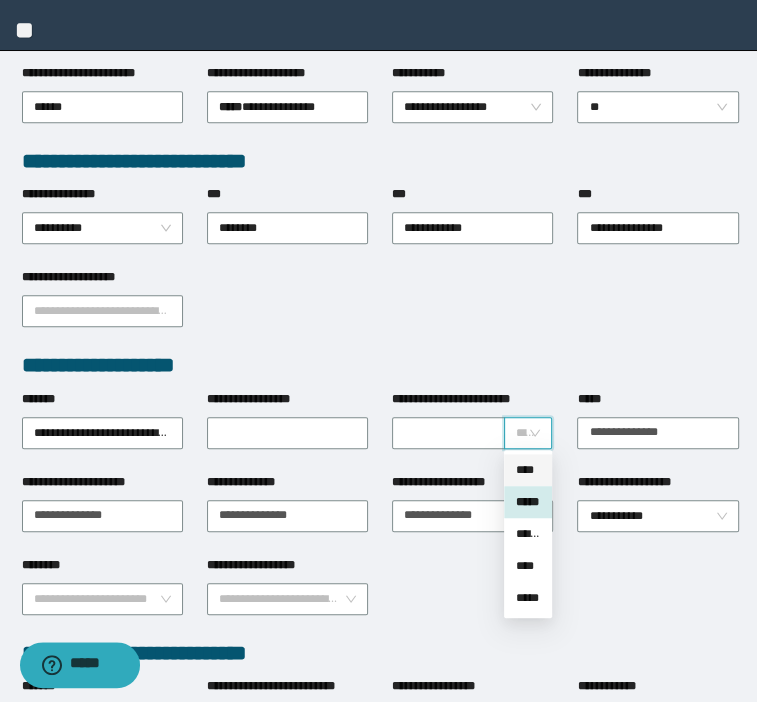 click on "****" at bounding box center (528, 470) 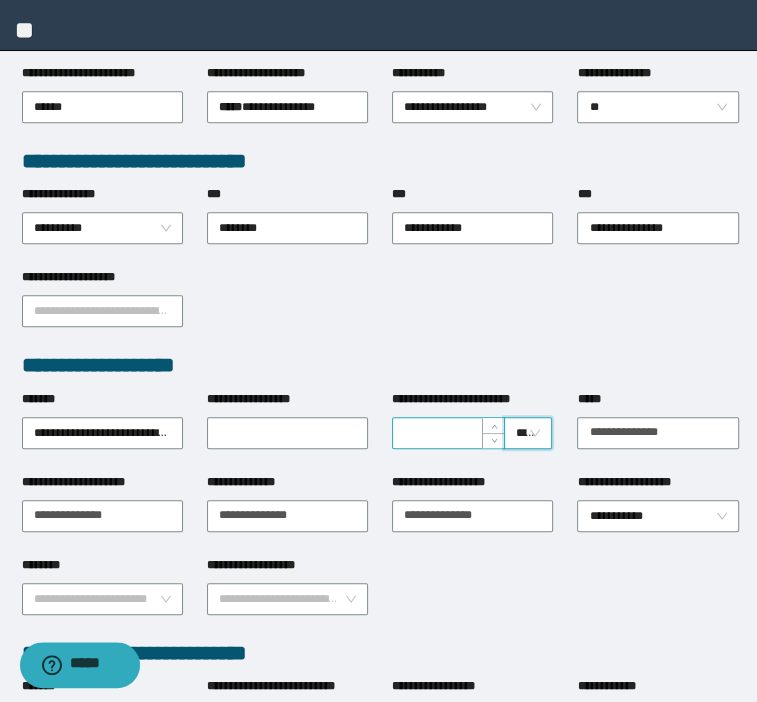 click on "**********" at bounding box center [448, 433] 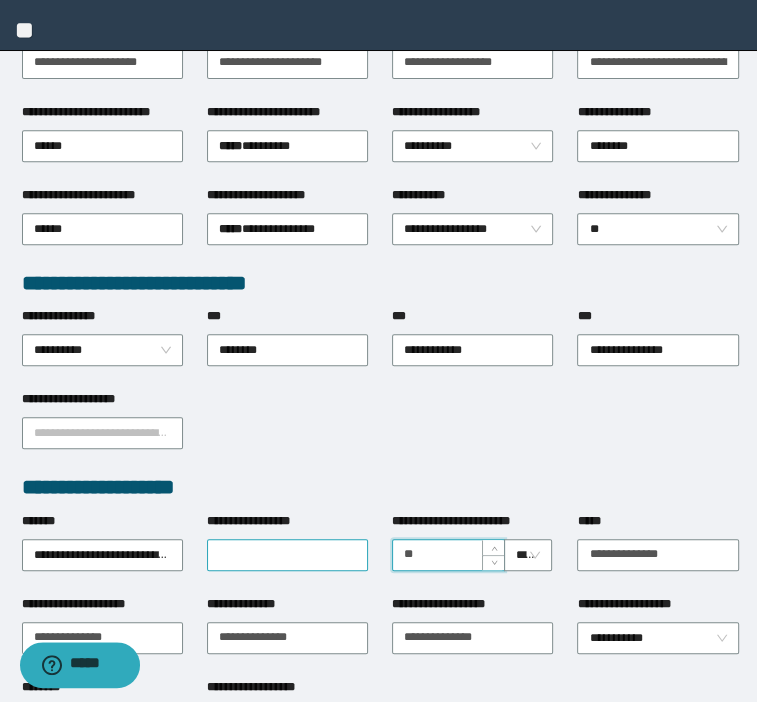 scroll, scrollTop: 0, scrollLeft: 0, axis: both 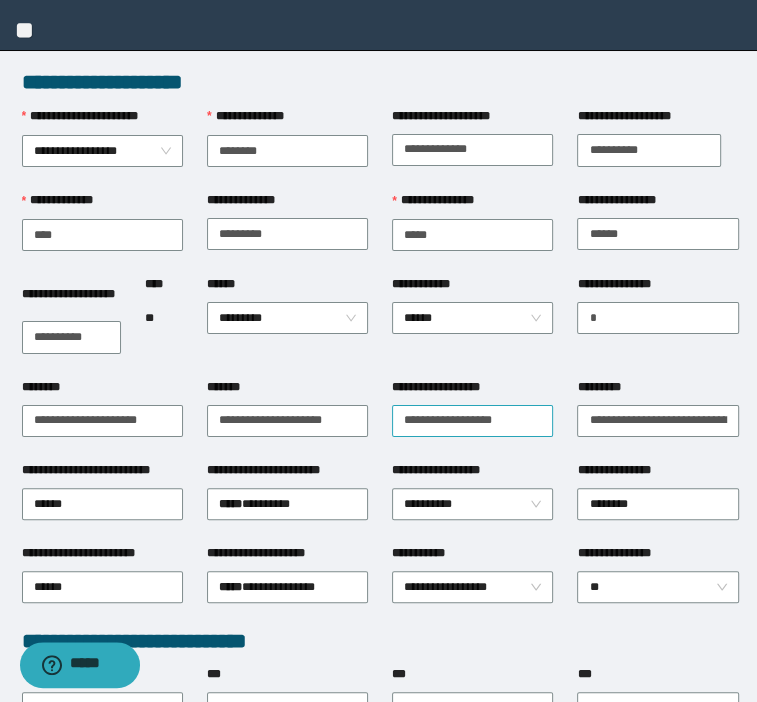 type on "**" 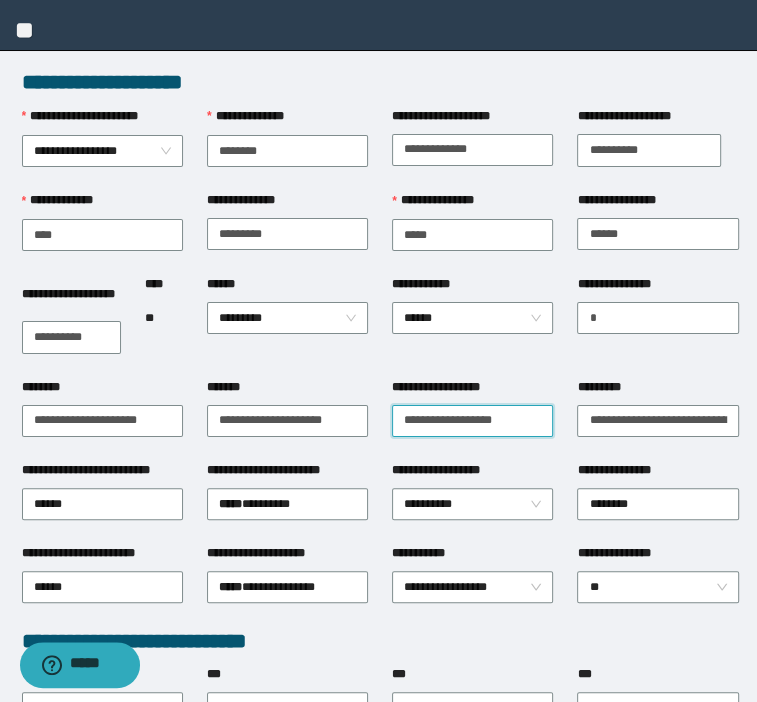 click on "**********" at bounding box center (472, 421) 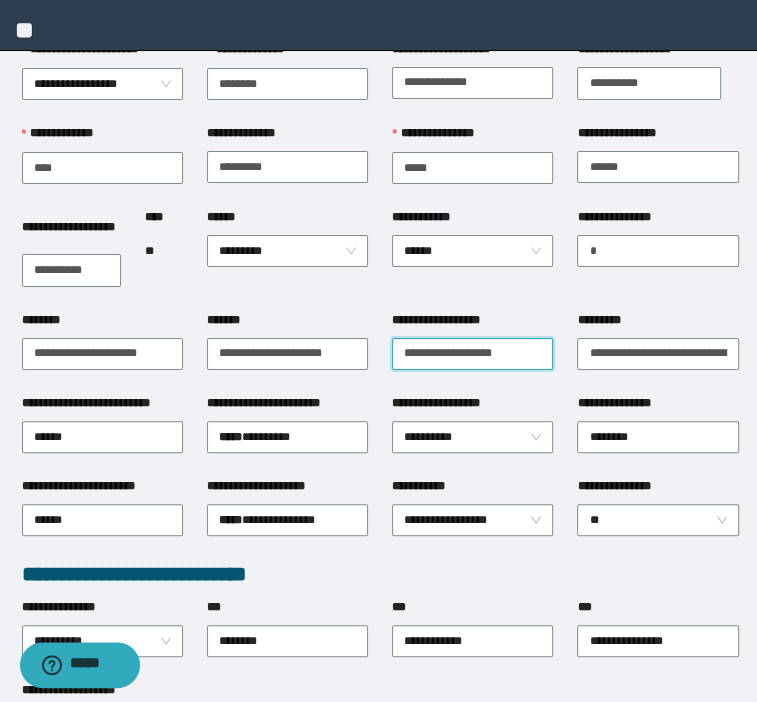 scroll, scrollTop: 400, scrollLeft: 0, axis: vertical 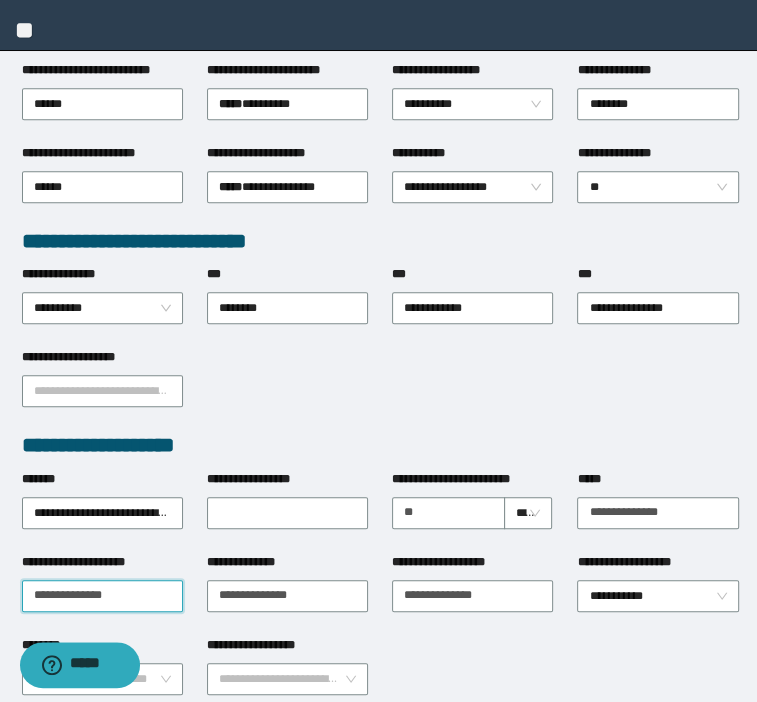 click on "**********" at bounding box center (102, 596) 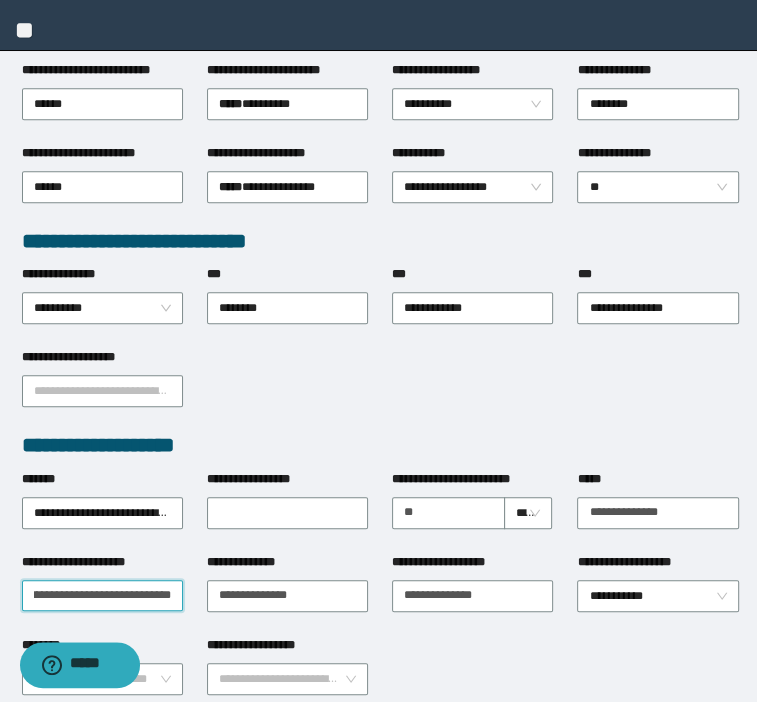 scroll, scrollTop: 0, scrollLeft: 367, axis: horizontal 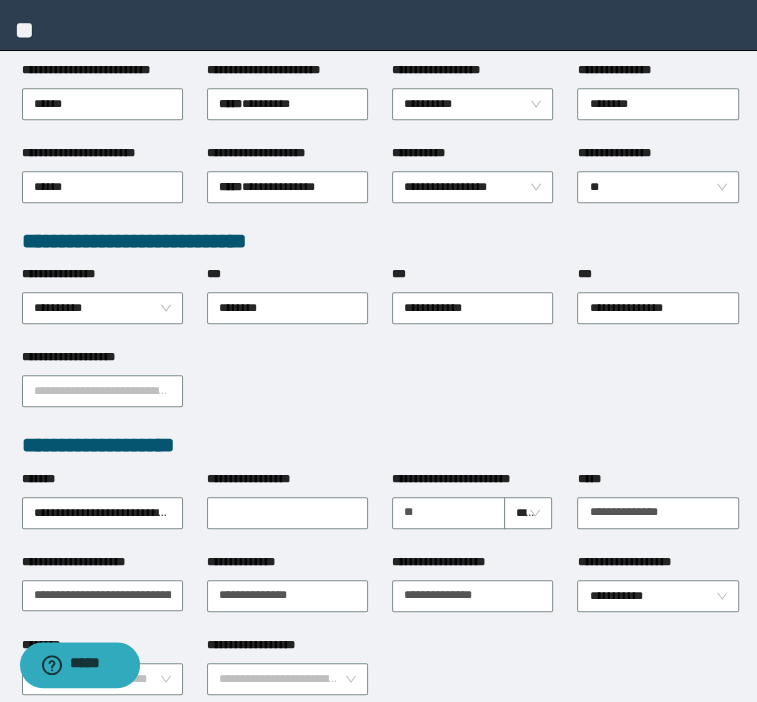click on "**********" at bounding box center (380, 445) 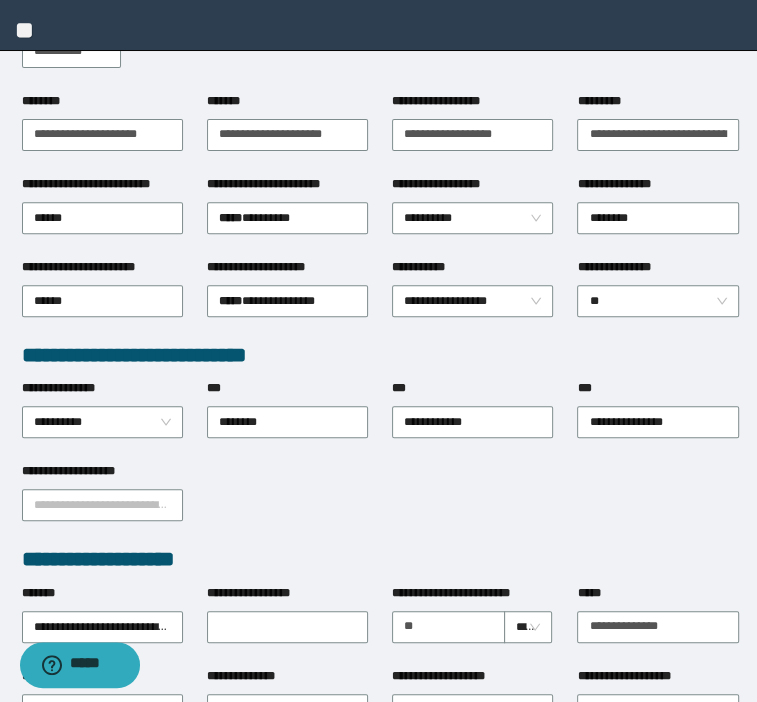 scroll, scrollTop: 0, scrollLeft: 0, axis: both 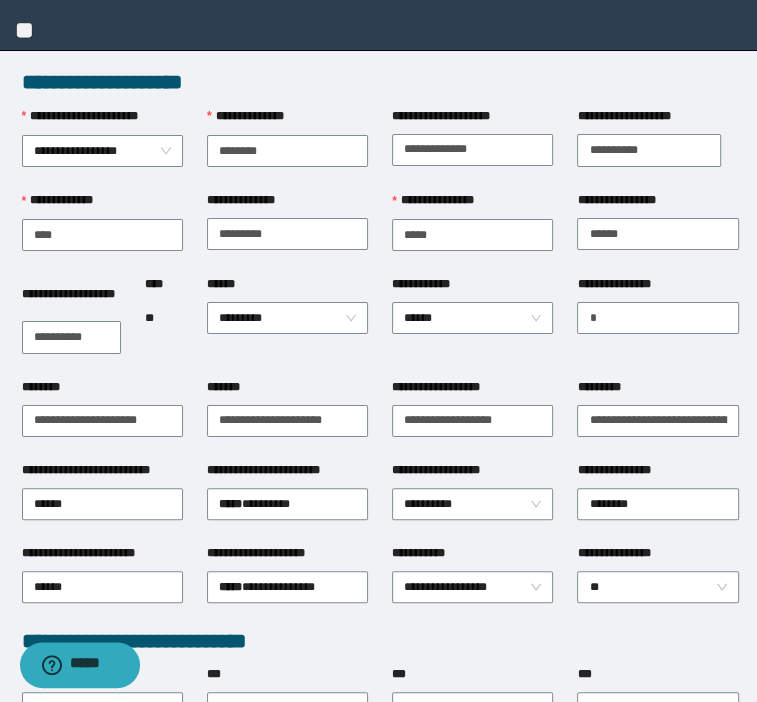 click on "**** **" at bounding box center (164, 326) 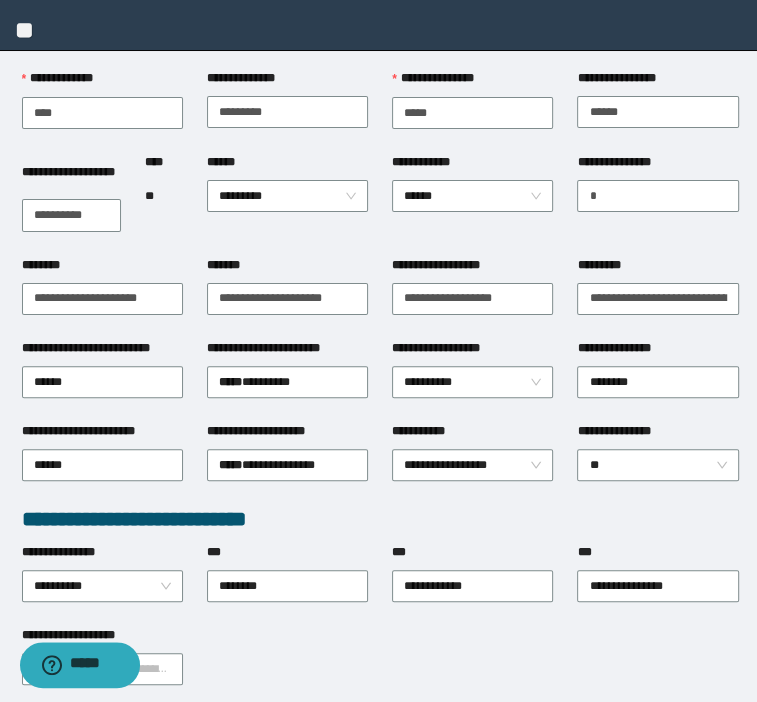 scroll, scrollTop: 400, scrollLeft: 0, axis: vertical 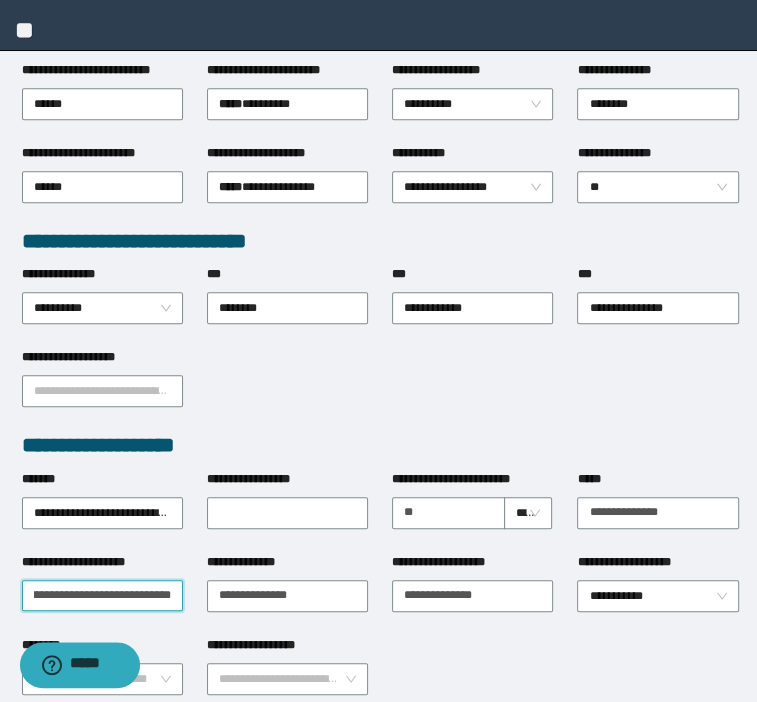 drag, startPoint x: 113, startPoint y: 594, endPoint x: 188, endPoint y: 594, distance: 75 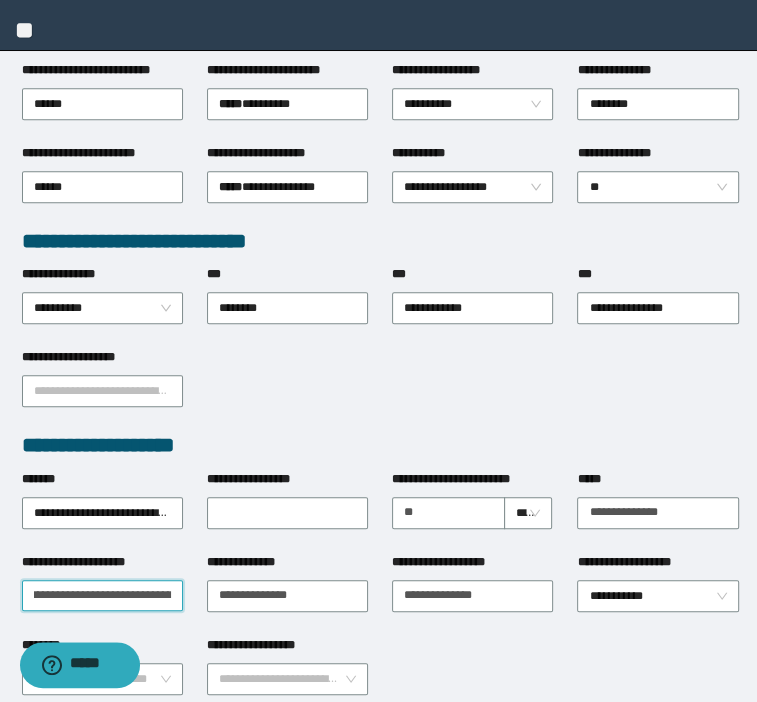 scroll, scrollTop: 0, scrollLeft: 678, axis: horizontal 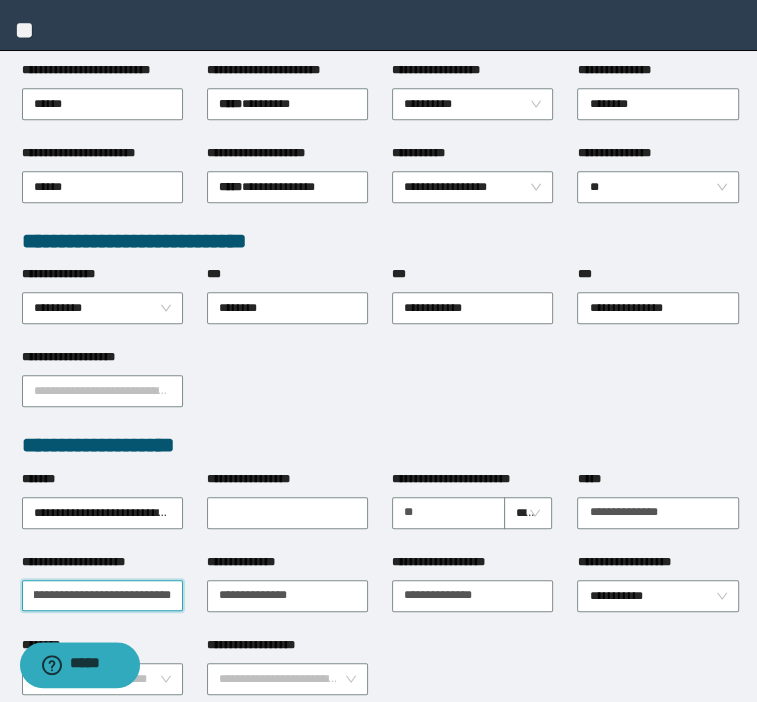 click on "**********" at bounding box center [102, 596] 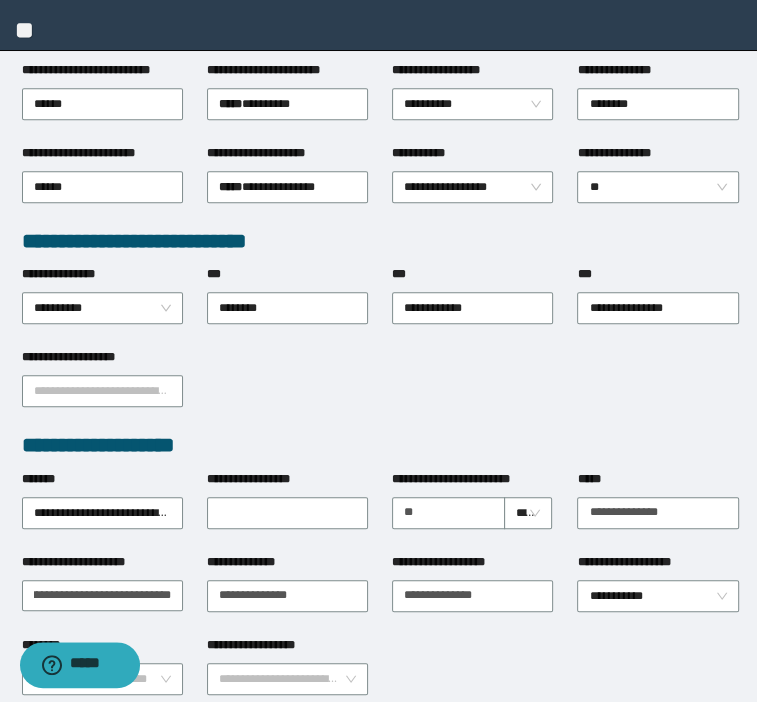 click on "**********" at bounding box center (380, 389) 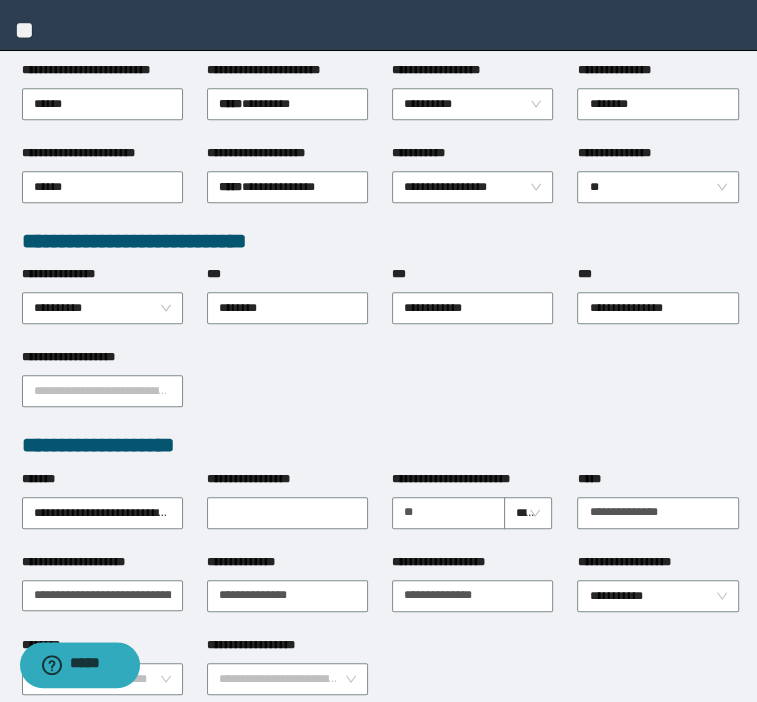 click on "**********" at bounding box center (380, 389) 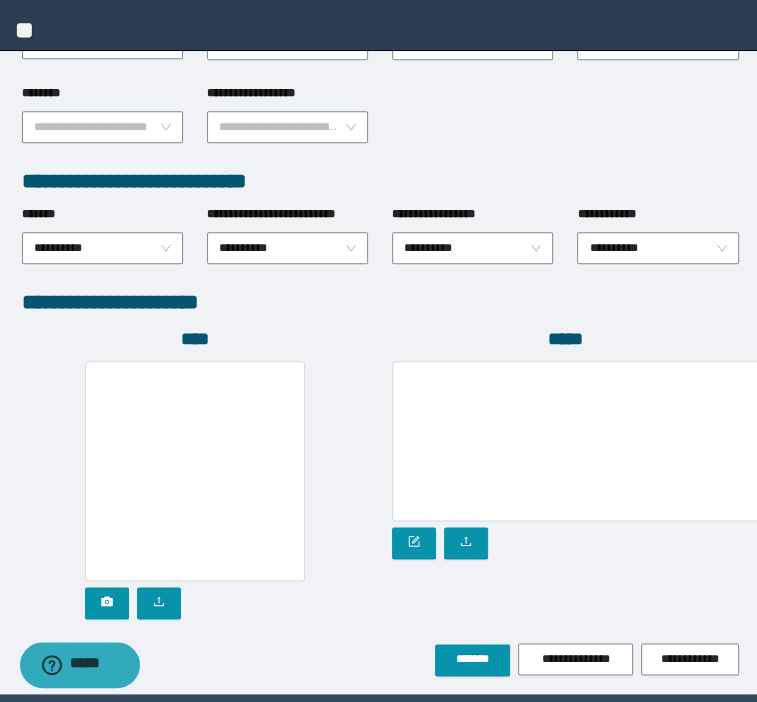 scroll, scrollTop: 1018, scrollLeft: 0, axis: vertical 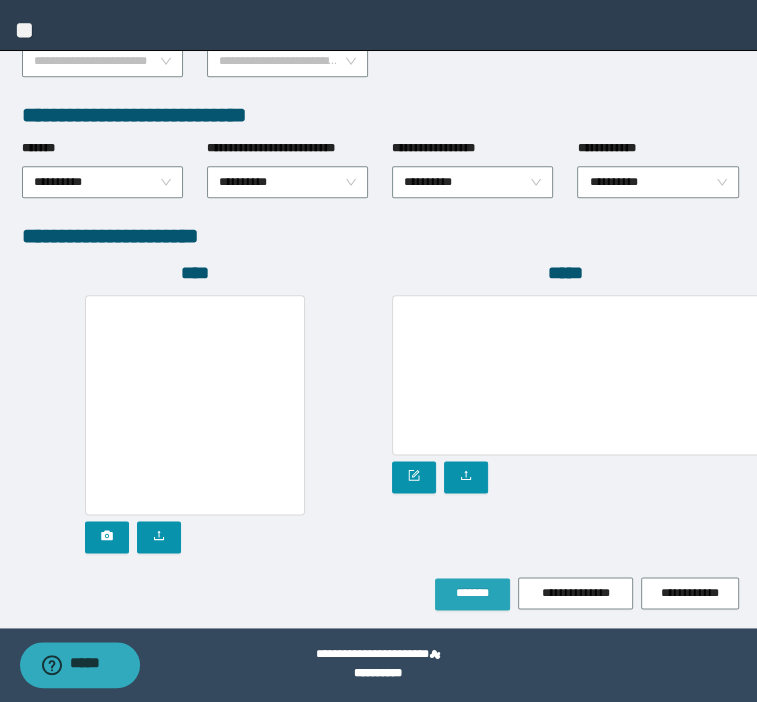 click on "*******" at bounding box center [472, 593] 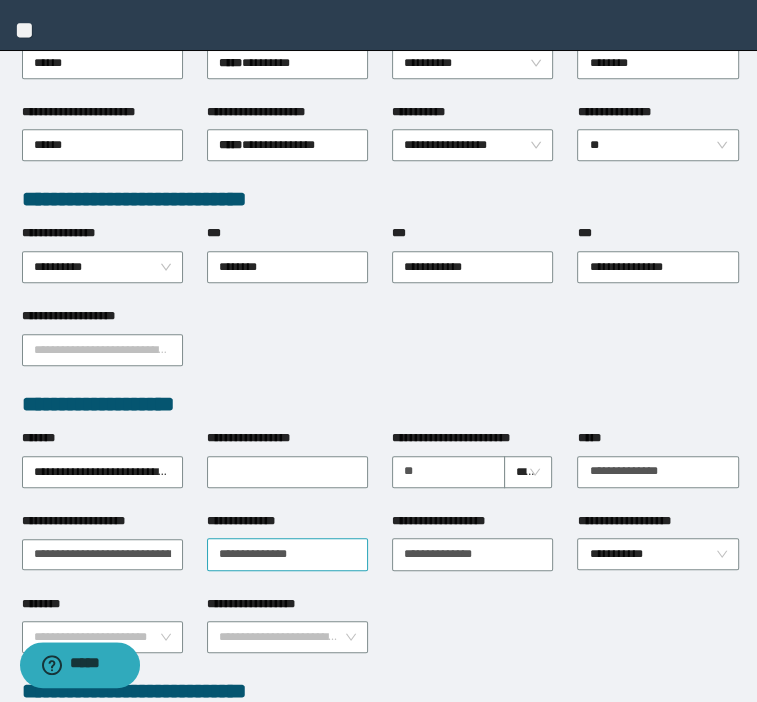 scroll, scrollTop: 510, scrollLeft: 0, axis: vertical 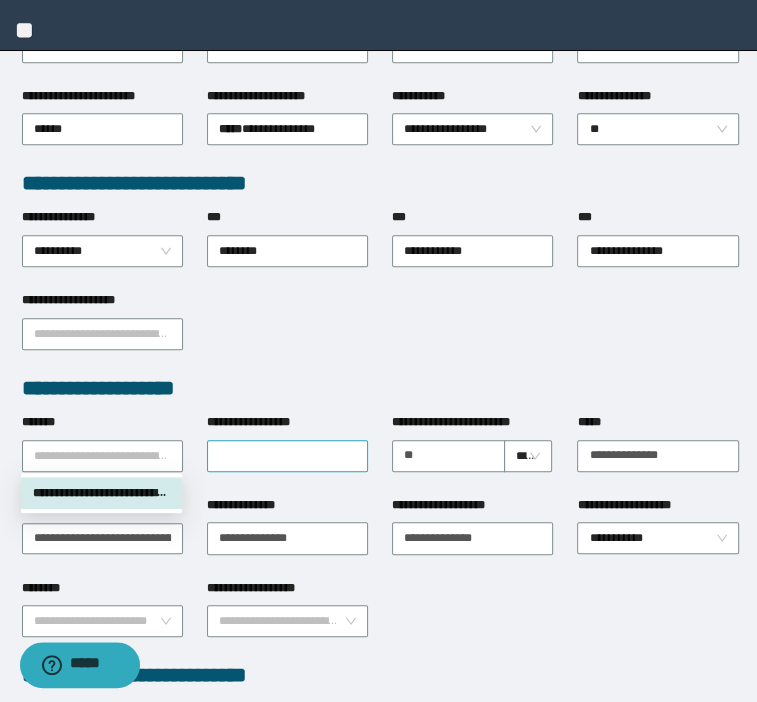drag, startPoint x: 99, startPoint y: 459, endPoint x: 272, endPoint y: 444, distance: 173.64908 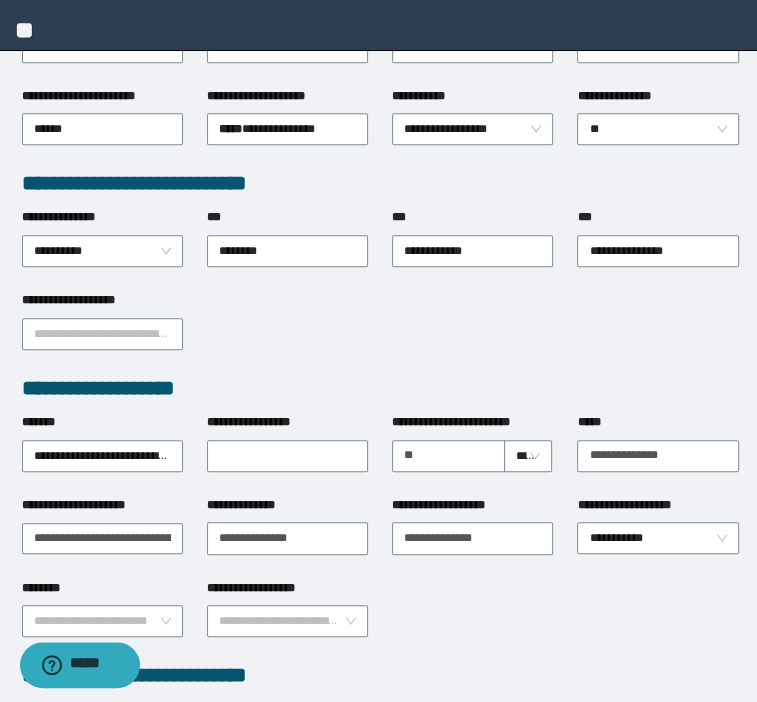 click on "**********" at bounding box center [380, 388] 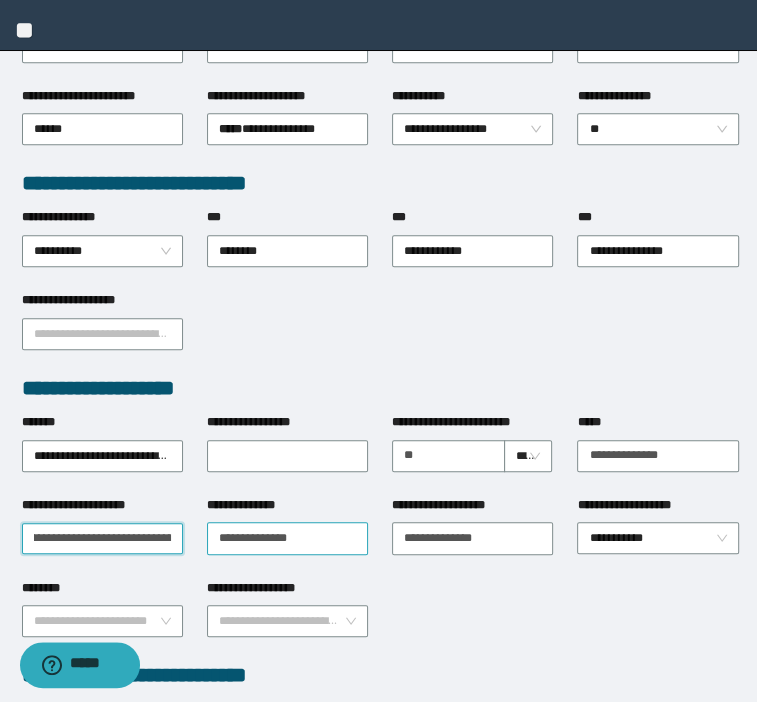 scroll, scrollTop: 0, scrollLeft: 695, axis: horizontal 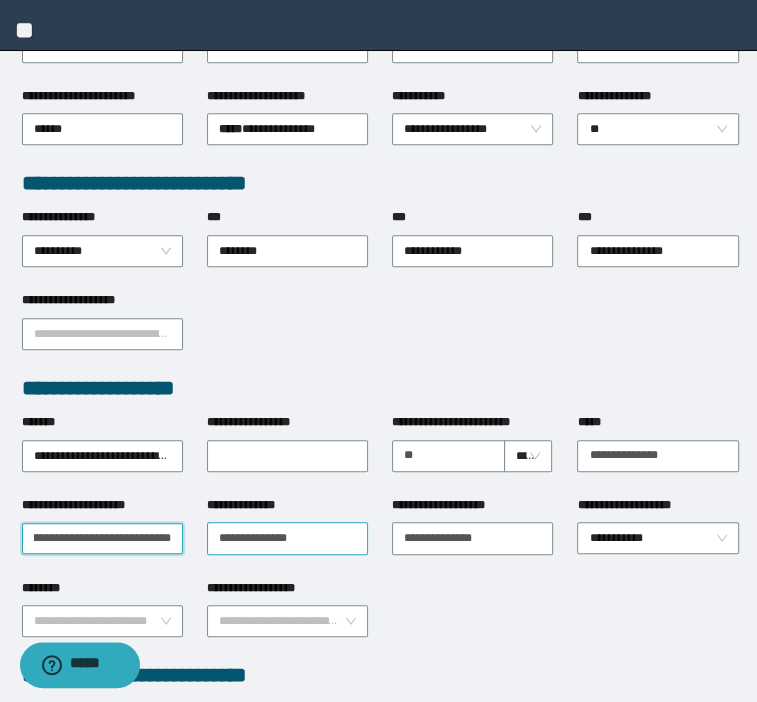 drag, startPoint x: 120, startPoint y: 537, endPoint x: 223, endPoint y: 548, distance: 103.58572 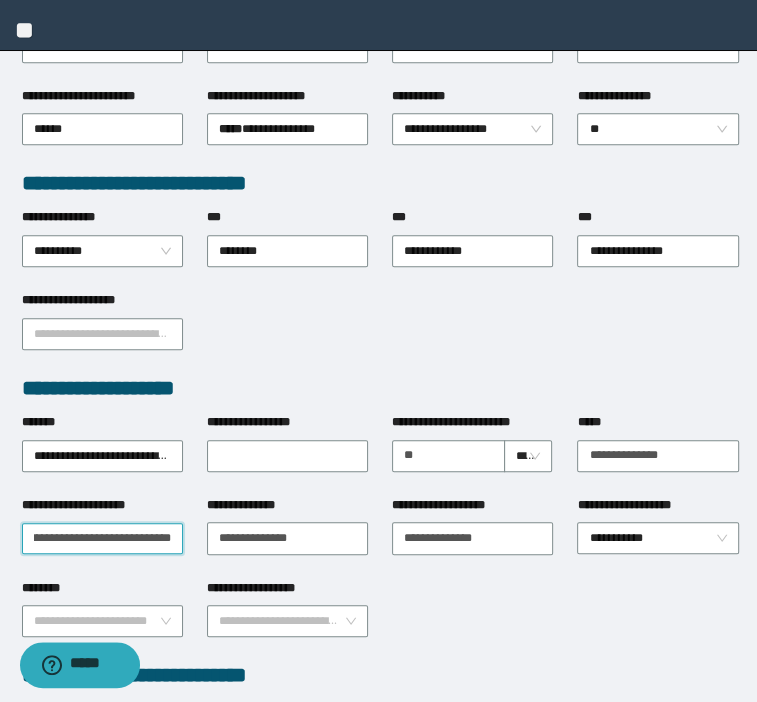 click on "**********" at bounding box center [102, 539] 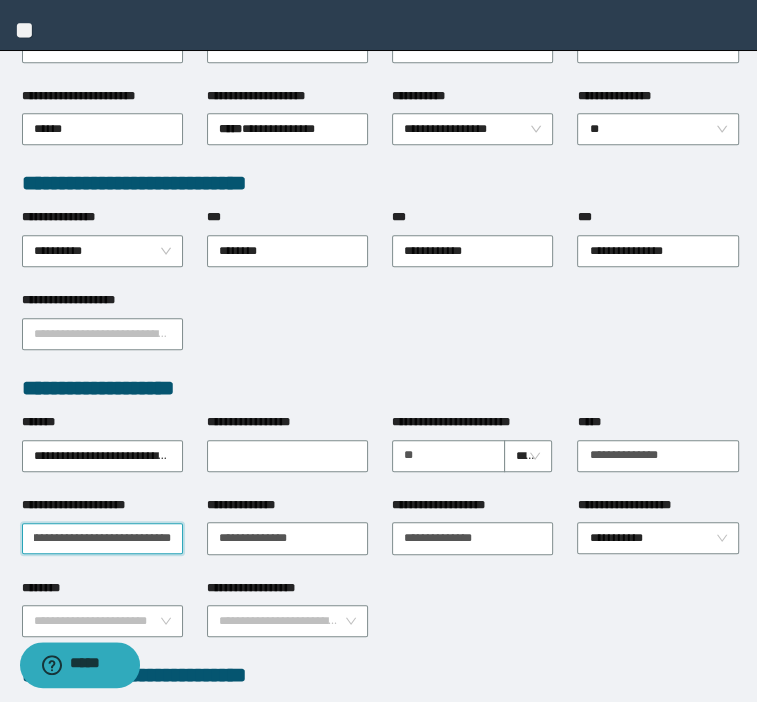 scroll, scrollTop: 0, scrollLeft: 589, axis: horizontal 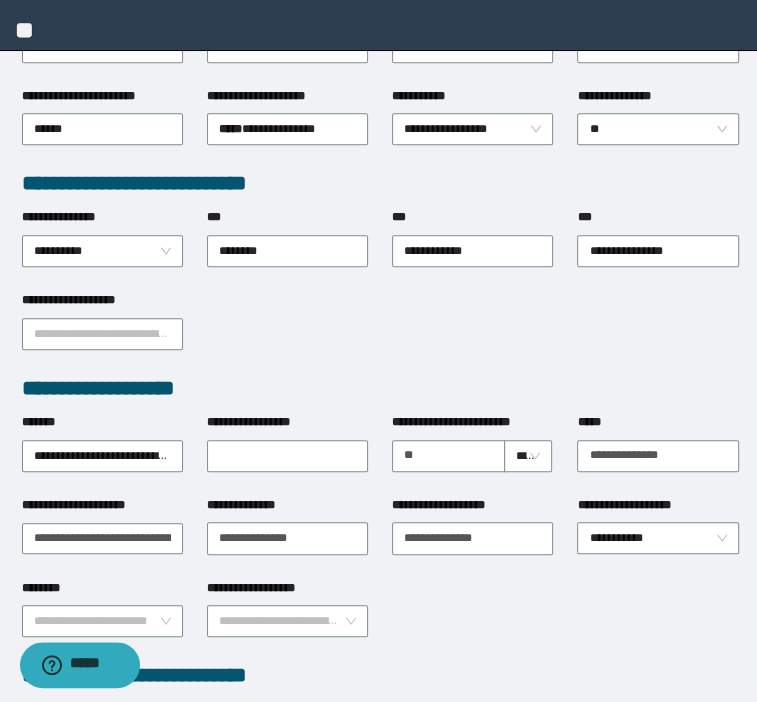 click on "**********" at bounding box center (380, 388) 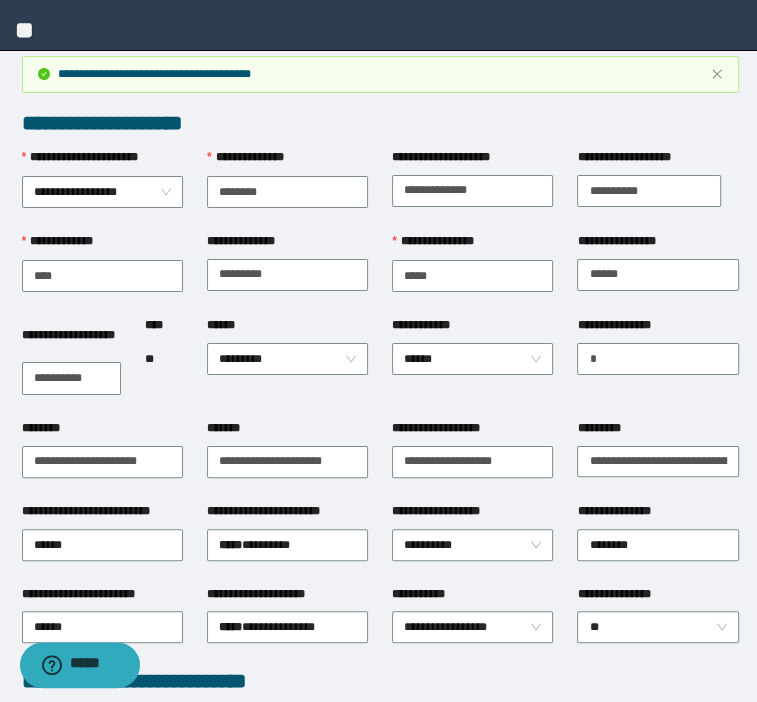 scroll, scrollTop: 0, scrollLeft: 0, axis: both 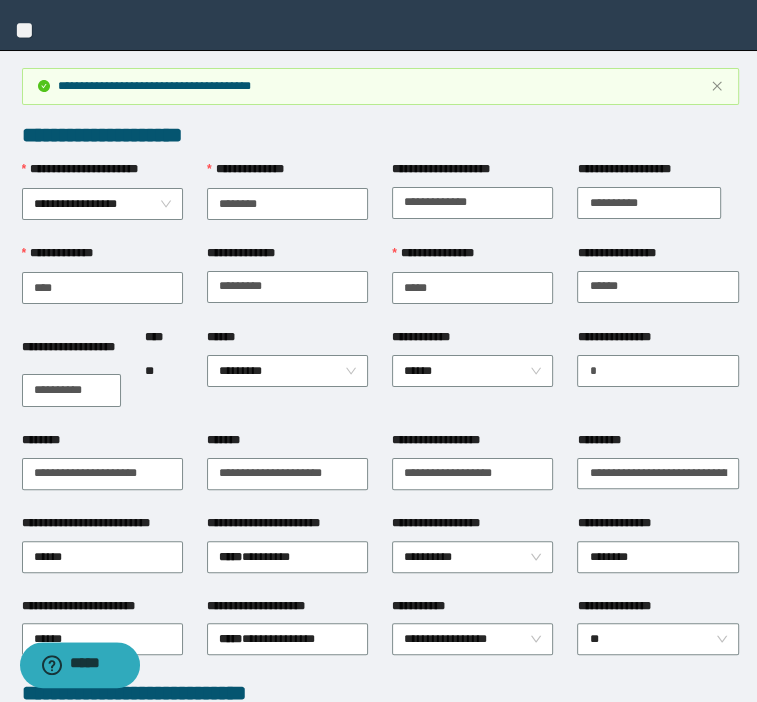 click on "**** **" at bounding box center (164, 379) 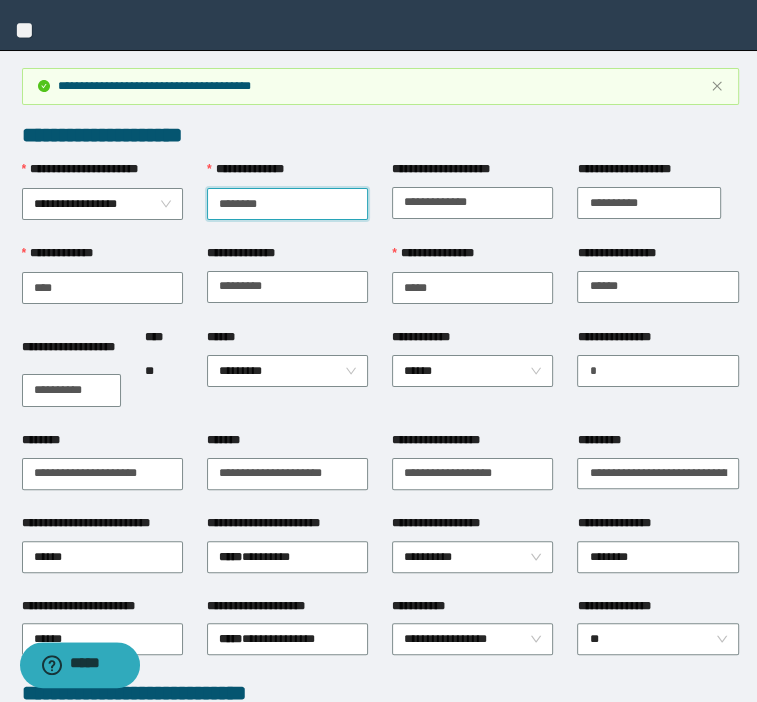 drag, startPoint x: 175, startPoint y: 160, endPoint x: -35, endPoint y: 100, distance: 218.40329 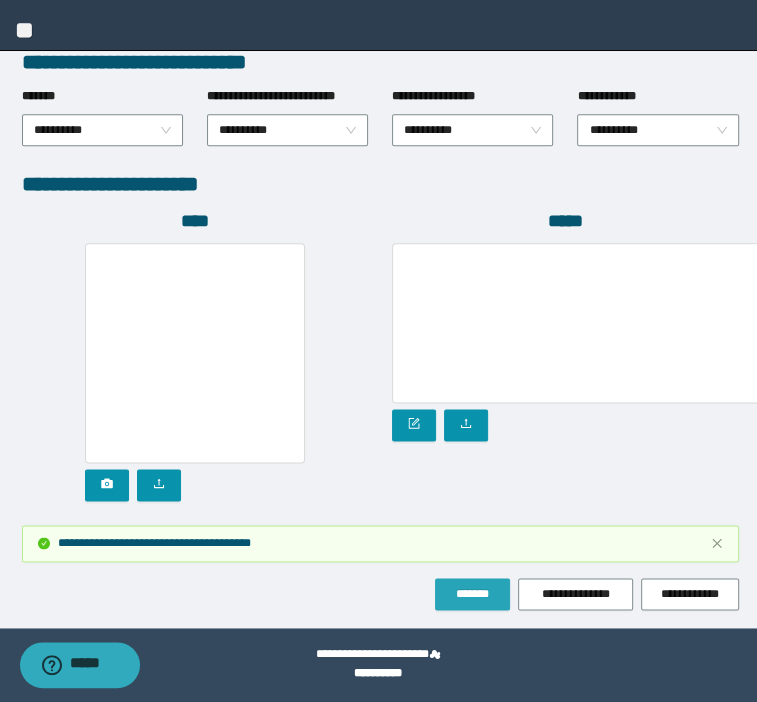 click on "*******" at bounding box center [472, 594] 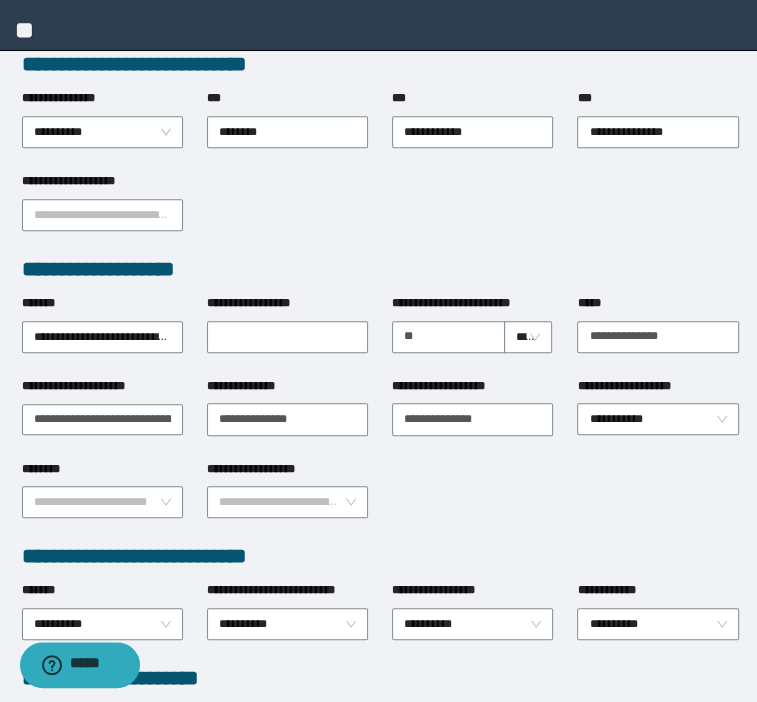 scroll, scrollTop: 563, scrollLeft: 0, axis: vertical 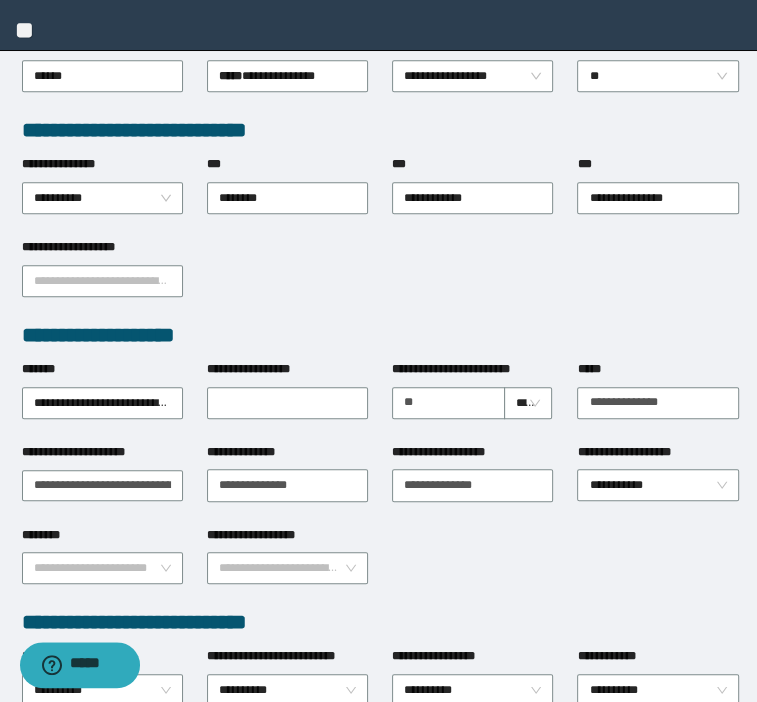 click on "**********" at bounding box center (380, 335) 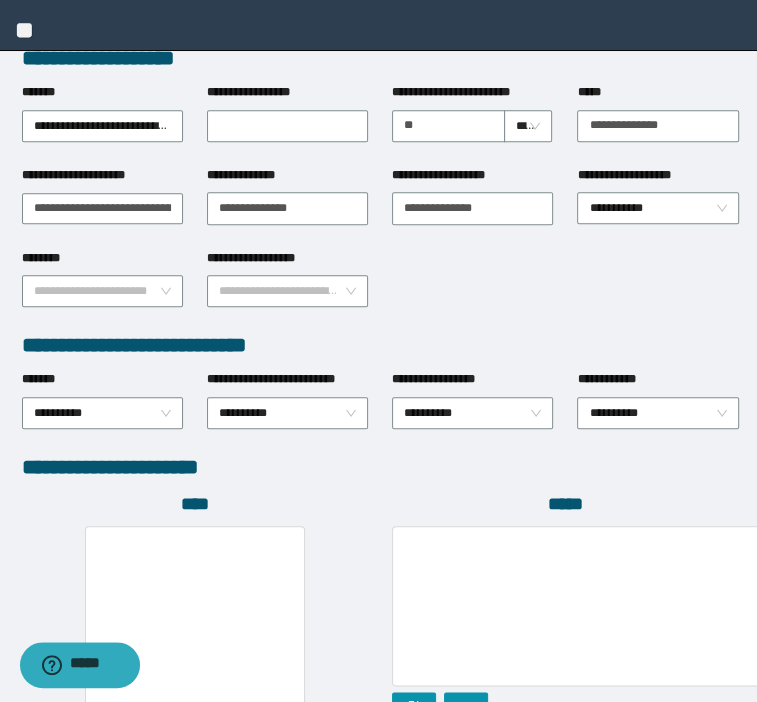 scroll, scrollTop: 1123, scrollLeft: 0, axis: vertical 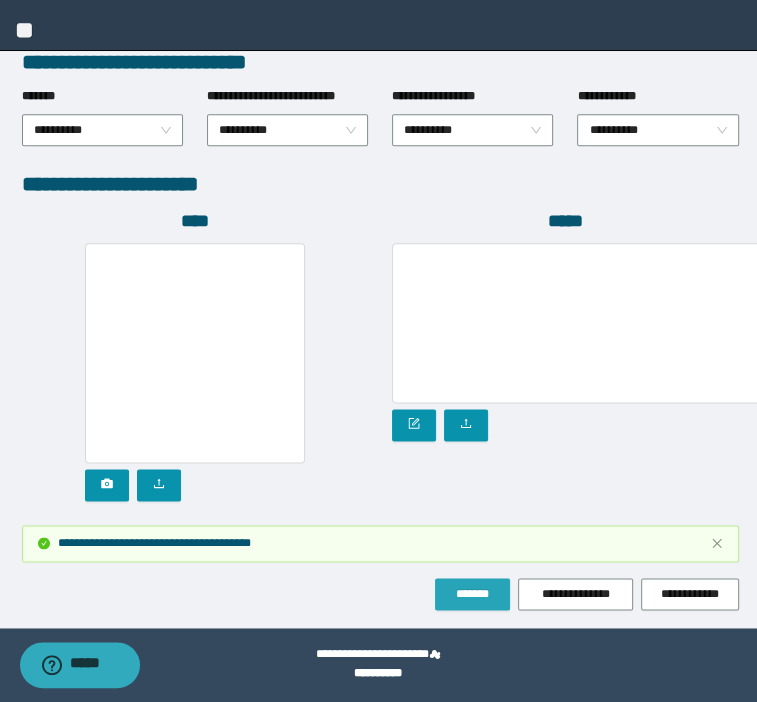 click on "*******" at bounding box center [472, 594] 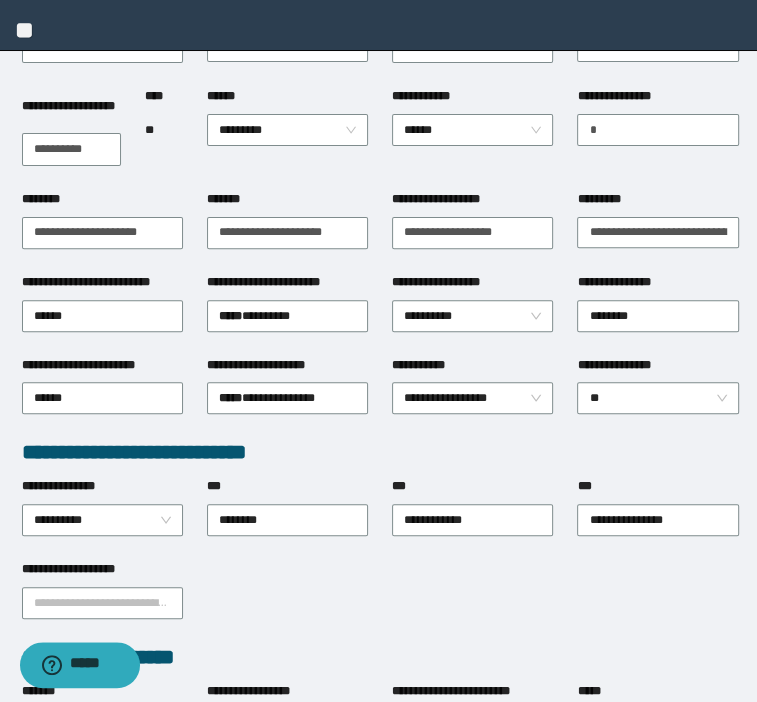 scroll, scrollTop: 0, scrollLeft: 0, axis: both 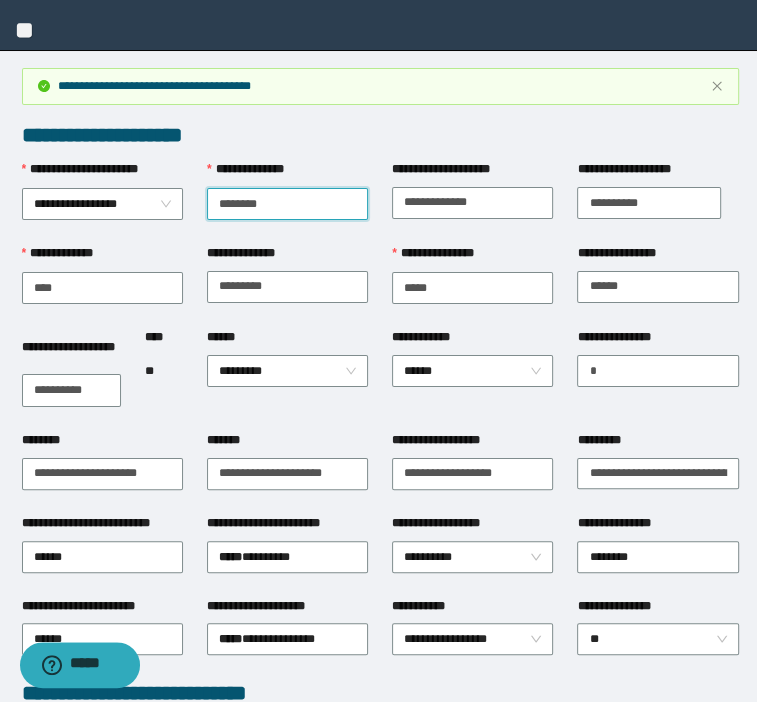 drag, startPoint x: 238, startPoint y: 167, endPoint x: 56, endPoint y: 109, distance: 191.01833 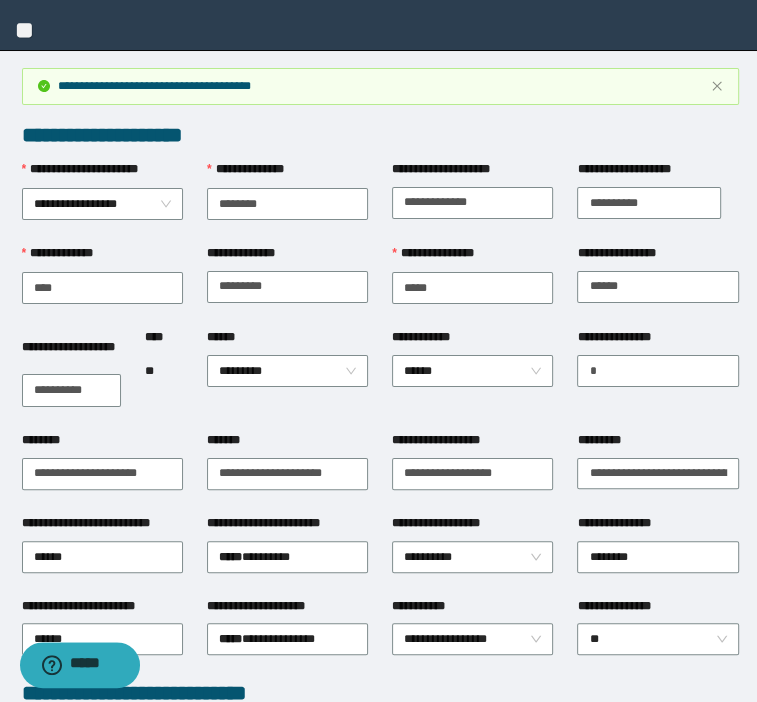 click on "**********" at bounding box center (380, 135) 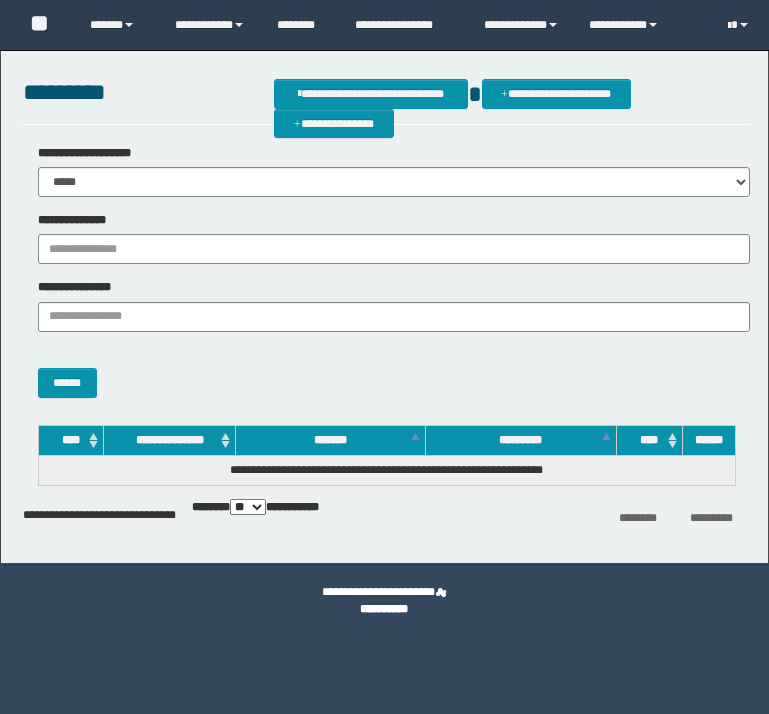 scroll, scrollTop: 0, scrollLeft: 0, axis: both 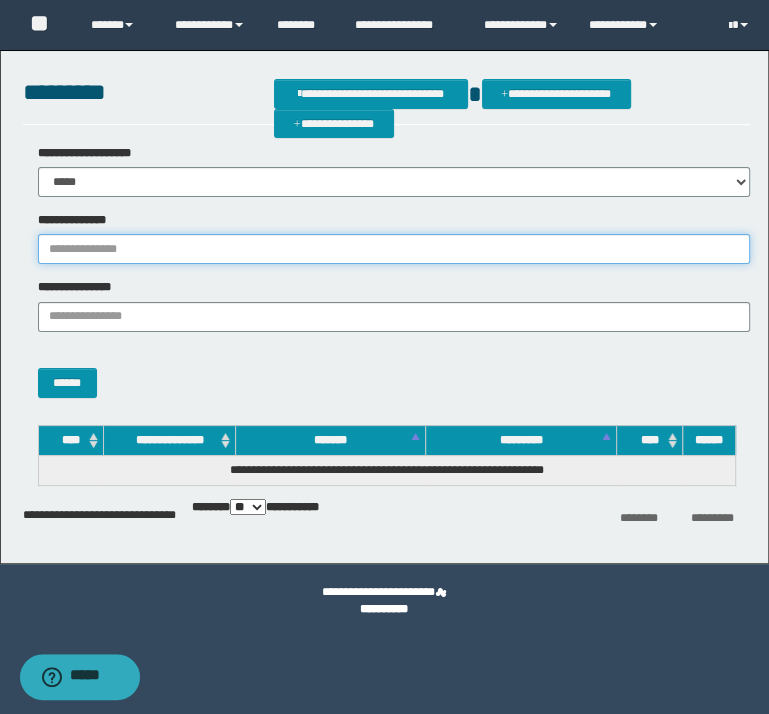 click on "**********" at bounding box center [394, 249] 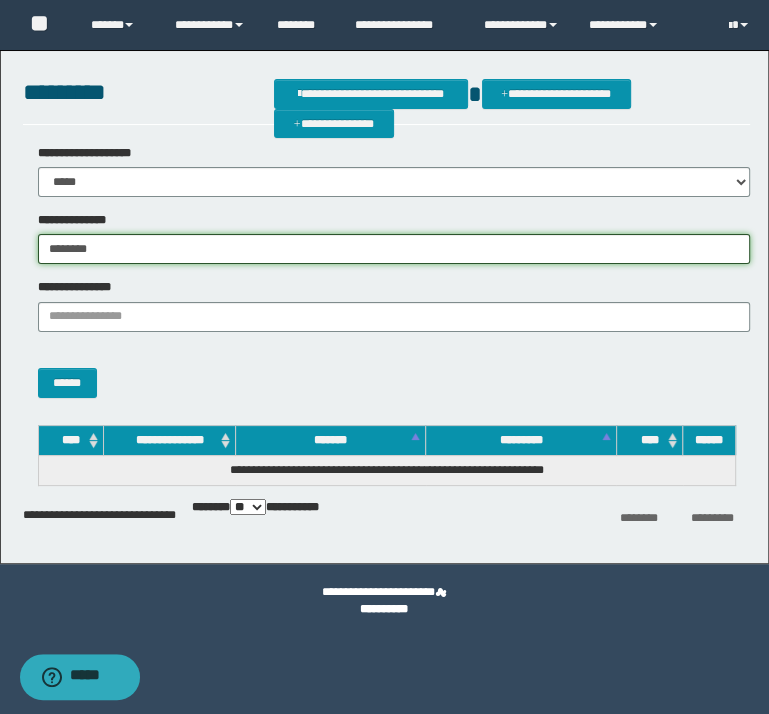 type on "********" 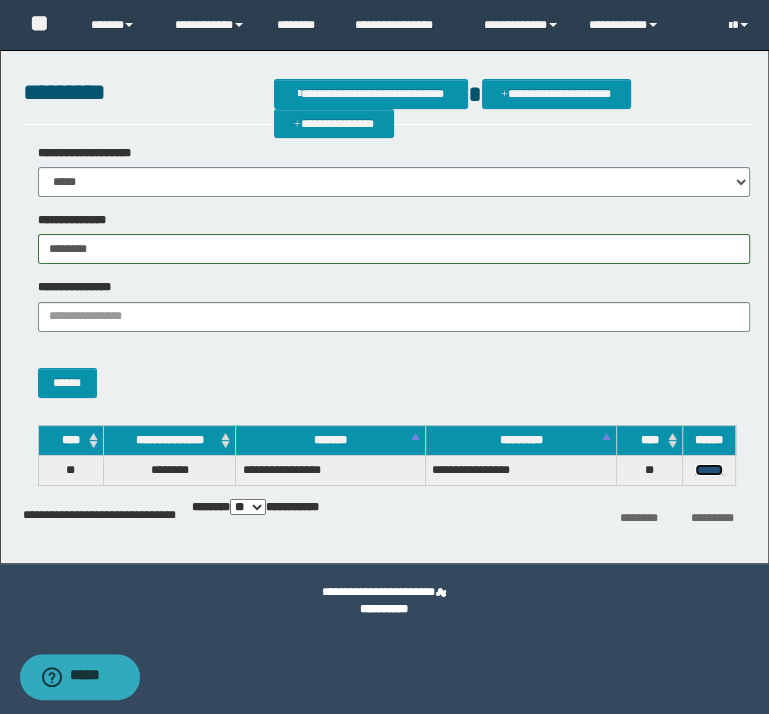 click on "******" at bounding box center (709, 470) 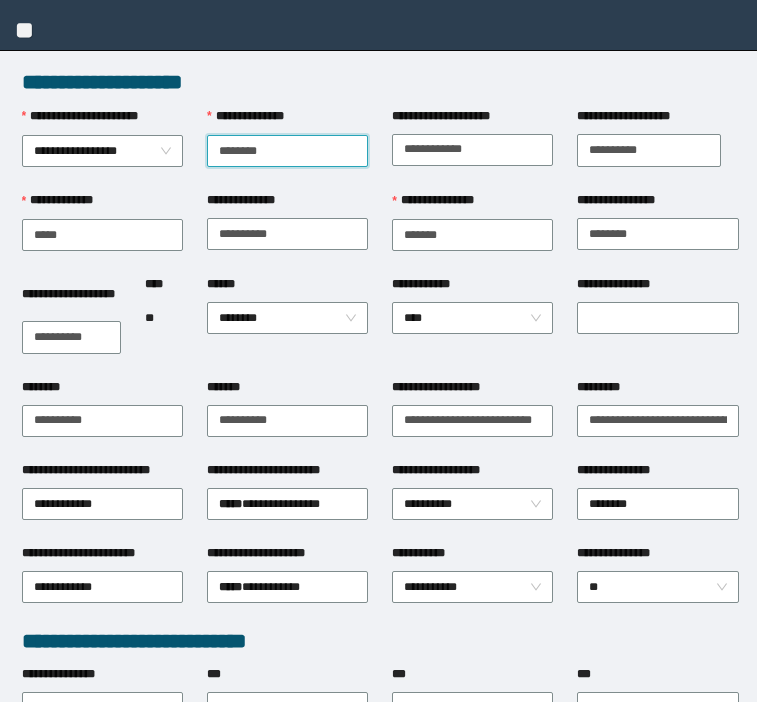 scroll, scrollTop: 0, scrollLeft: 0, axis: both 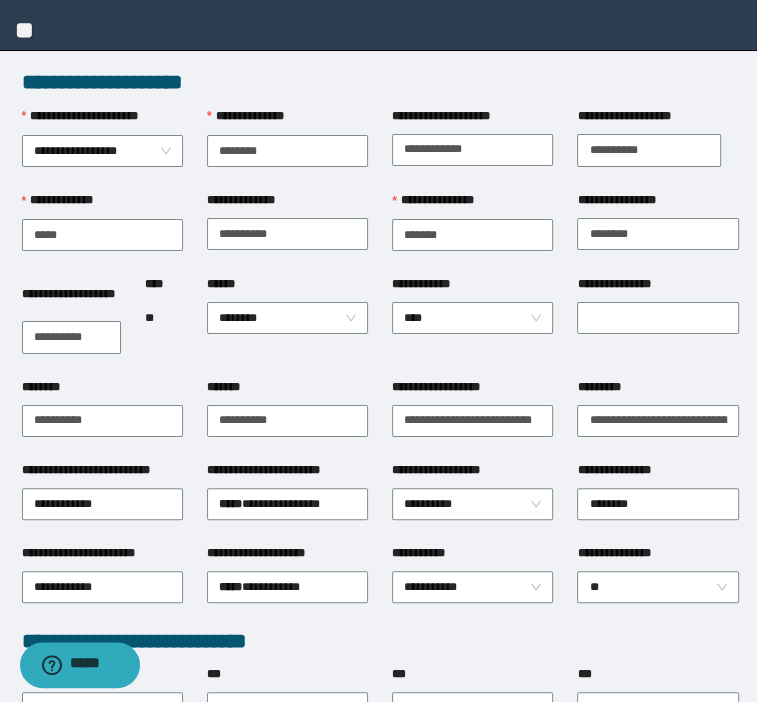 click on "**** **" at bounding box center (164, 326) 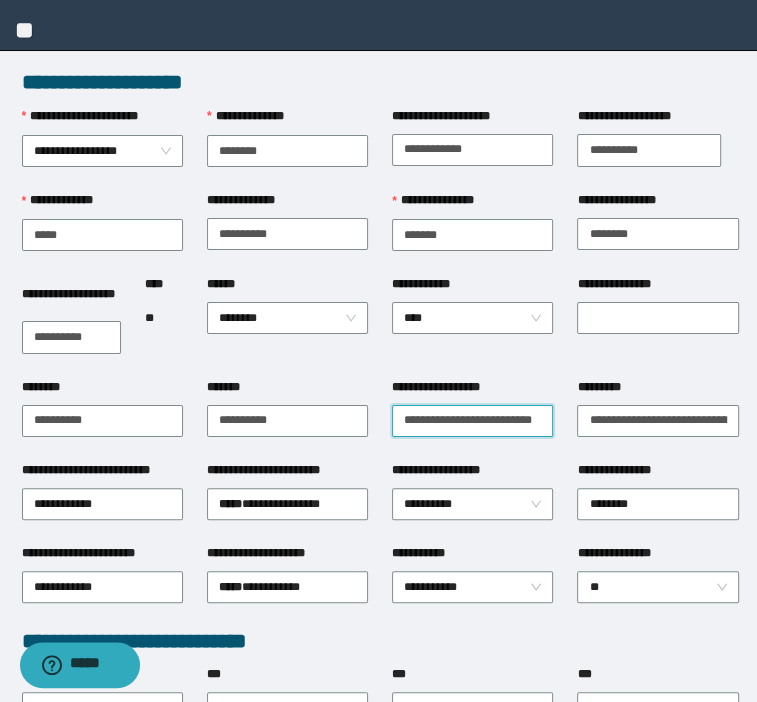 click on "**********" at bounding box center (472, 421) 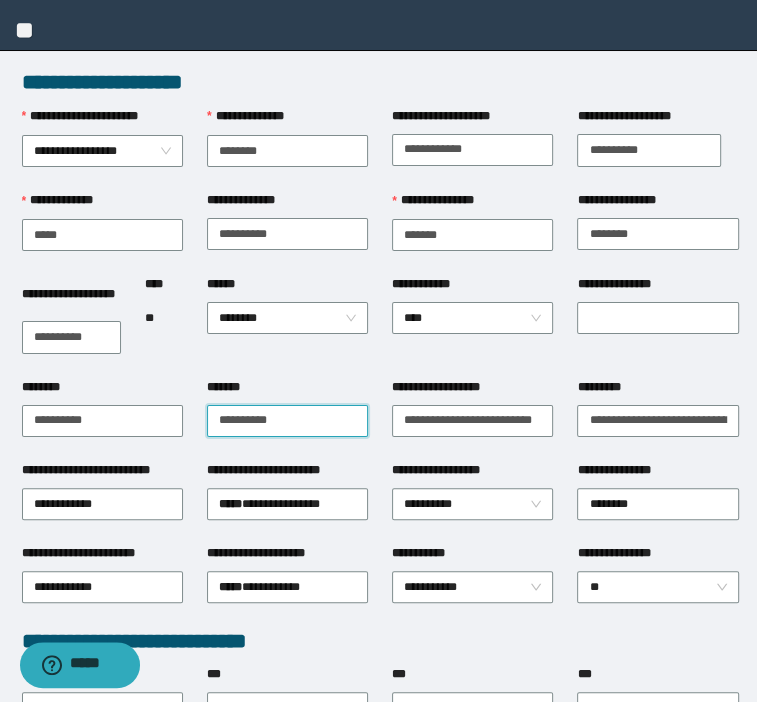 scroll, scrollTop: 0, scrollLeft: 0, axis: both 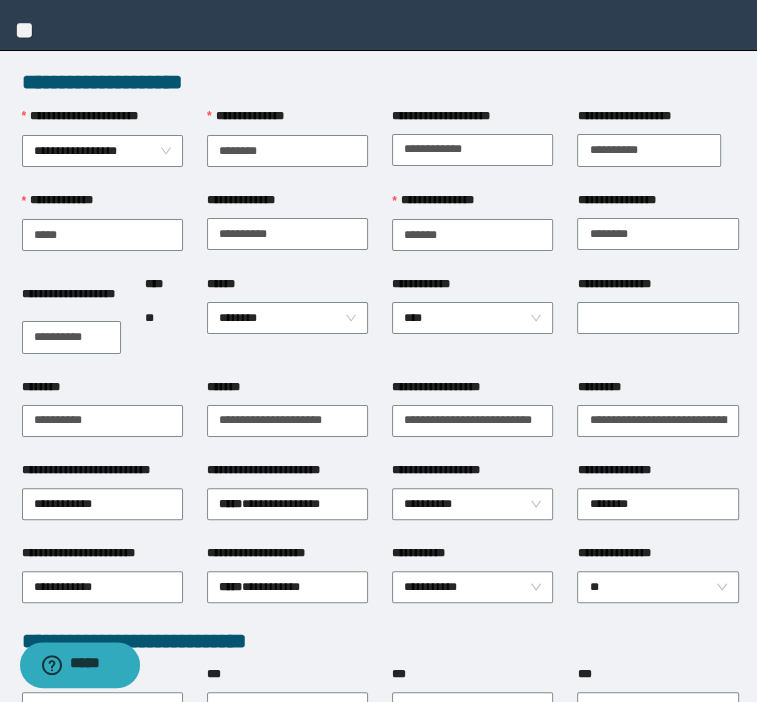click on "**********" at bounding box center (649, 150) 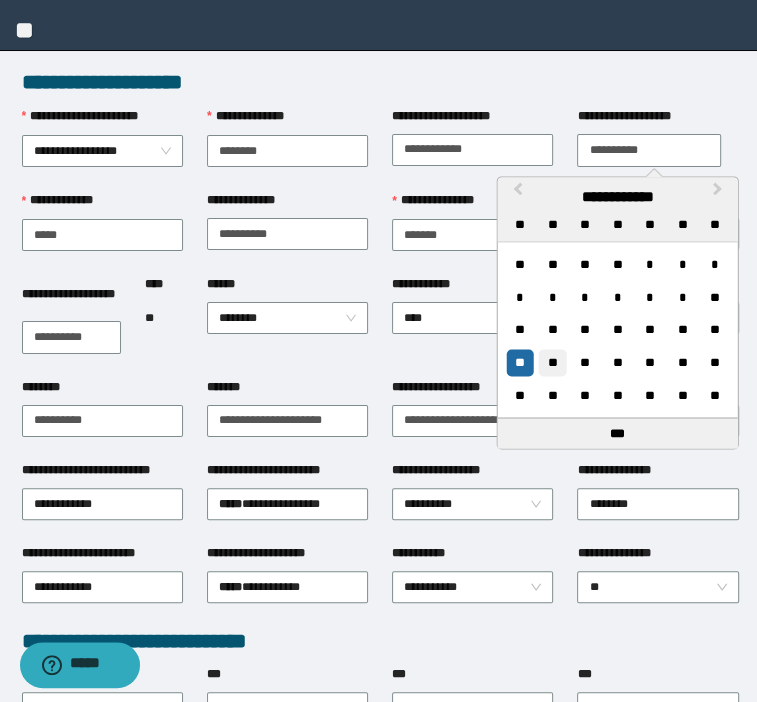 click on "**" at bounding box center [552, 362] 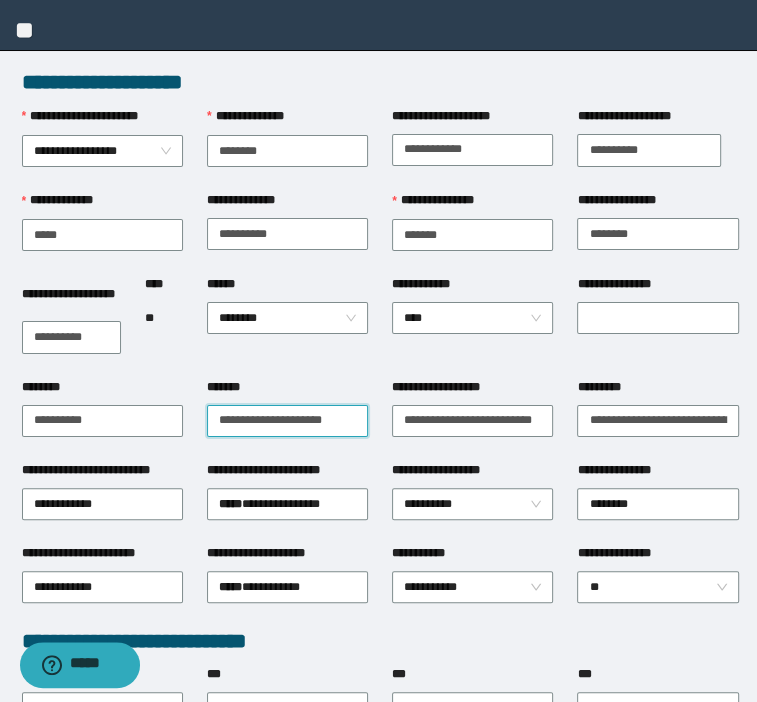 click on "**********" at bounding box center [287, 421] 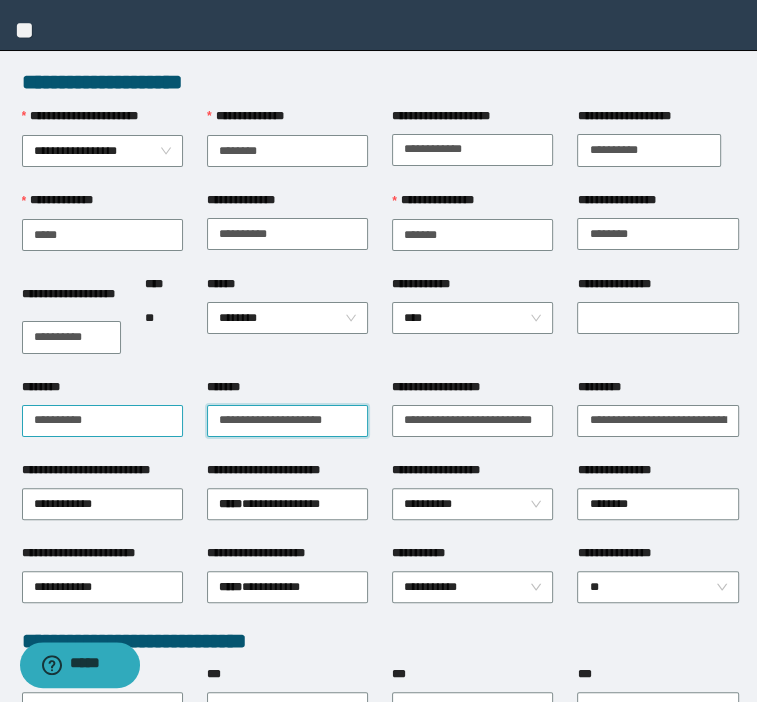 type on "**********" 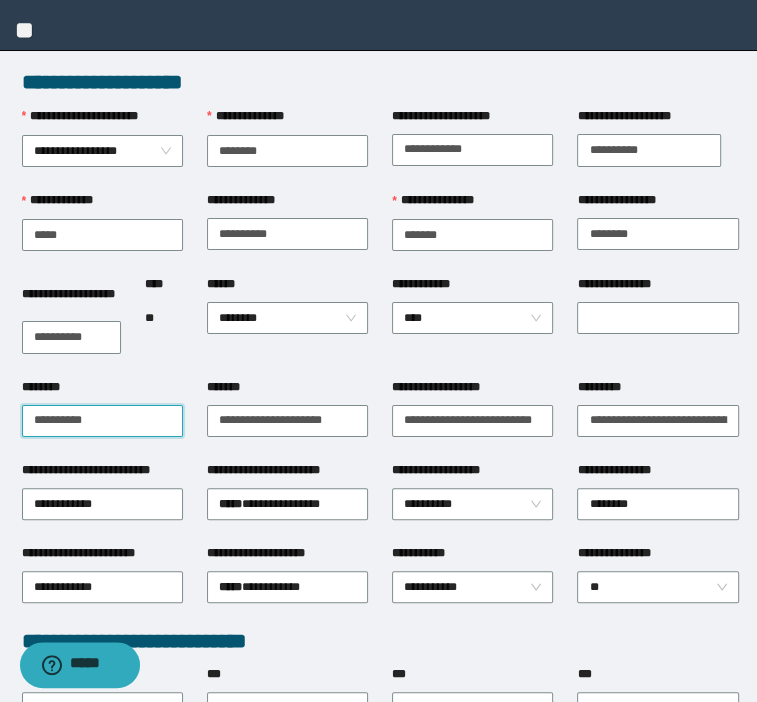 drag, startPoint x: 137, startPoint y: 429, endPoint x: -86, endPoint y: 350, distance: 236.5798 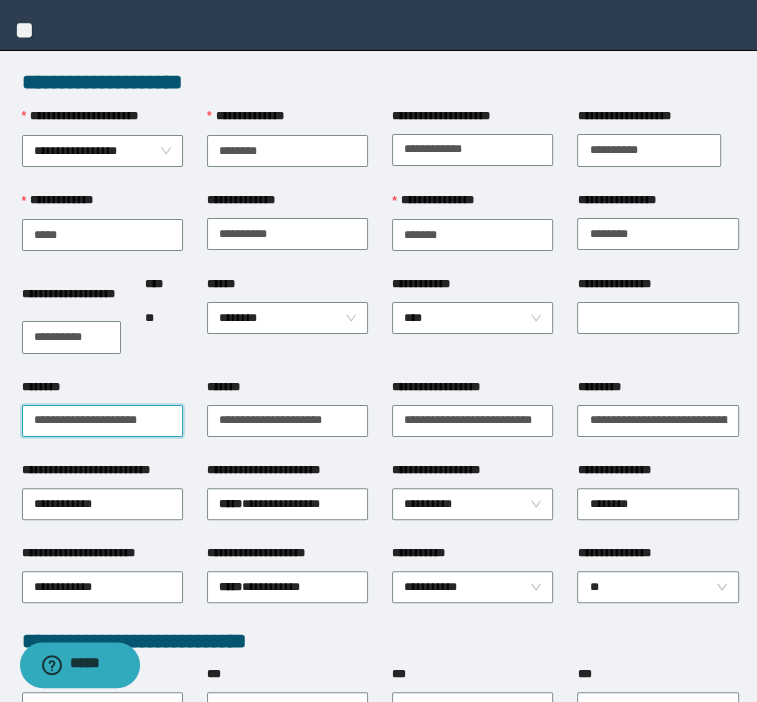 type on "**********" 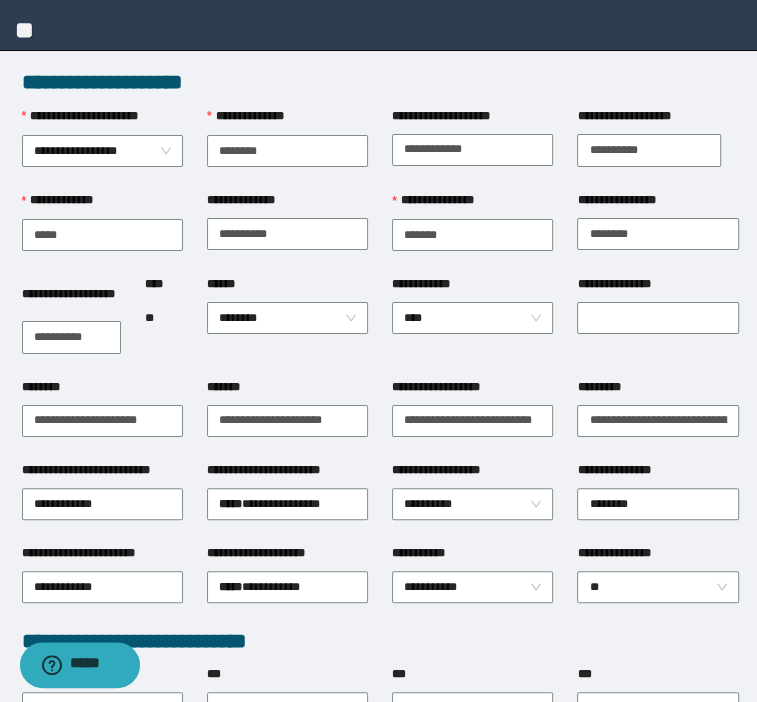 click on "**********" at bounding box center (472, 326) 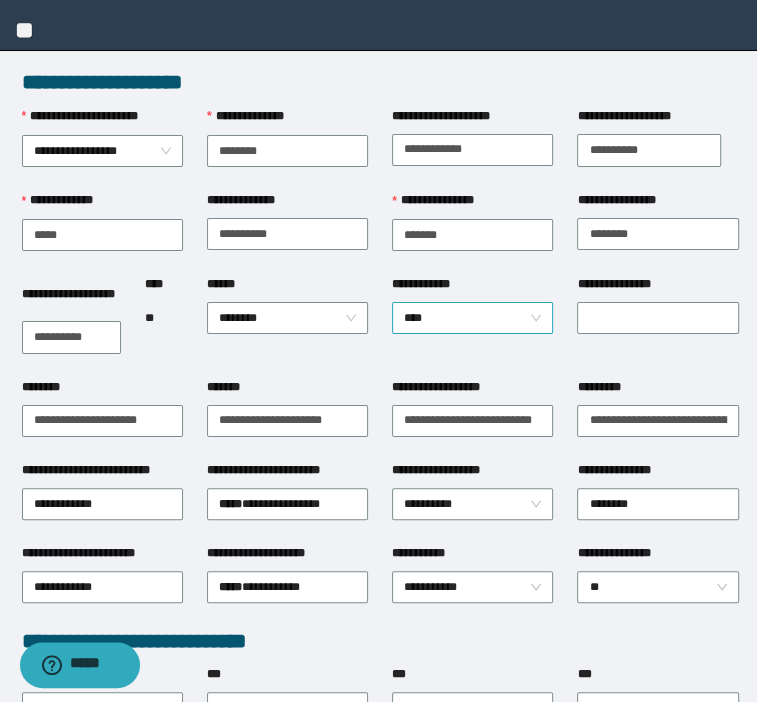 click on "****" at bounding box center (473, 318) 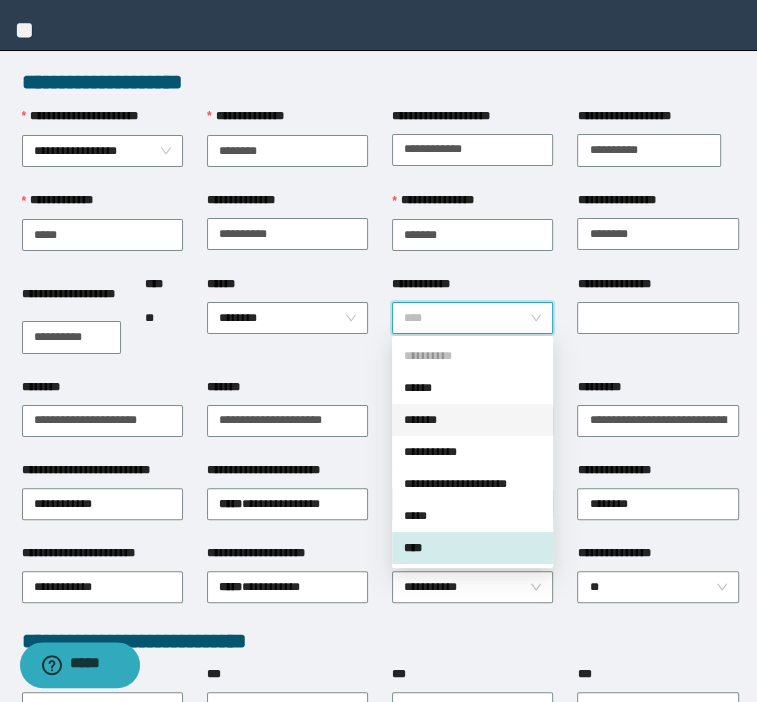 click on "*******" at bounding box center (472, 420) 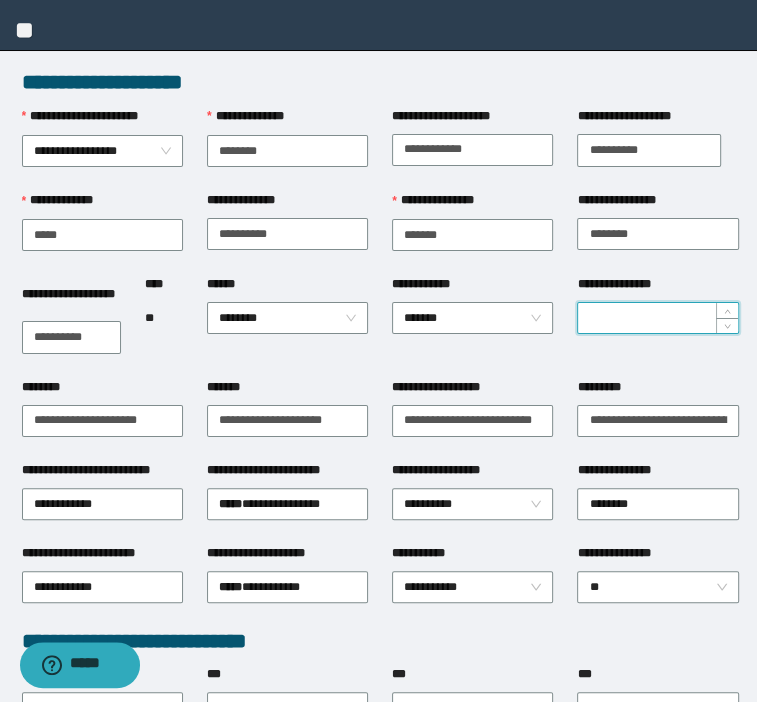 click on "**********" at bounding box center (657, 318) 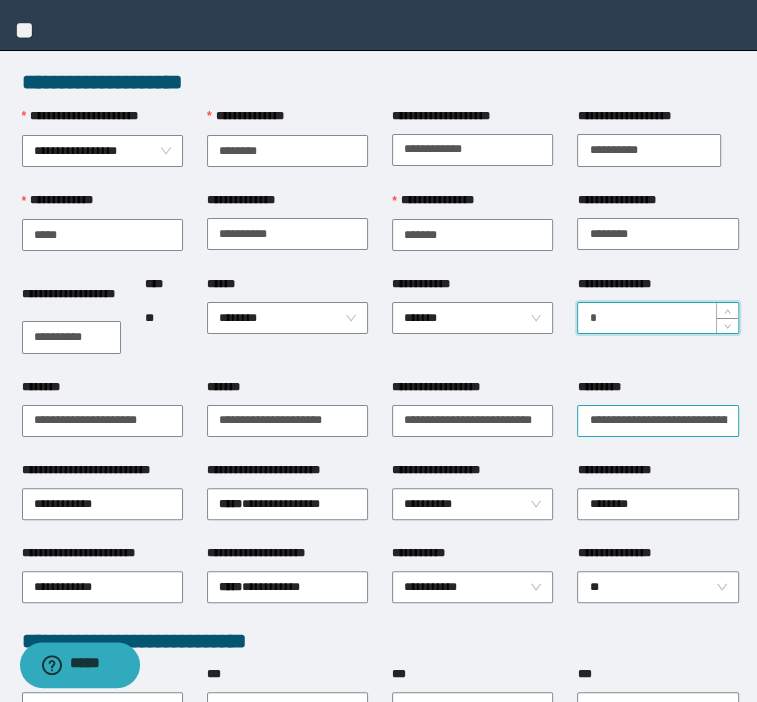 type on "*" 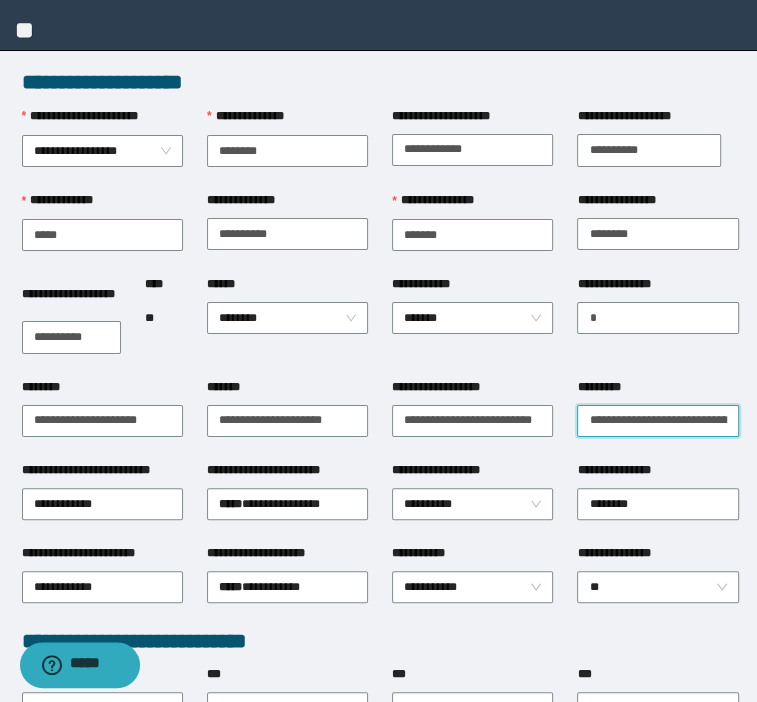 scroll, scrollTop: 0, scrollLeft: 92, axis: horizontal 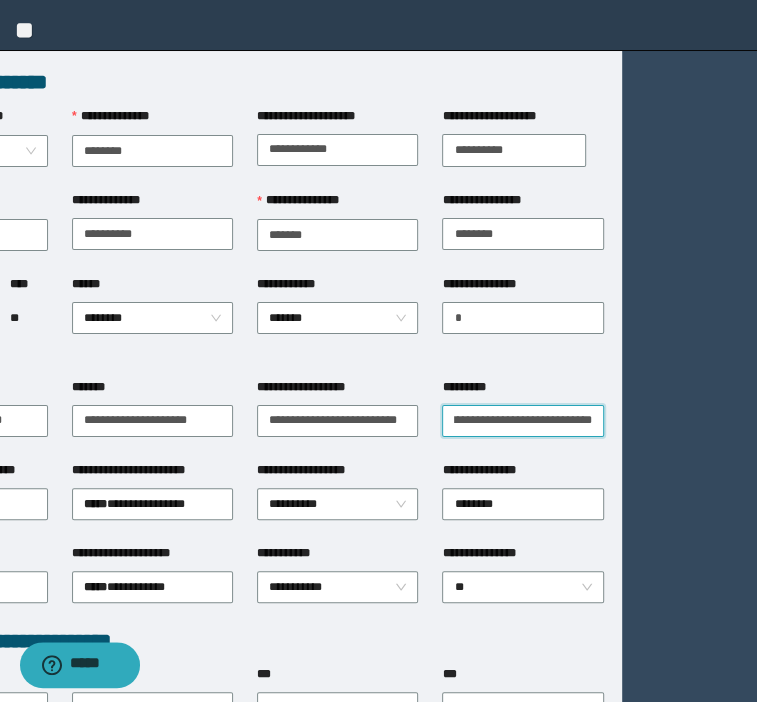 drag, startPoint x: 696, startPoint y: 422, endPoint x: 771, endPoint y: 422, distance: 75 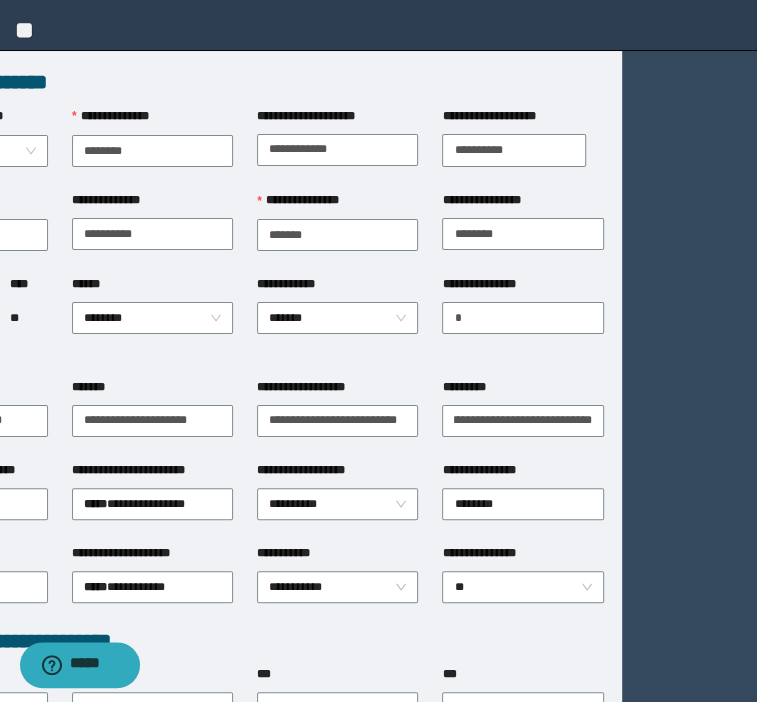 scroll, scrollTop: 0, scrollLeft: 0, axis: both 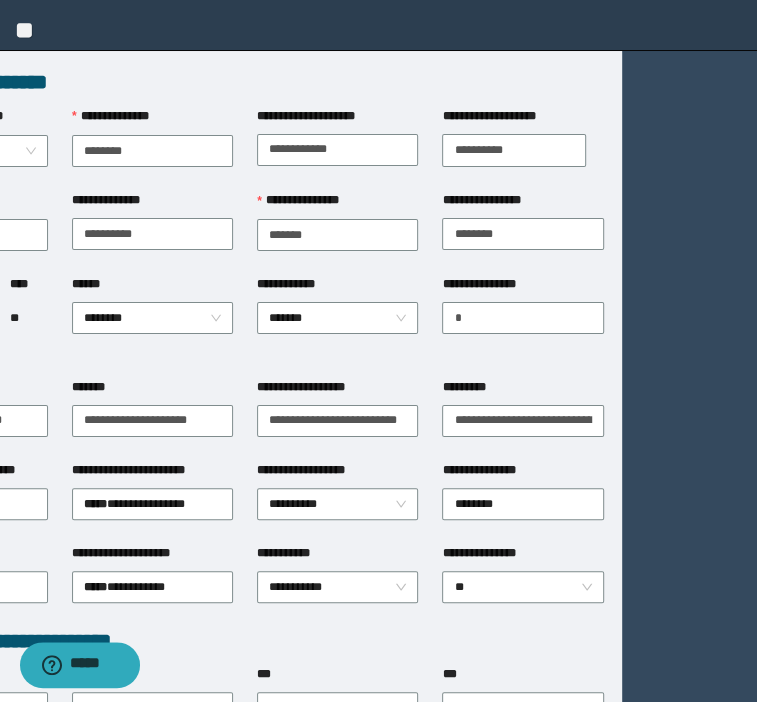 click on "*********" at bounding box center (522, 419) 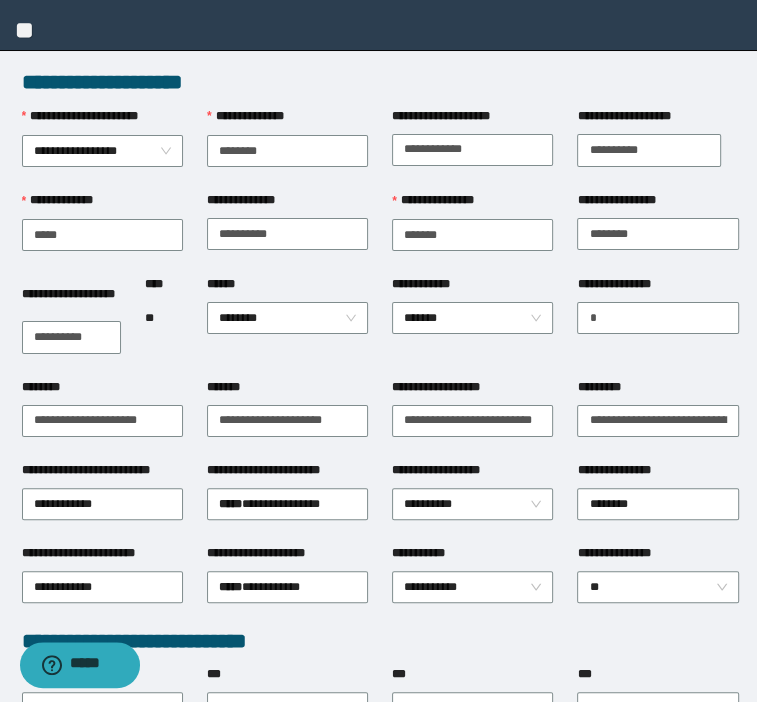 click on "**********" at bounding box center (472, 419) 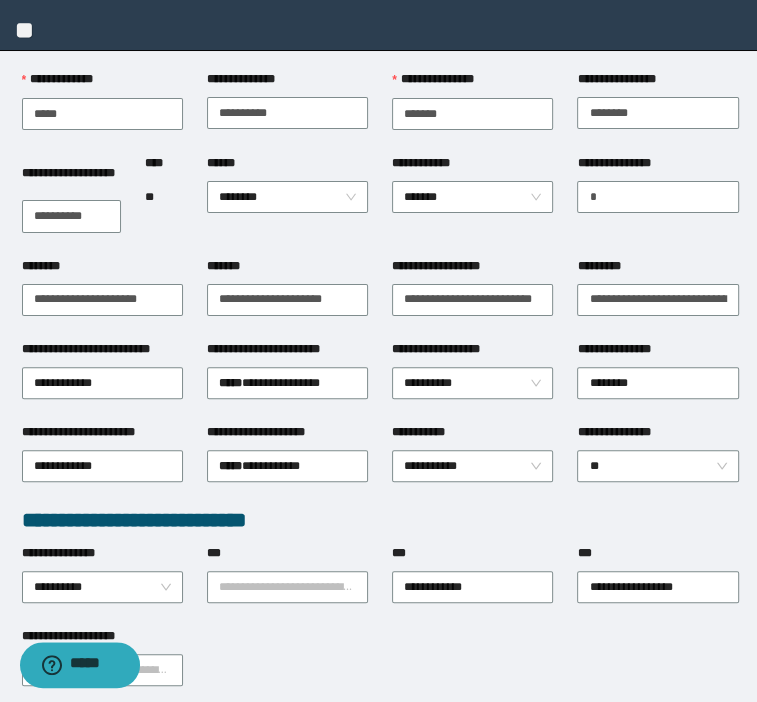 scroll, scrollTop: 80, scrollLeft: 0, axis: vertical 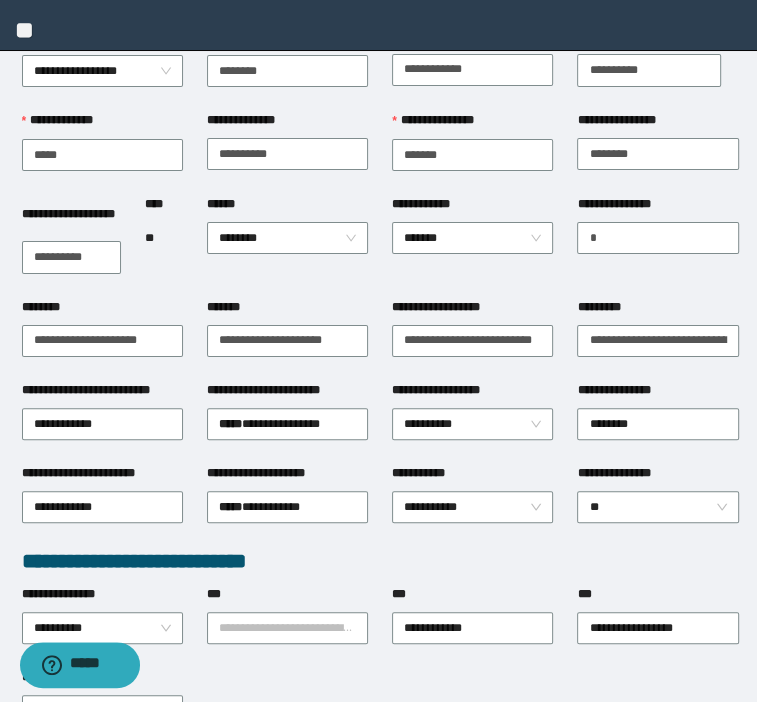 click on "**********" at bounding box center (287, 339) 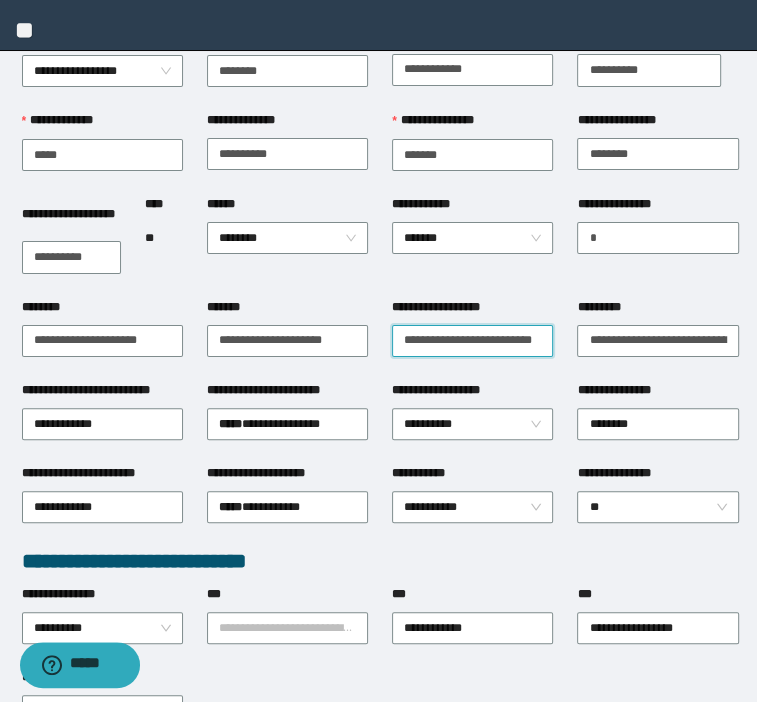 drag, startPoint x: 410, startPoint y: 339, endPoint x: 560, endPoint y: 372, distance: 153.58711 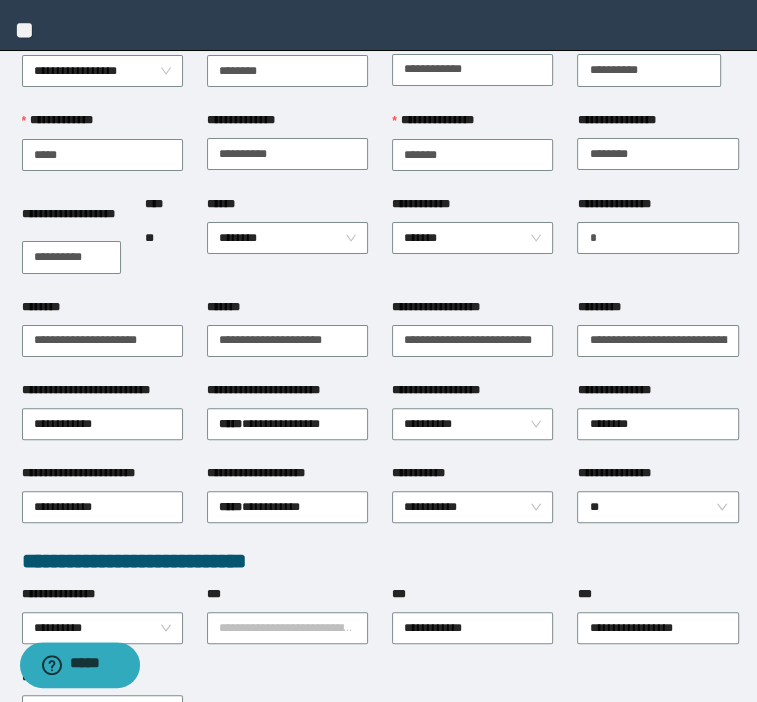 scroll, scrollTop: 0, scrollLeft: 0, axis: both 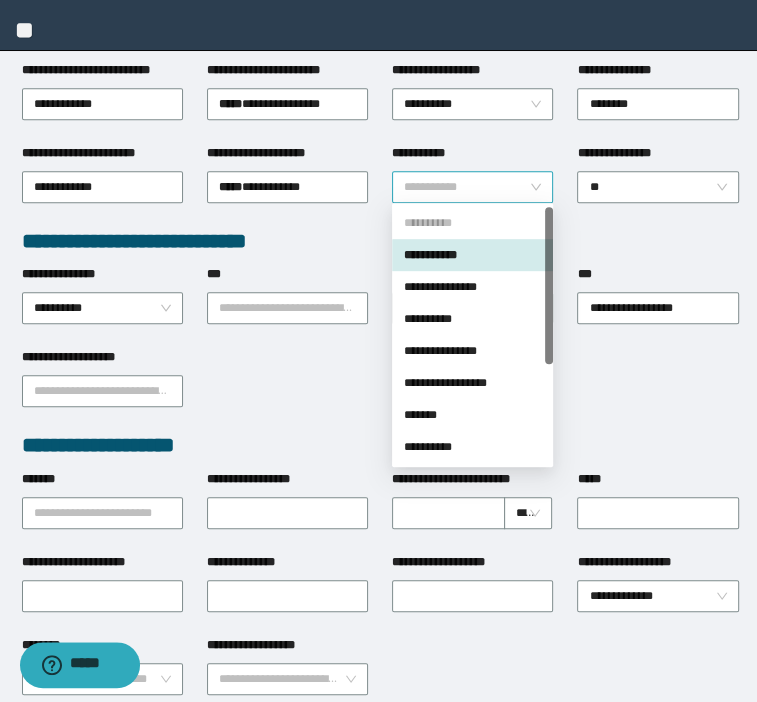 click on "**********" at bounding box center [473, 187] 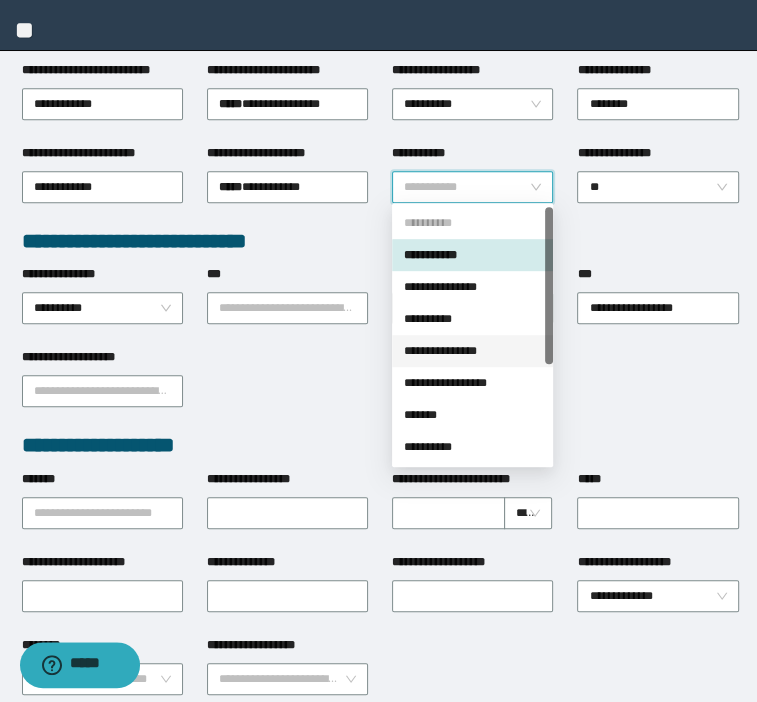 click on "**********" at bounding box center [472, 351] 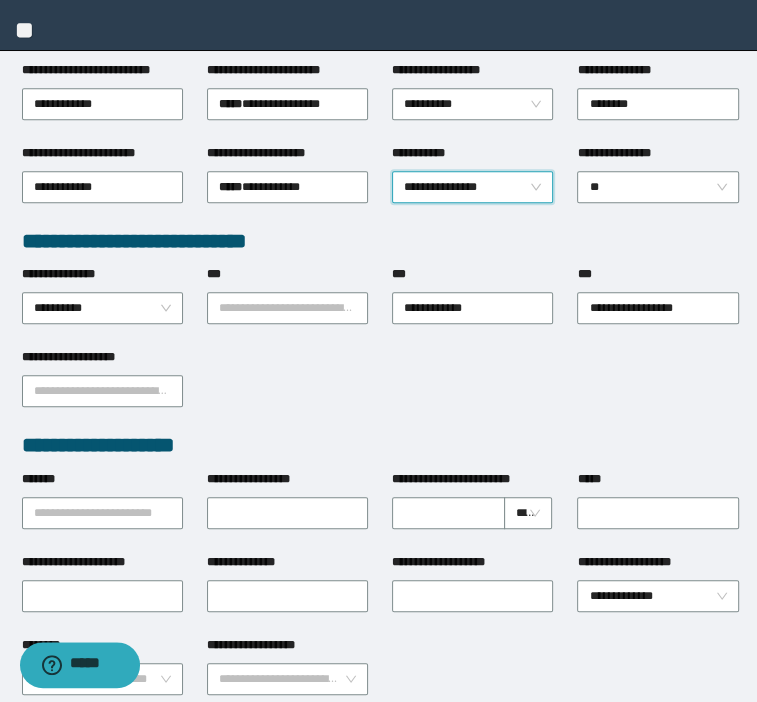 click on "**********" at bounding box center [380, 389] 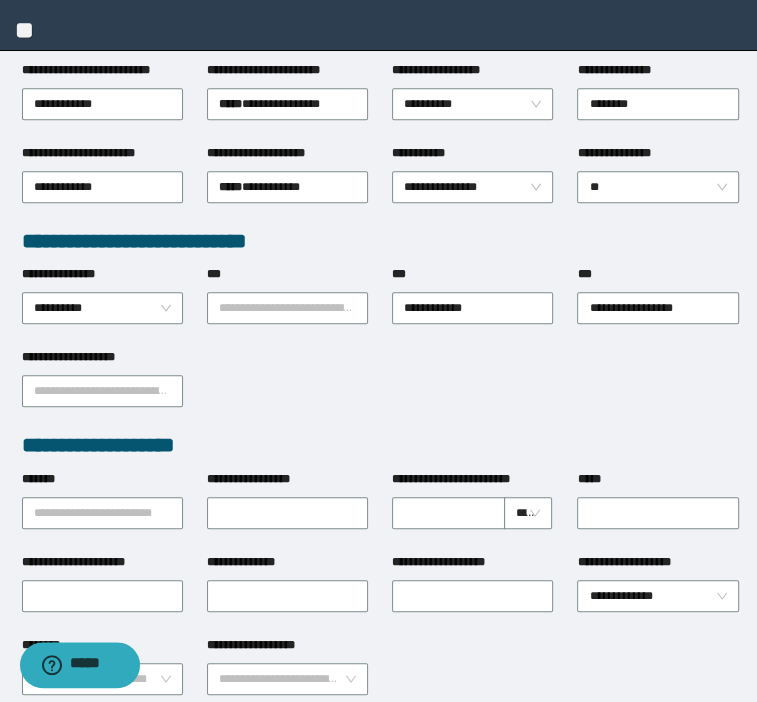 scroll, scrollTop: 480, scrollLeft: 0, axis: vertical 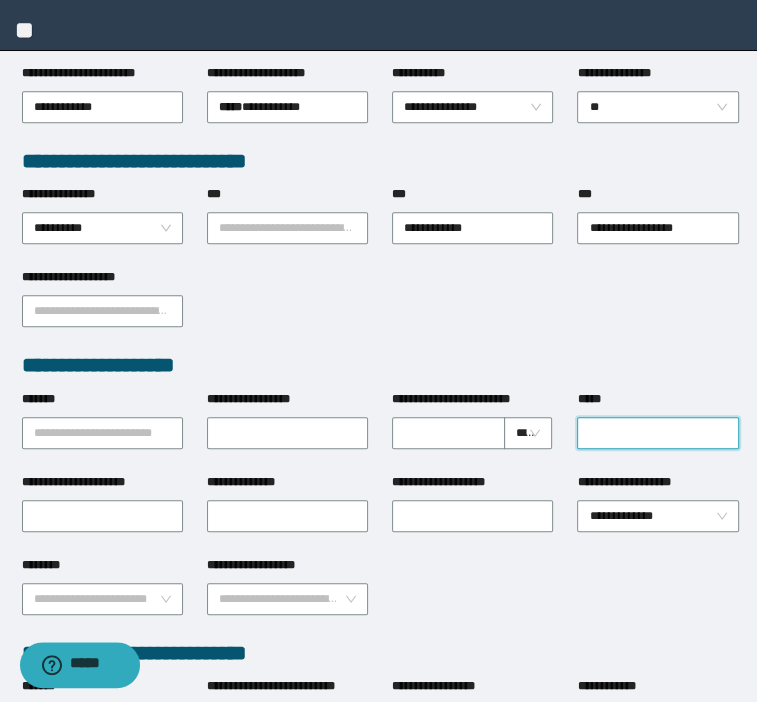 click on "*****" at bounding box center [657, 433] 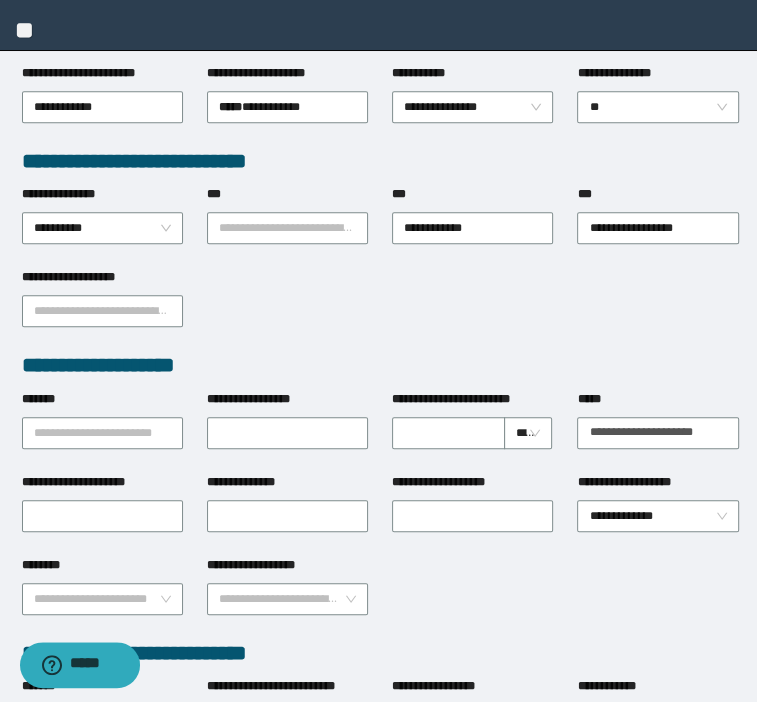 click on "**********" at bounding box center (380, 309) 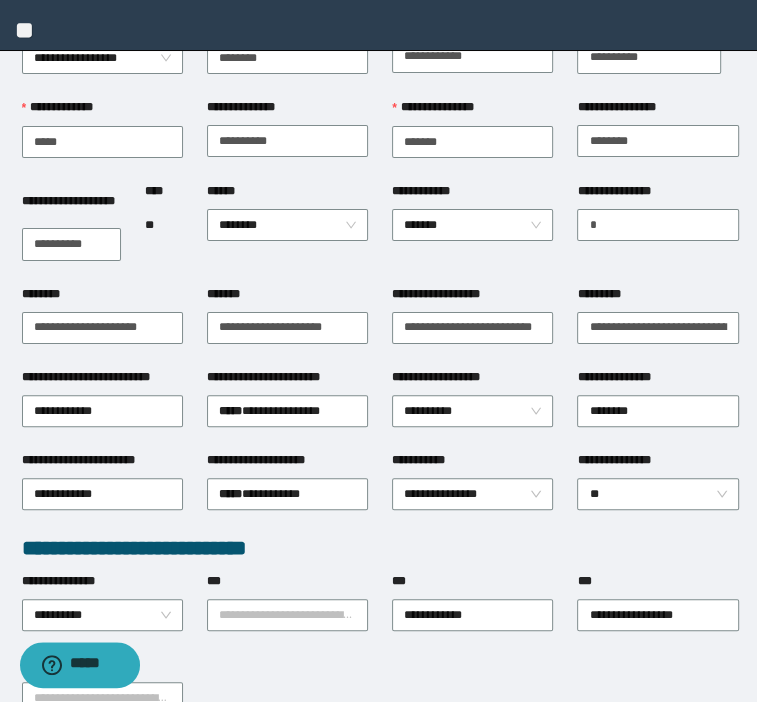 scroll, scrollTop: 0, scrollLeft: 0, axis: both 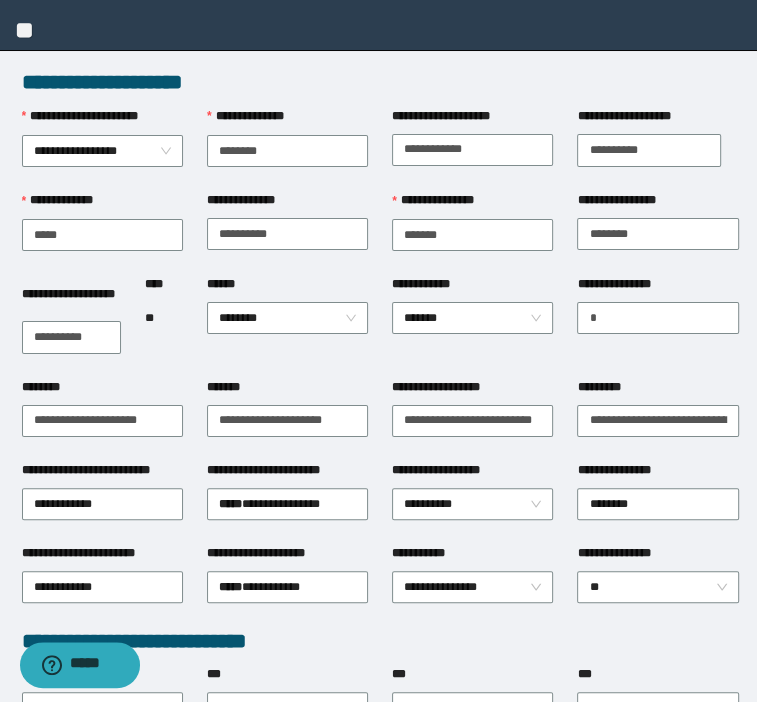 click on "**********" at bounding box center [472, 326] 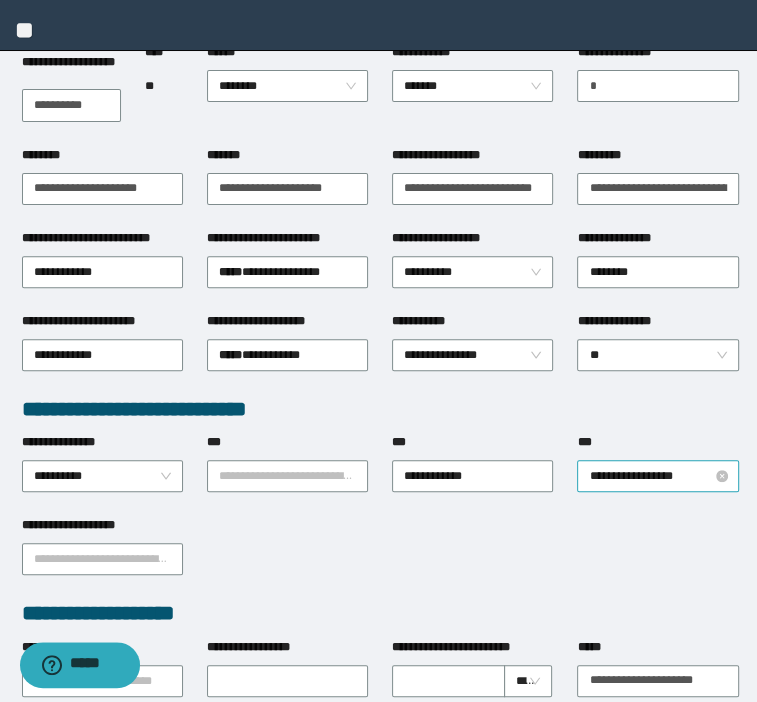 scroll, scrollTop: 240, scrollLeft: 0, axis: vertical 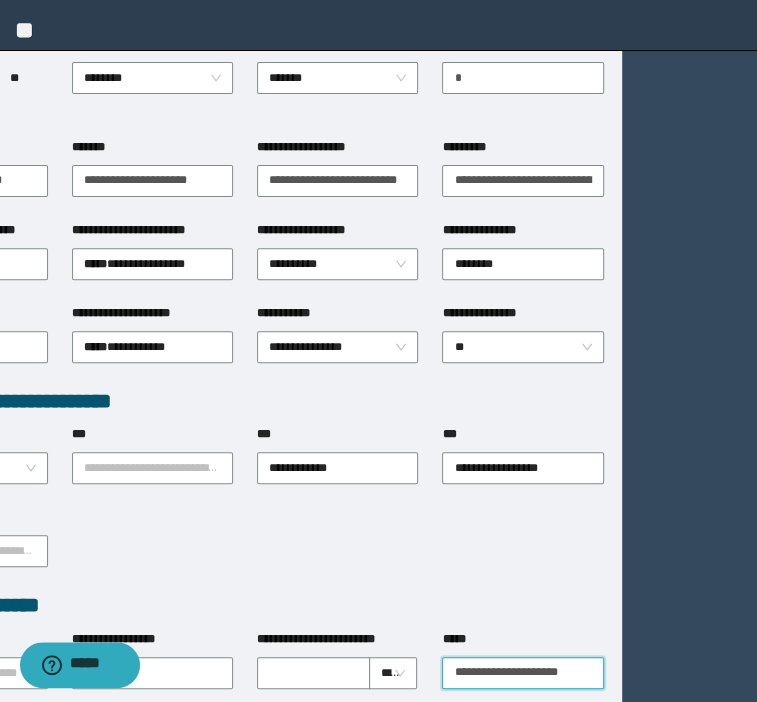 drag, startPoint x: 691, startPoint y: 671, endPoint x: 781, endPoint y: 625, distance: 101.07423 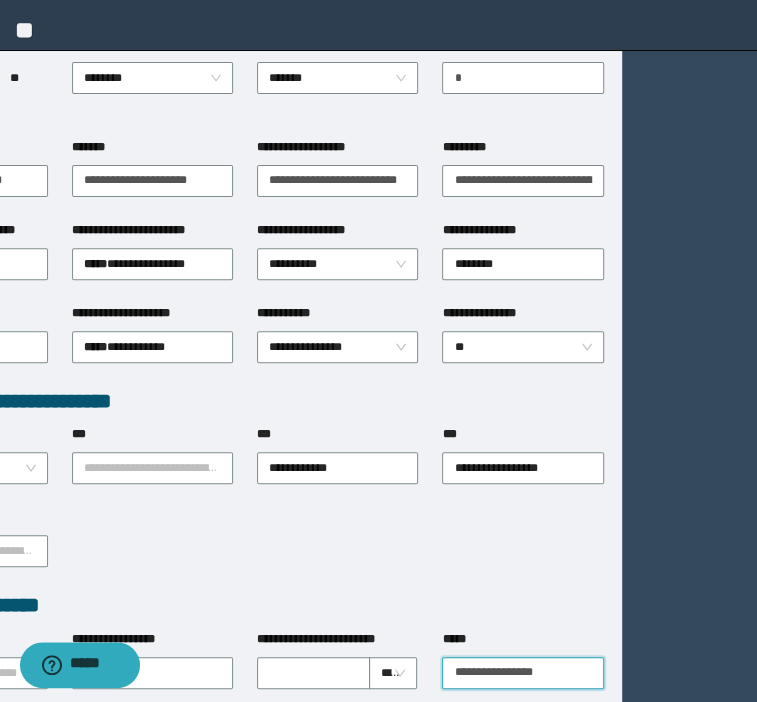 scroll, scrollTop: 0, scrollLeft: 0, axis: both 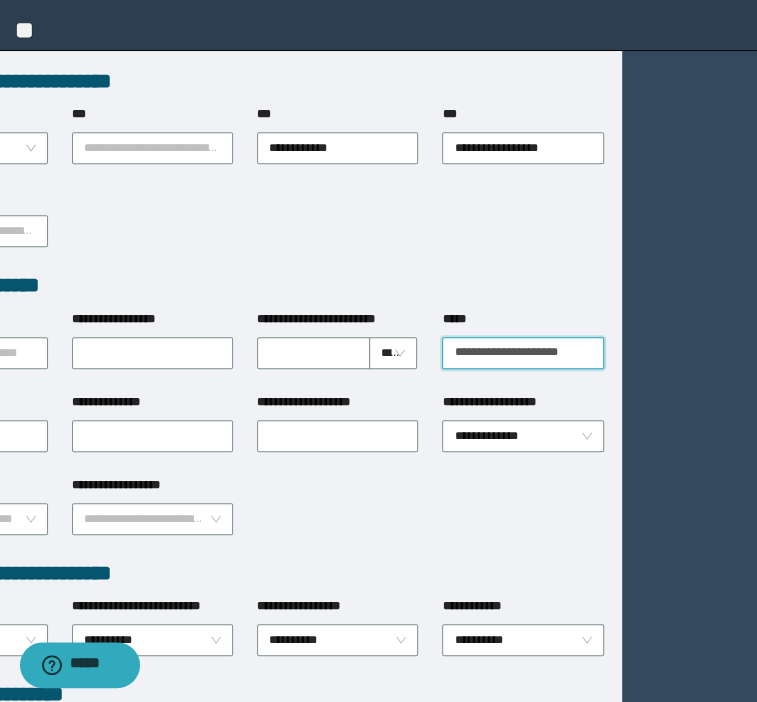 drag, startPoint x: 447, startPoint y: 346, endPoint x: 781, endPoint y: 360, distance: 334.29327 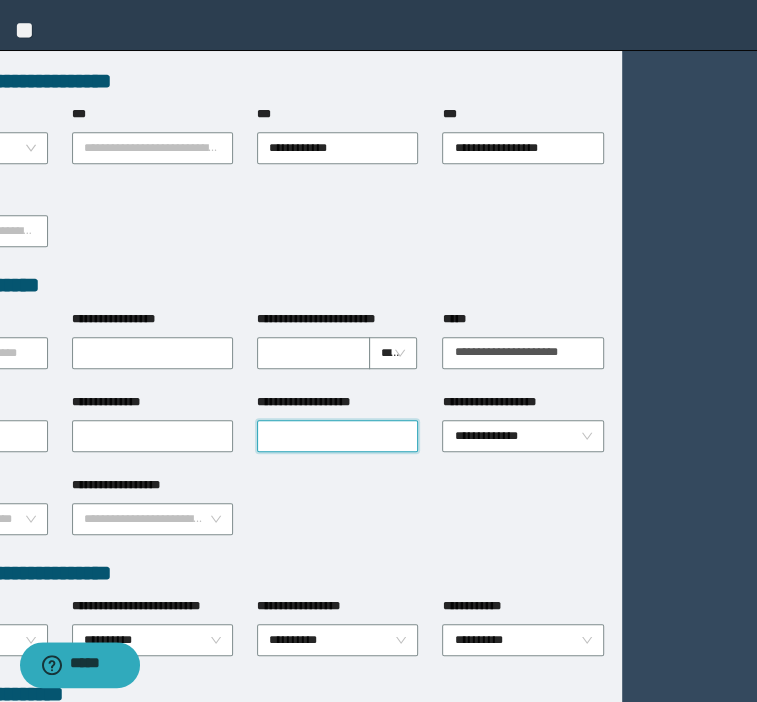 scroll, scrollTop: 0, scrollLeft: 0, axis: both 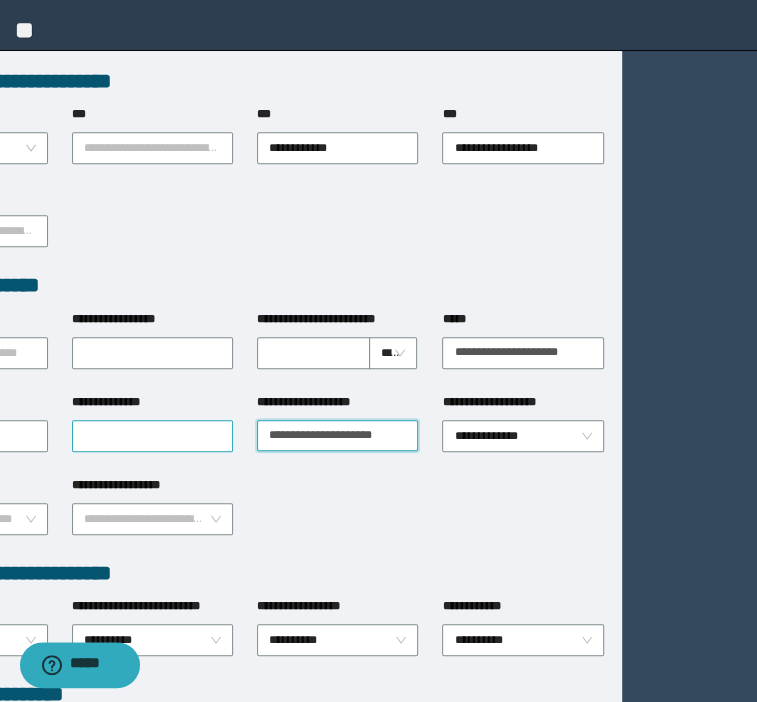 type on "**********" 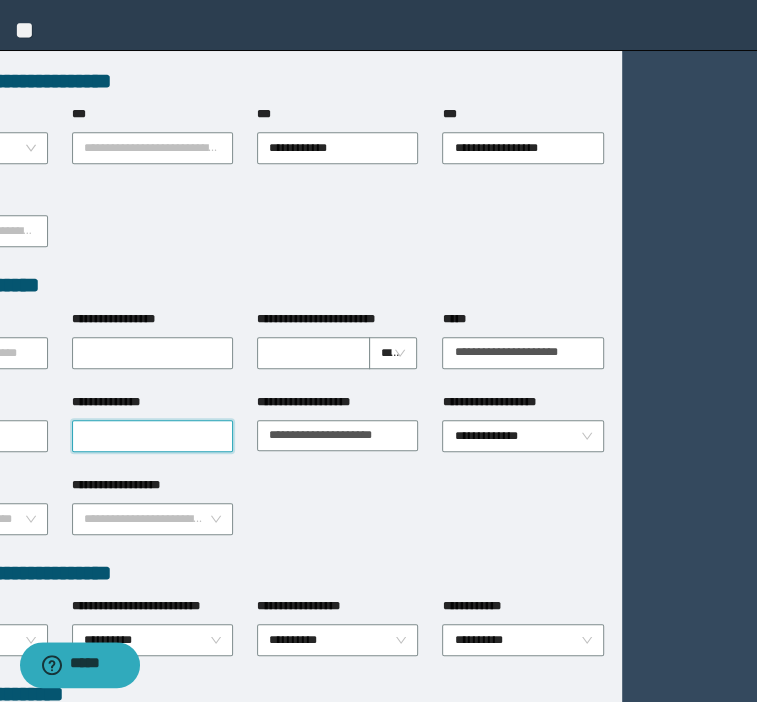 scroll, scrollTop: 0, scrollLeft: 0, axis: both 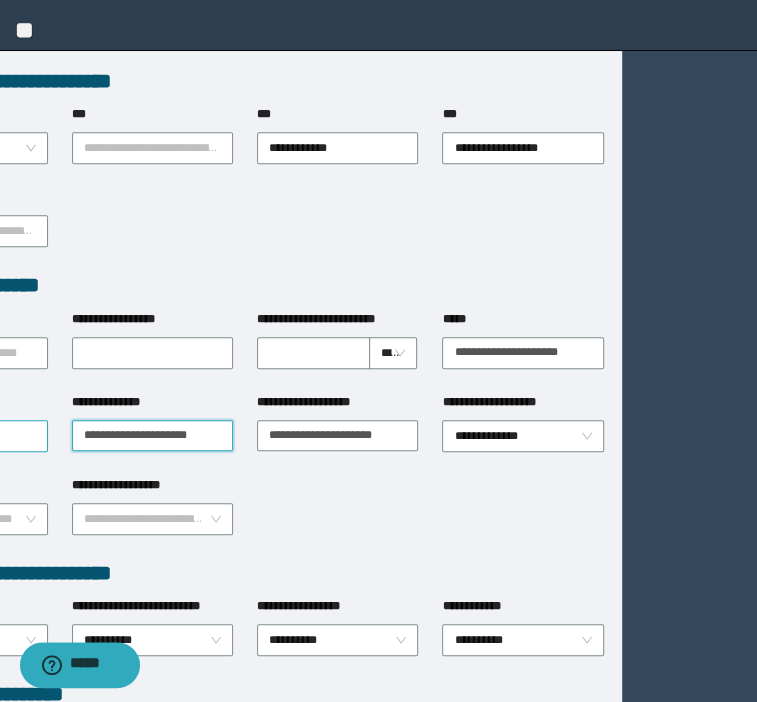 type on "**********" 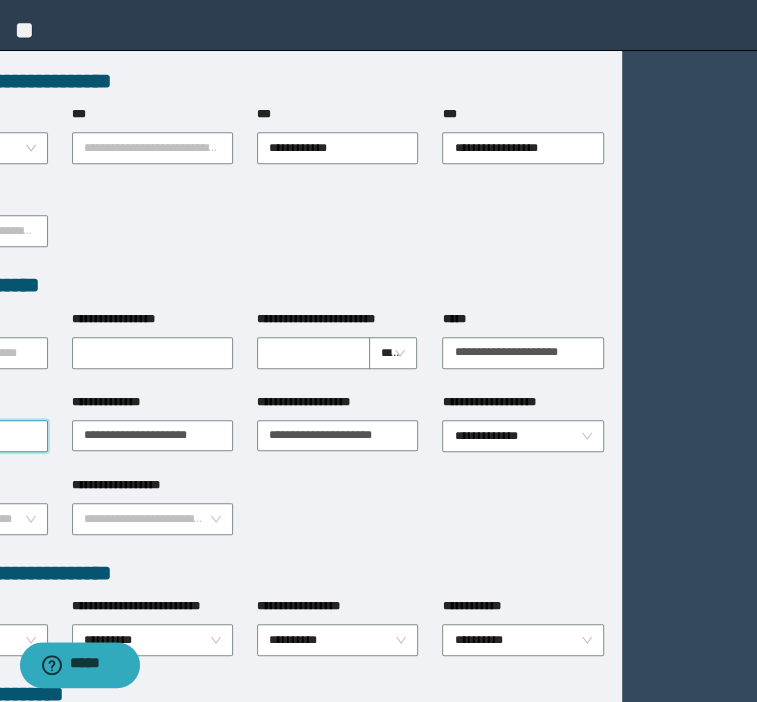 scroll, scrollTop: 0, scrollLeft: 0, axis: both 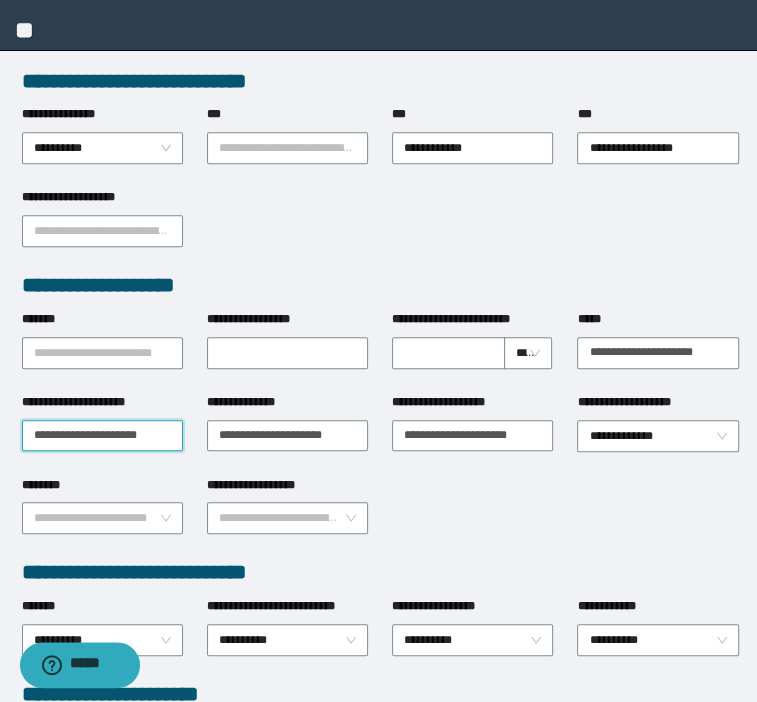 drag, startPoint x: 262, startPoint y: 707, endPoint x: 70, endPoint y: 5, distance: 727.78296 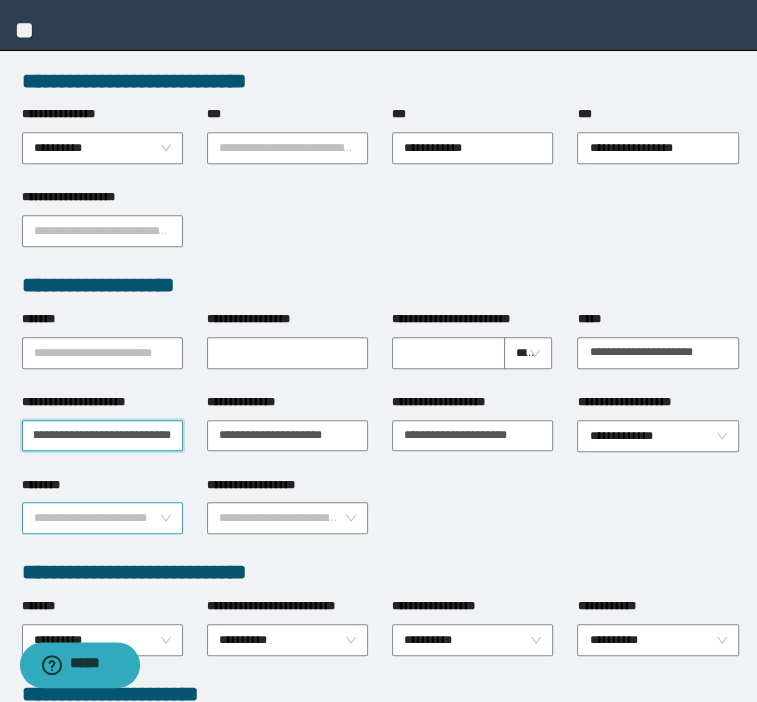 scroll, scrollTop: 0, scrollLeft: 216, axis: horizontal 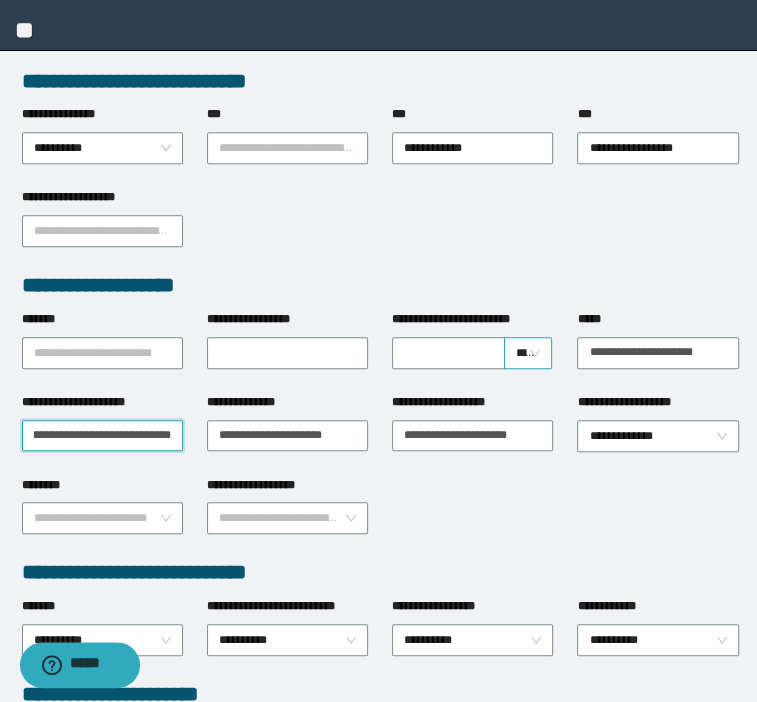 click on "*****" at bounding box center (528, 353) 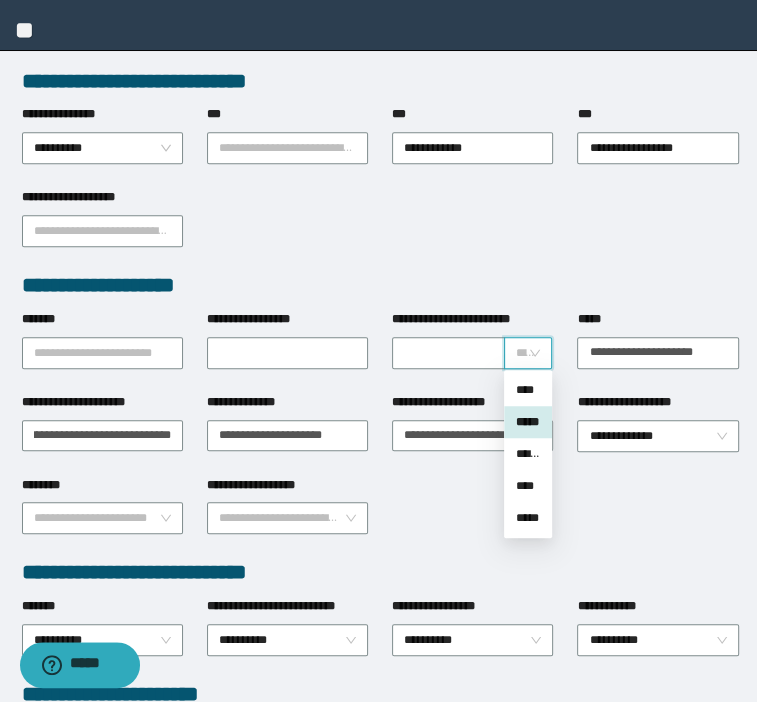 scroll, scrollTop: 0, scrollLeft: 0, axis: both 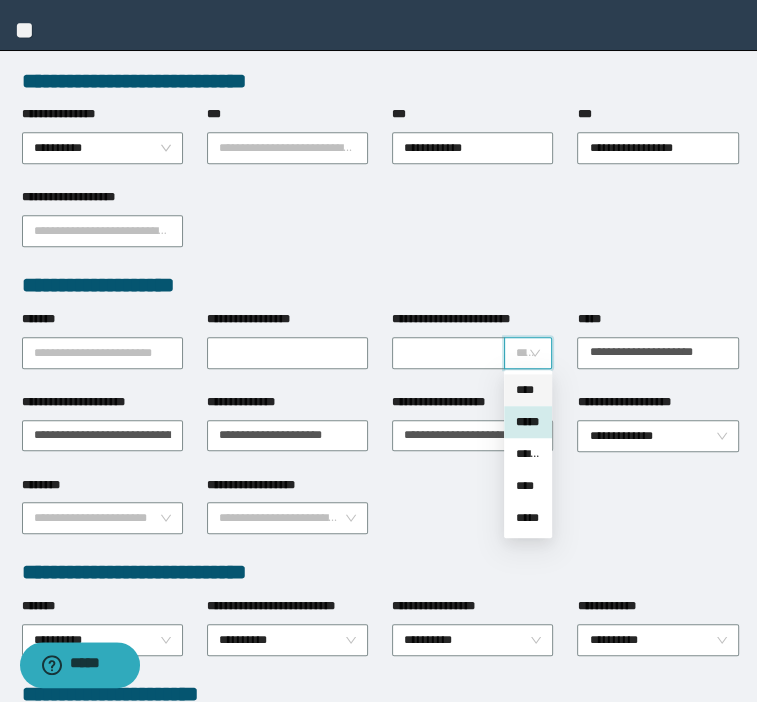 click on "****" at bounding box center [528, 390] 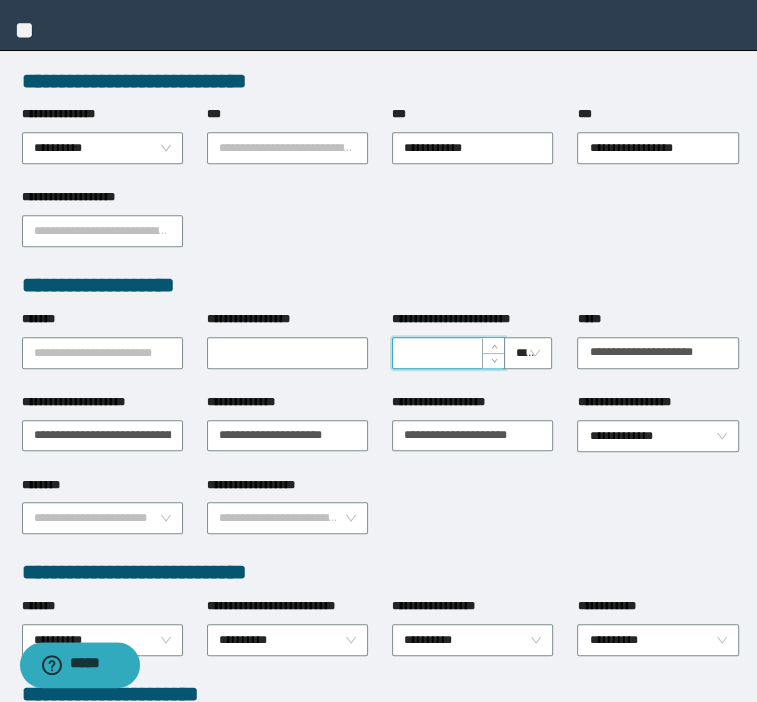 click on "**********" at bounding box center [448, 353] 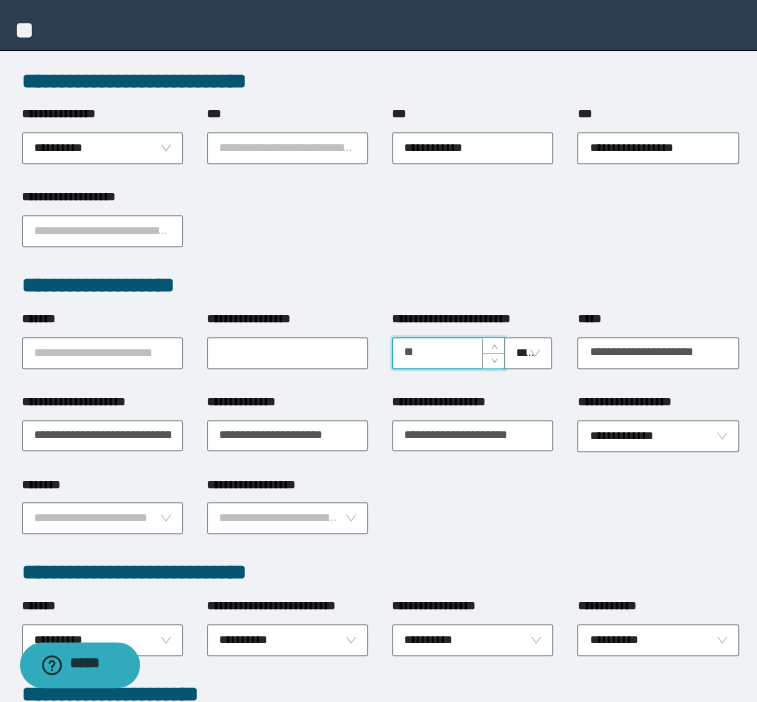 type on "**" 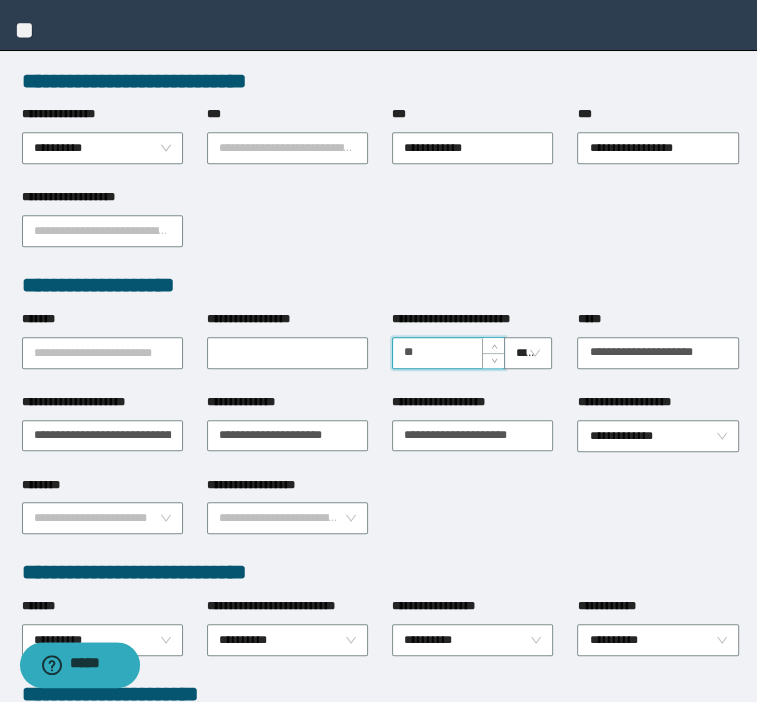 click on "**********" at bounding box center [380, 229] 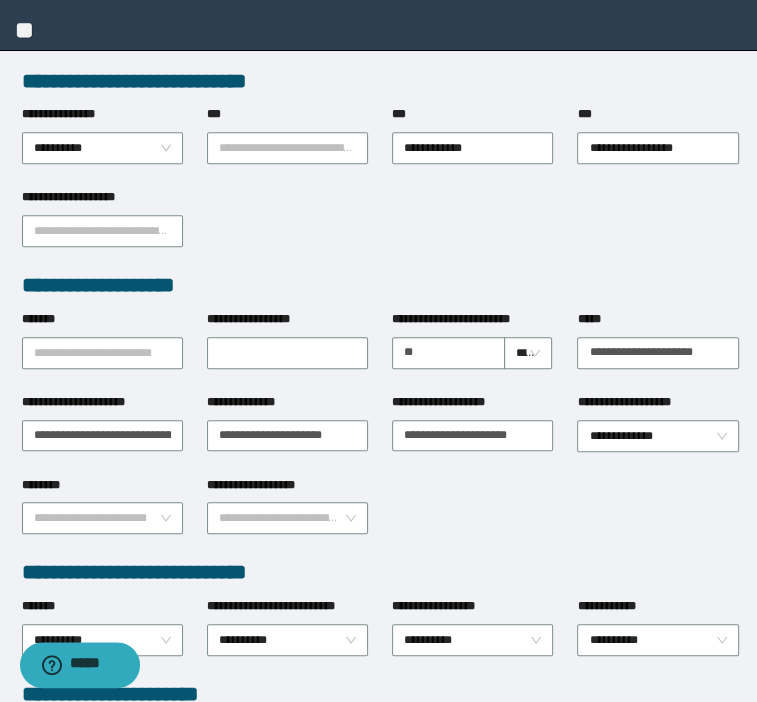 click on "**********" at bounding box center (102, 434) 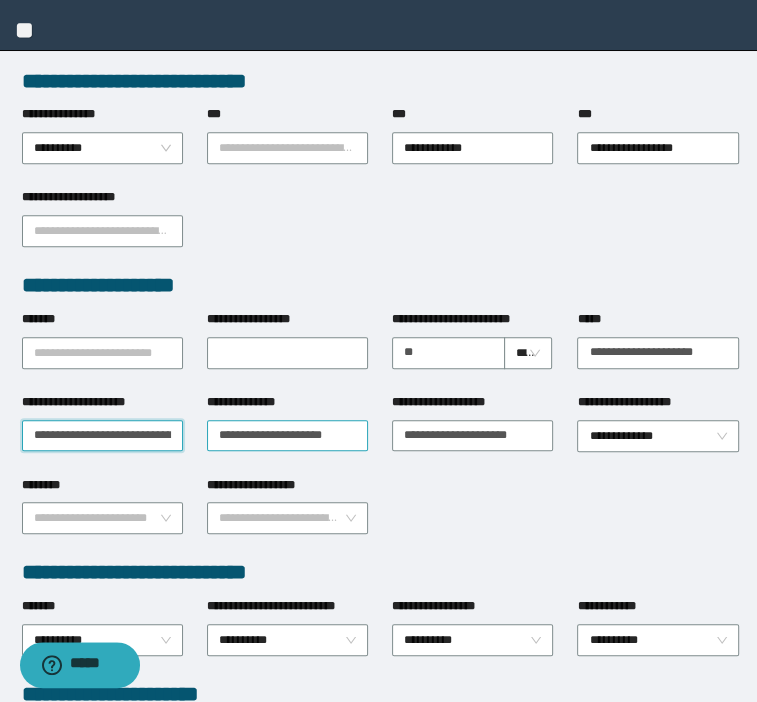 scroll, scrollTop: 0, scrollLeft: 217, axis: horizontal 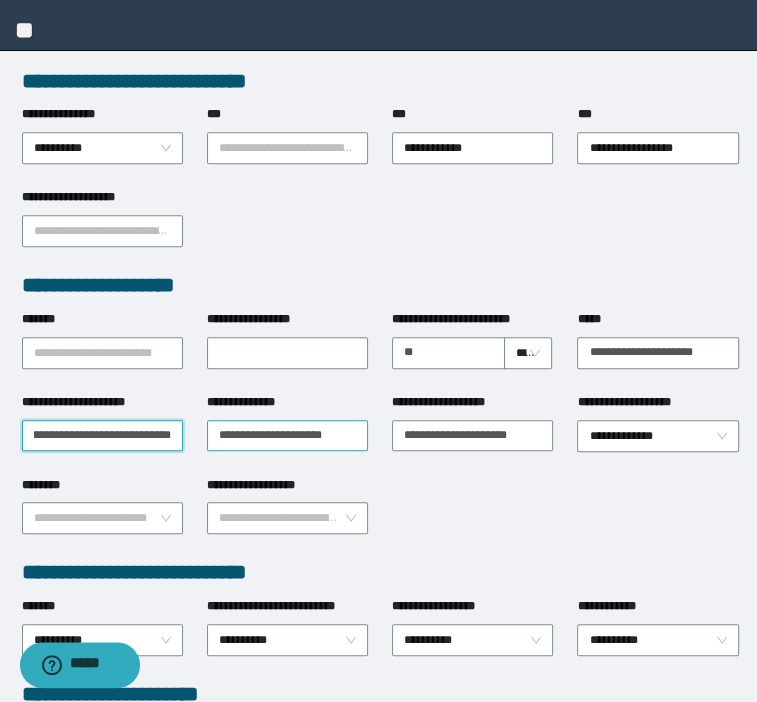 drag, startPoint x: 69, startPoint y: 436, endPoint x: 268, endPoint y: 432, distance: 199.04019 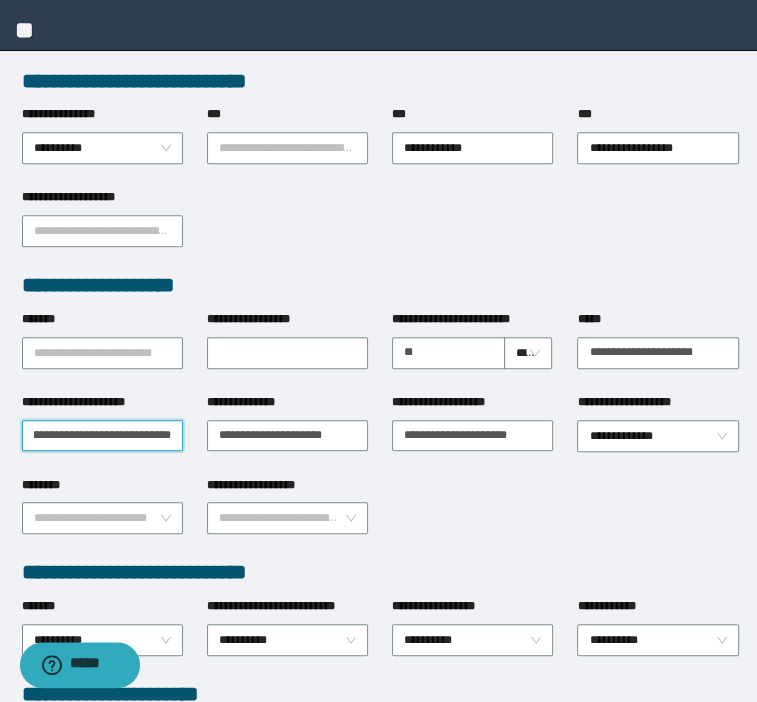 click on "**********" at bounding box center (102, 436) 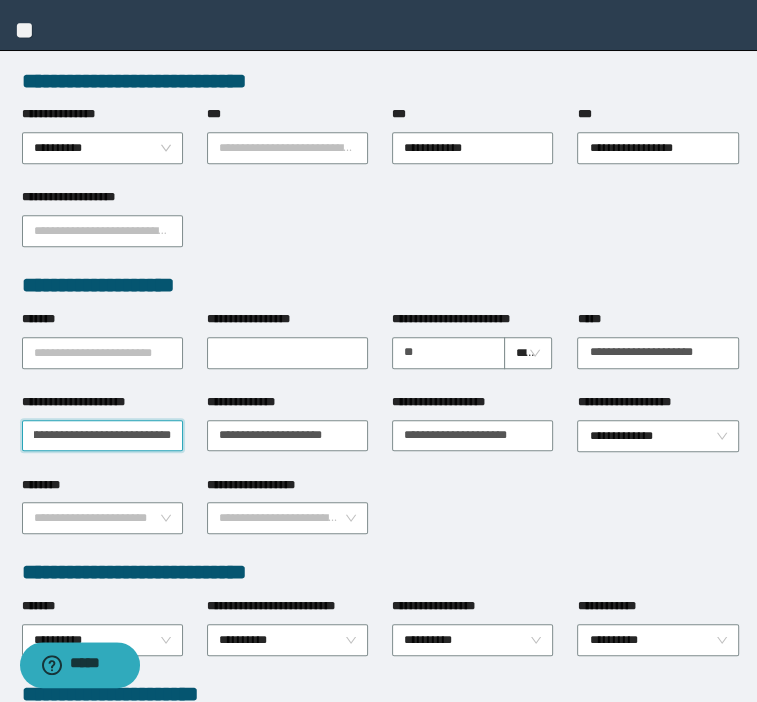 scroll, scrollTop: 0, scrollLeft: 223, axis: horizontal 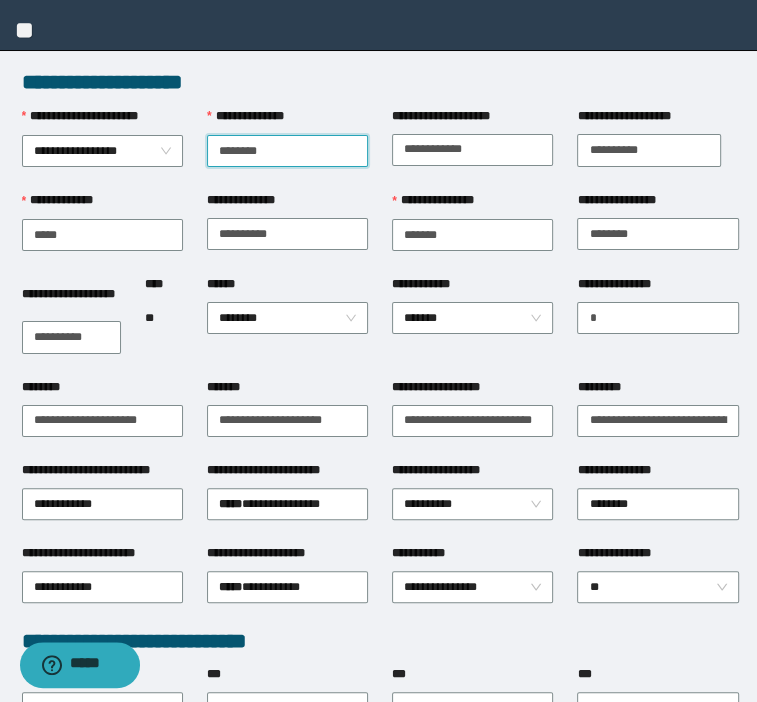 drag, startPoint x: 300, startPoint y: 140, endPoint x: -52, endPoint y: 105, distance: 353.73578 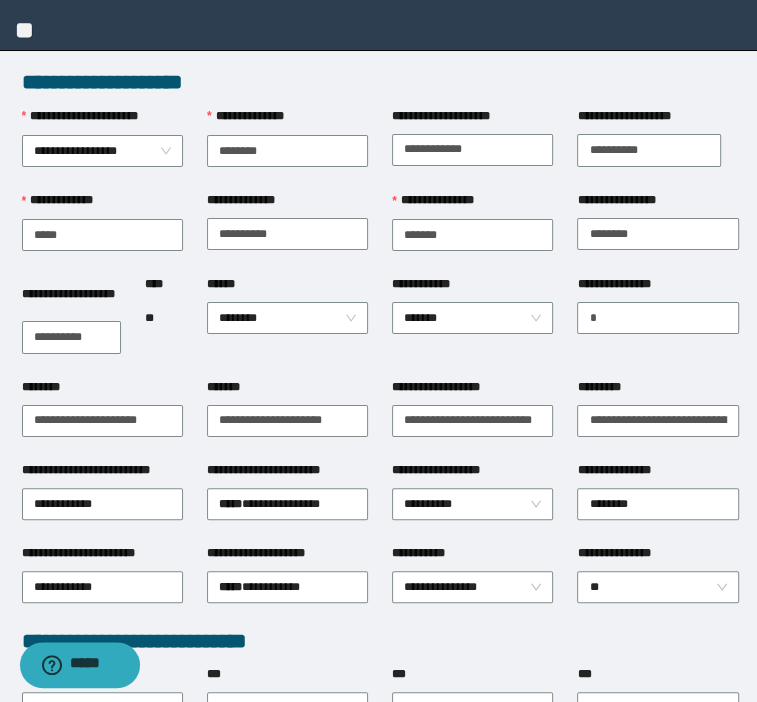 click on "**** **" at bounding box center [164, 326] 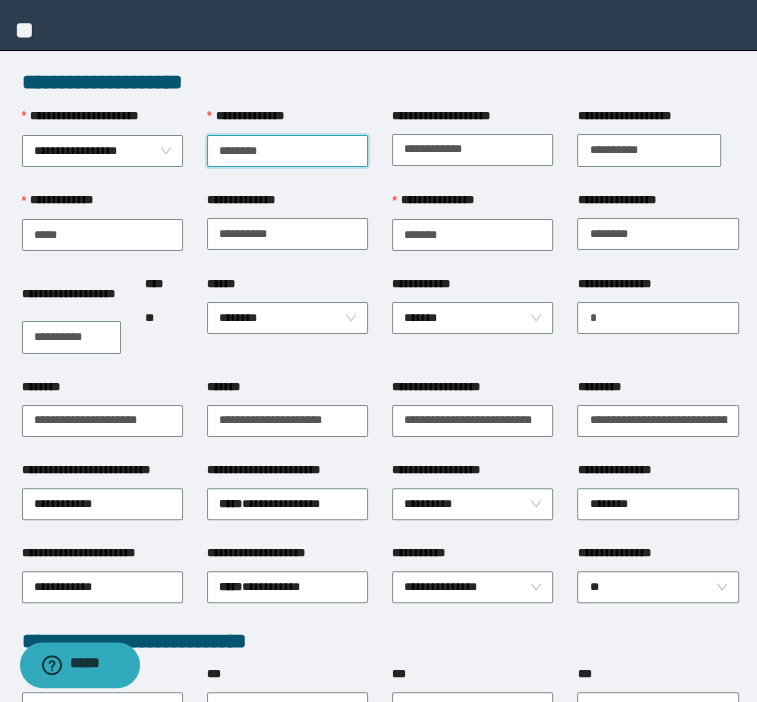 drag, startPoint x: 284, startPoint y: 146, endPoint x: 92, endPoint y: 96, distance: 198.40363 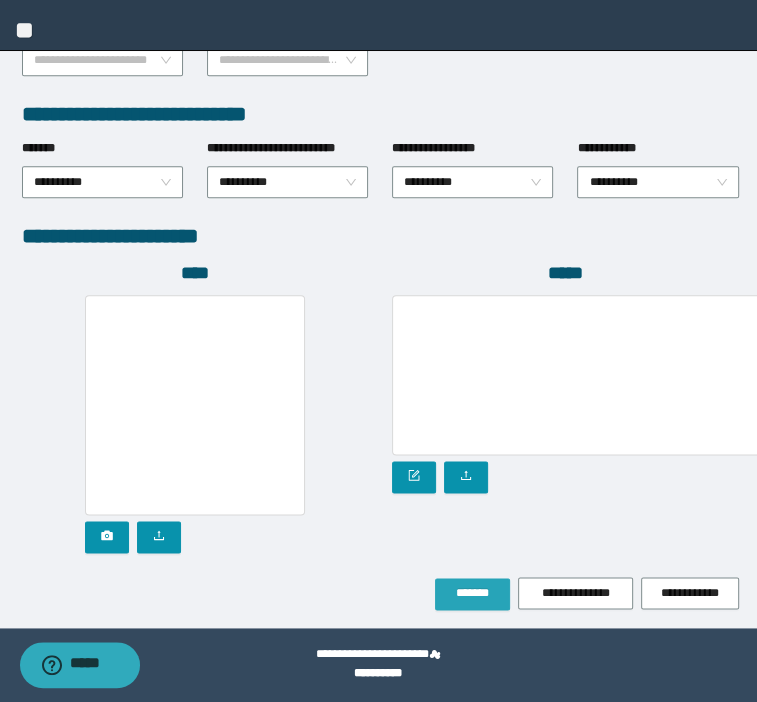 click on "*******" at bounding box center [472, 593] 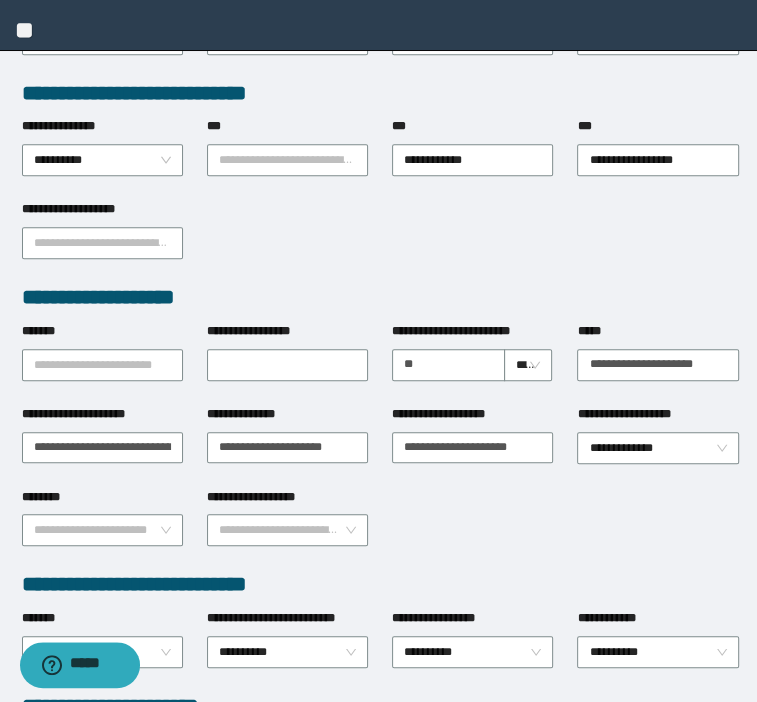 scroll, scrollTop: 458, scrollLeft: 0, axis: vertical 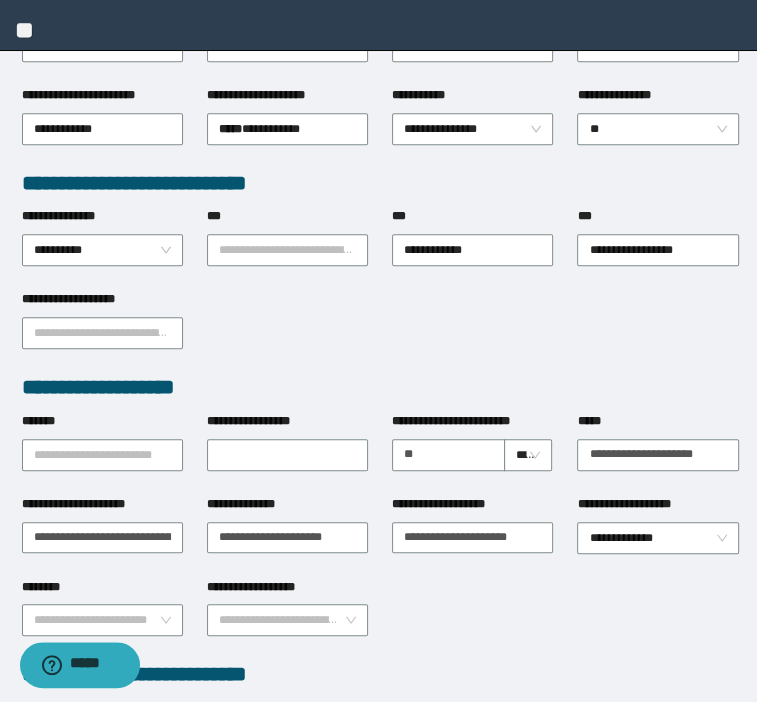 click on "**********" at bounding box center [380, 387] 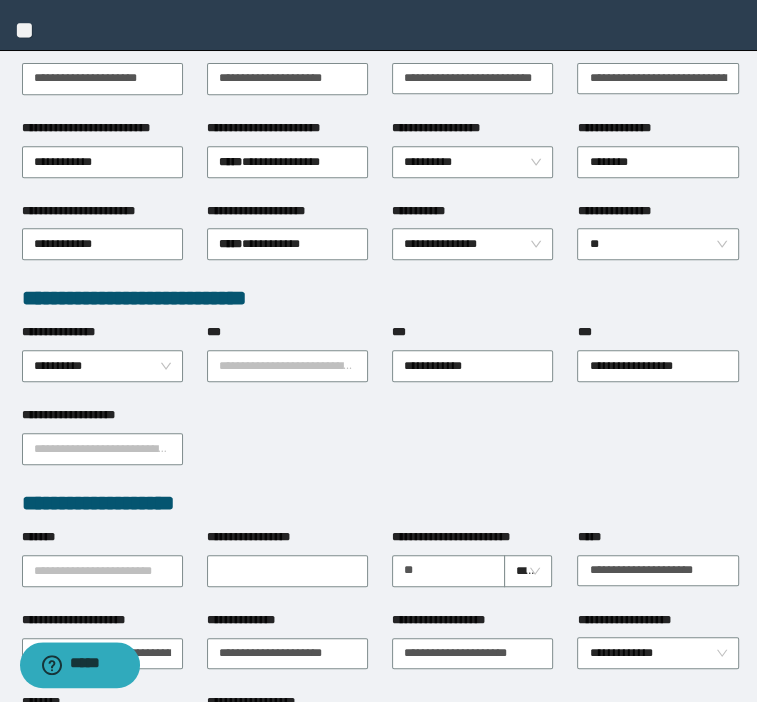 scroll, scrollTop: 400, scrollLeft: 0, axis: vertical 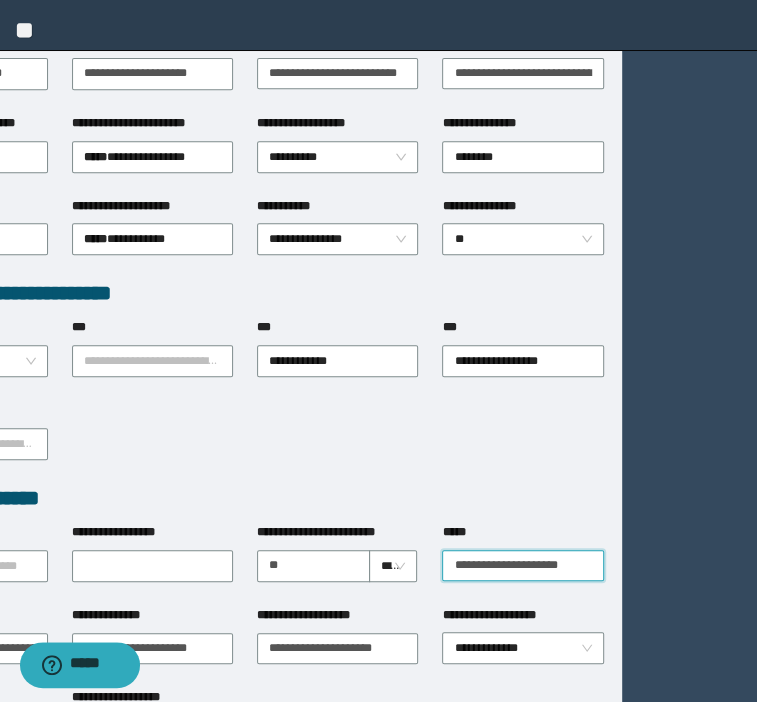 drag, startPoint x: 588, startPoint y: 569, endPoint x: 781, endPoint y: 553, distance: 193.66208 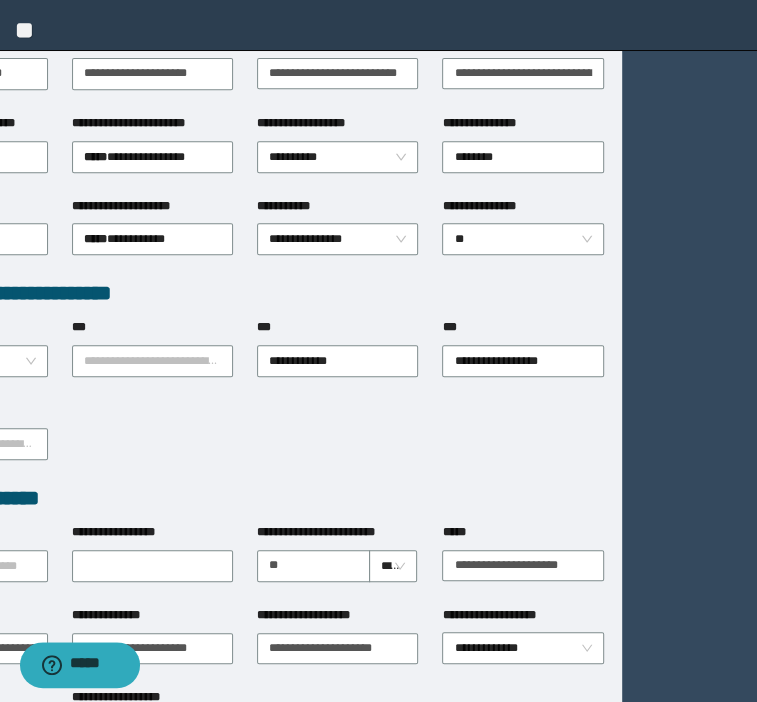 scroll, scrollTop: 0, scrollLeft: 0, axis: both 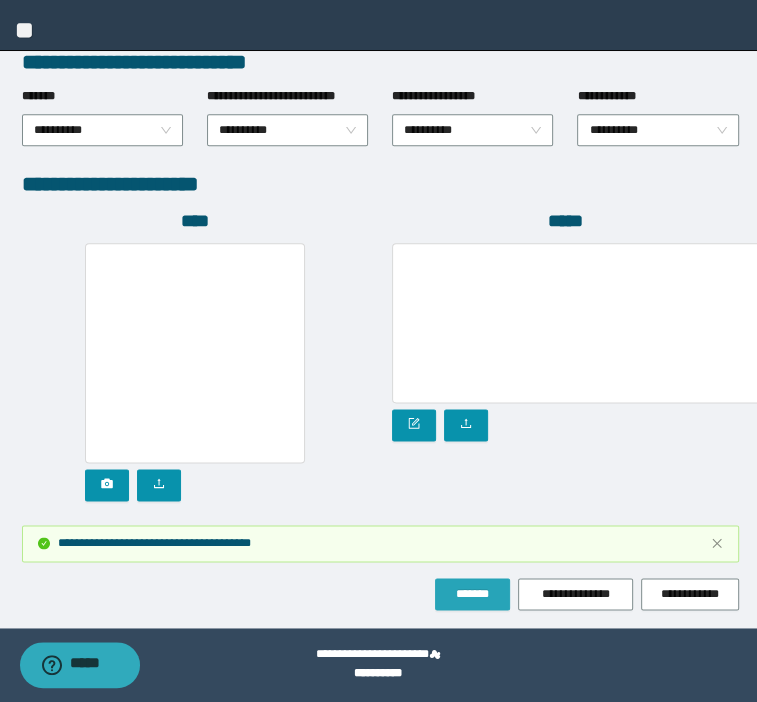click on "*******" at bounding box center [472, 594] 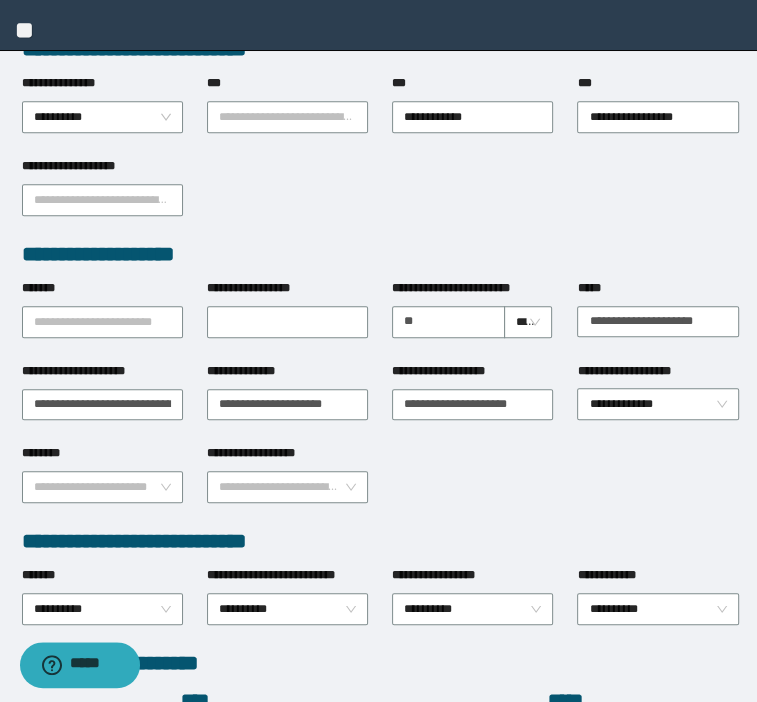 scroll, scrollTop: 643, scrollLeft: 0, axis: vertical 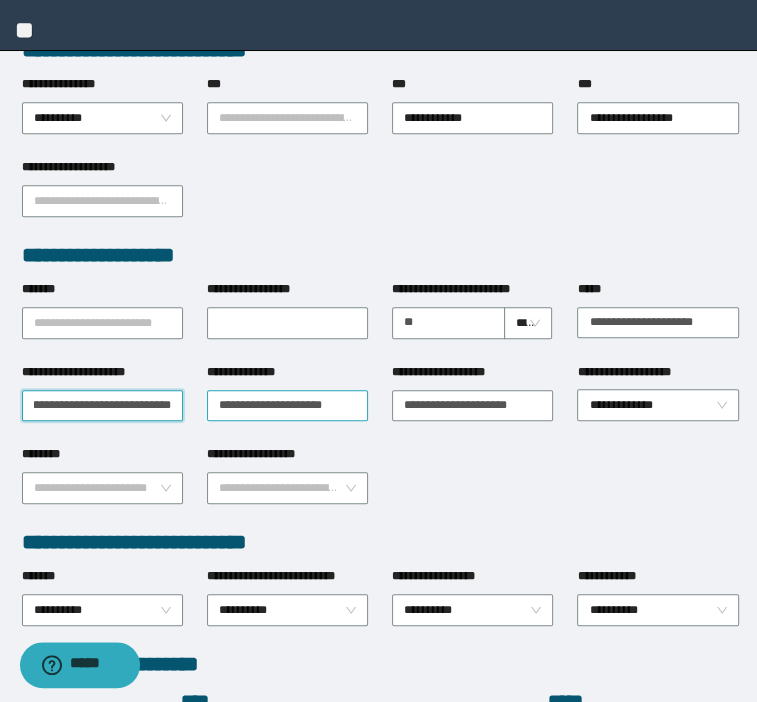 drag, startPoint x: 136, startPoint y: 407, endPoint x: 243, endPoint y: 408, distance: 107.00467 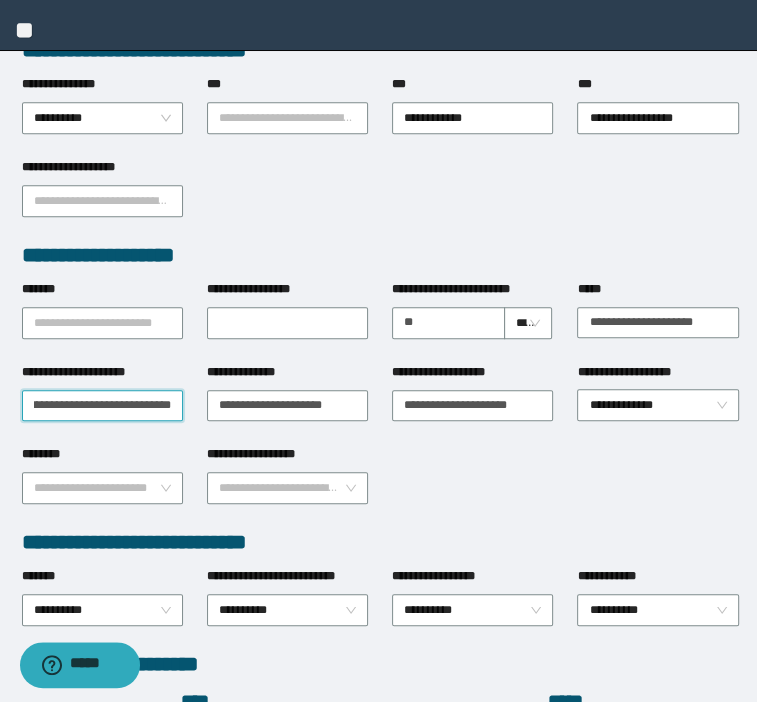 click on "**********" at bounding box center (102, 406) 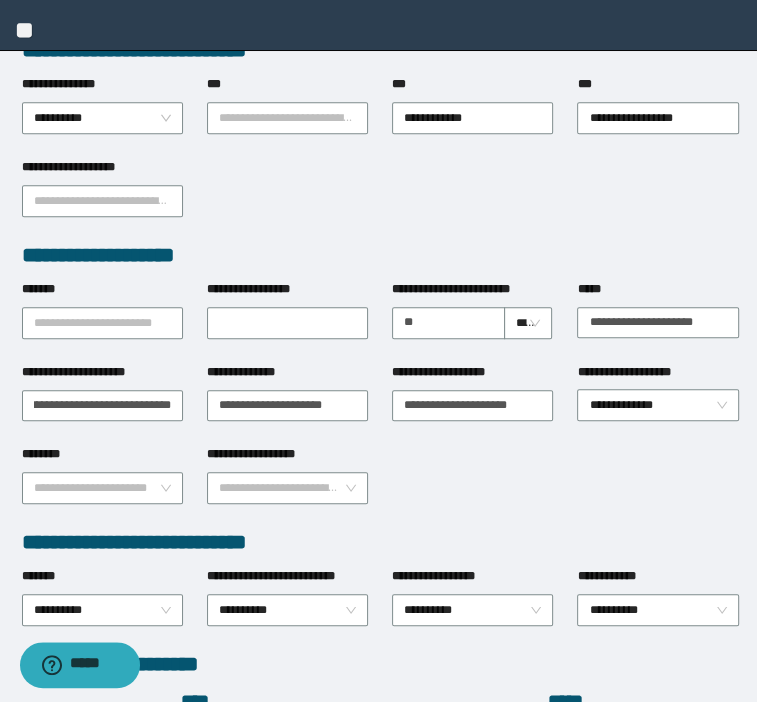 scroll, scrollTop: 0, scrollLeft: 0, axis: both 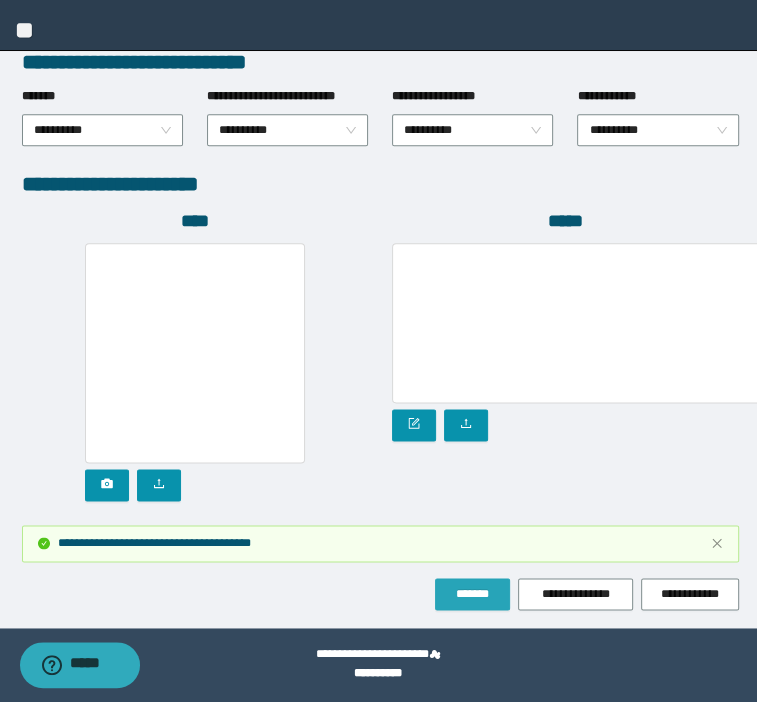 click on "*******" at bounding box center [472, 594] 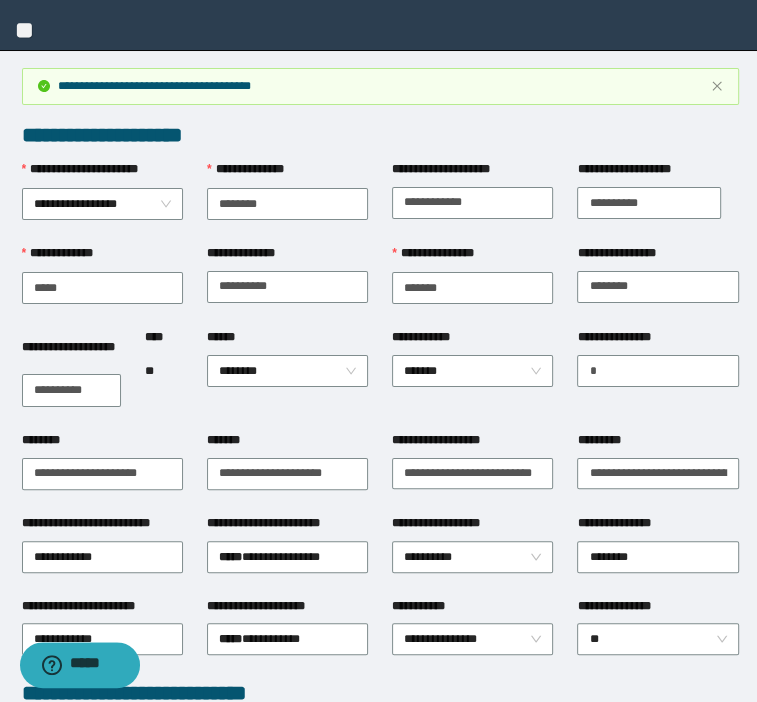 scroll, scrollTop: 0, scrollLeft: 0, axis: both 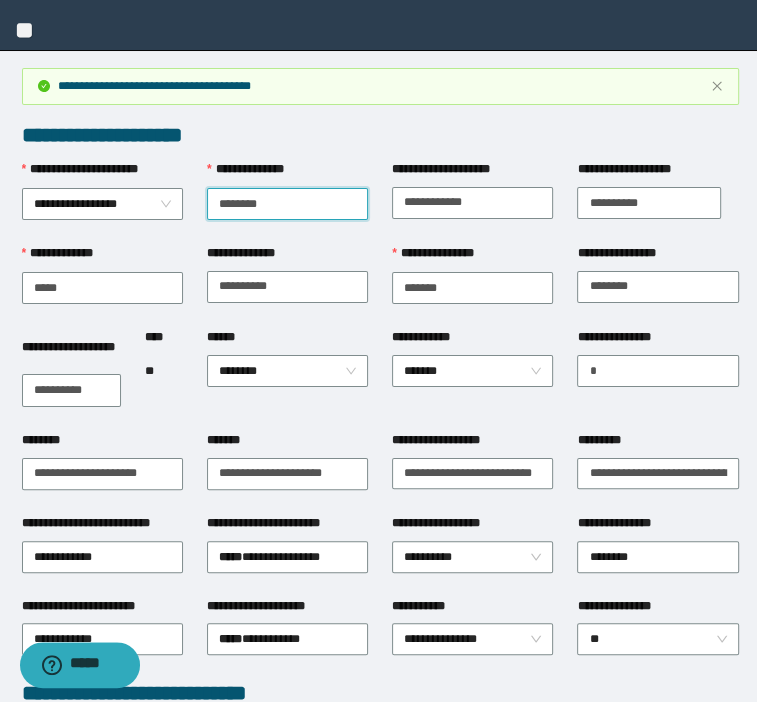 drag, startPoint x: 321, startPoint y: 209, endPoint x: 40, endPoint y: 129, distance: 292.16605 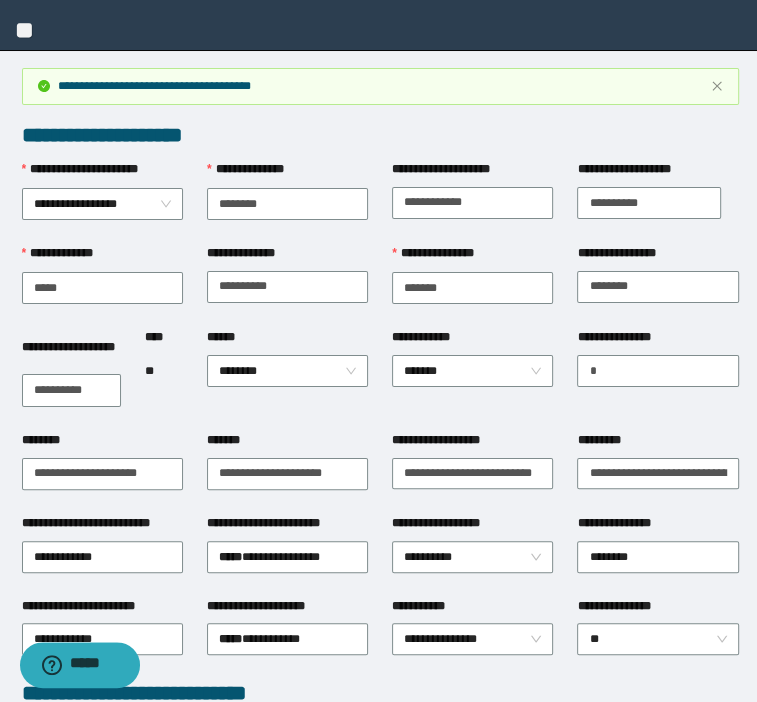 click on "**********" at bounding box center [380, 135] 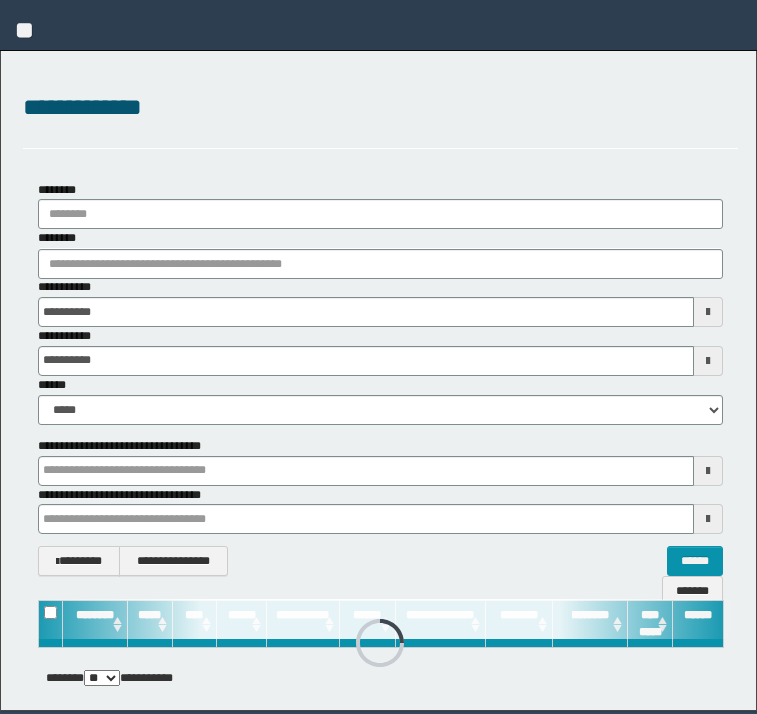 scroll, scrollTop: 0, scrollLeft: 0, axis: both 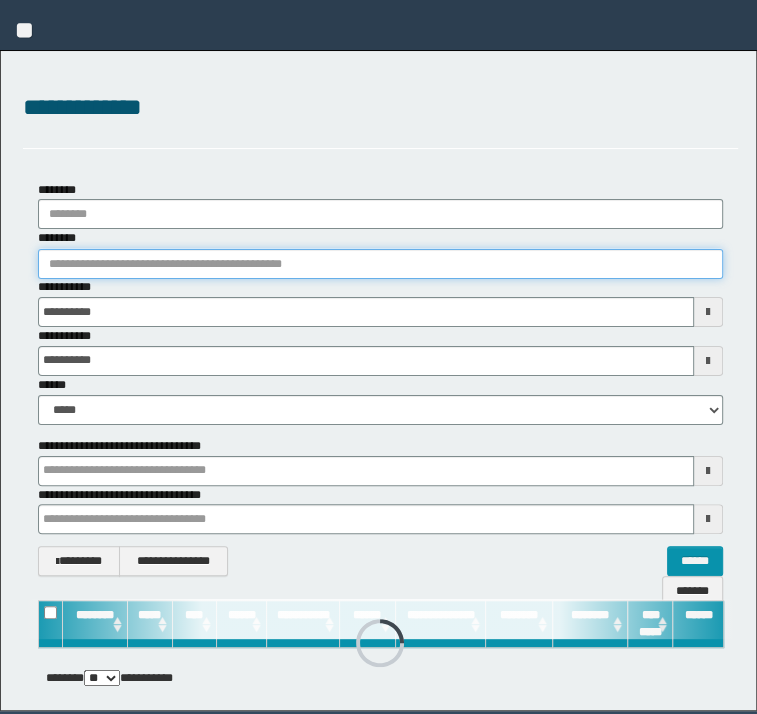 click on "********" at bounding box center [381, 264] 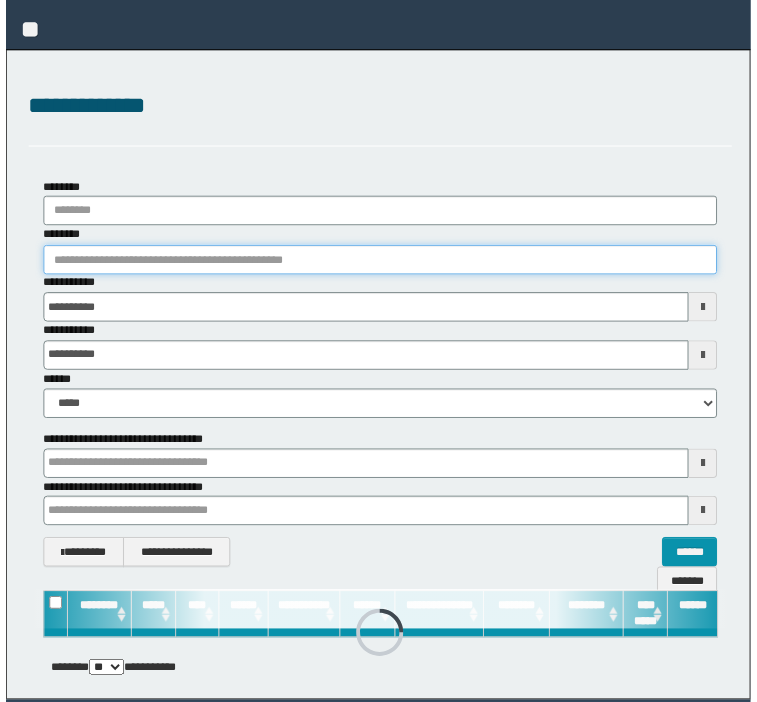 scroll, scrollTop: 0, scrollLeft: 0, axis: both 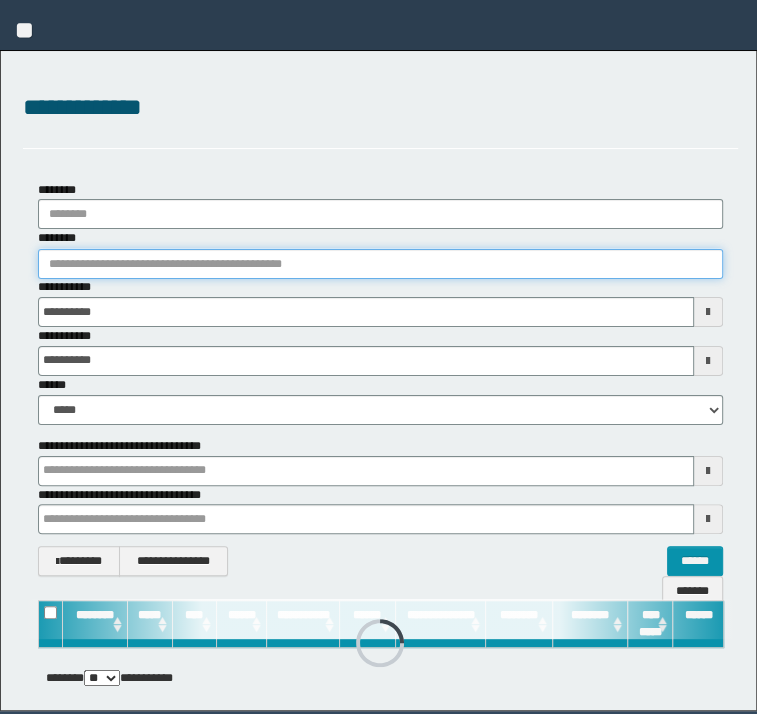 paste on "********" 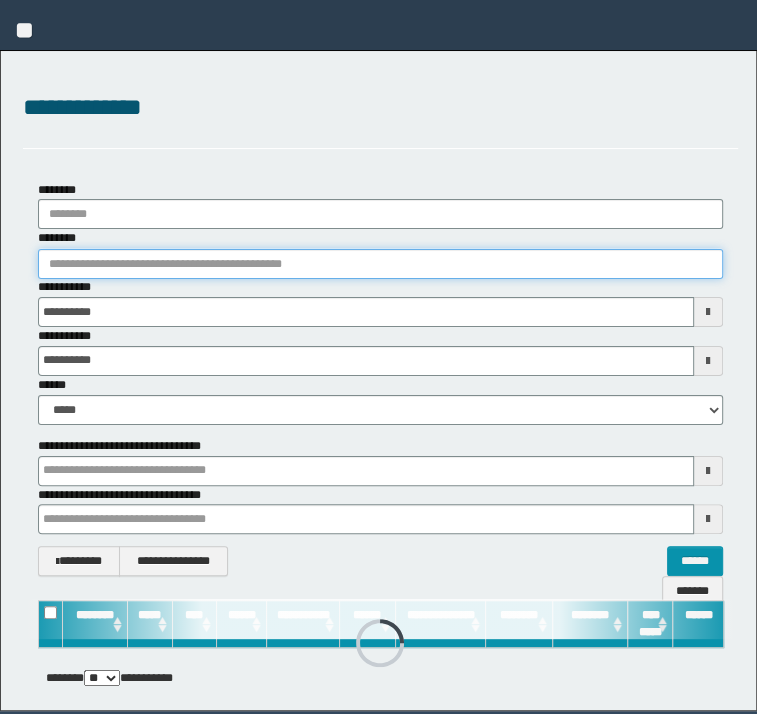 type on "********" 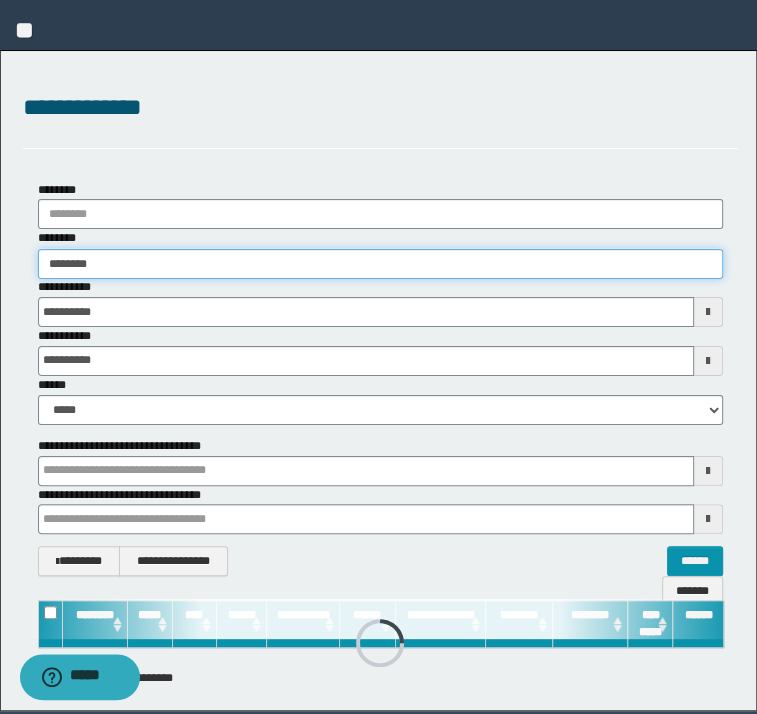type on "********" 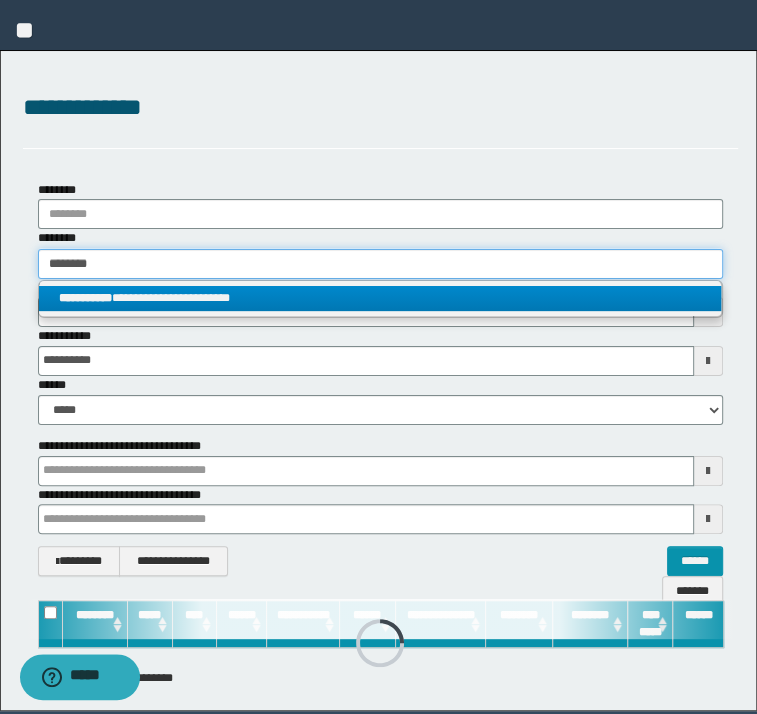 type on "********" 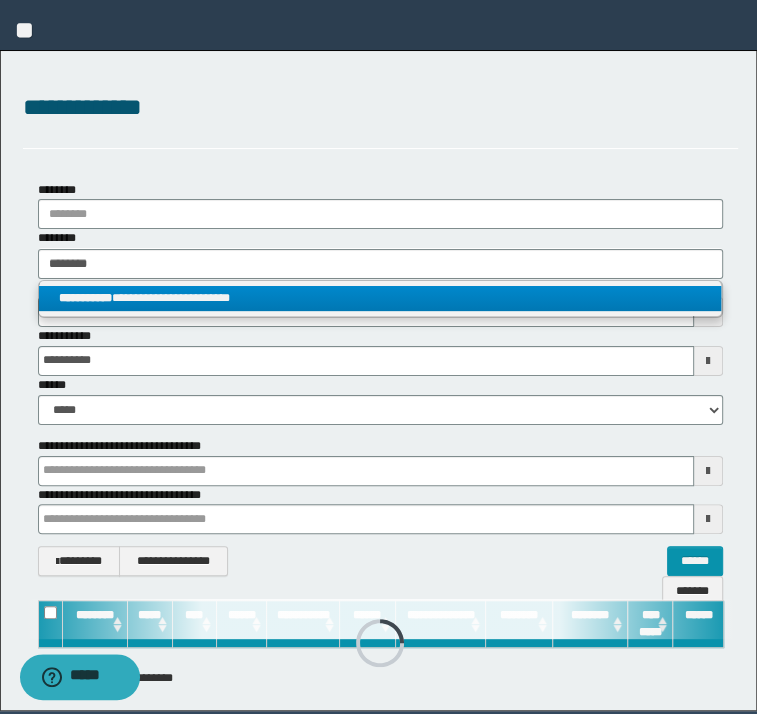click on "**********" at bounding box center [85, 298] 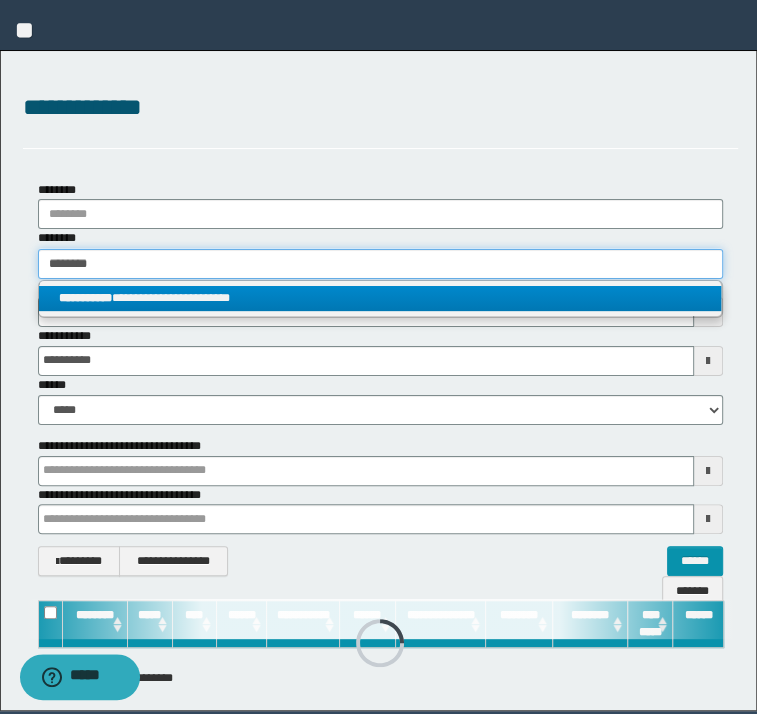 type 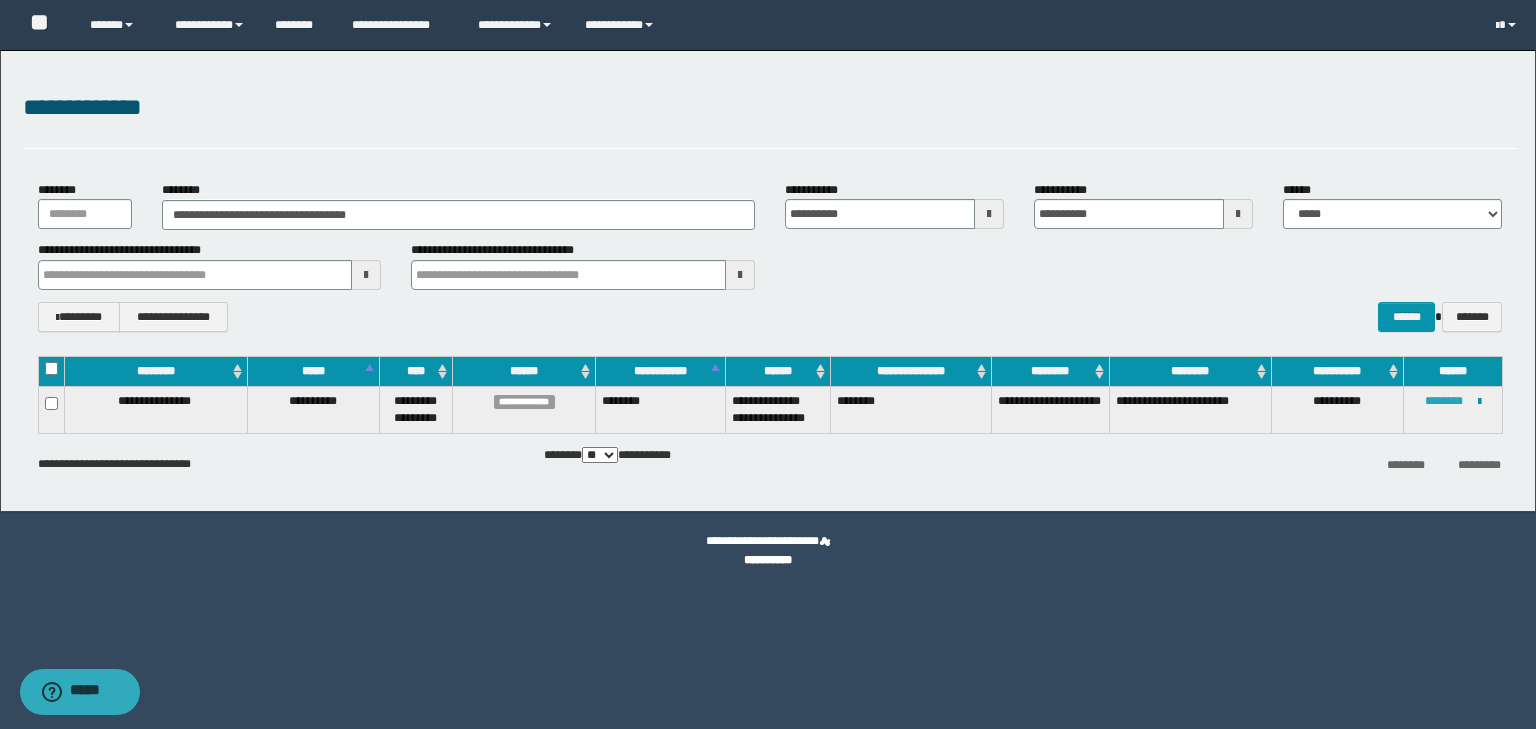 click on "********" at bounding box center [1444, 401] 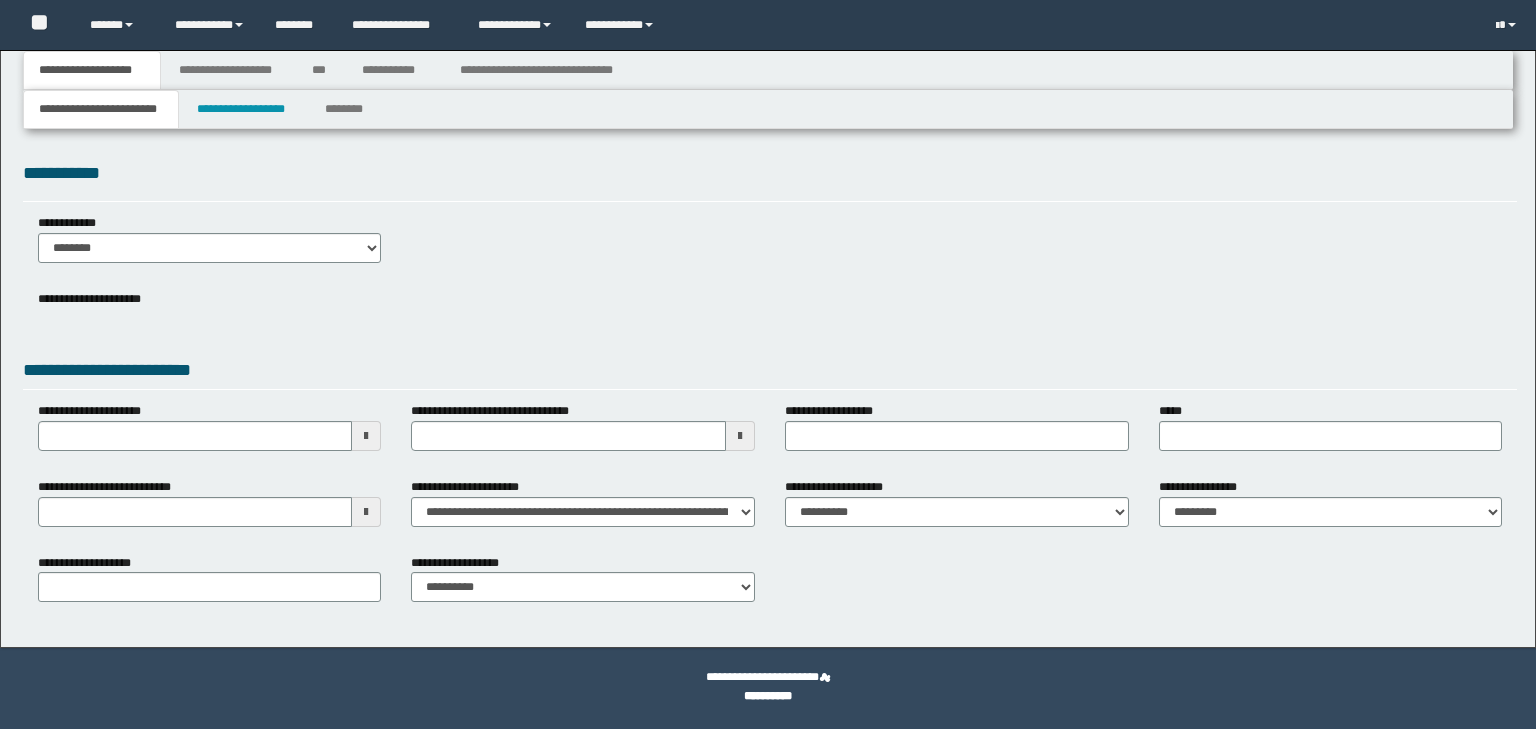 scroll, scrollTop: 0, scrollLeft: 0, axis: both 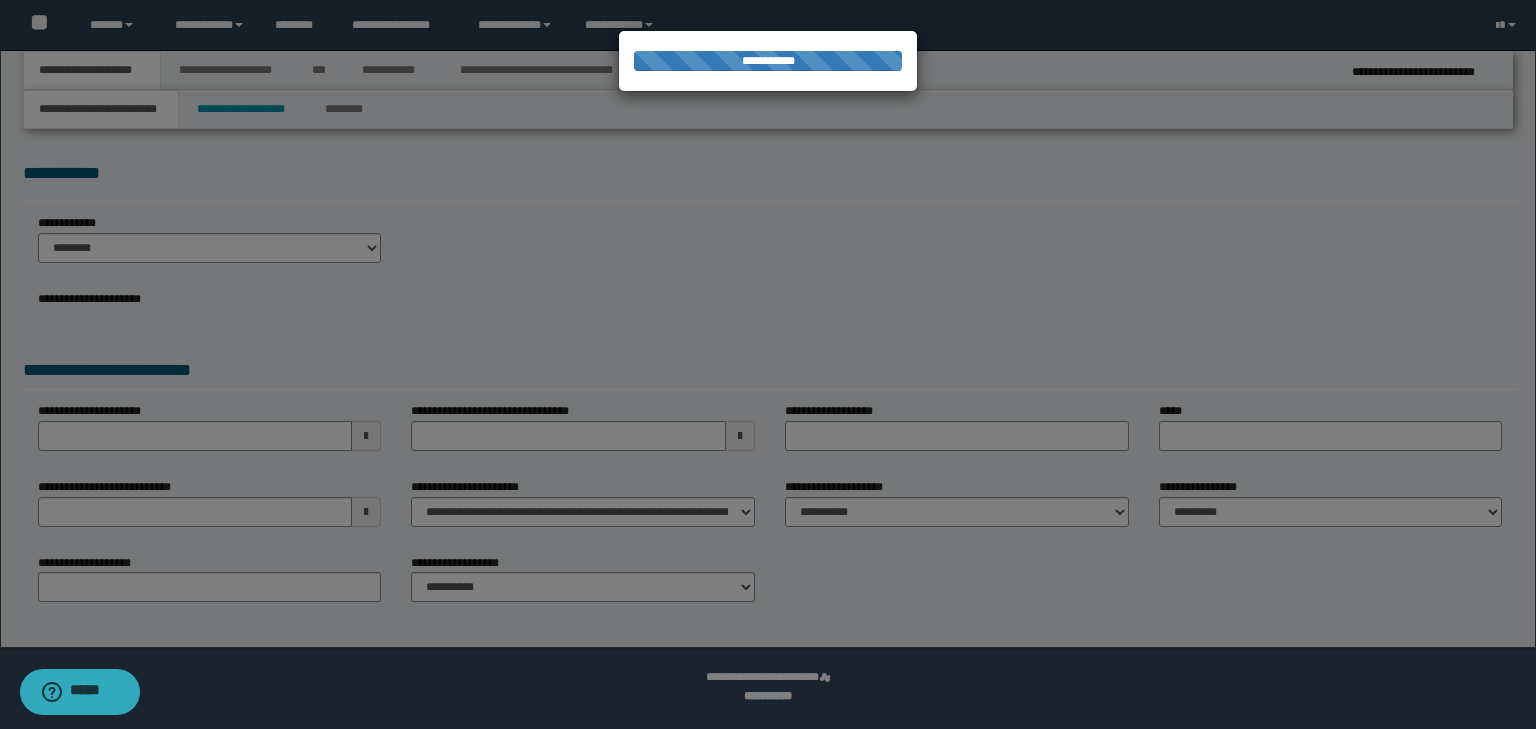 select on "*" 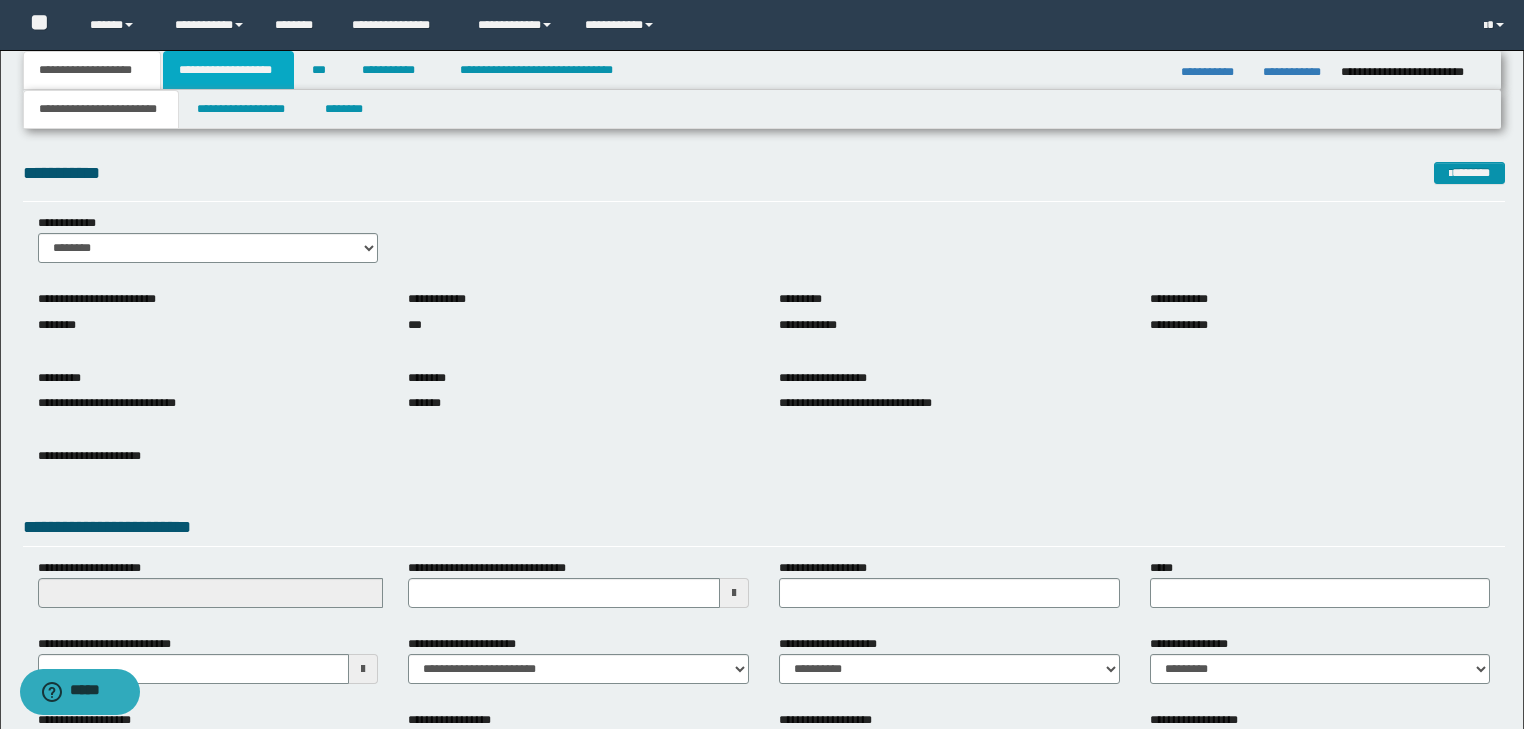 click on "**********" at bounding box center (228, 70) 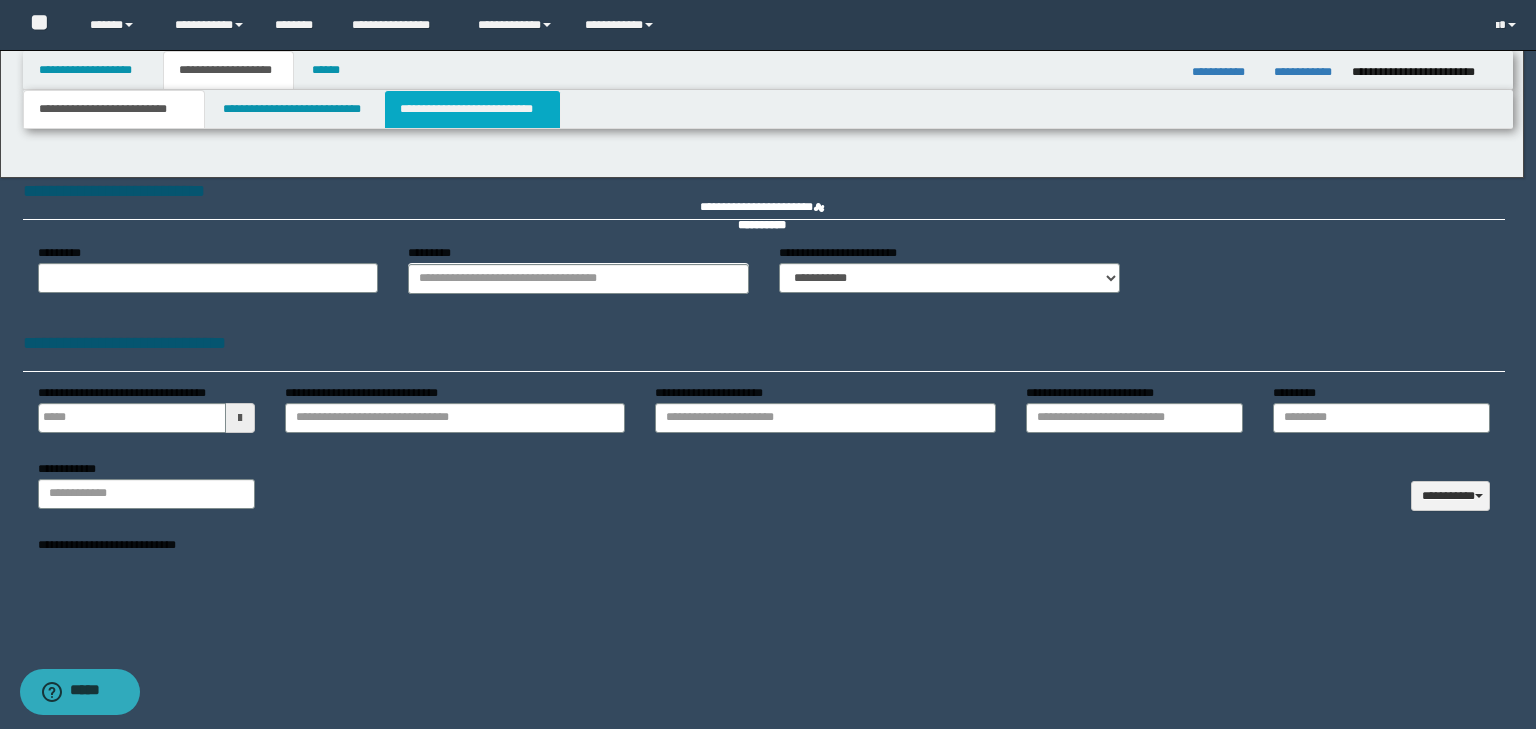 type on "**********" 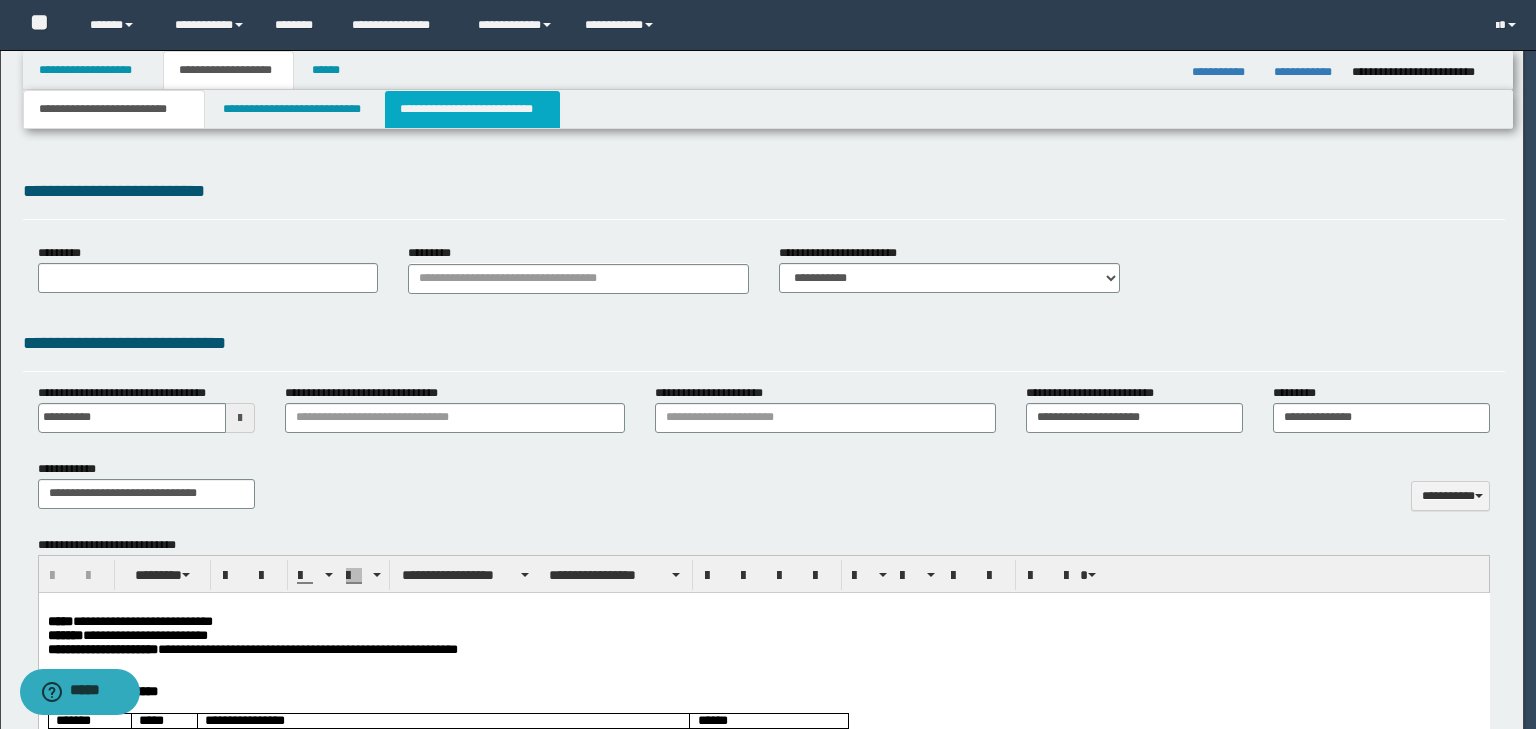 scroll, scrollTop: 0, scrollLeft: 0, axis: both 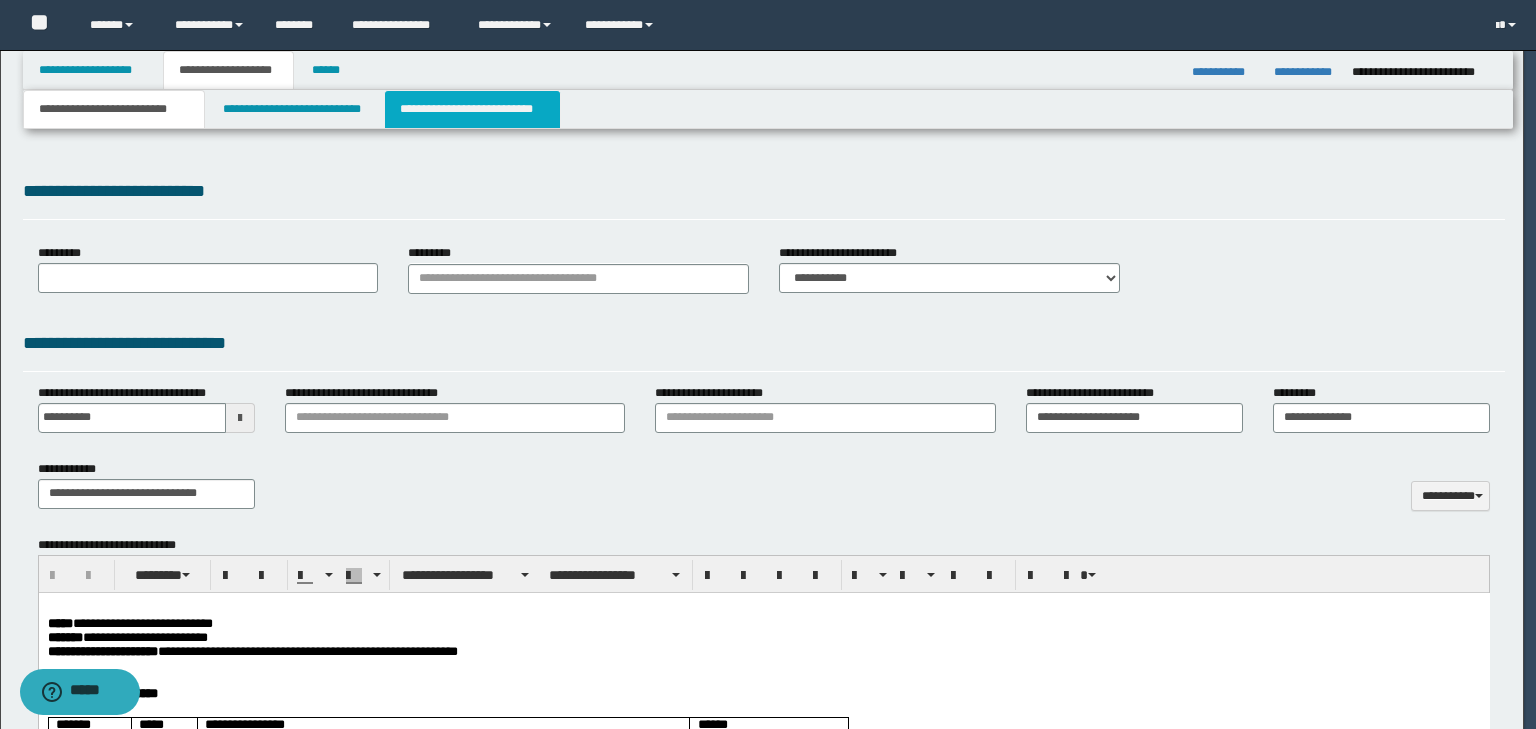 type on "**********" 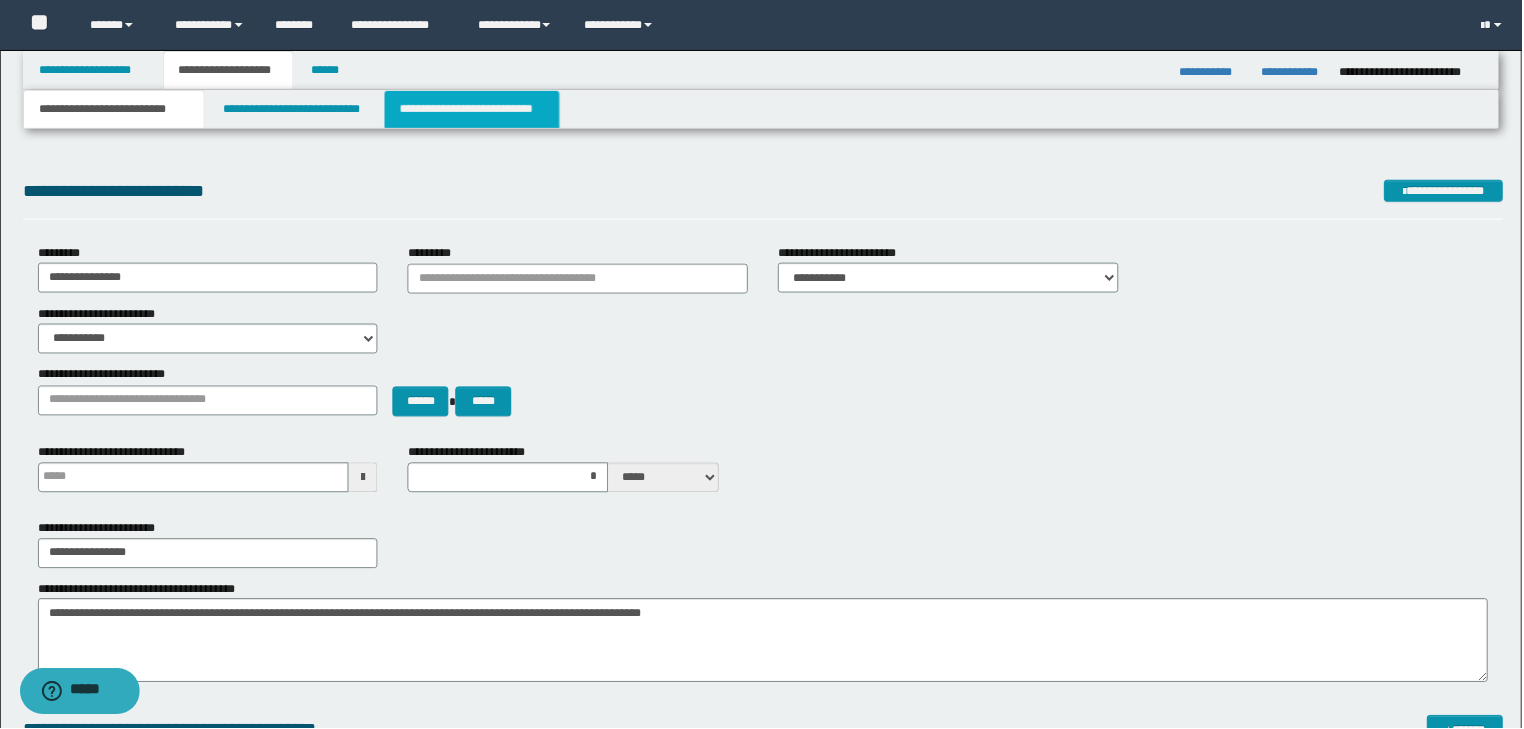 click on "**********" at bounding box center (472, 109) 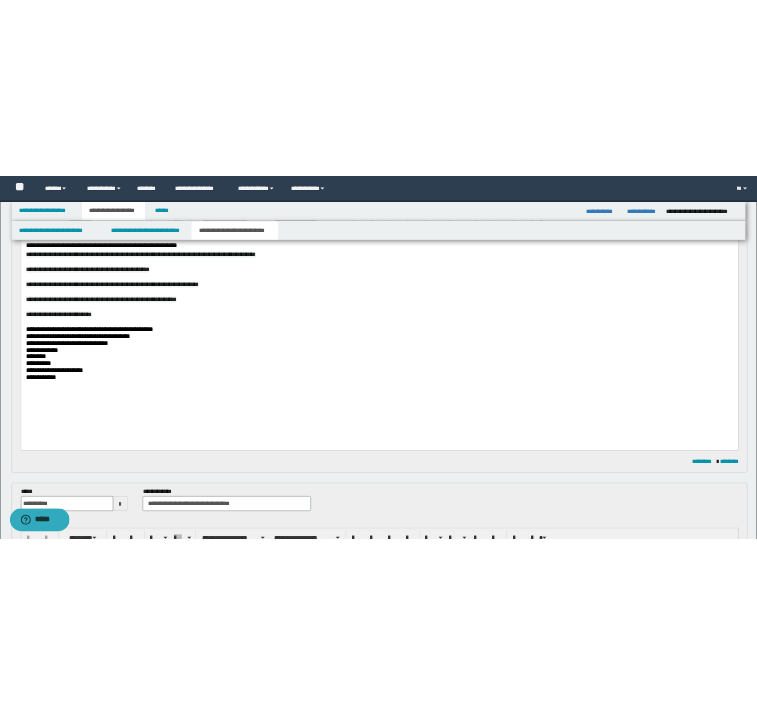 scroll, scrollTop: 240, scrollLeft: 0, axis: vertical 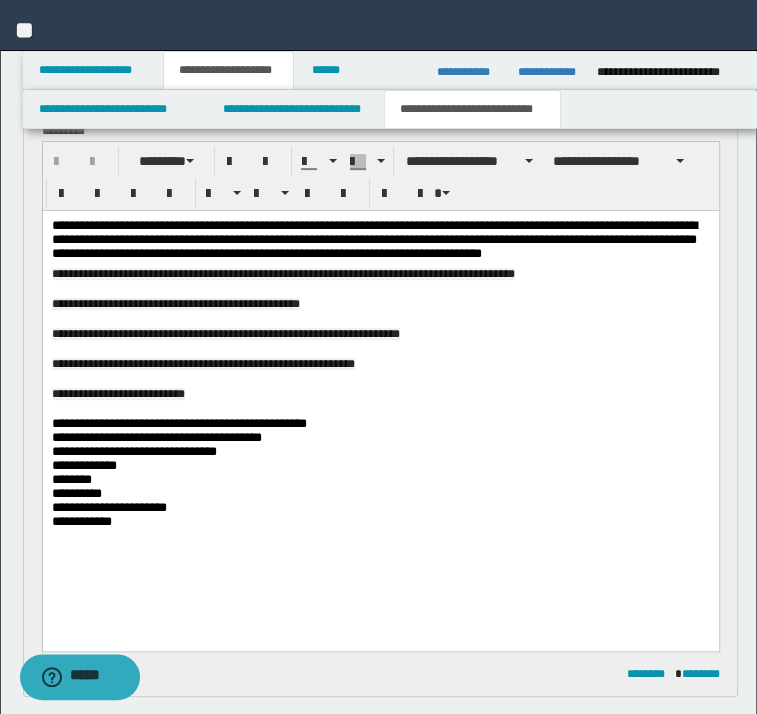 click on "**********" at bounding box center (0, 0) 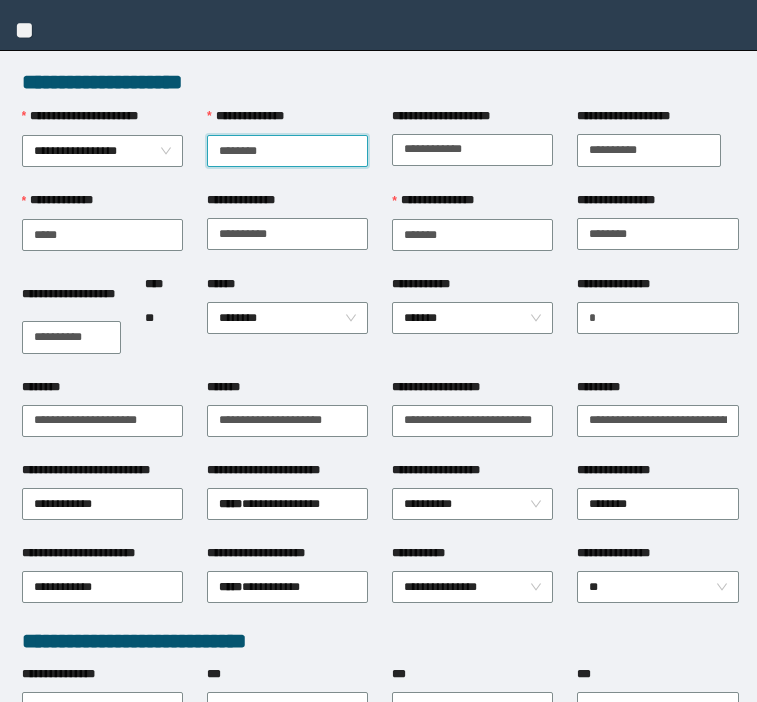 scroll, scrollTop: 0, scrollLeft: 0, axis: both 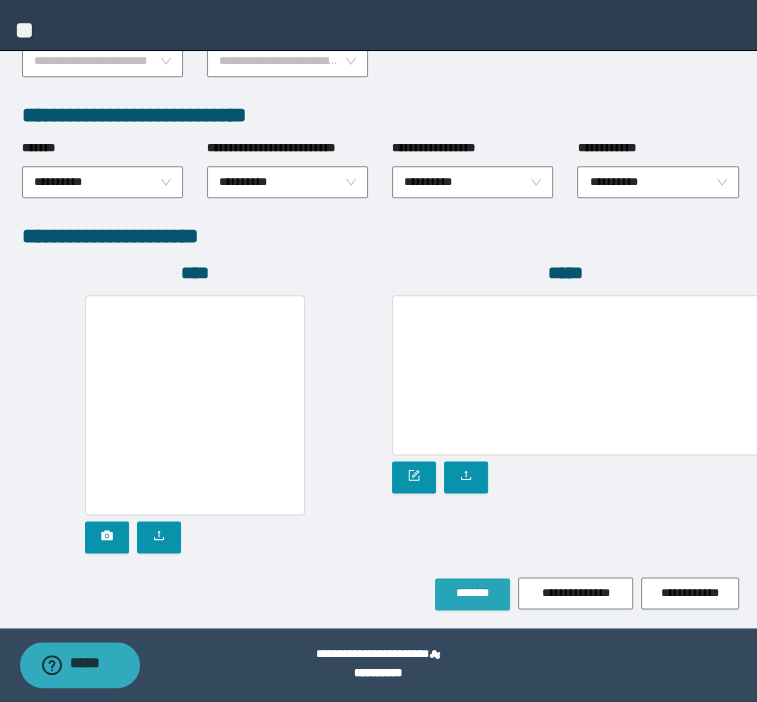 click on "*******" at bounding box center (472, 593) 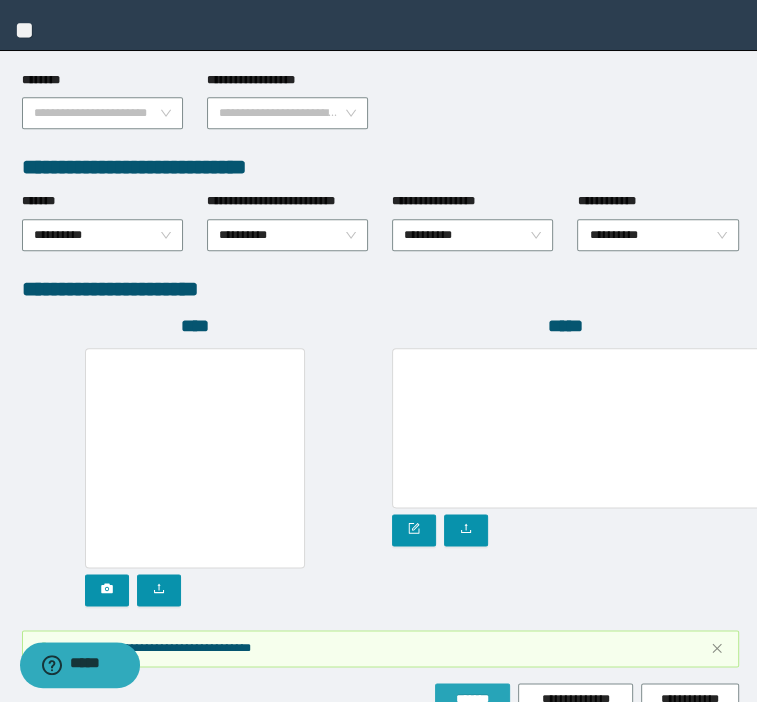 scroll, scrollTop: 1070, scrollLeft: 0, axis: vertical 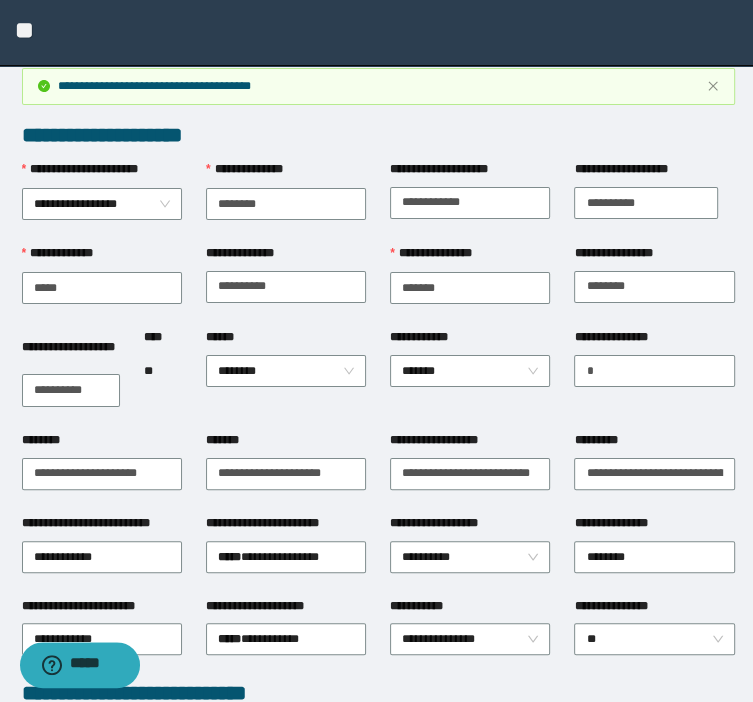 click on "**********" at bounding box center (378, 900) 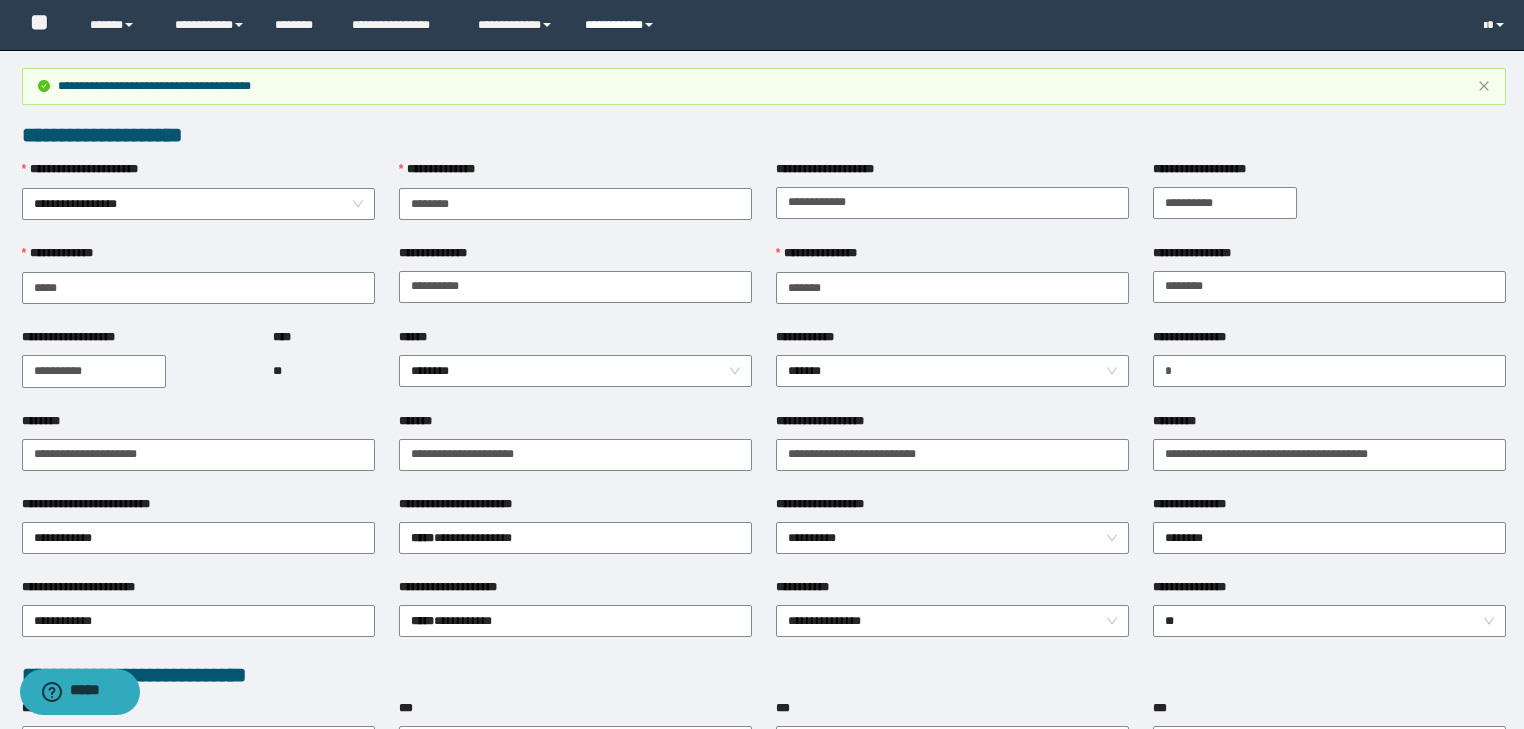 click on "**********" at bounding box center (622, 25) 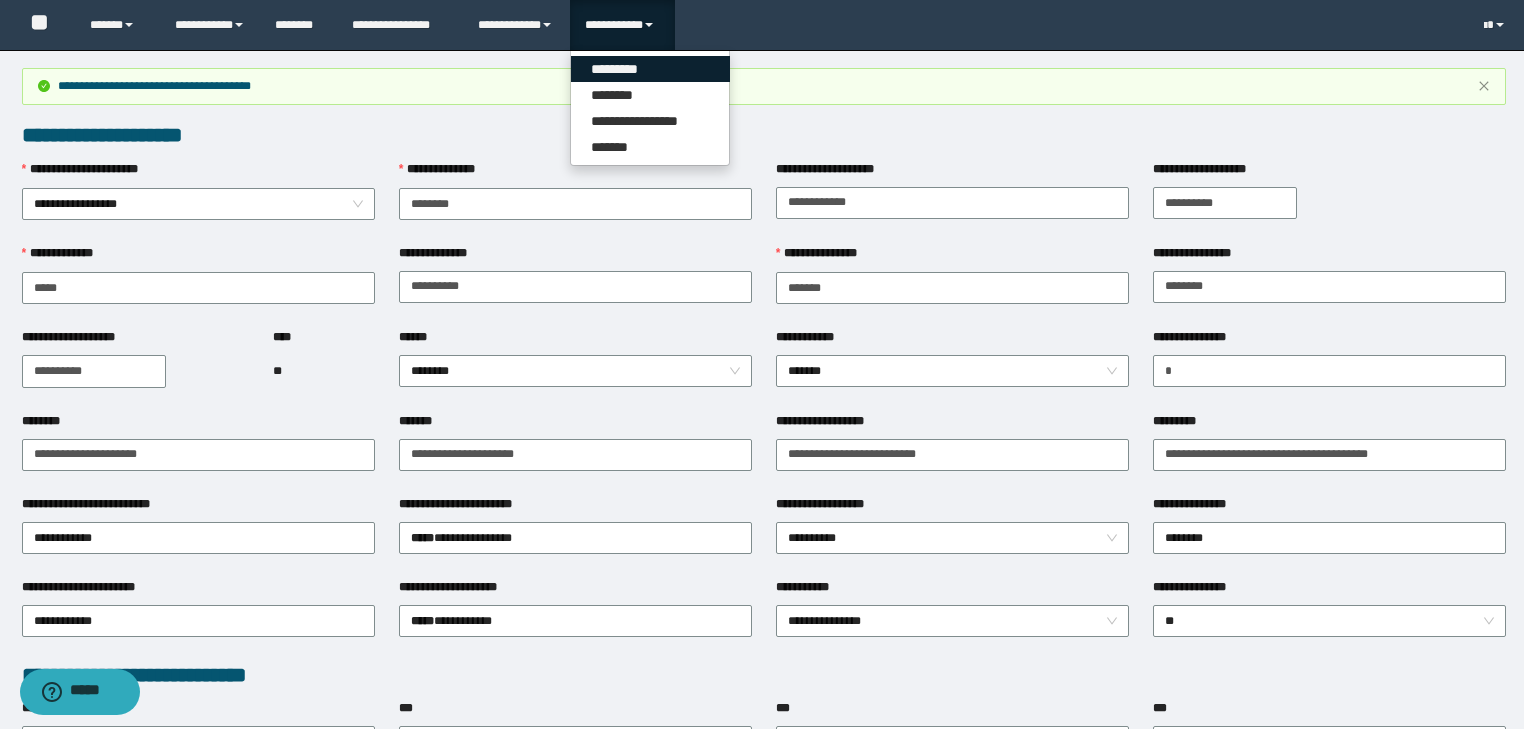 click on "*********" at bounding box center (650, 69) 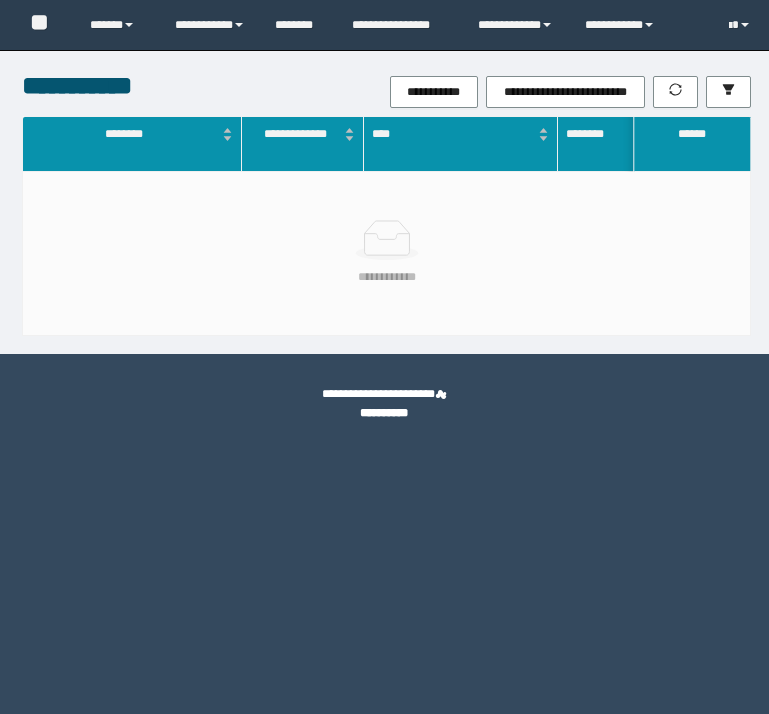 scroll, scrollTop: 0, scrollLeft: 0, axis: both 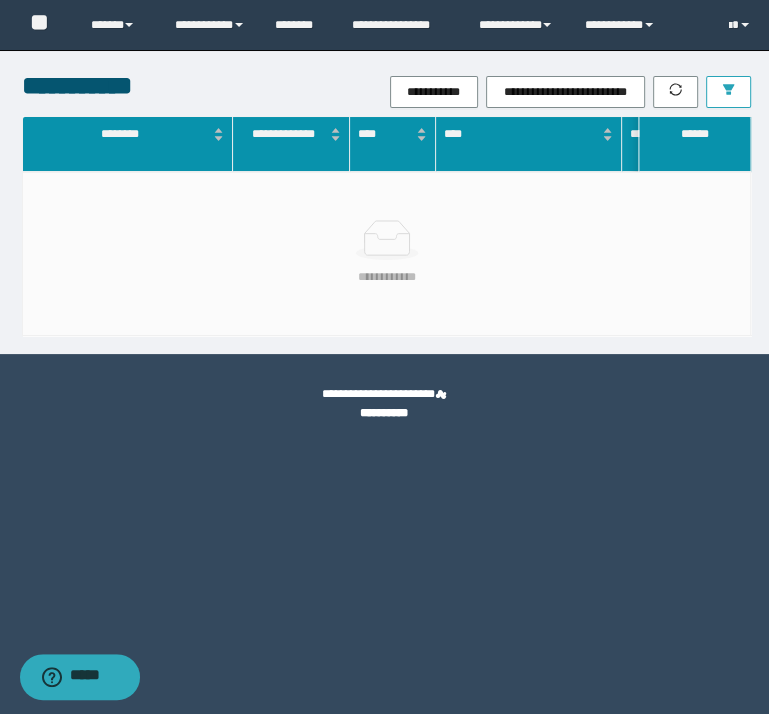 click 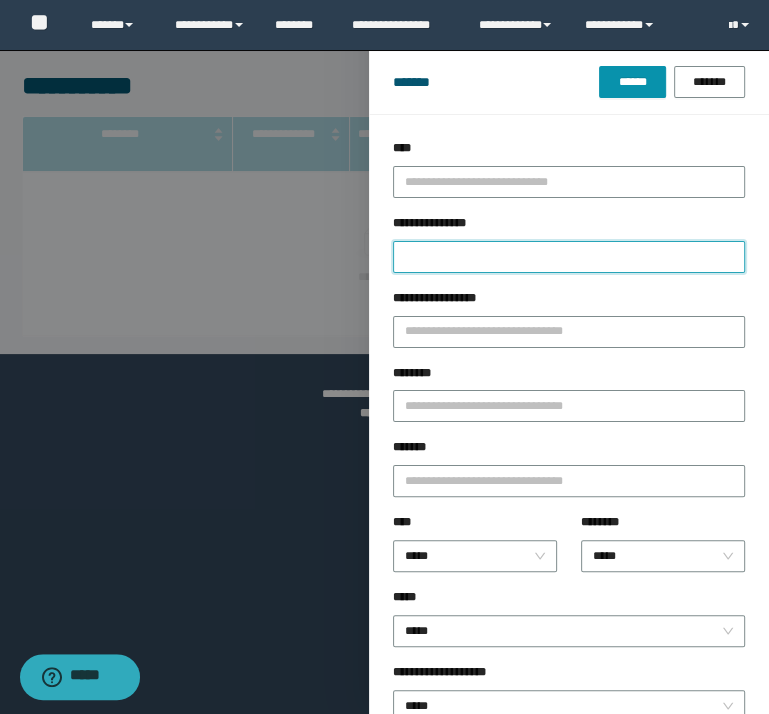 click on "**********" at bounding box center [569, 257] 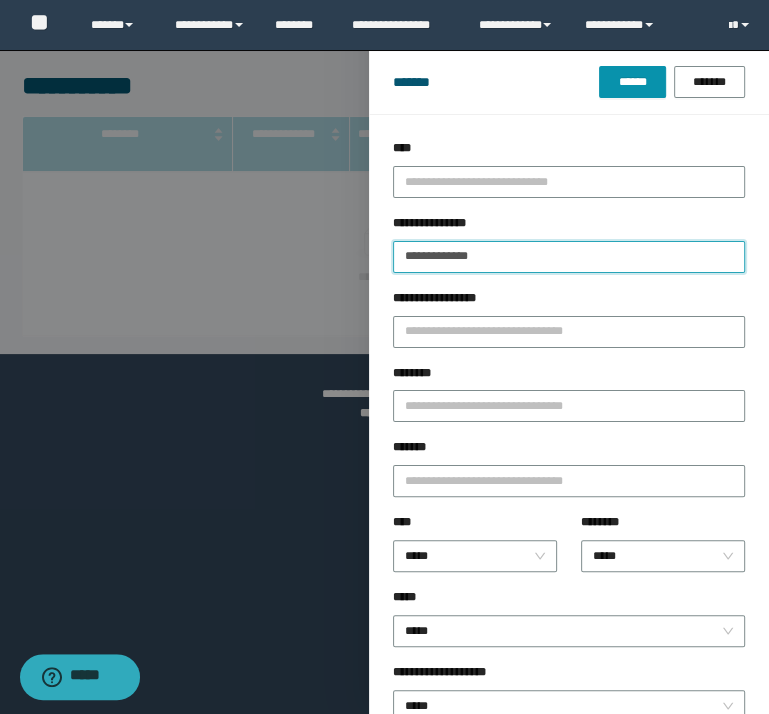 click on "******" at bounding box center (632, 82) 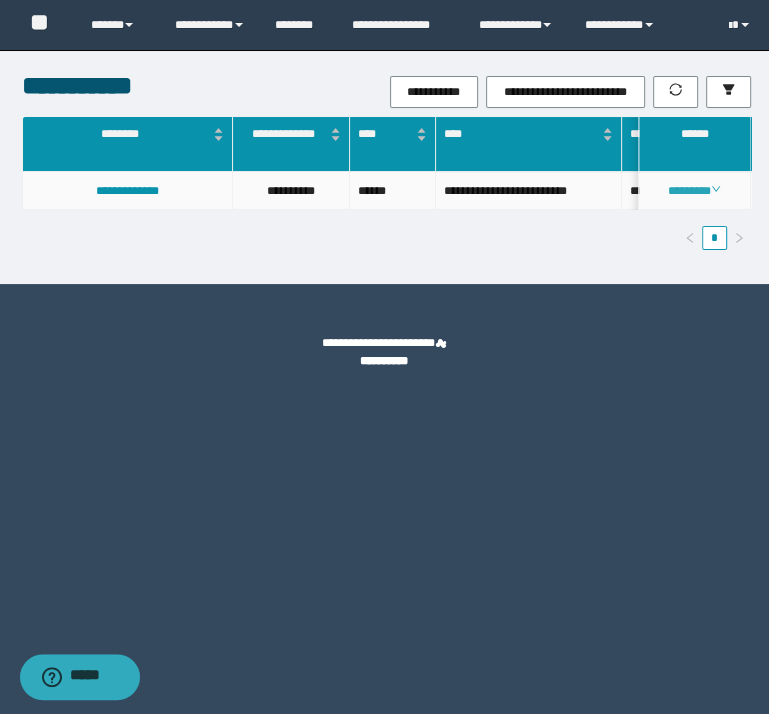 click on "********" at bounding box center [694, 191] 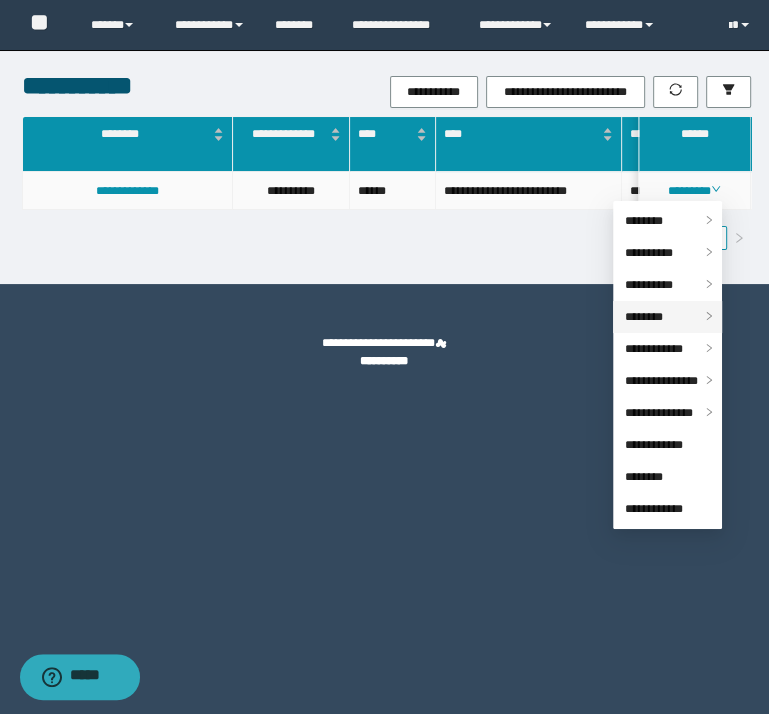 click on "********" at bounding box center [644, 317] 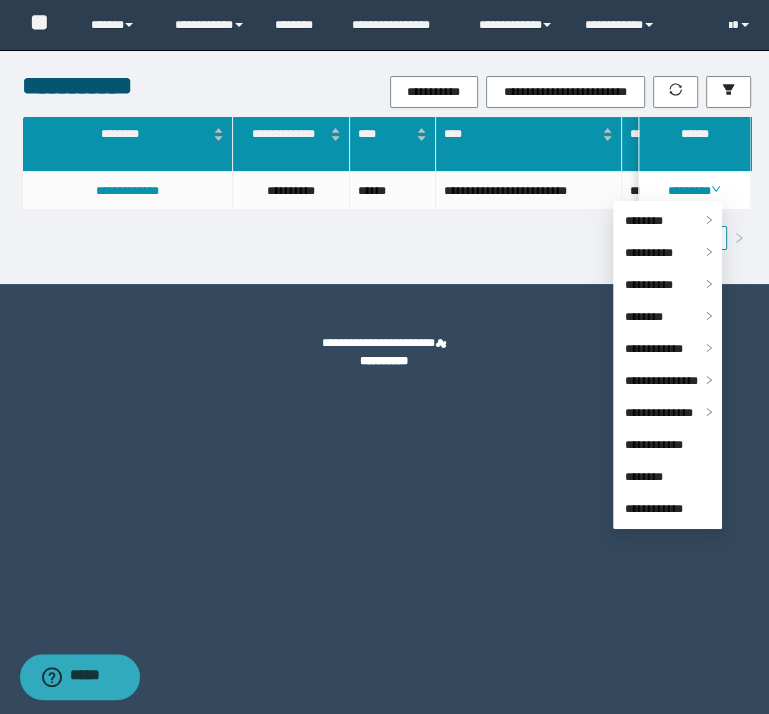 click on "*" at bounding box center [386, 238] 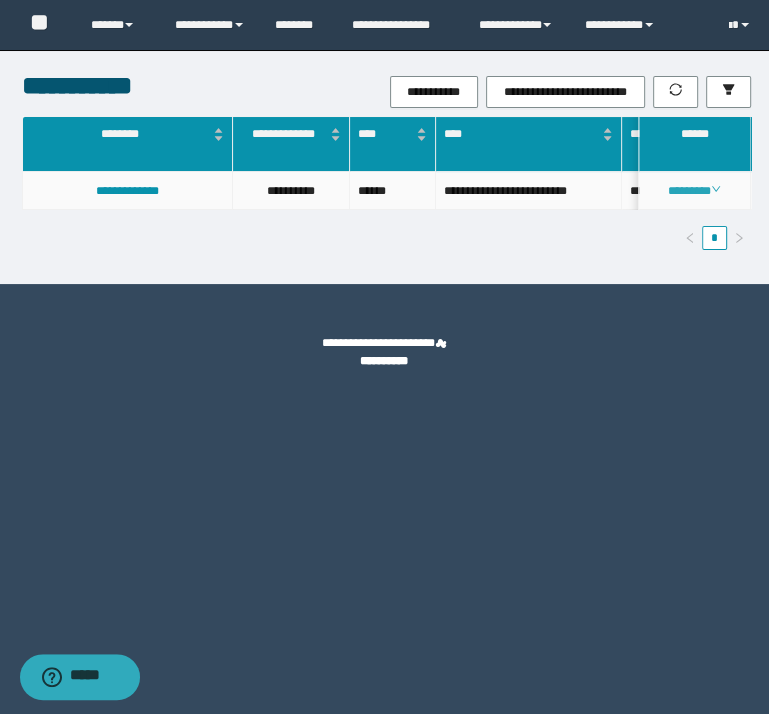 click on "********" at bounding box center (694, 191) 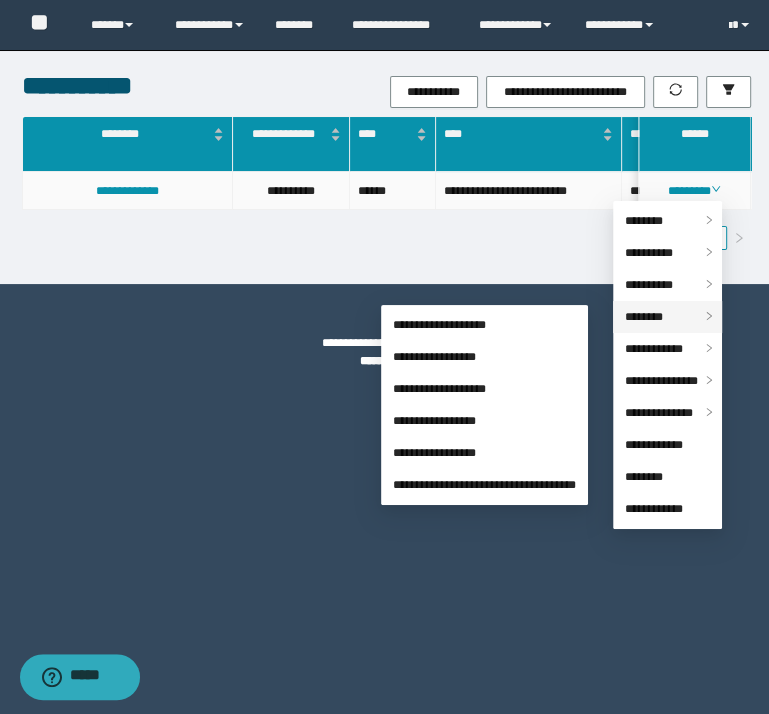 click on "********" at bounding box center (644, 317) 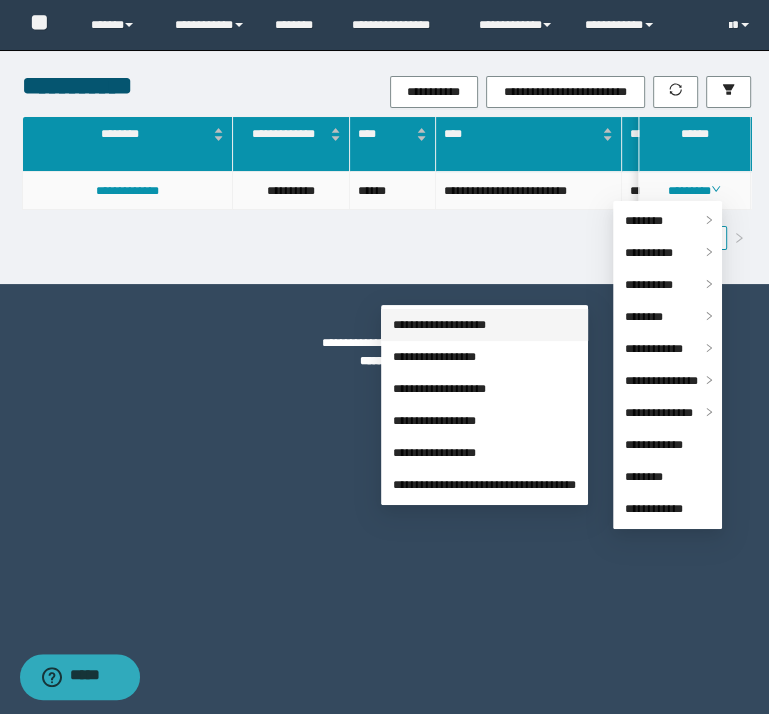 click on "**********" at bounding box center (439, 325) 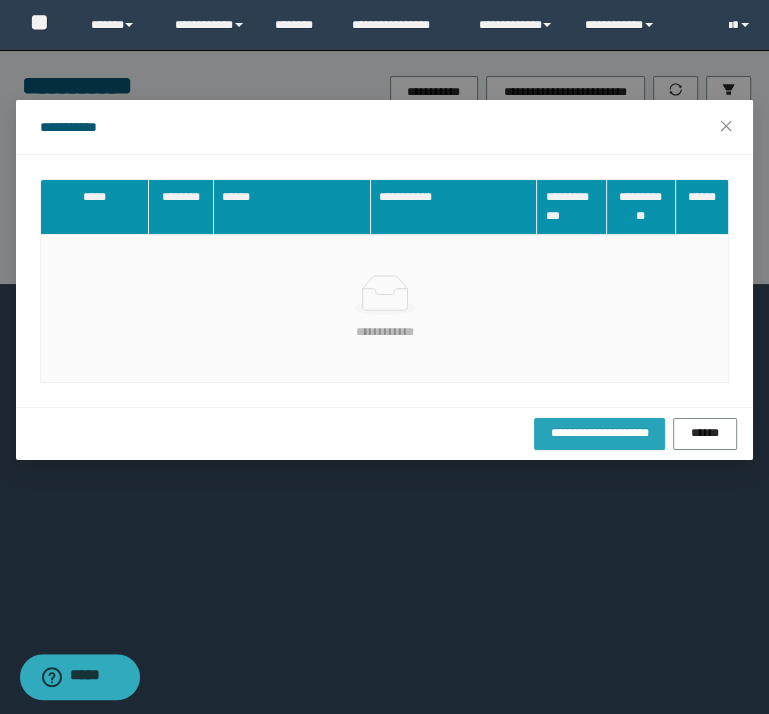 click on "**********" at bounding box center (599, 433) 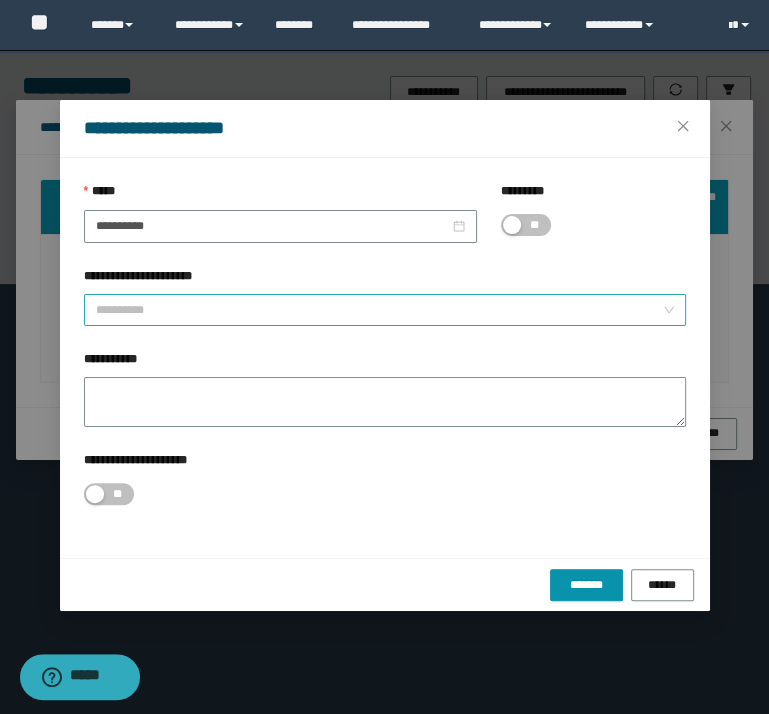 click on "**********" at bounding box center [379, 310] 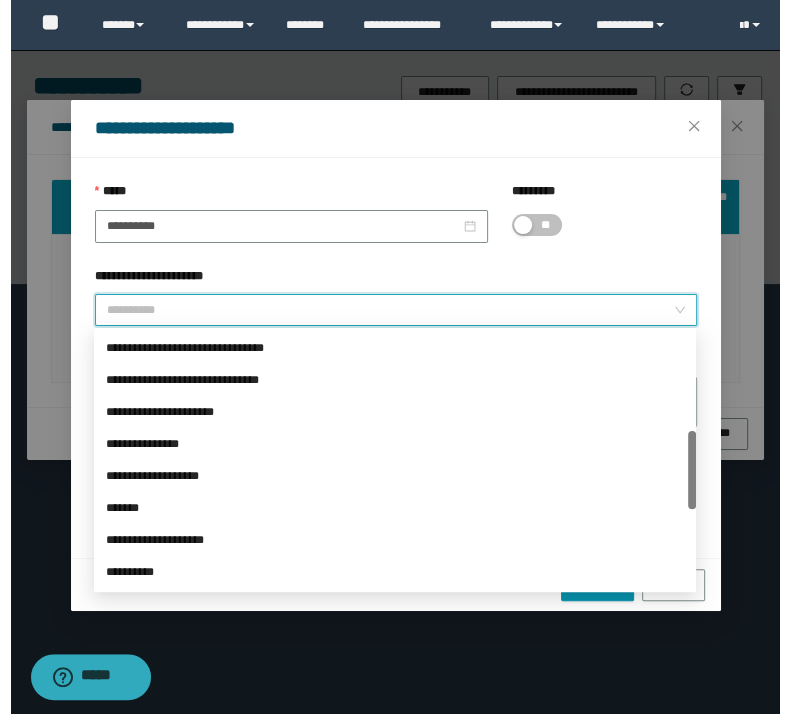 scroll, scrollTop: 400, scrollLeft: 0, axis: vertical 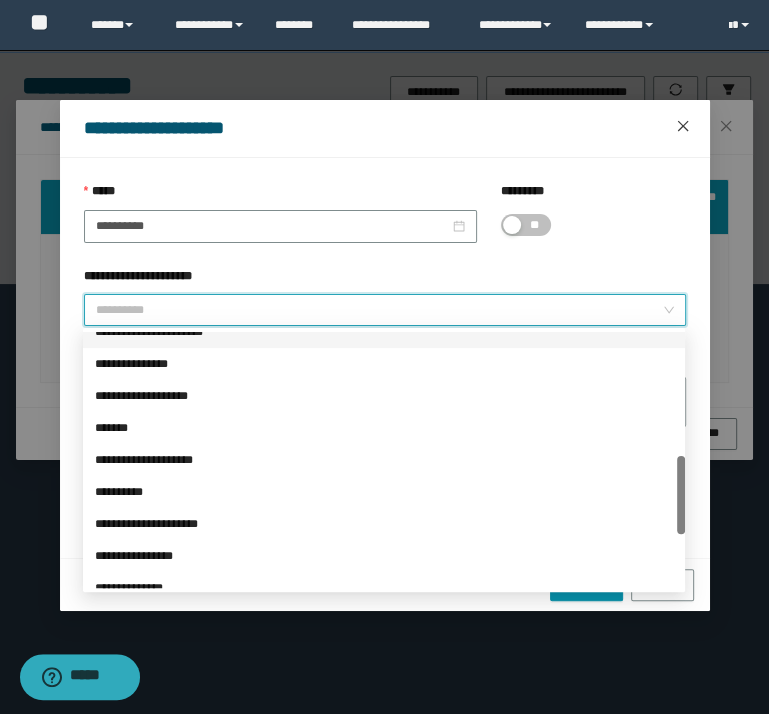 click 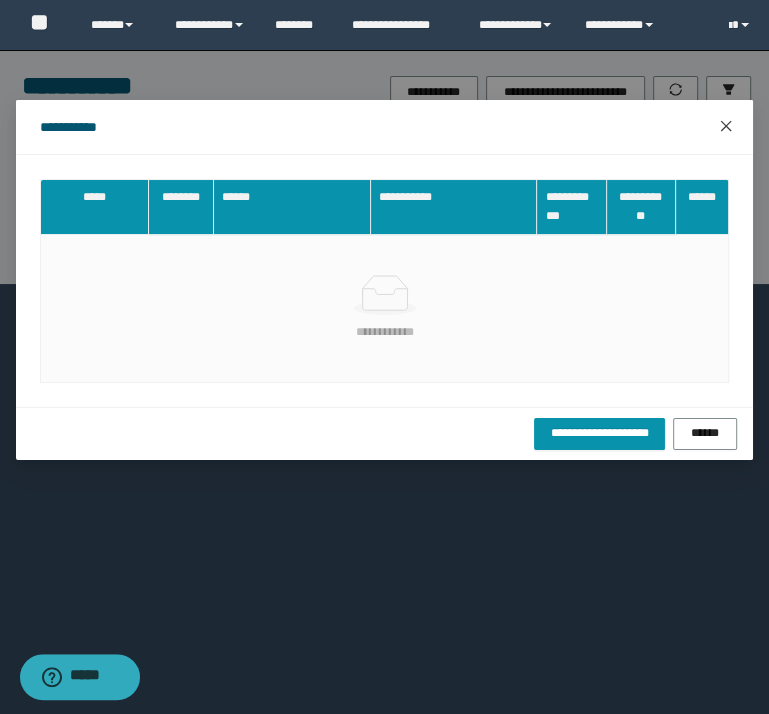 click at bounding box center [726, 127] 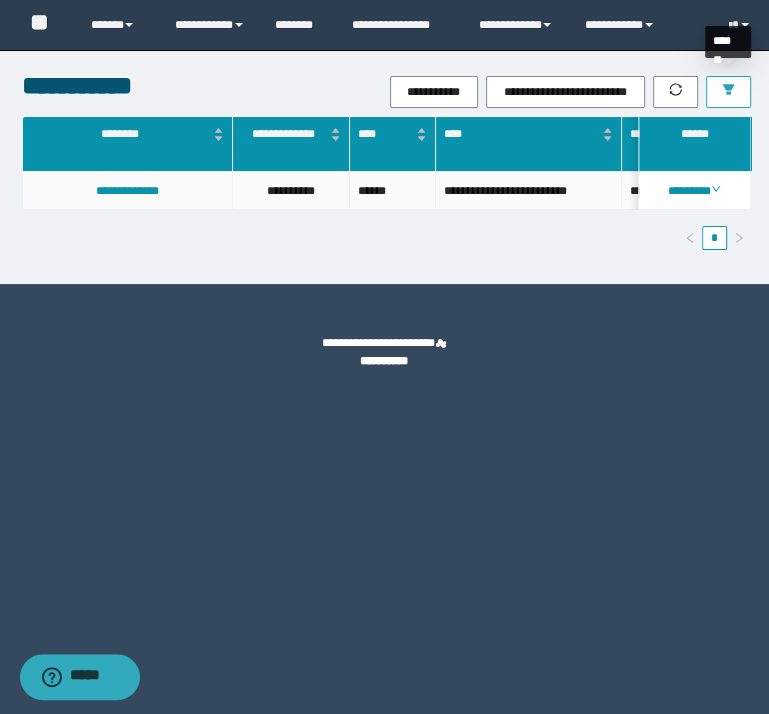 click at bounding box center (728, 92) 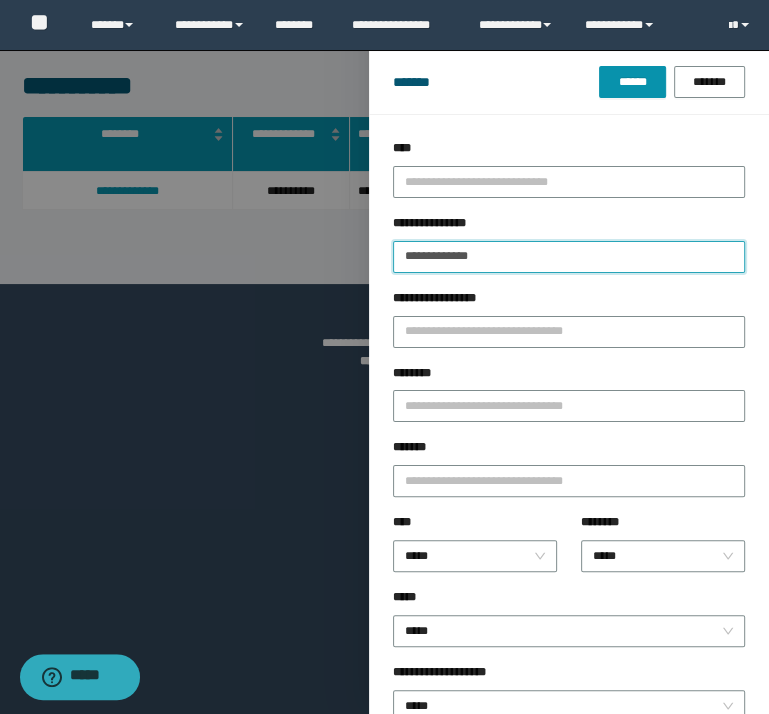drag, startPoint x: 544, startPoint y: 268, endPoint x: 243, endPoint y: 233, distance: 303.02805 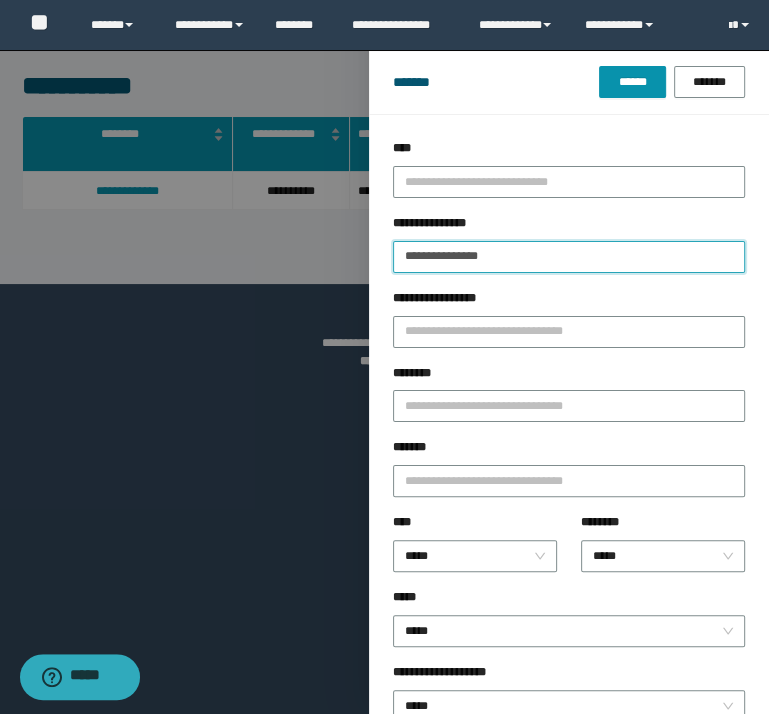 click on "******" at bounding box center [632, 82] 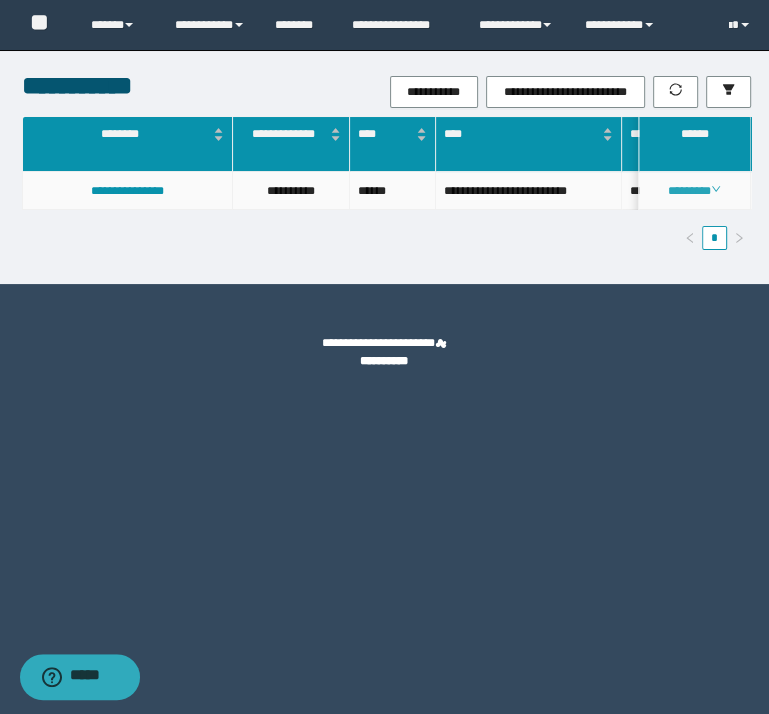 click on "********" at bounding box center (694, 191) 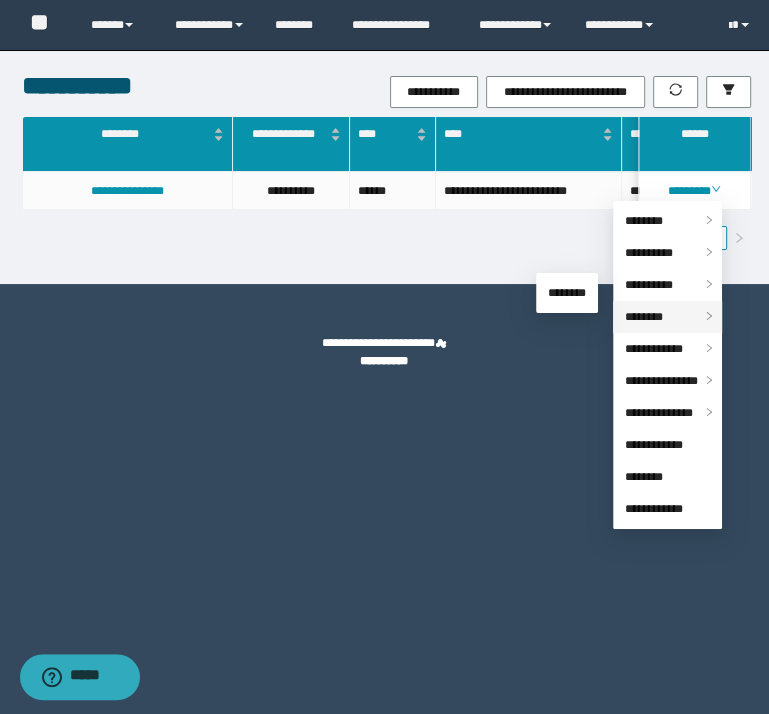 click on "********" at bounding box center (644, 317) 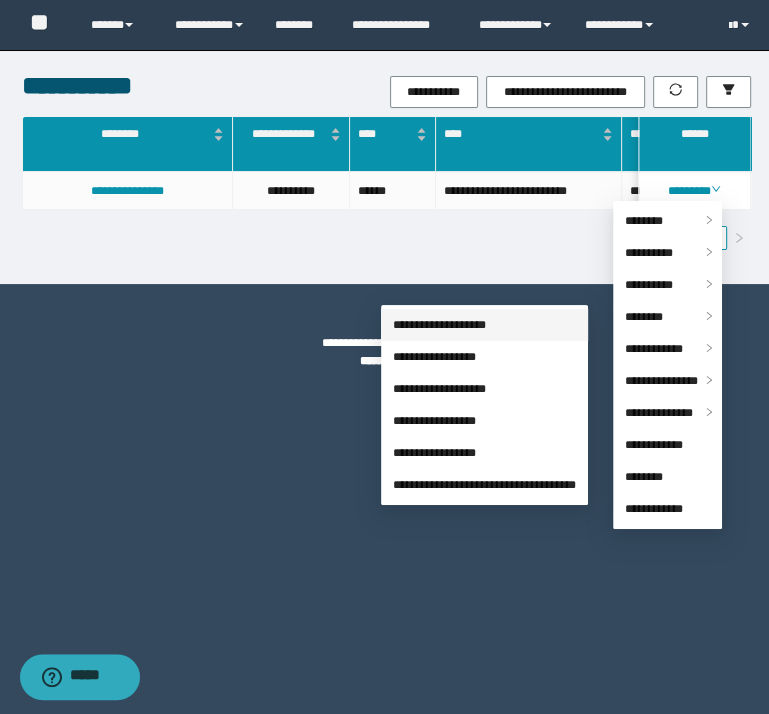 click on "**********" at bounding box center (439, 325) 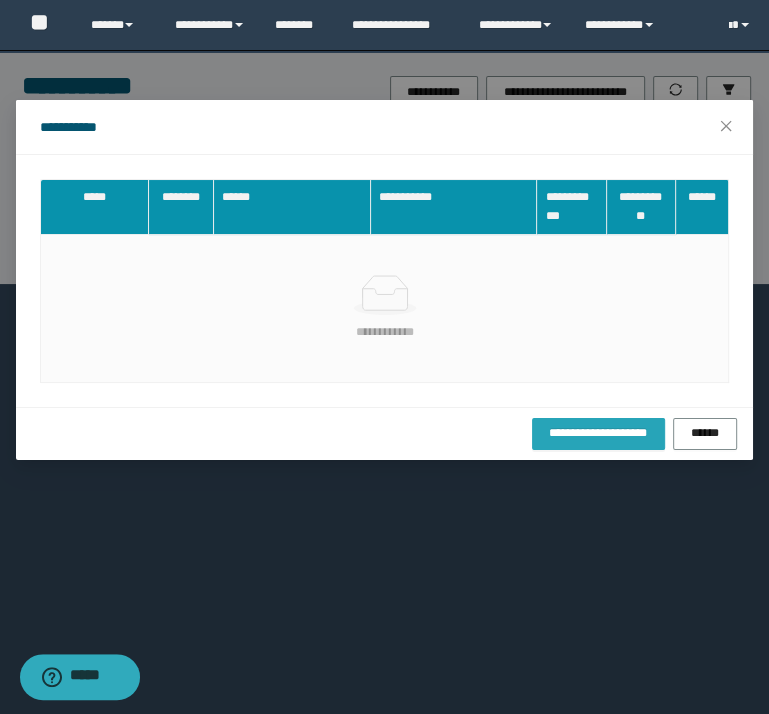 click on "**********" at bounding box center (598, 433) 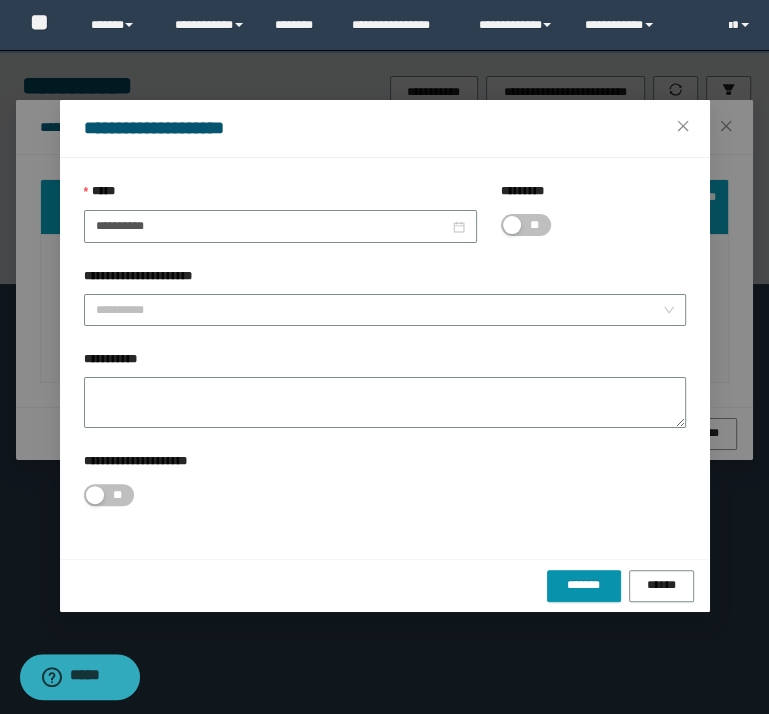 click on "**" at bounding box center (526, 225) 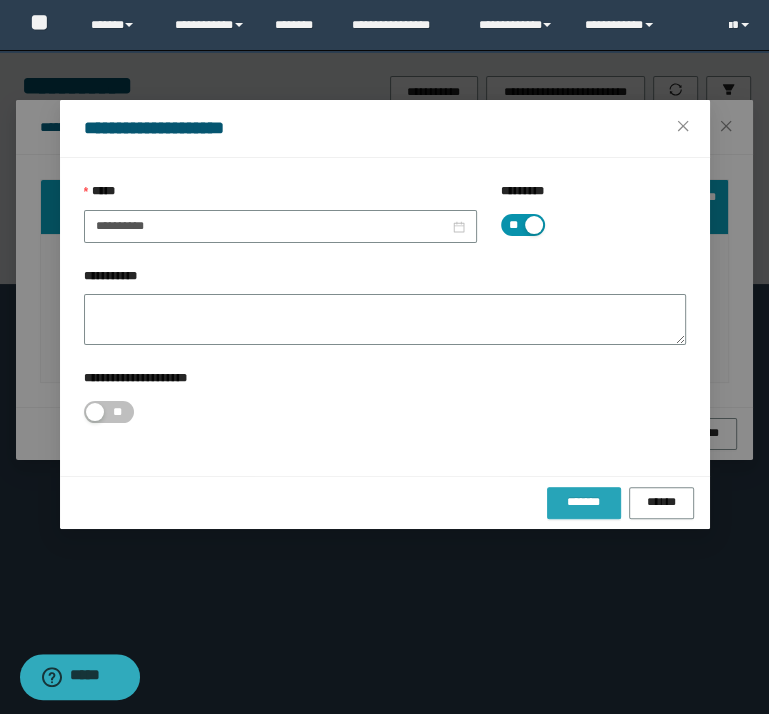 click on "*******" at bounding box center [584, 502] 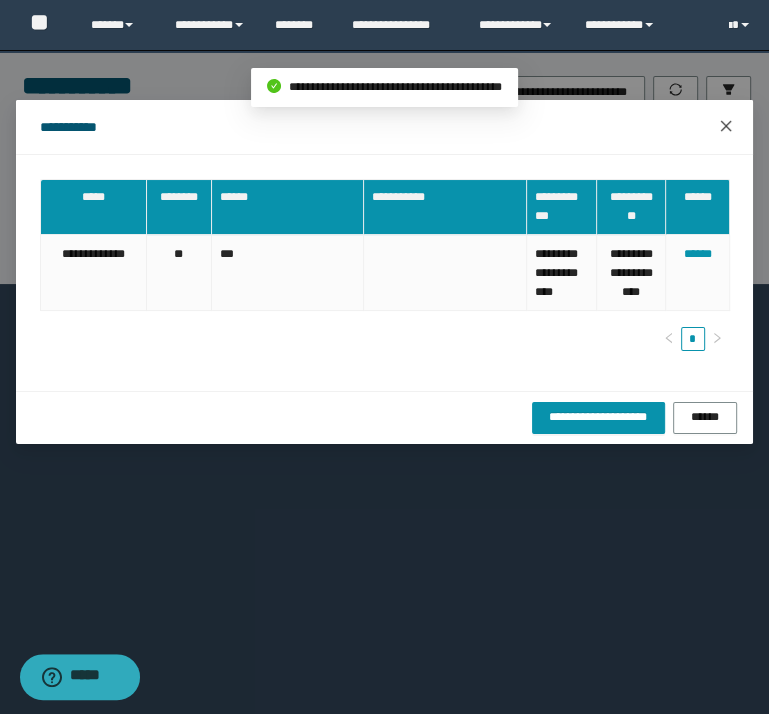 click at bounding box center (726, 127) 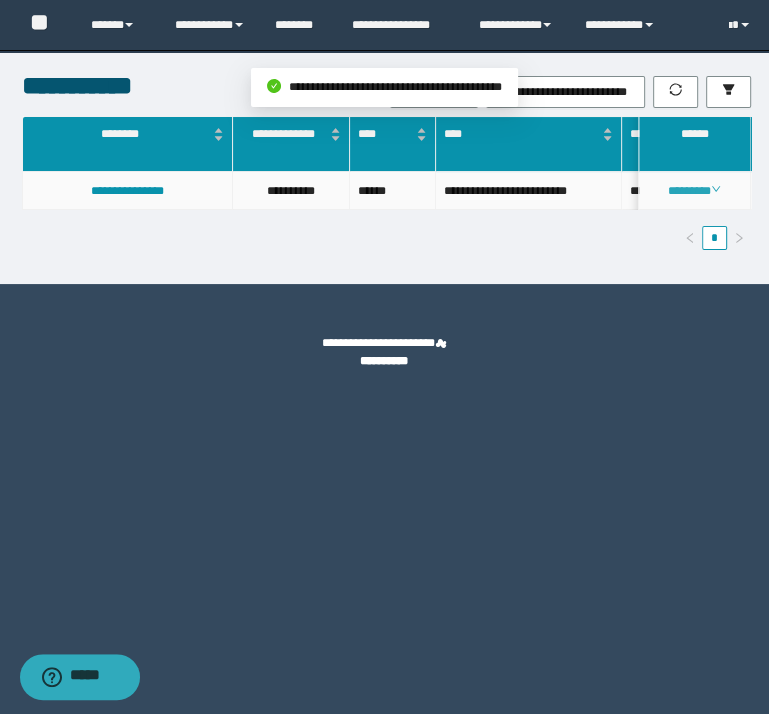 click on "********" at bounding box center (694, 191) 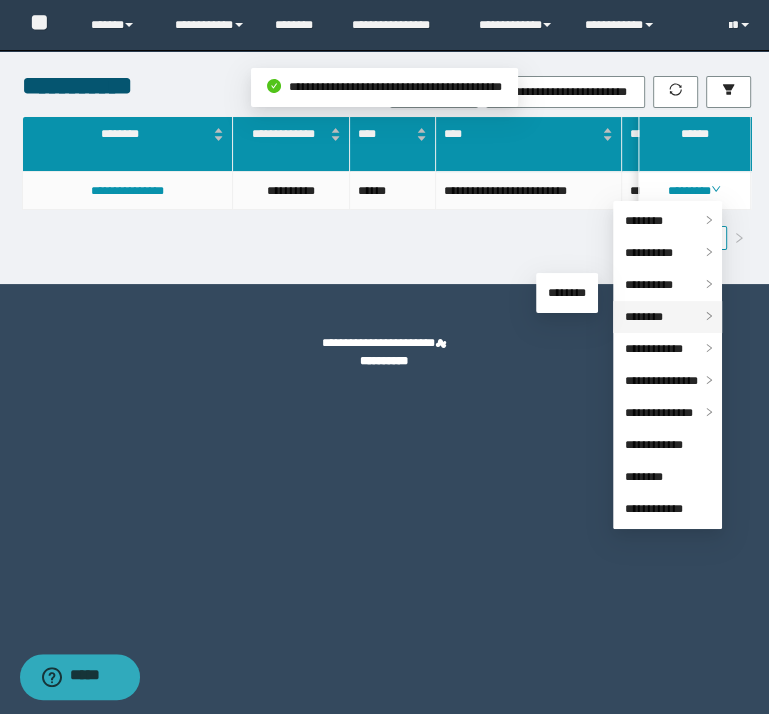 click on "********" at bounding box center (667, 317) 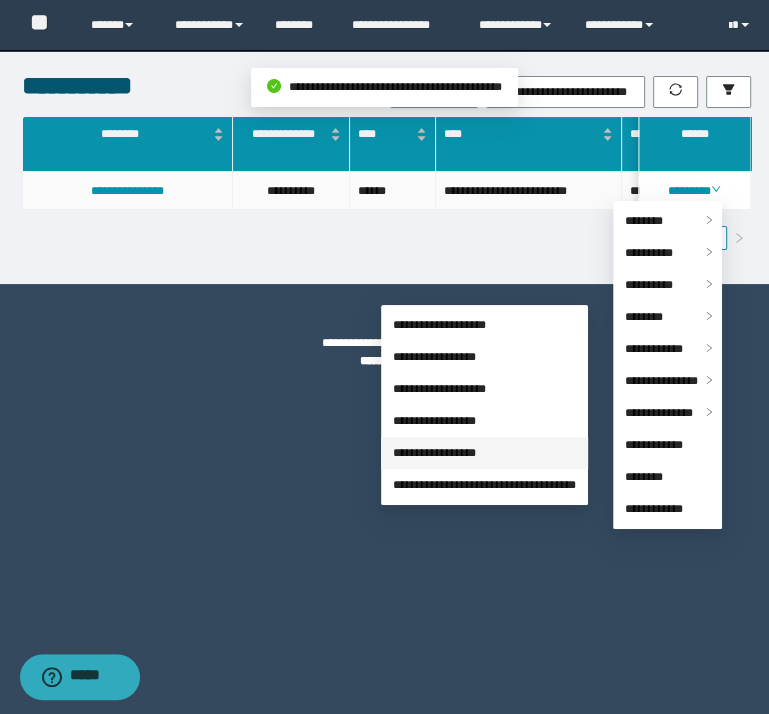click on "**********" at bounding box center [434, 453] 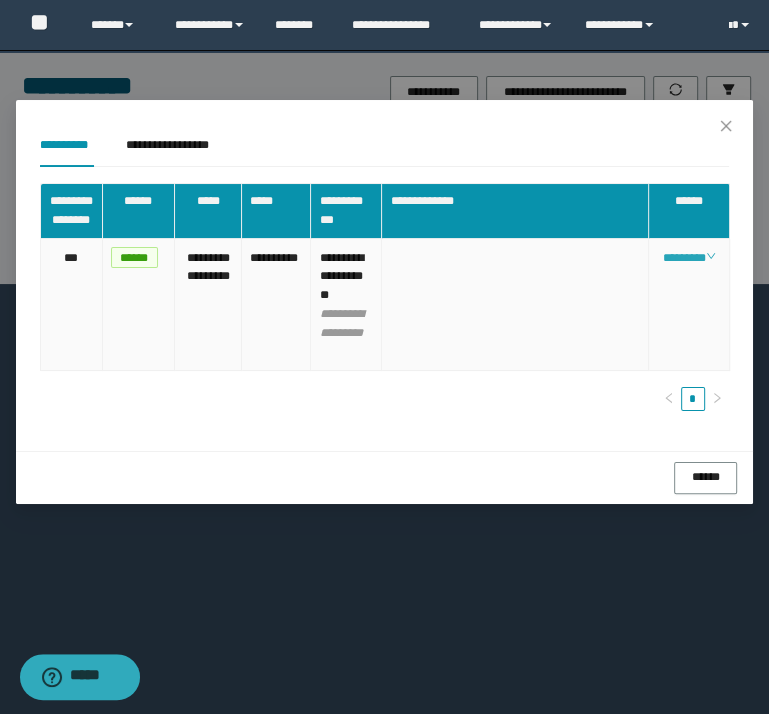 click on "********" at bounding box center [689, 258] 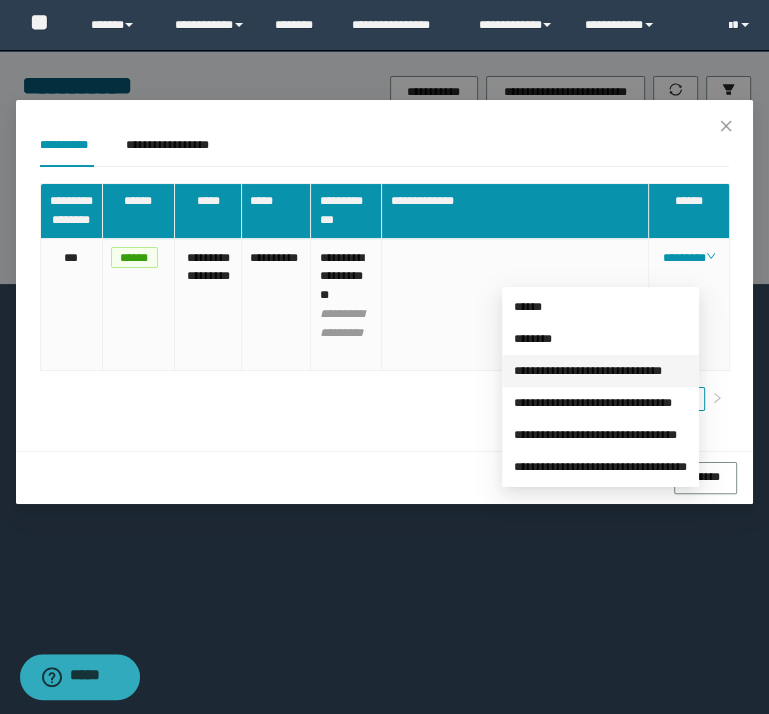 click on "**********" at bounding box center [588, 371] 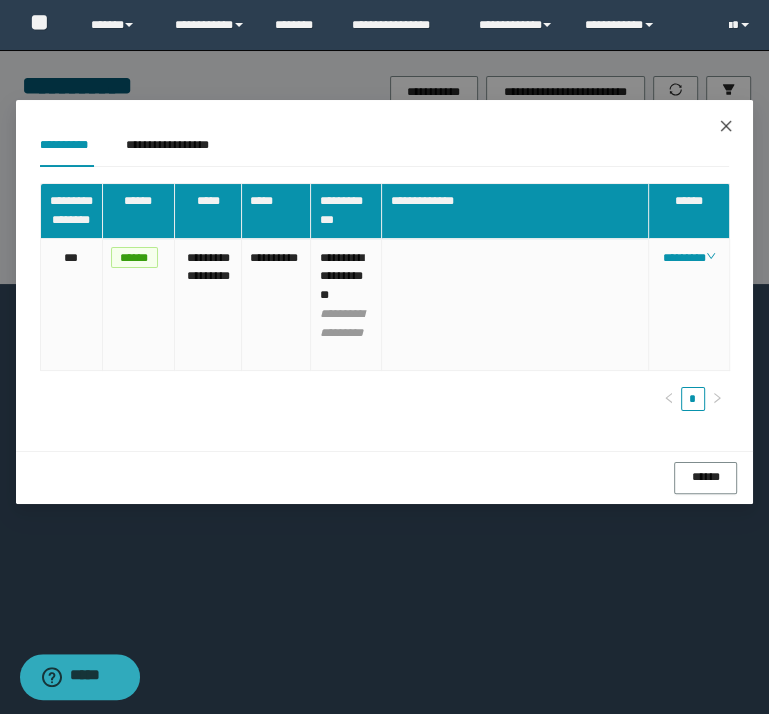 drag, startPoint x: 729, startPoint y: 126, endPoint x: 710, endPoint y: 104, distance: 29.068884 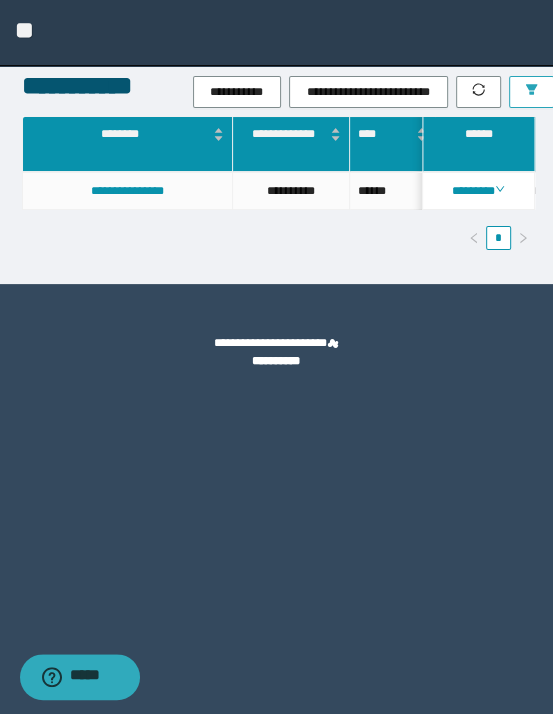 click at bounding box center (531, 92) 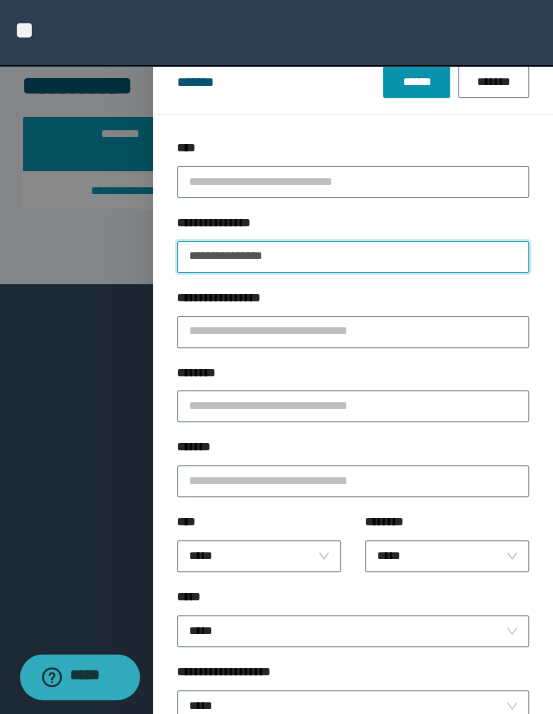 drag, startPoint x: 343, startPoint y: 264, endPoint x: -216, endPoint y: 268, distance: 559.0143 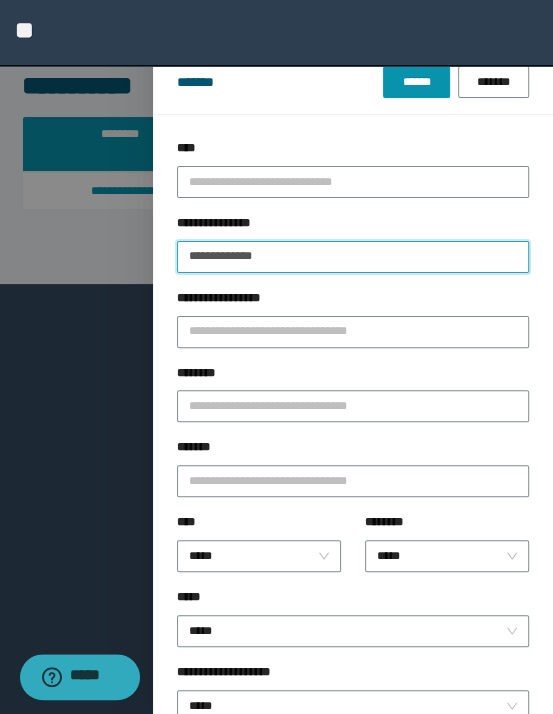 click on "******" at bounding box center [416, 82] 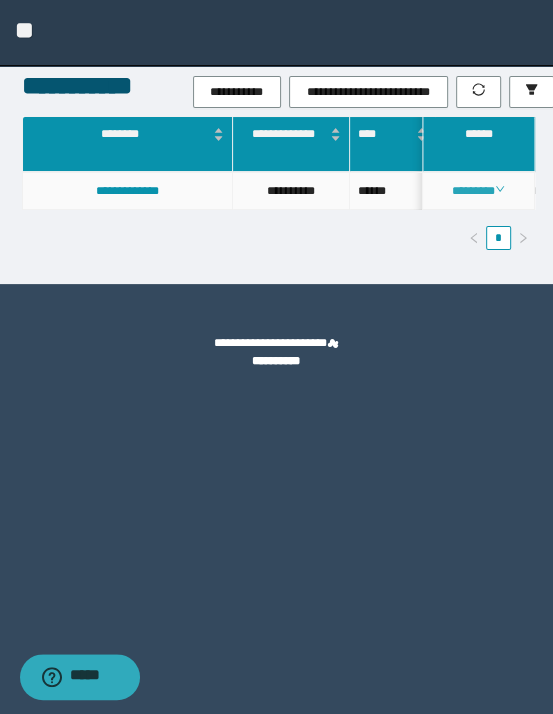 click on "********" at bounding box center (478, 191) 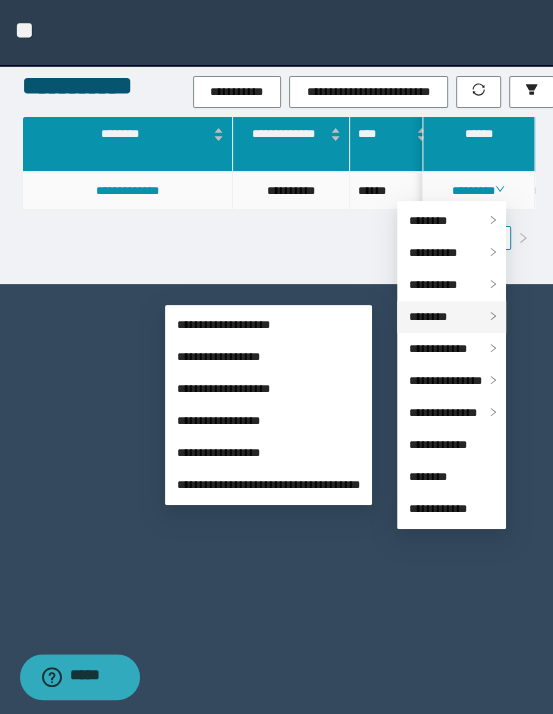 click on "********" at bounding box center (428, 317) 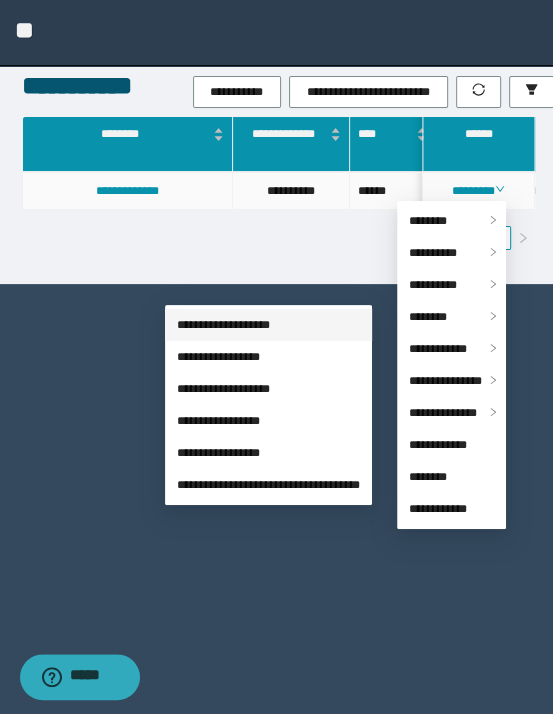 click on "**********" at bounding box center [223, 325] 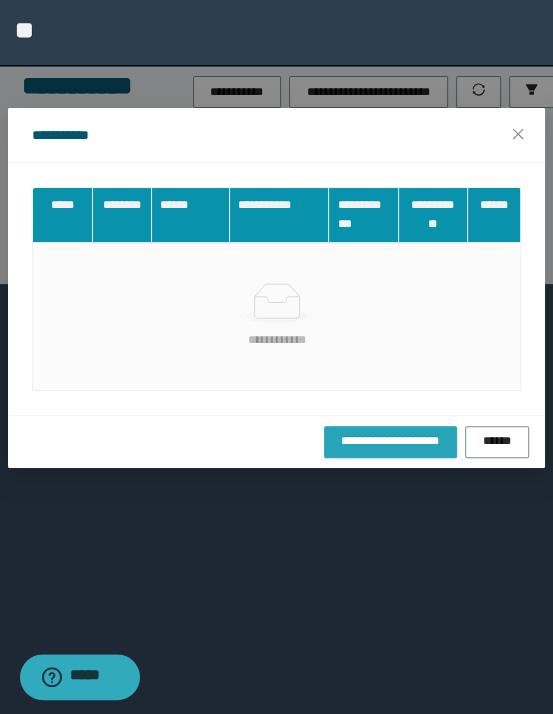 click on "**********" at bounding box center (390, 441) 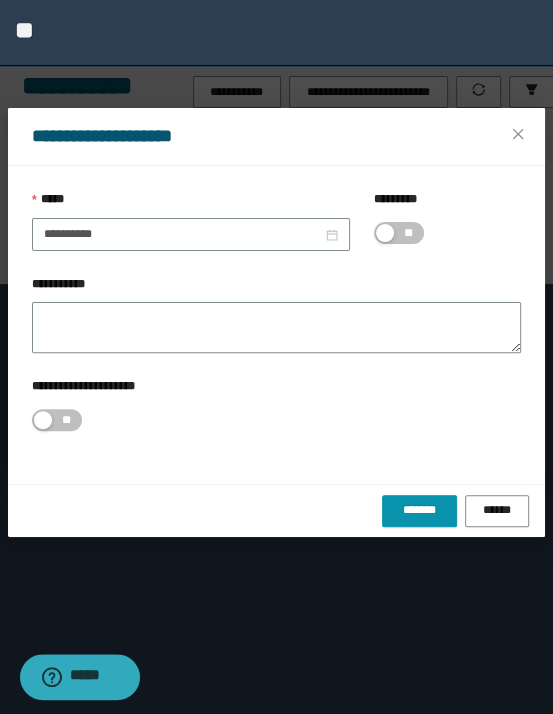 click on "**" at bounding box center [408, 233] 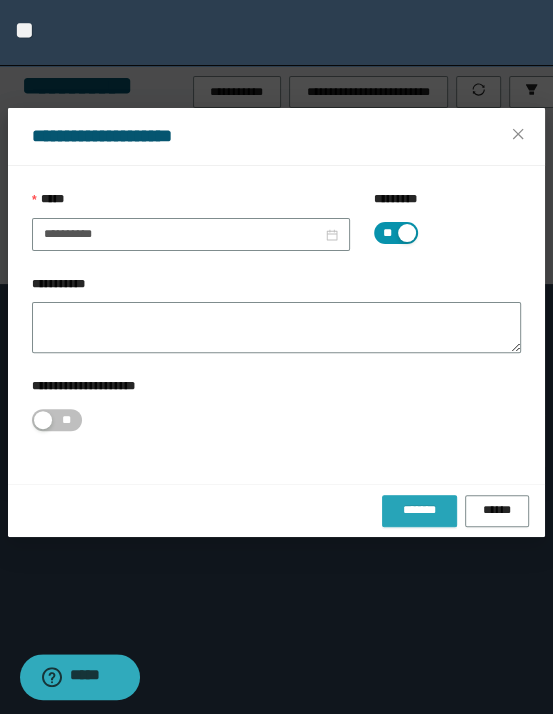 click on "*******" at bounding box center (419, 510) 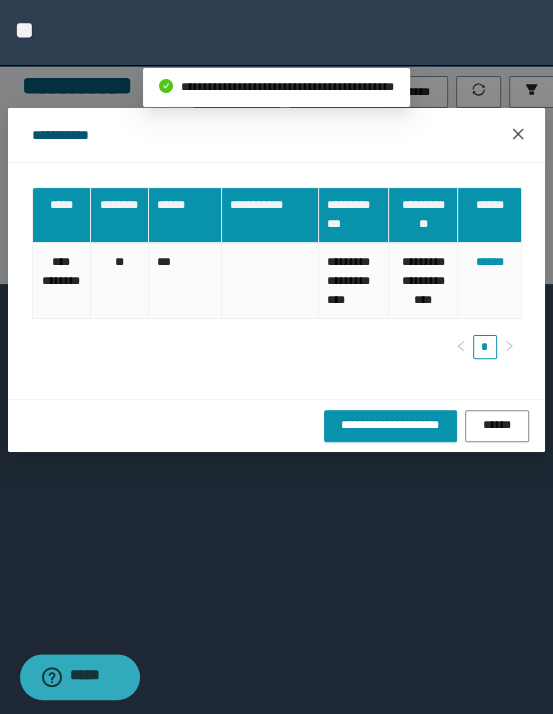 click 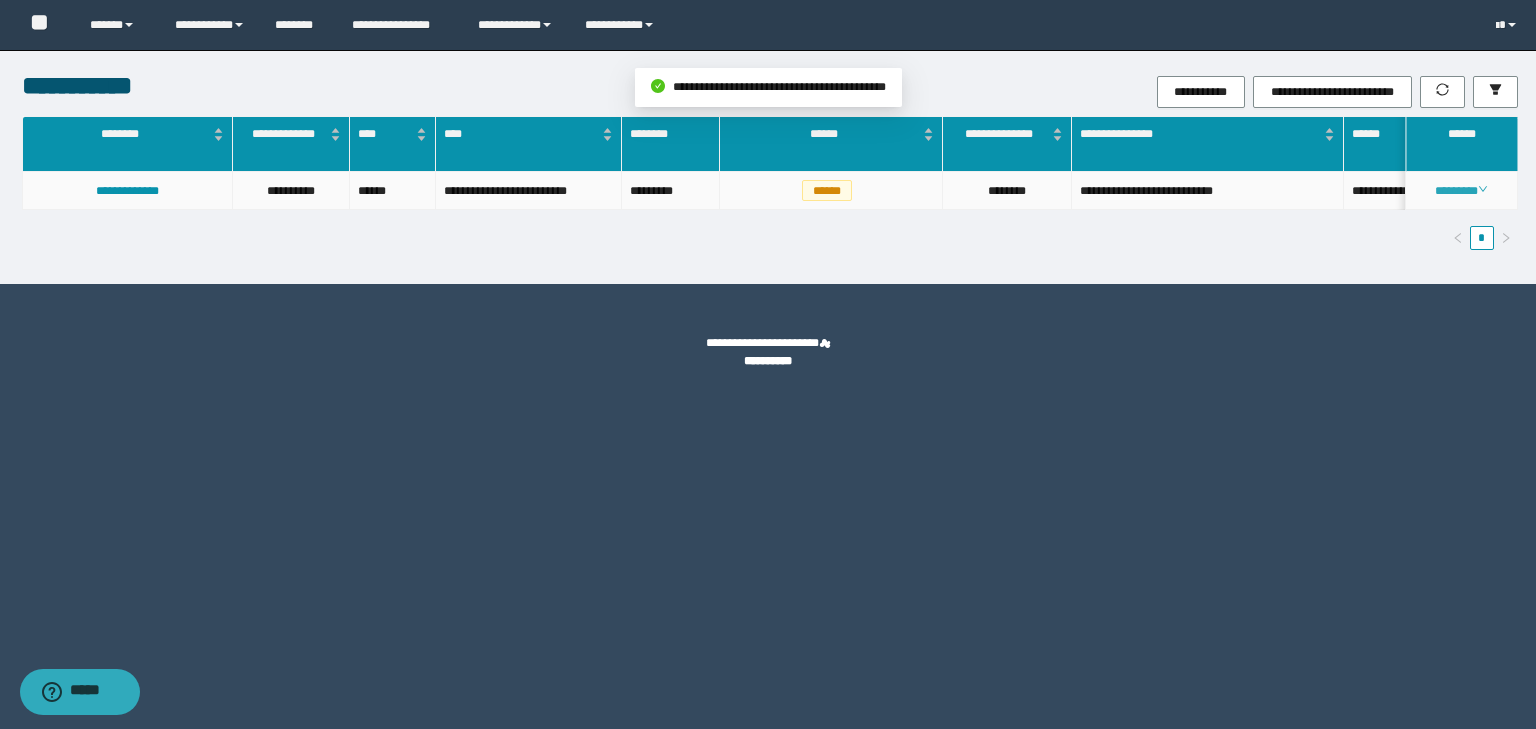 click on "********" at bounding box center [1461, 191] 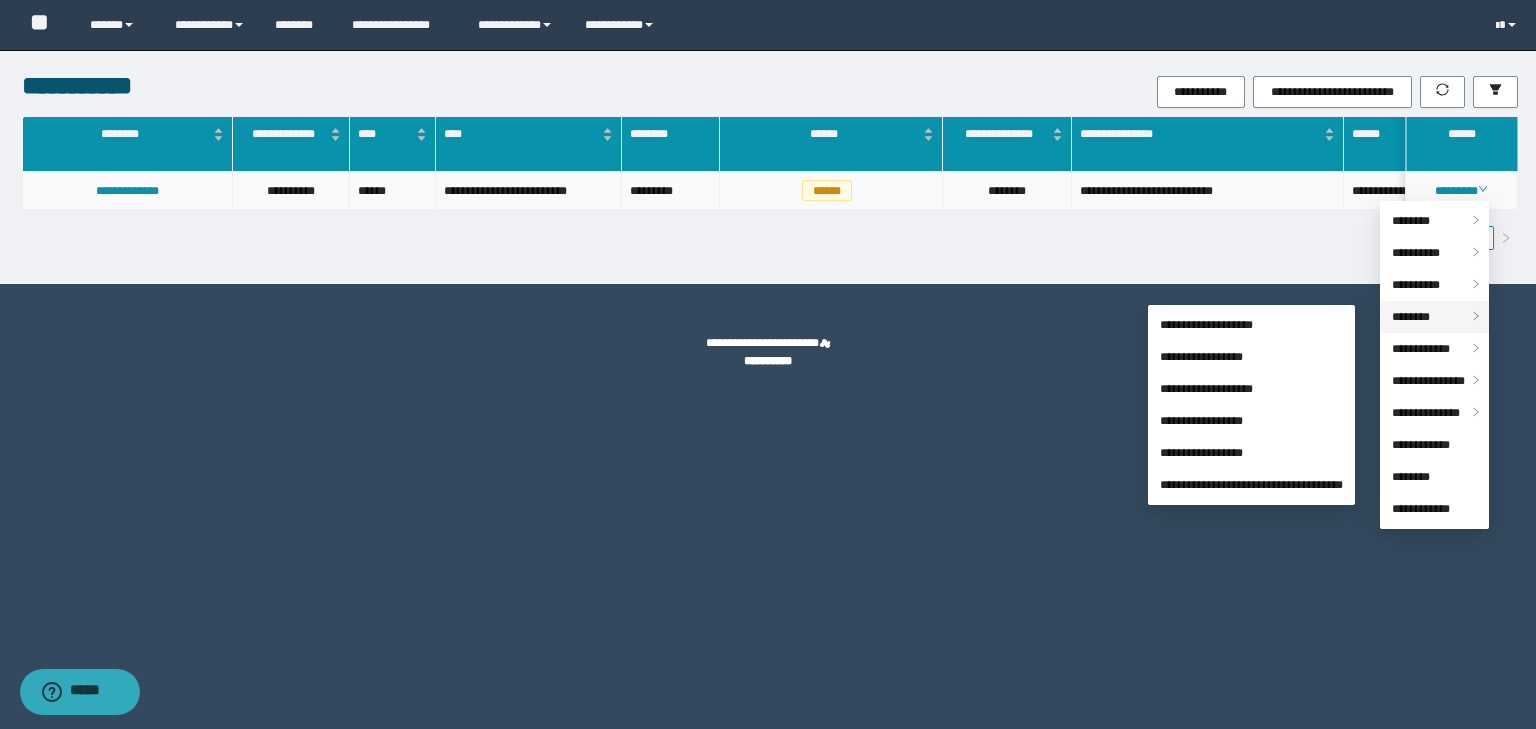 click on "********" at bounding box center (1411, 317) 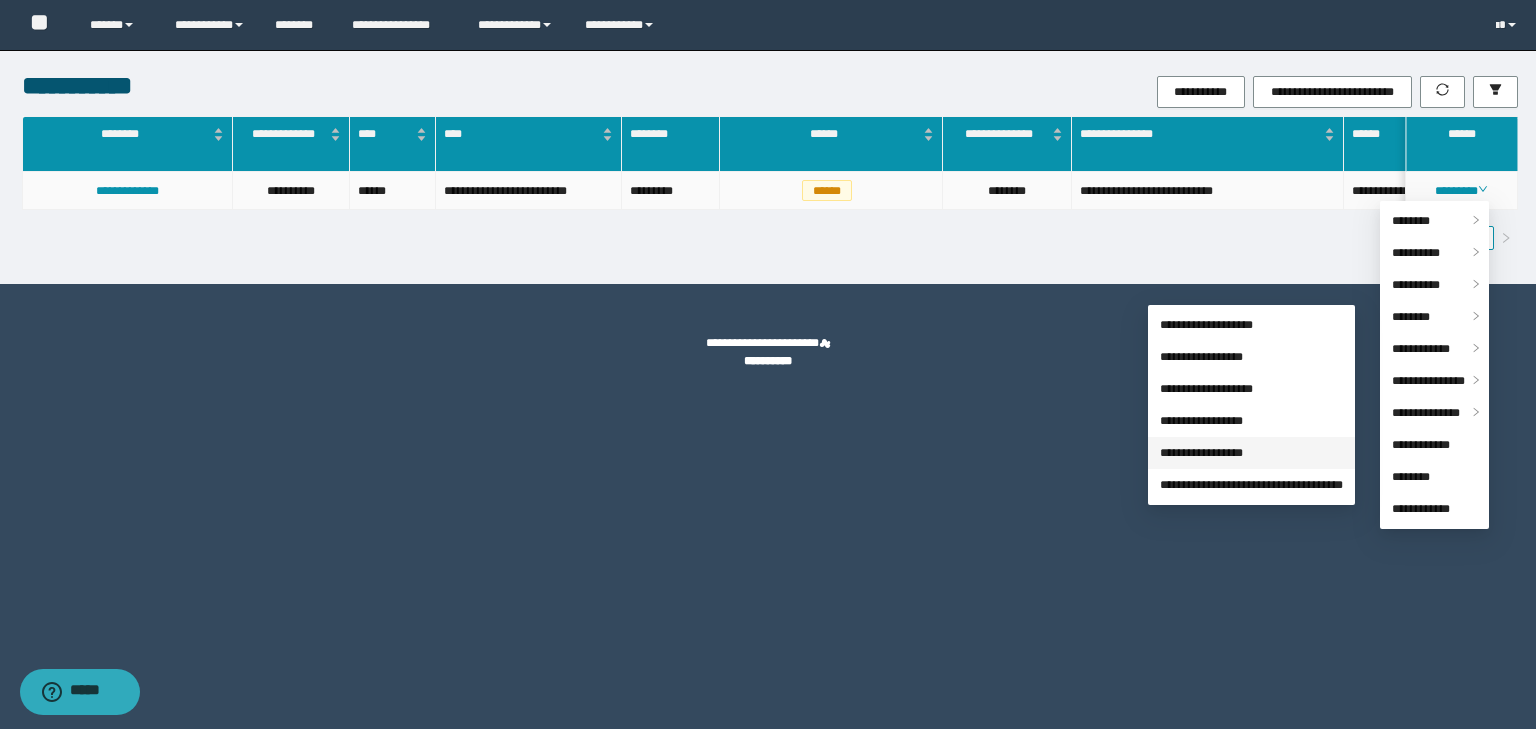 click on "**********" at bounding box center (1201, 453) 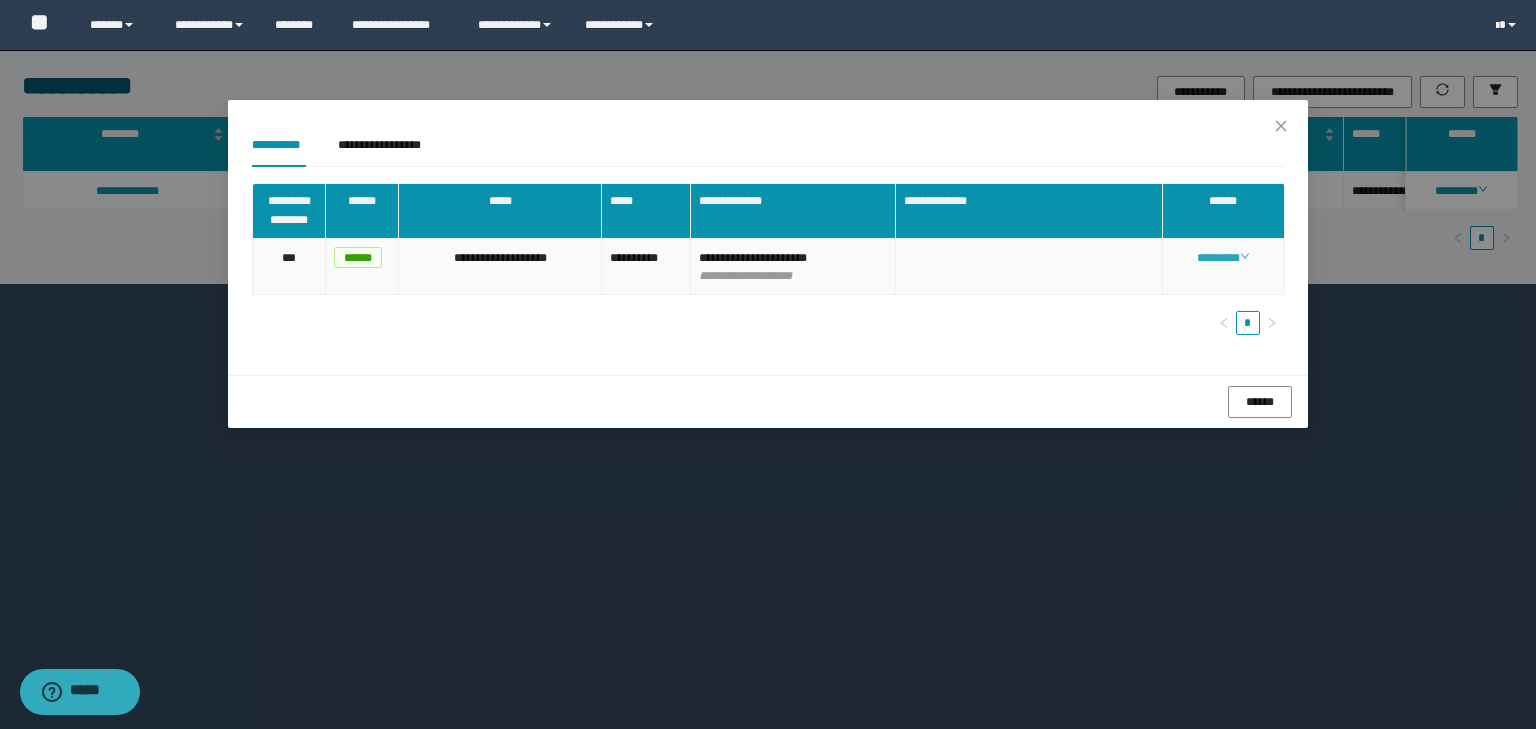 click on "********" at bounding box center (1223, 258) 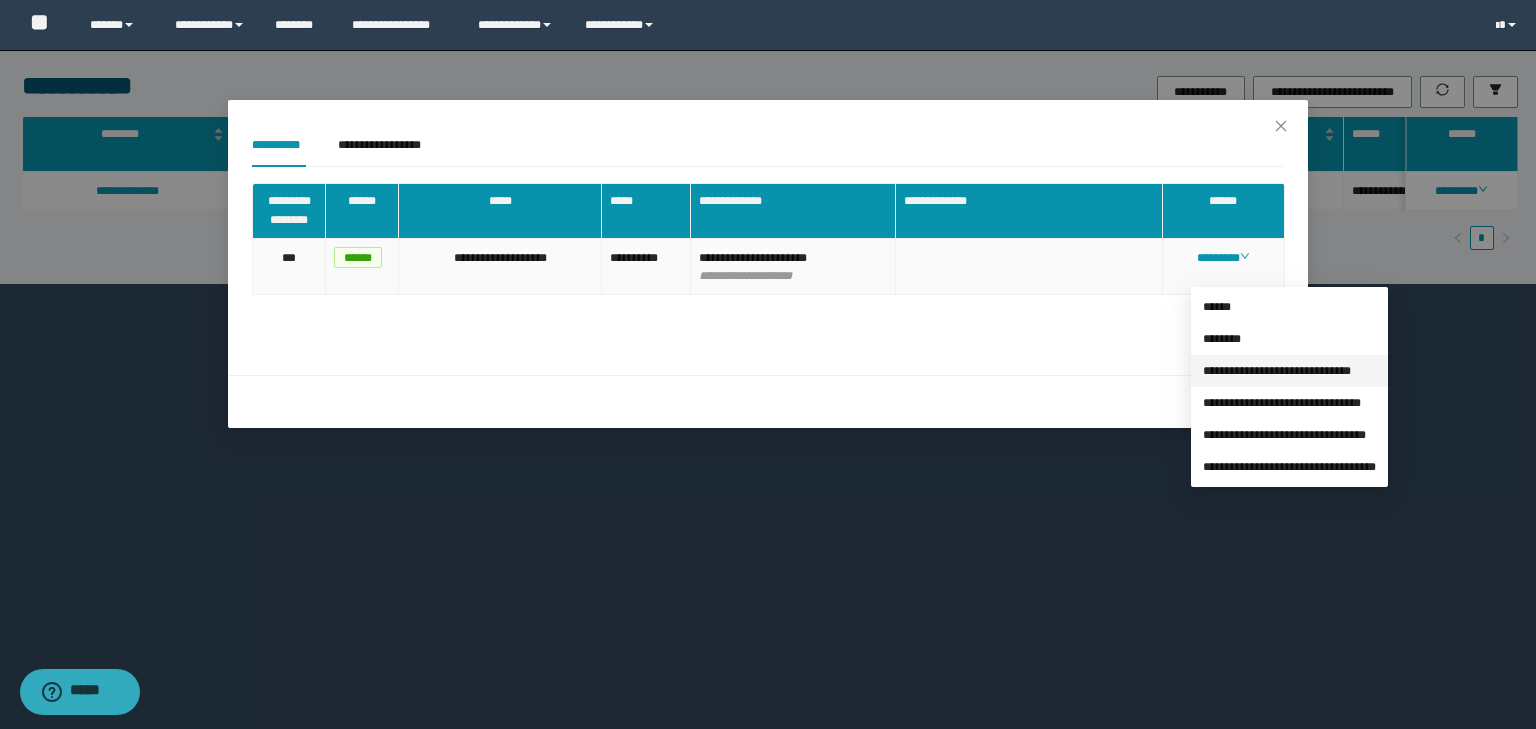click on "**********" at bounding box center [1277, 371] 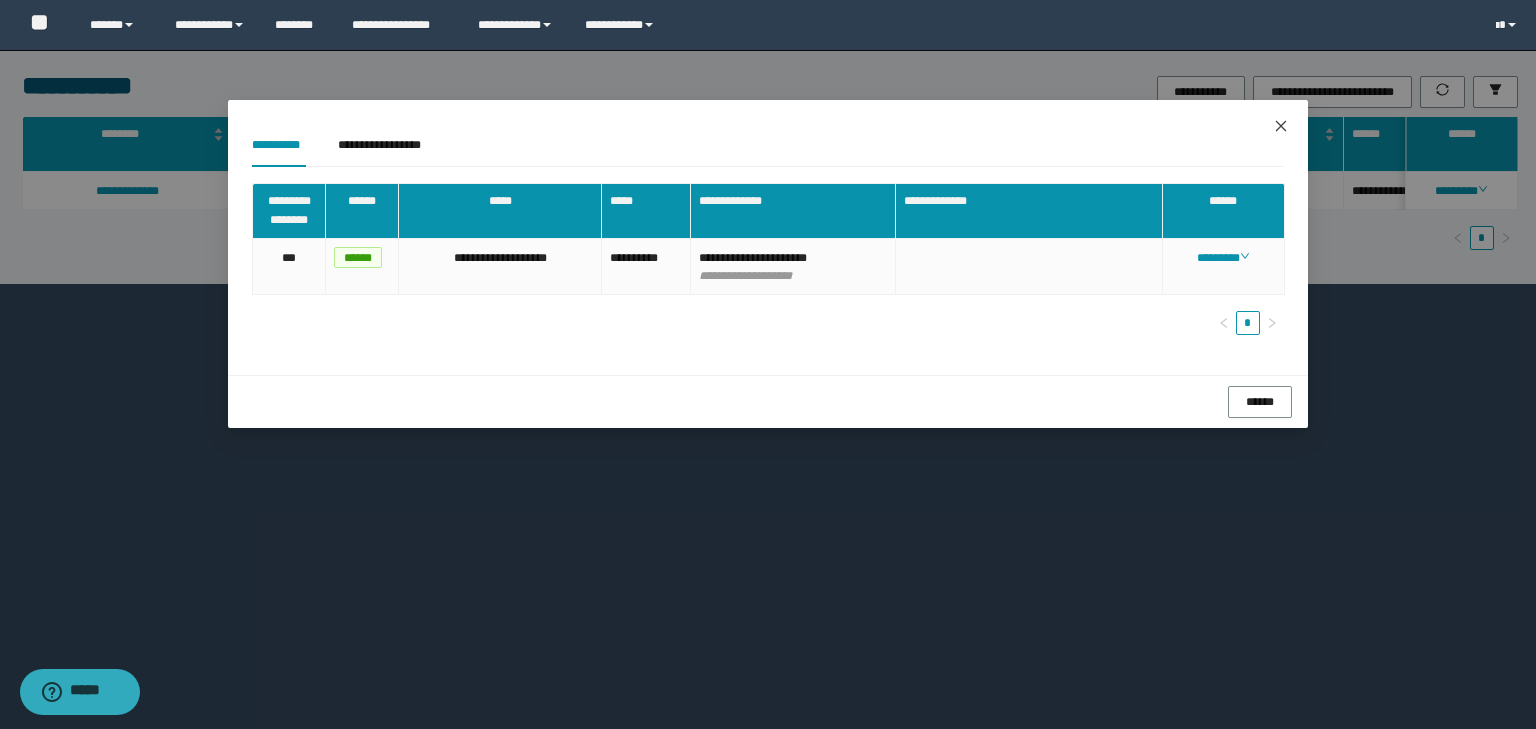click at bounding box center (1281, 127) 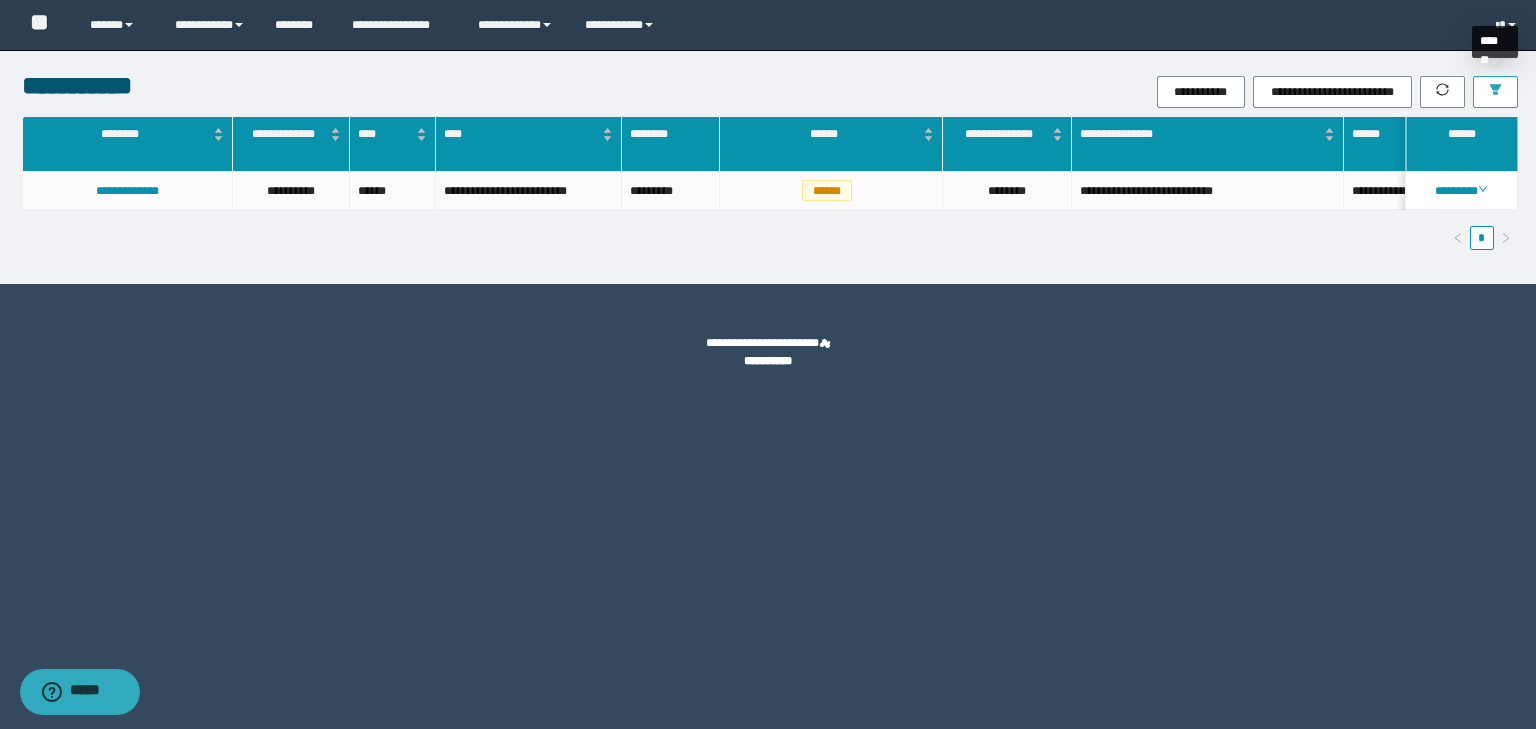 click at bounding box center (1495, 92) 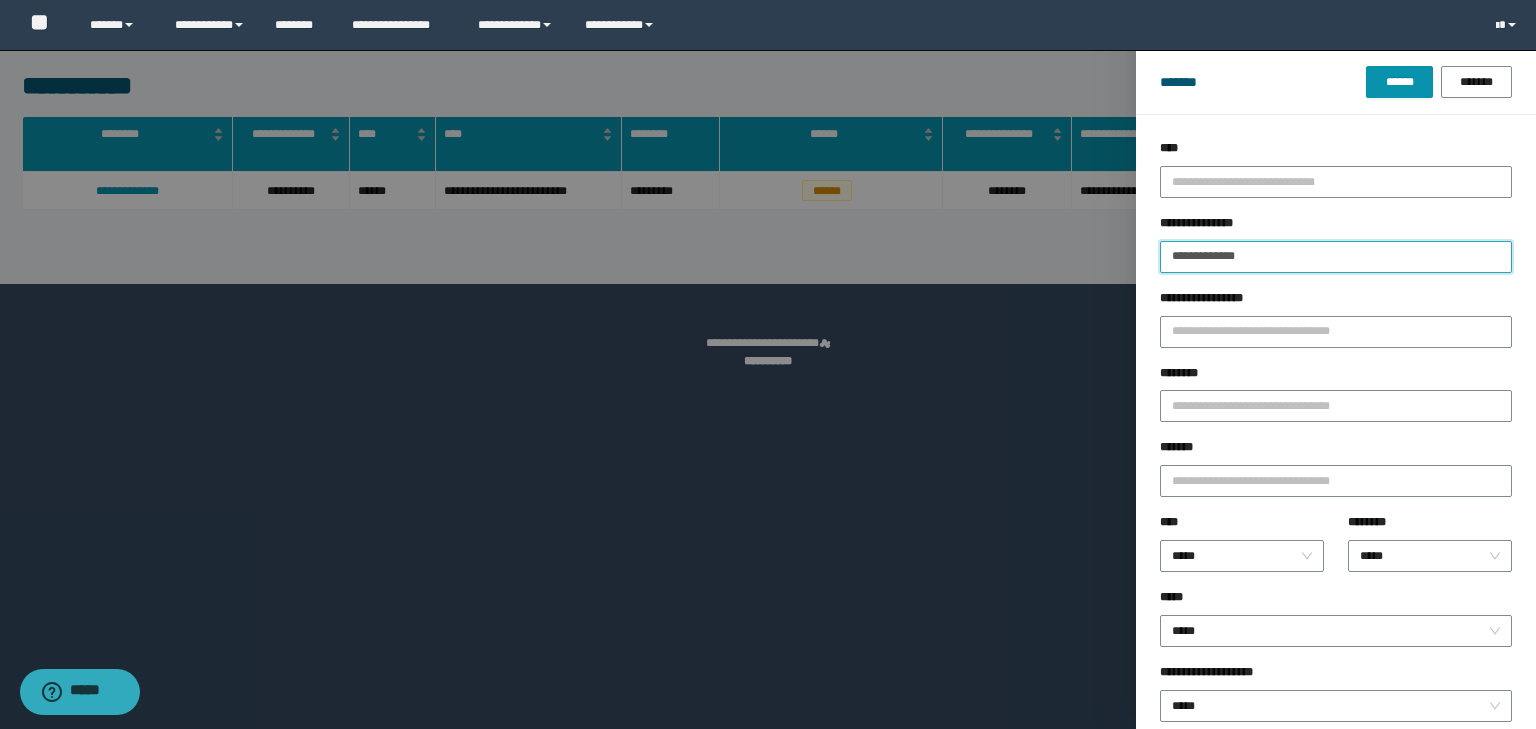 drag, startPoint x: 1302, startPoint y: 246, endPoint x: 102, endPoint y: 162, distance: 1202.9364 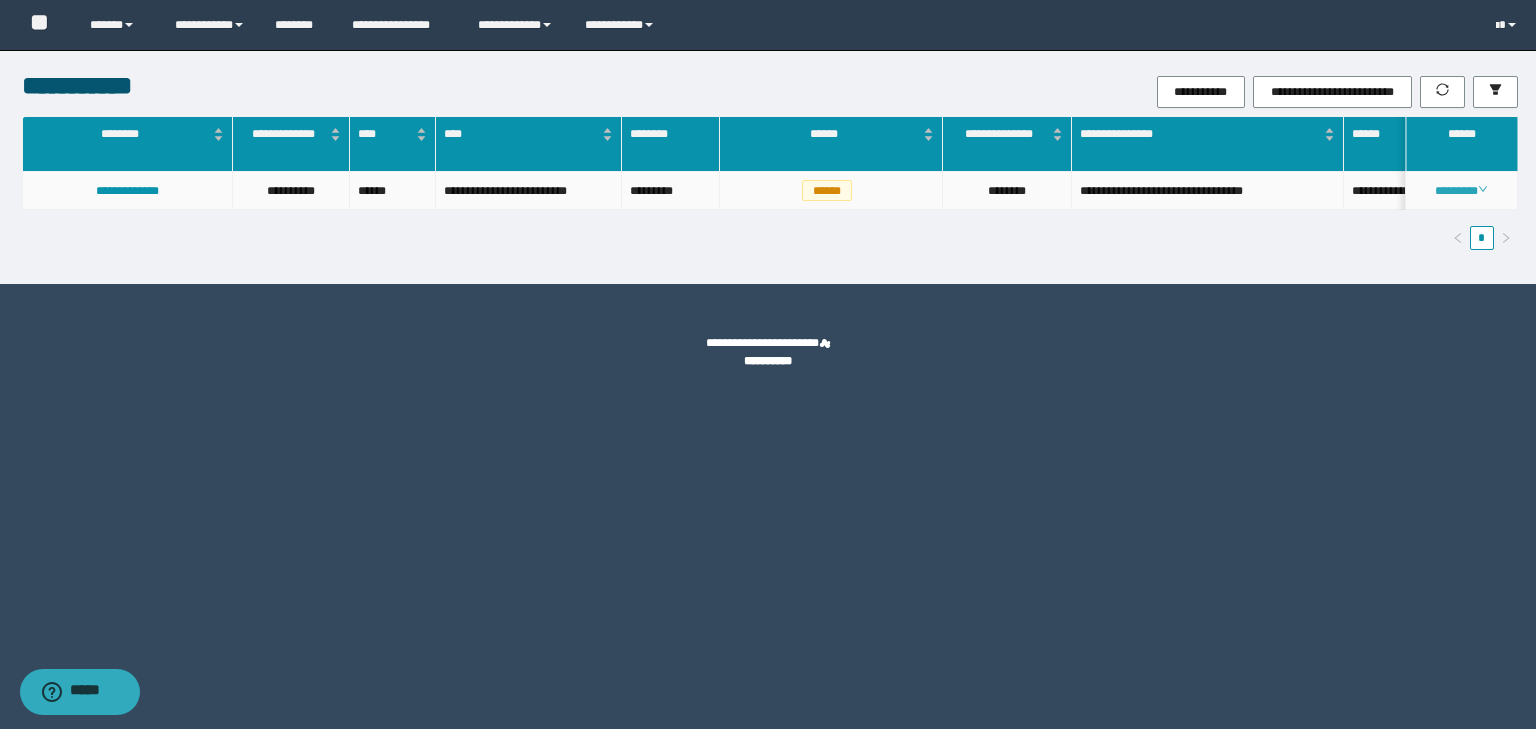 click on "********" at bounding box center (1461, 191) 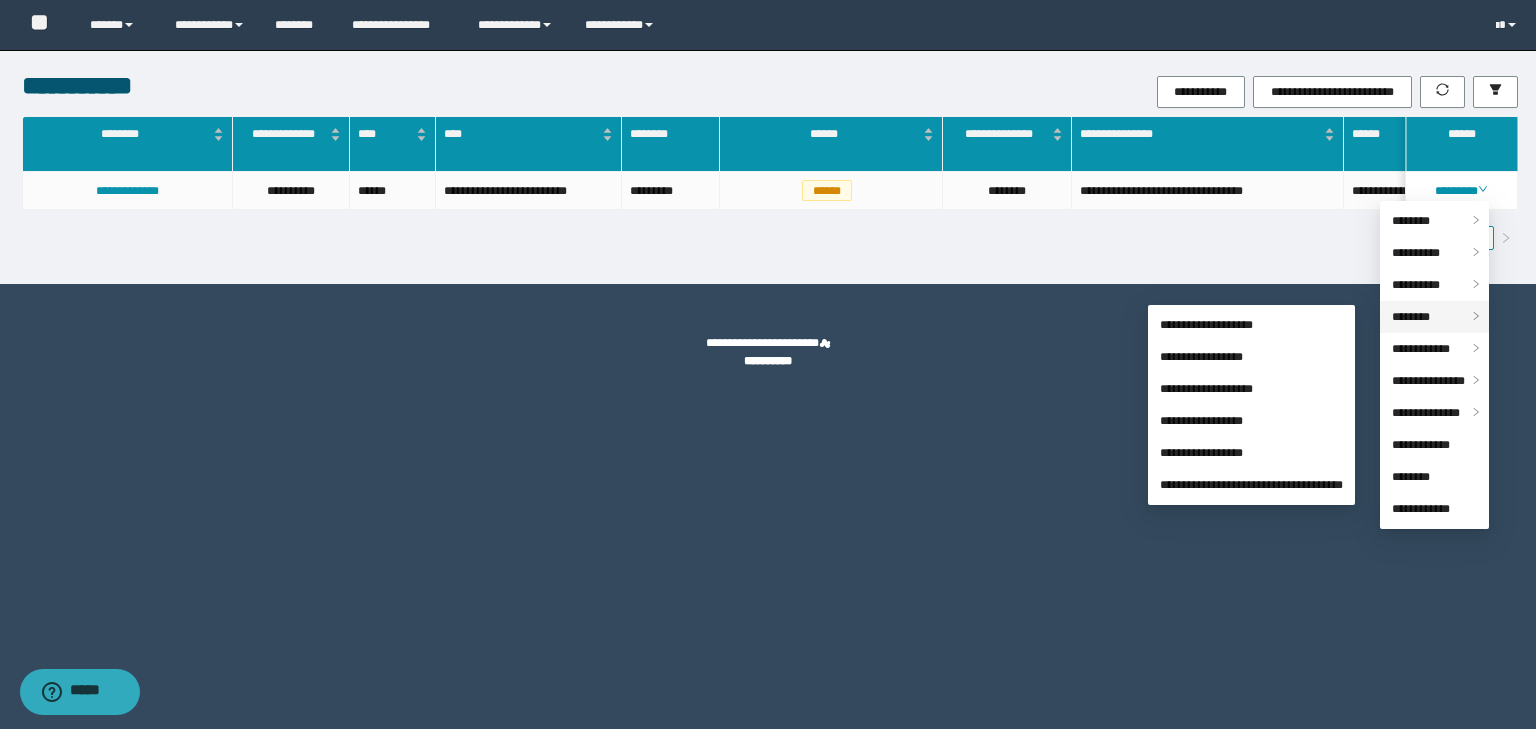 click on "********" at bounding box center (1411, 317) 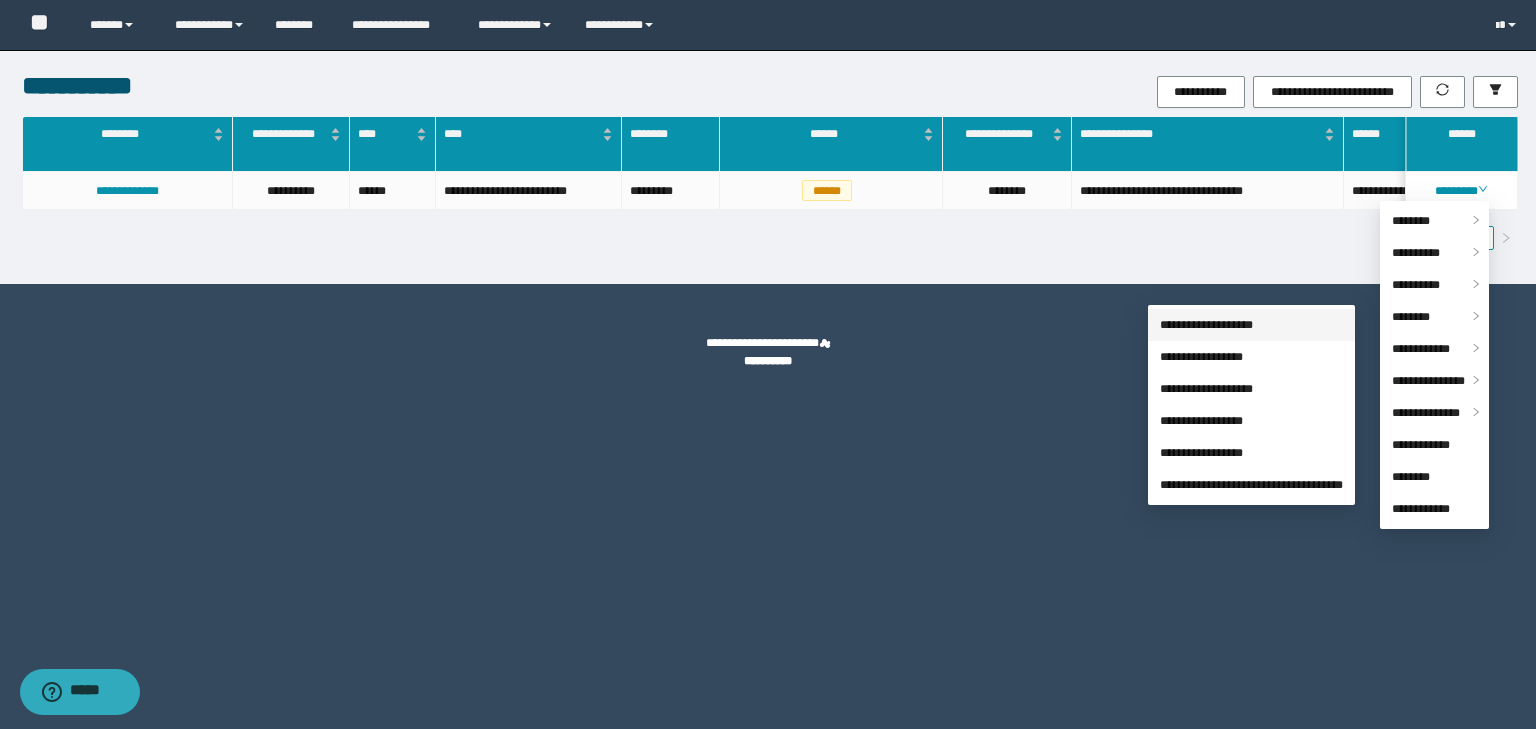 click on "**********" at bounding box center (1206, 325) 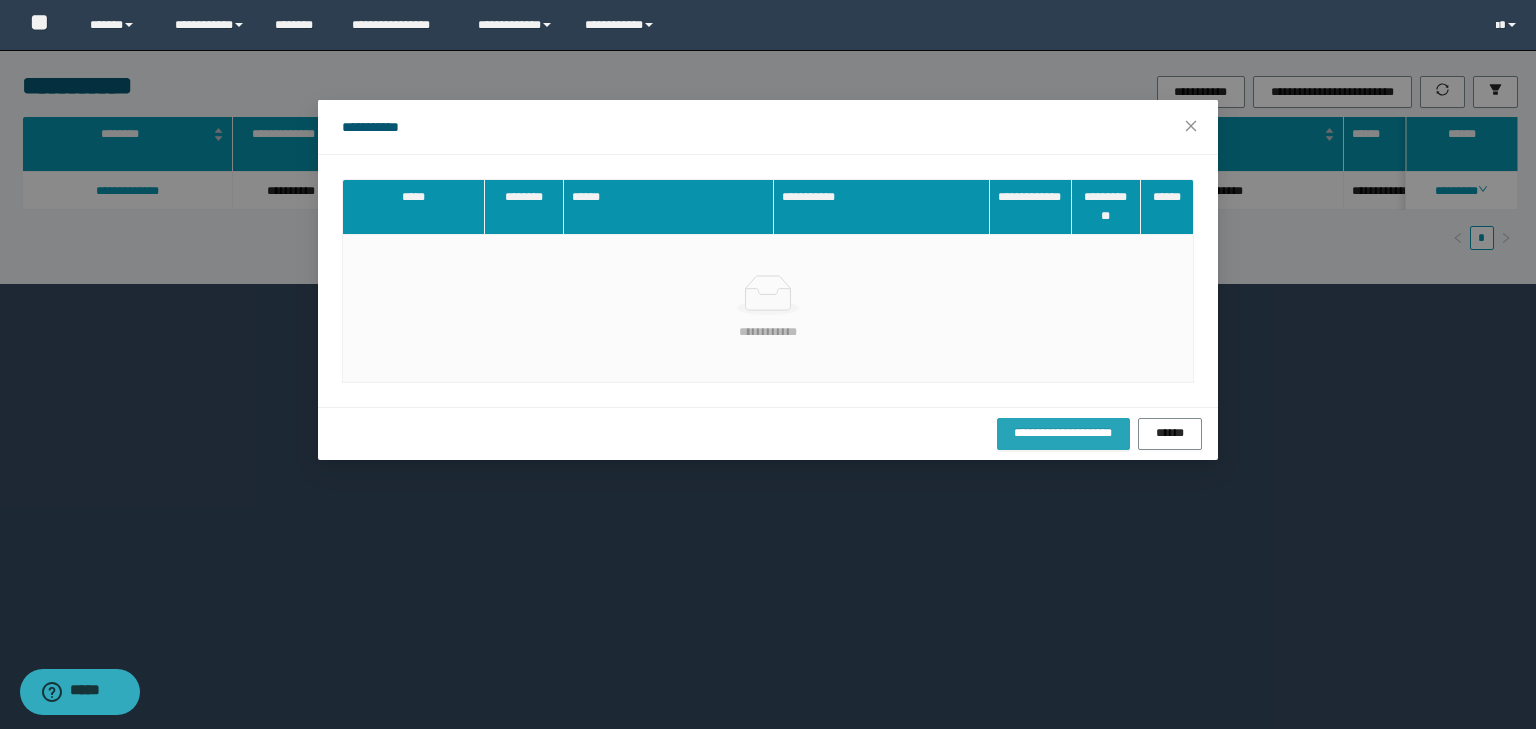 click on "**********" at bounding box center [1063, 433] 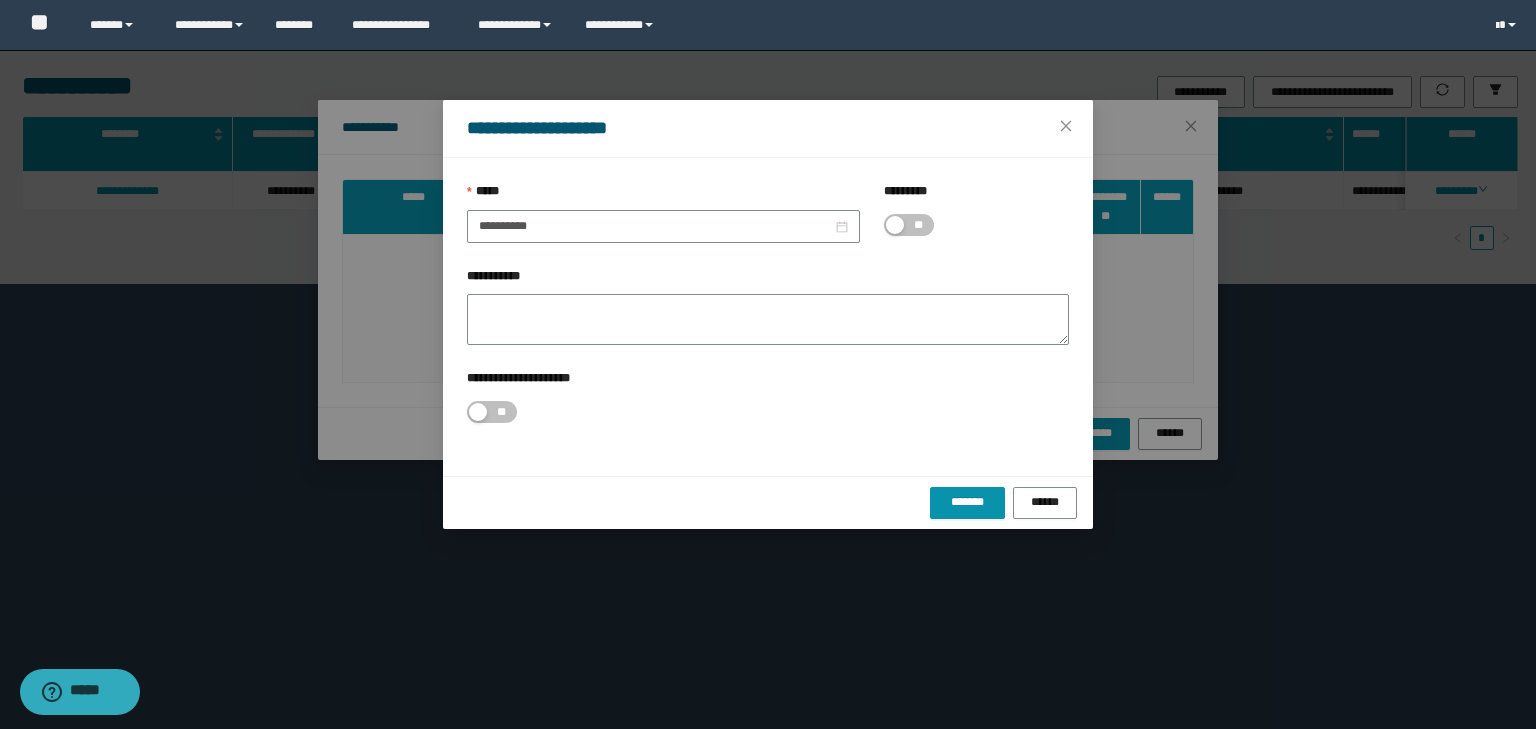click on "**" at bounding box center [909, 225] 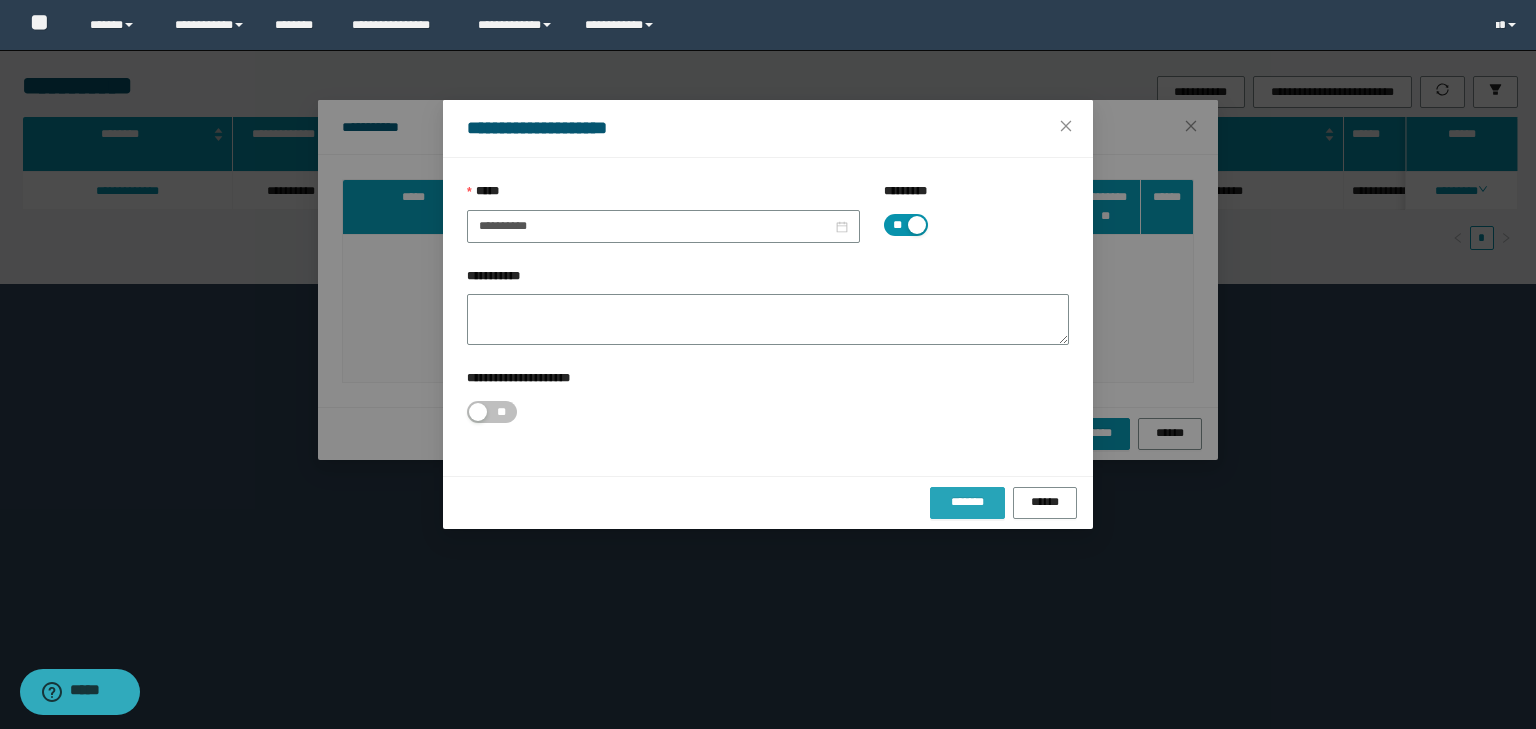 click on "*******" at bounding box center [967, 502] 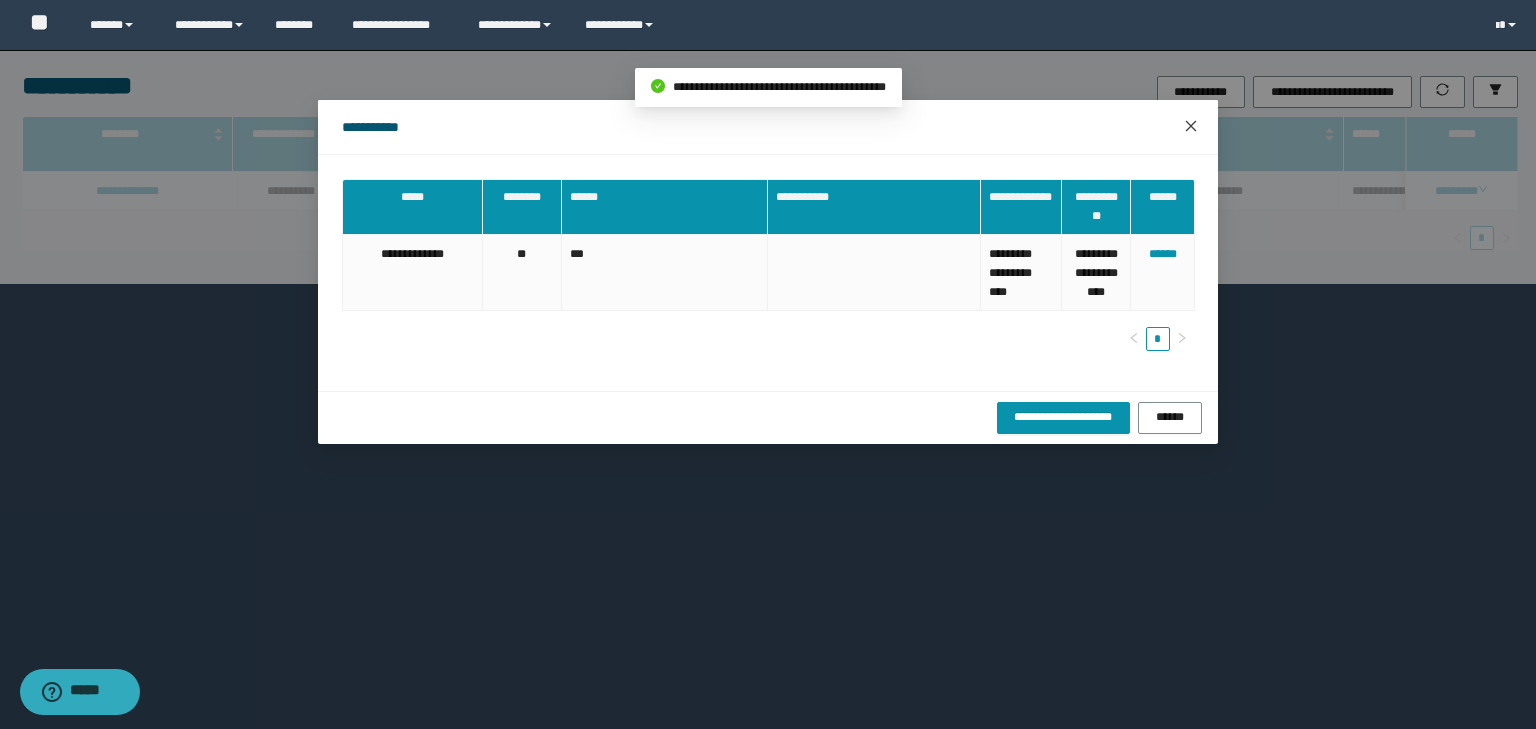 click 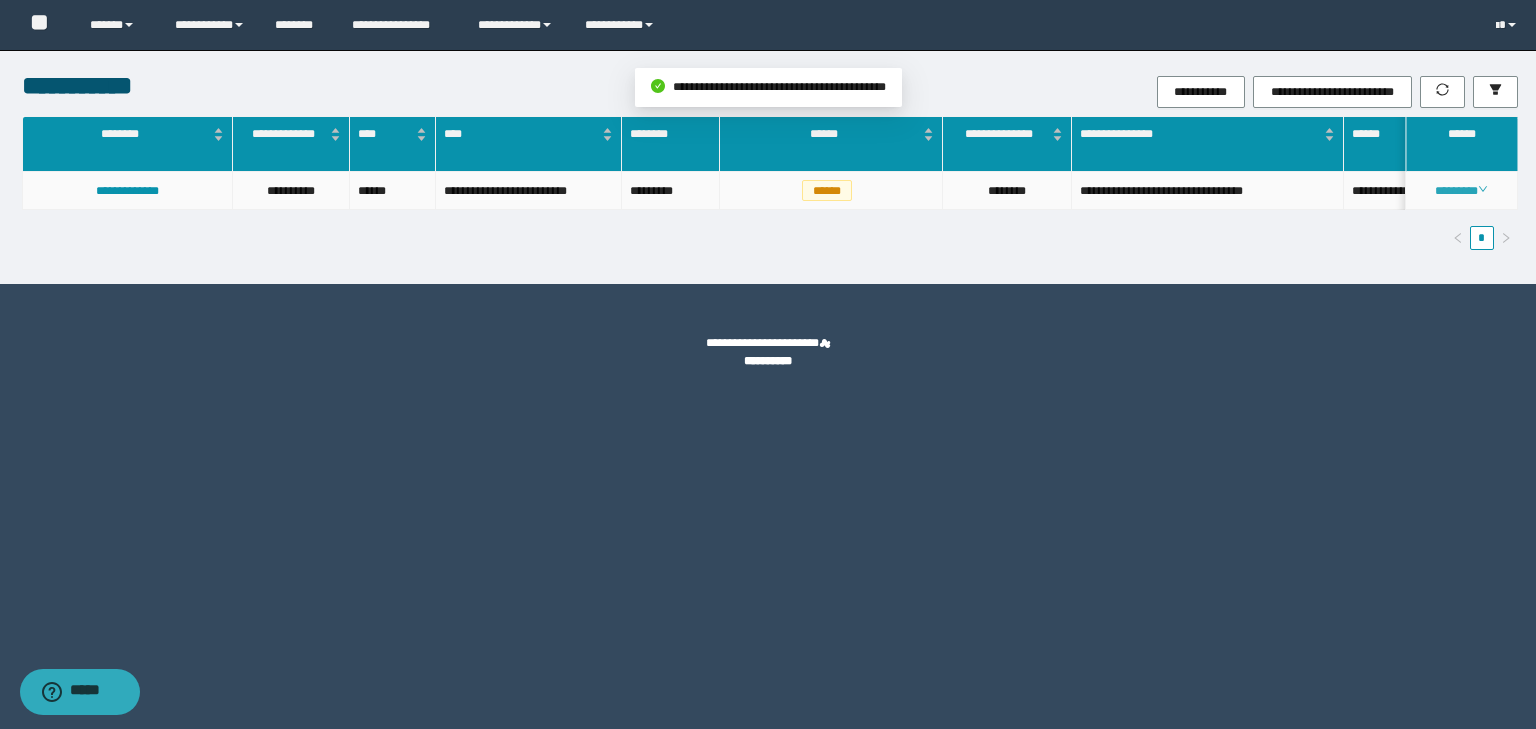 click on "********" at bounding box center (1461, 191) 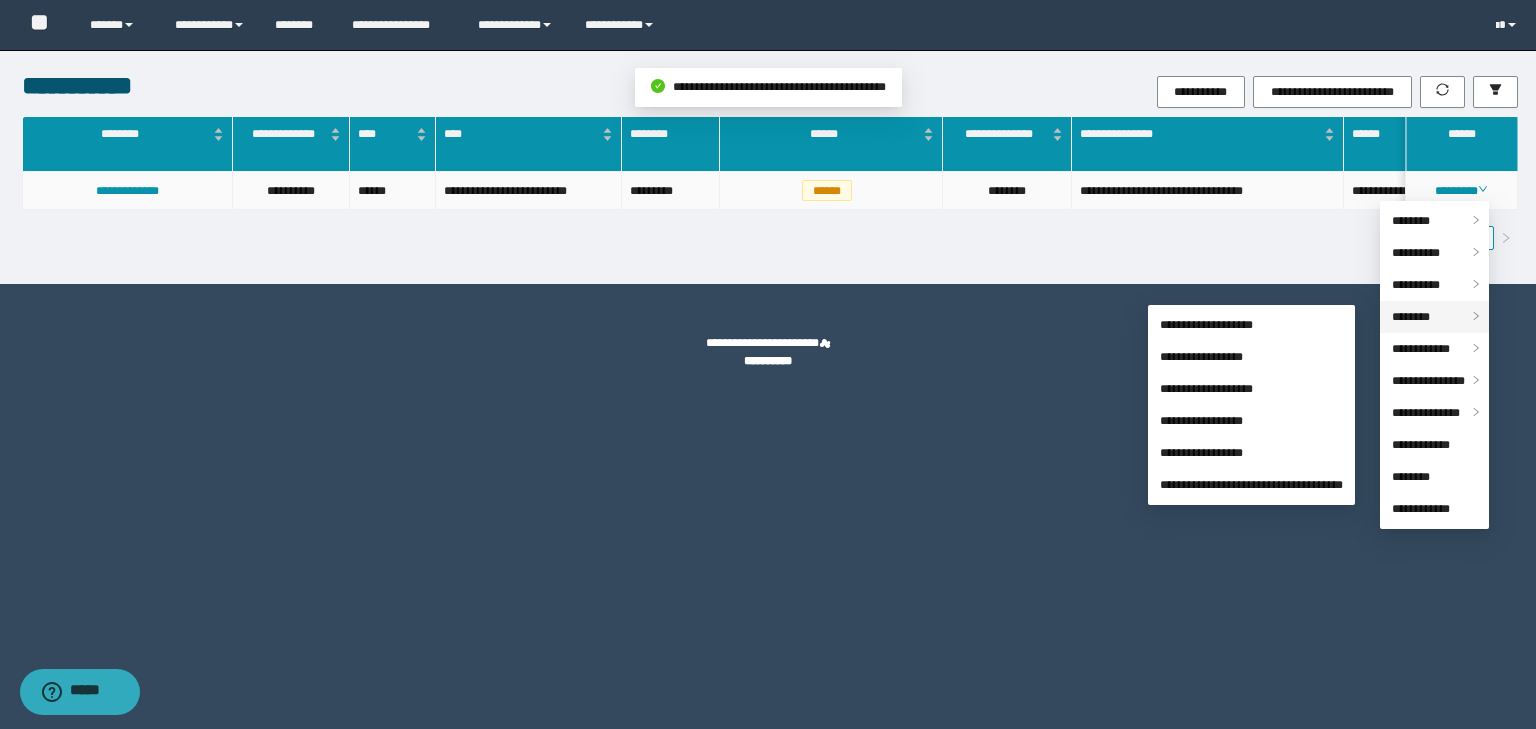 click on "********" at bounding box center [1411, 317] 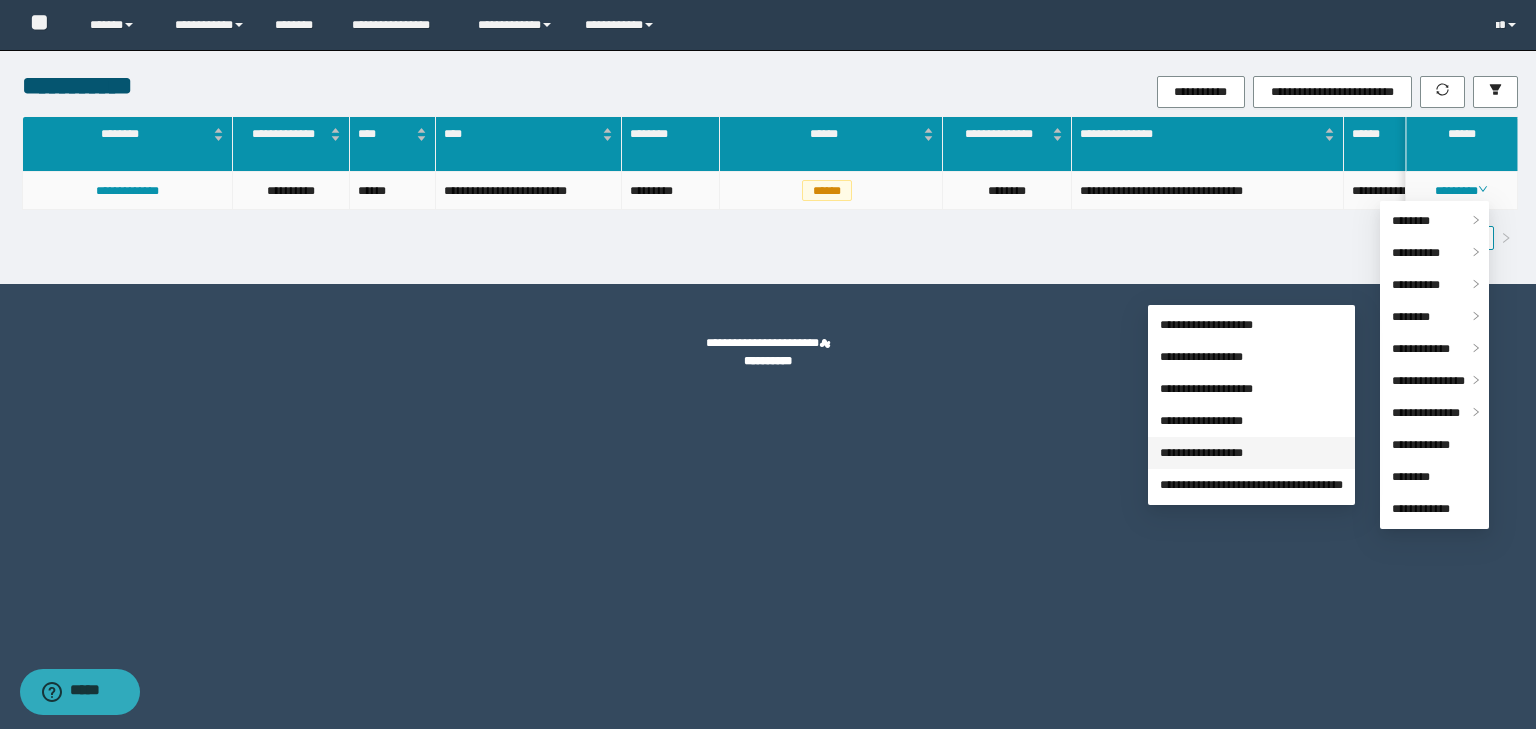 click on "**********" at bounding box center [1201, 453] 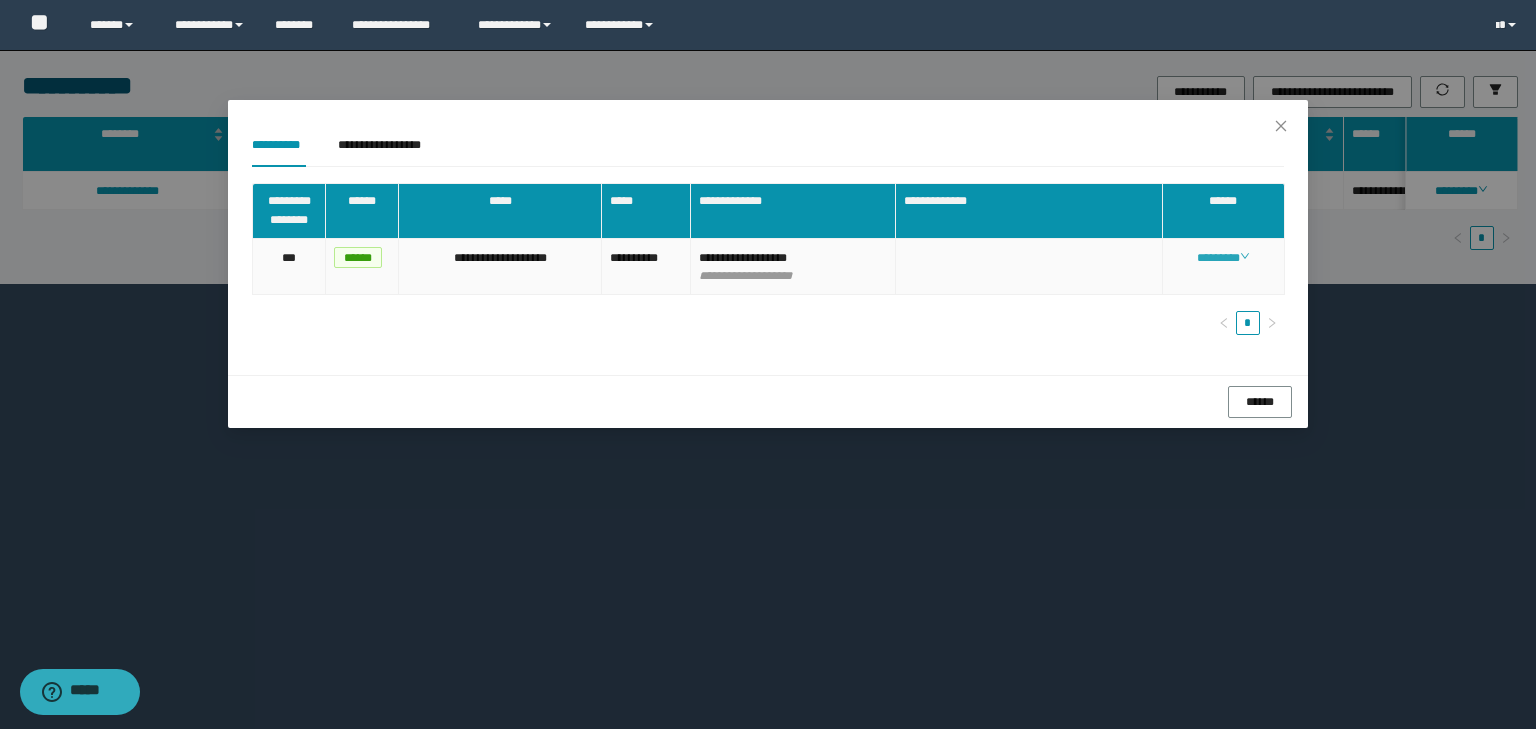 click on "********" at bounding box center [1223, 258] 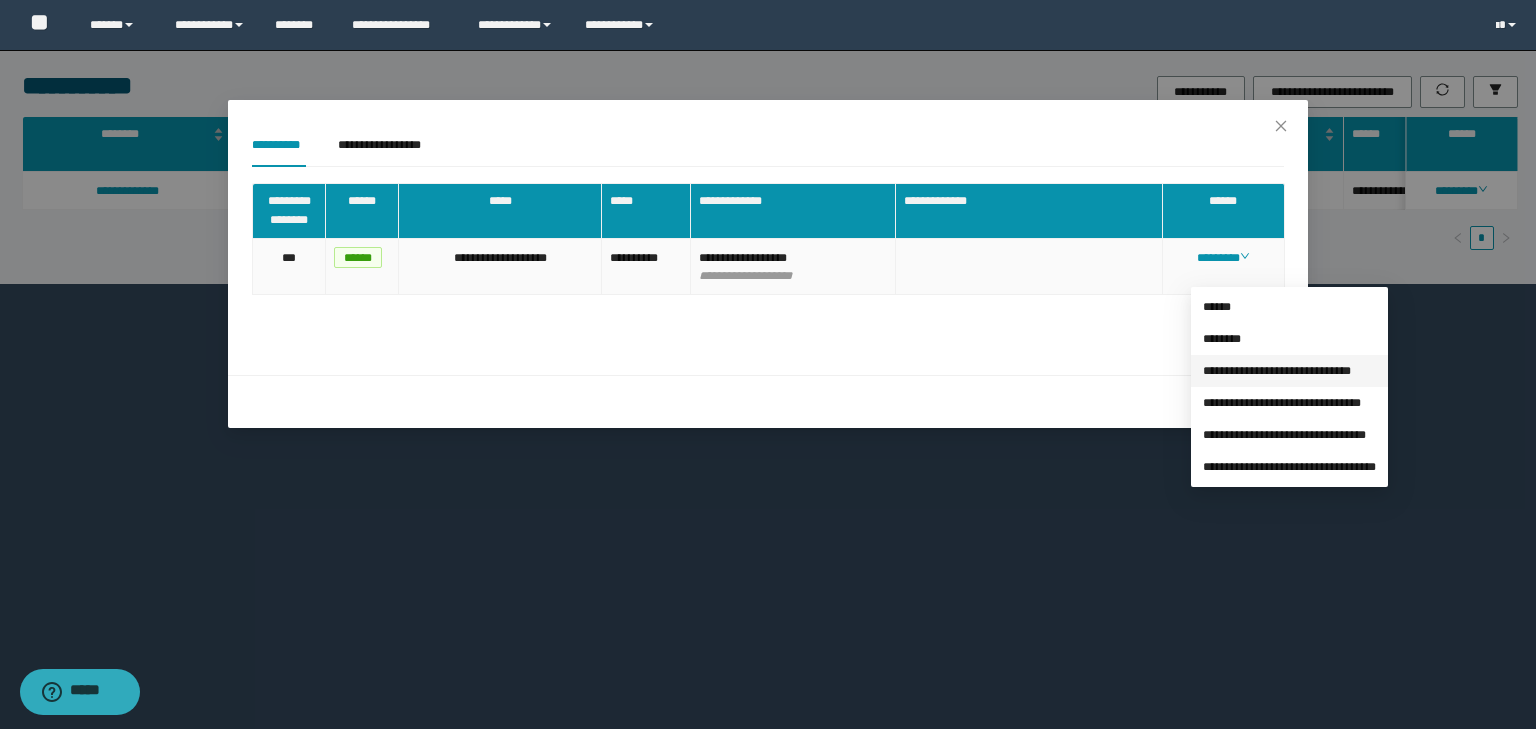 click on "**********" at bounding box center [1277, 371] 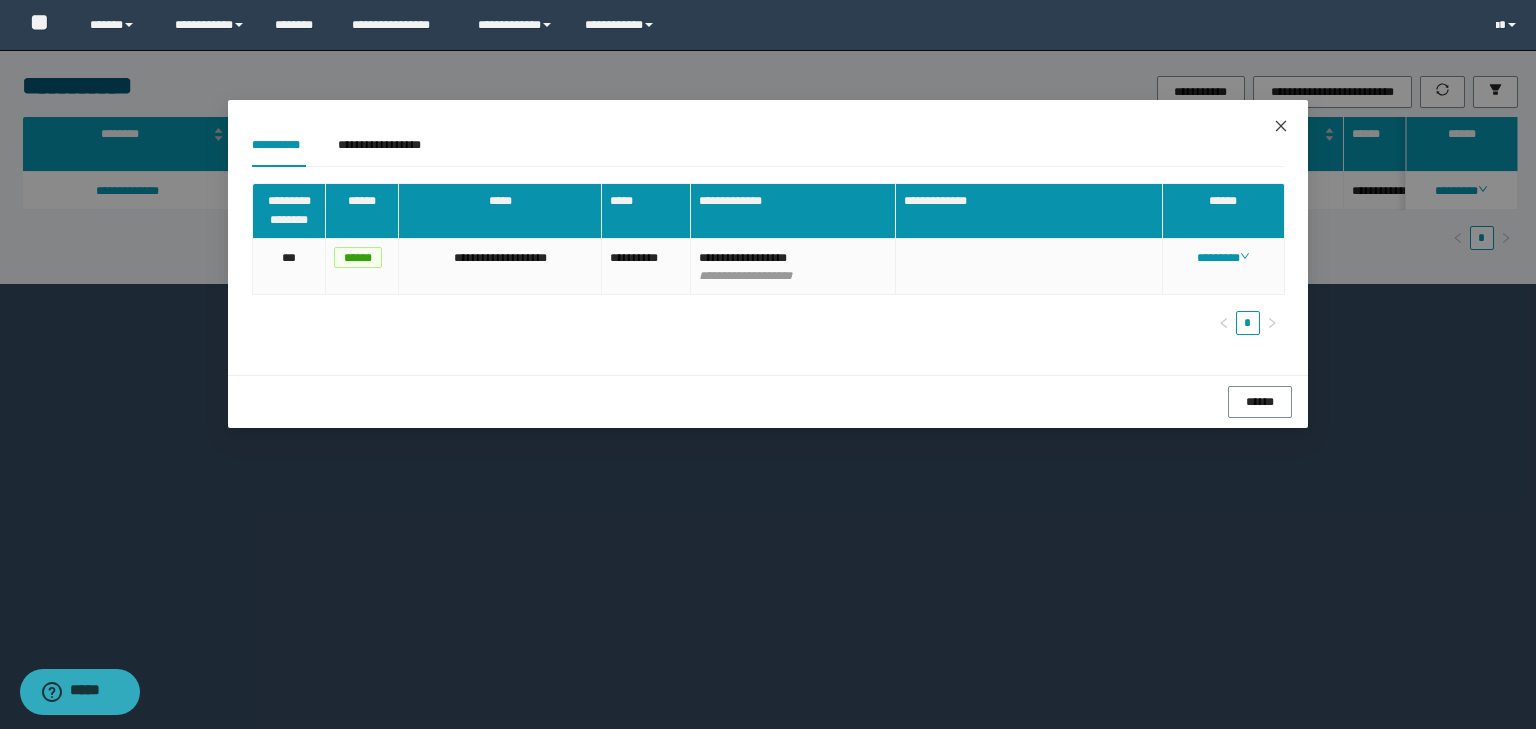 click 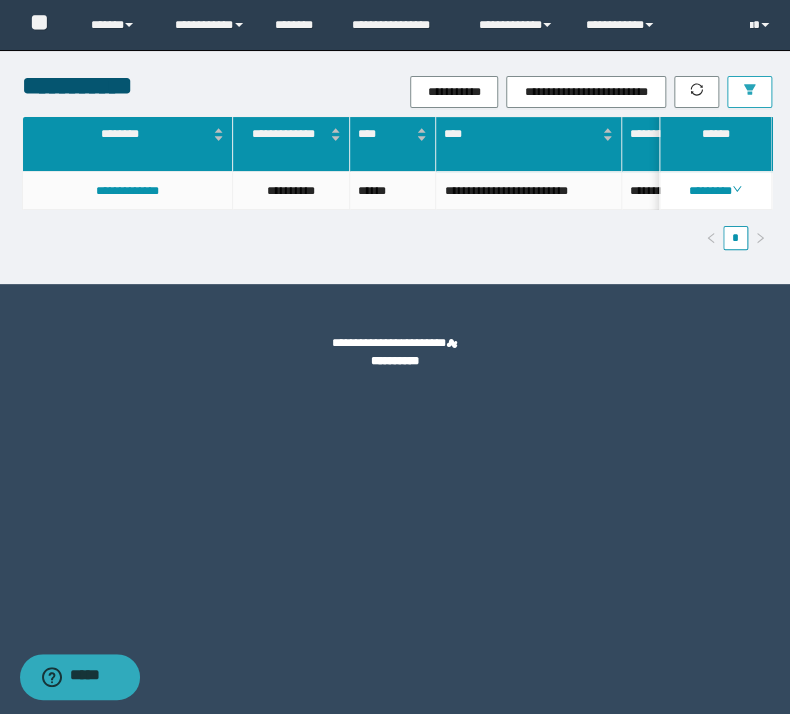 click 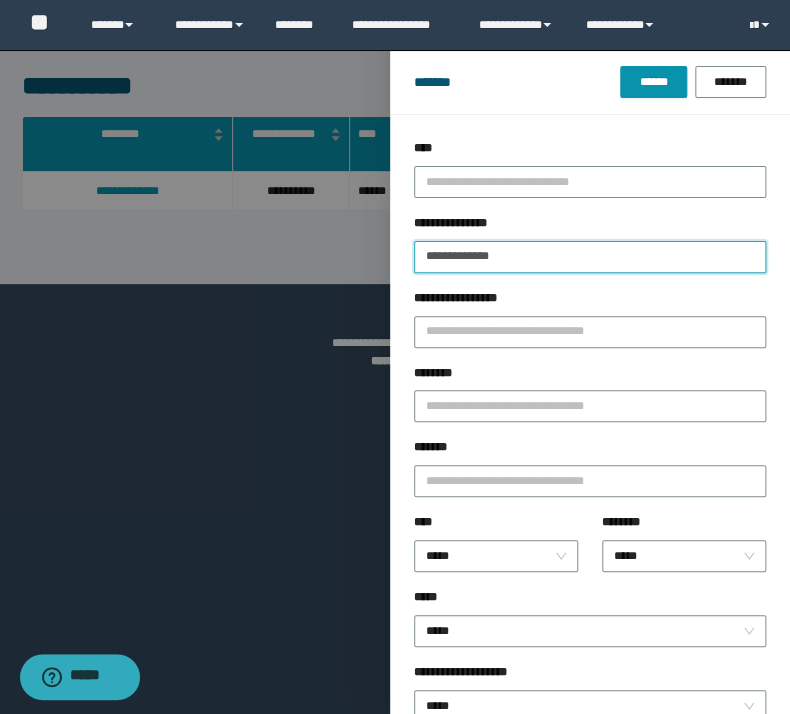 drag, startPoint x: 609, startPoint y: 257, endPoint x: 7, endPoint y: 212, distance: 603.67957 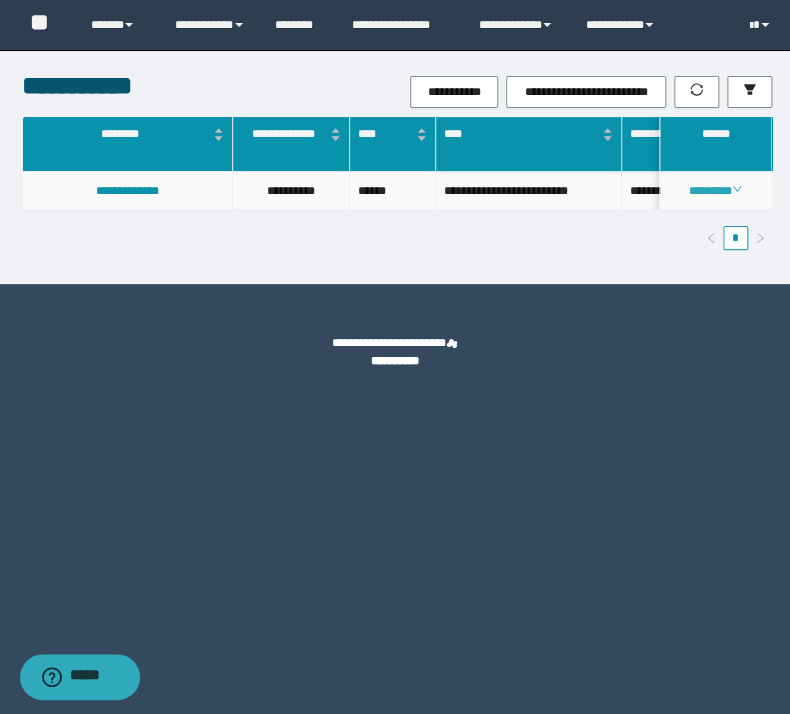 click on "********" at bounding box center [715, 191] 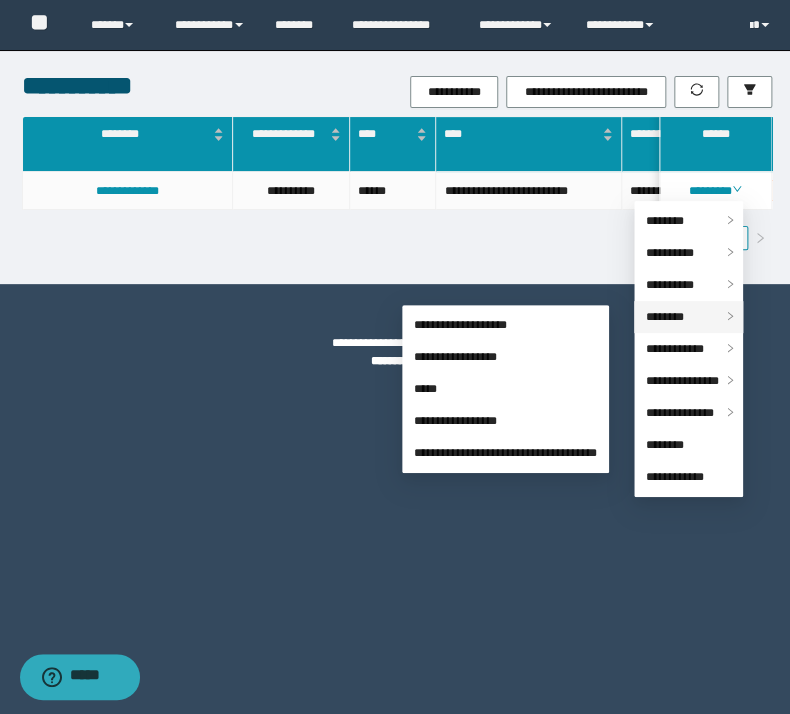 drag, startPoint x: 678, startPoint y: 307, endPoint x: 668, endPoint y: 308, distance: 10.049875 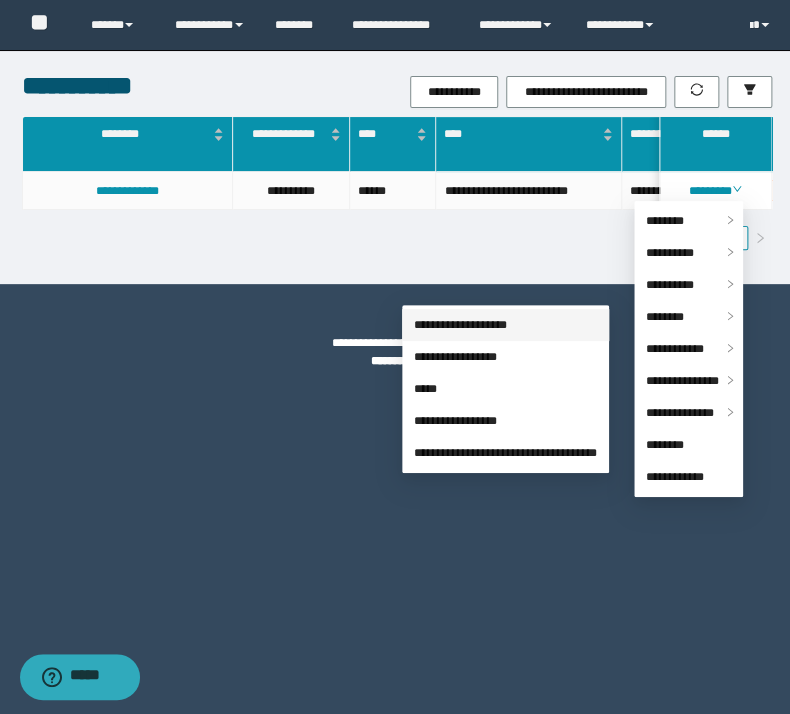 click on "**********" at bounding box center (460, 325) 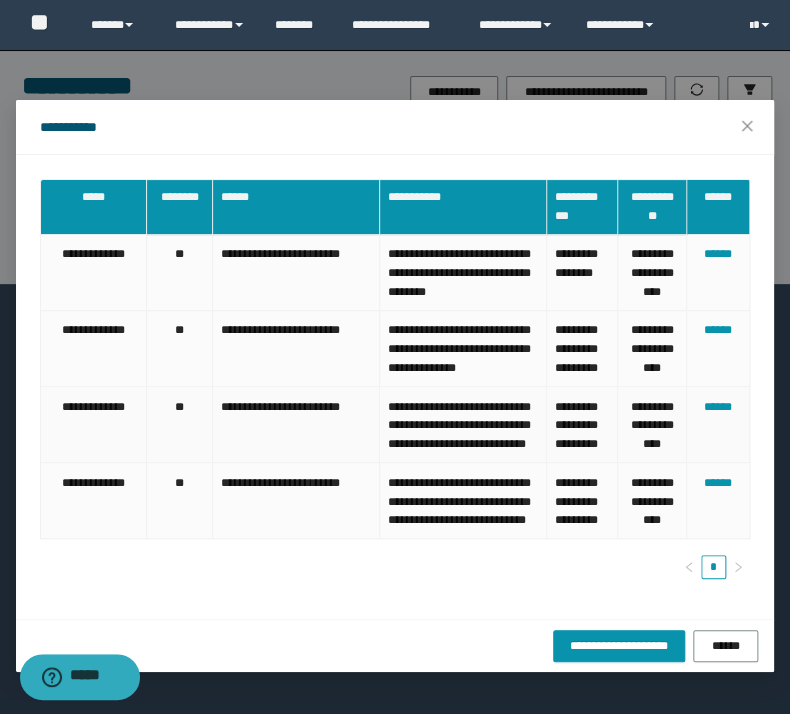 scroll, scrollTop: 0, scrollLeft: 0, axis: both 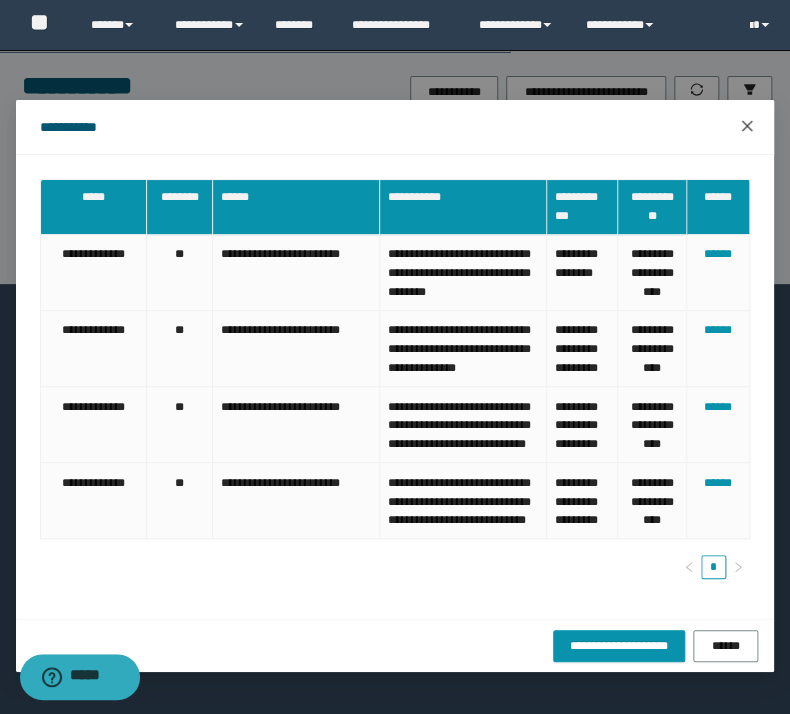 click 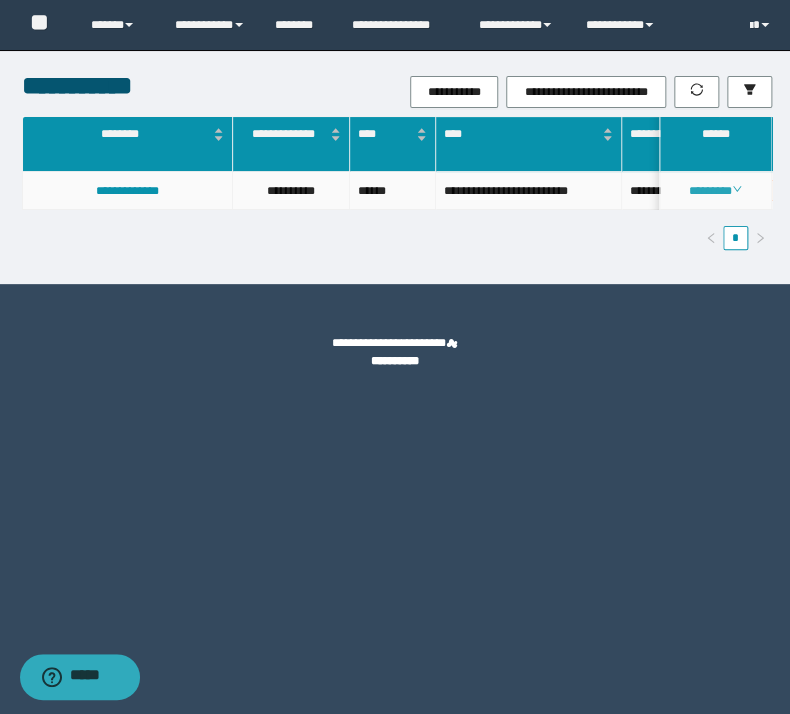 click on "********" at bounding box center (715, 191) 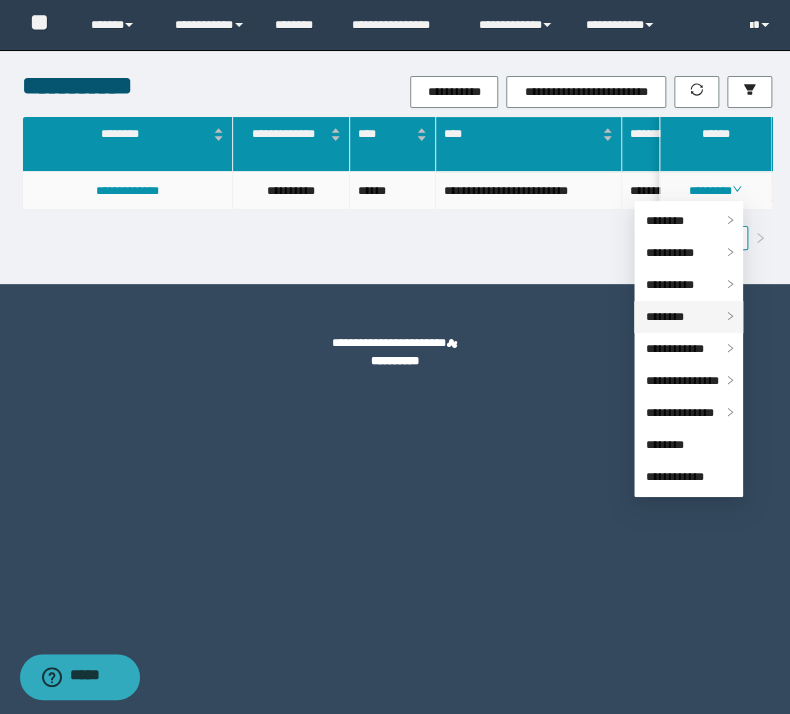 click on "********" at bounding box center [665, 317] 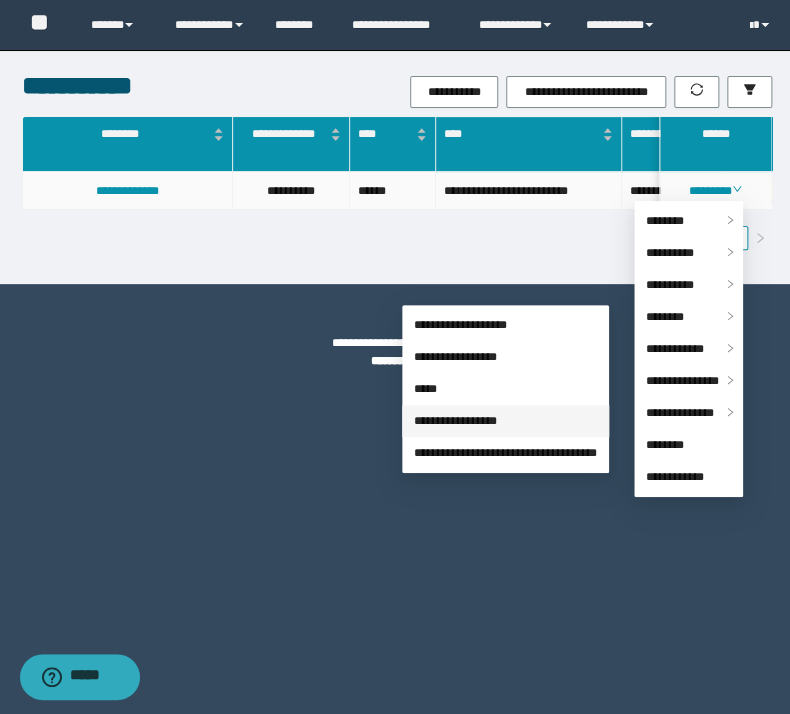 click on "**********" at bounding box center [455, 421] 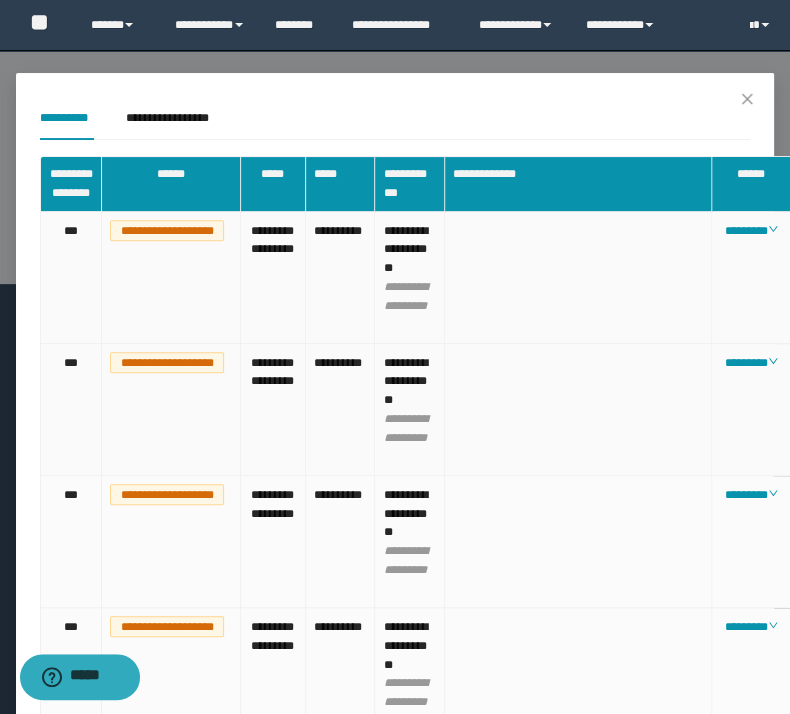 scroll, scrollTop: 0, scrollLeft: 0, axis: both 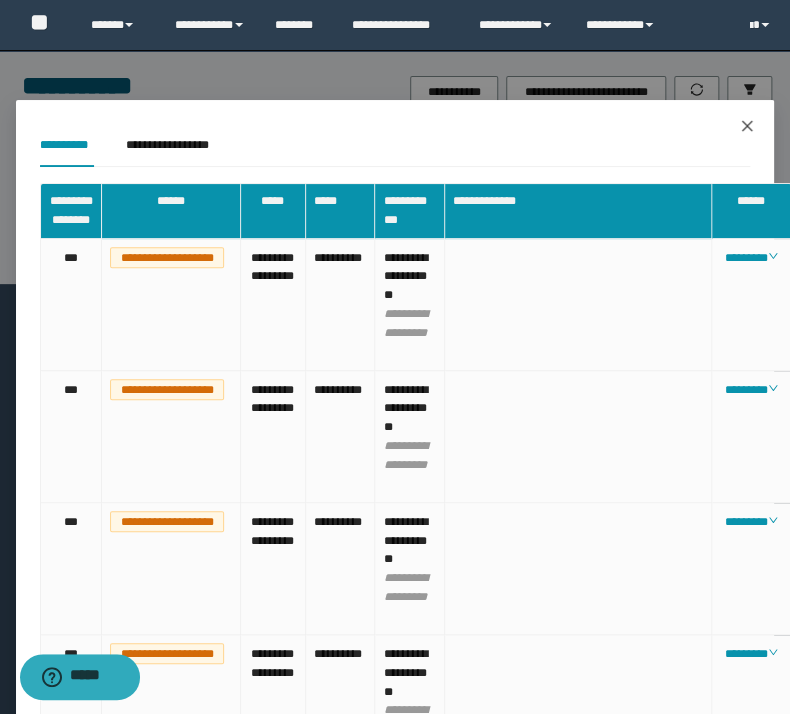 click at bounding box center (747, 127) 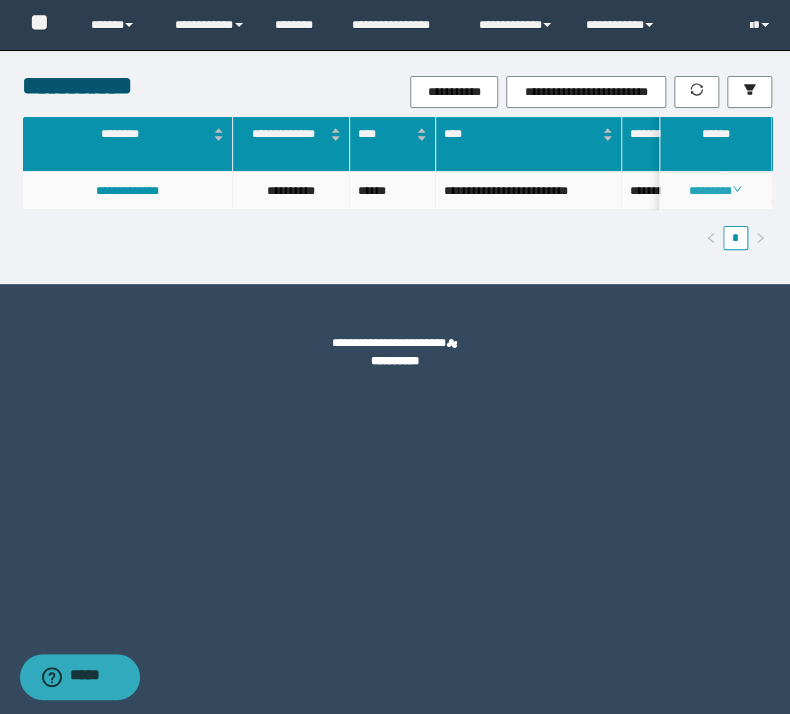 click on "********" at bounding box center [715, 191] 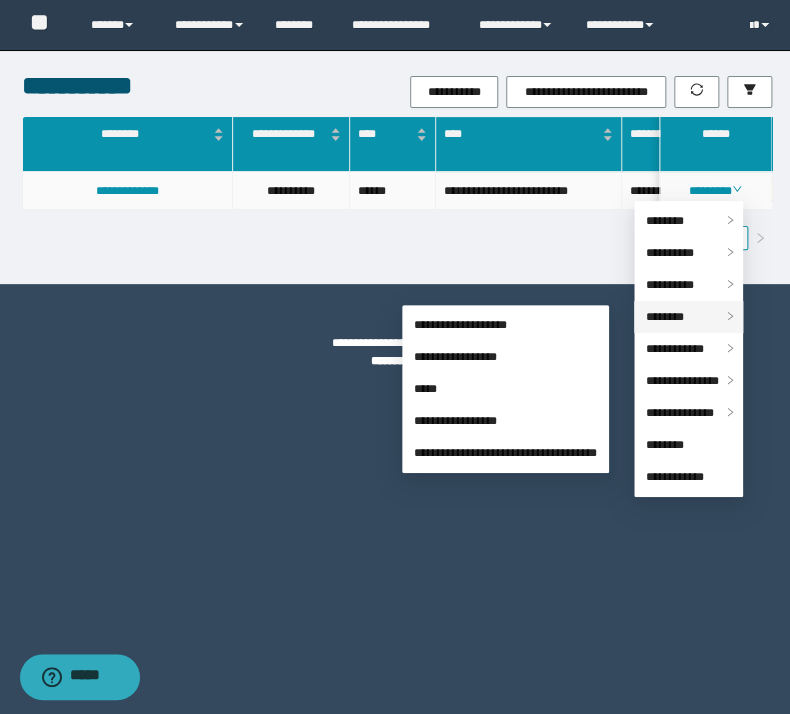 click on "********" at bounding box center [665, 317] 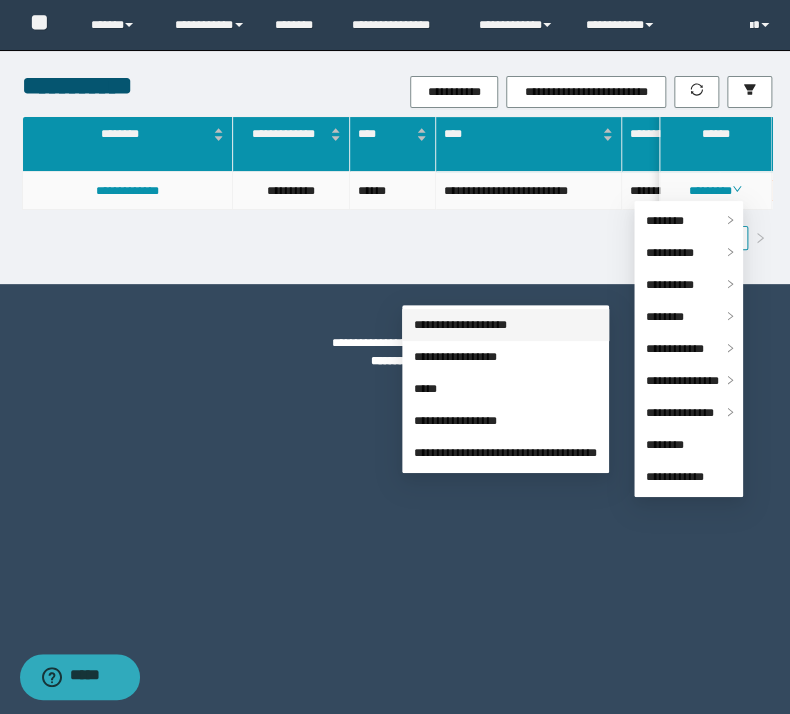 click on "**********" at bounding box center (460, 325) 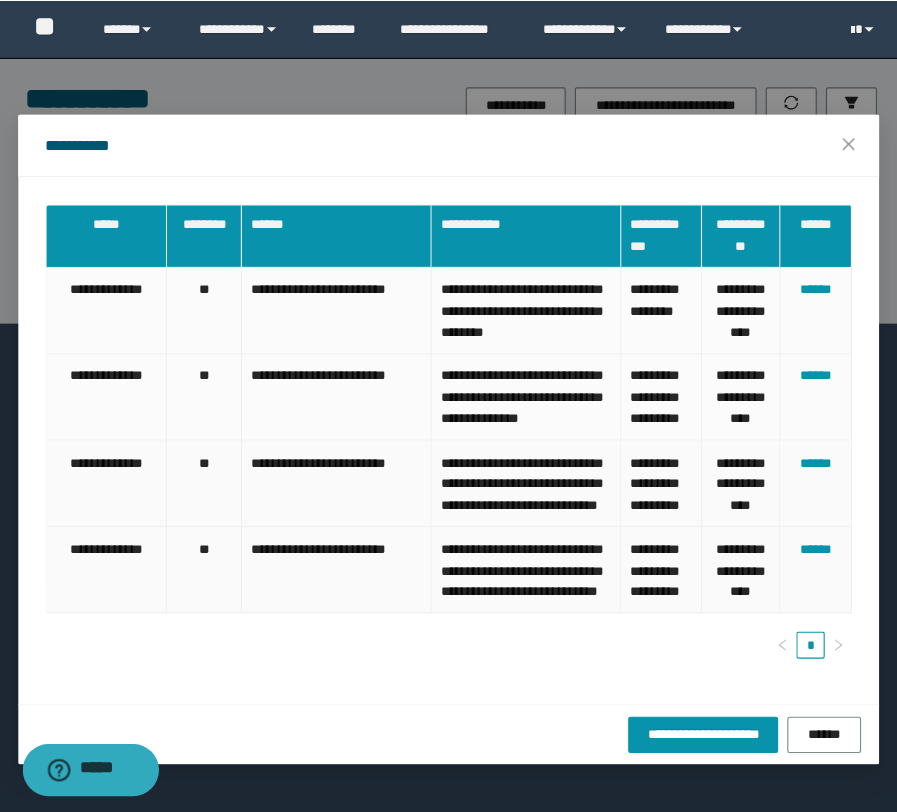 scroll, scrollTop: 80, scrollLeft: 0, axis: vertical 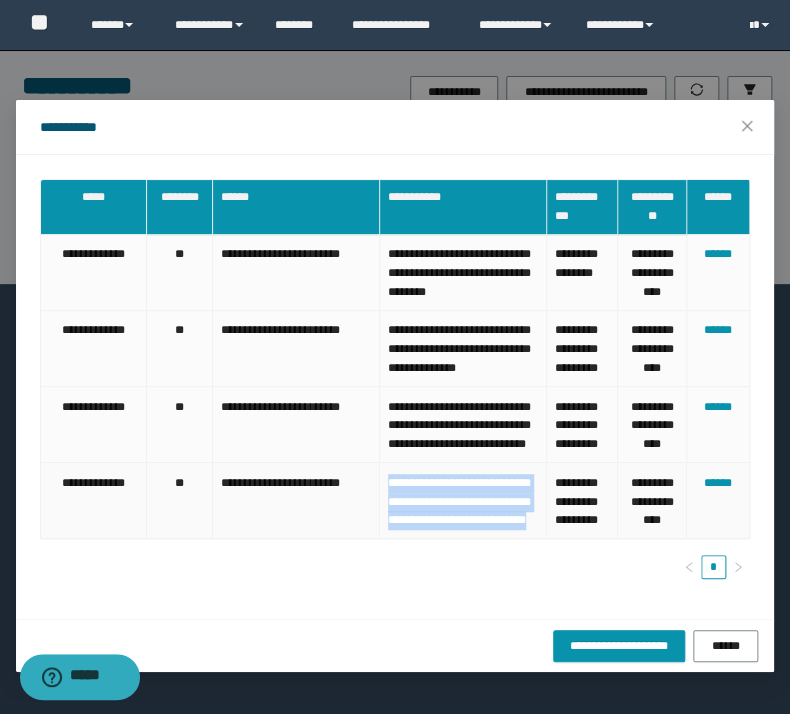 drag, startPoint x: 383, startPoint y: 478, endPoint x: 468, endPoint y: 548, distance: 110.11358 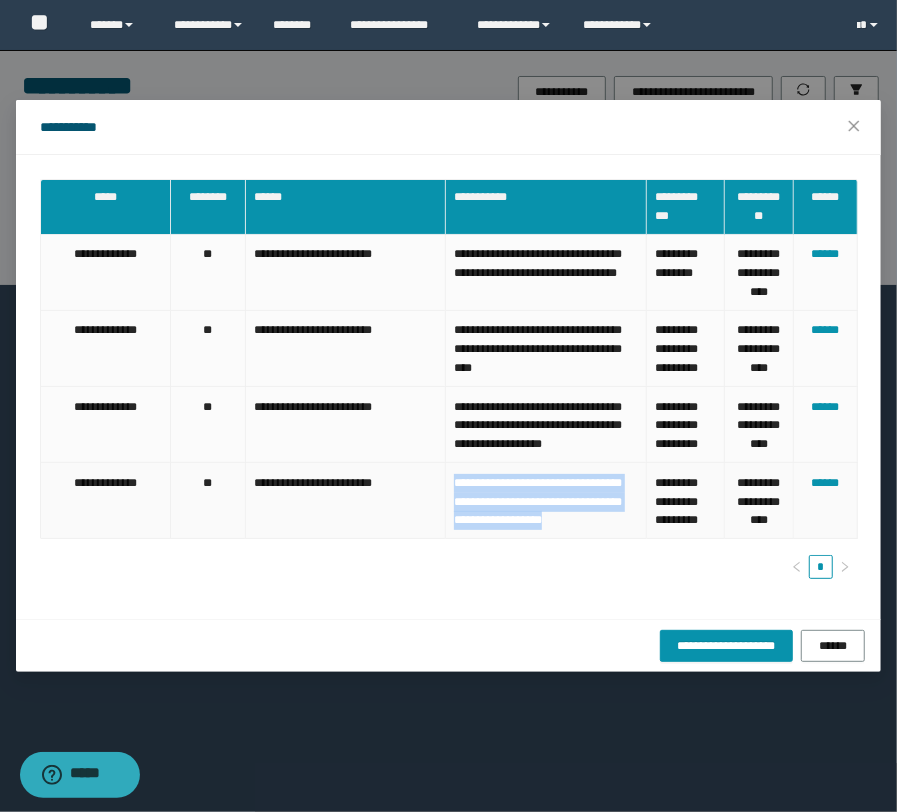 scroll, scrollTop: 0, scrollLeft: 0, axis: both 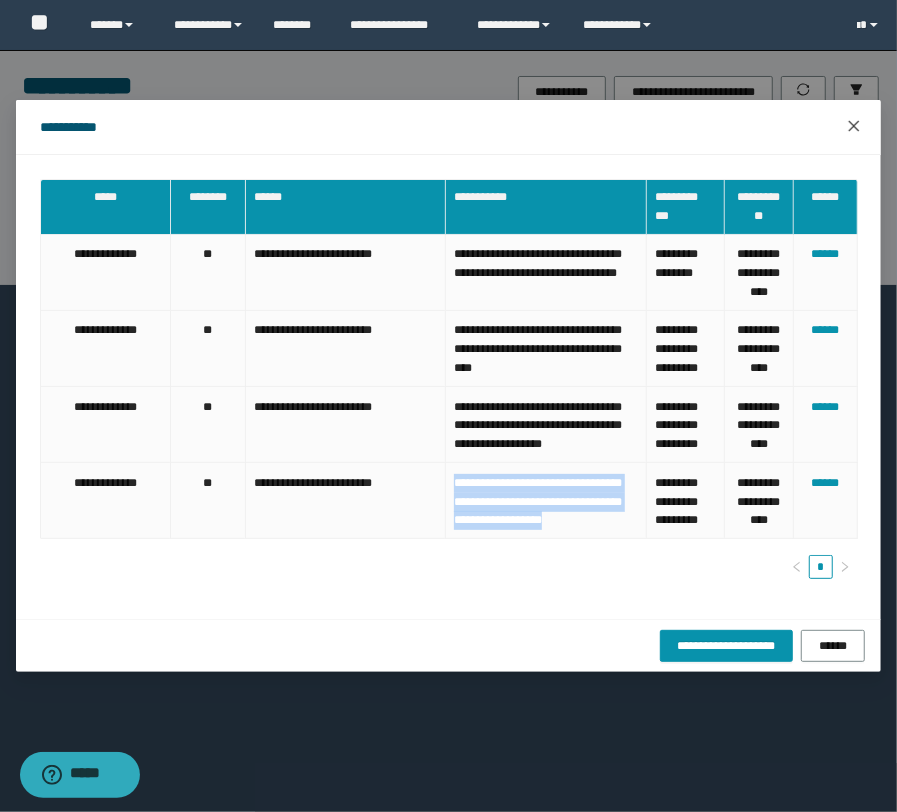 click at bounding box center [854, 127] 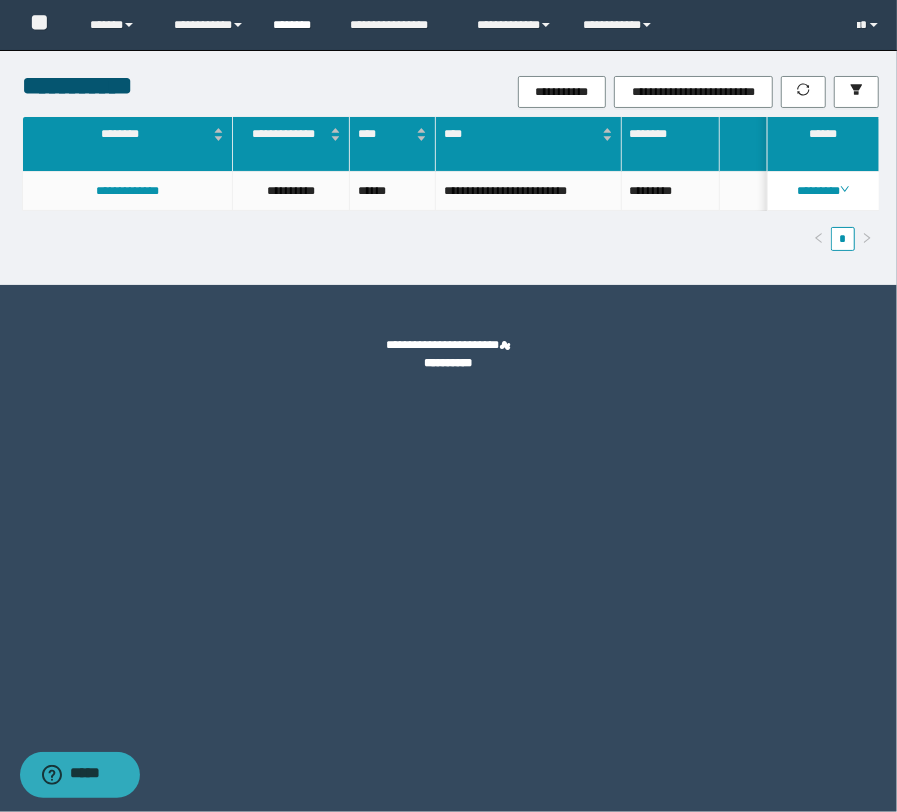 click on "********" at bounding box center (297, 25) 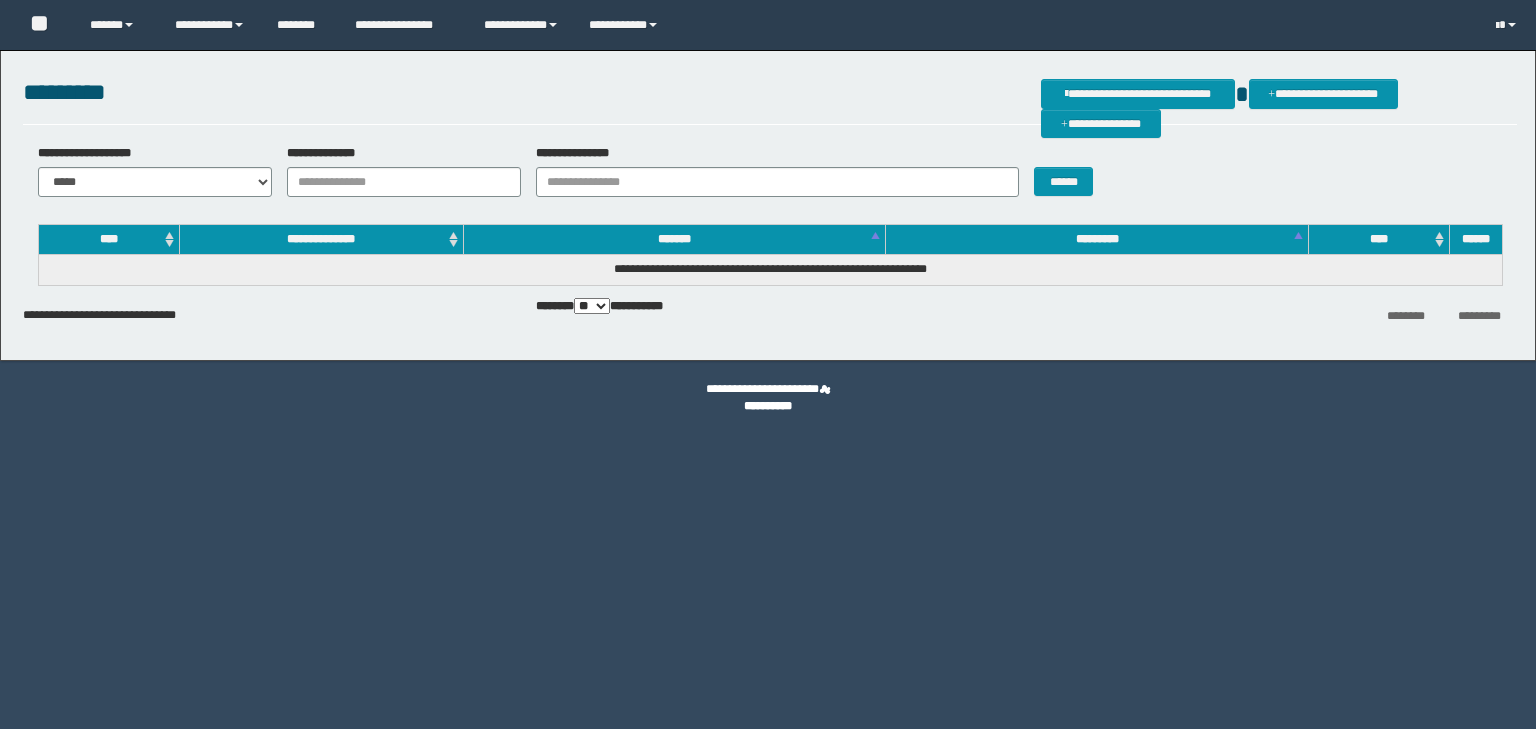 scroll, scrollTop: 0, scrollLeft: 0, axis: both 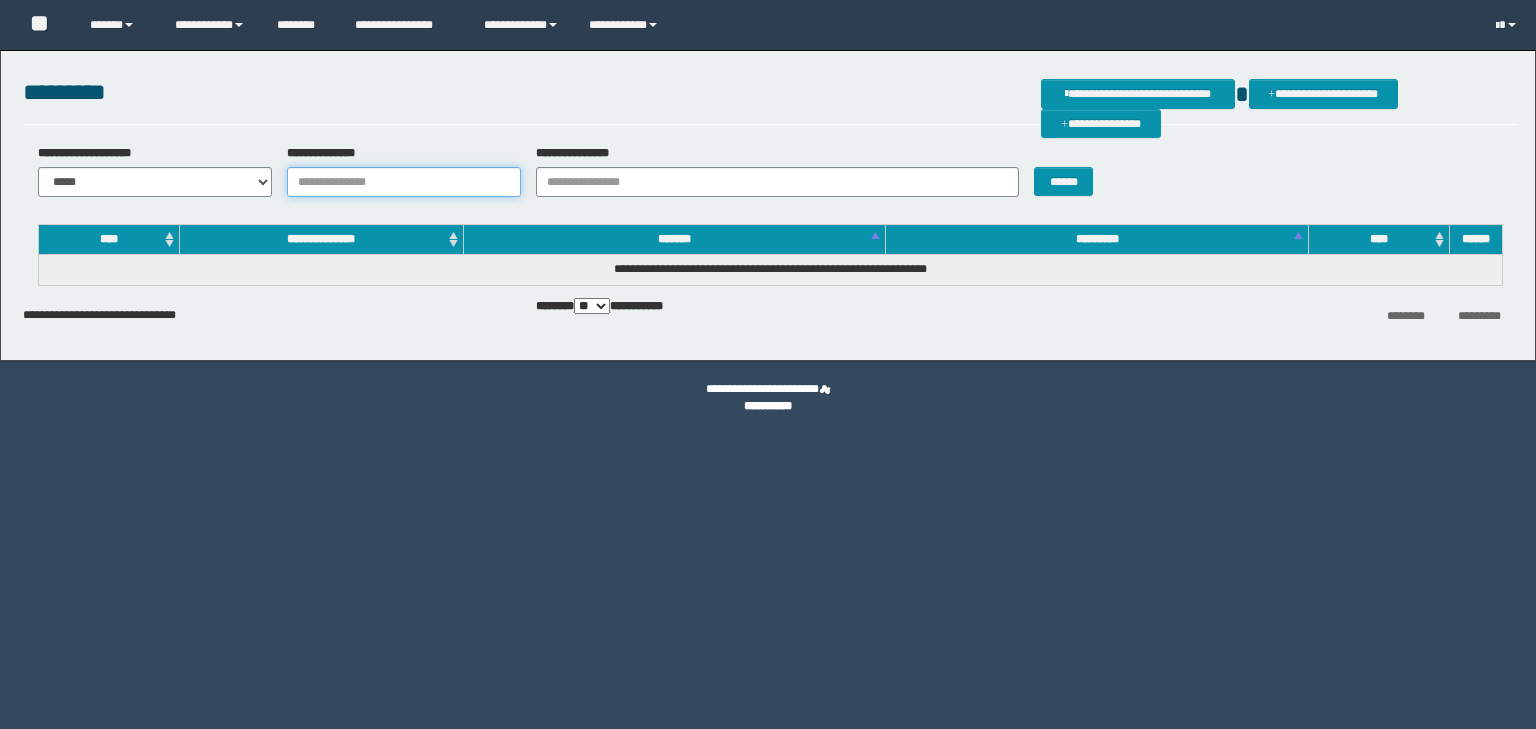 click on "**********" at bounding box center [404, 182] 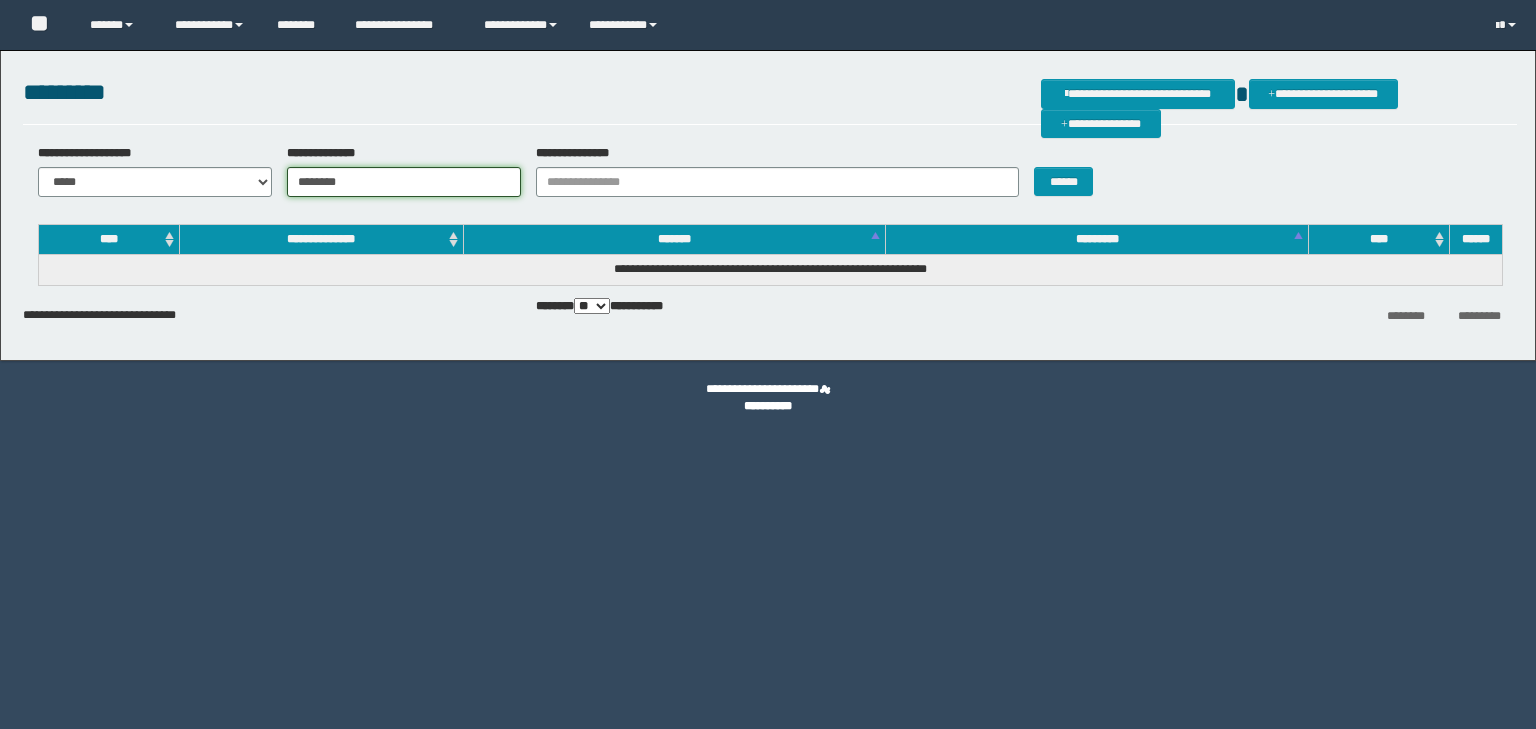 scroll, scrollTop: 0, scrollLeft: 0, axis: both 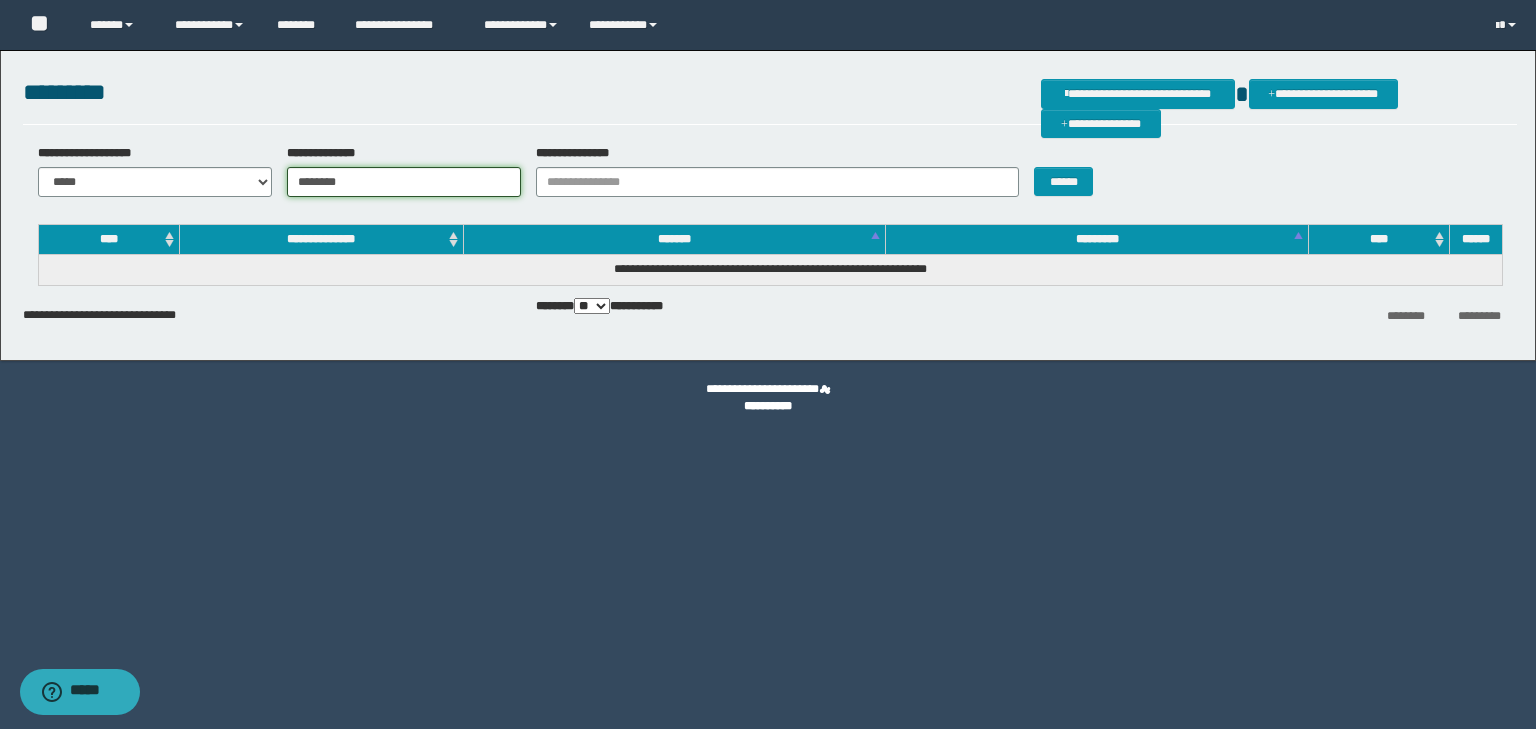 type on "********" 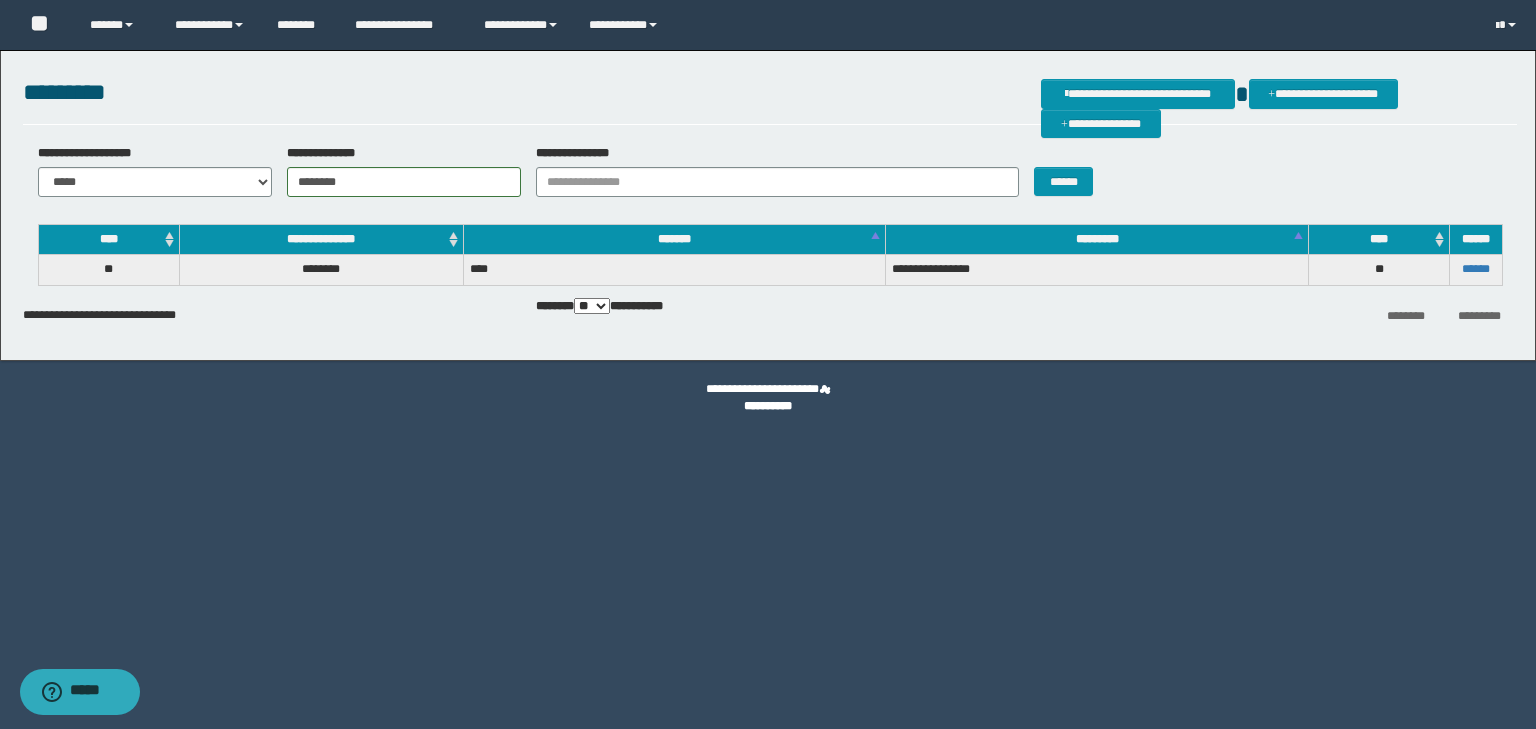 click on "******" at bounding box center [1476, 270] 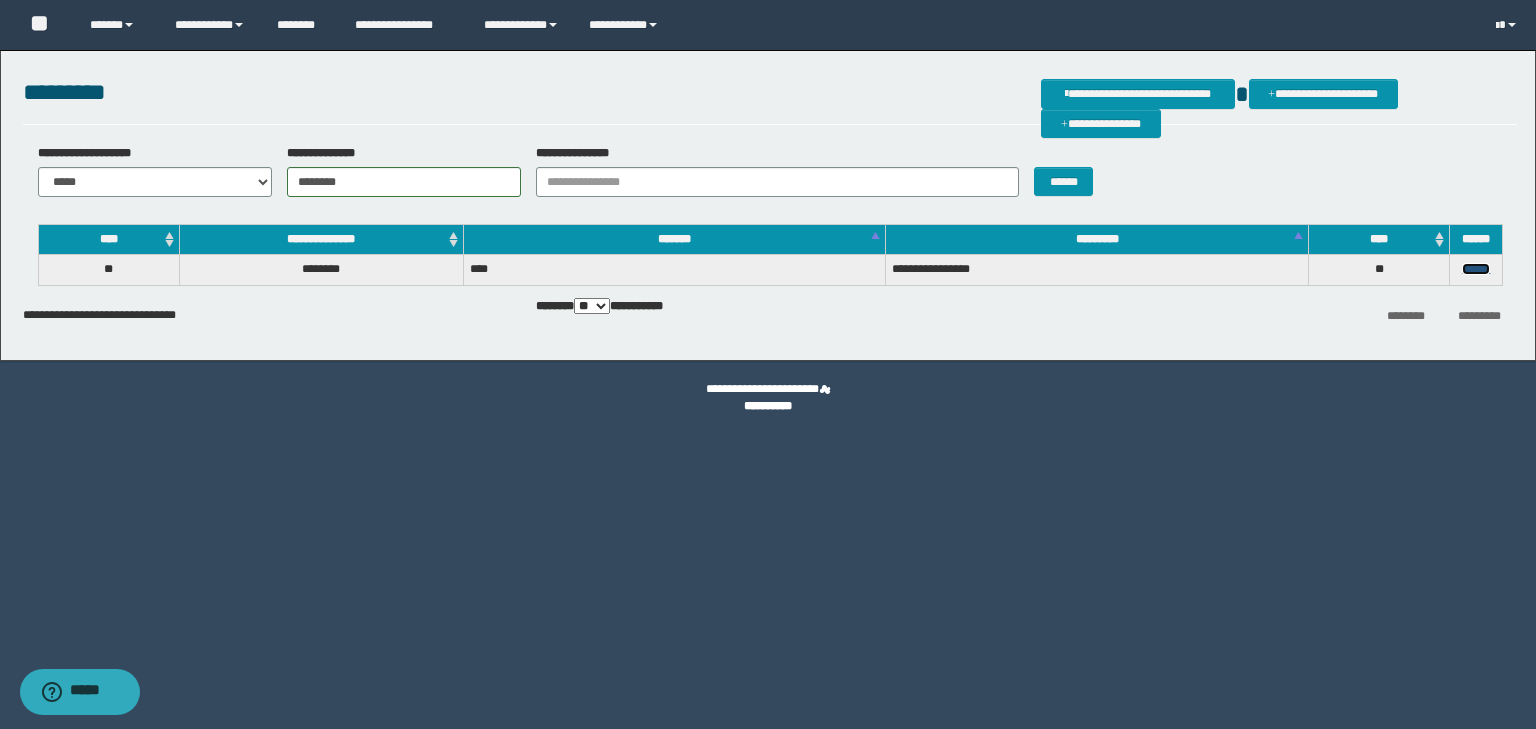 click on "******" at bounding box center (1476, 269) 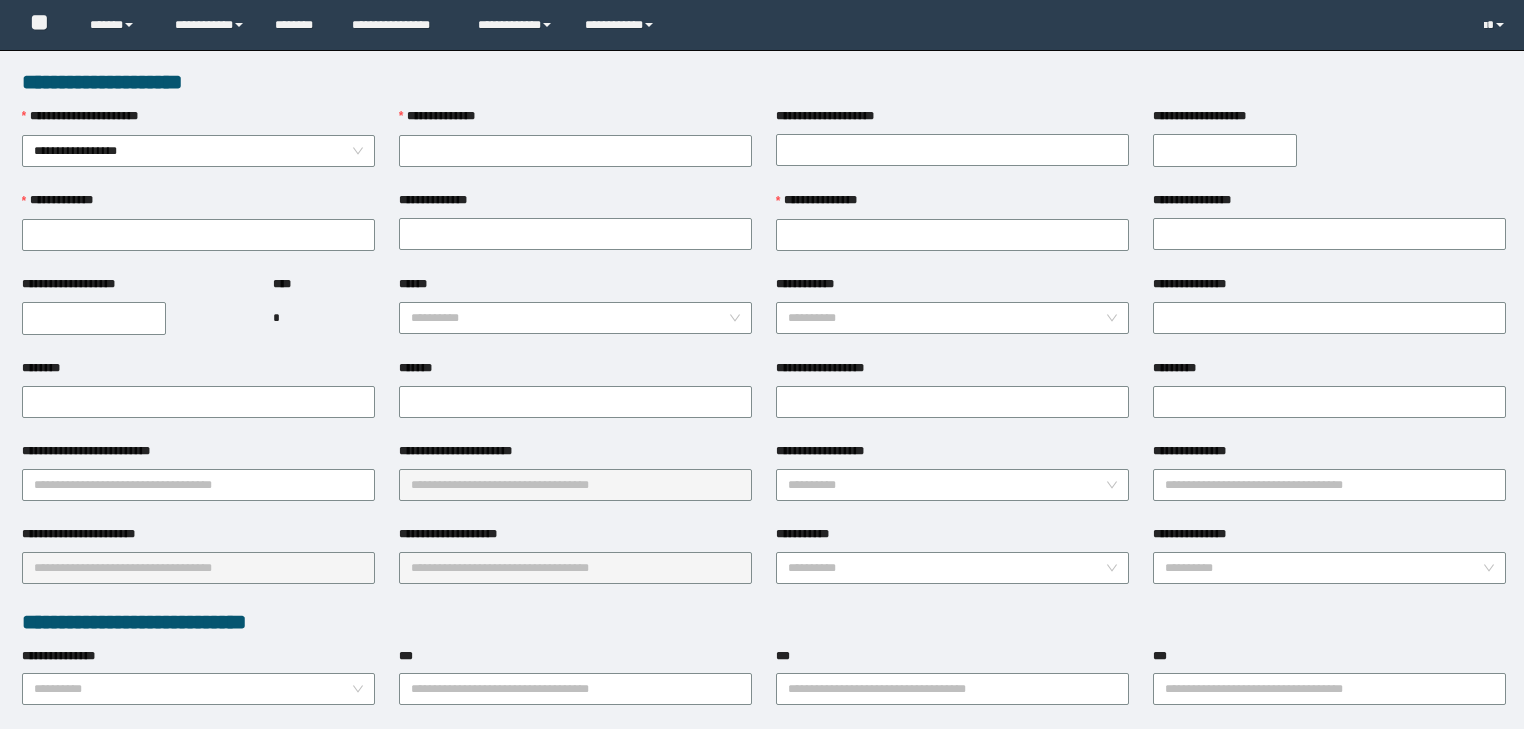 scroll, scrollTop: 0, scrollLeft: 0, axis: both 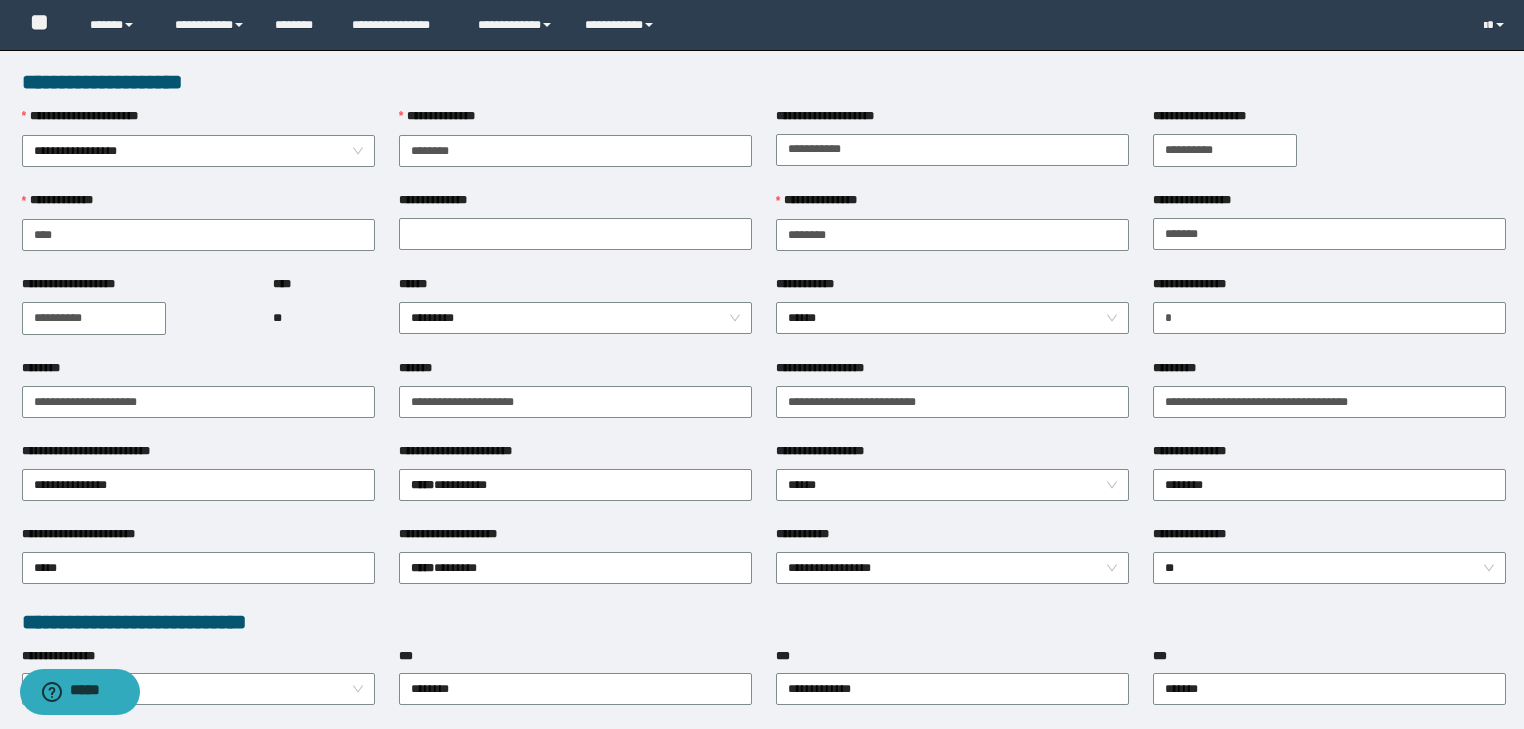 click on "**********" at bounding box center (952, 288) 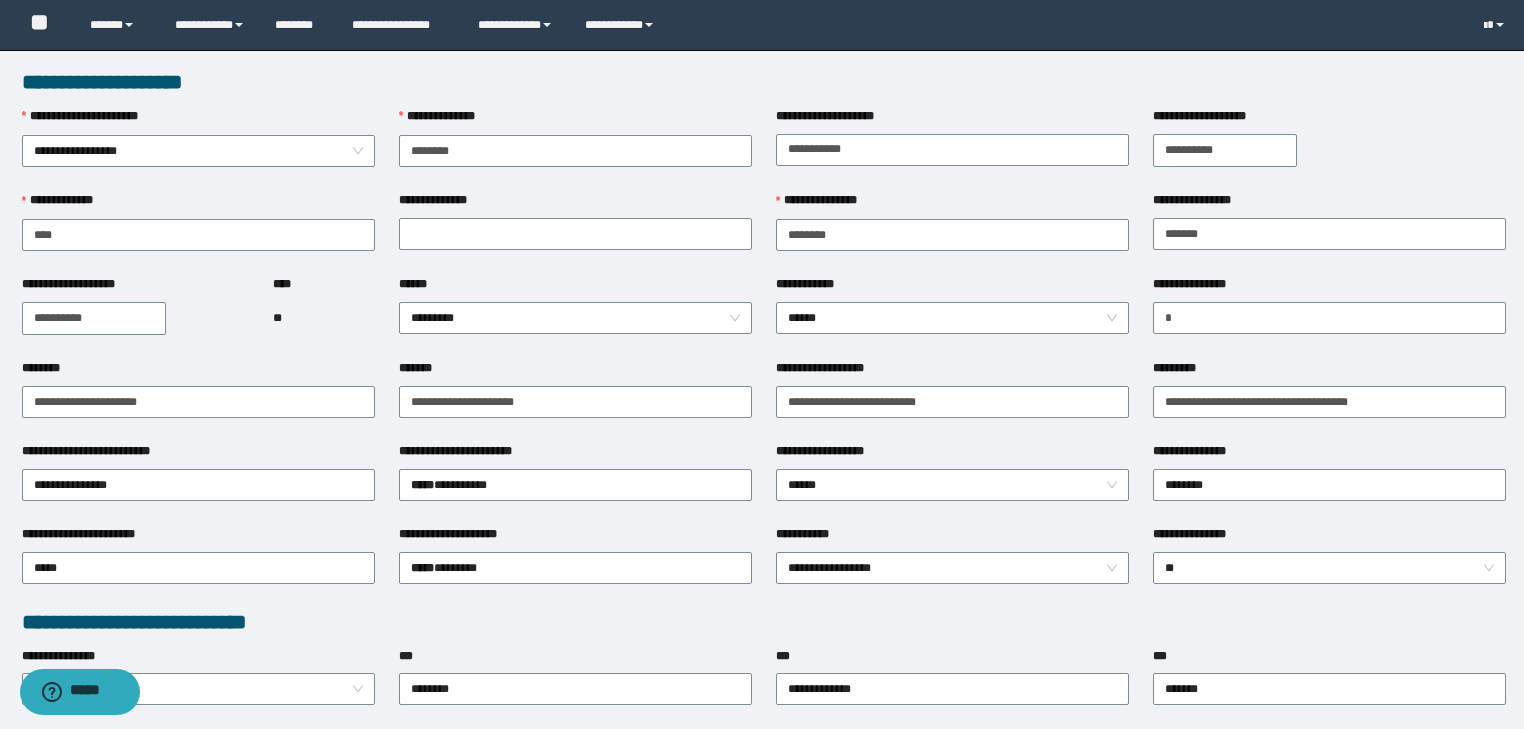 click on "*******" at bounding box center (575, 372) 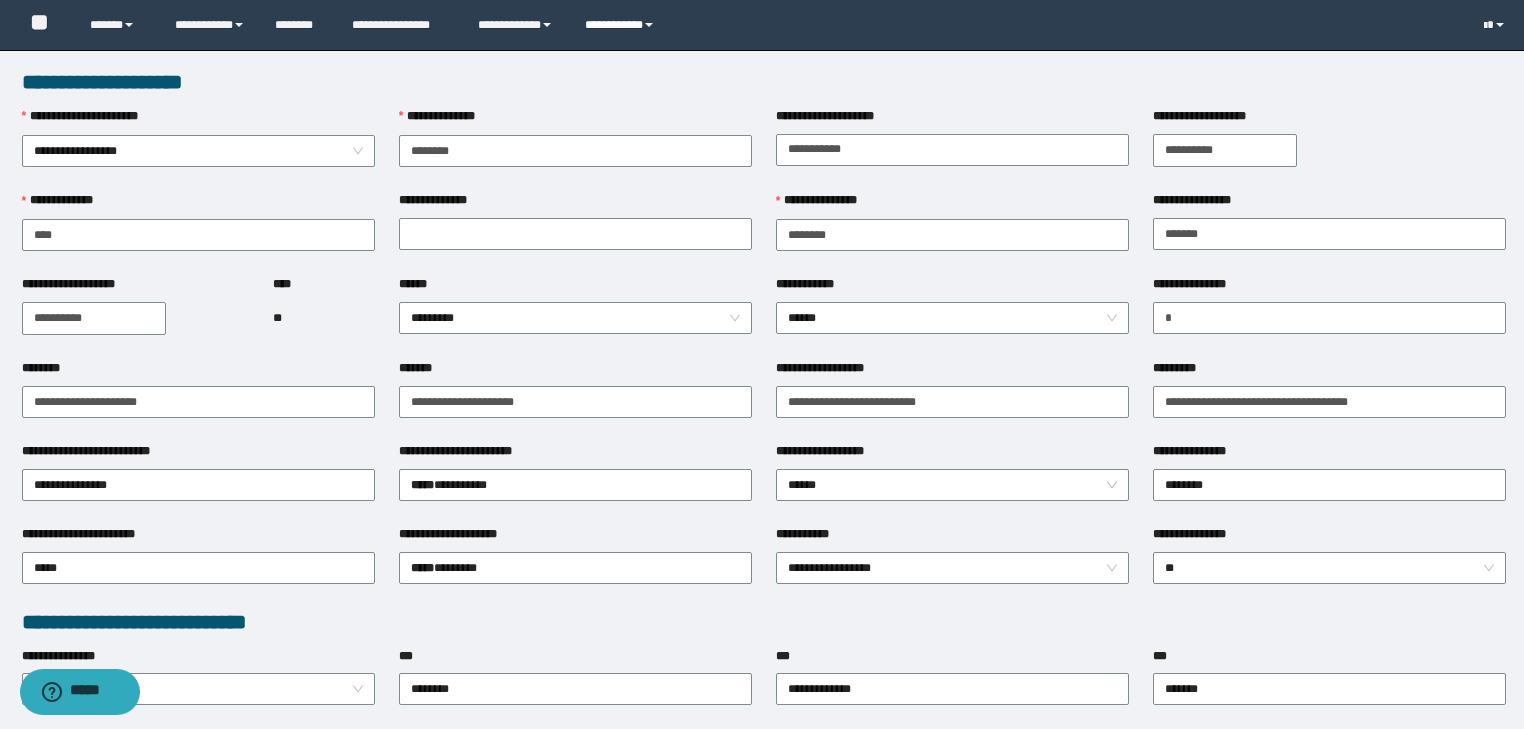click on "**********" at bounding box center (622, 25) 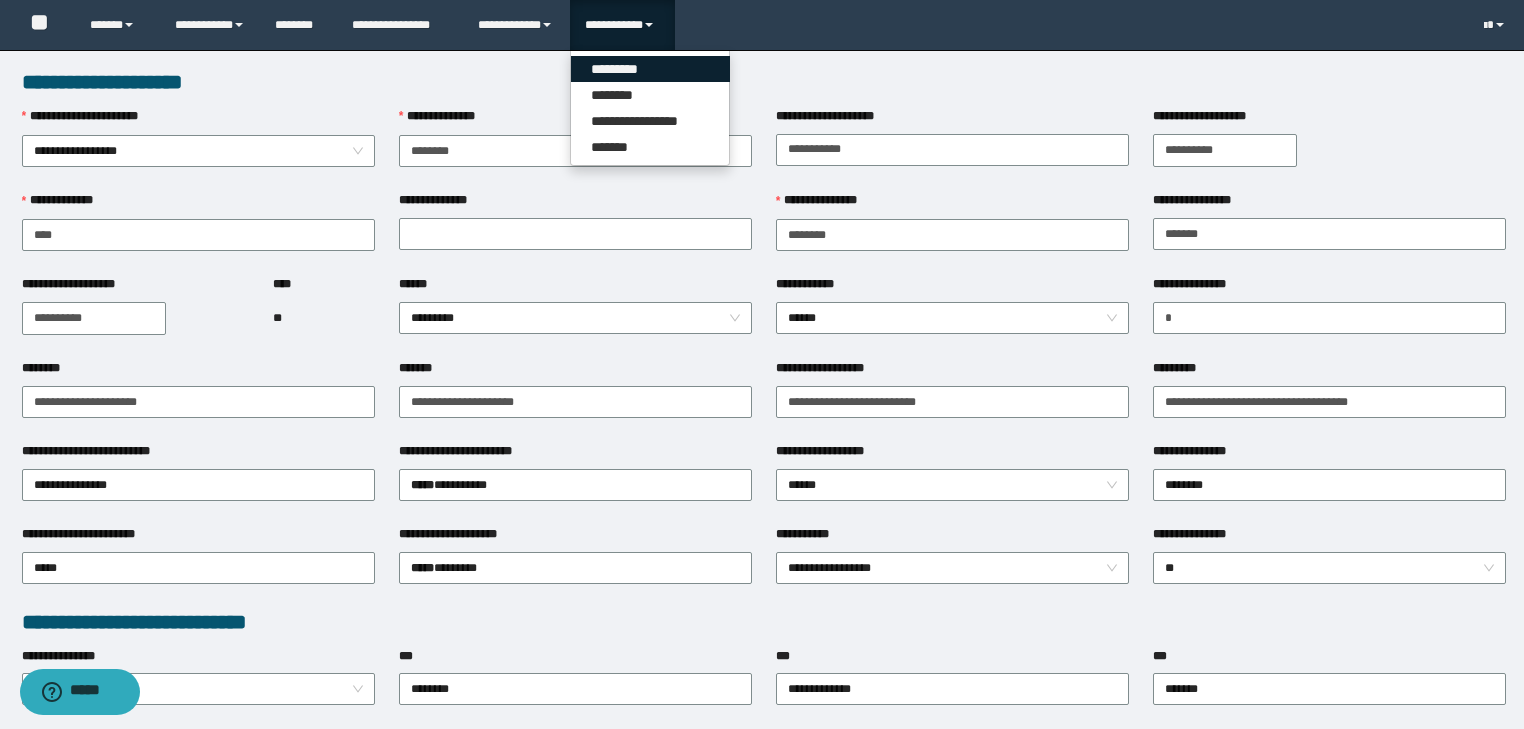 click on "*********" at bounding box center (650, 69) 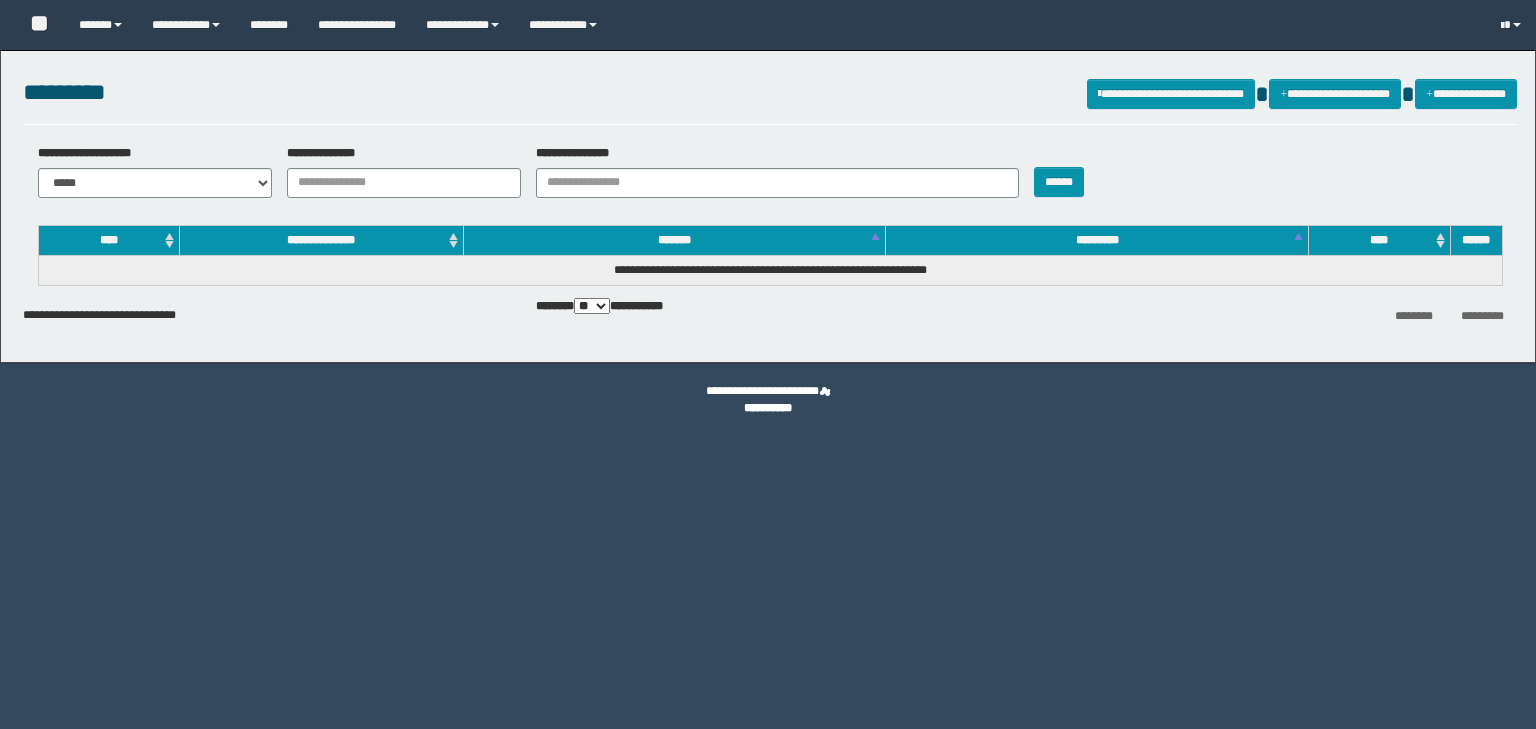 scroll, scrollTop: 0, scrollLeft: 0, axis: both 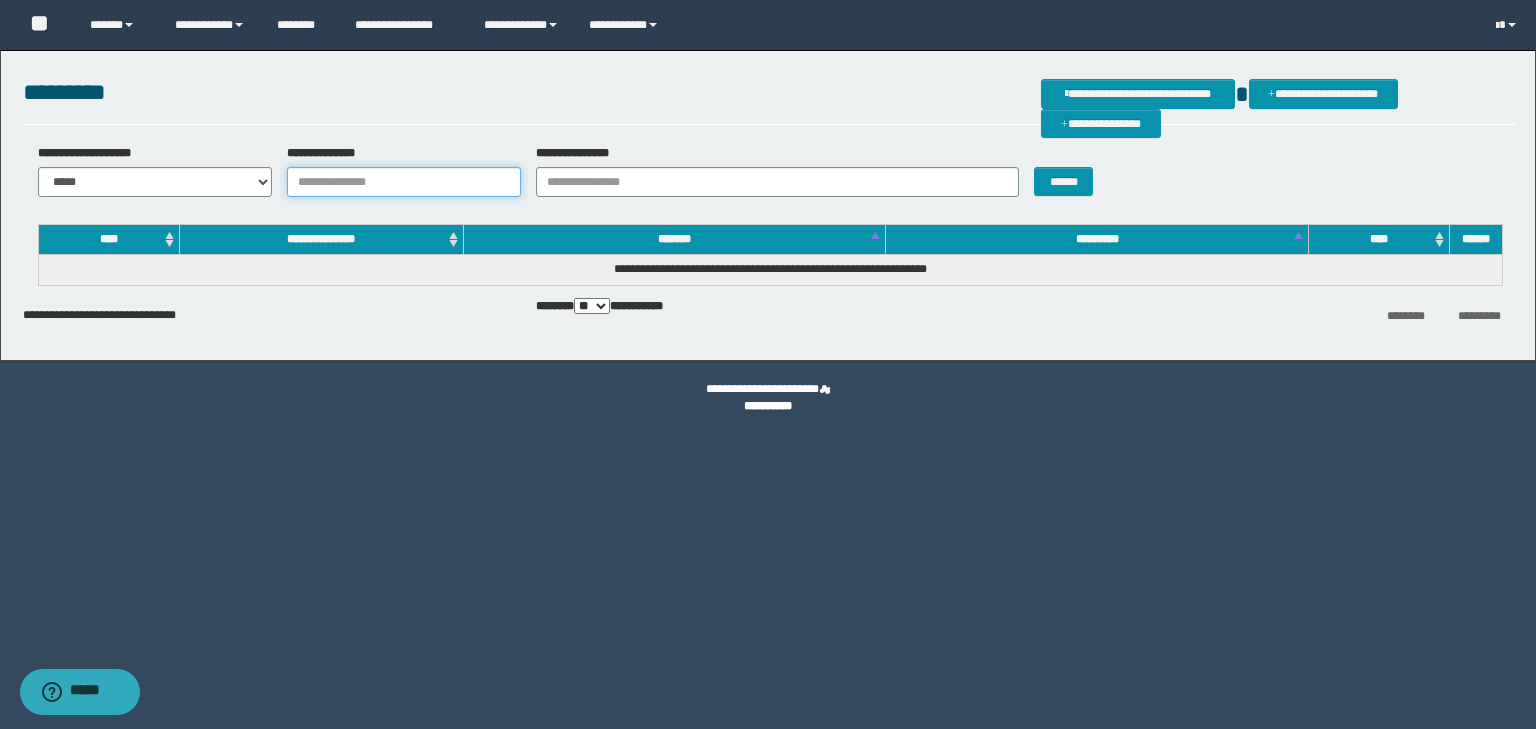 click on "**********" at bounding box center (404, 182) 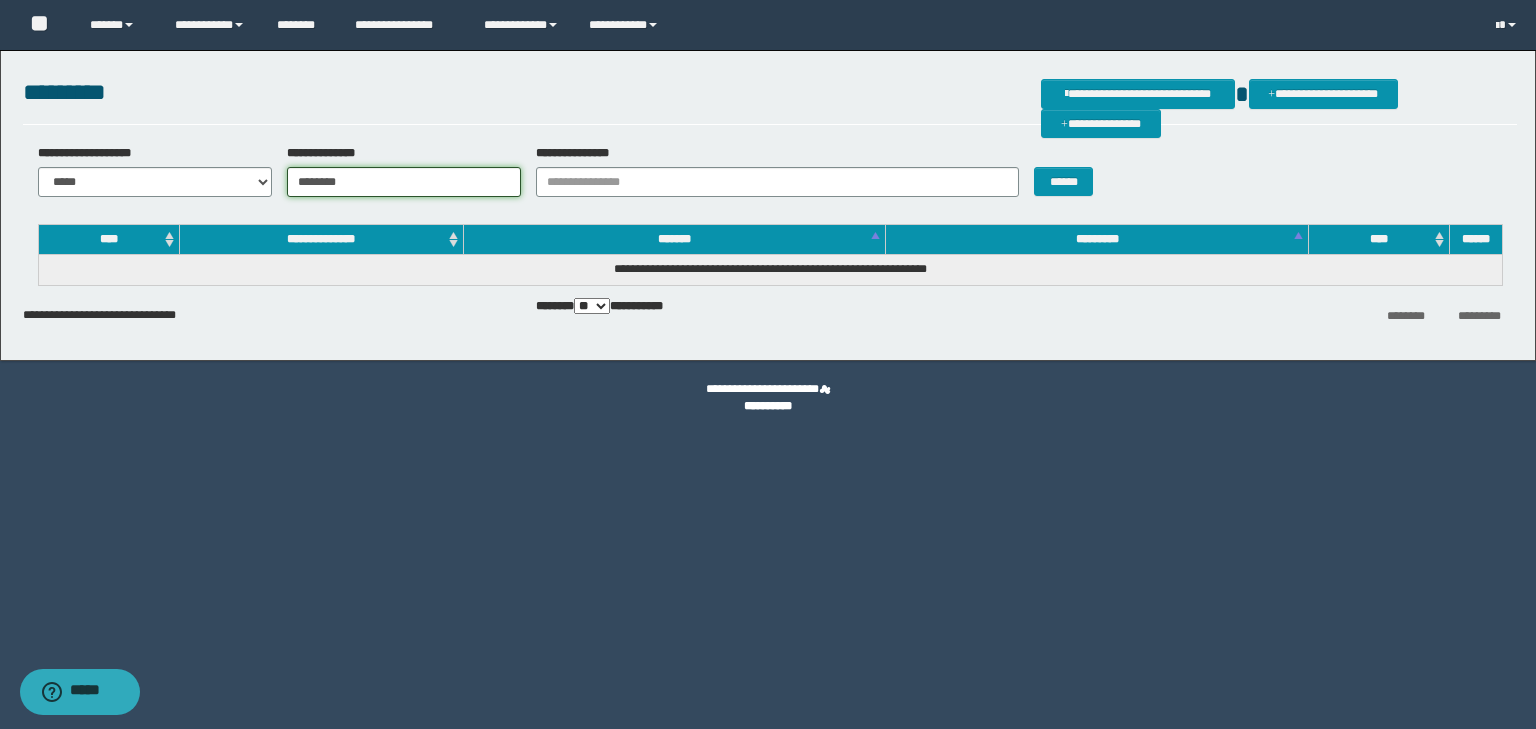 type on "********" 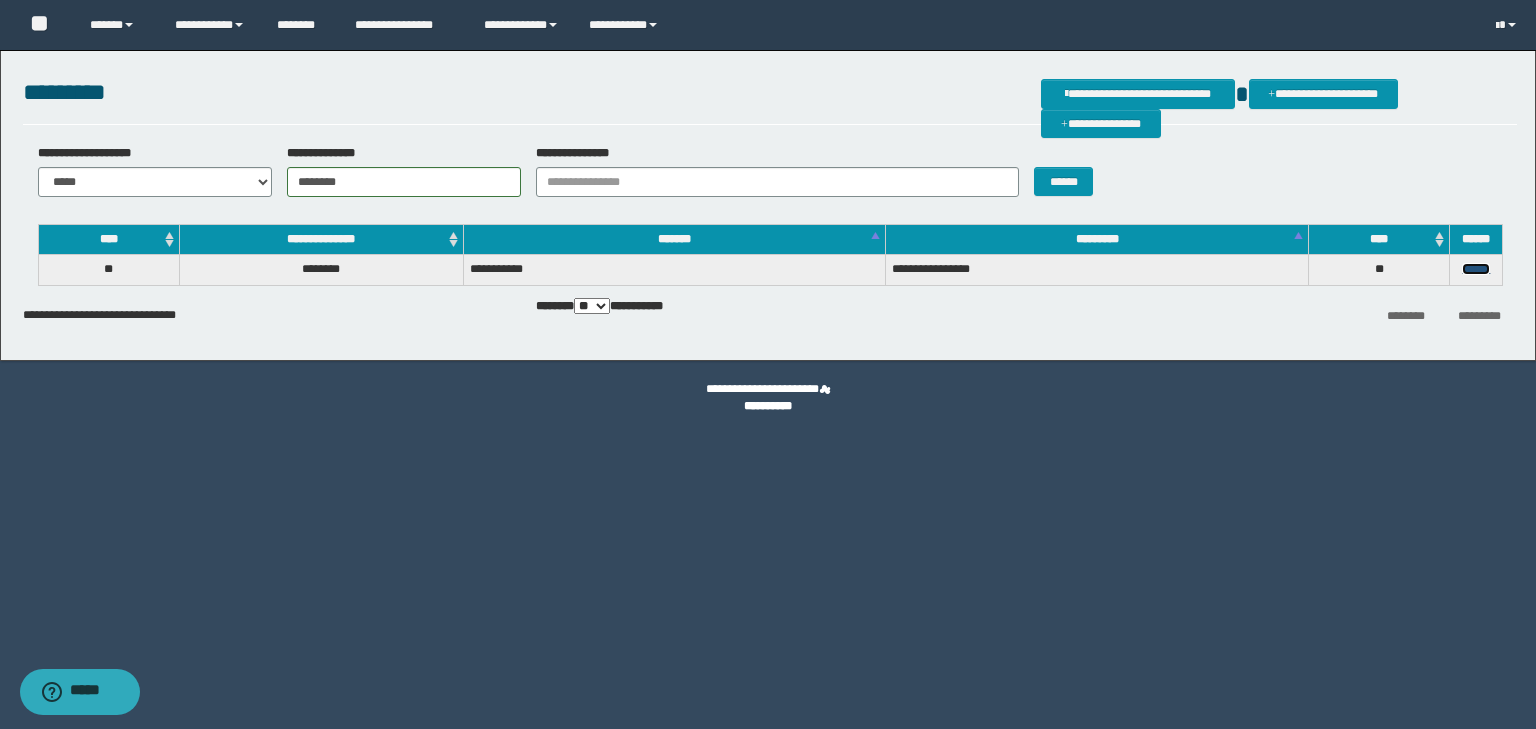 click on "******" at bounding box center [1476, 269] 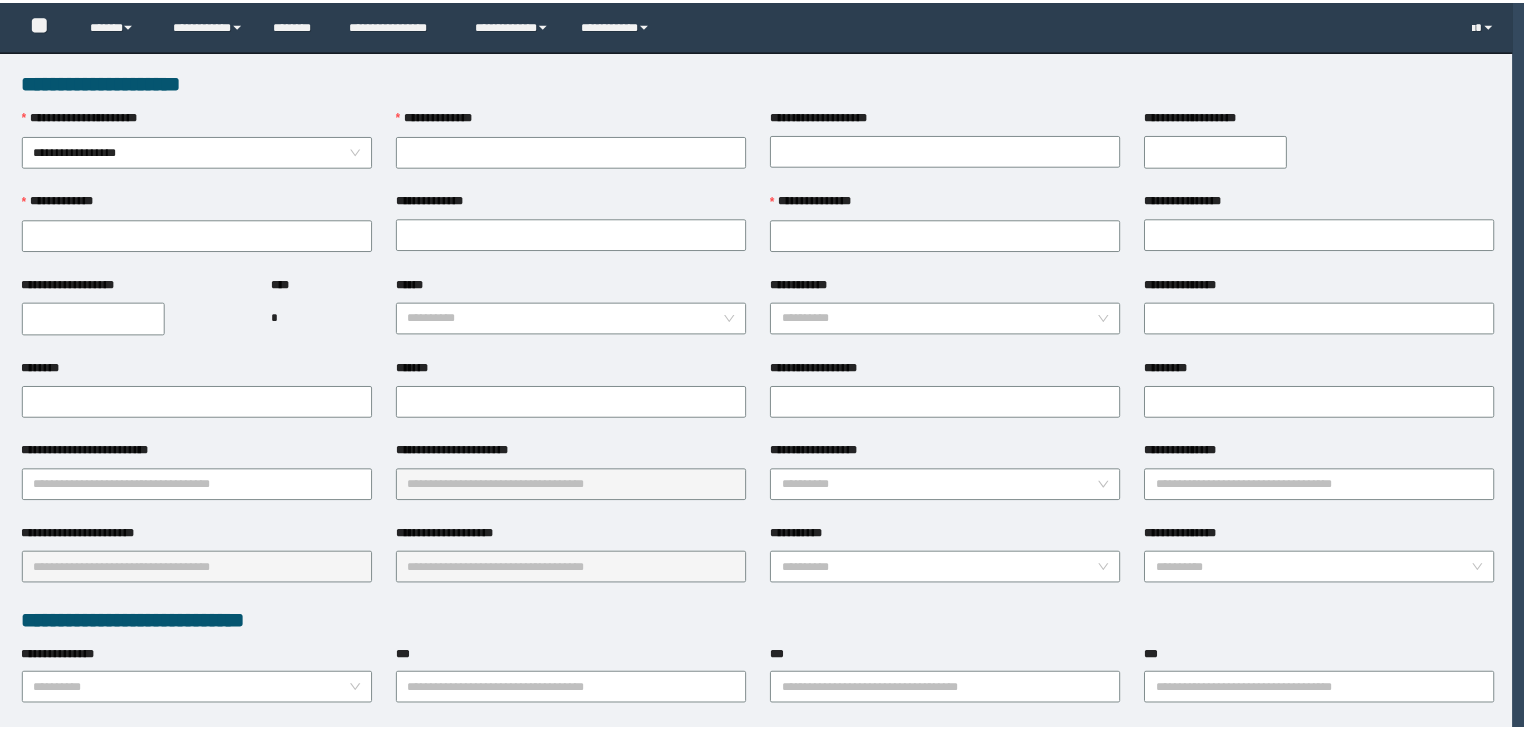 scroll, scrollTop: 0, scrollLeft: 0, axis: both 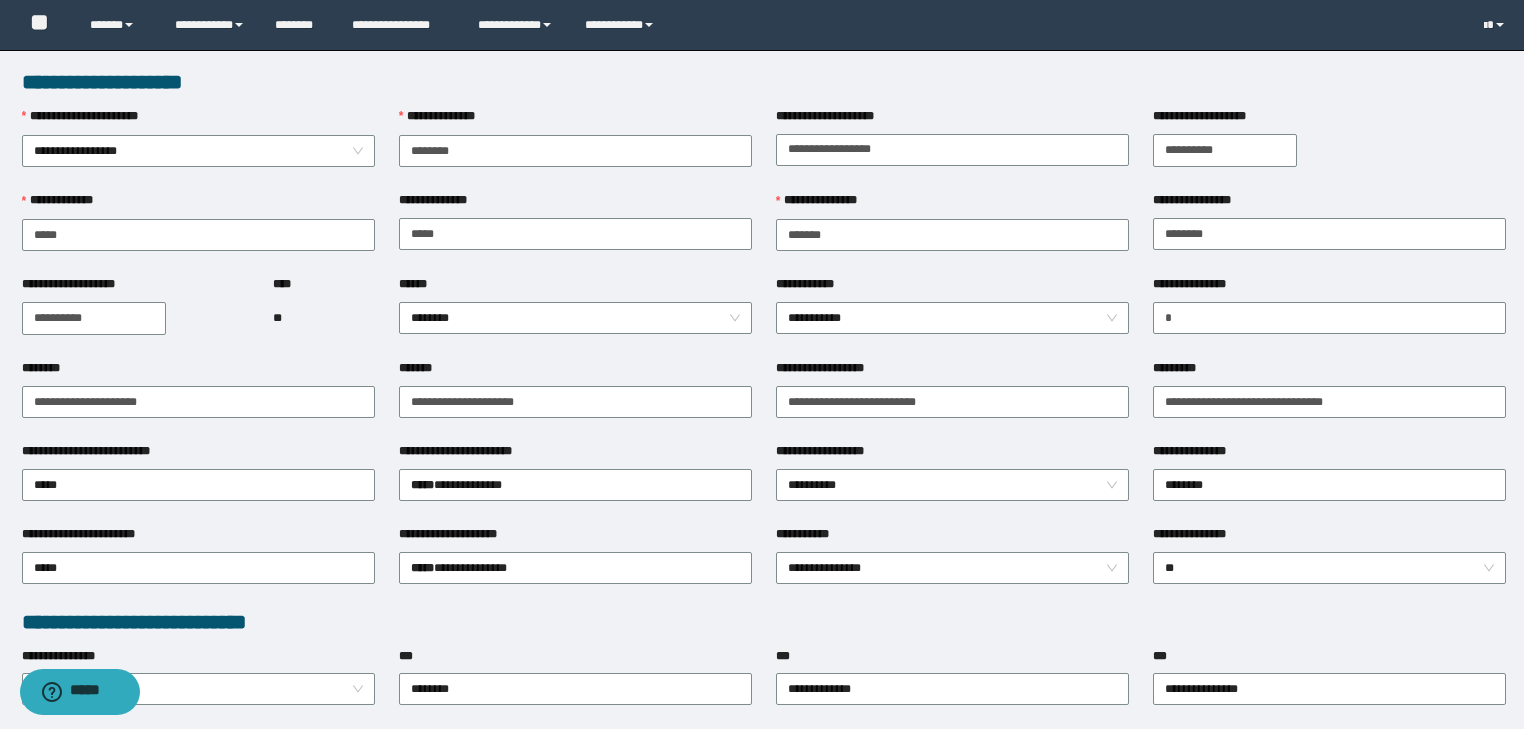 click on "****** ********" at bounding box center (575, 317) 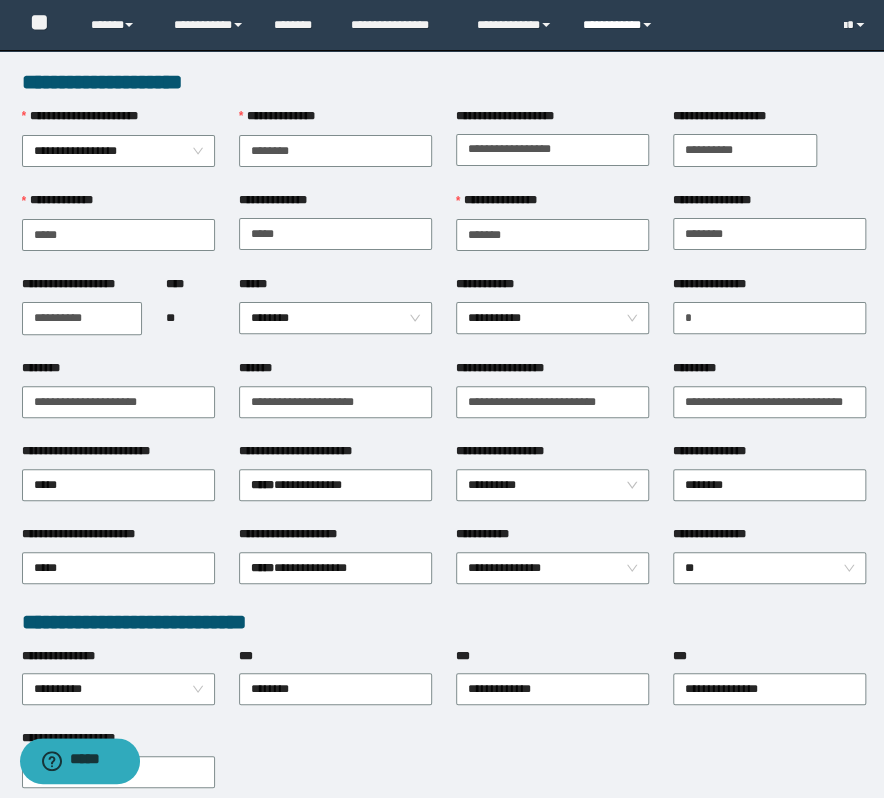 click on "**********" at bounding box center [620, 25] 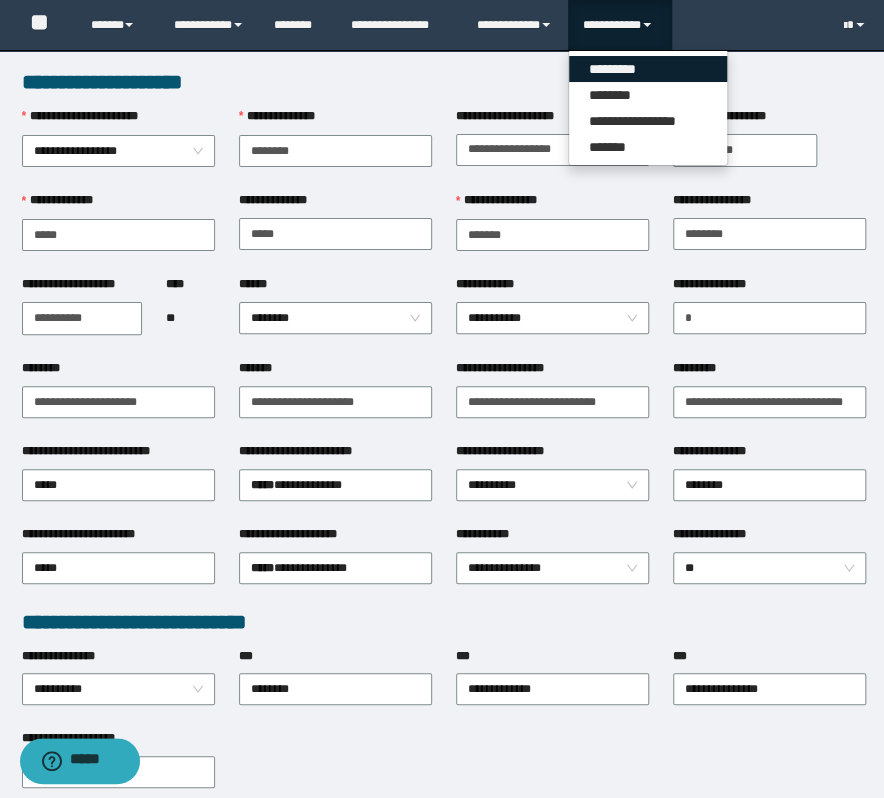 click on "*********" at bounding box center [648, 69] 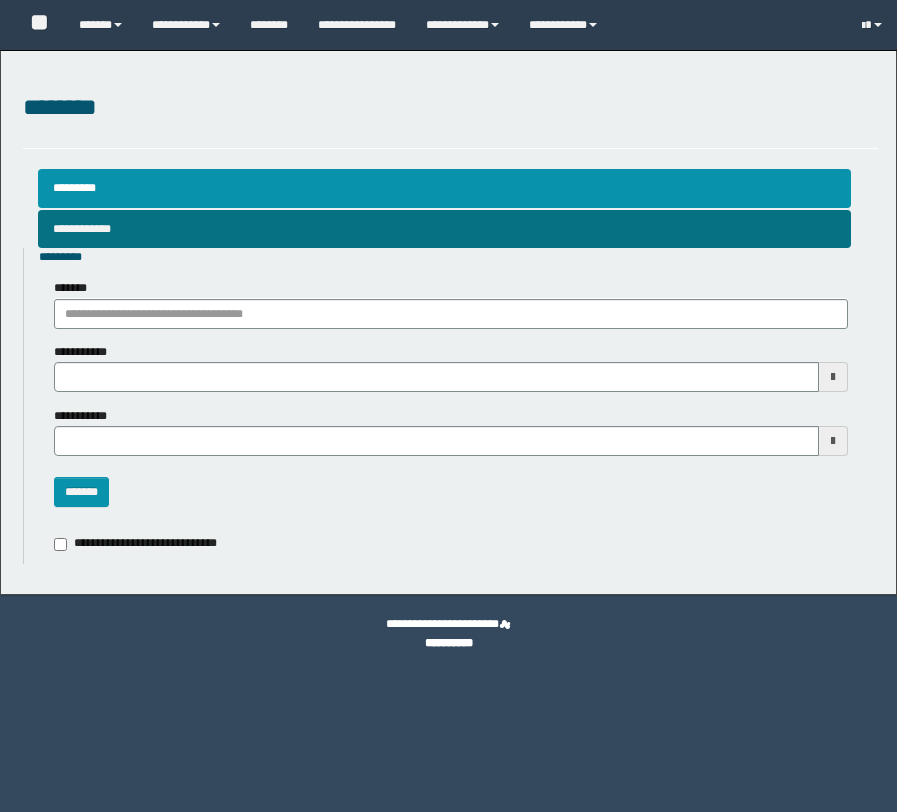 scroll, scrollTop: 0, scrollLeft: 0, axis: both 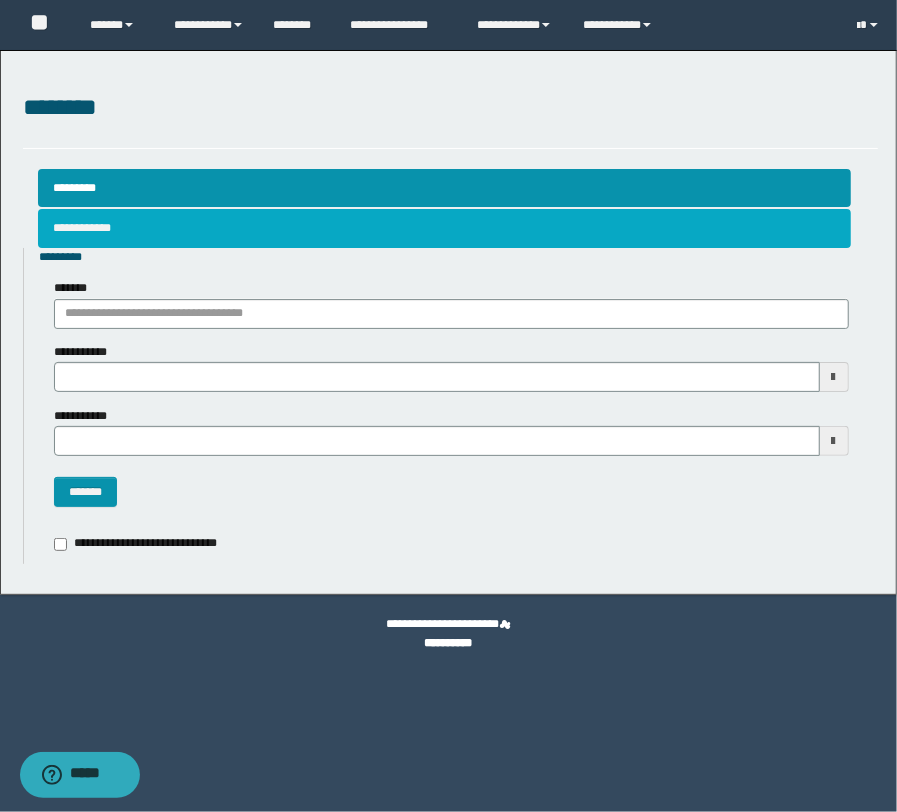 click on "**********" at bounding box center [445, 228] 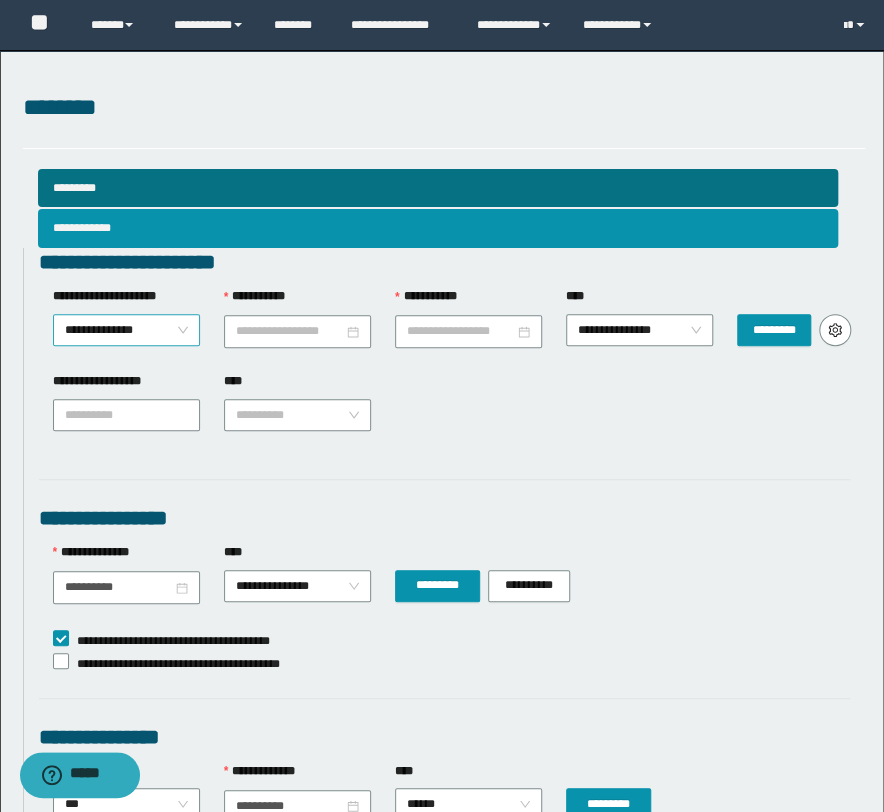 click on "**********" at bounding box center [126, 330] 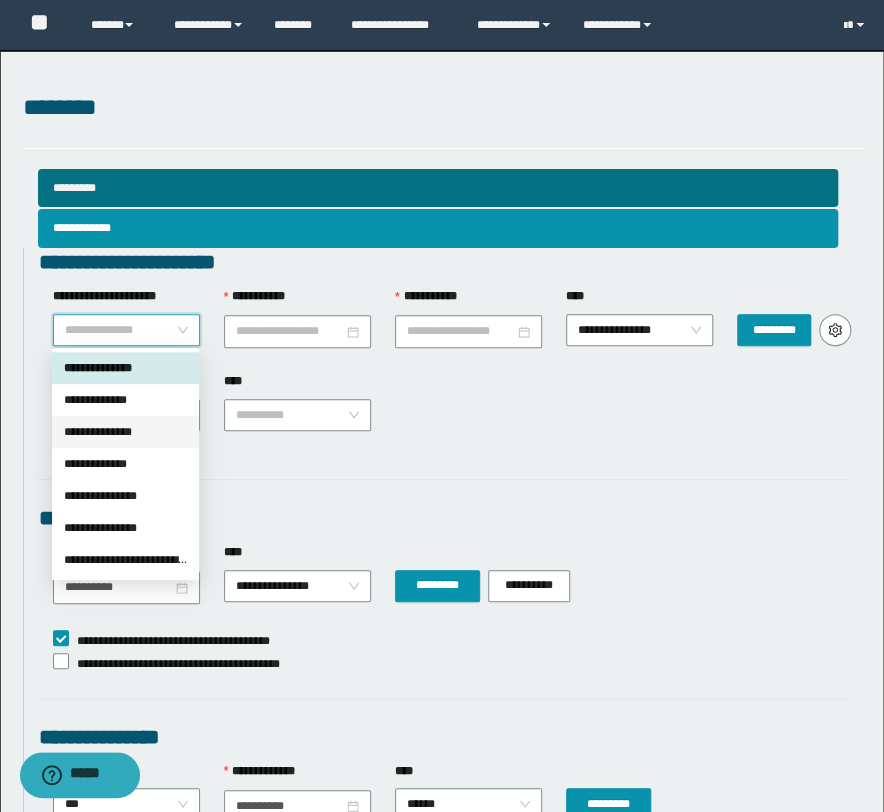 click on "**********" at bounding box center (125, 432) 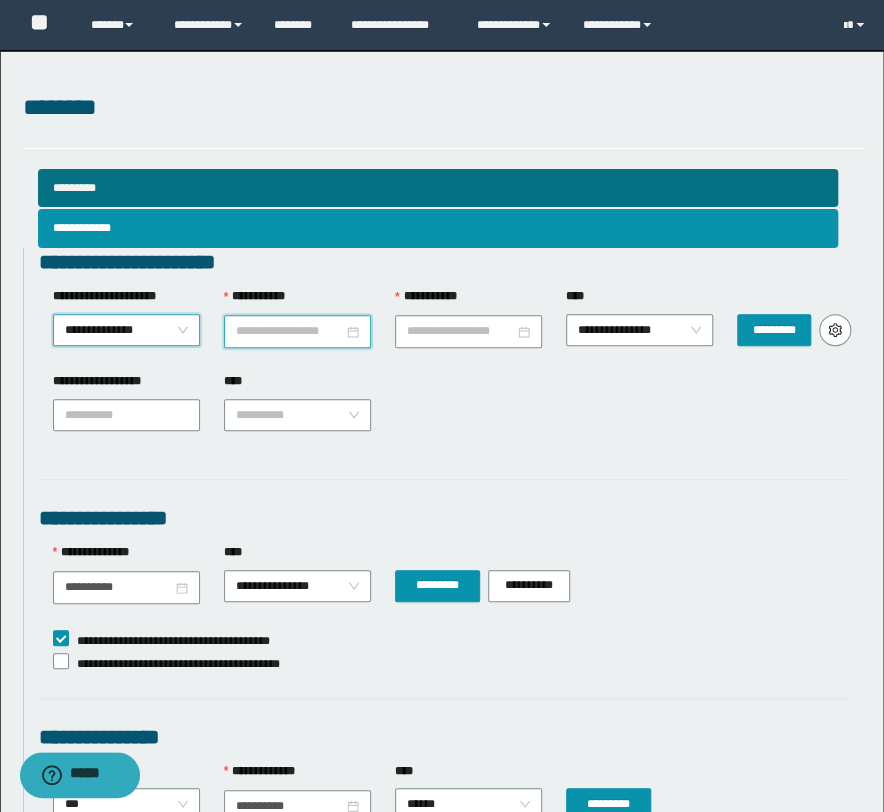click on "**********" at bounding box center [289, 331] 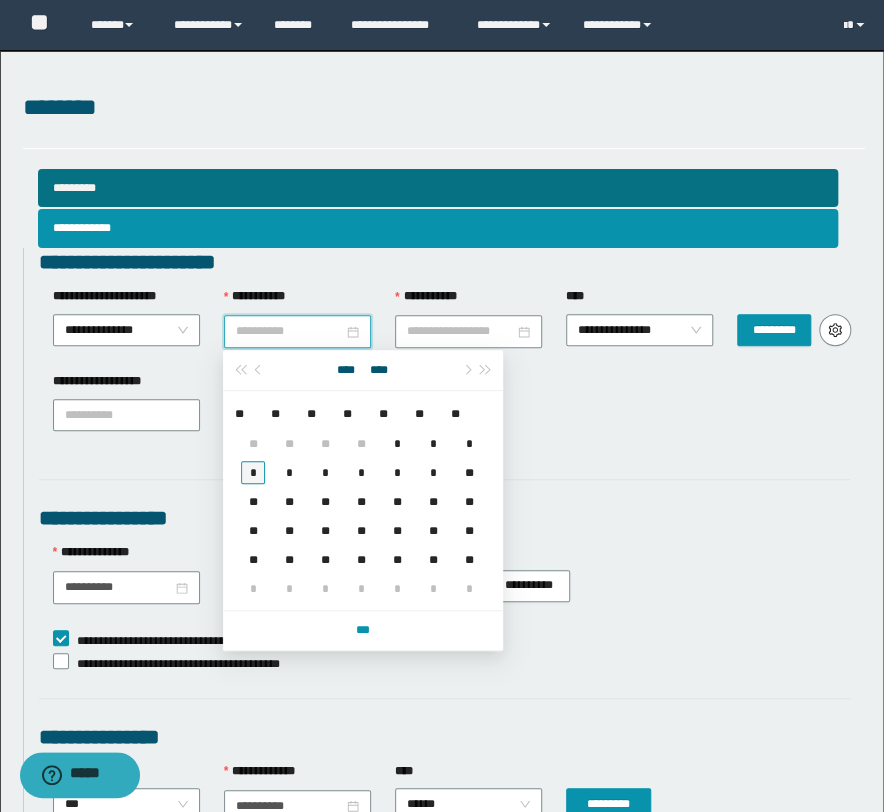 click on "*" at bounding box center (253, 472) 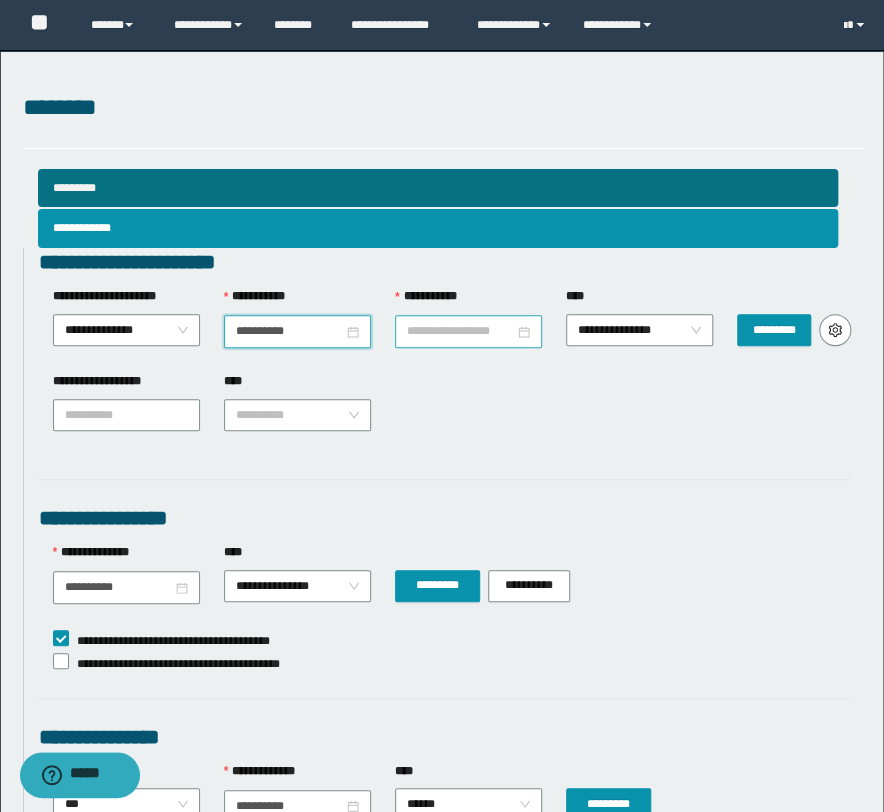 click on "**********" at bounding box center [460, 331] 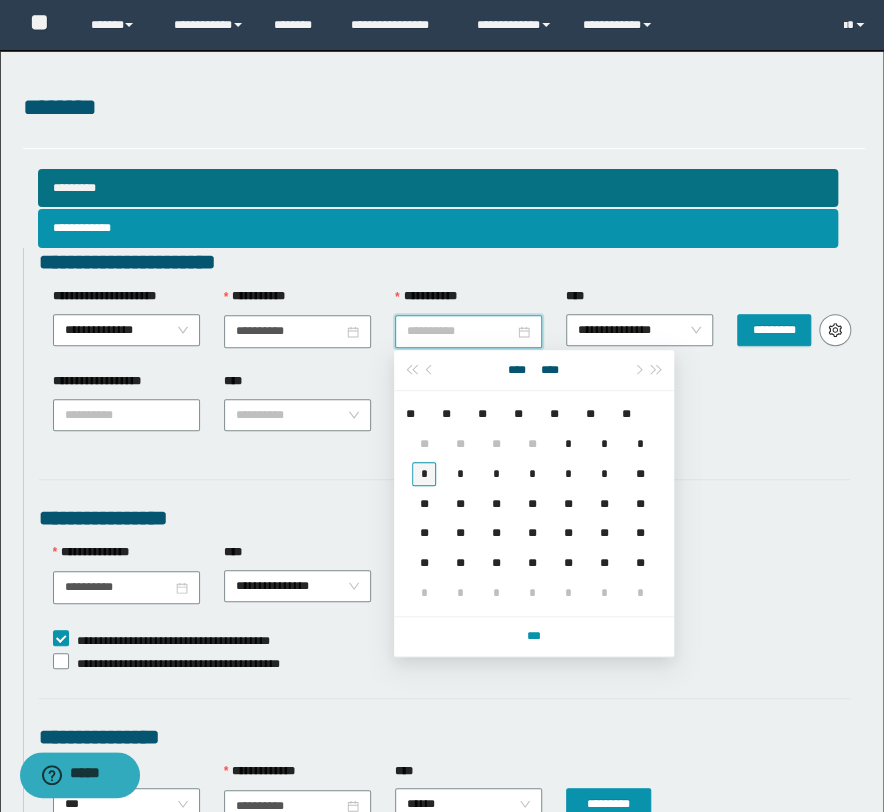 click on "*" at bounding box center (424, 474) 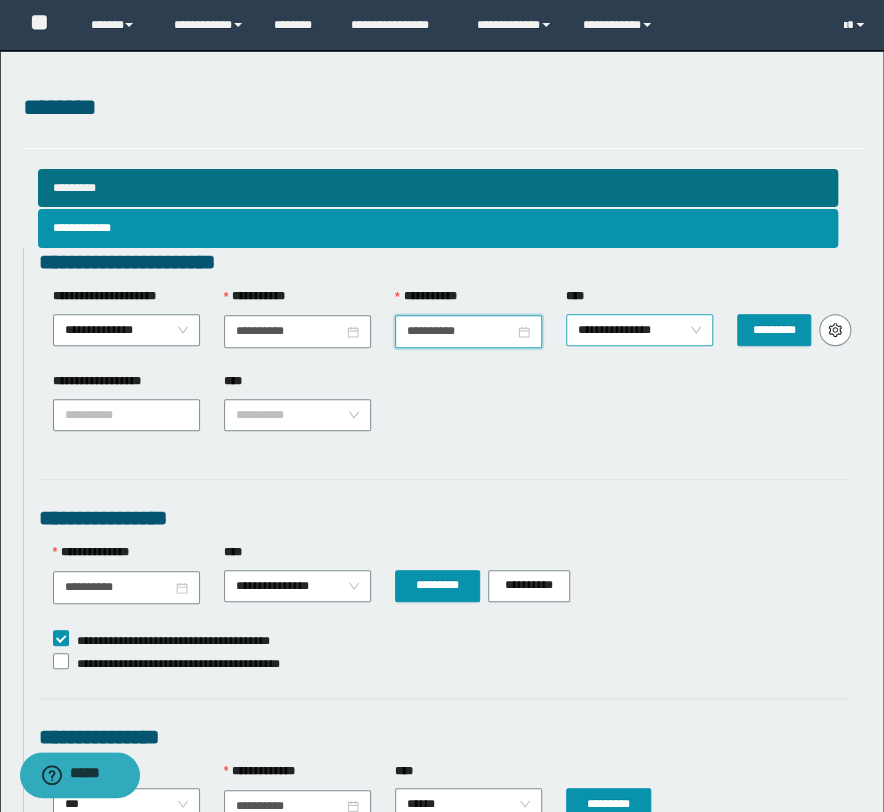 click on "**********" at bounding box center [639, 330] 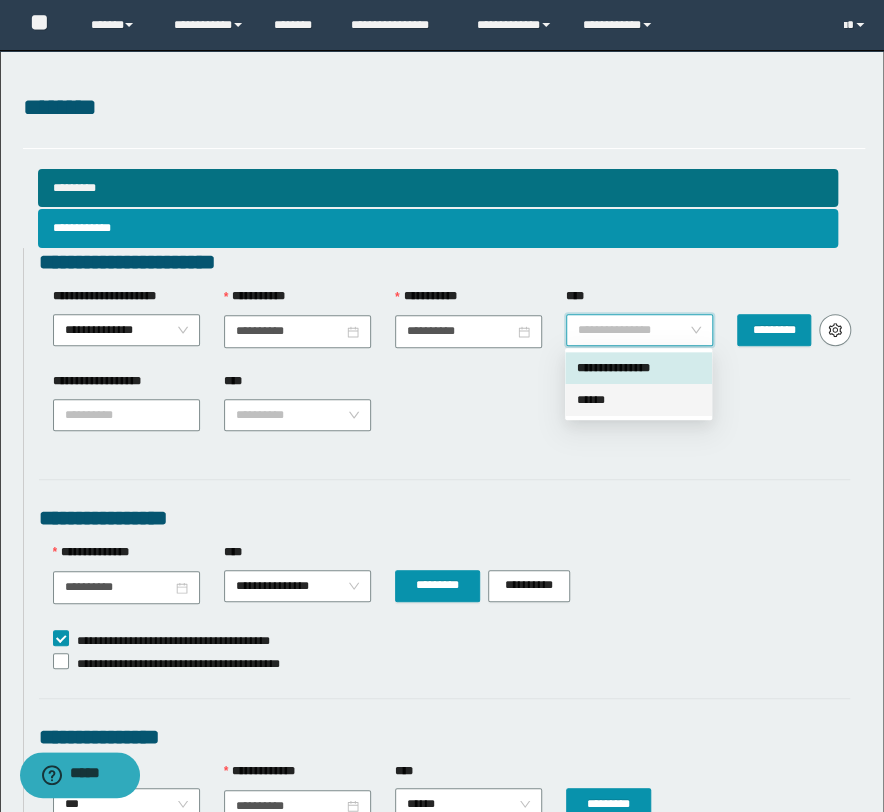 click on "******" at bounding box center [638, 400] 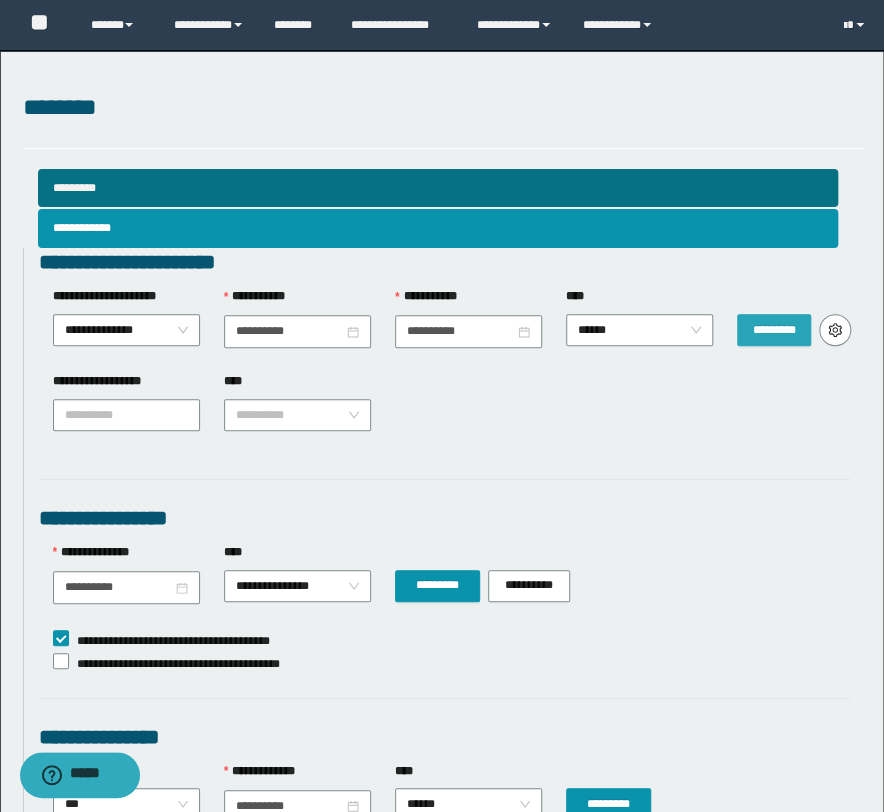 click on "*********" at bounding box center [774, 330] 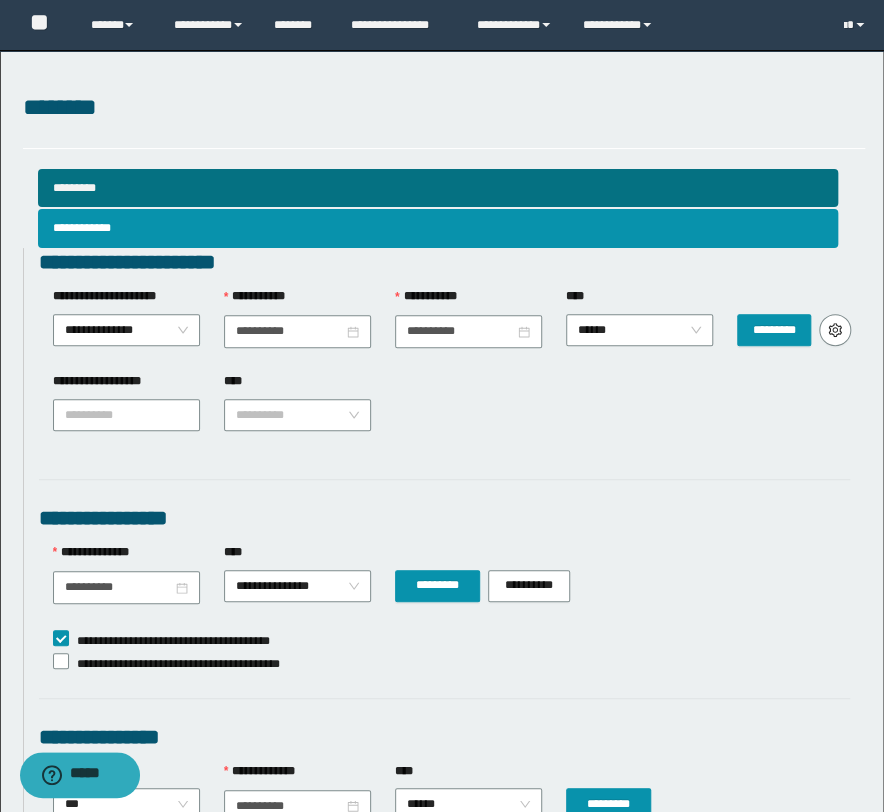 click on "**********" at bounding box center [451, 413] 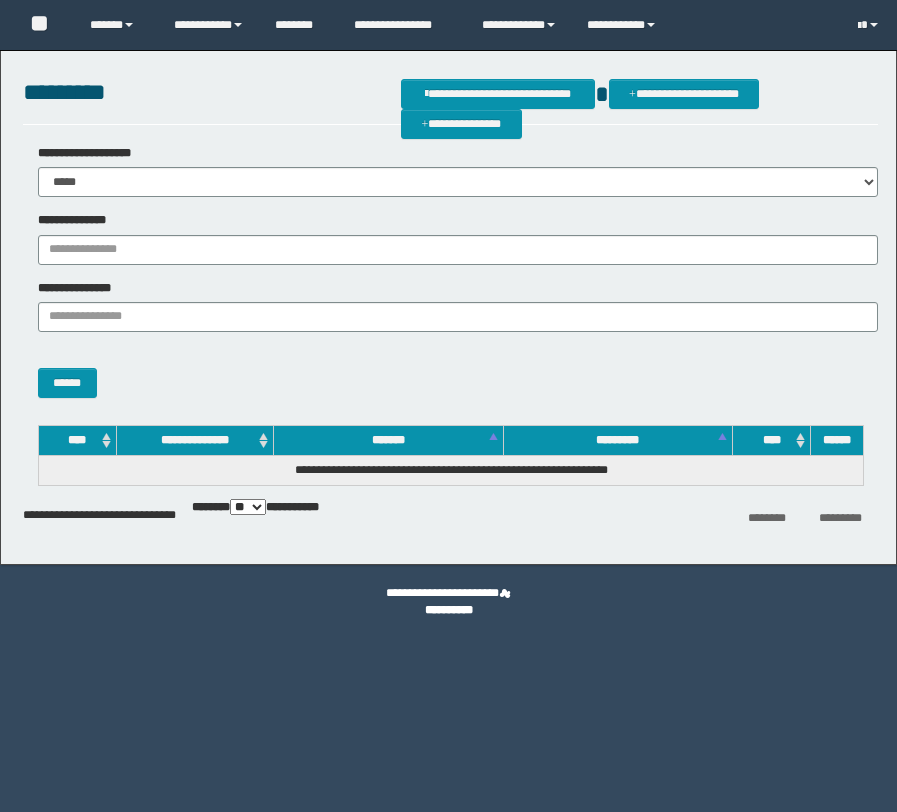 scroll, scrollTop: 0, scrollLeft: 0, axis: both 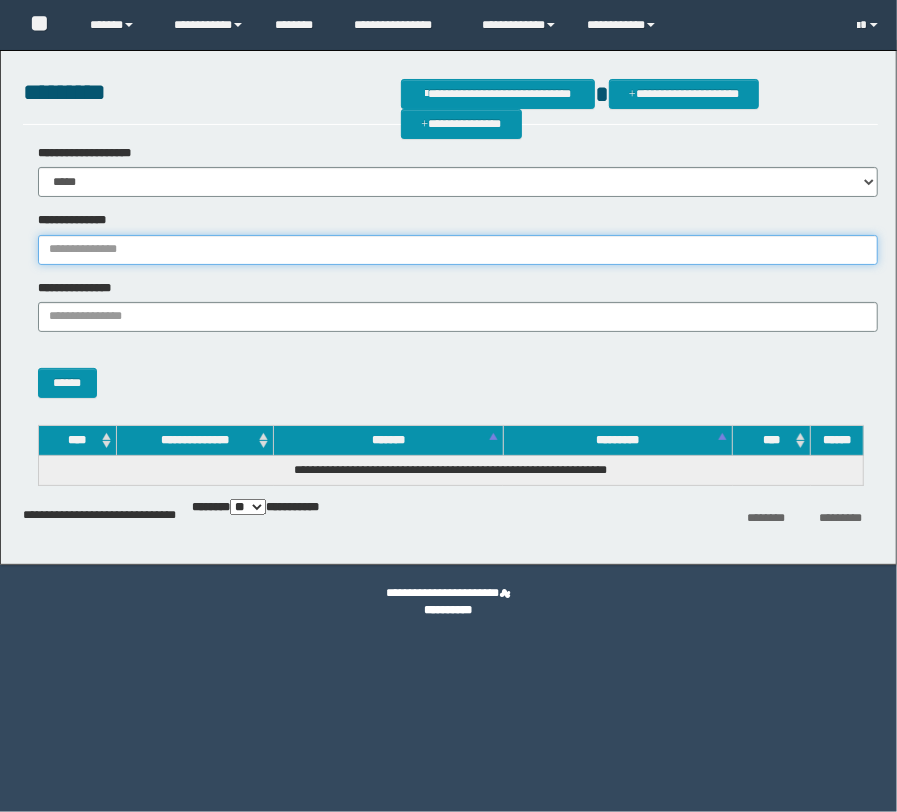 click on "**********" at bounding box center (458, 250) 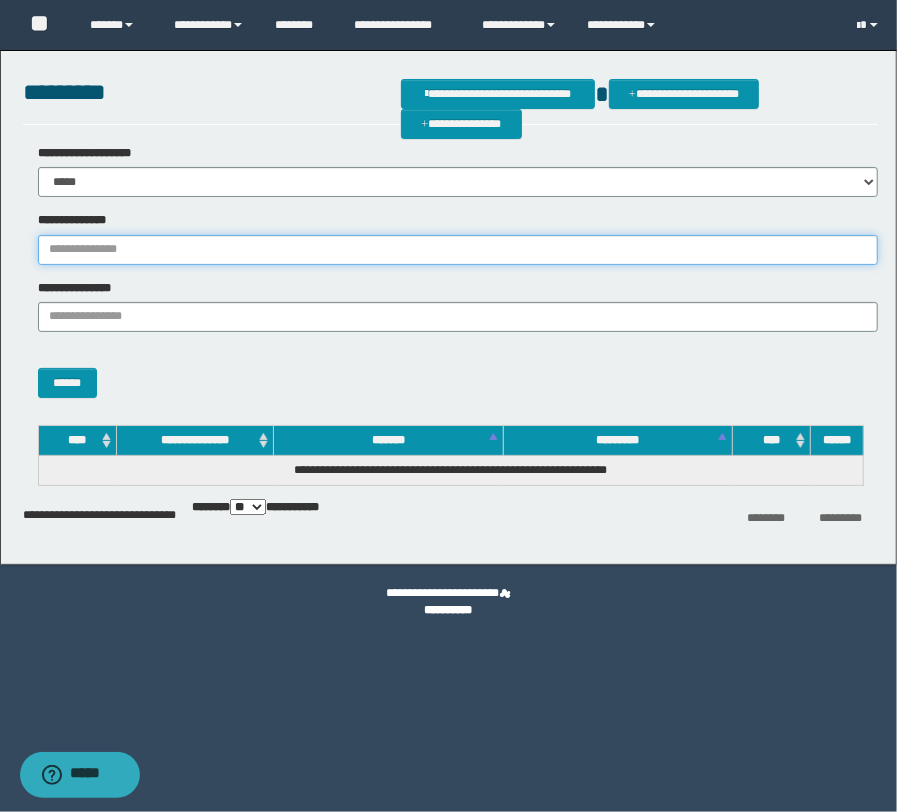 paste on "**********" 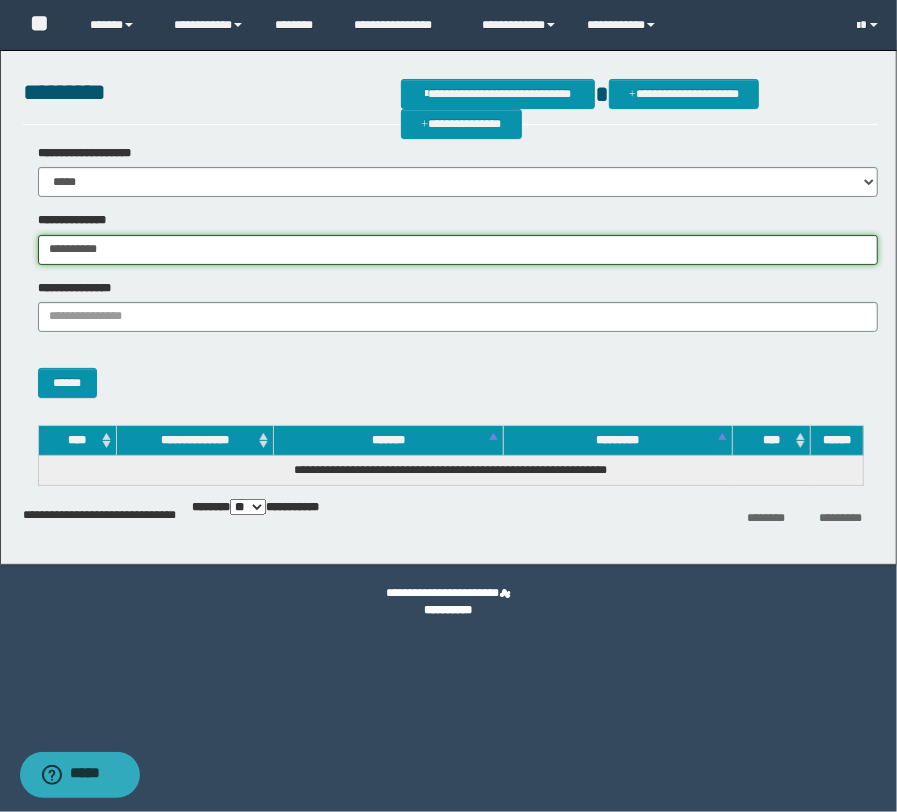 type on "**********" 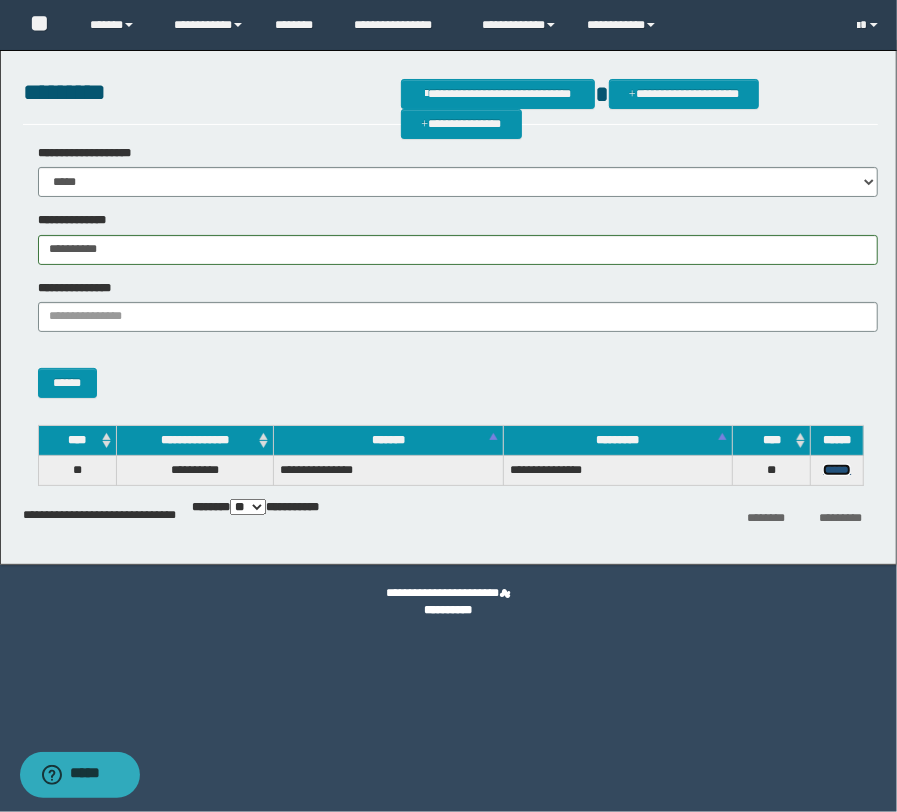 click on "******" at bounding box center [837, 470] 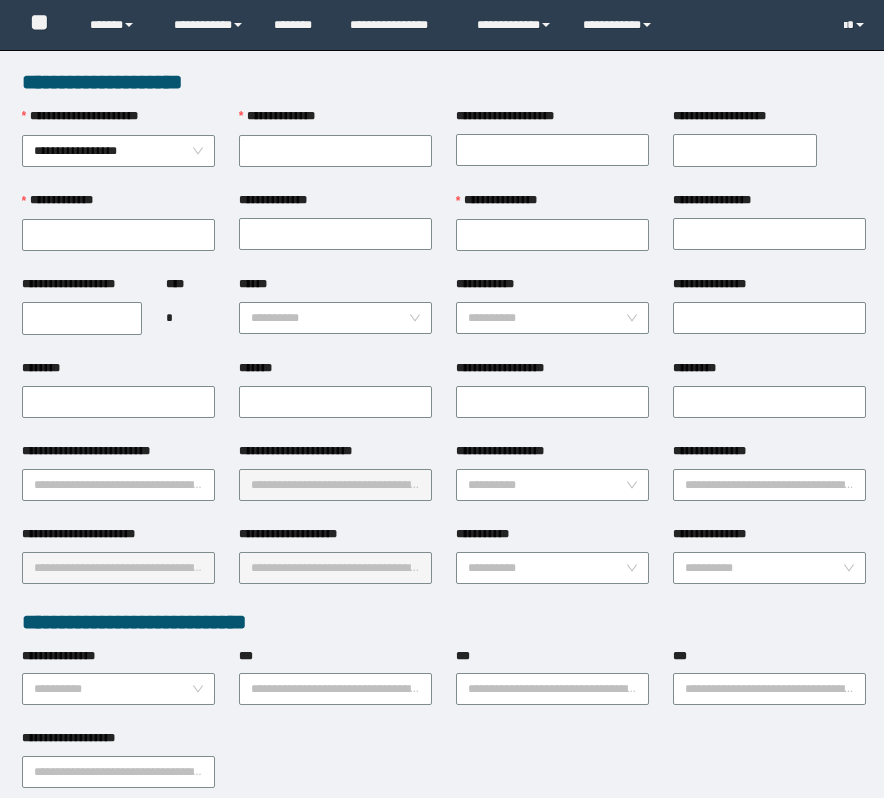 scroll, scrollTop: 0, scrollLeft: 0, axis: both 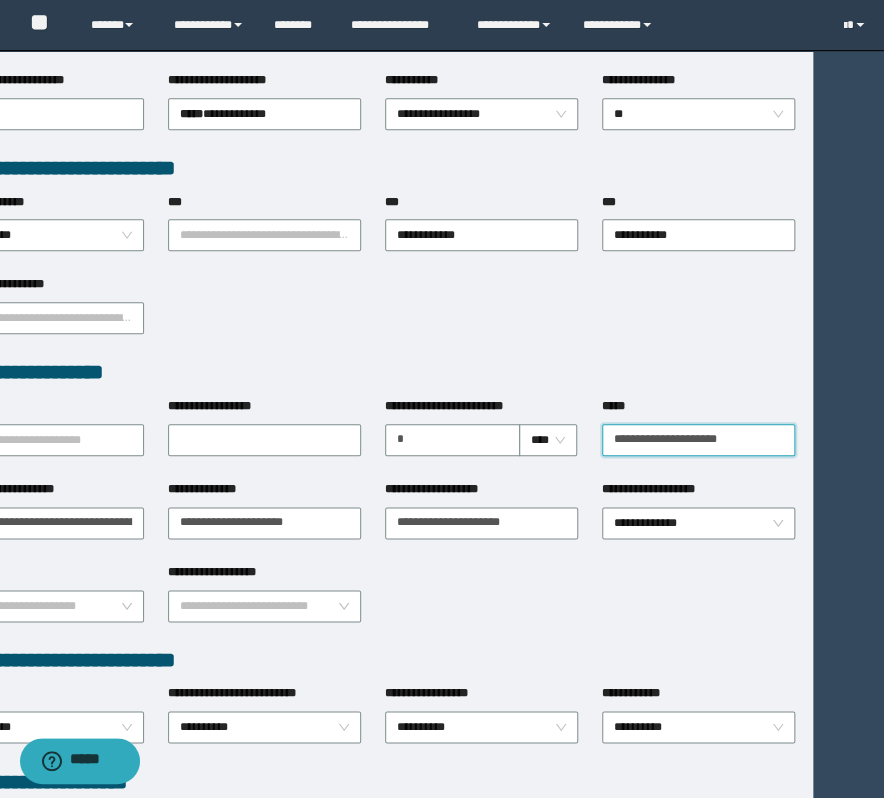 drag, startPoint x: 674, startPoint y: 431, endPoint x: 911, endPoint y: 432, distance: 237.0021 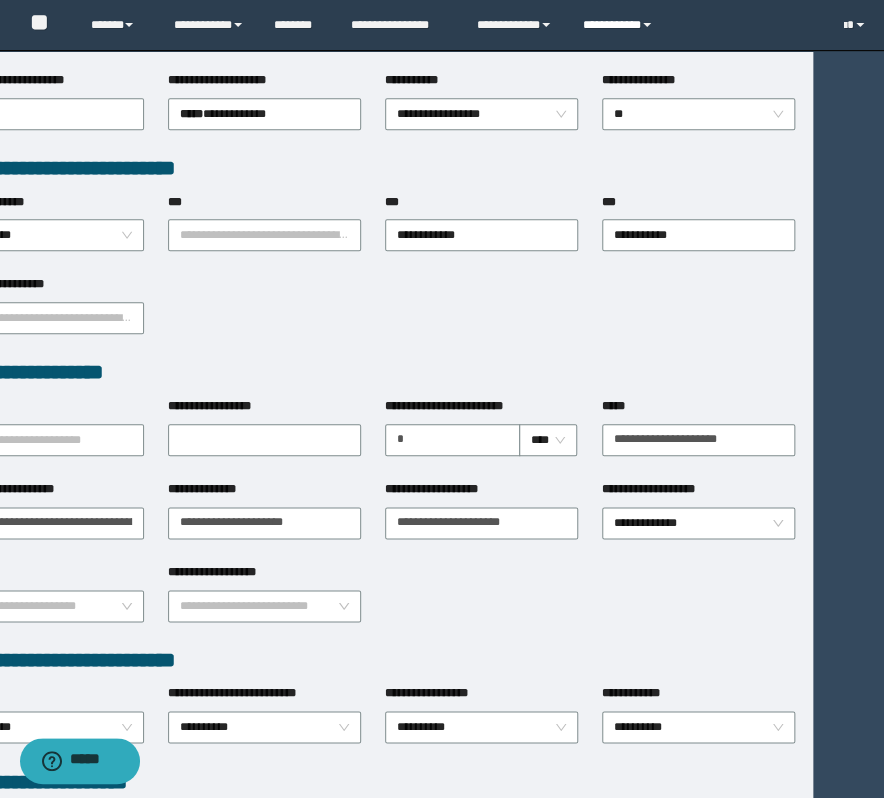 click on "**********" at bounding box center [620, 25] 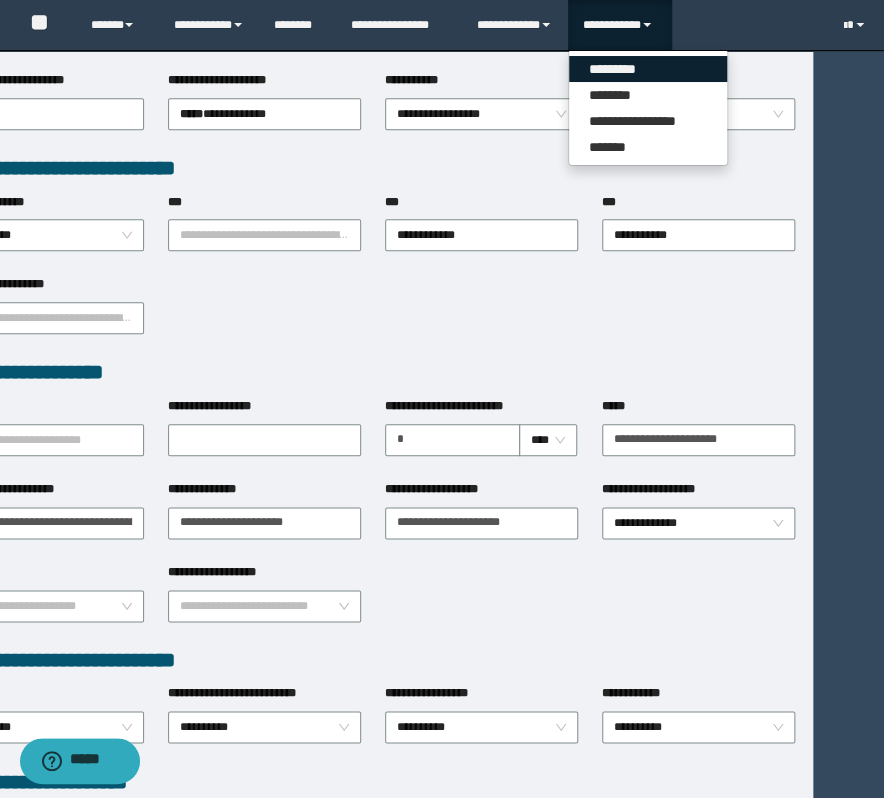 click on "*********" at bounding box center [648, 69] 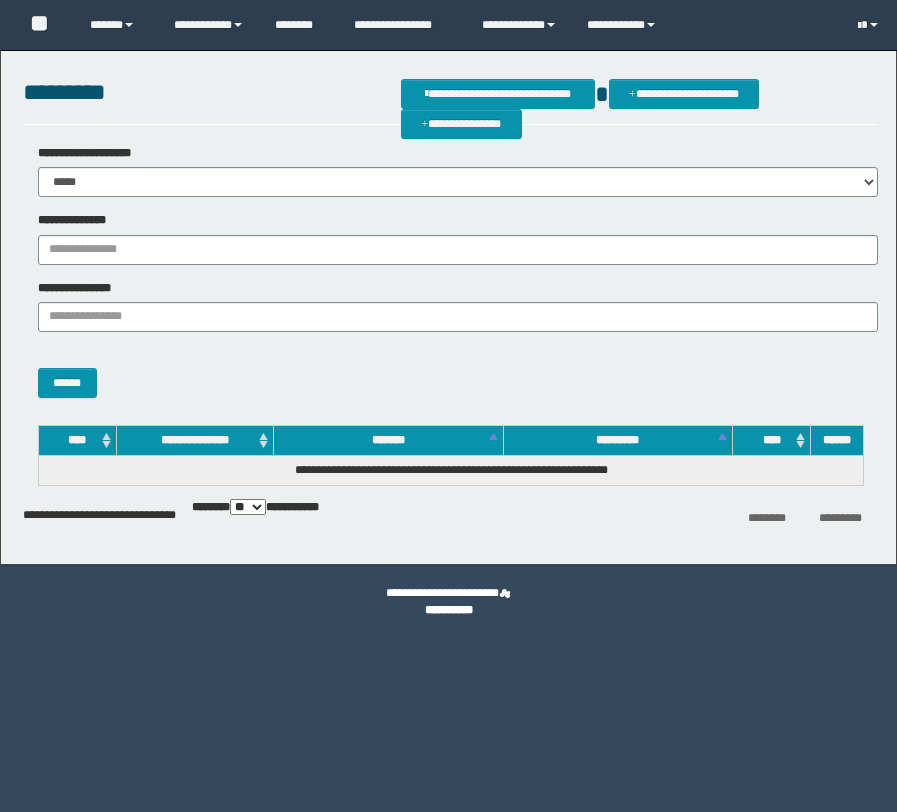 scroll, scrollTop: 0, scrollLeft: 0, axis: both 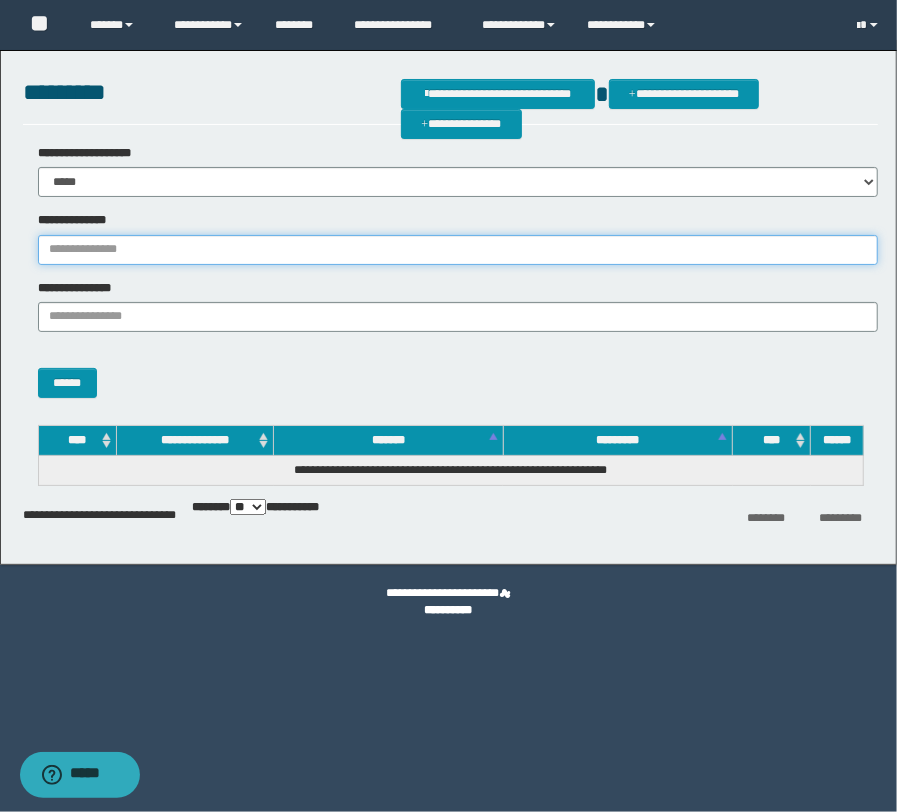 click on "**********" at bounding box center [458, 250] 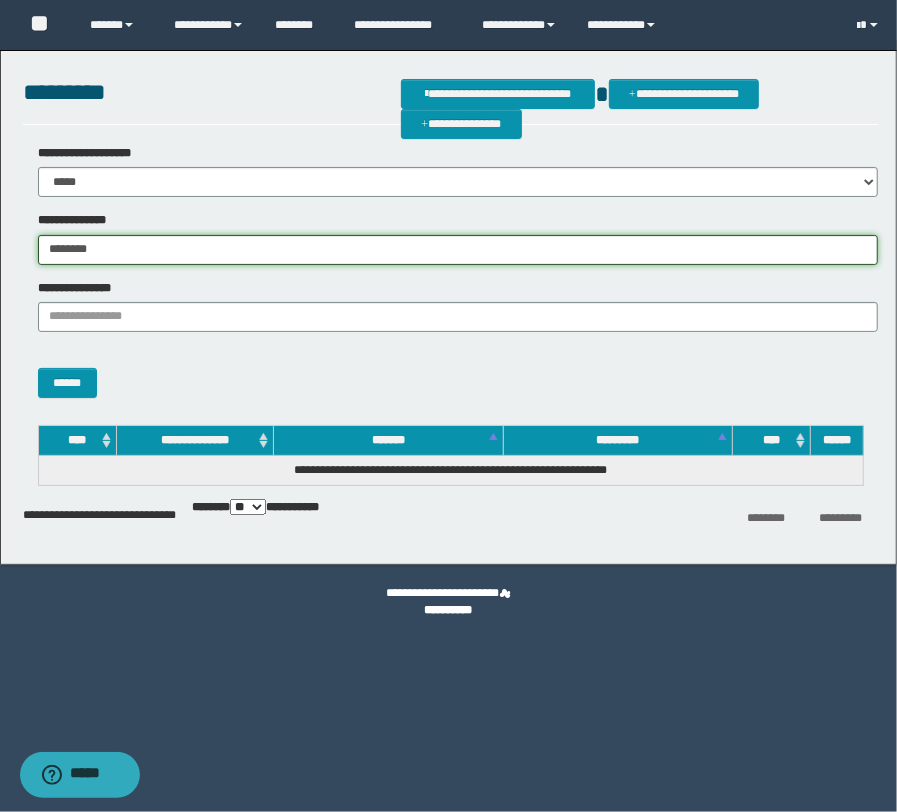 type on "********" 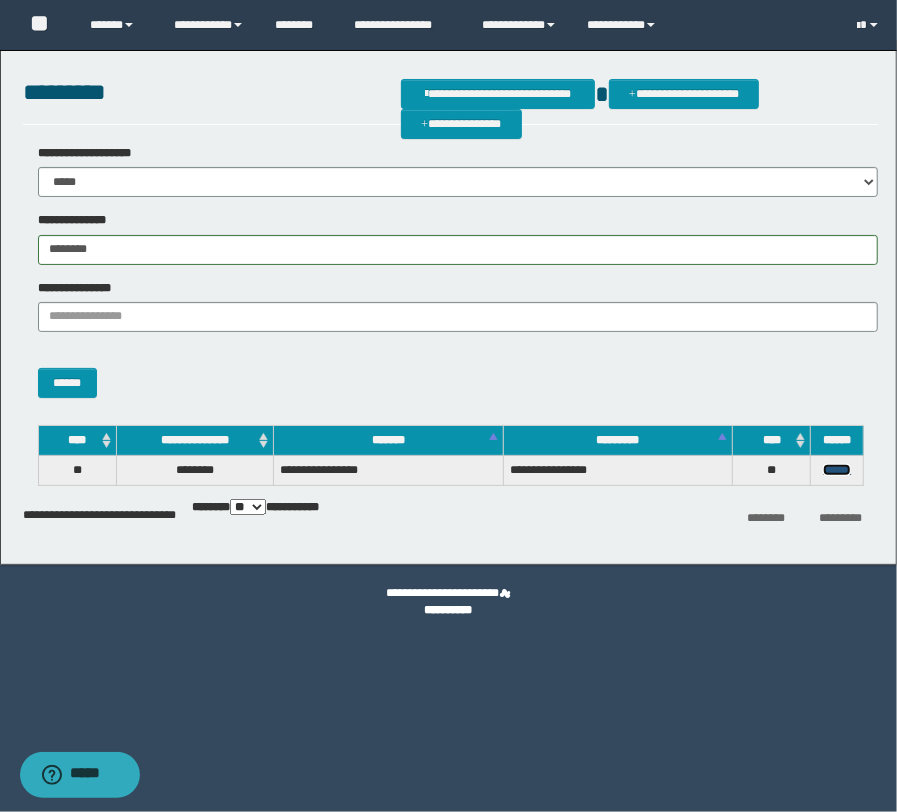 click on "******" at bounding box center (837, 470) 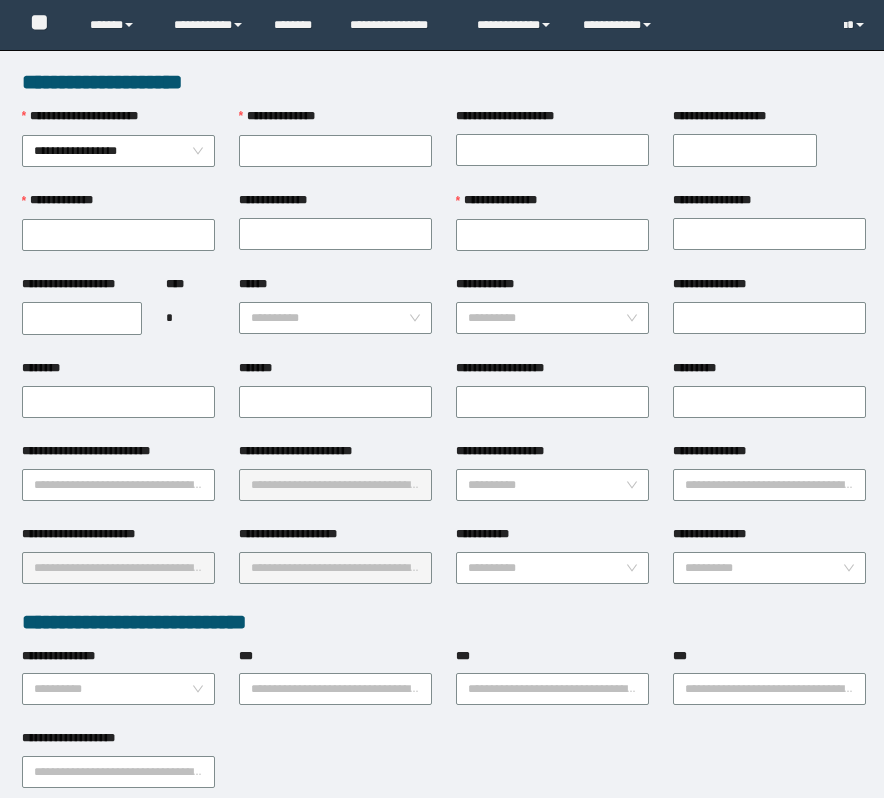 scroll, scrollTop: 0, scrollLeft: 0, axis: both 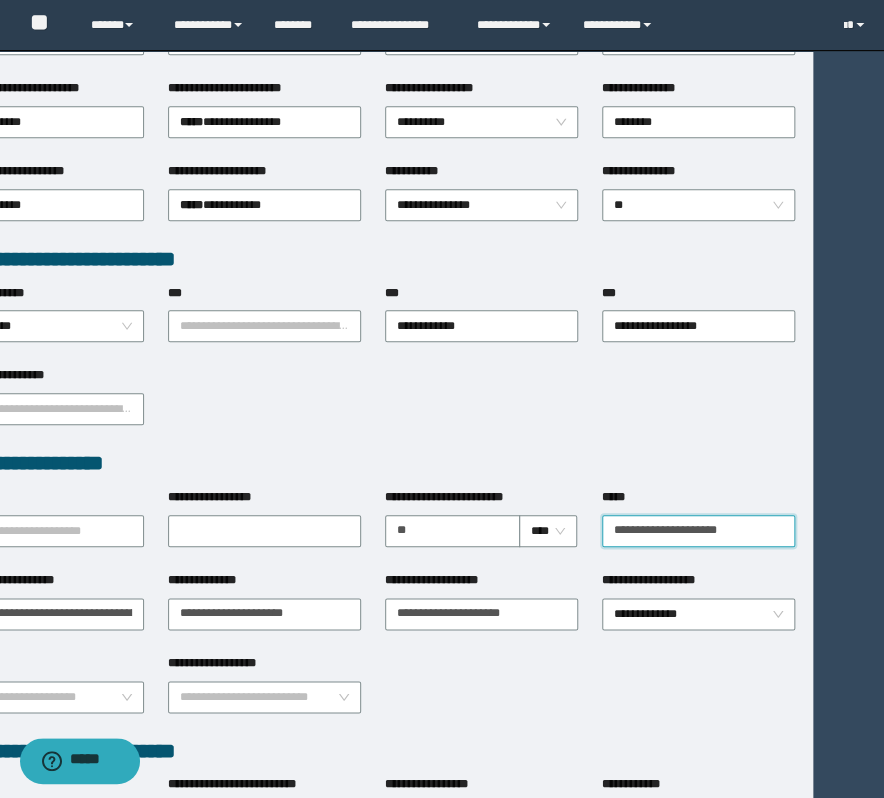 drag, startPoint x: 683, startPoint y: 527, endPoint x: 911, endPoint y: 519, distance: 228.1403 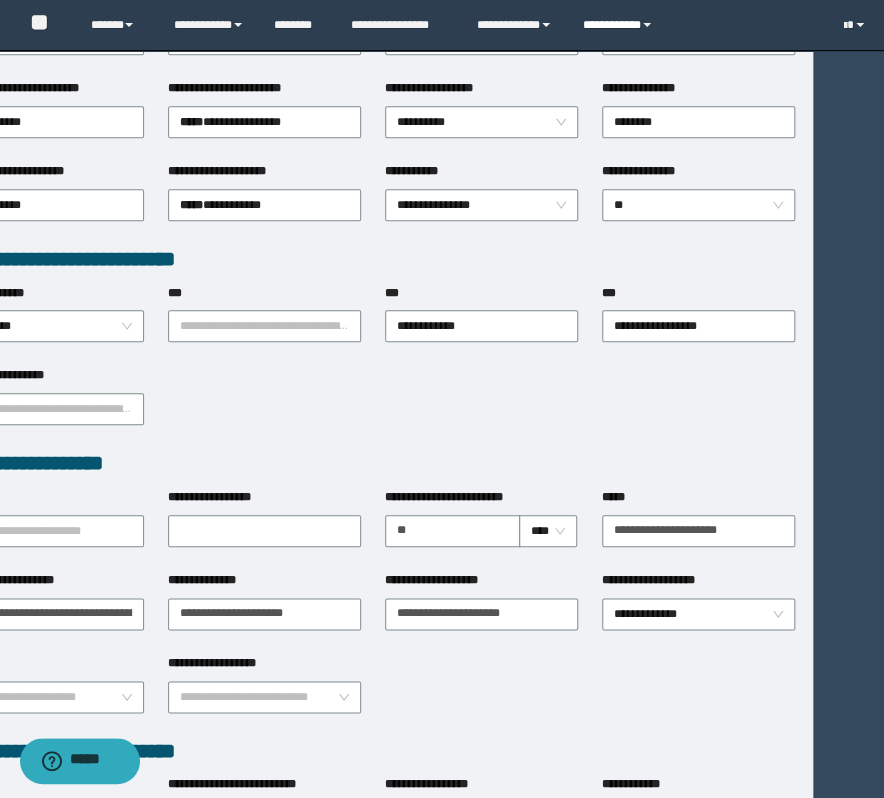 click on "**********" at bounding box center [620, 25] 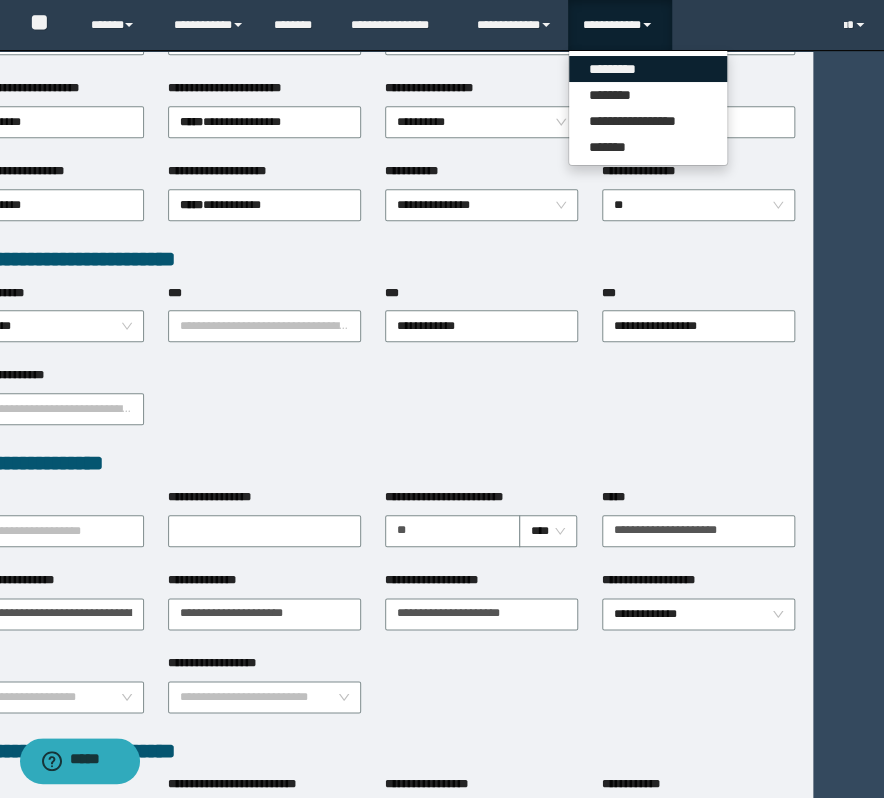 click on "*********" at bounding box center [648, 69] 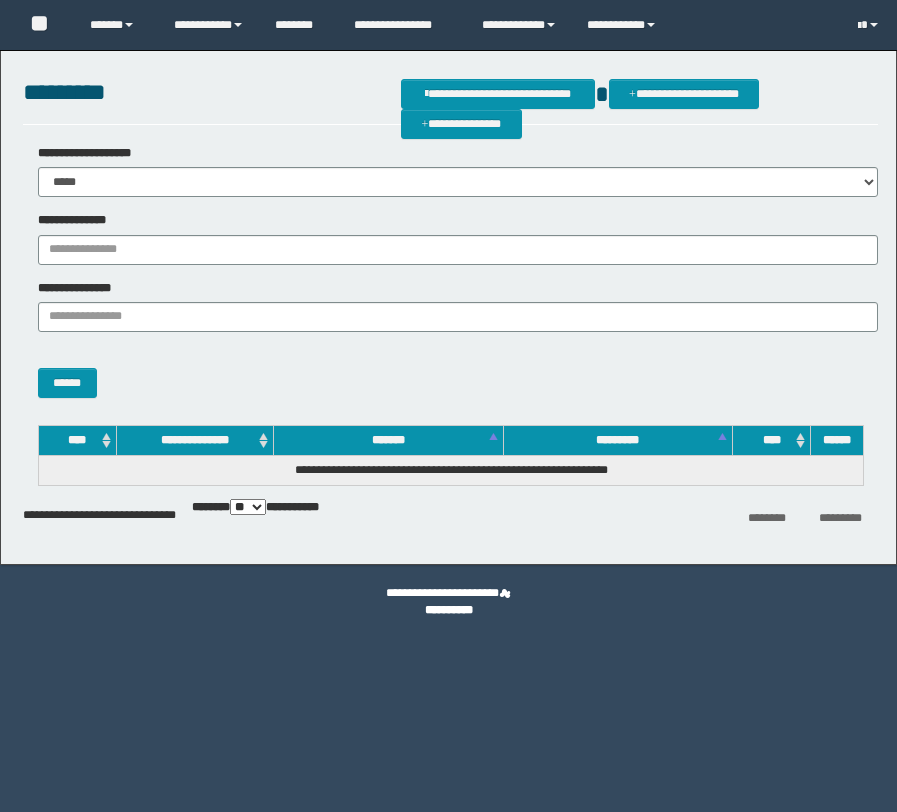 scroll, scrollTop: 0, scrollLeft: 0, axis: both 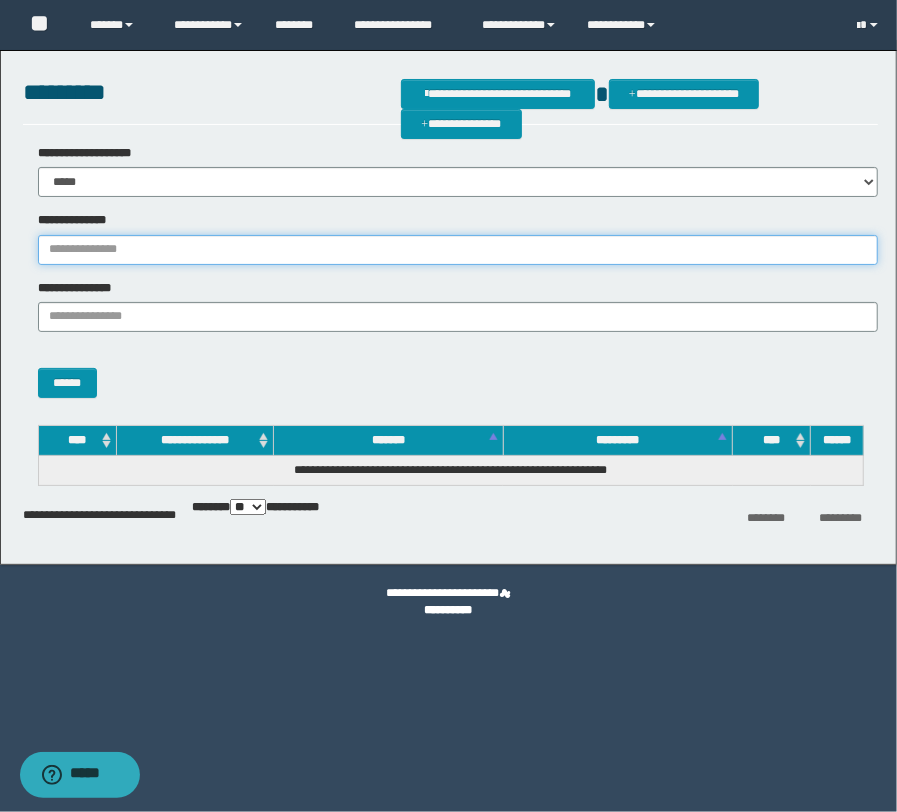 click on "**********" at bounding box center (458, 250) 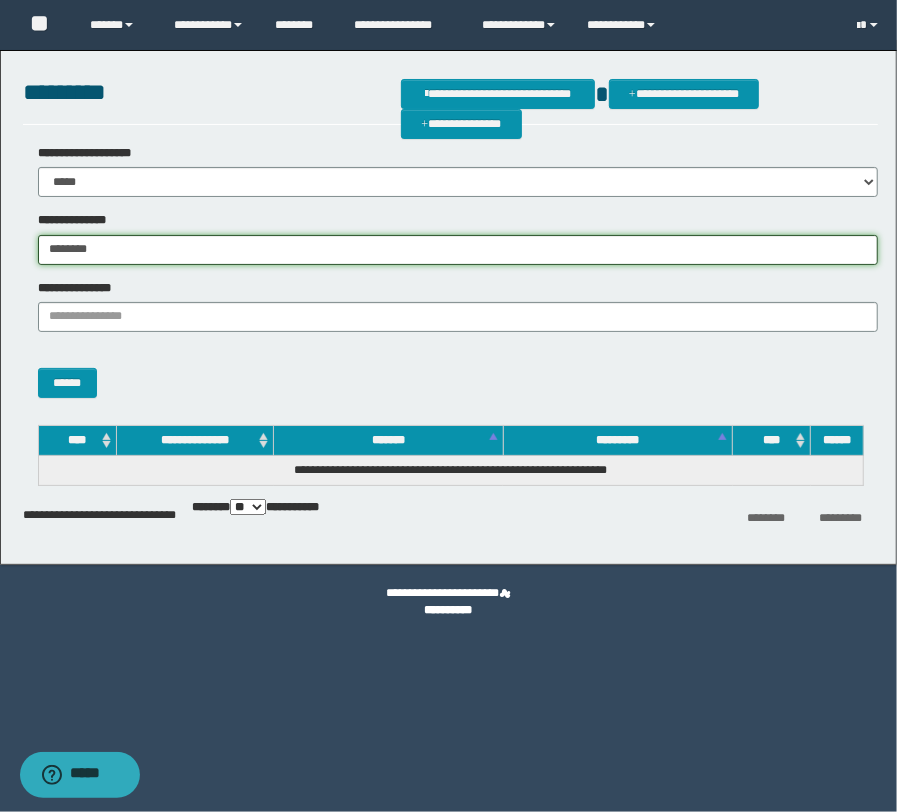 type on "********" 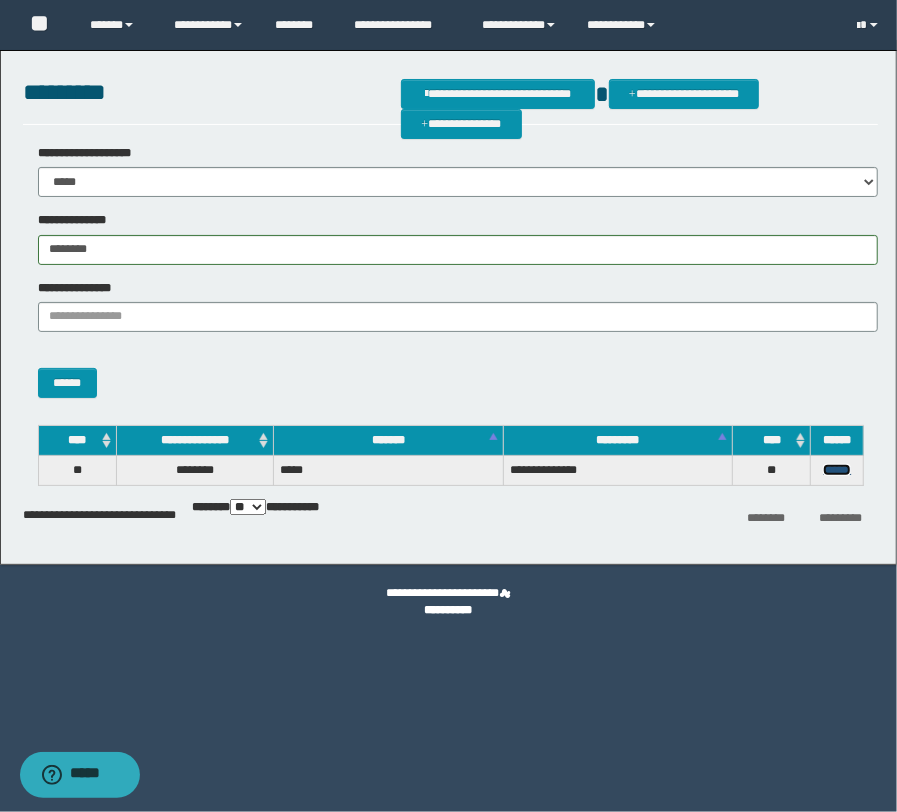 click on "******" at bounding box center (837, 470) 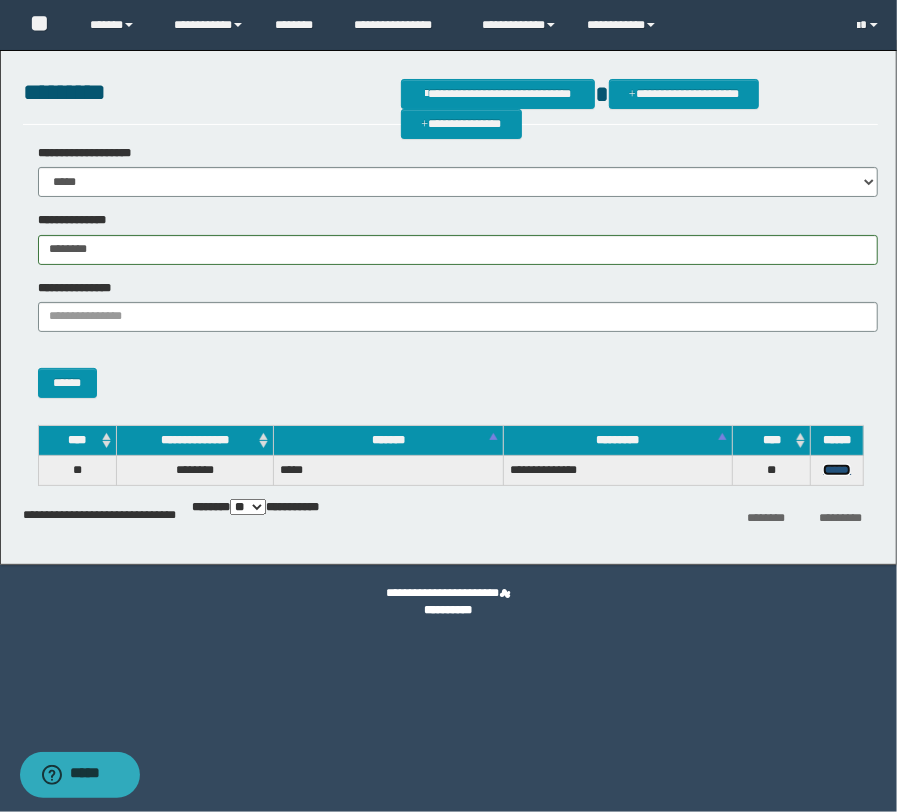 click on "******" at bounding box center [837, 470] 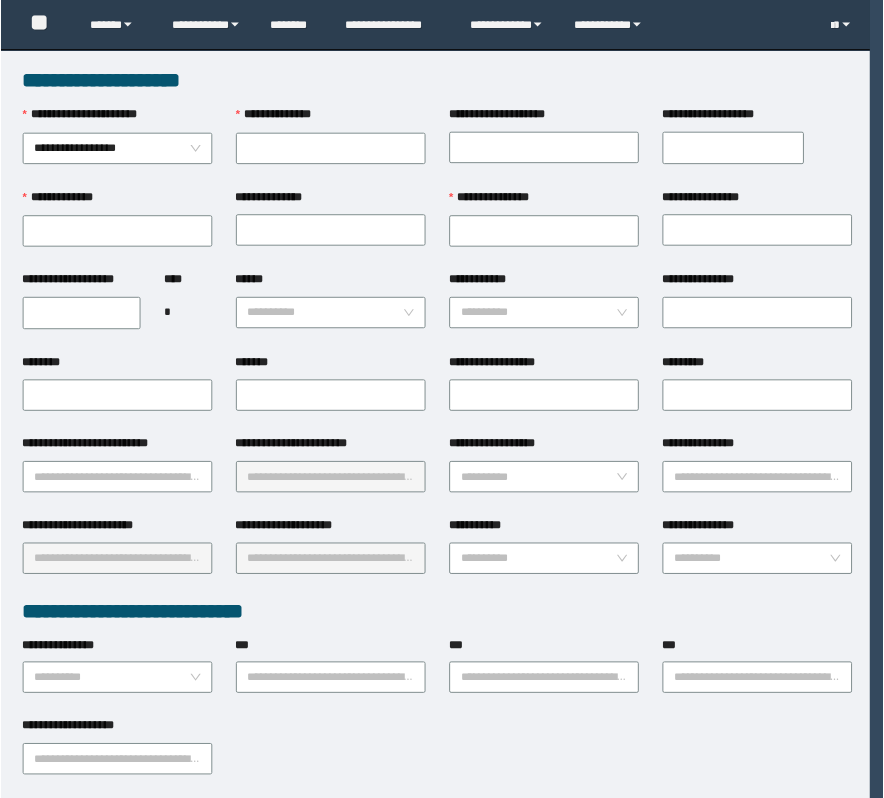 scroll, scrollTop: 0, scrollLeft: 0, axis: both 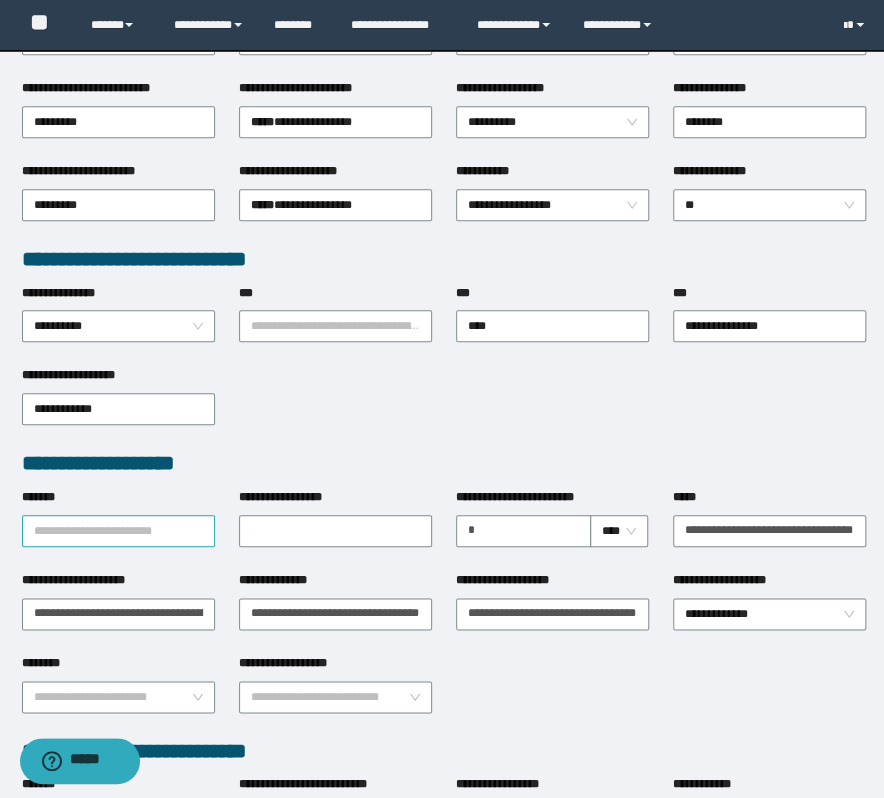 click on "*******" at bounding box center (118, 531) 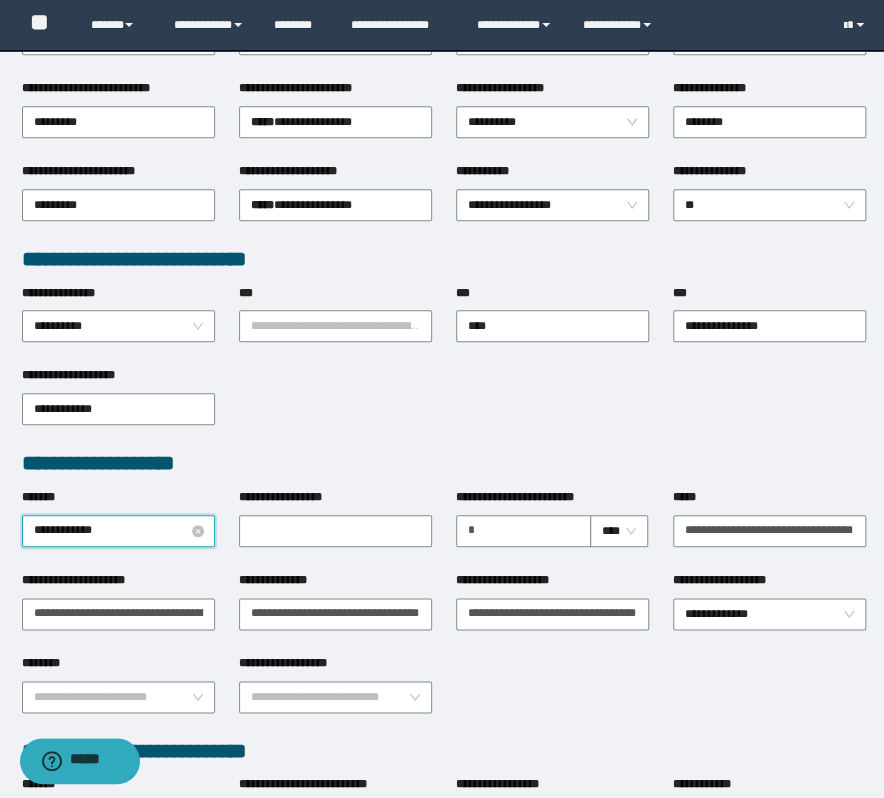 type on "**********" 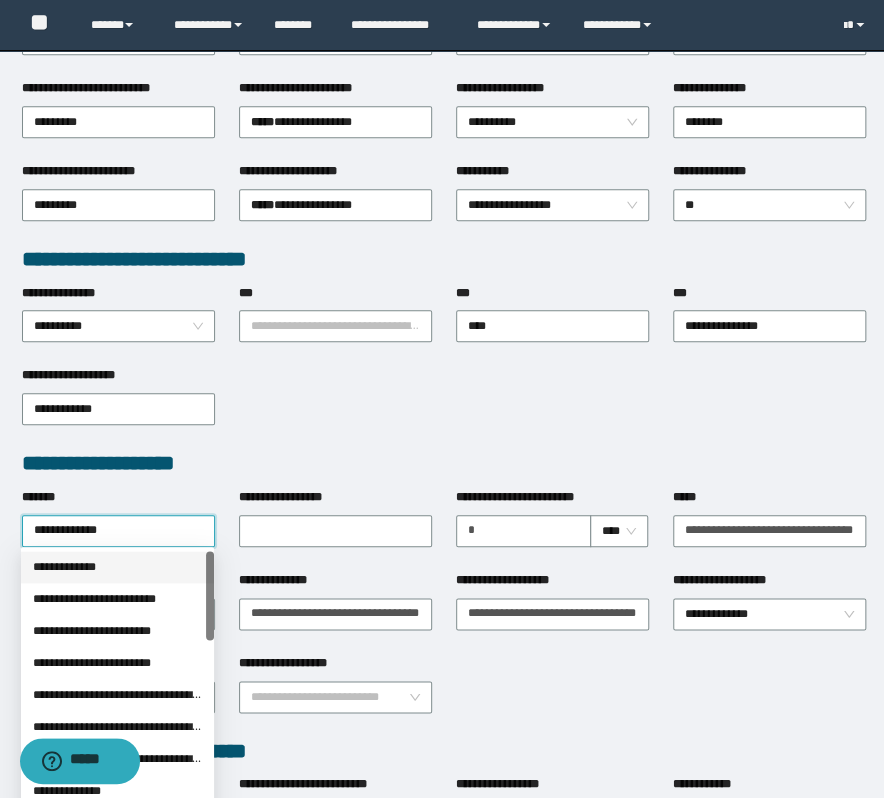 click on "**********" at bounding box center [117, 567] 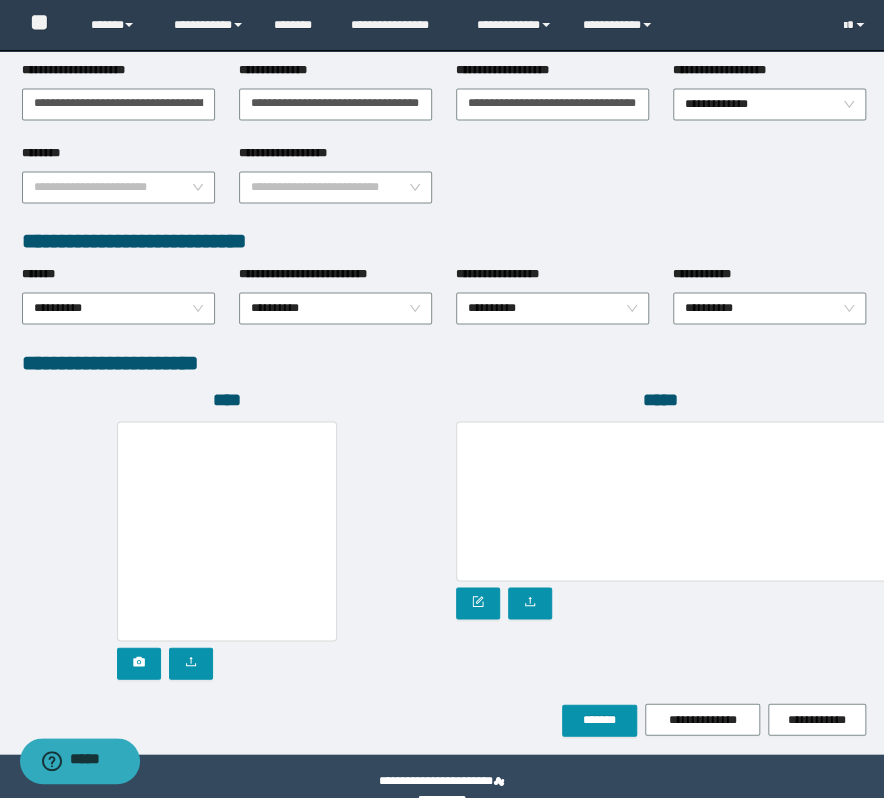 scroll, scrollTop: 903, scrollLeft: 0, axis: vertical 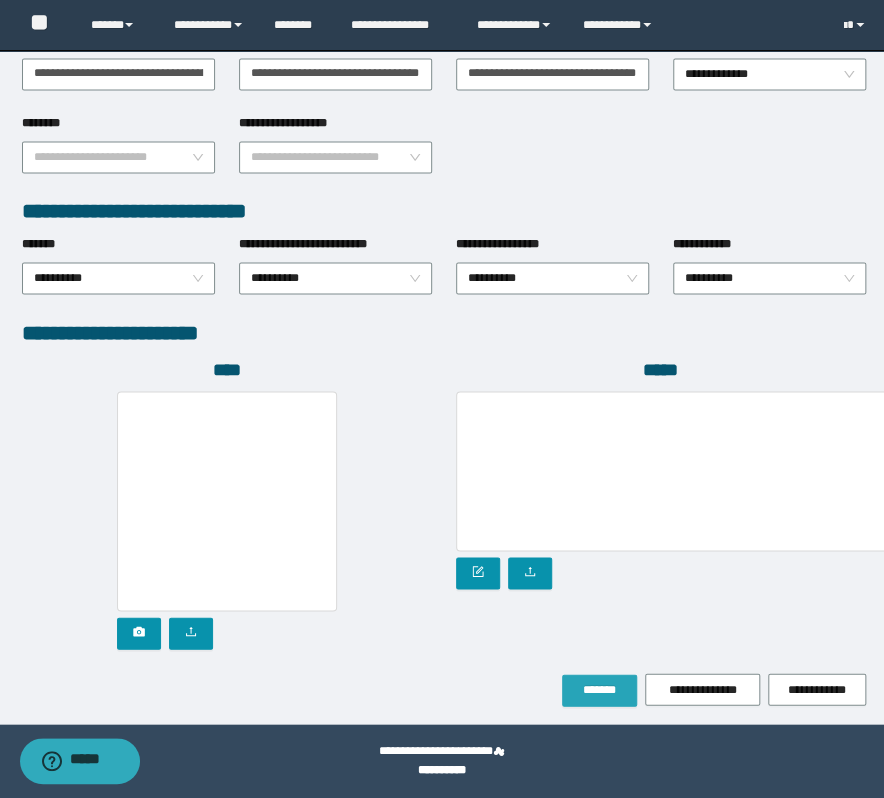 click on "*******" at bounding box center (599, 689) 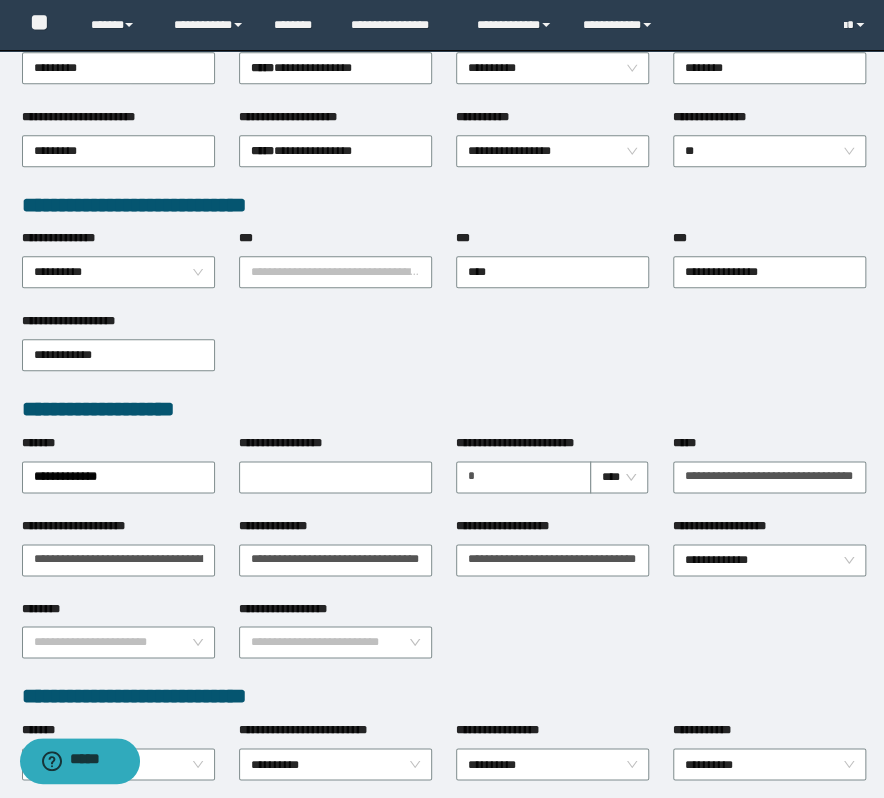 scroll, scrollTop: 410, scrollLeft: 0, axis: vertical 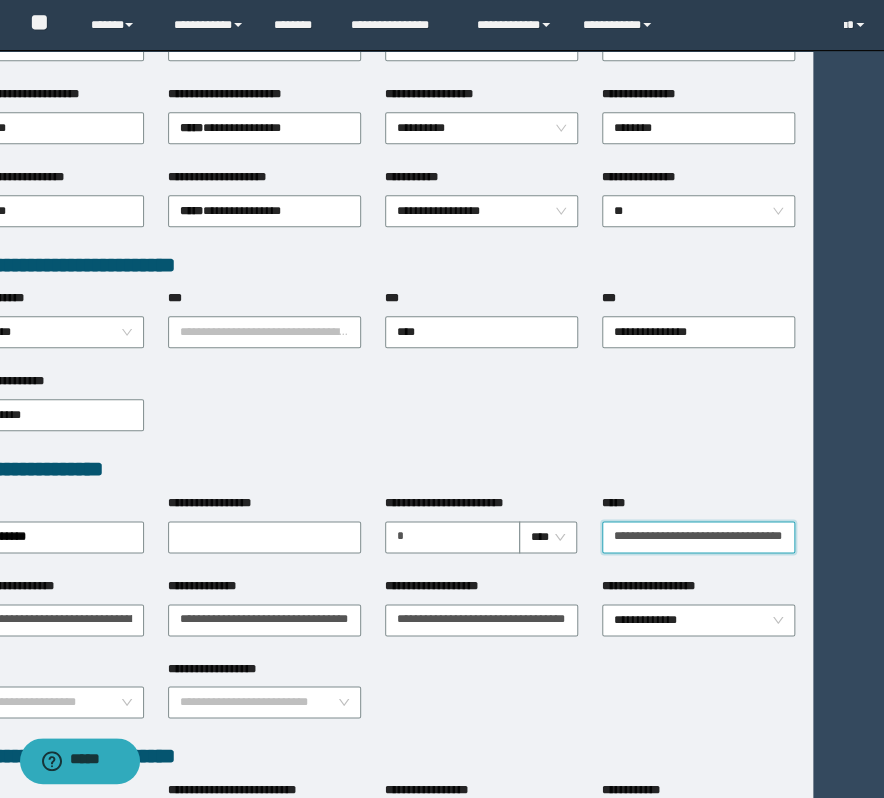 drag, startPoint x: 674, startPoint y: 532, endPoint x: 911, endPoint y: 479, distance: 242.85387 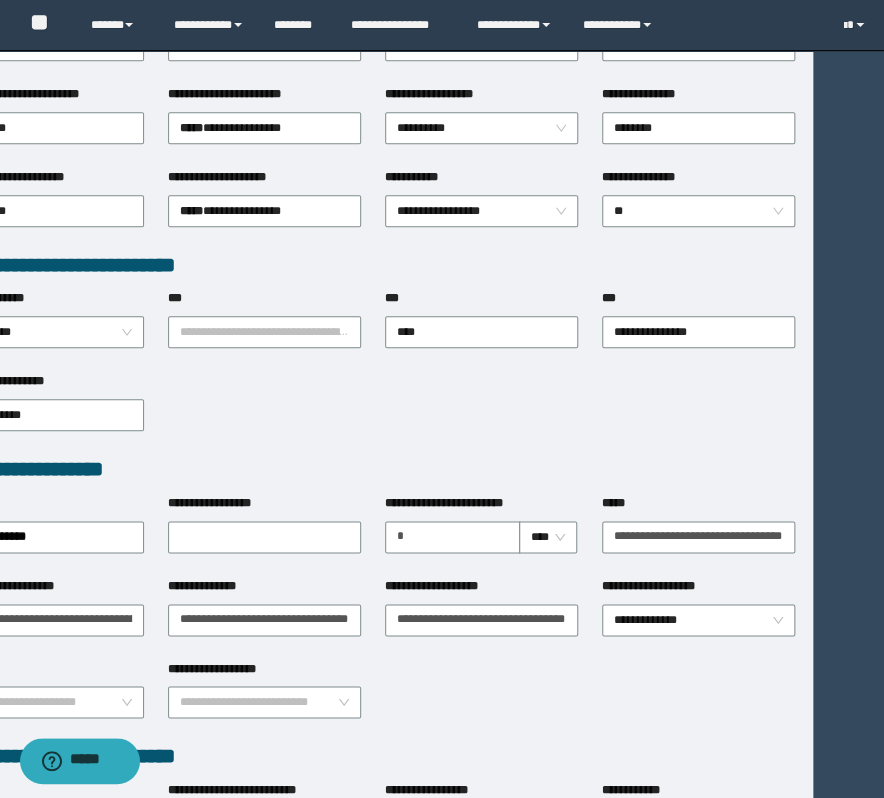scroll, scrollTop: 0, scrollLeft: 0, axis: both 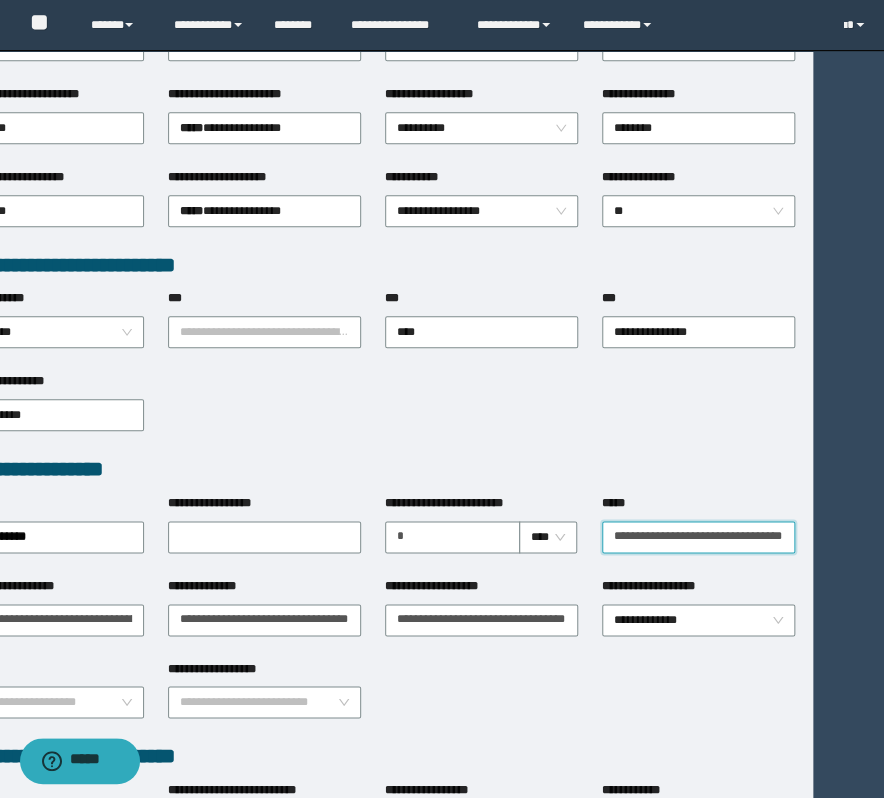 click on "**********" at bounding box center (698, 537) 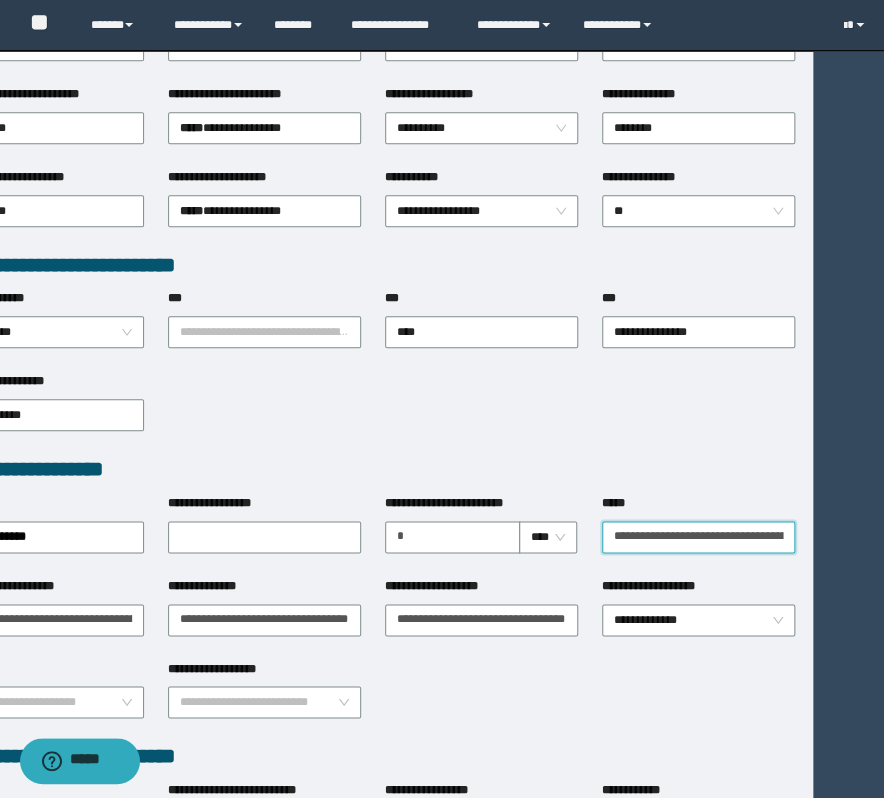 type on "**********" 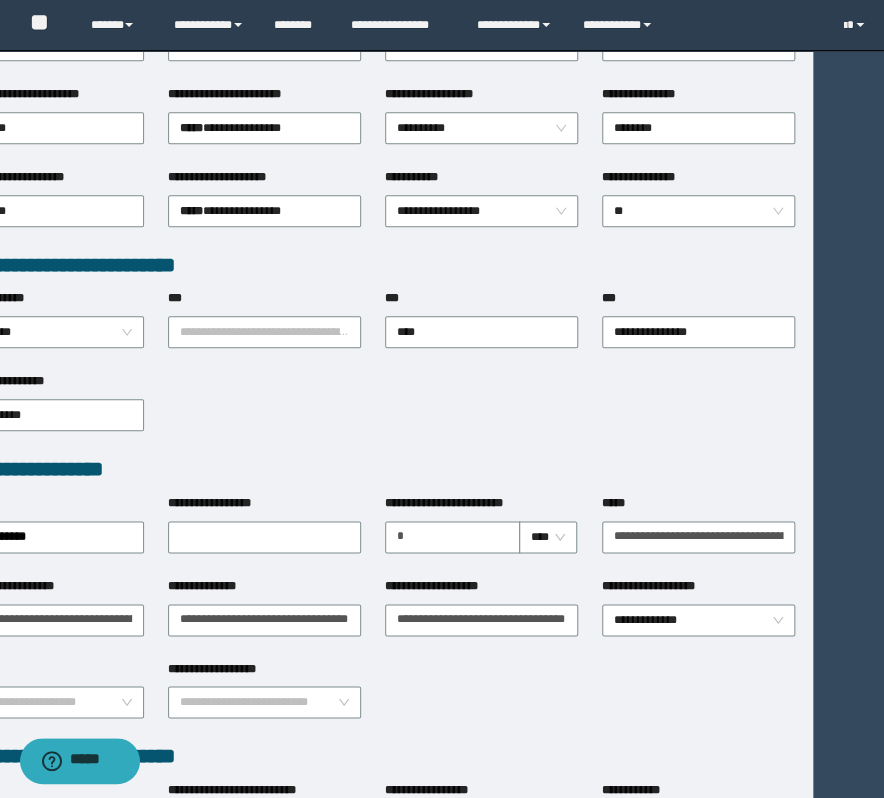 click on "**********" at bounding box center (373, 469) 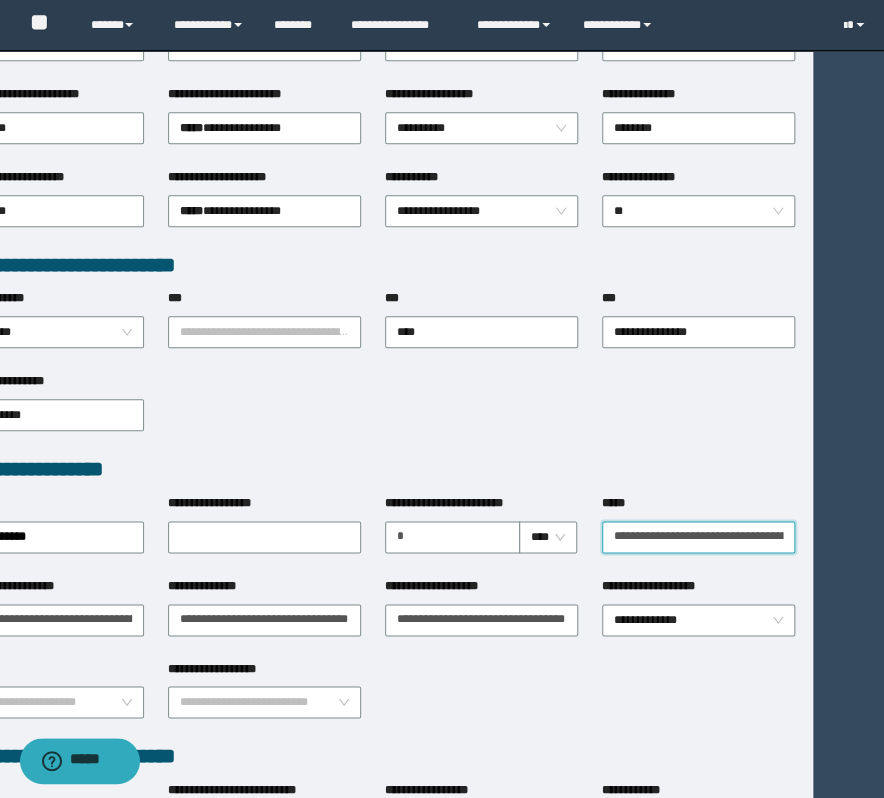 scroll, scrollTop: 0, scrollLeft: 154, axis: horizontal 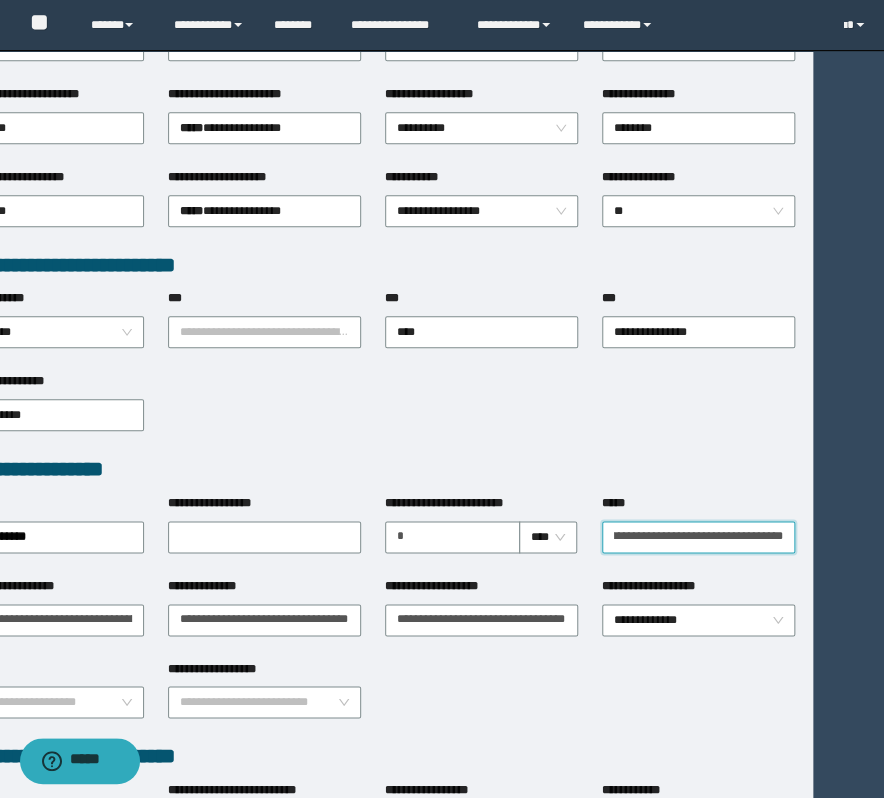 drag, startPoint x: 608, startPoint y: 528, endPoint x: 911, endPoint y: 506, distance: 303.79764 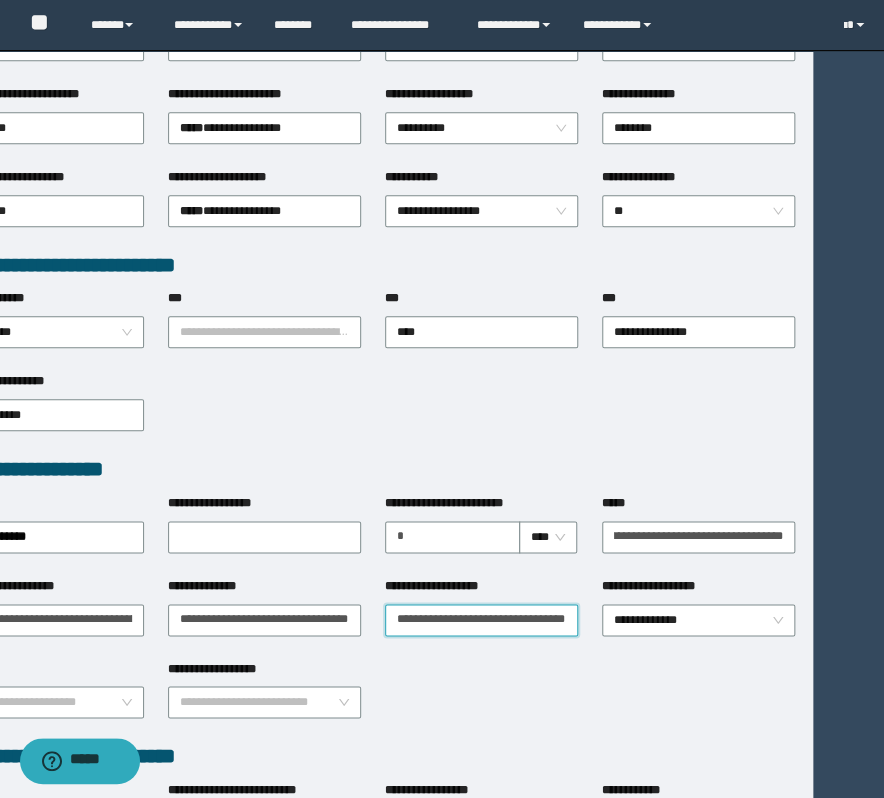 scroll, scrollTop: 0, scrollLeft: 0, axis: both 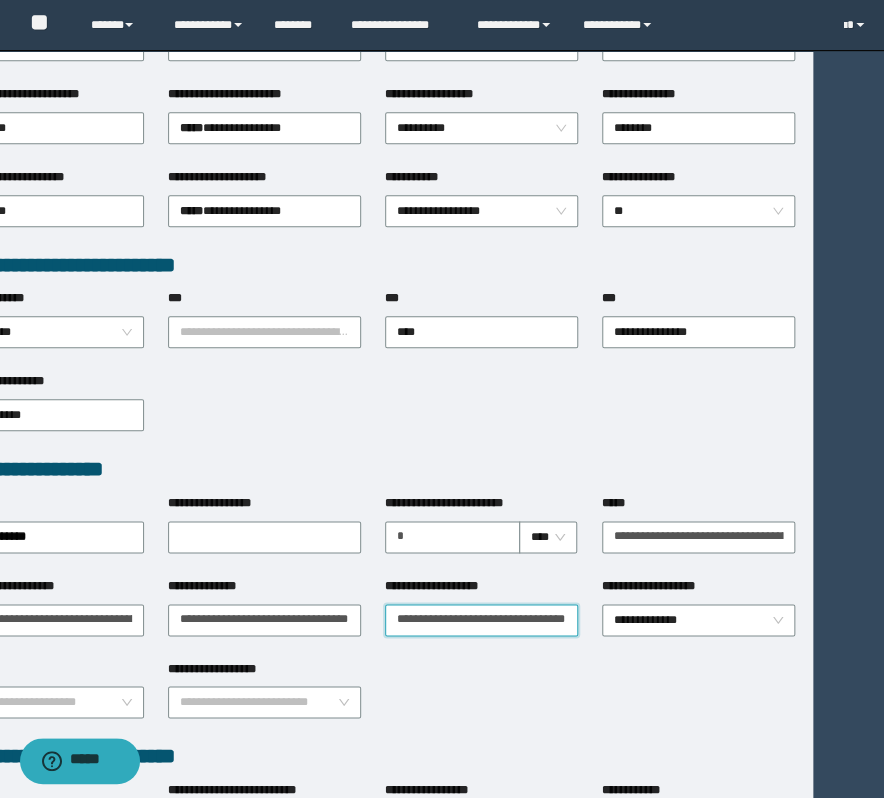 paste on "**********" 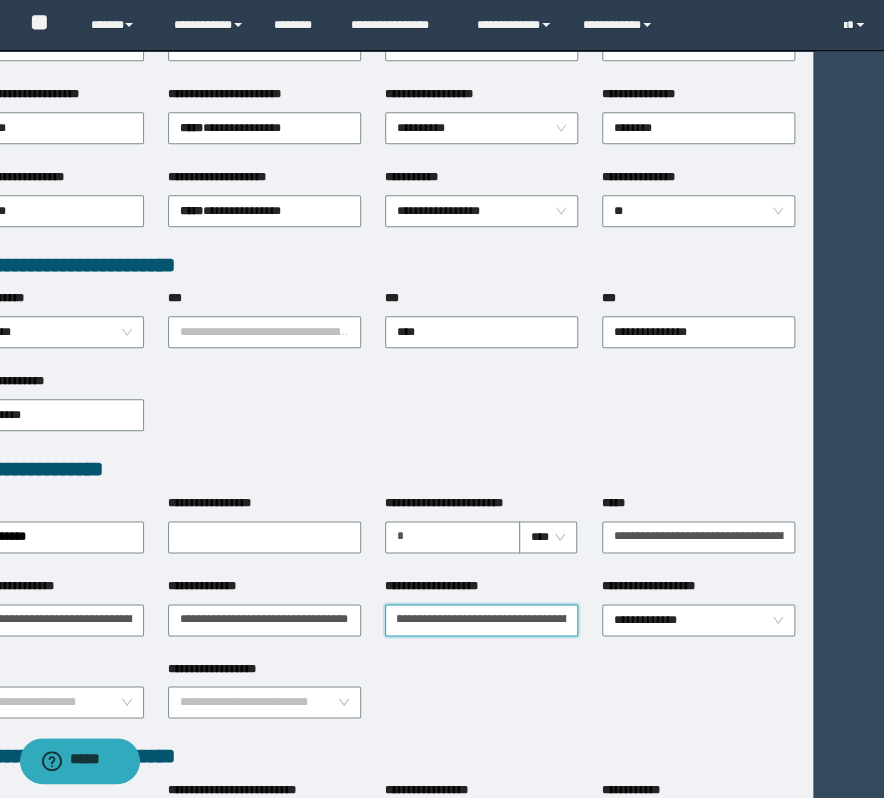 scroll, scrollTop: 0, scrollLeft: 154, axis: horizontal 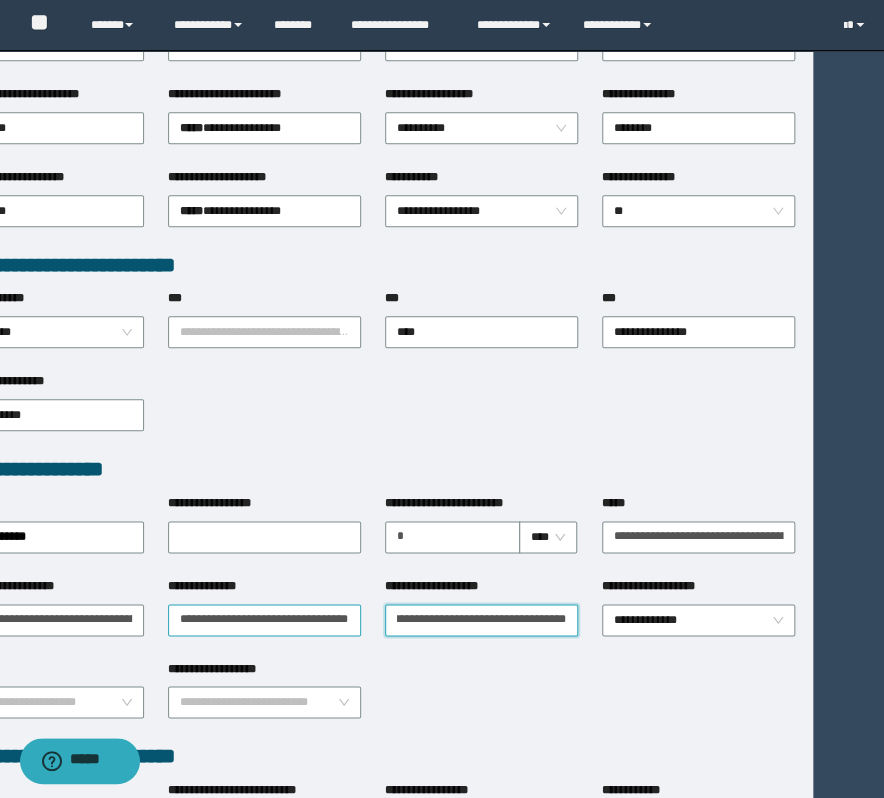 type on "**********" 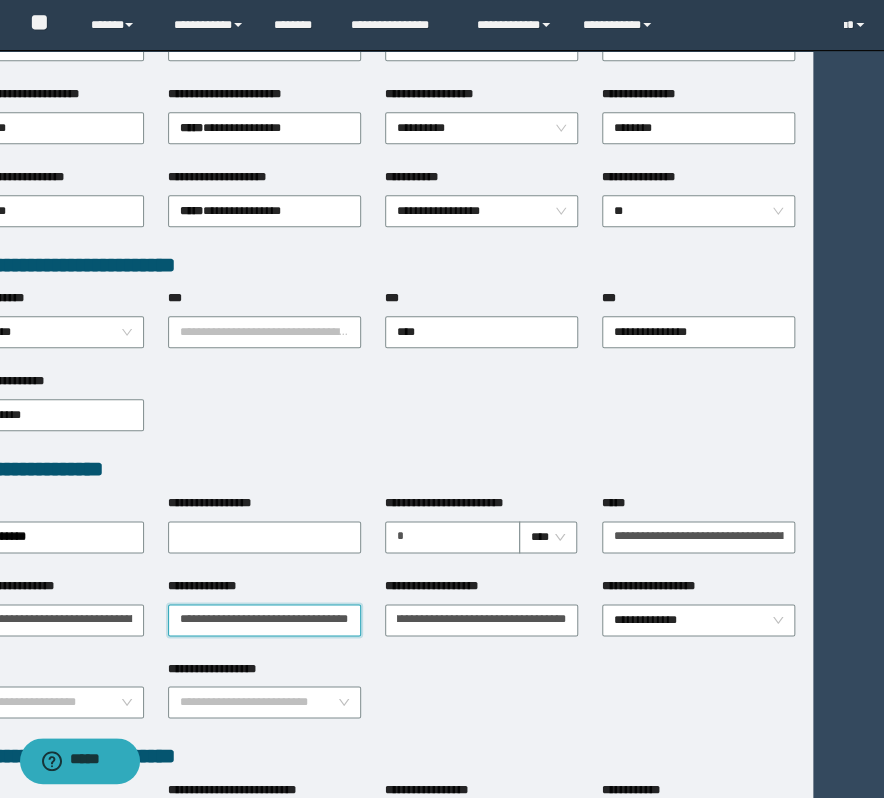 scroll, scrollTop: 0, scrollLeft: 0, axis: both 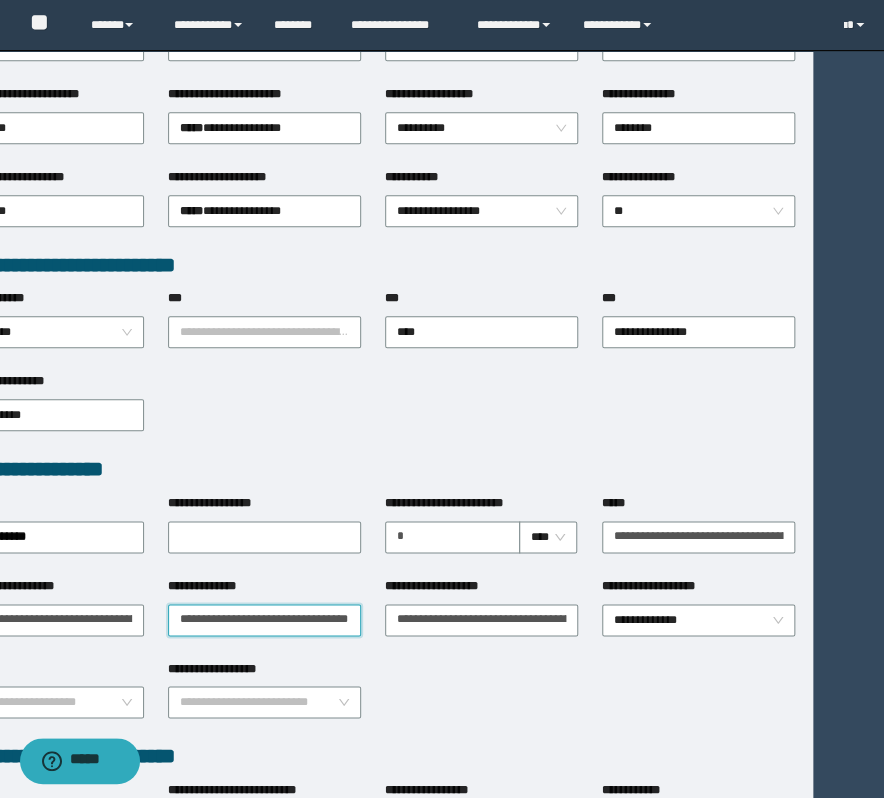 drag, startPoint x: 171, startPoint y: 614, endPoint x: 889, endPoint y: 608, distance: 718.0251 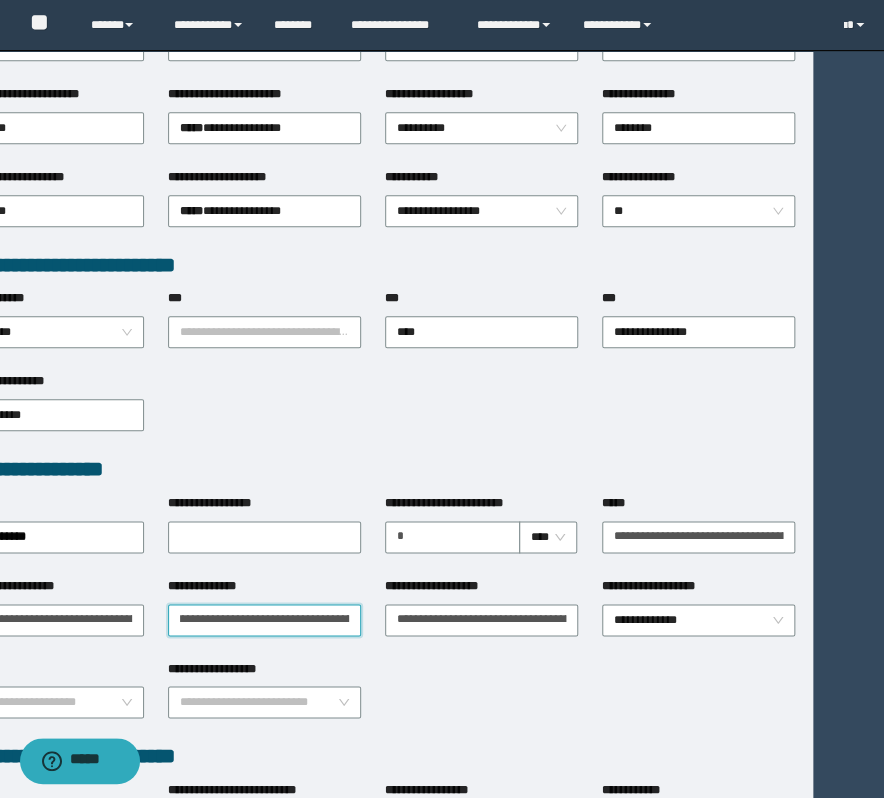 scroll, scrollTop: 0, scrollLeft: 153, axis: horizontal 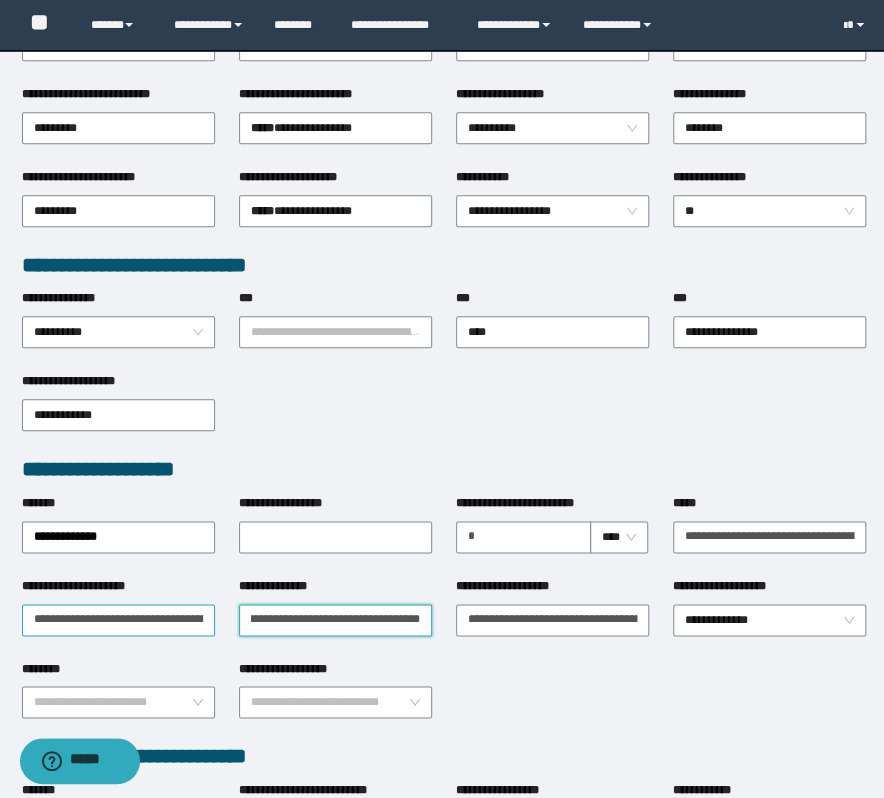 type on "**********" 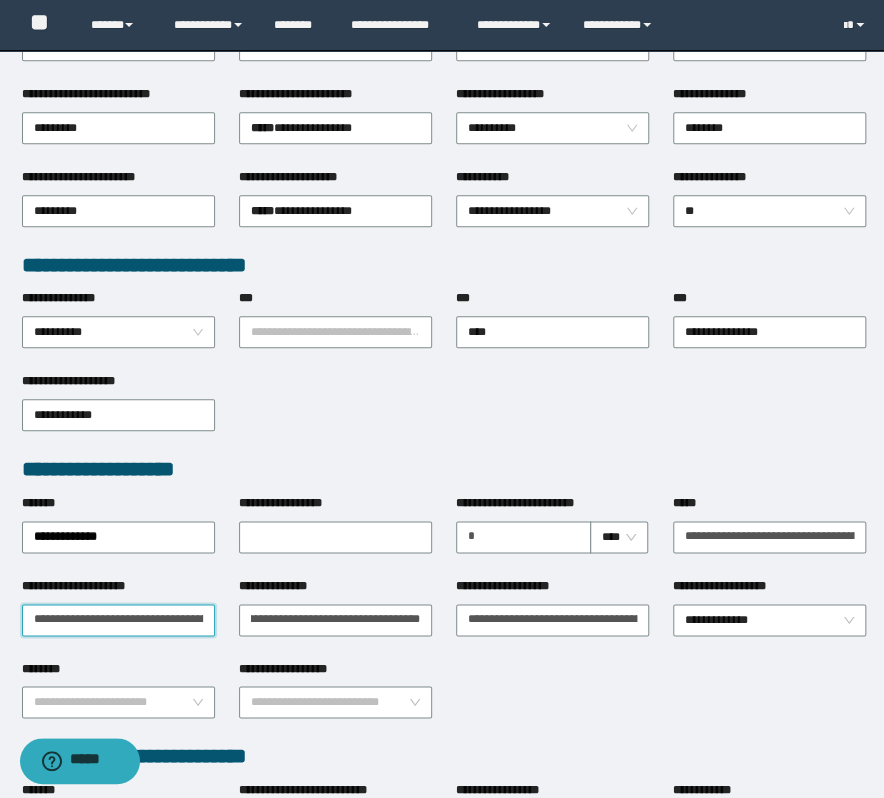 scroll, scrollTop: 0, scrollLeft: 0, axis: both 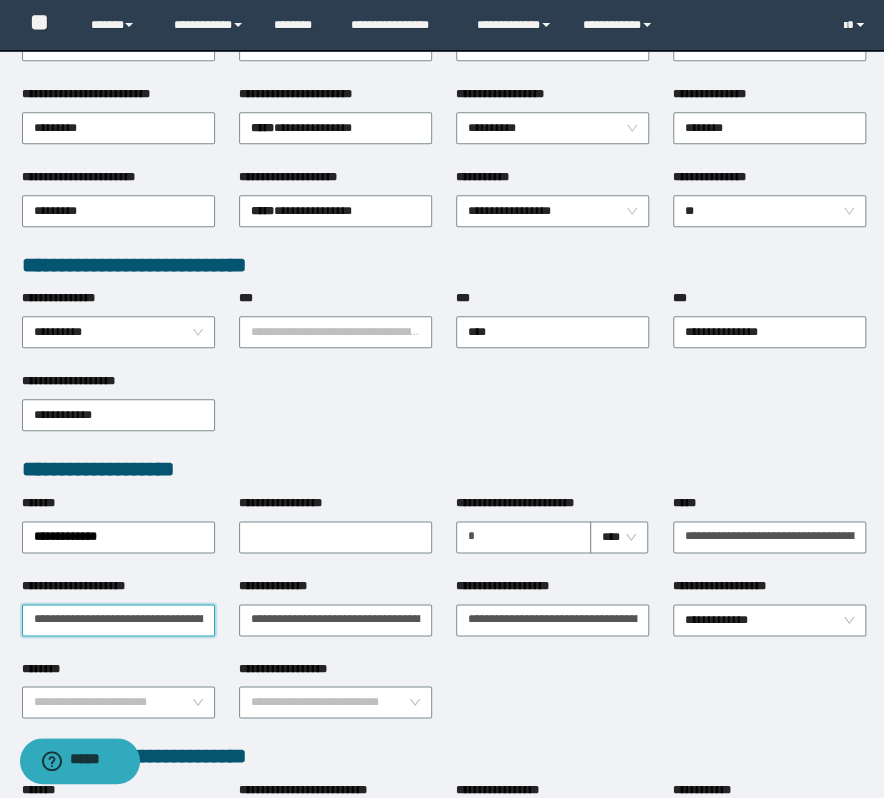 click on "**********" at bounding box center [118, 620] 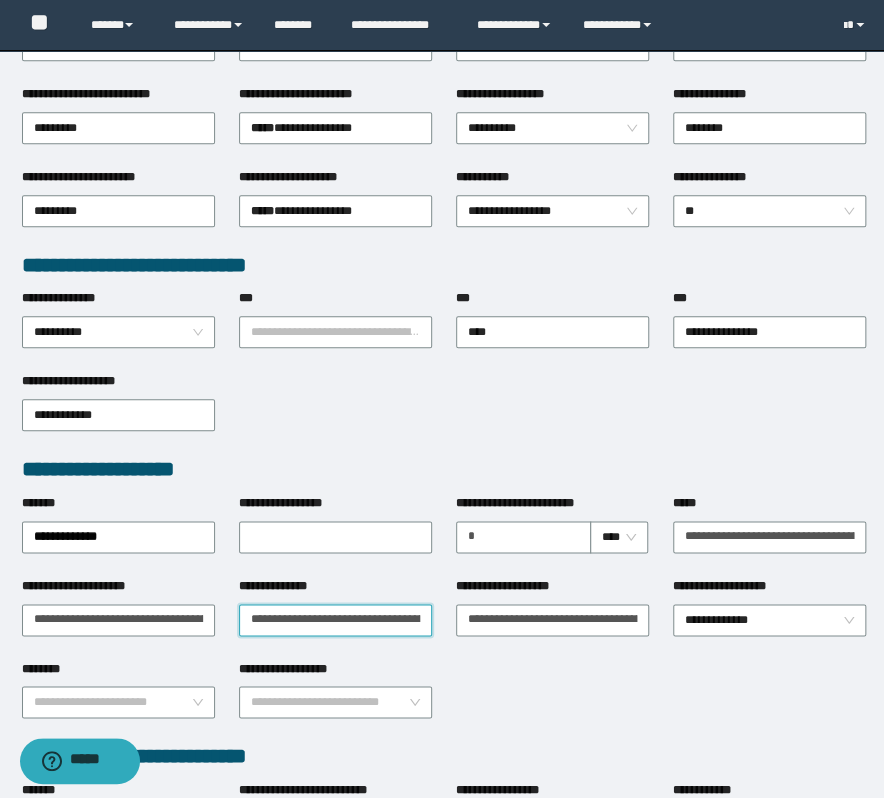 drag, startPoint x: 336, startPoint y: 617, endPoint x: -70, endPoint y: 482, distance: 427.8563 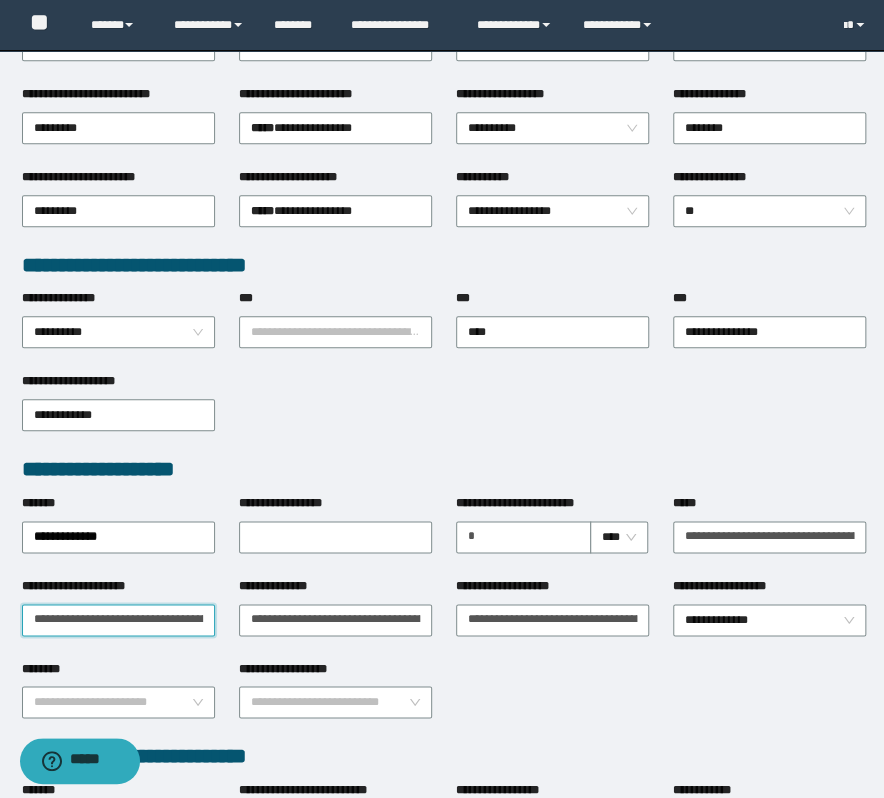 click on "**********" at bounding box center (118, 620) 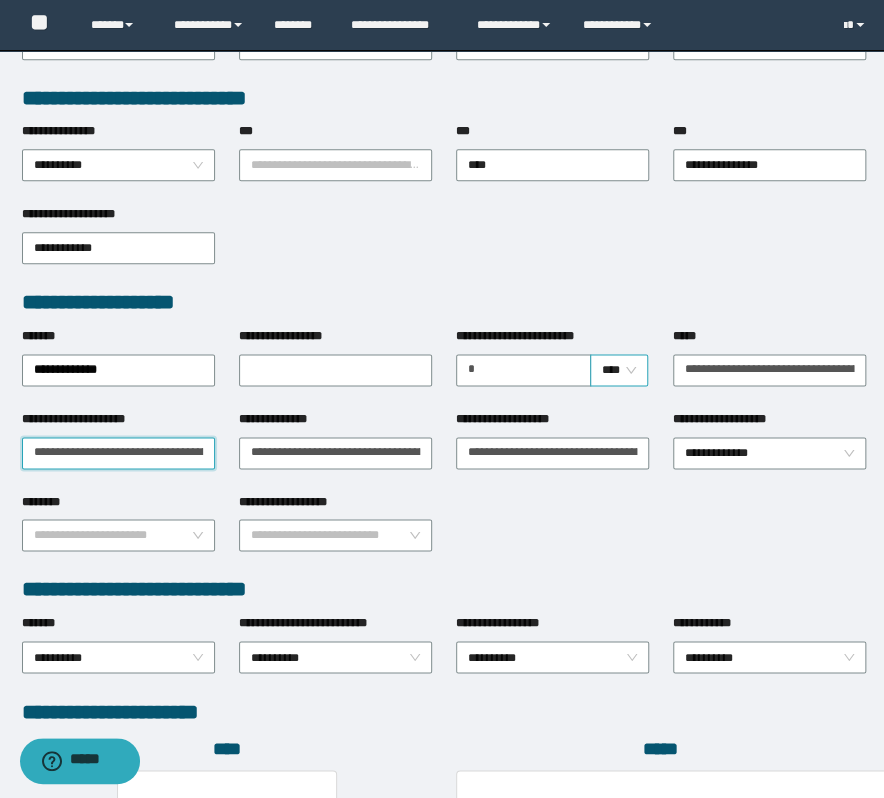scroll, scrollTop: 410, scrollLeft: 0, axis: vertical 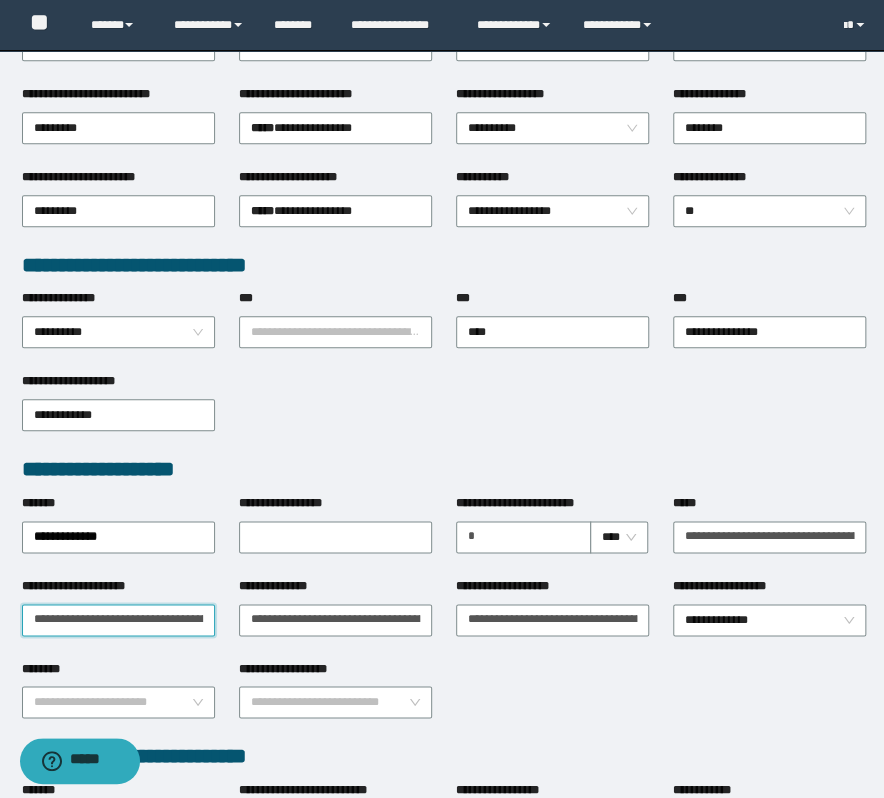 type on "**********" 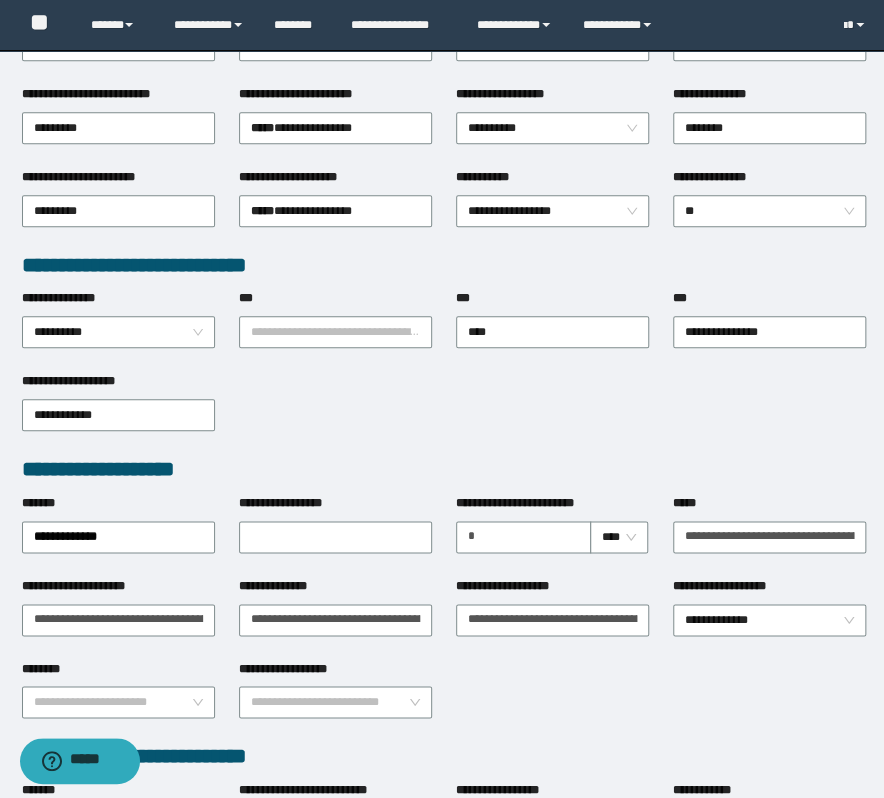 click on "**********" at bounding box center [444, 413] 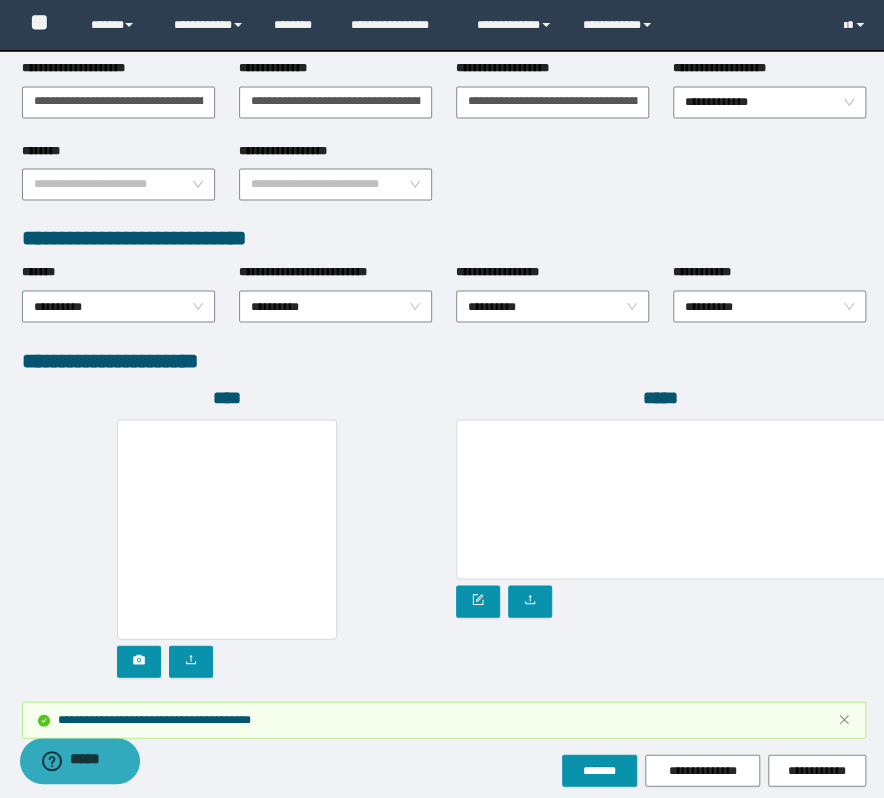 scroll, scrollTop: 1009, scrollLeft: 0, axis: vertical 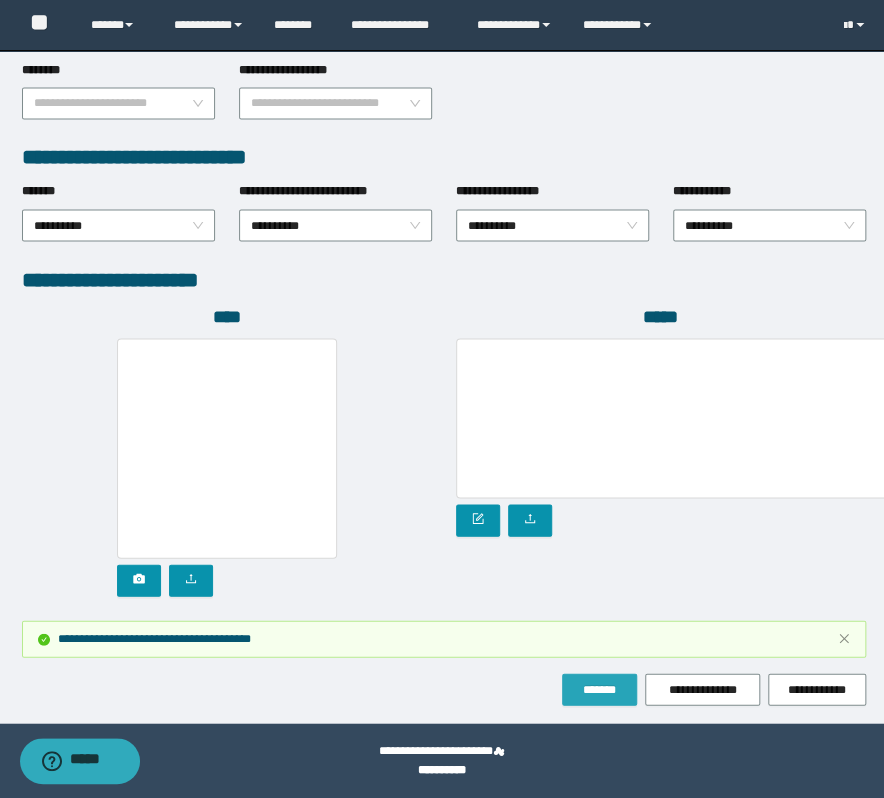 click on "*******" at bounding box center [599, 689] 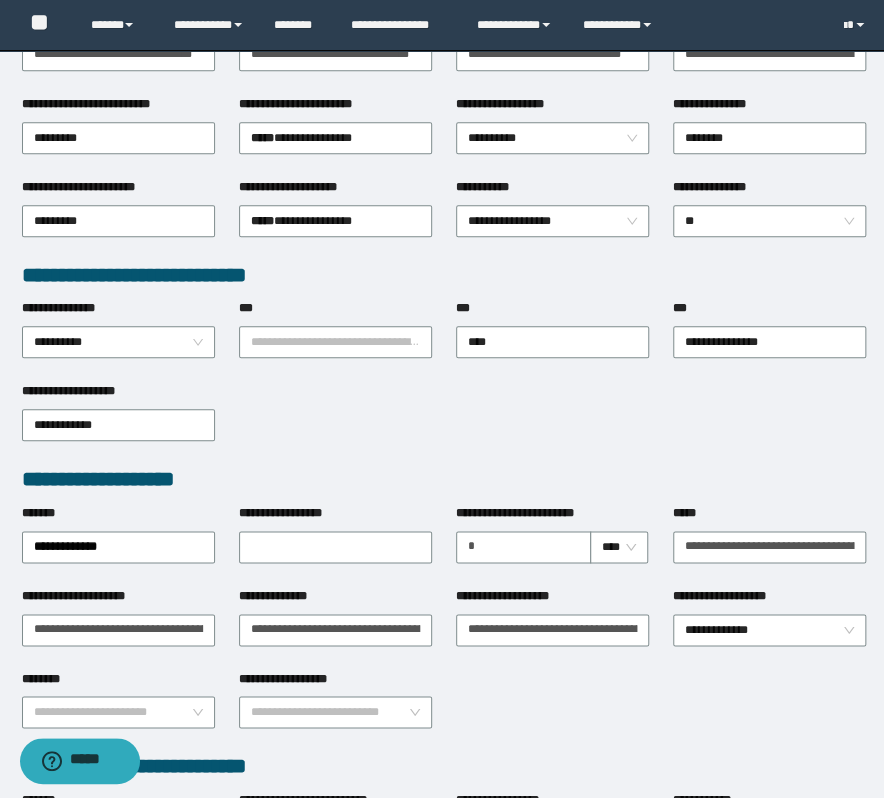 scroll, scrollTop: 372, scrollLeft: 0, axis: vertical 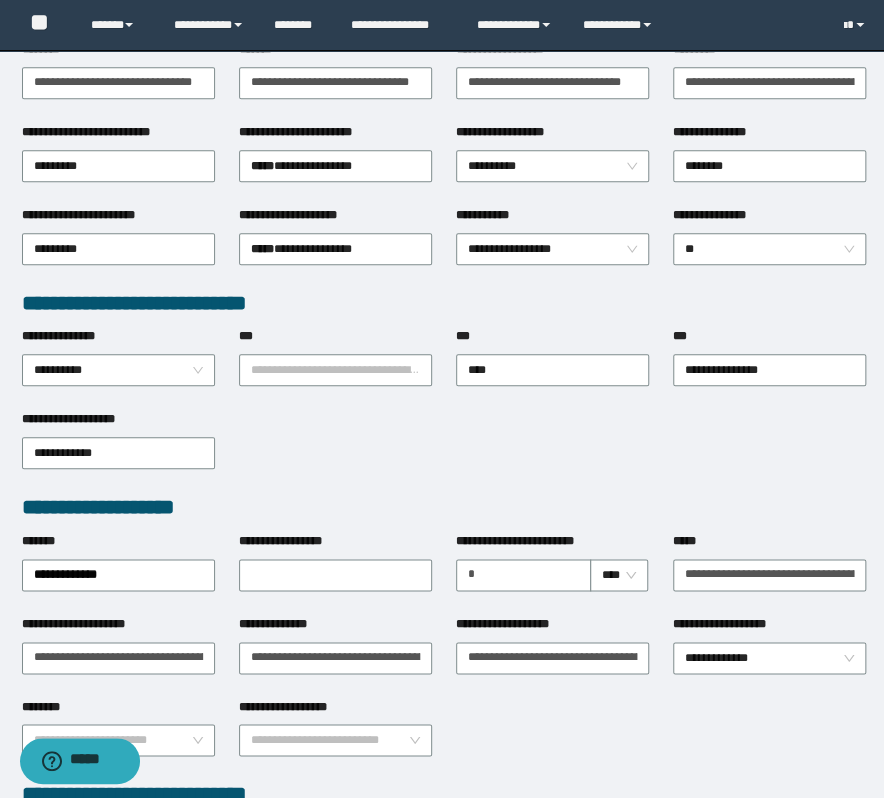 click on "**********" at bounding box center (444, 451) 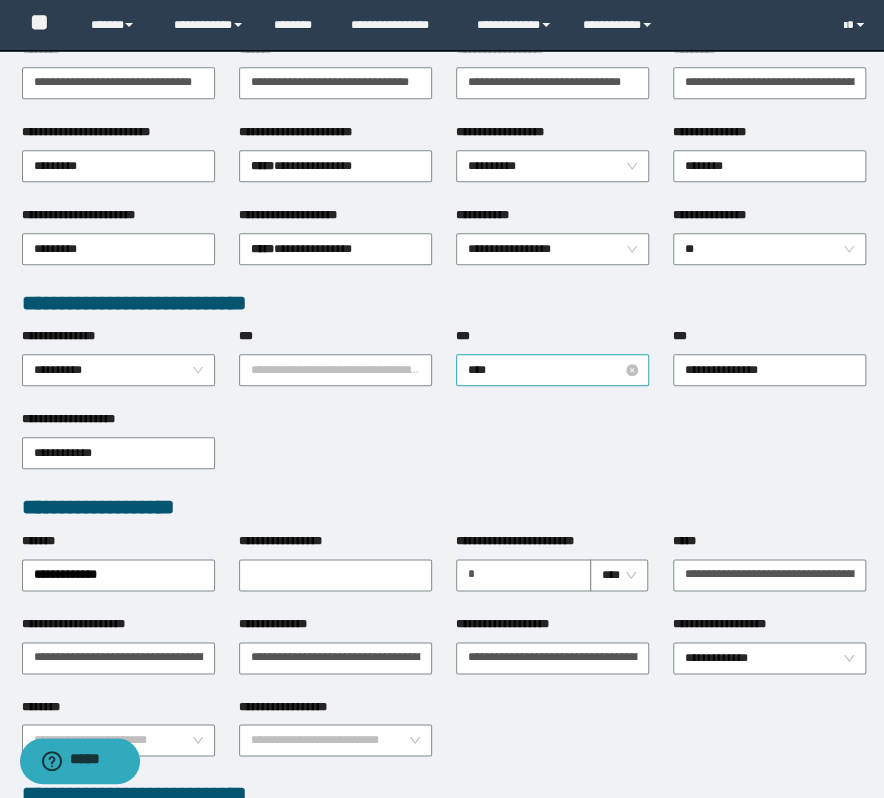 click on "****" at bounding box center (552, 370) 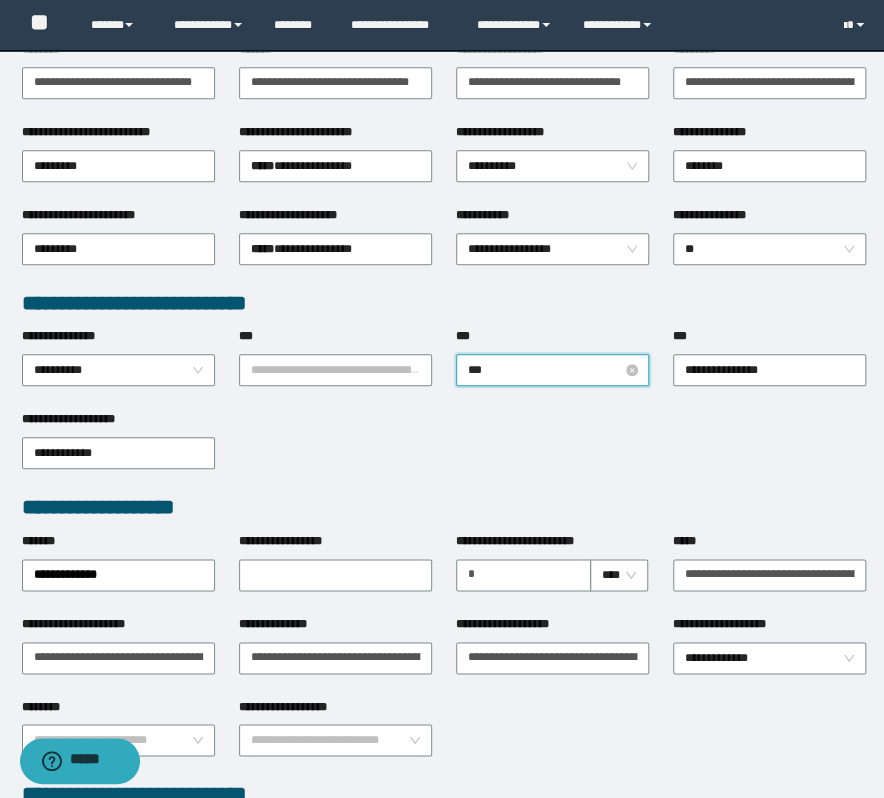 type on "****" 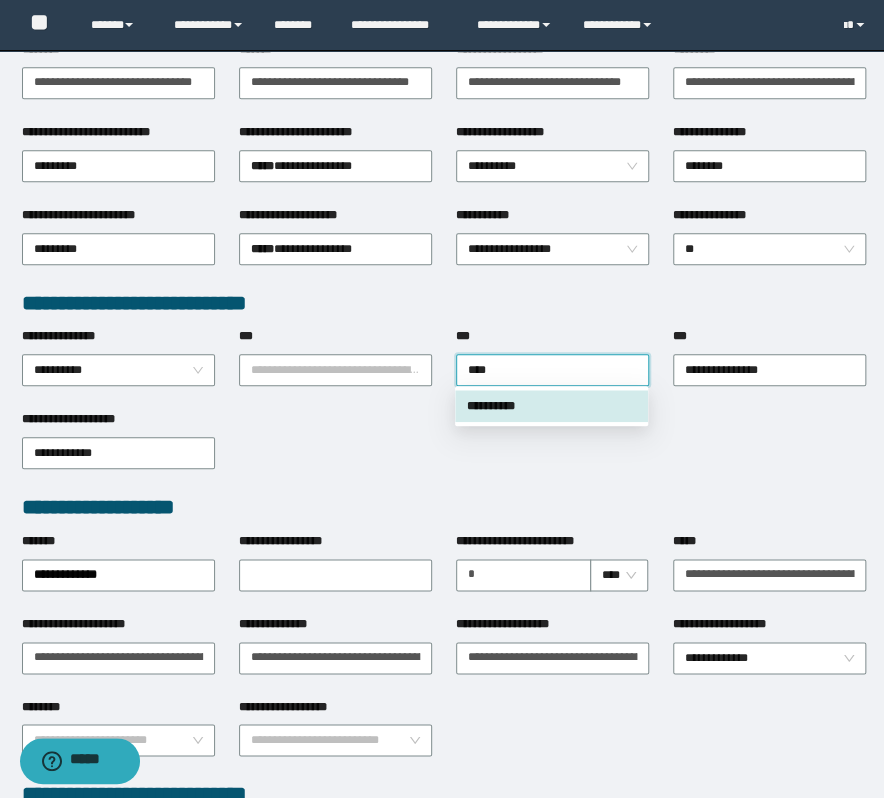 click on "**********" at bounding box center [551, 406] 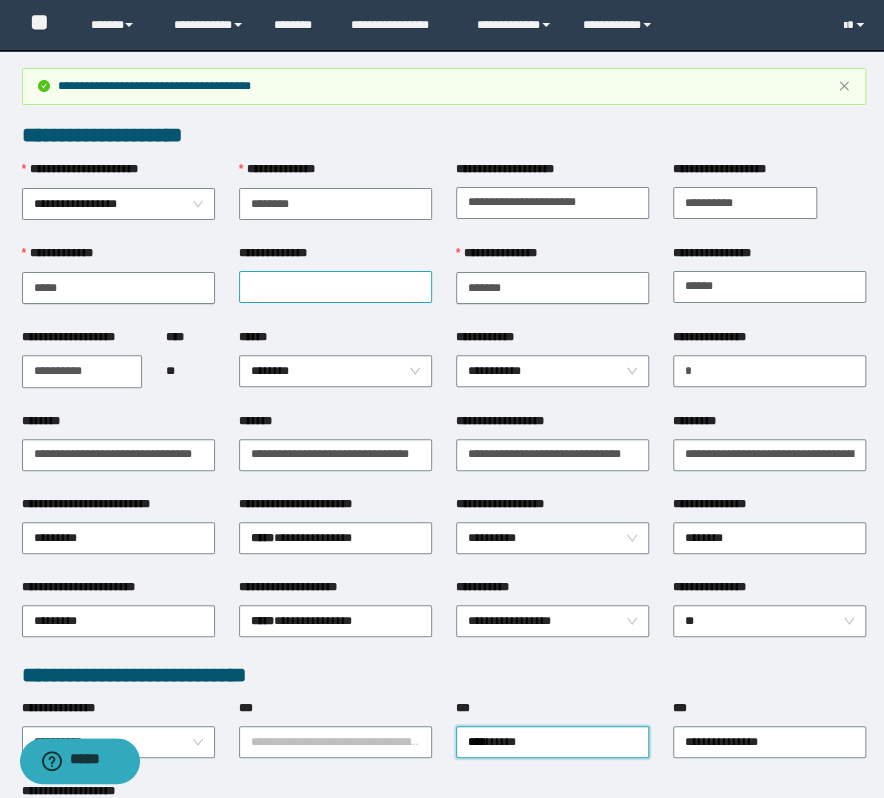 scroll, scrollTop: 0, scrollLeft: 0, axis: both 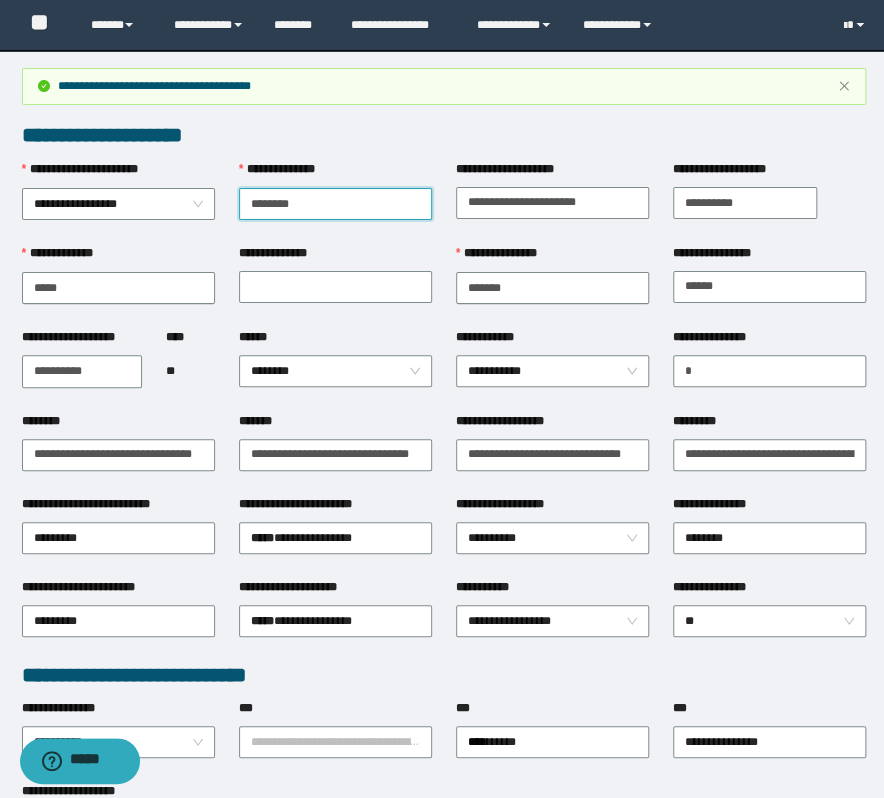 drag, startPoint x: 359, startPoint y: 210, endPoint x: 46, endPoint y: 145, distance: 319.67795 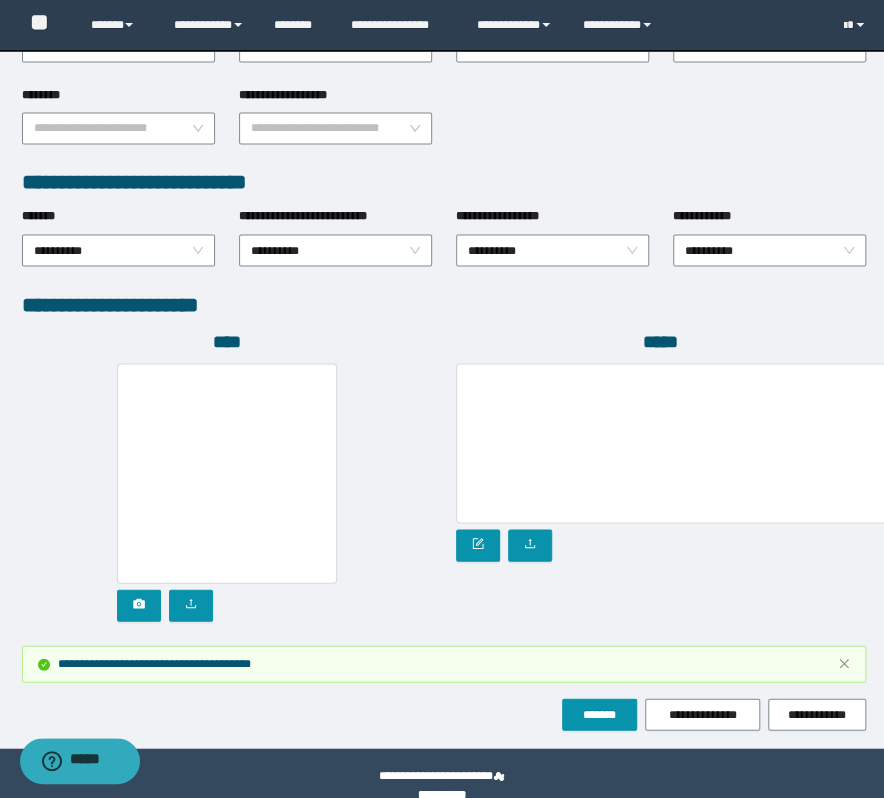 scroll, scrollTop: 1000, scrollLeft: 0, axis: vertical 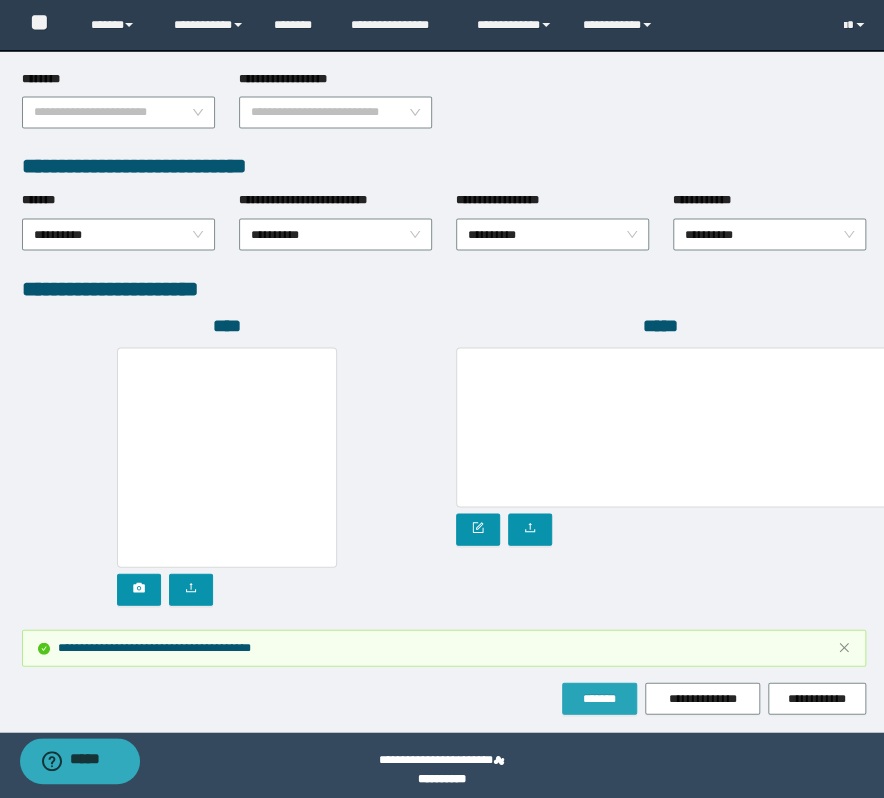 click on "*******" at bounding box center [599, 698] 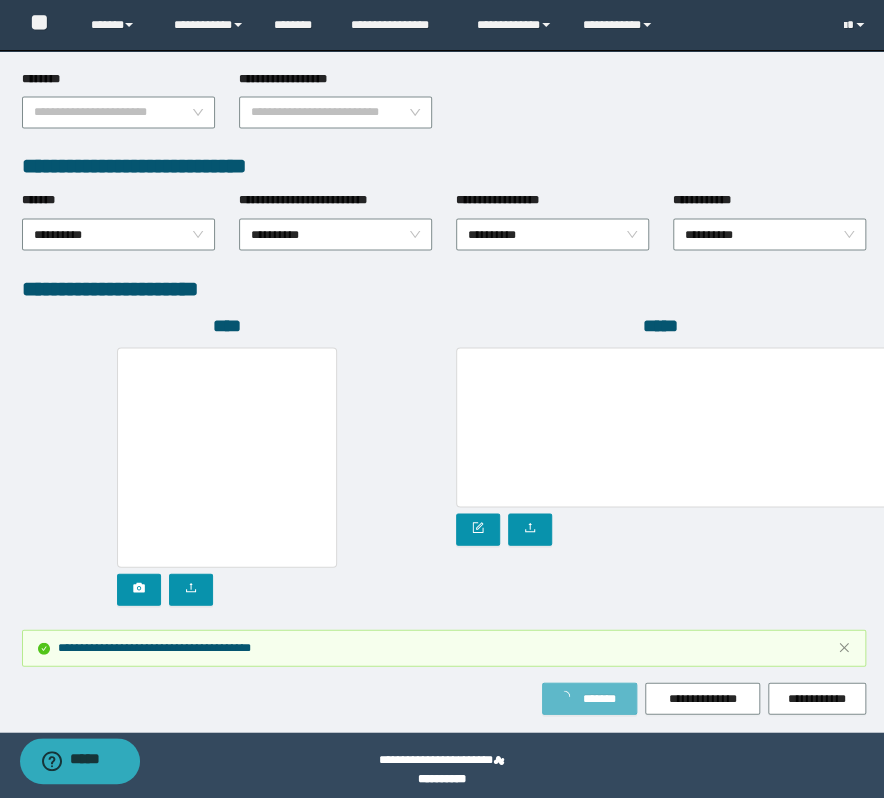 click at bounding box center (227, 476) 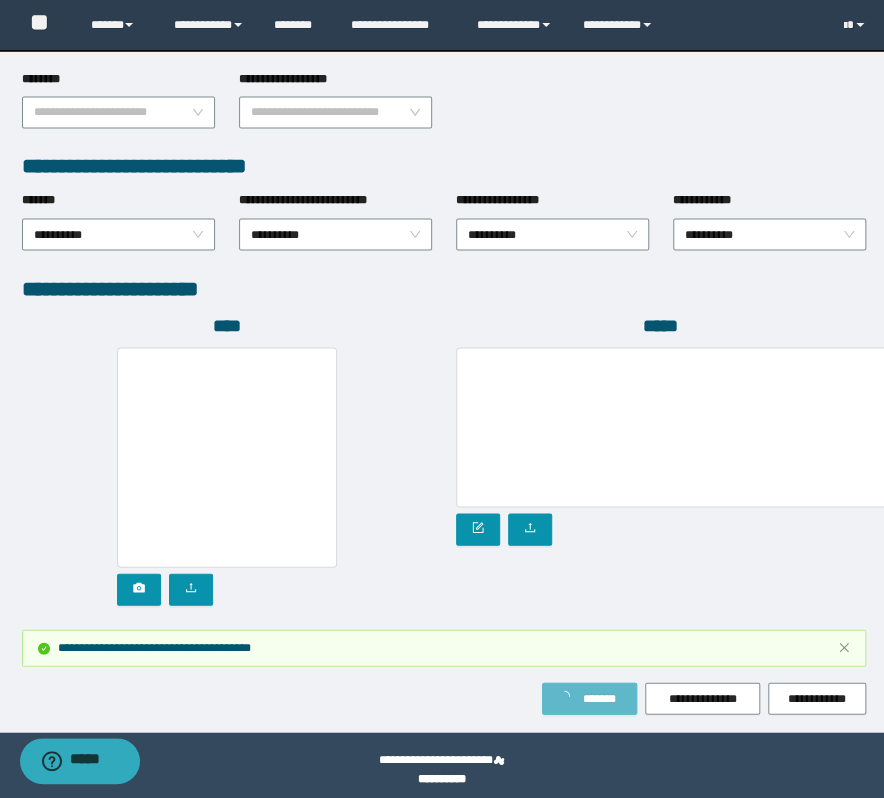 scroll, scrollTop: 995, scrollLeft: 0, axis: vertical 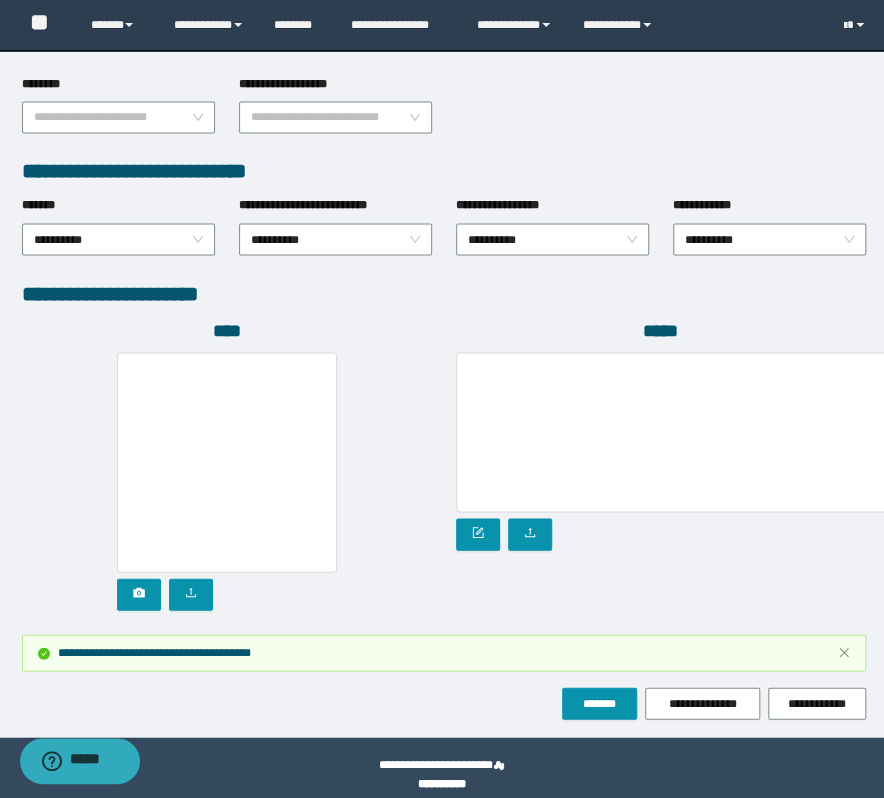 click on "****" at bounding box center [227, 476] 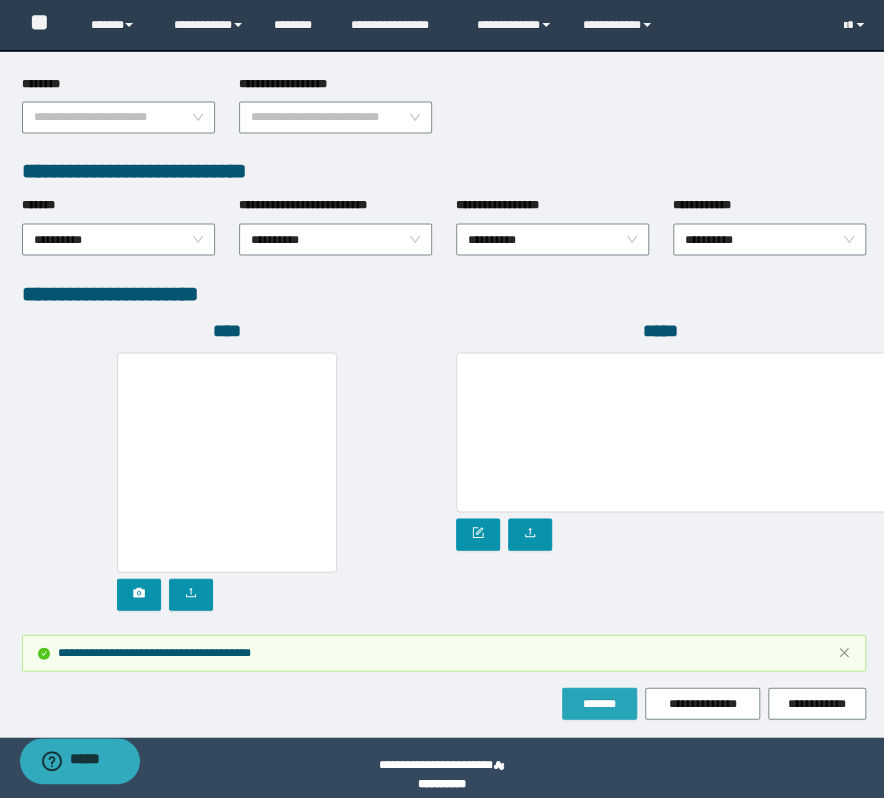 click on "*******" at bounding box center [599, 703] 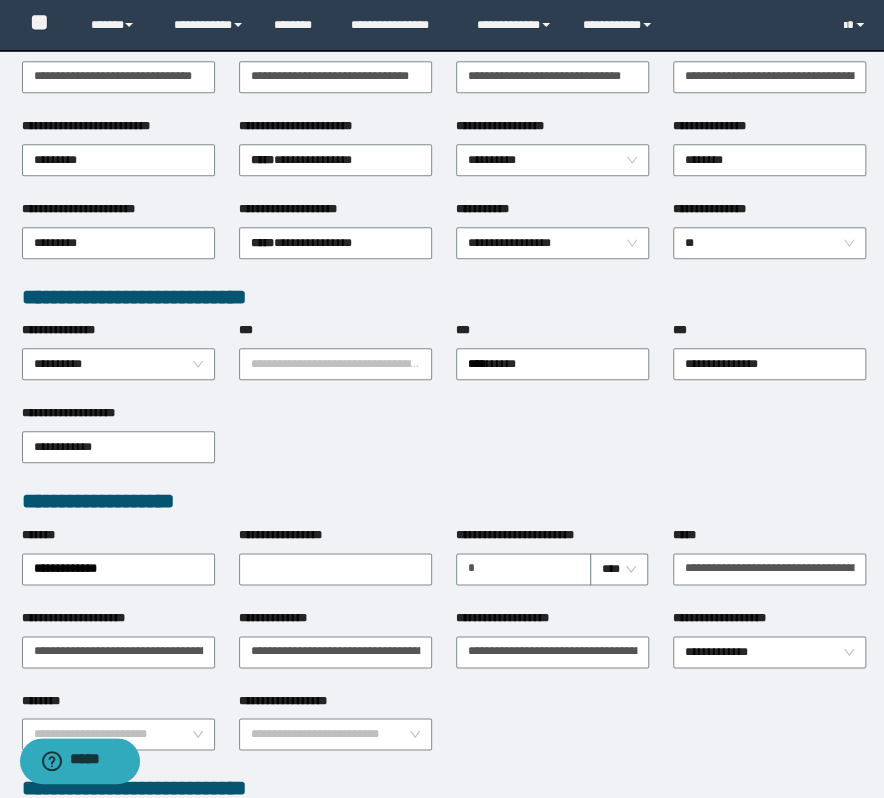 scroll, scrollTop: 359, scrollLeft: 0, axis: vertical 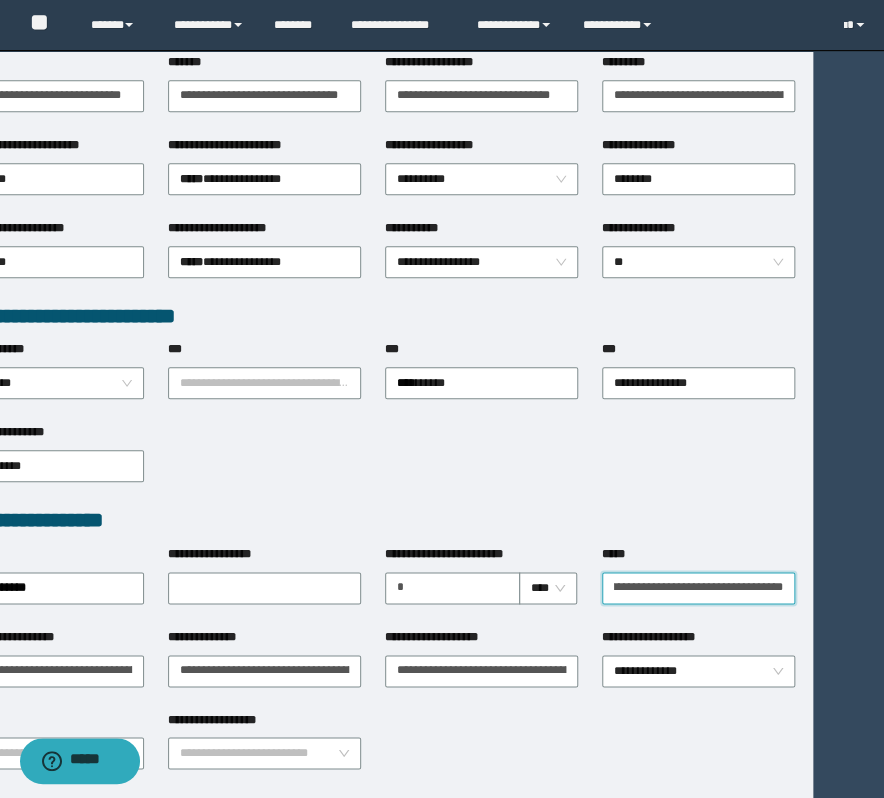 drag, startPoint x: 672, startPoint y: 585, endPoint x: 911, endPoint y: 569, distance: 239.53497 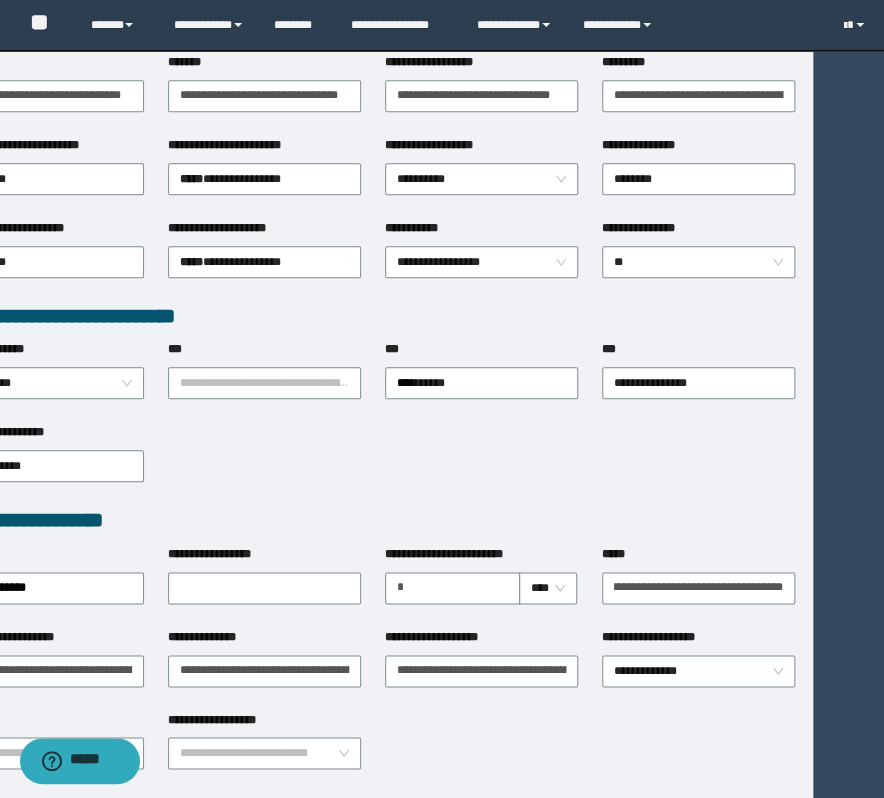 scroll, scrollTop: 0, scrollLeft: 0, axis: both 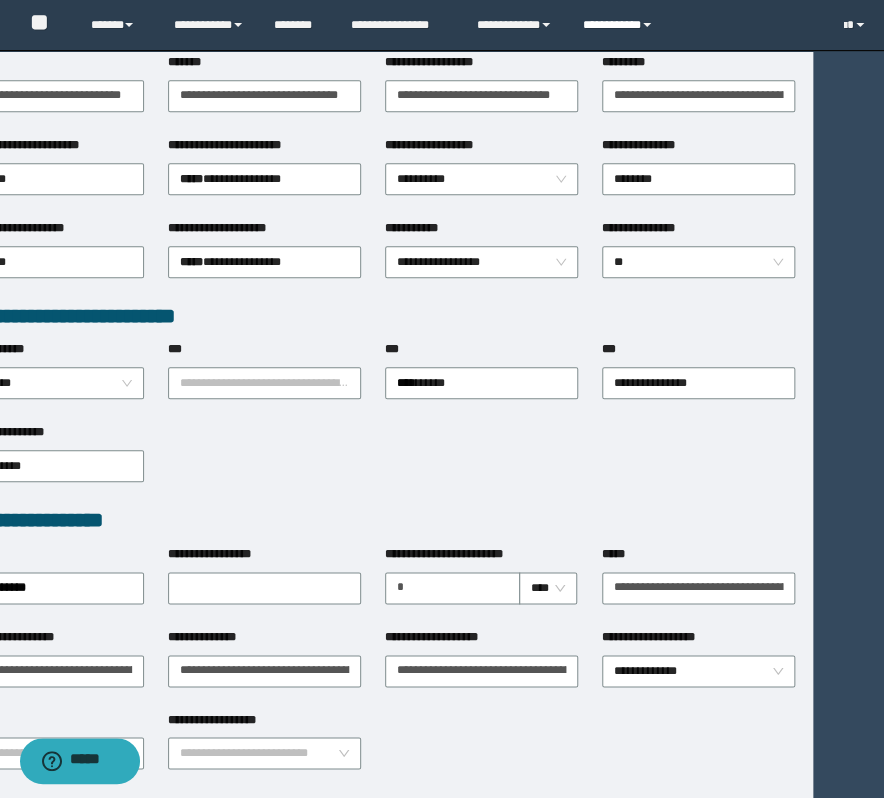 click on "**********" at bounding box center [620, 25] 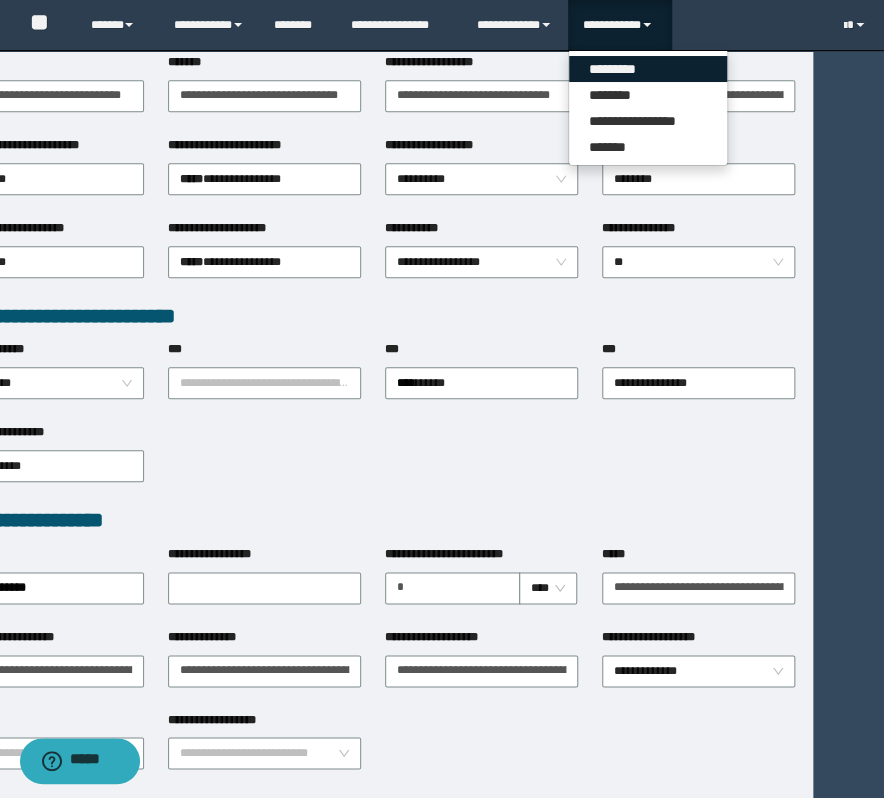 click on "*********" at bounding box center (648, 69) 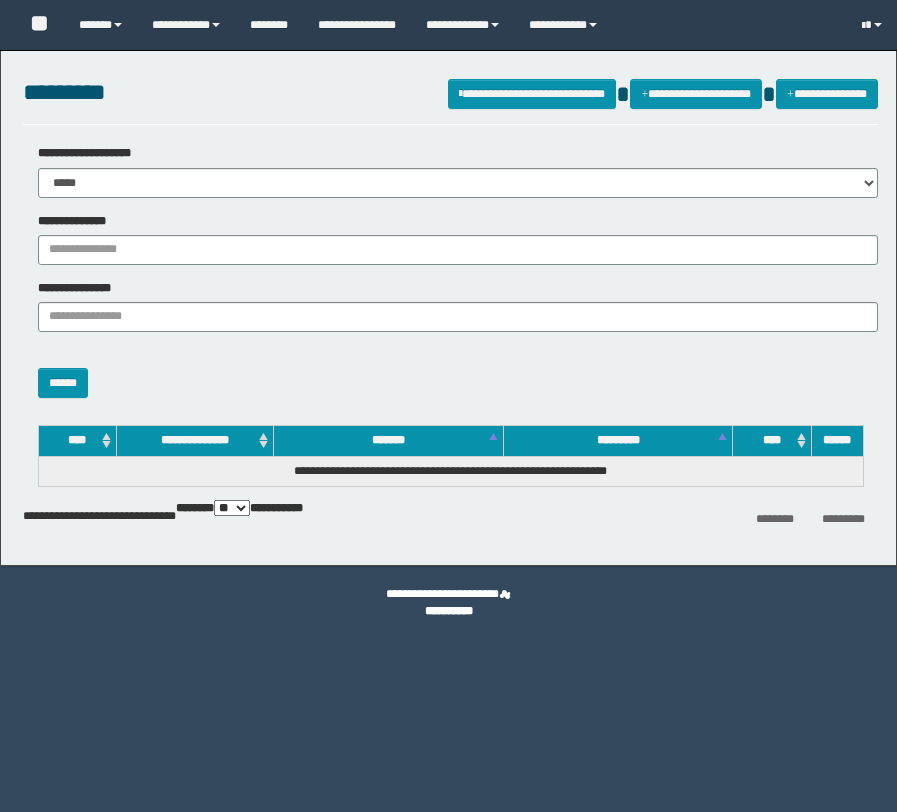 scroll, scrollTop: 0, scrollLeft: 0, axis: both 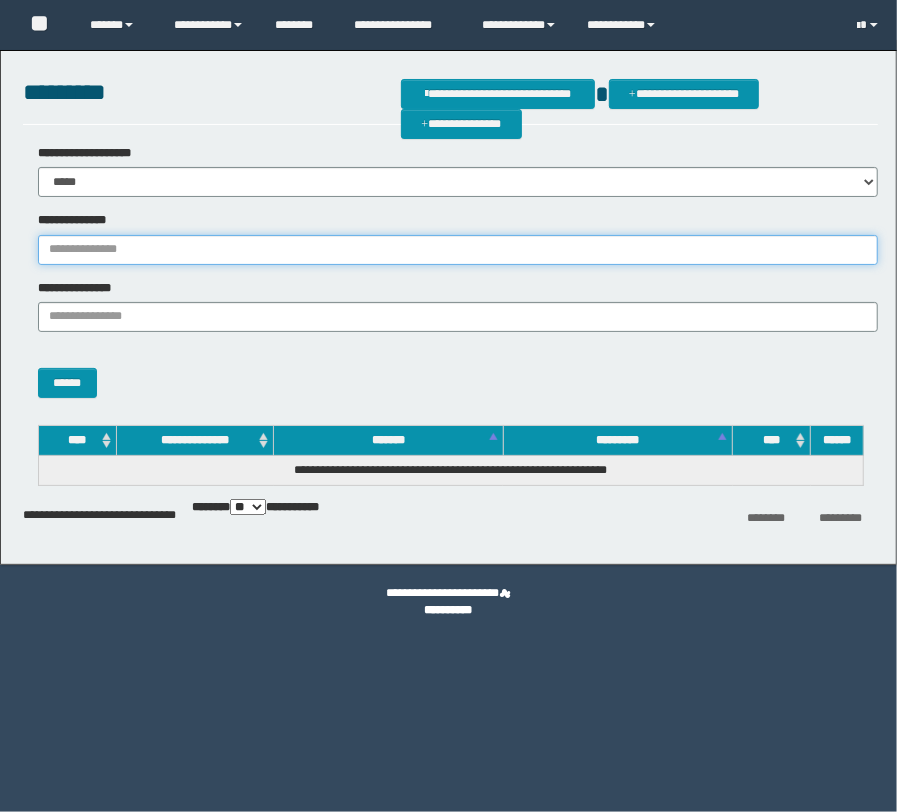 click on "**********" at bounding box center (458, 250) 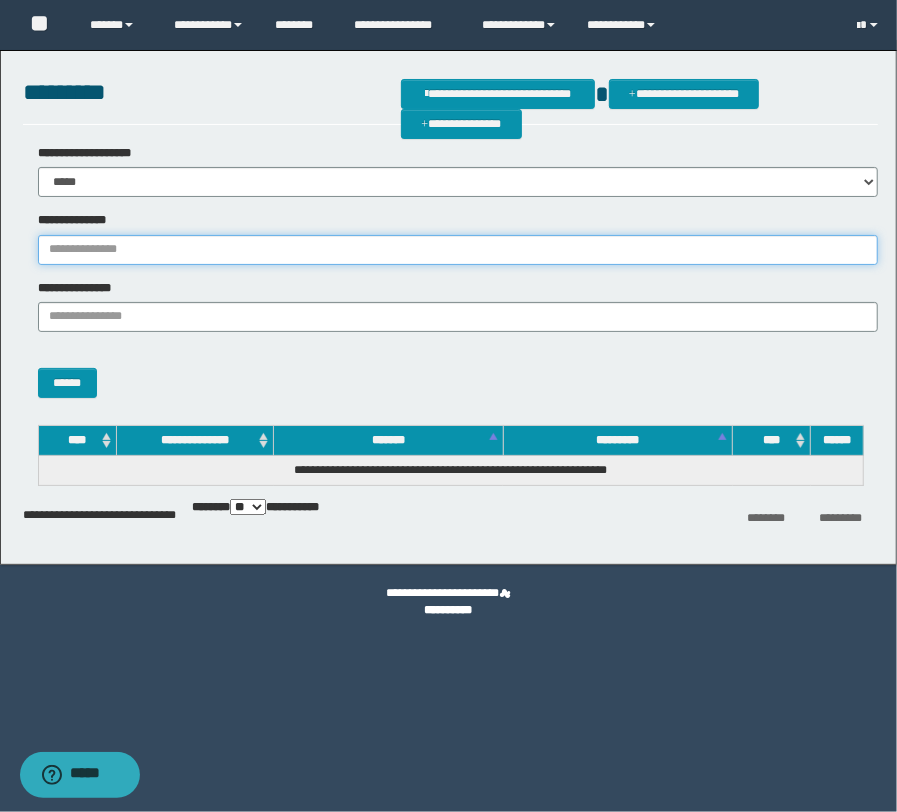 paste on "********" 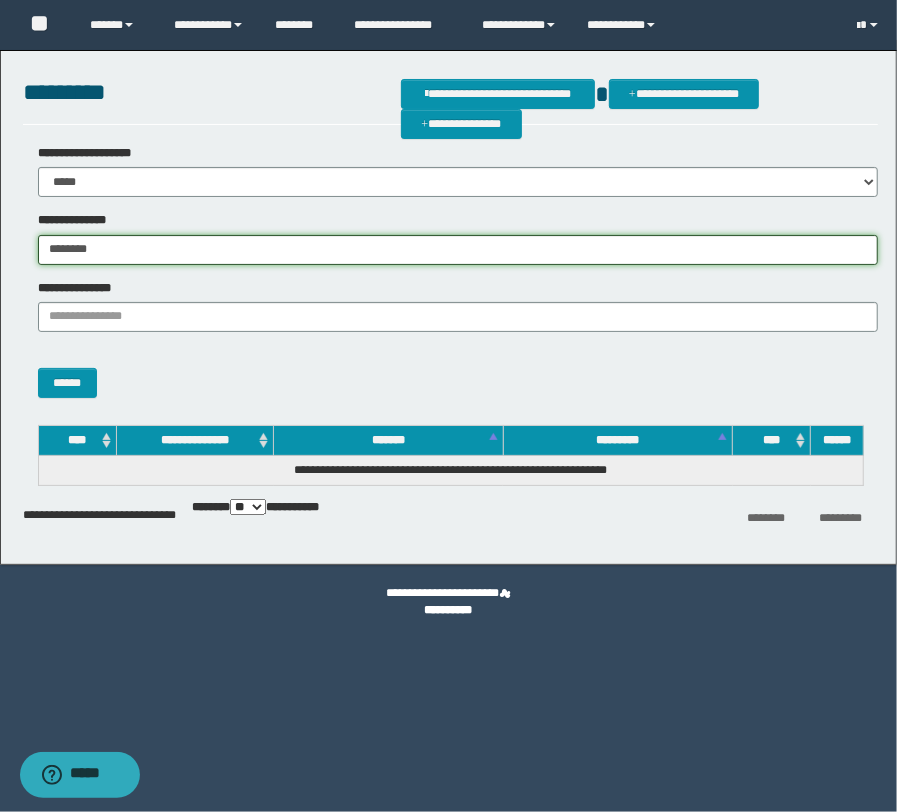 type on "********" 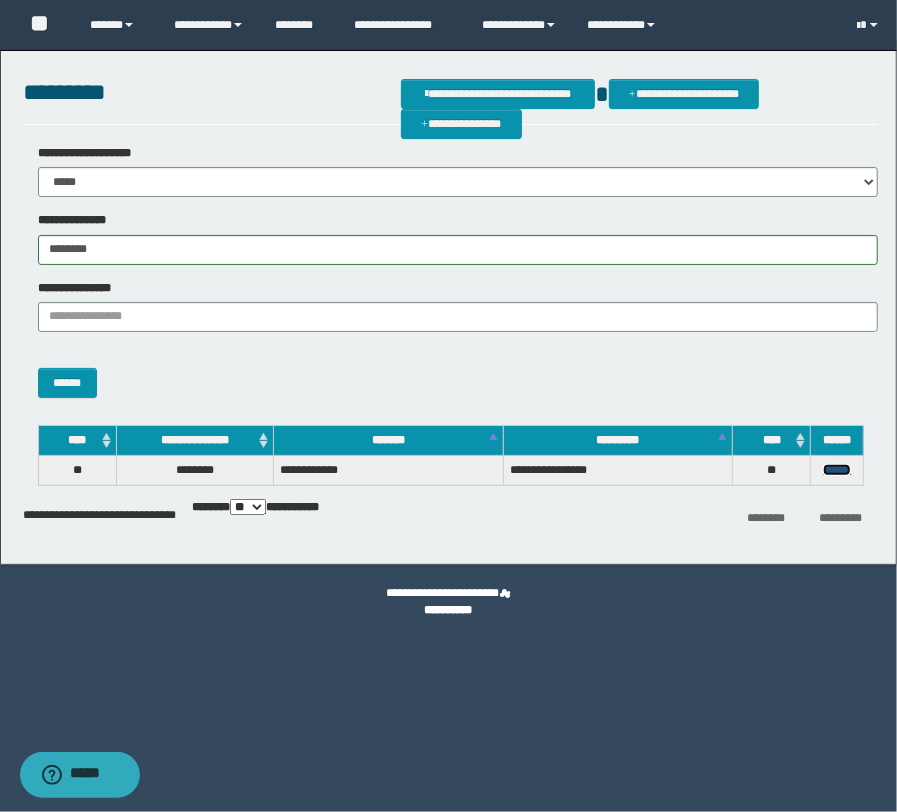 click on "******" at bounding box center [837, 470] 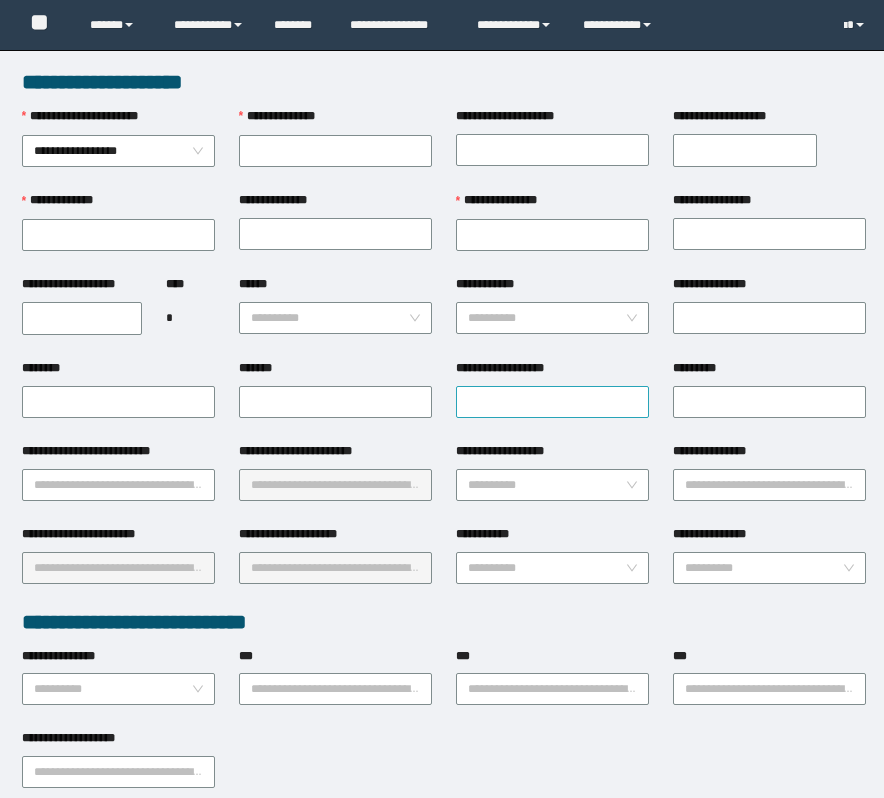 scroll, scrollTop: 0, scrollLeft: 0, axis: both 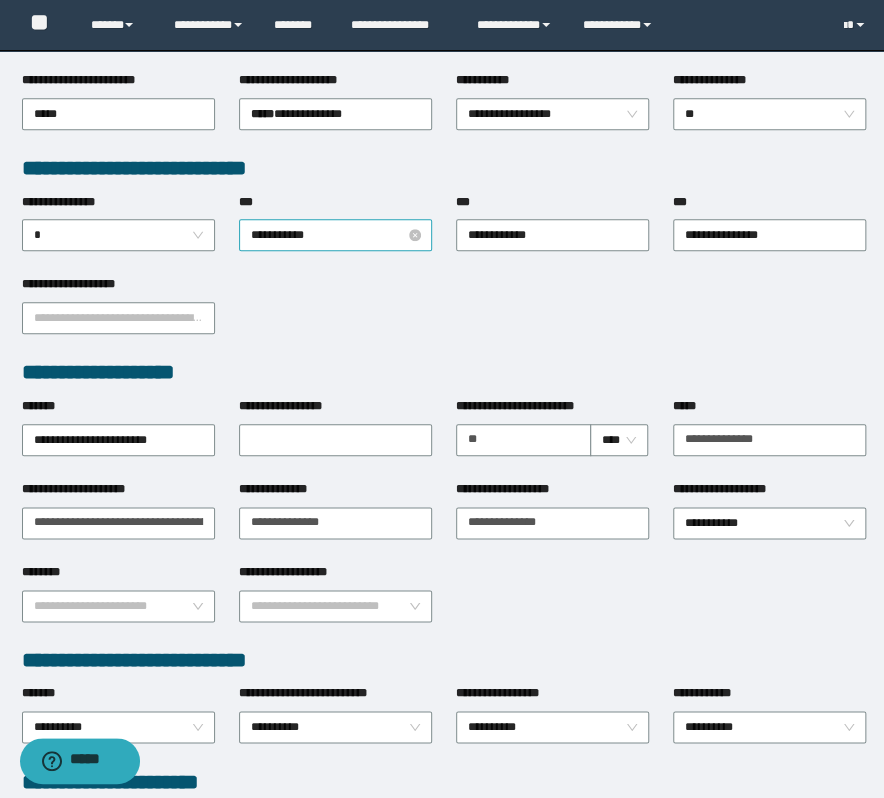 click on "**********" at bounding box center (335, 235) 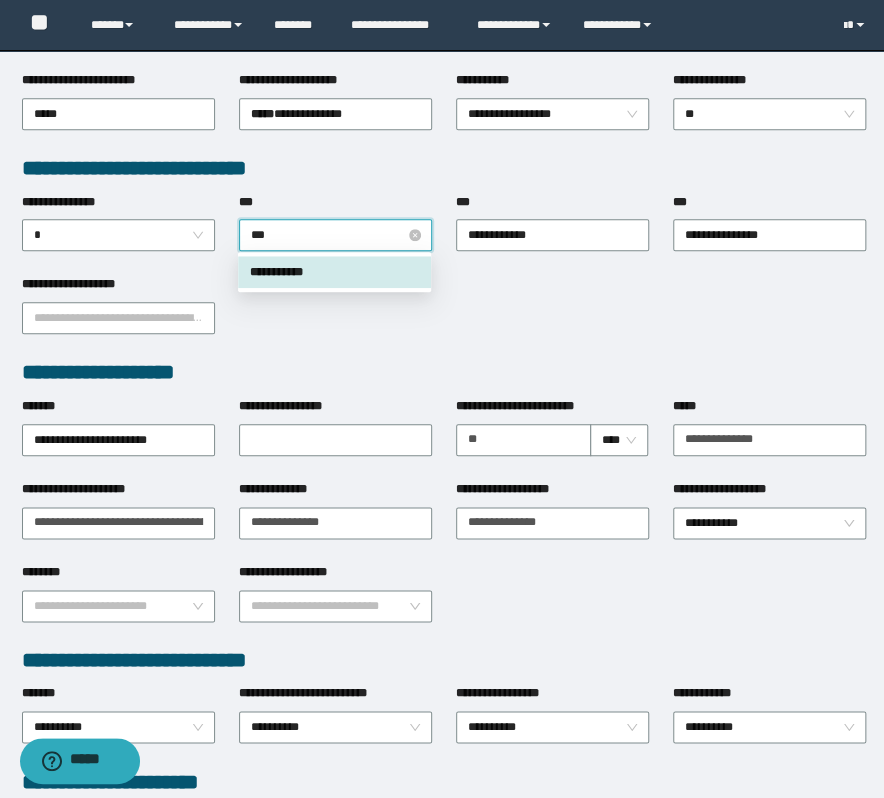 type on "****" 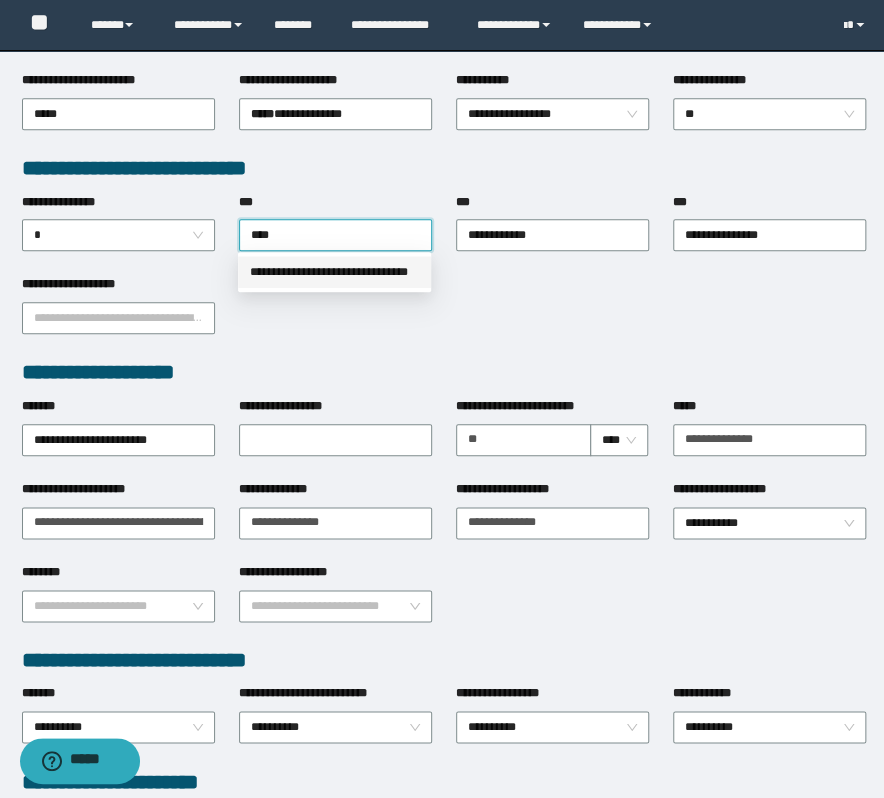 click on "**********" at bounding box center [334, 272] 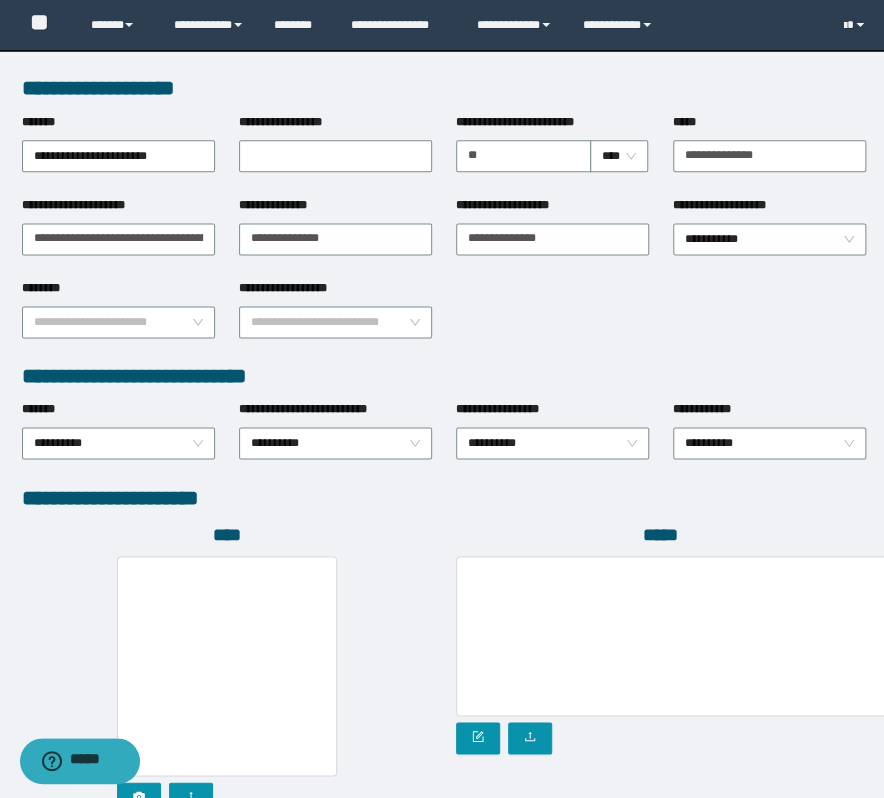scroll, scrollTop: 903, scrollLeft: 0, axis: vertical 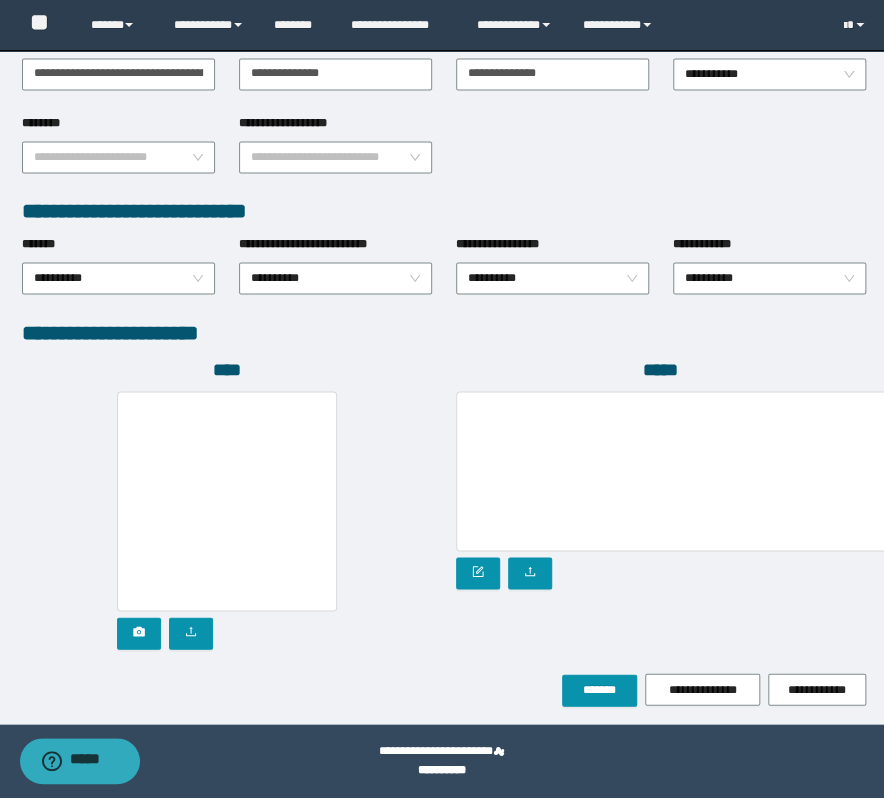 click on "**********" at bounding box center (442, -65) 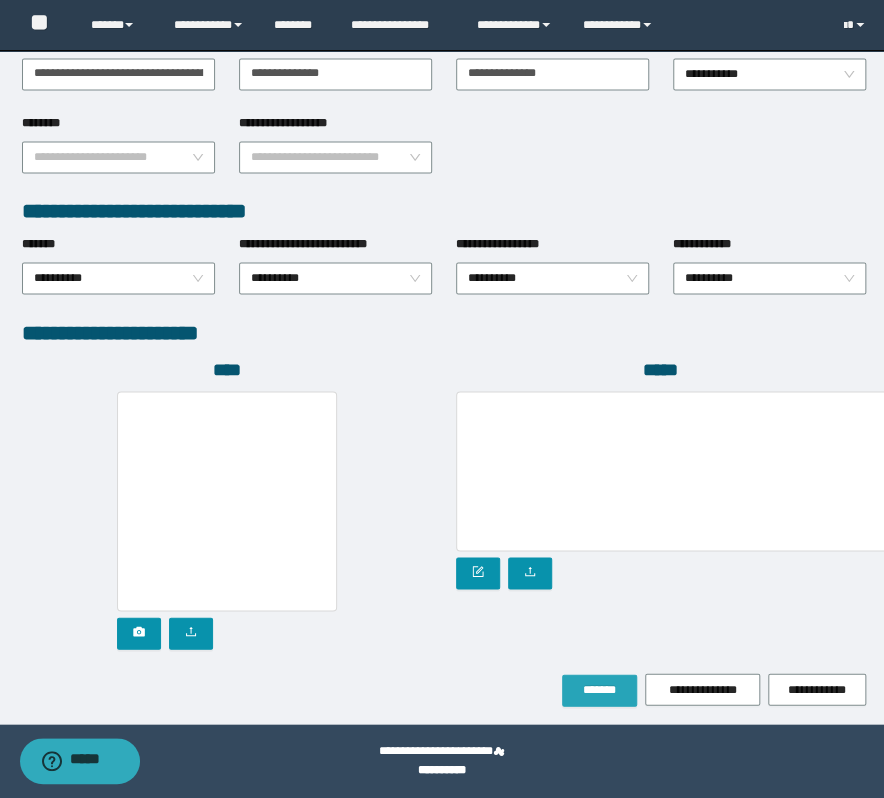 click on "*******" at bounding box center (599, 689) 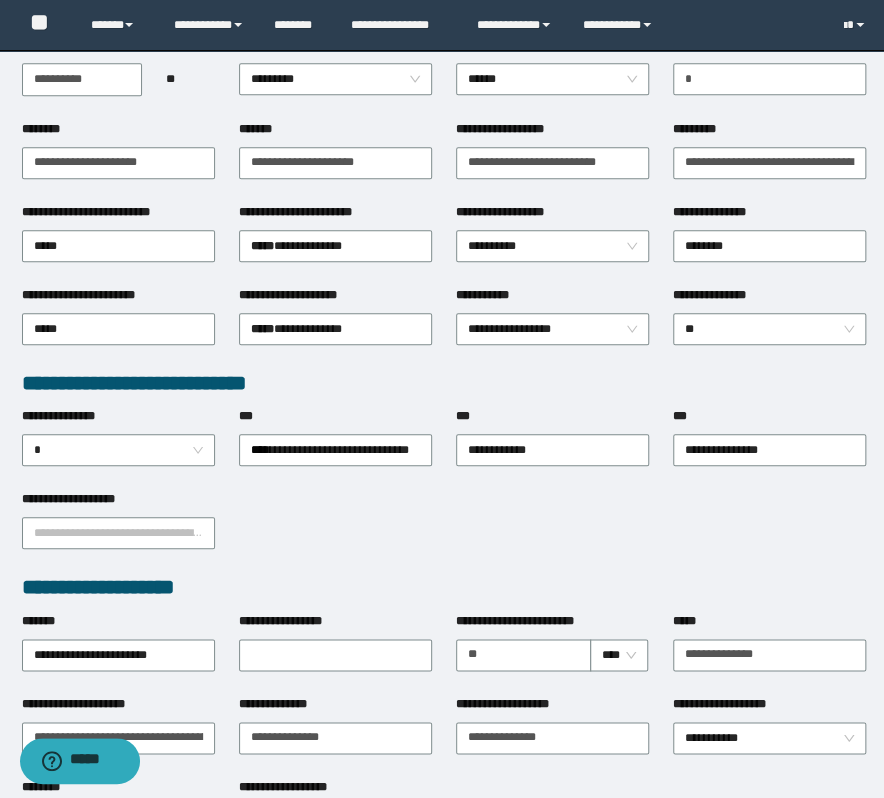 scroll, scrollTop: 229, scrollLeft: 0, axis: vertical 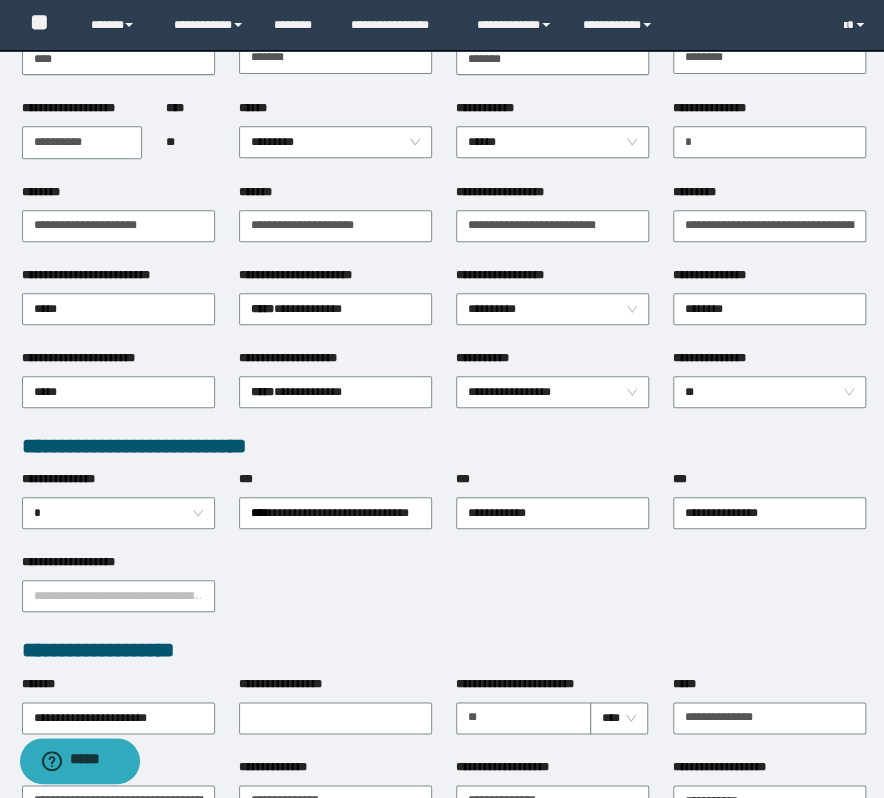 click on "**********" at bounding box center [444, 594] 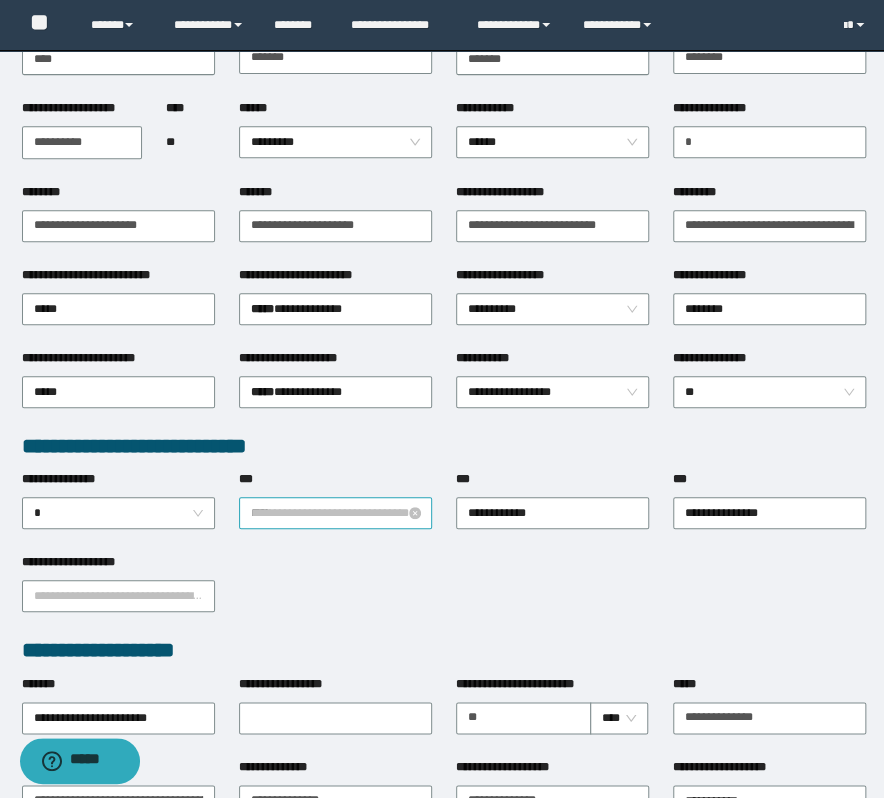 click on "**********" at bounding box center (335, 513) 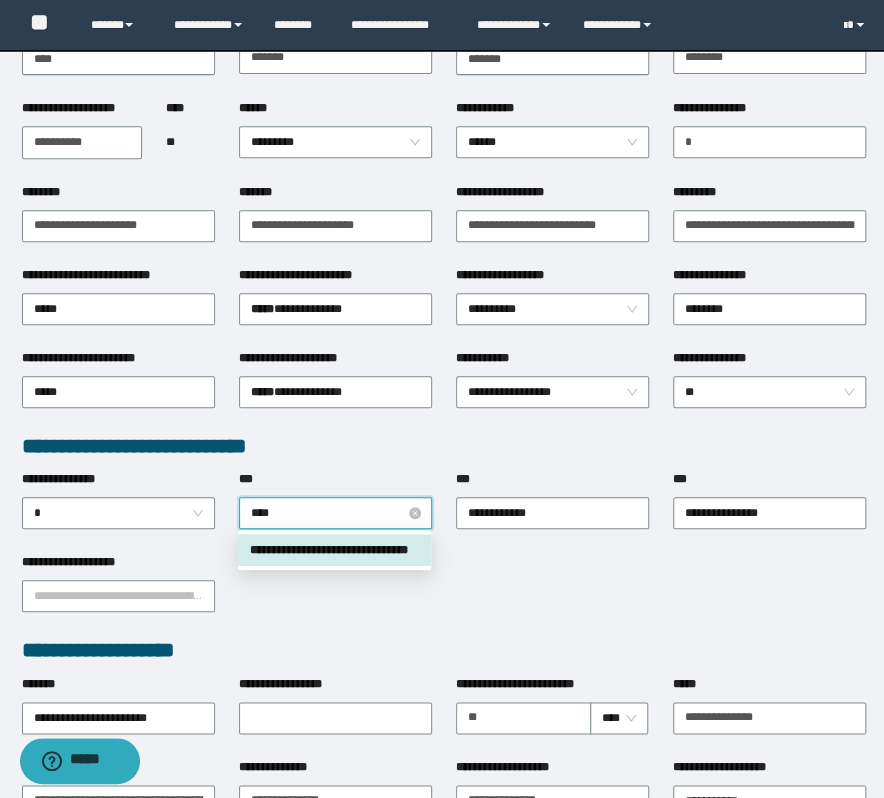 type on "*****" 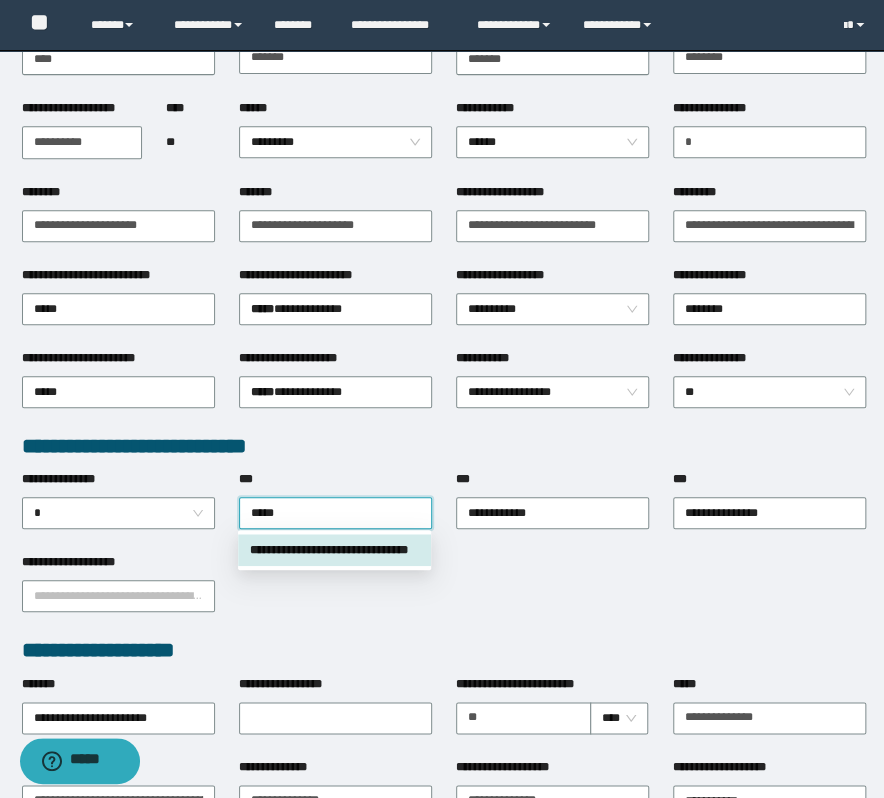 click on "**********" at bounding box center (334, 550) 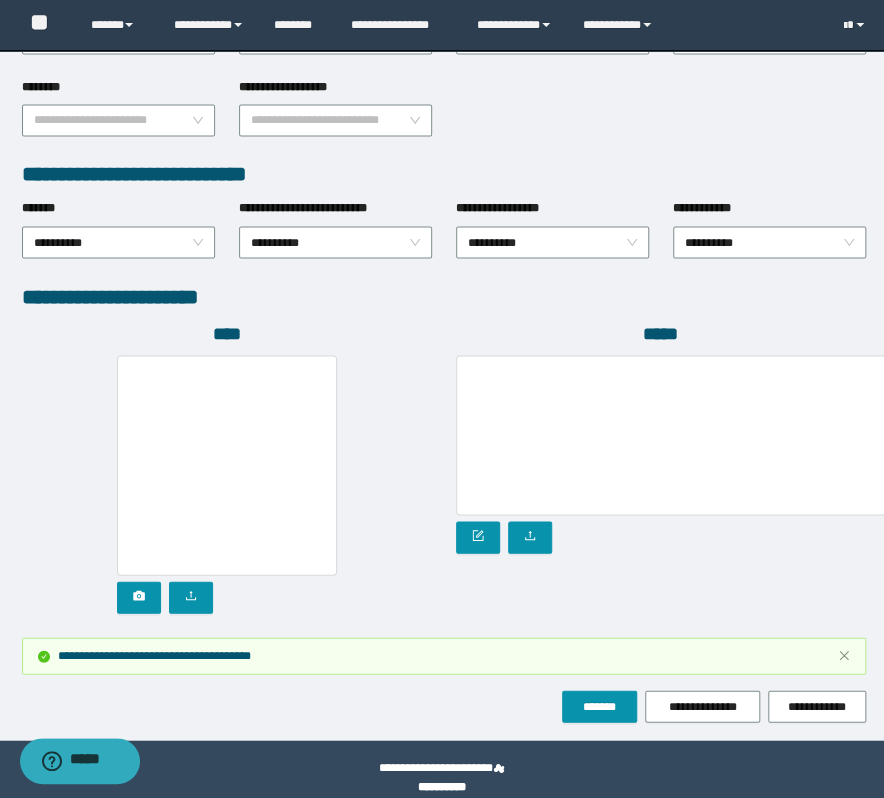 scroll, scrollTop: 1009, scrollLeft: 0, axis: vertical 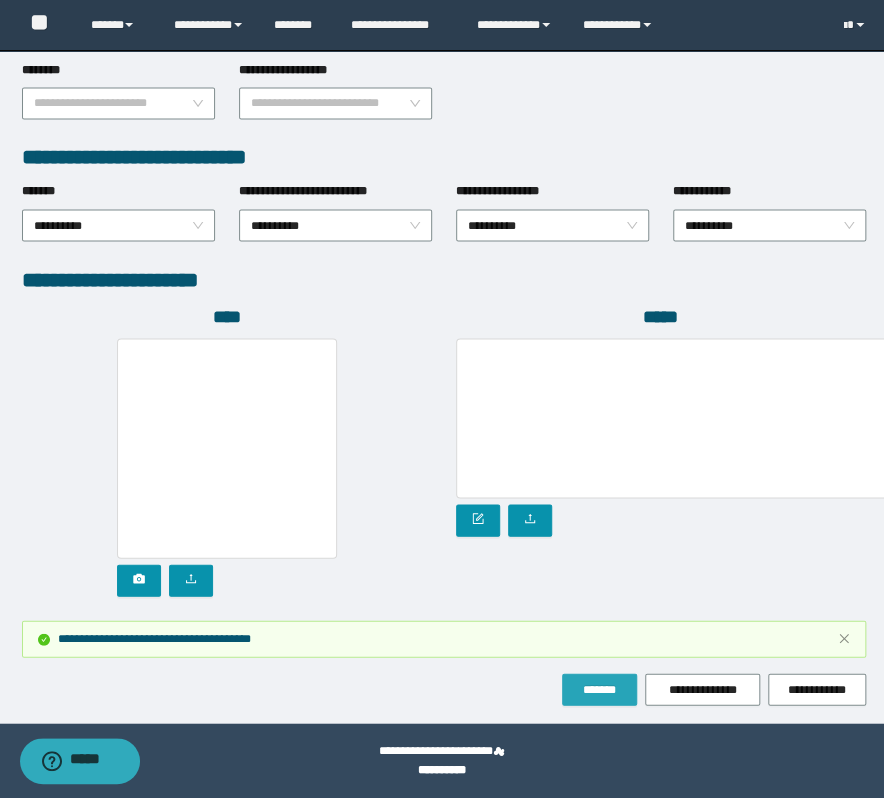 click on "*******" at bounding box center [599, 689] 